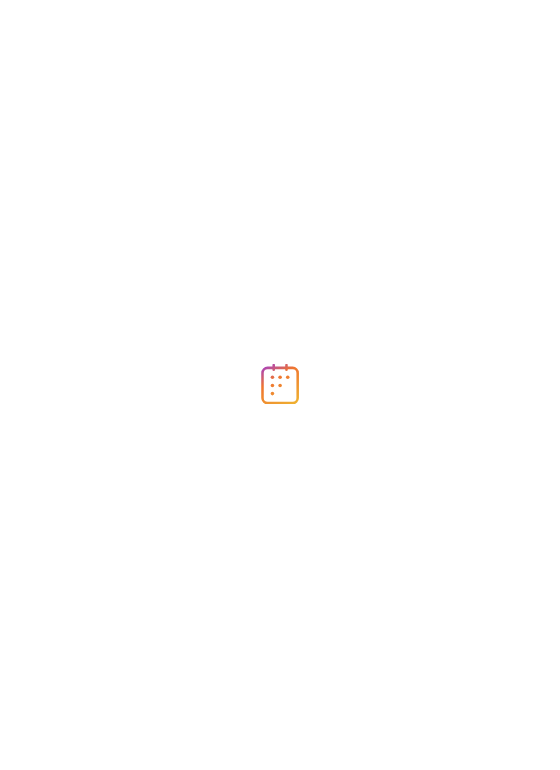 scroll, scrollTop: 0, scrollLeft: 0, axis: both 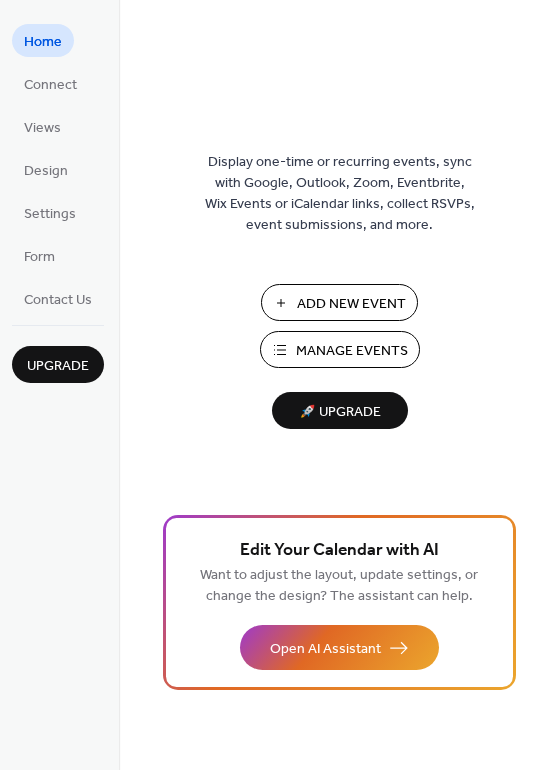 click on "Add New Event" at bounding box center [351, 304] 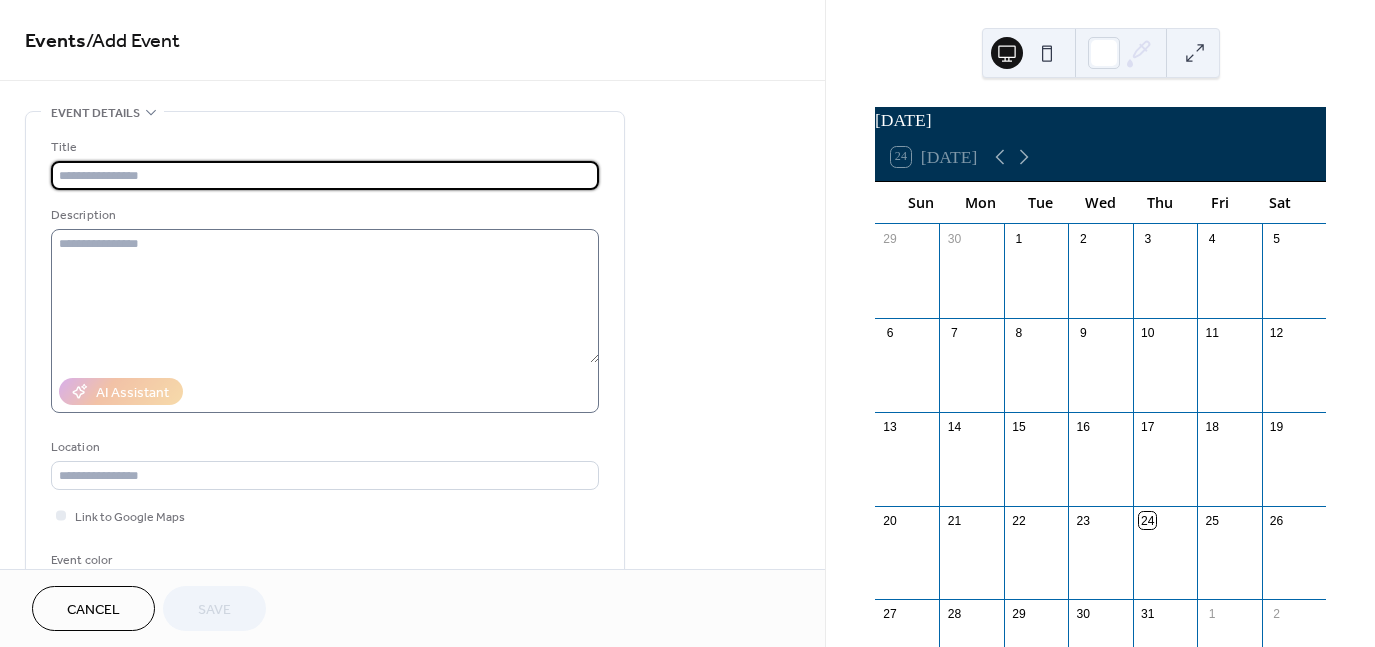 scroll, scrollTop: 0, scrollLeft: 0, axis: both 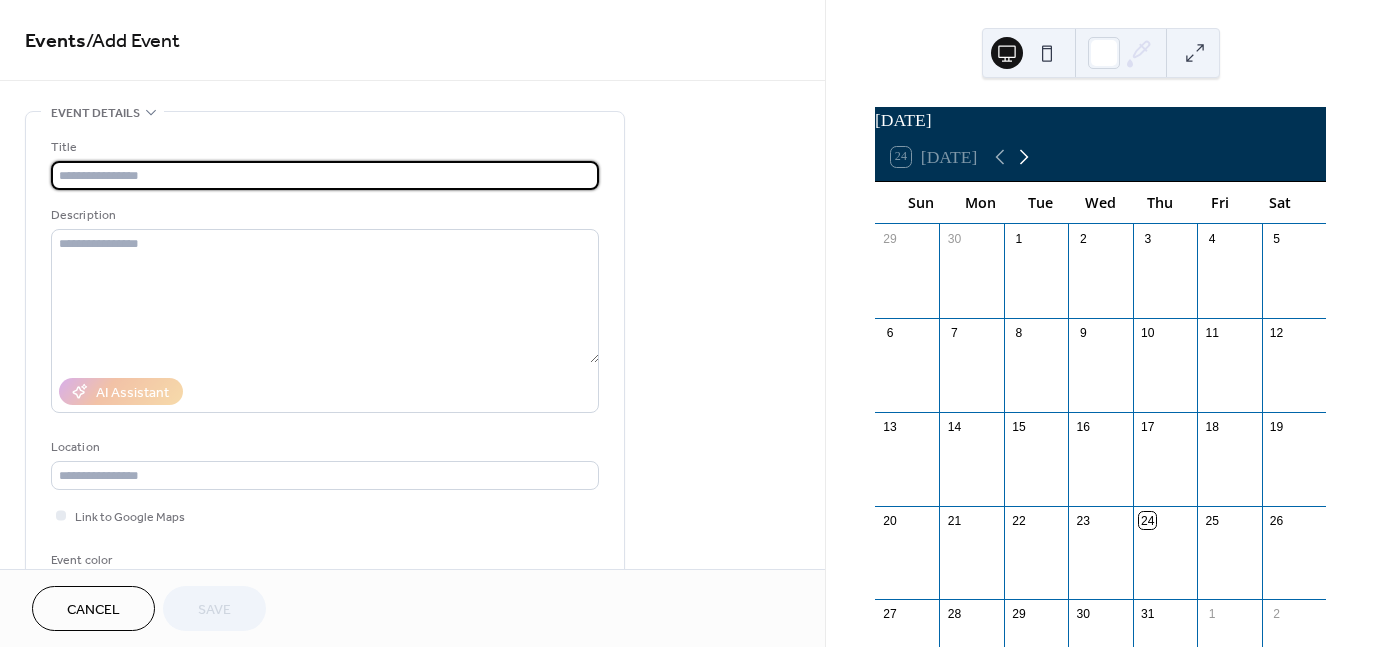 click 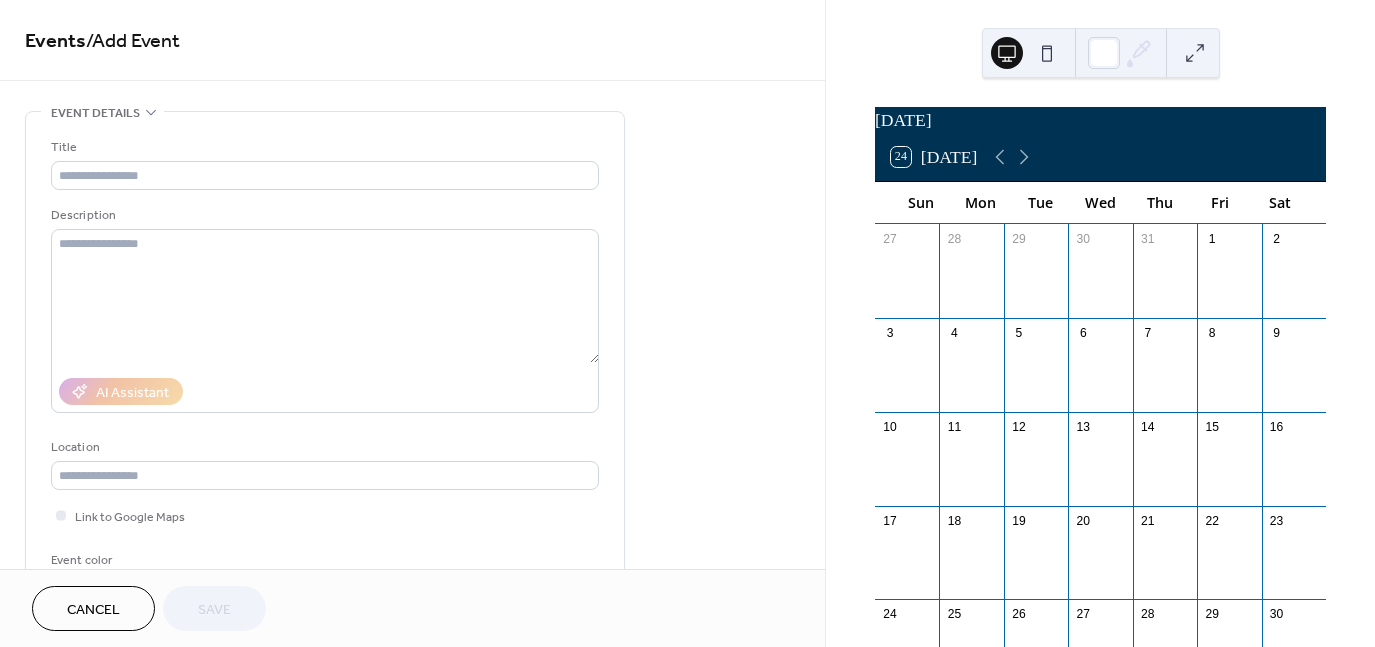 click at bounding box center [1165, 376] 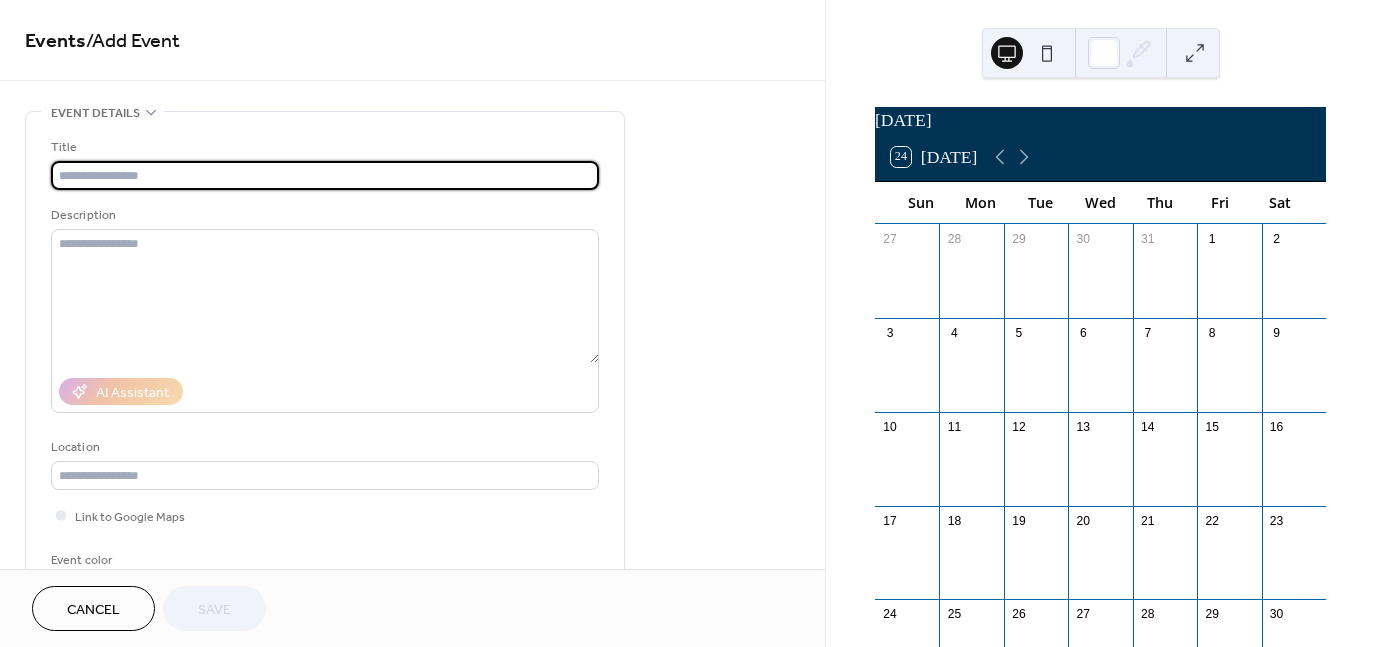 click at bounding box center (325, 175) 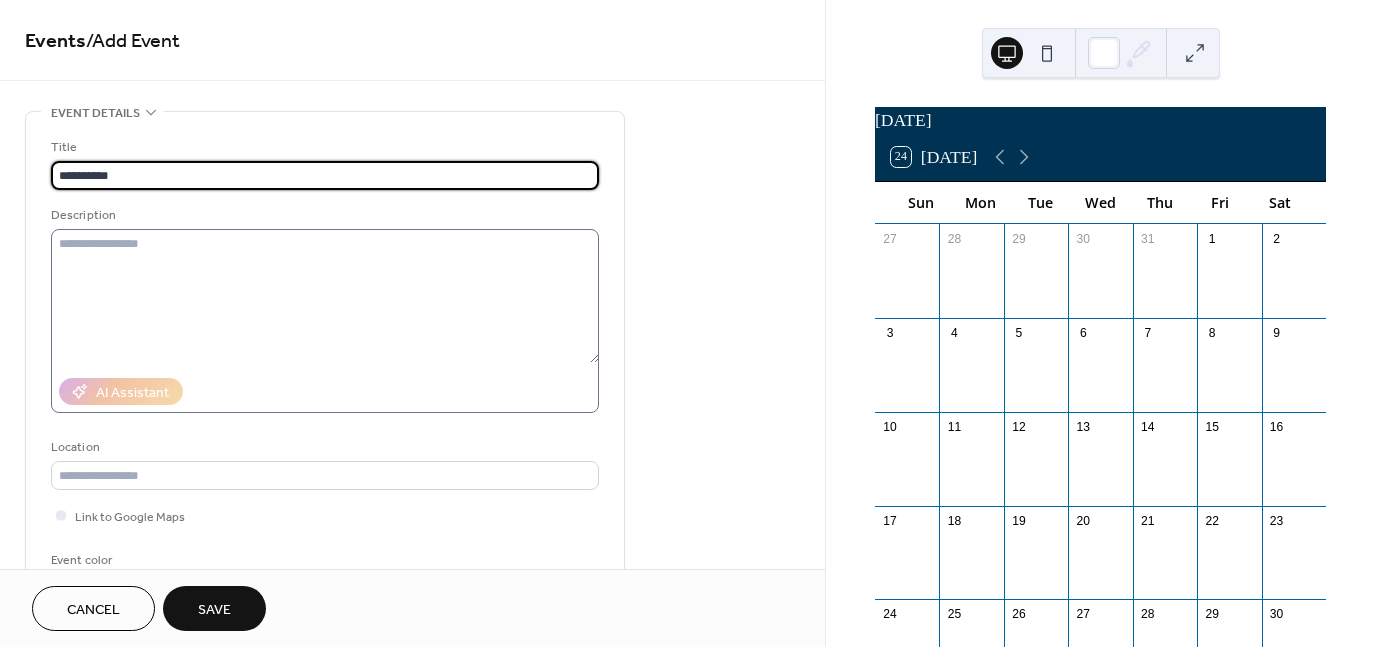 type on "**********" 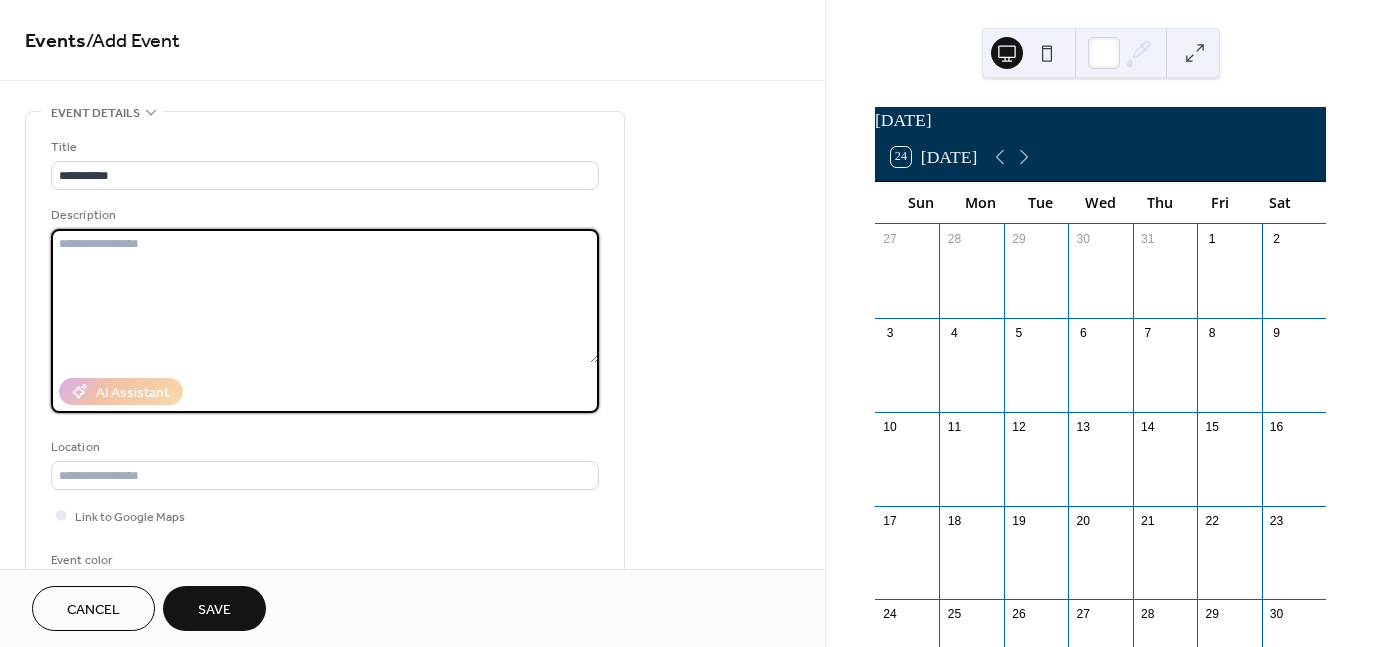 click at bounding box center [325, 296] 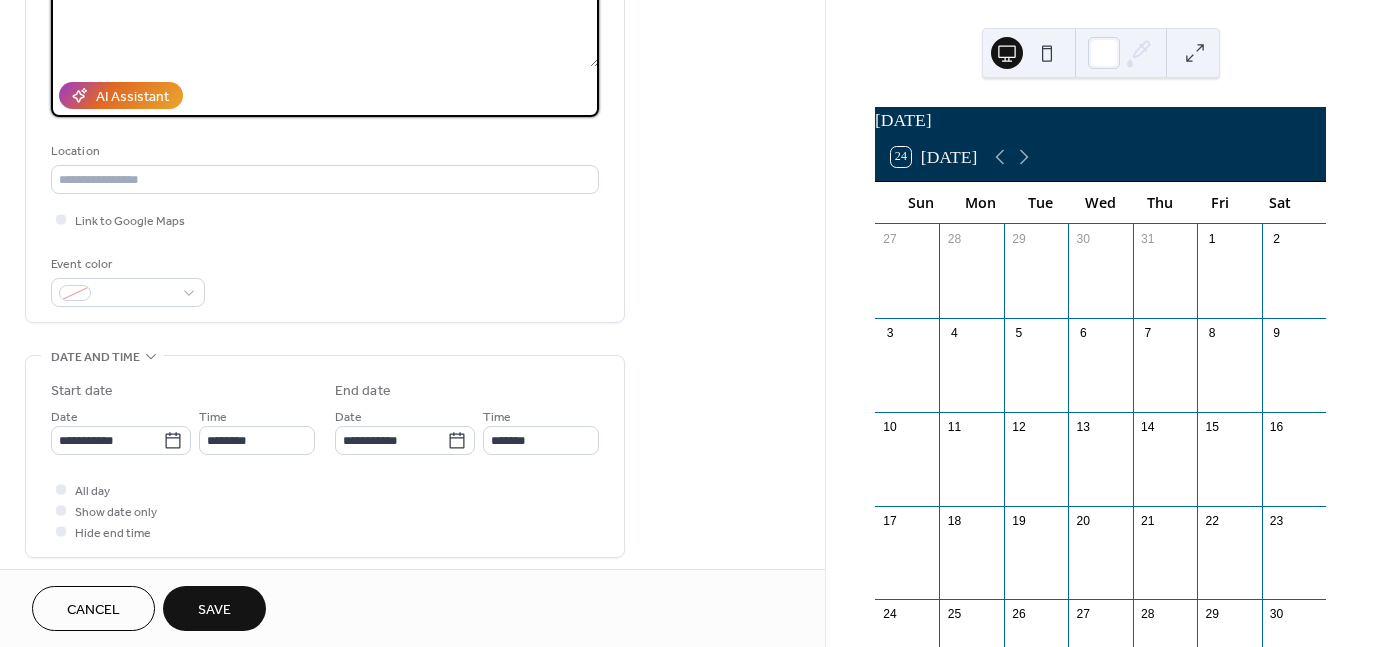 scroll, scrollTop: 300, scrollLeft: 0, axis: vertical 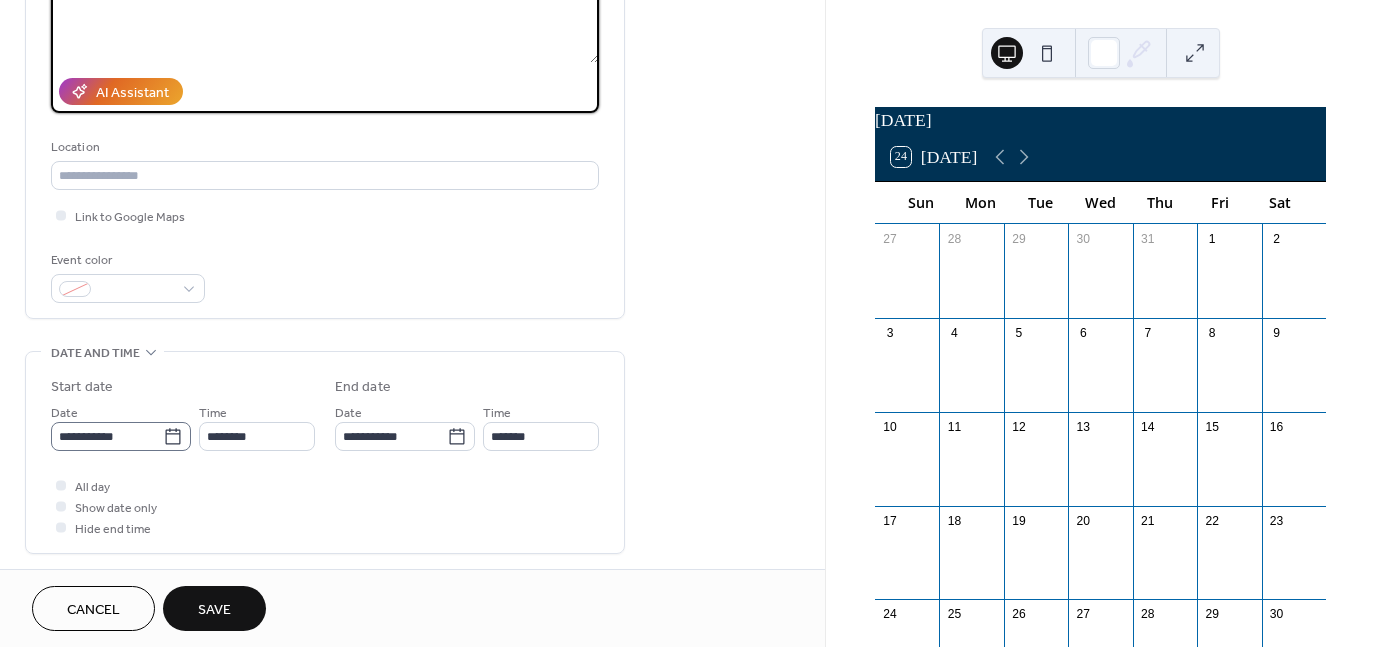 type on "**********" 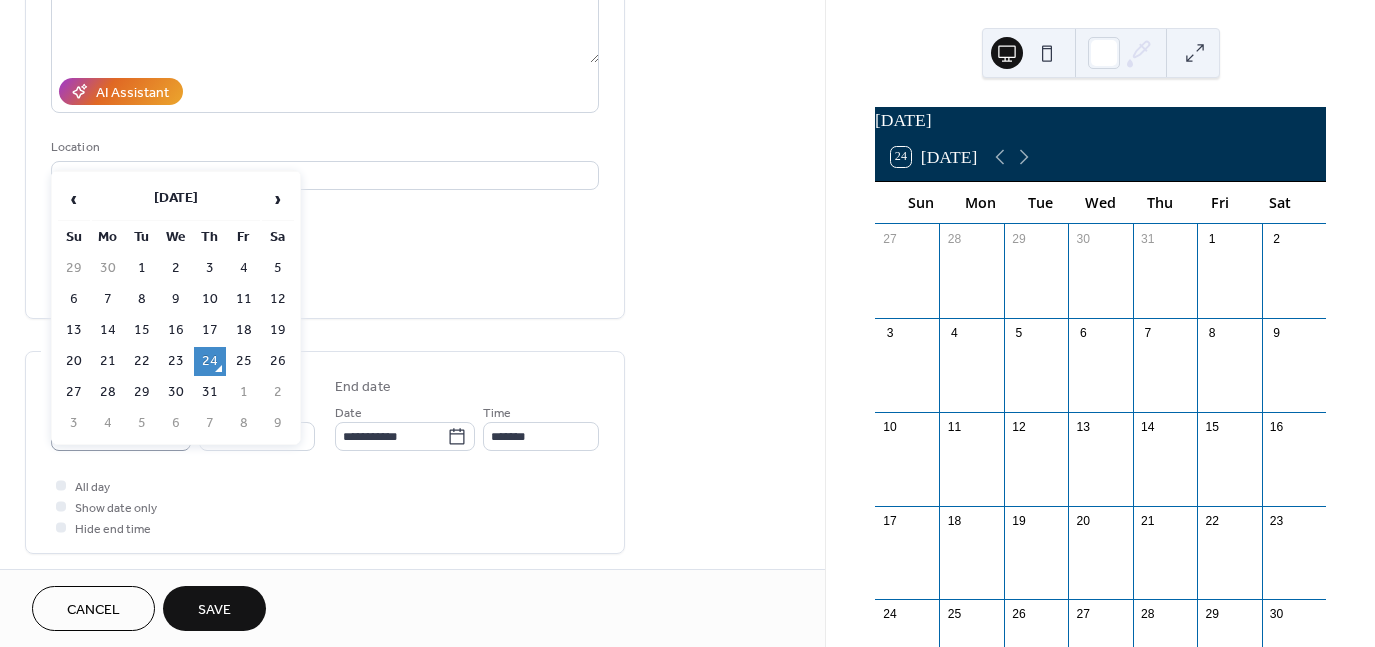 click 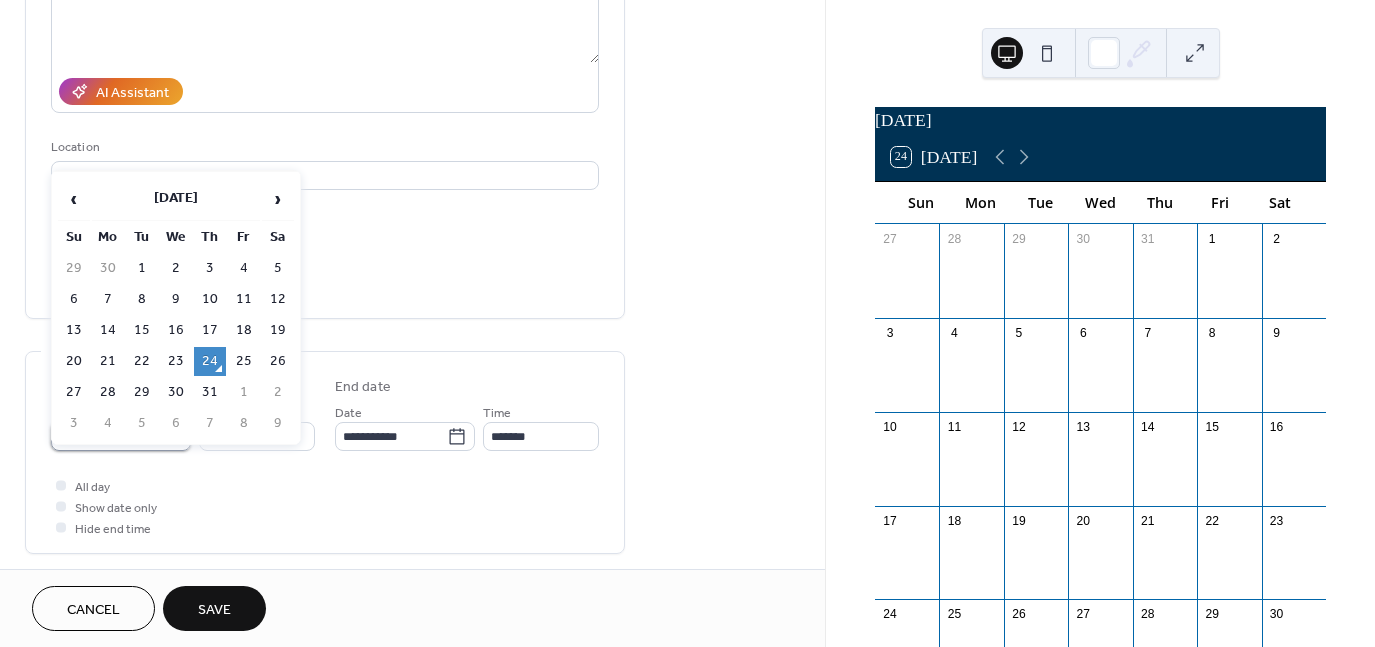 click on "**********" at bounding box center [107, 436] 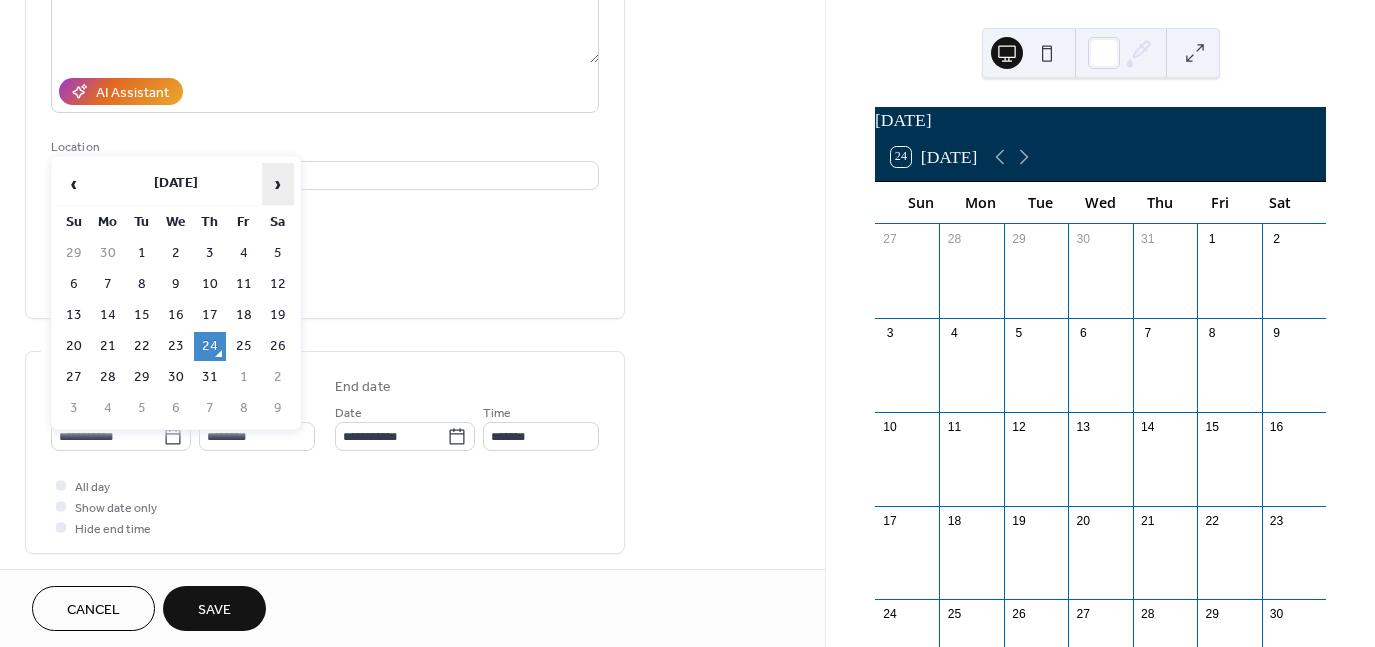 click on "›" at bounding box center (278, 184) 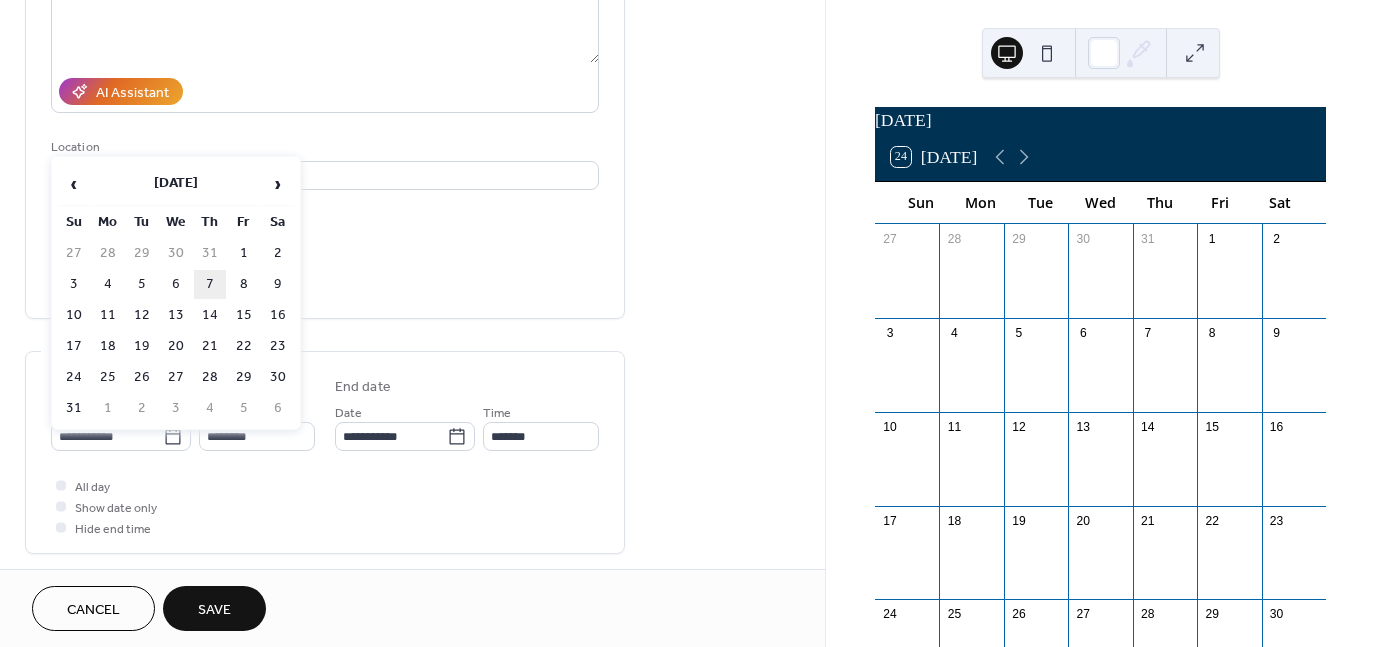 click on "7" at bounding box center (210, 284) 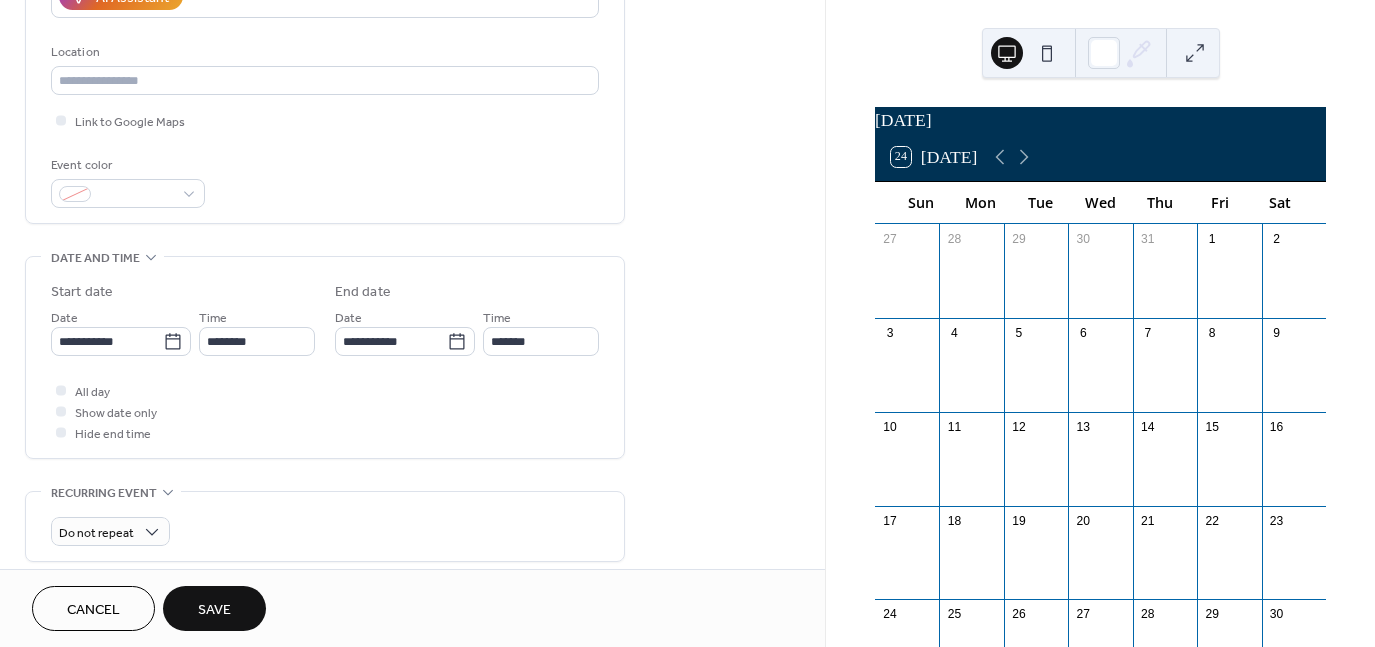 scroll, scrollTop: 400, scrollLeft: 0, axis: vertical 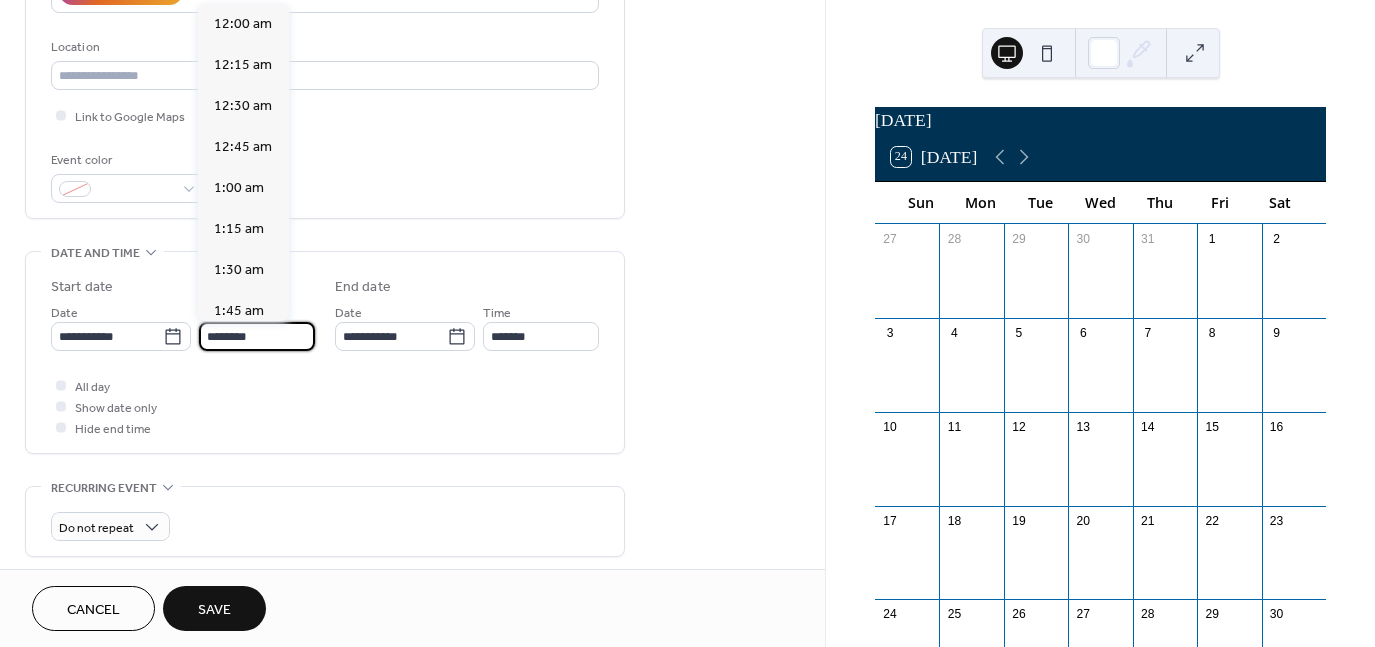 click on "********" at bounding box center [257, 336] 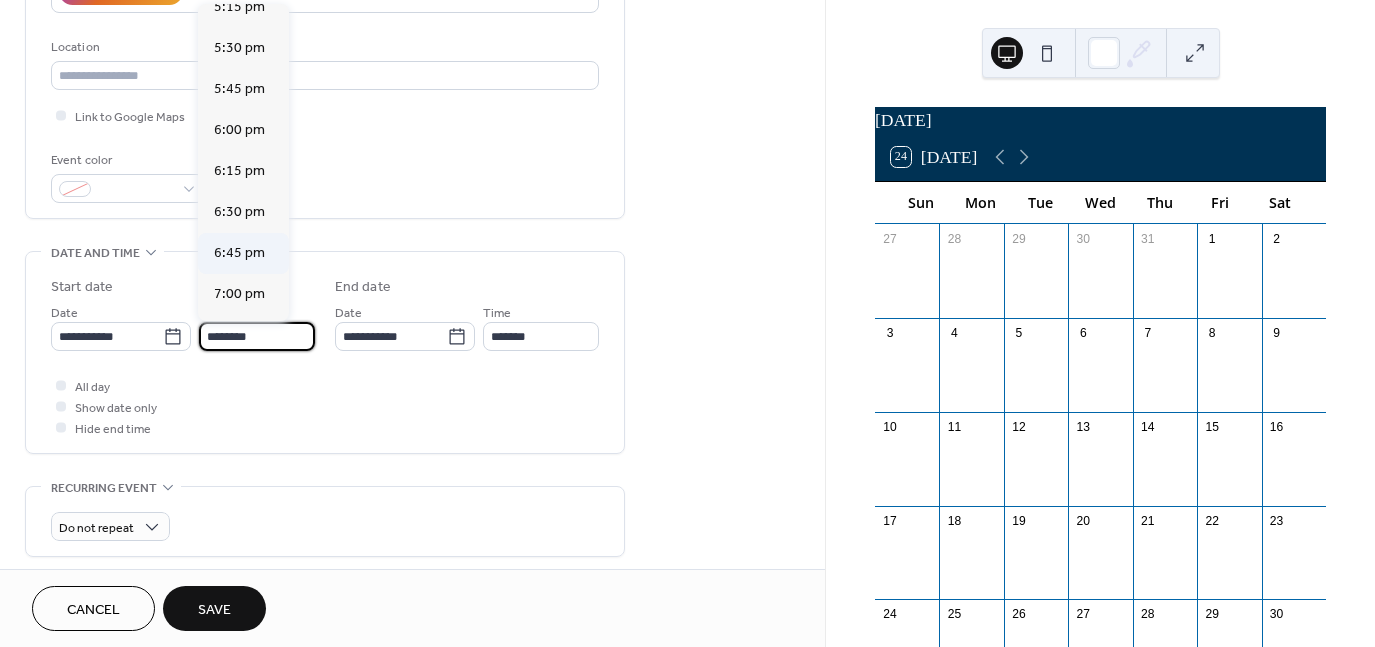 scroll, scrollTop: 2868, scrollLeft: 0, axis: vertical 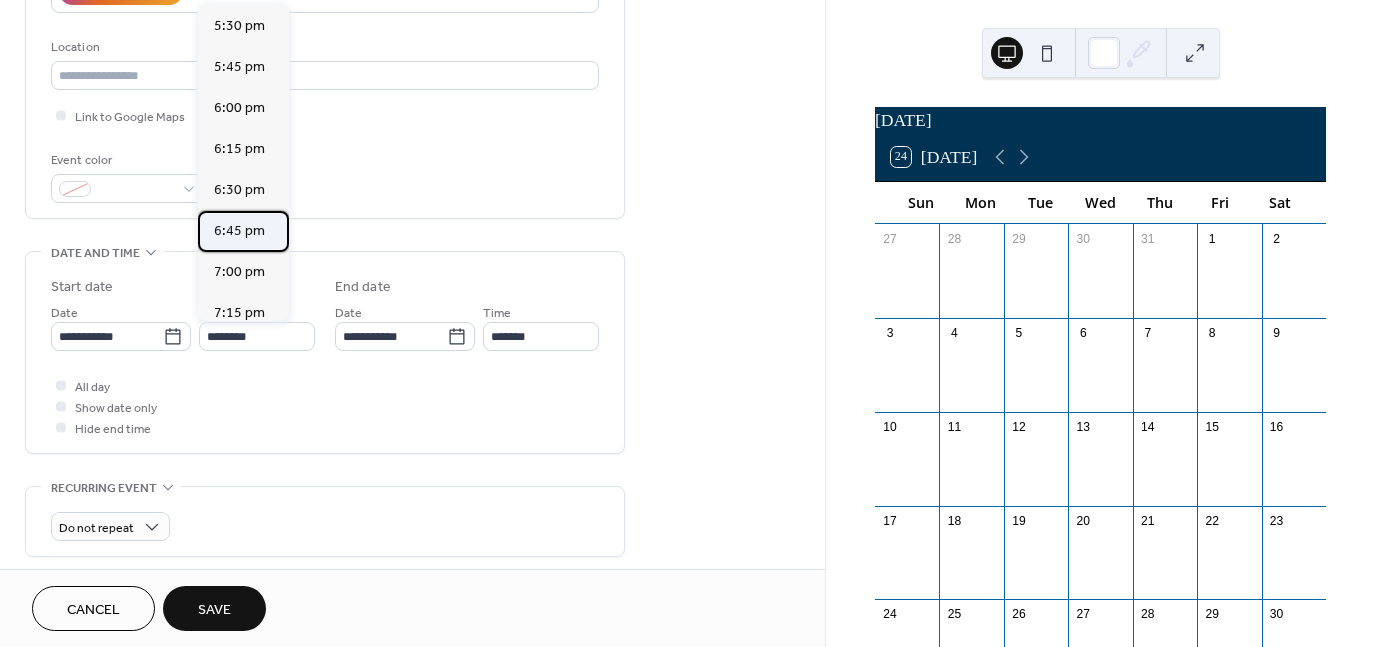click on "6:45 pm" at bounding box center [239, 231] 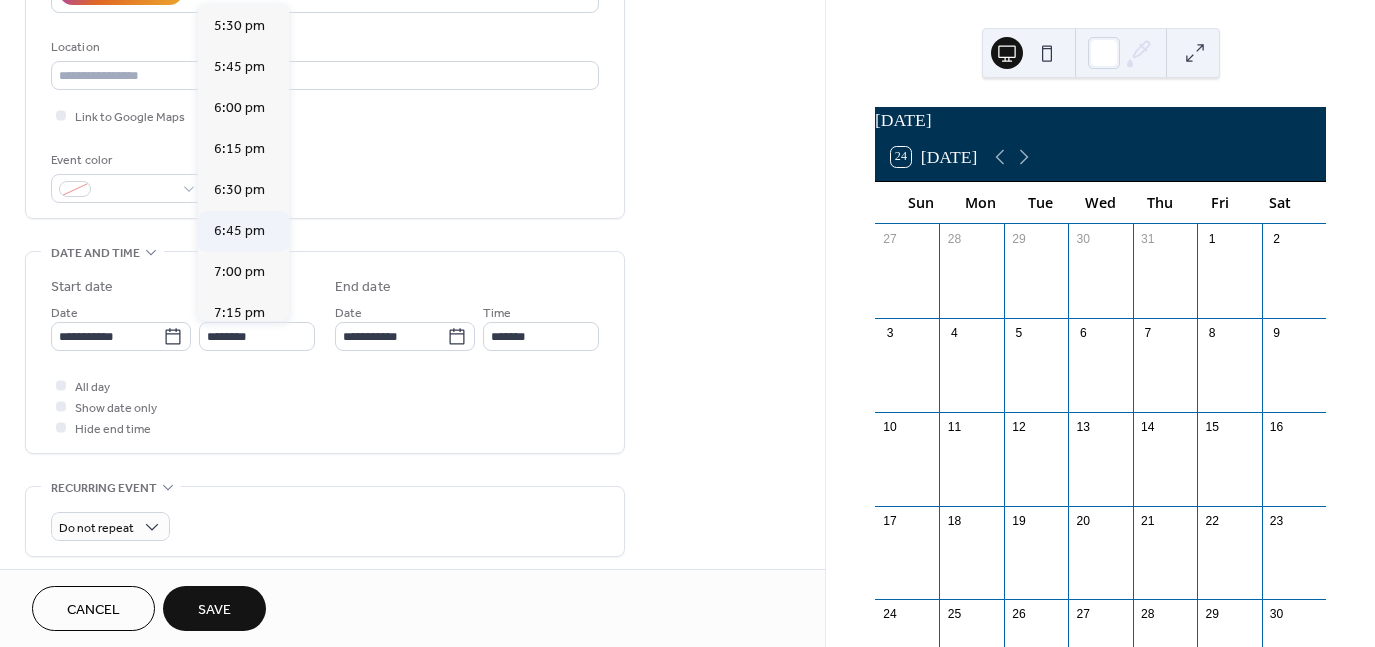 type on "*******" 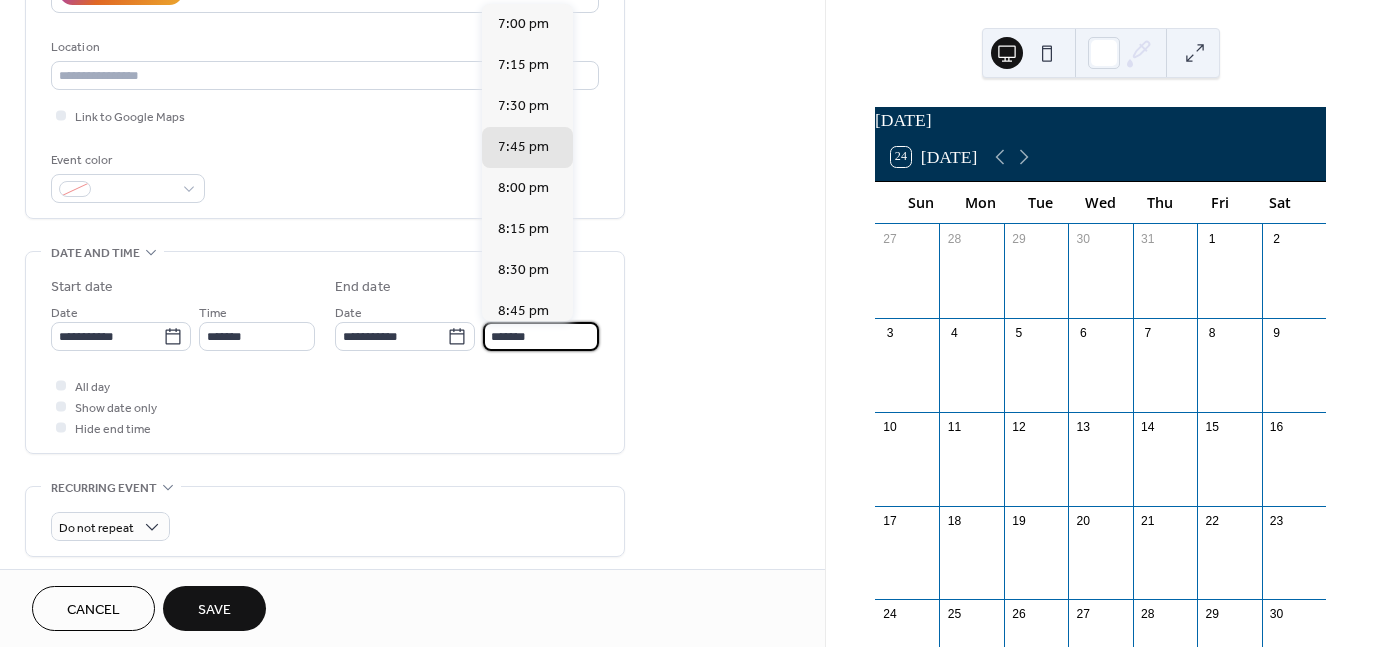 click on "*******" at bounding box center (541, 336) 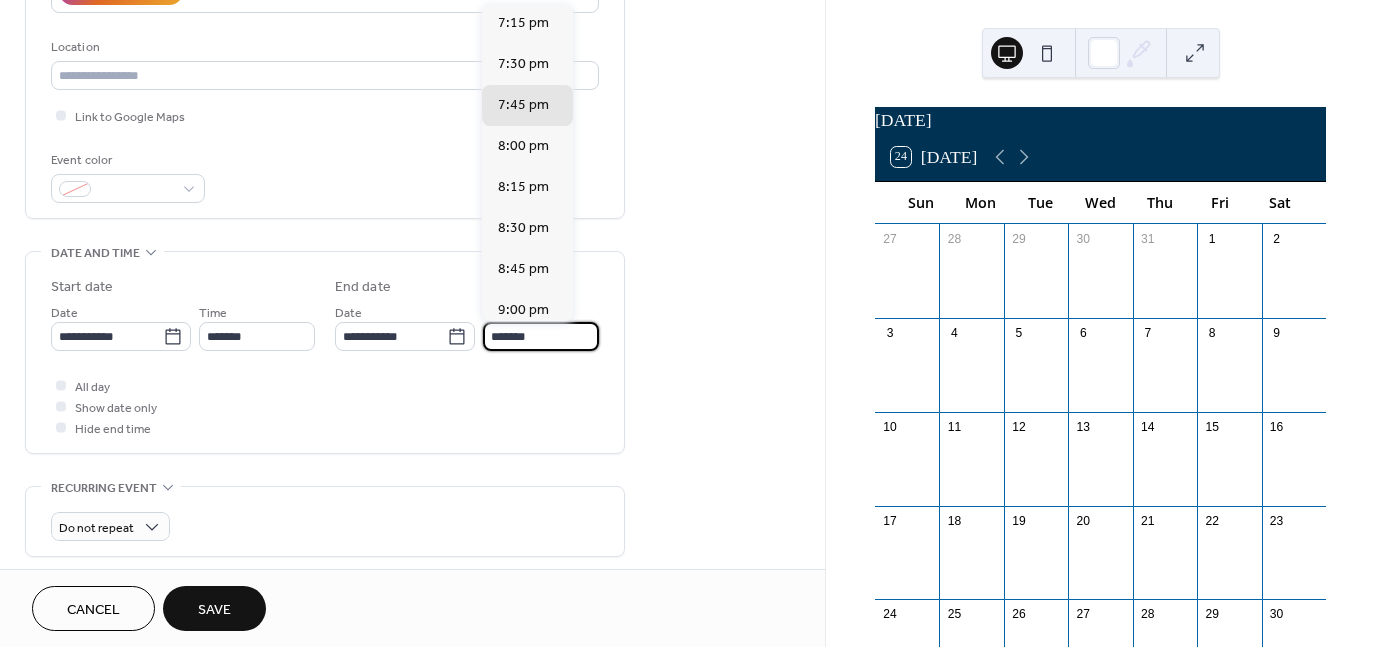 scroll, scrollTop: 200, scrollLeft: 0, axis: vertical 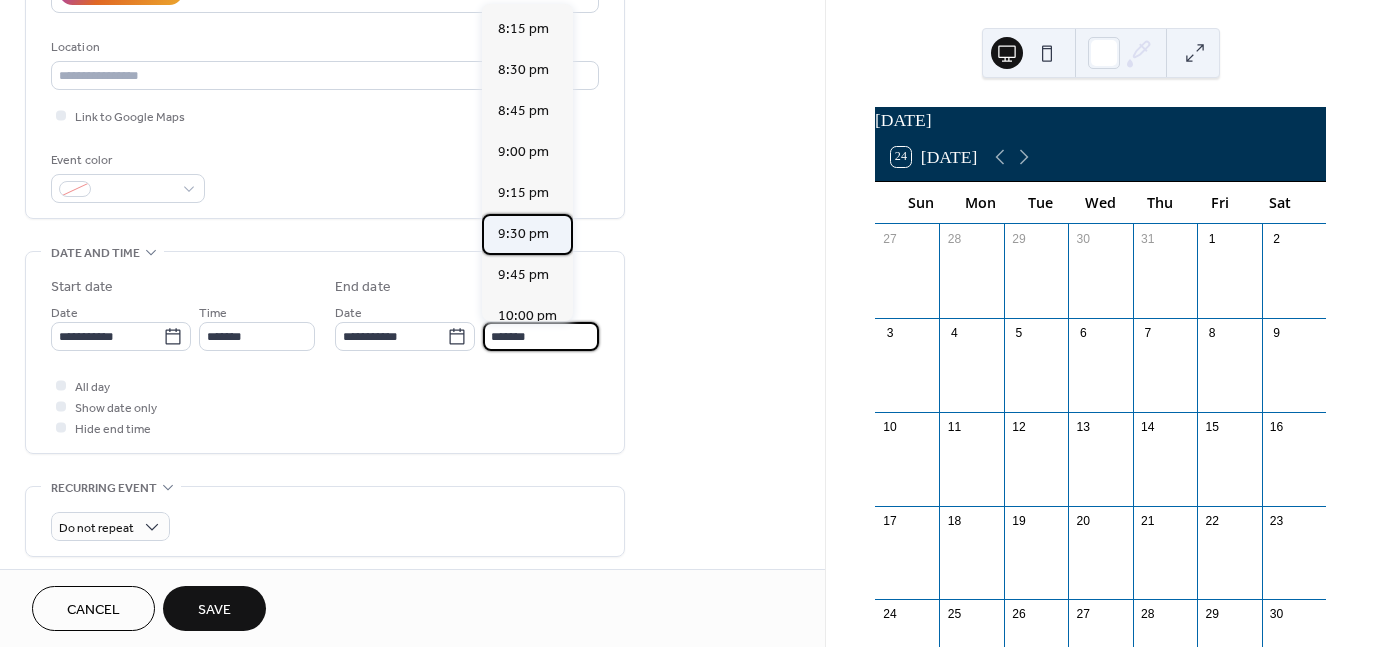 click on "9:30 pm" at bounding box center [523, 234] 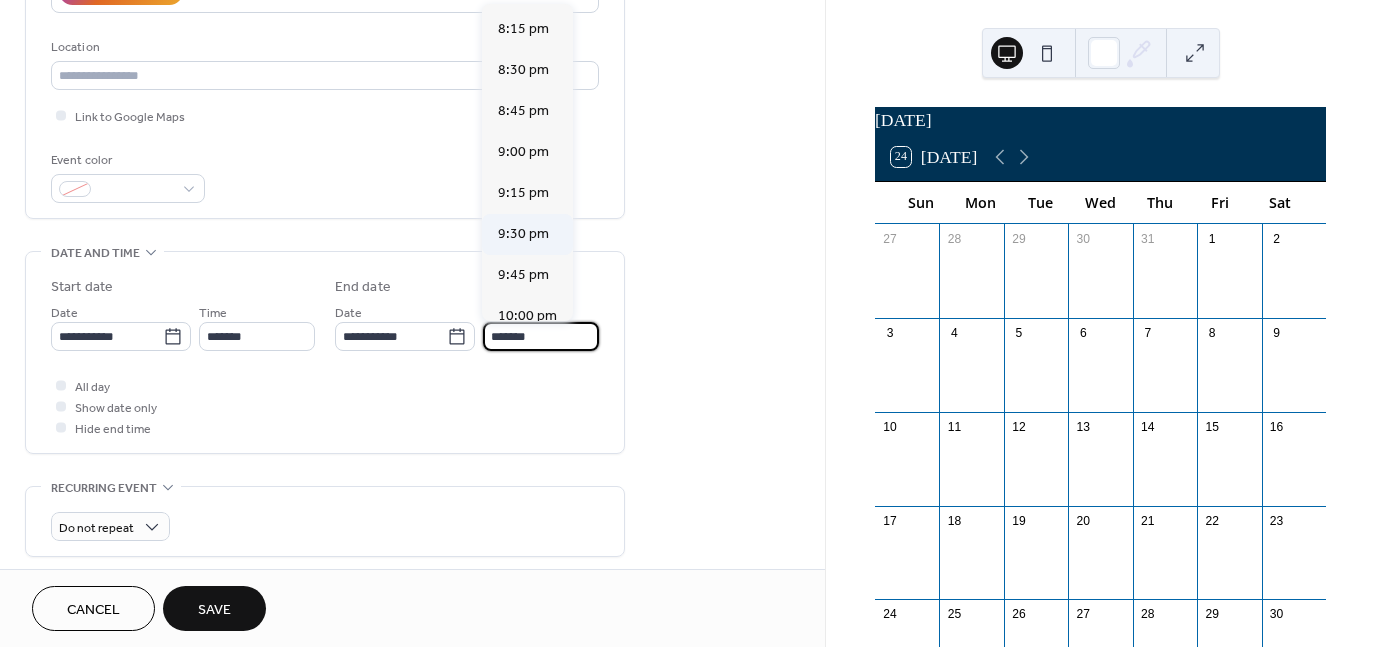 type on "*******" 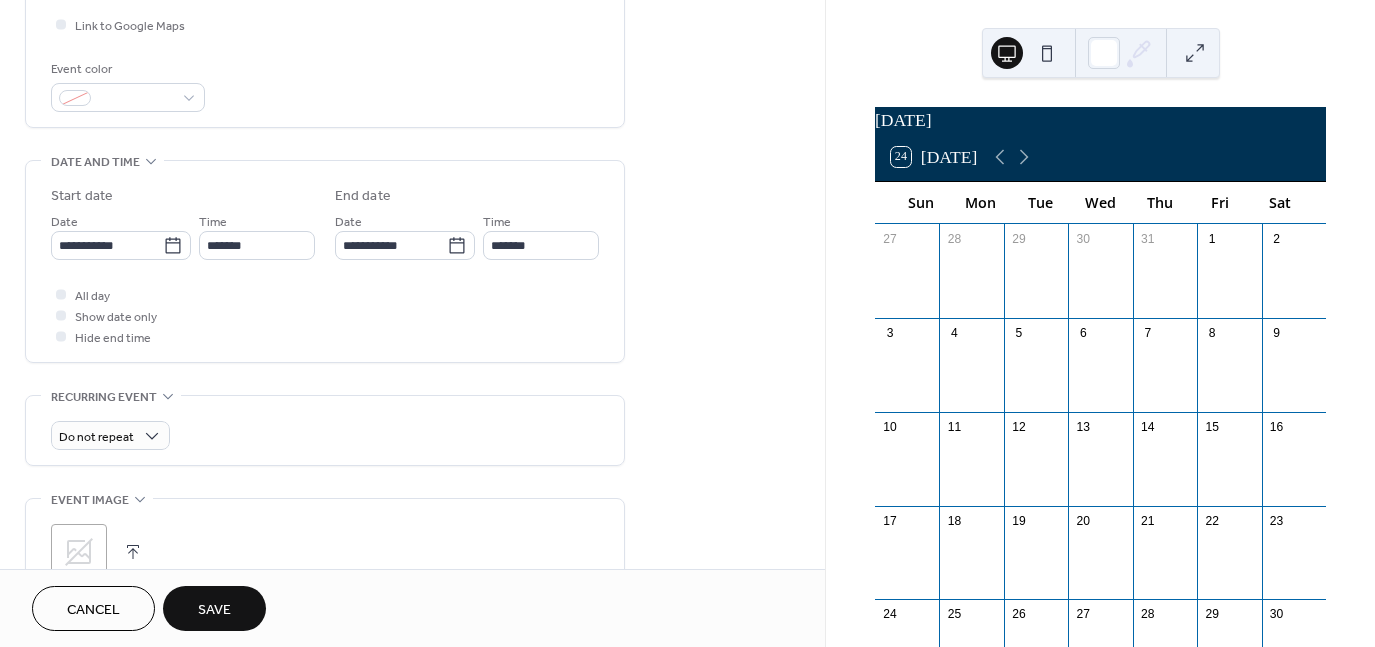 scroll, scrollTop: 500, scrollLeft: 0, axis: vertical 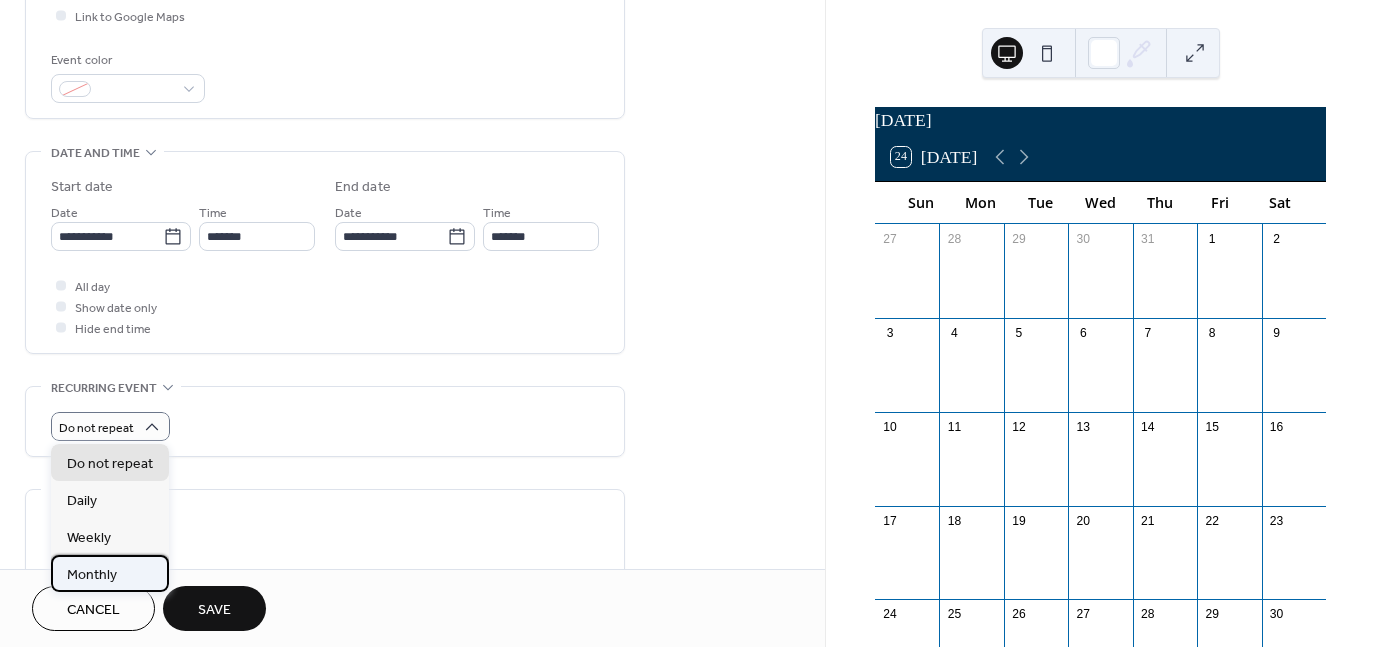 click on "Monthly" at bounding box center (110, 573) 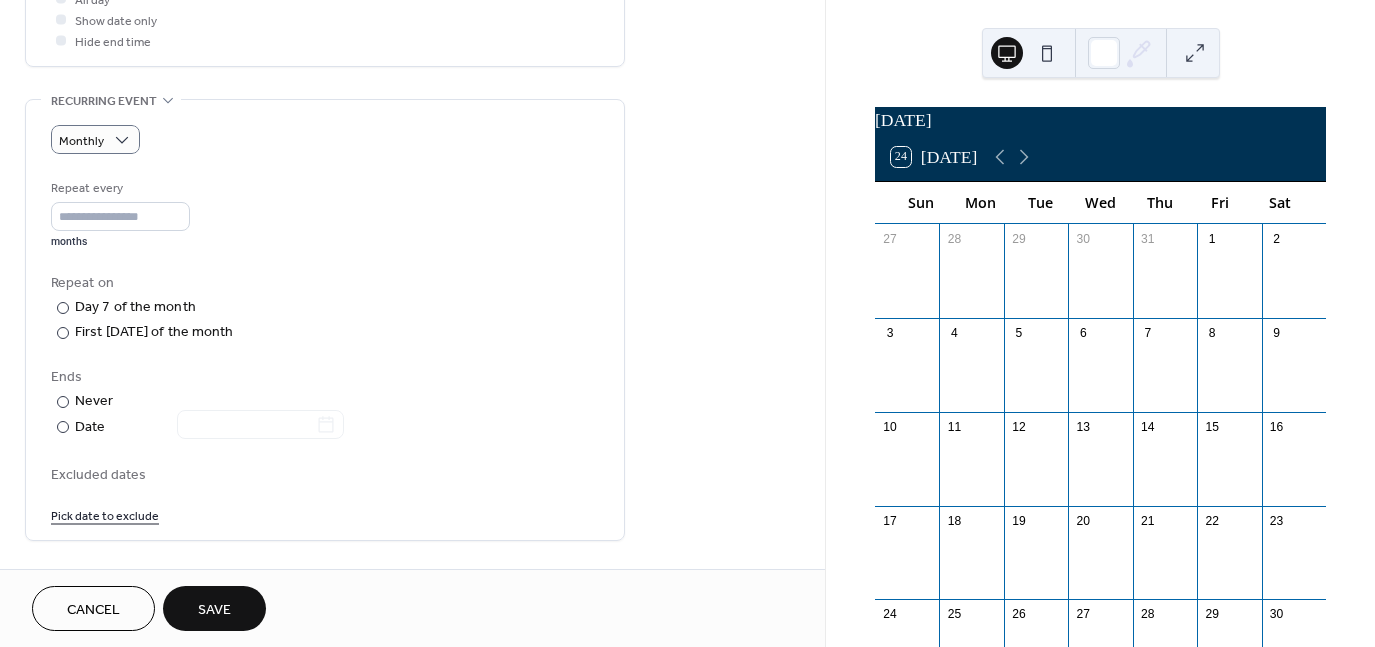 scroll, scrollTop: 800, scrollLeft: 0, axis: vertical 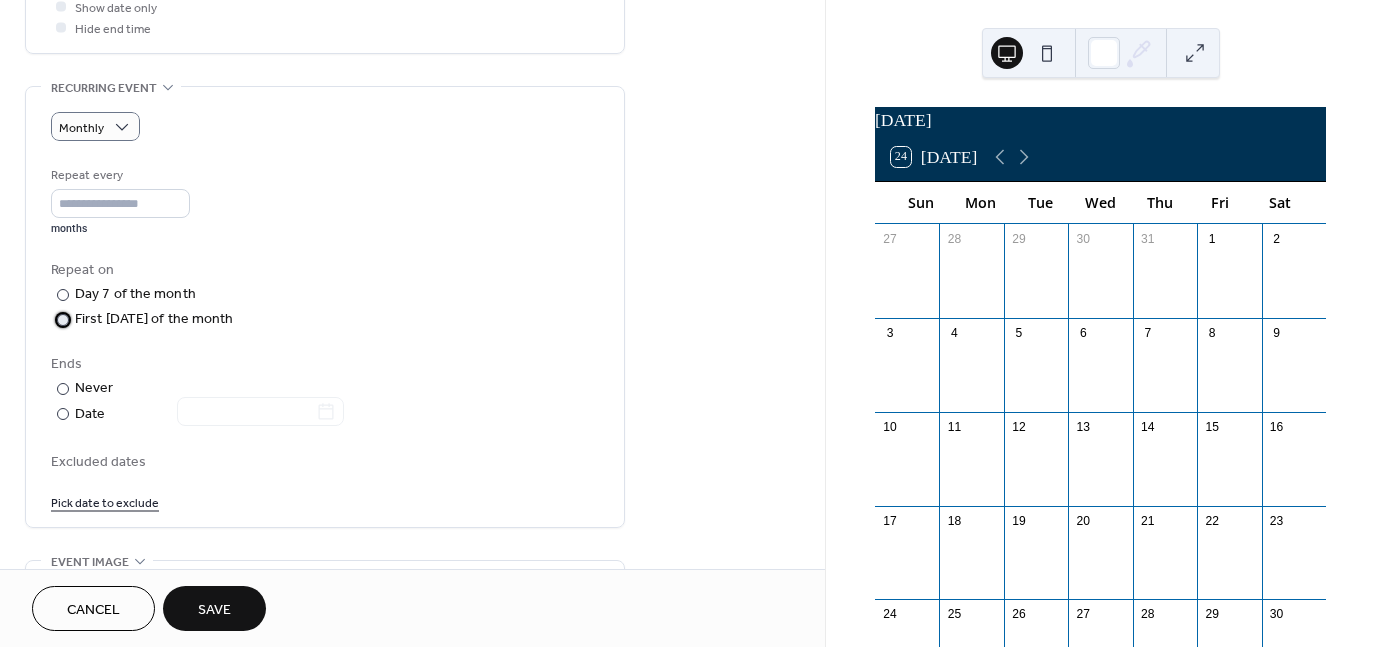 click at bounding box center [63, 320] 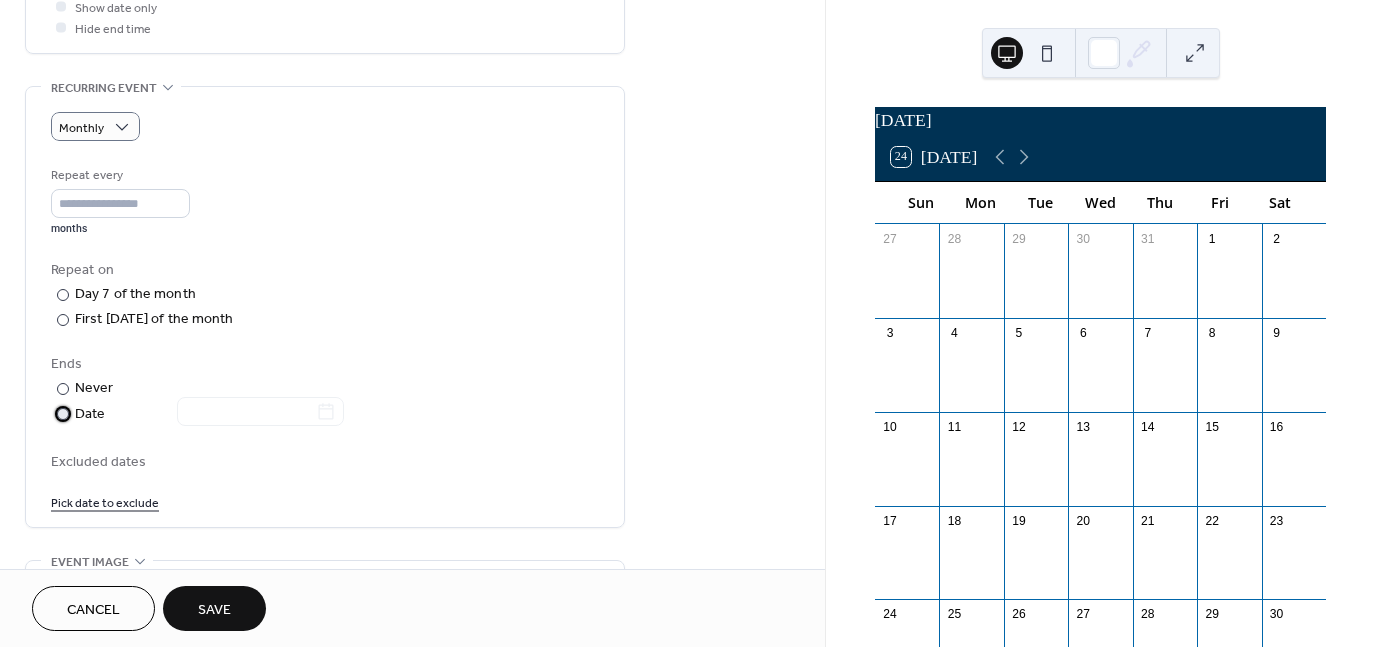 click at bounding box center (63, 414) 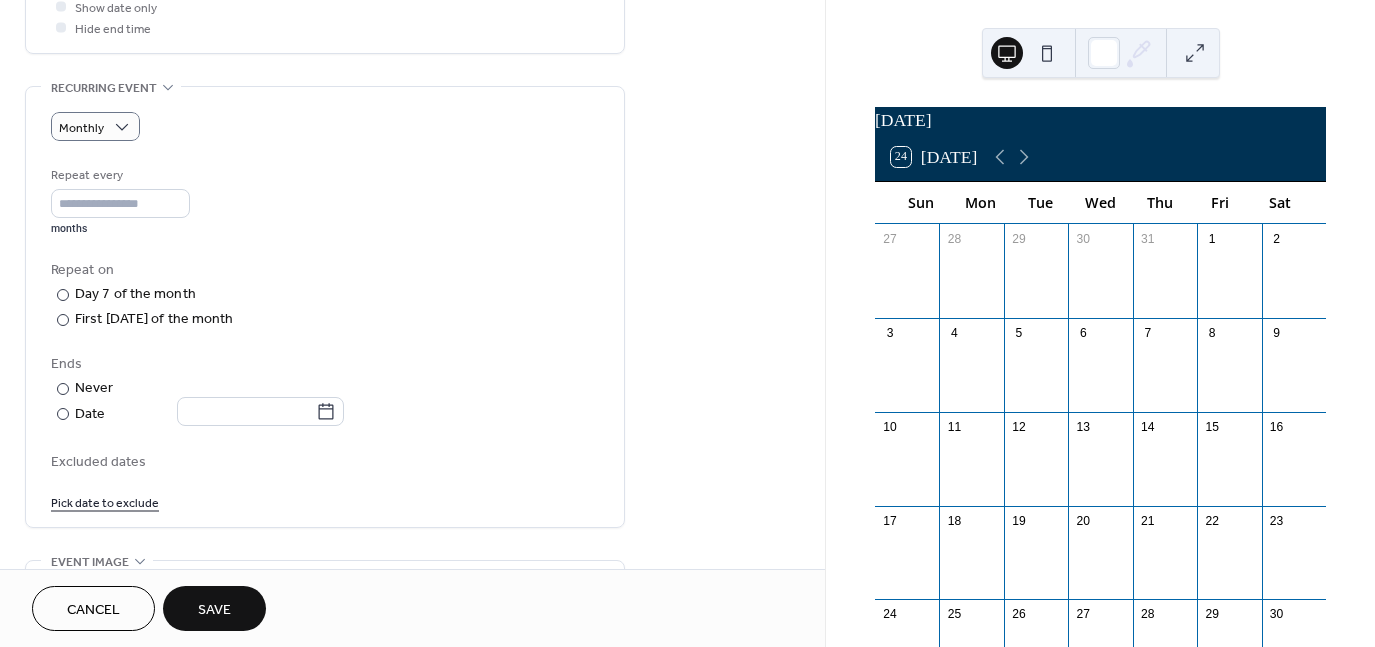 click on "Repeat every * months Repeat on ​ Day 7 of the month ​ First [DATE] of the month ​ [DATE] of the month Ends ​ Never ​ Date Excluded dates   Pick date to exclude" at bounding box center (325, 338) 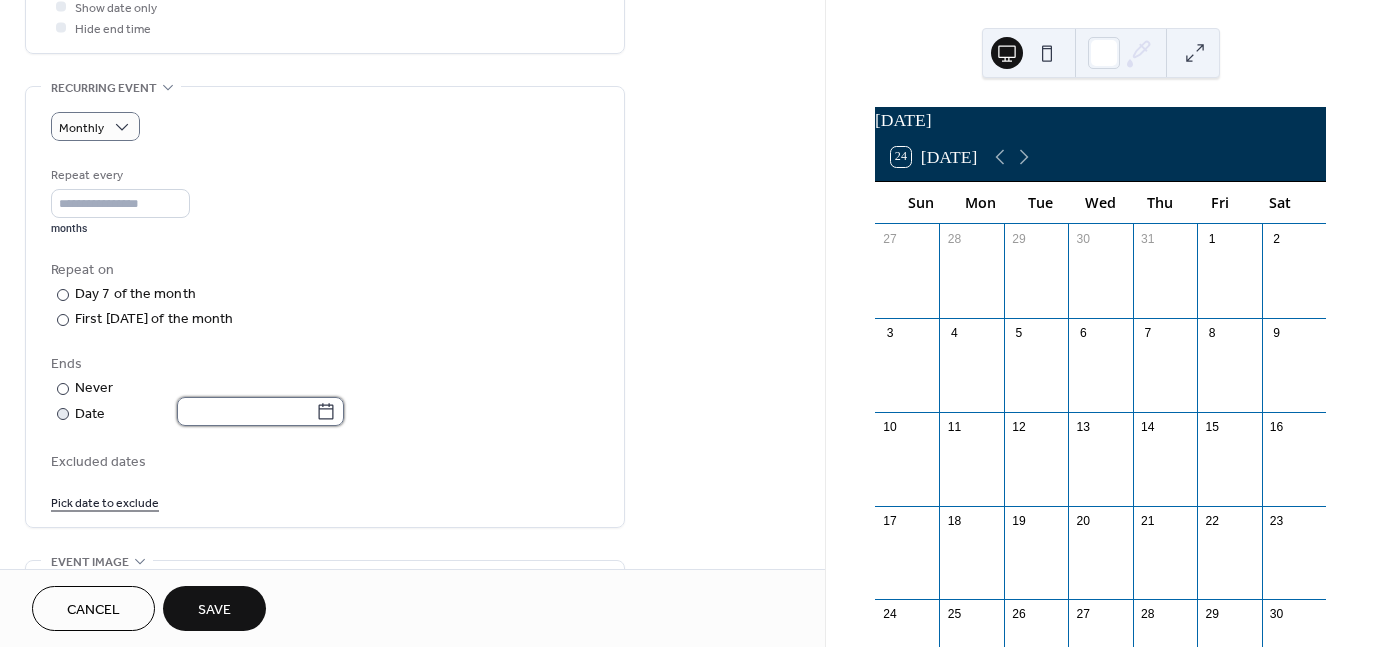 click at bounding box center [246, 411] 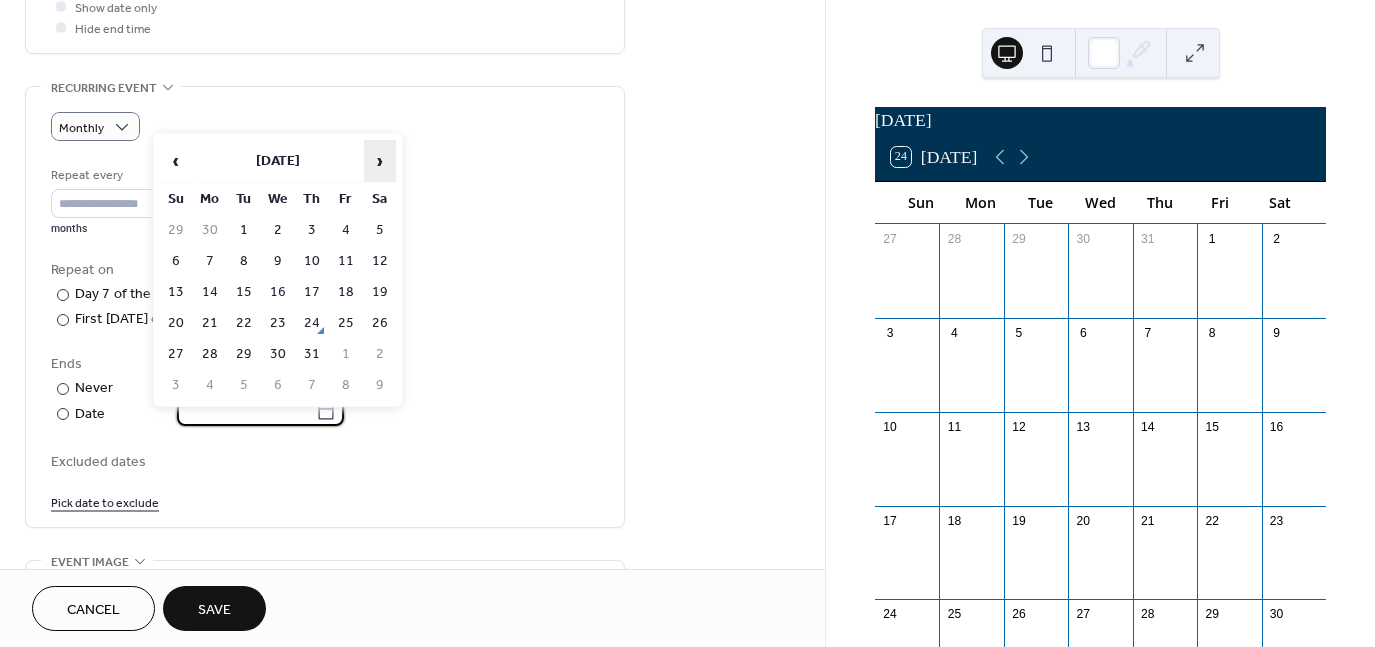 click on "›" at bounding box center (380, 161) 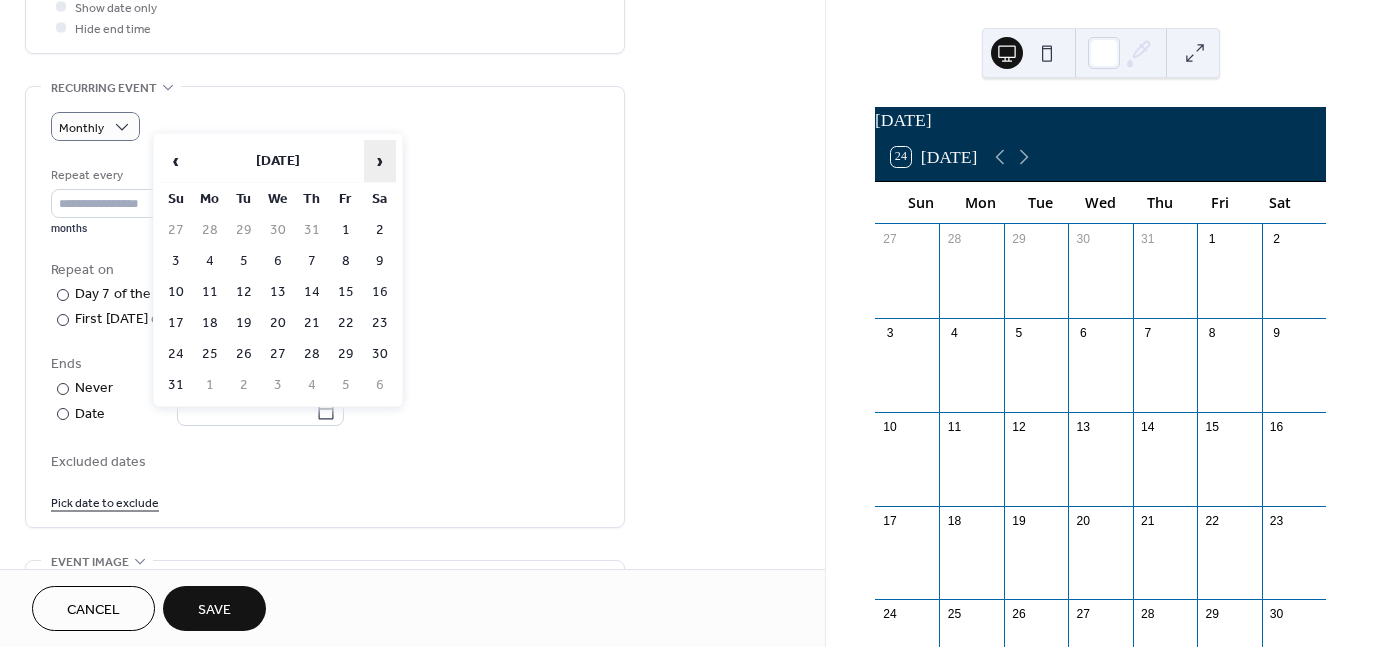 click on "›" at bounding box center (380, 161) 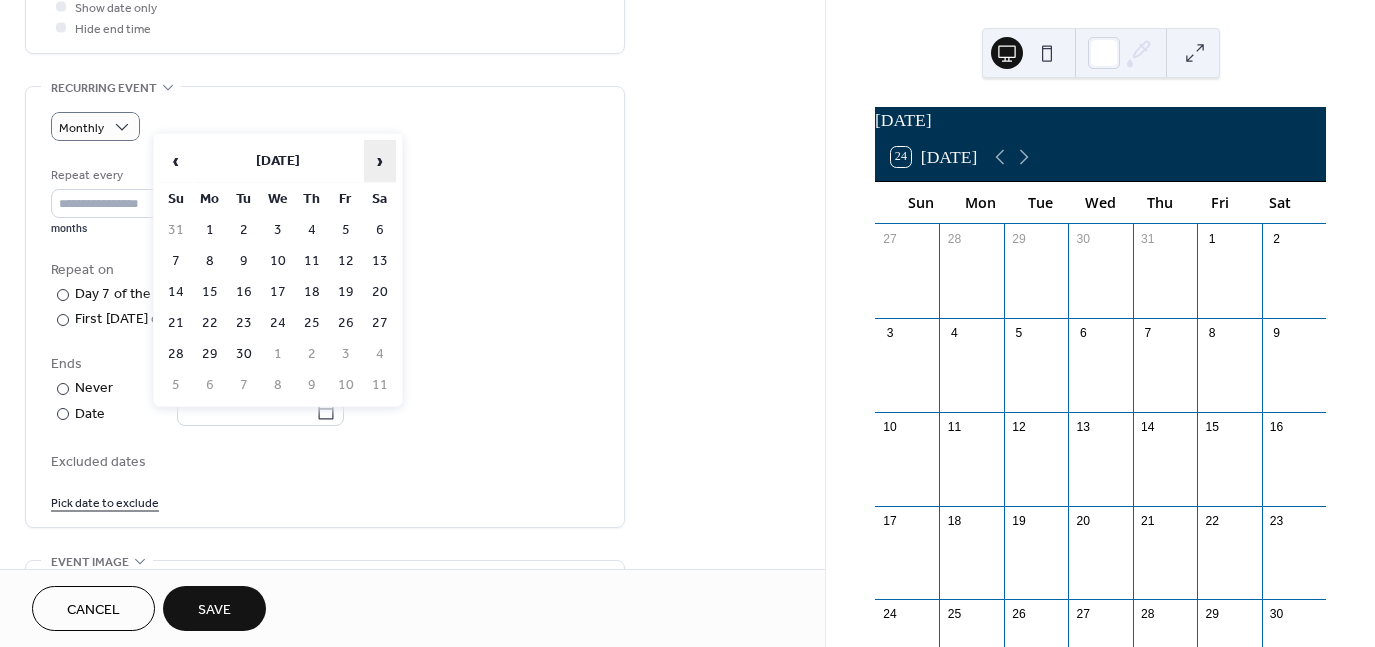 click on "›" at bounding box center [380, 161] 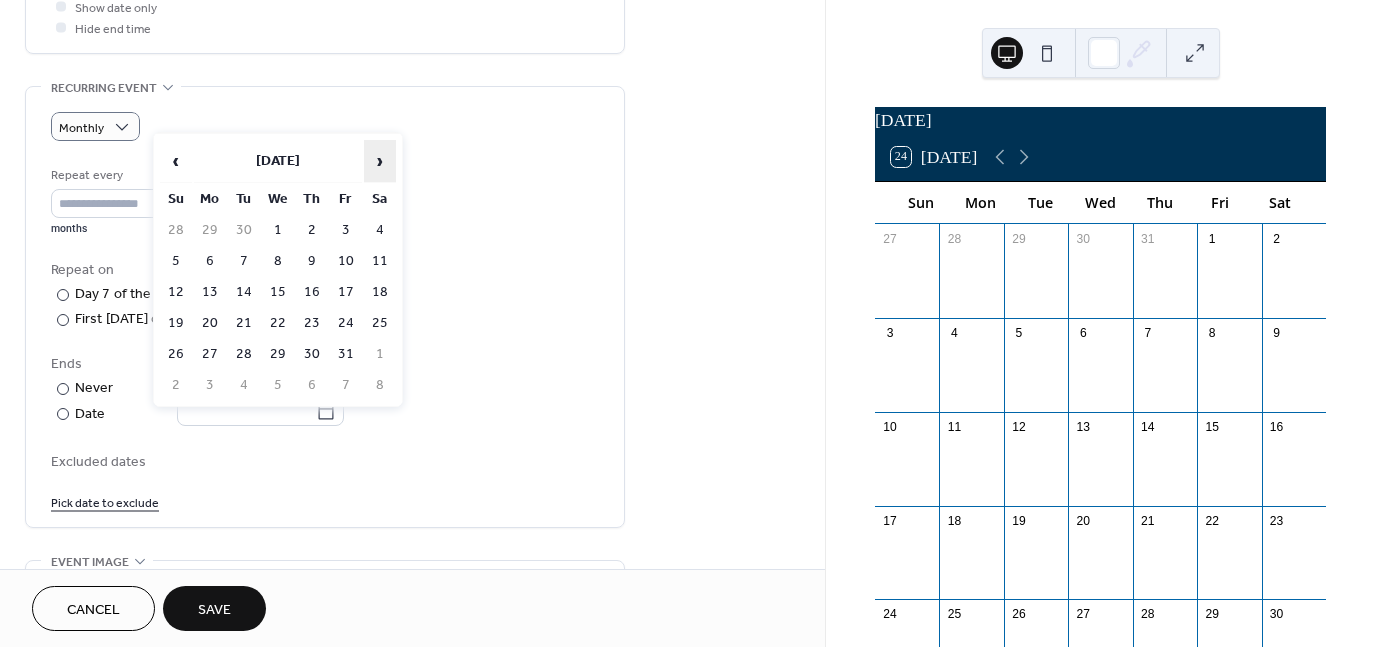 click on "›" at bounding box center [380, 161] 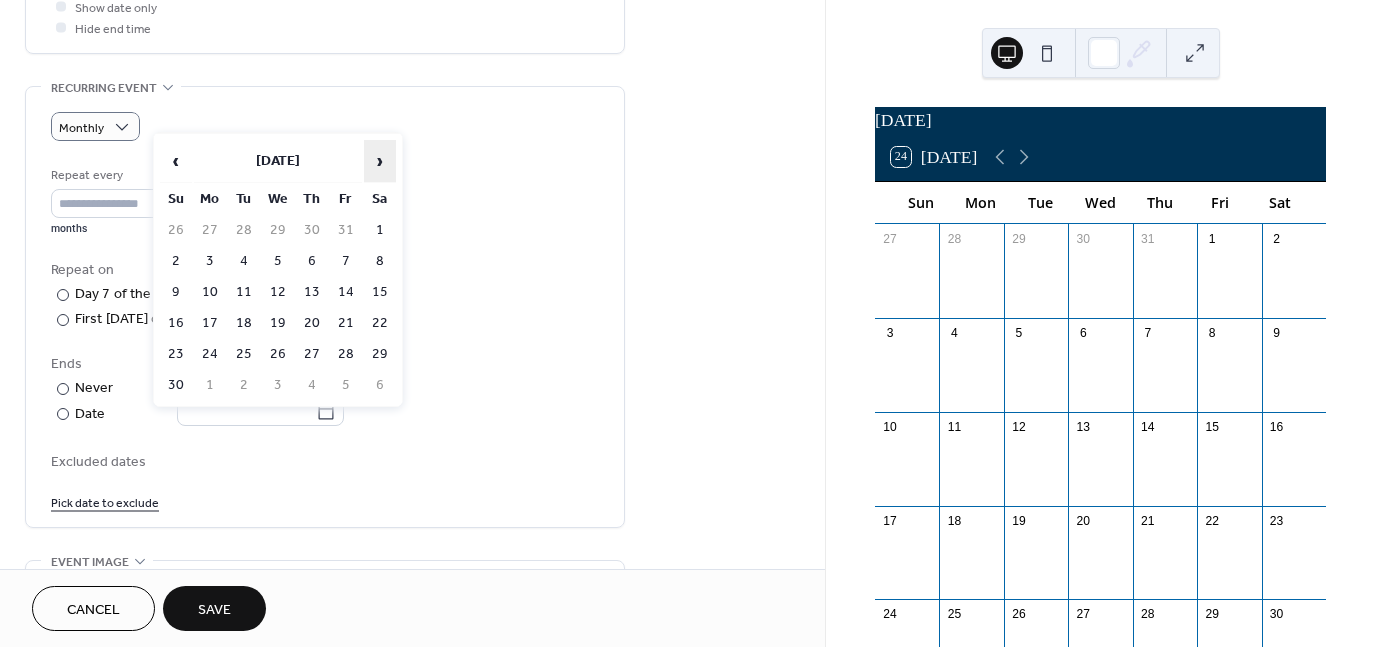 click on "›" at bounding box center (380, 161) 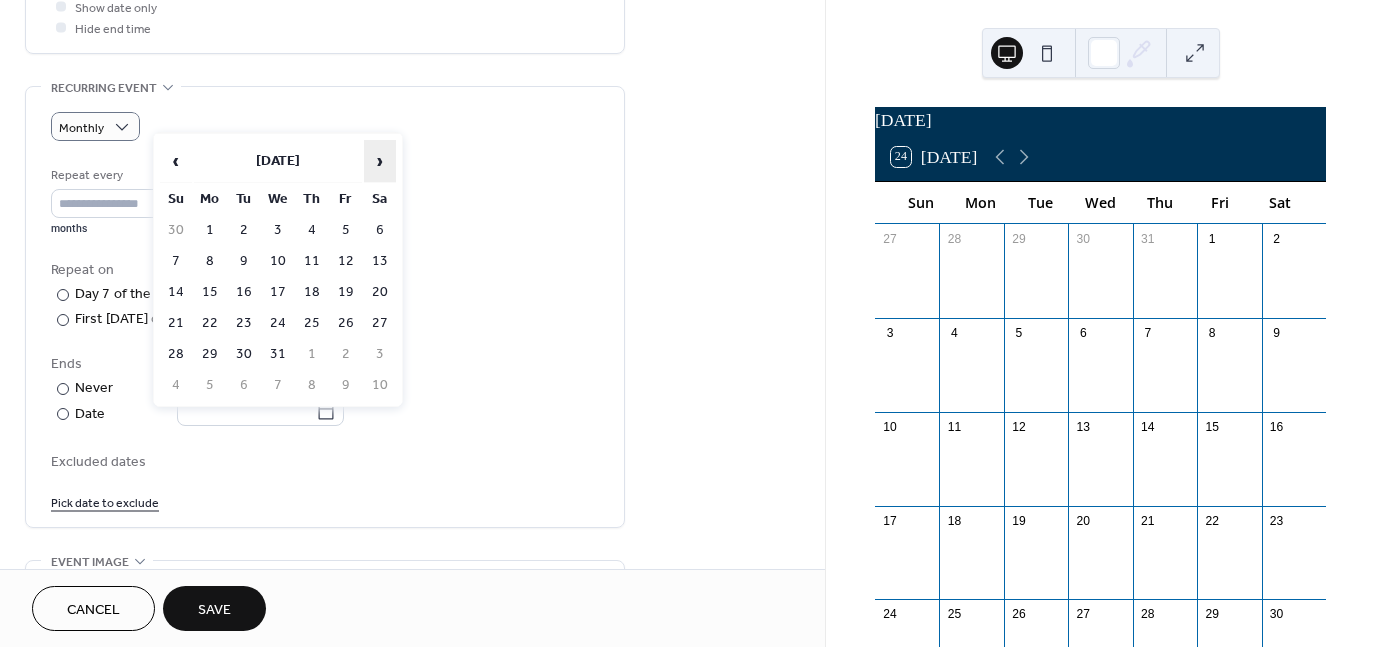 click on "›" at bounding box center [380, 161] 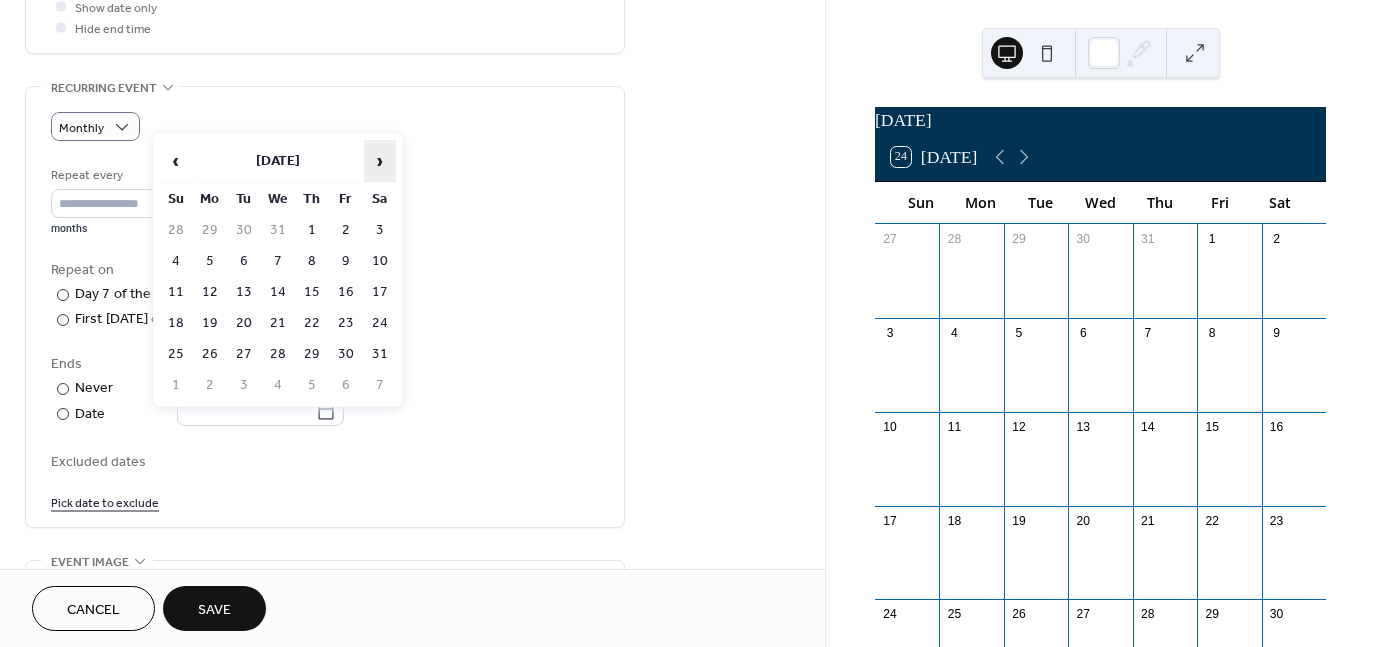 click on "›" at bounding box center [380, 161] 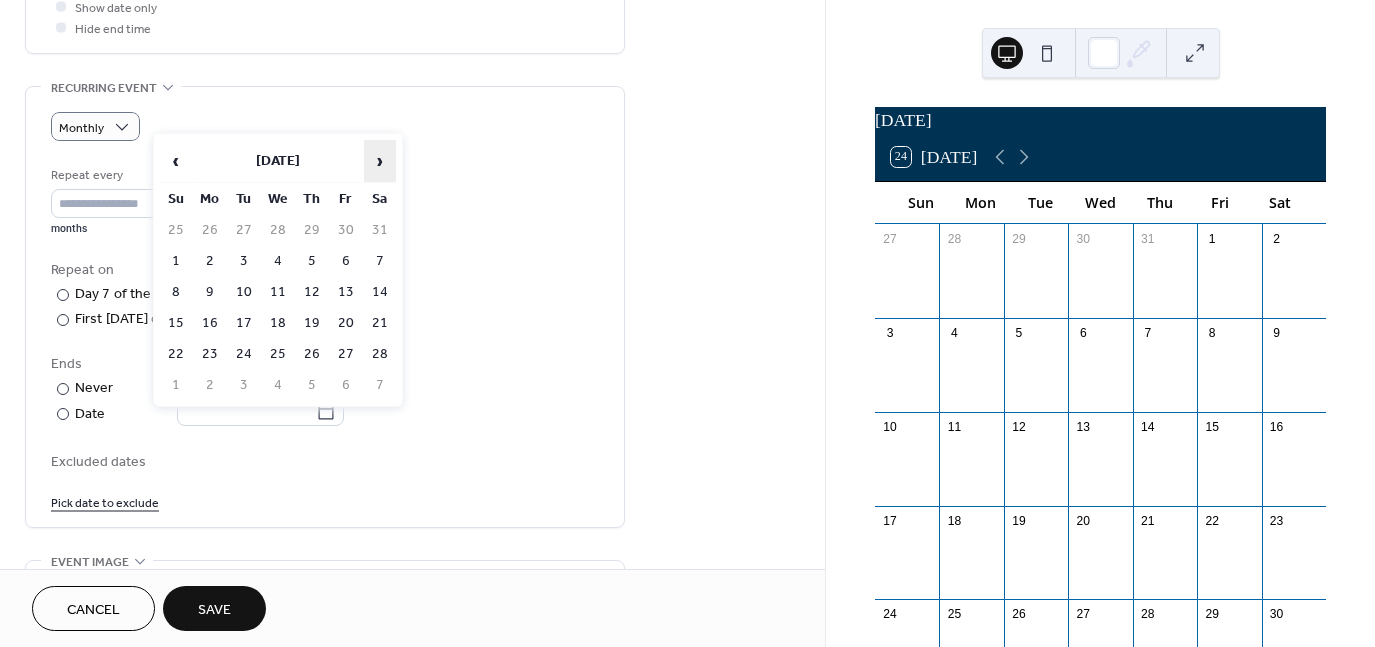 click on "›" at bounding box center [380, 161] 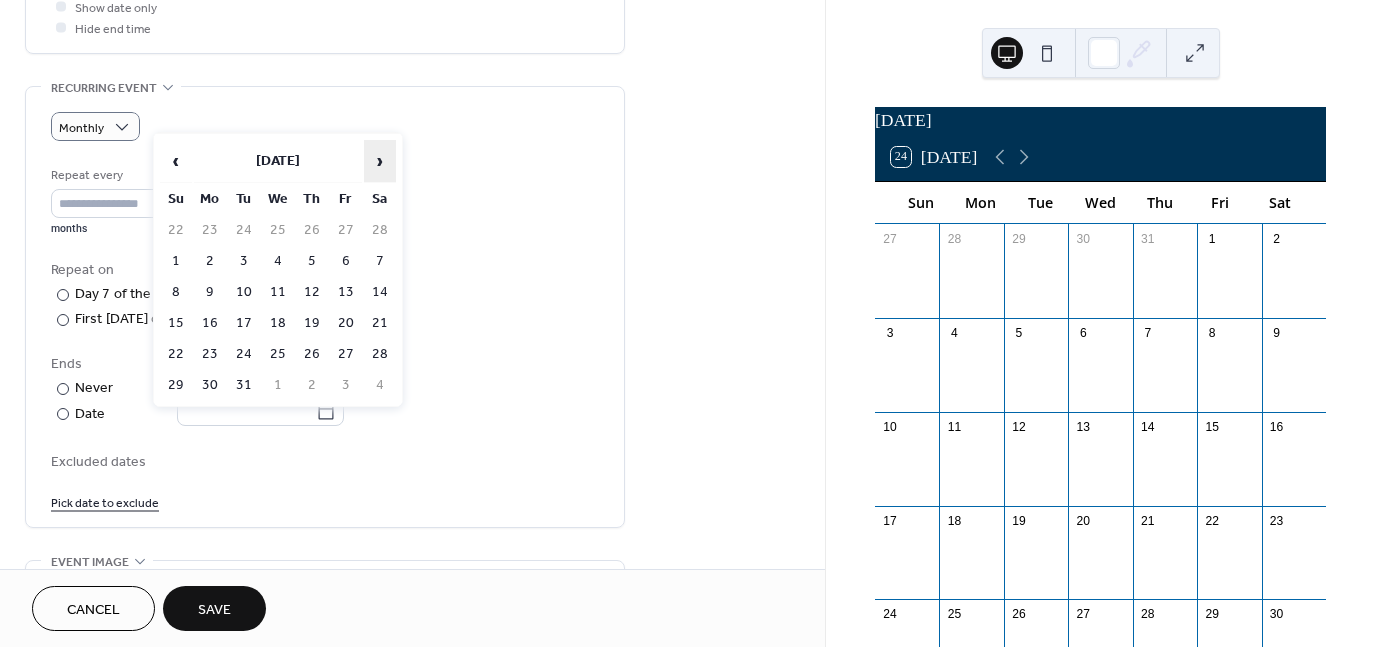 click on "›" at bounding box center (380, 161) 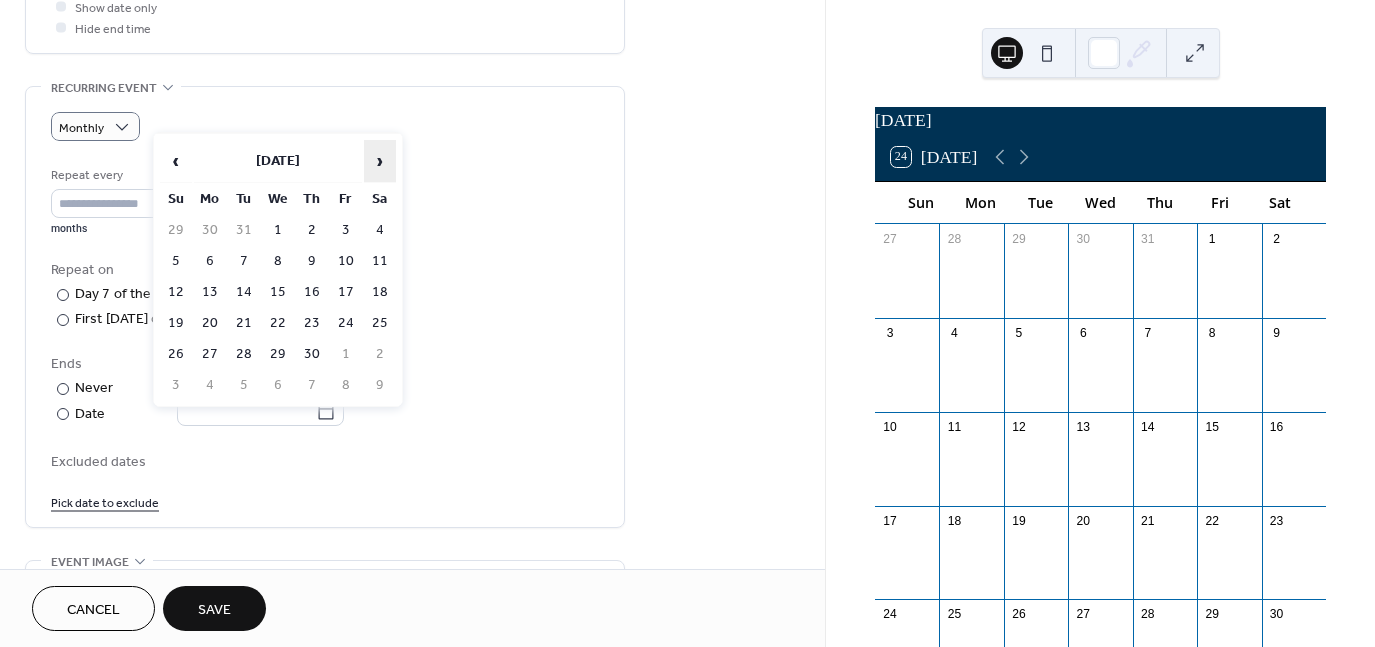 click on "›" at bounding box center [380, 161] 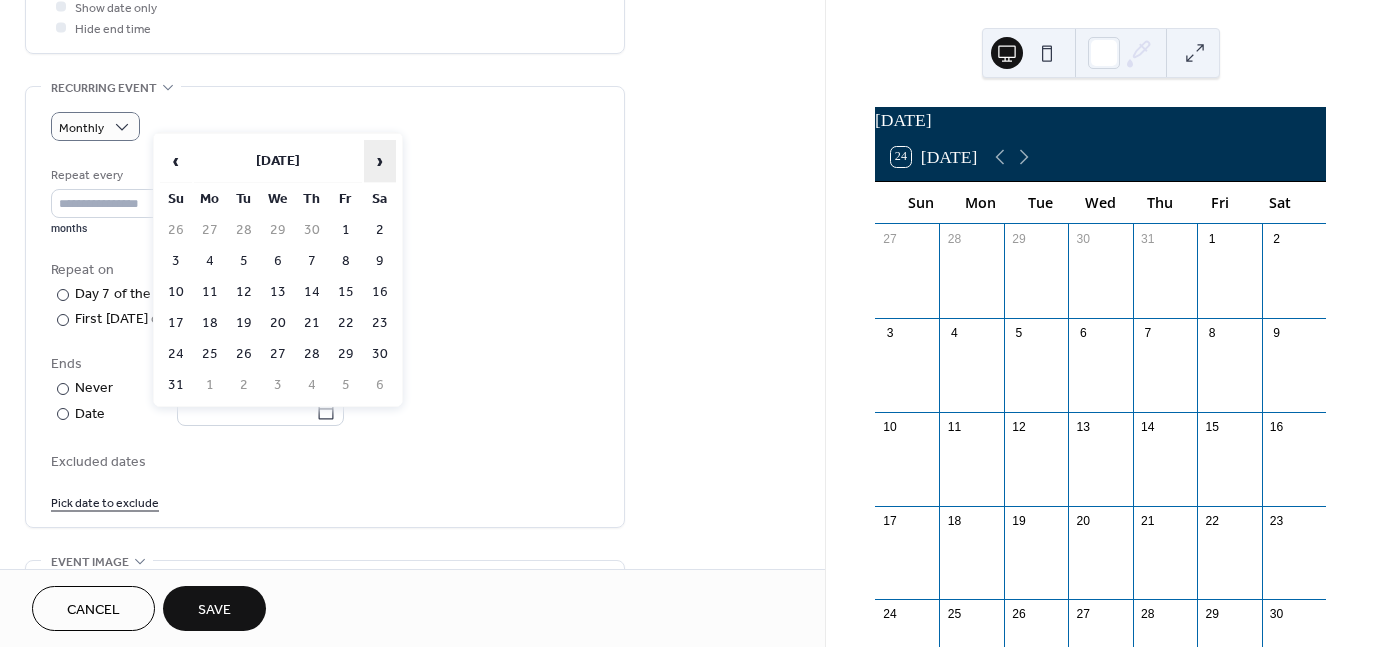 click on "›" at bounding box center [380, 161] 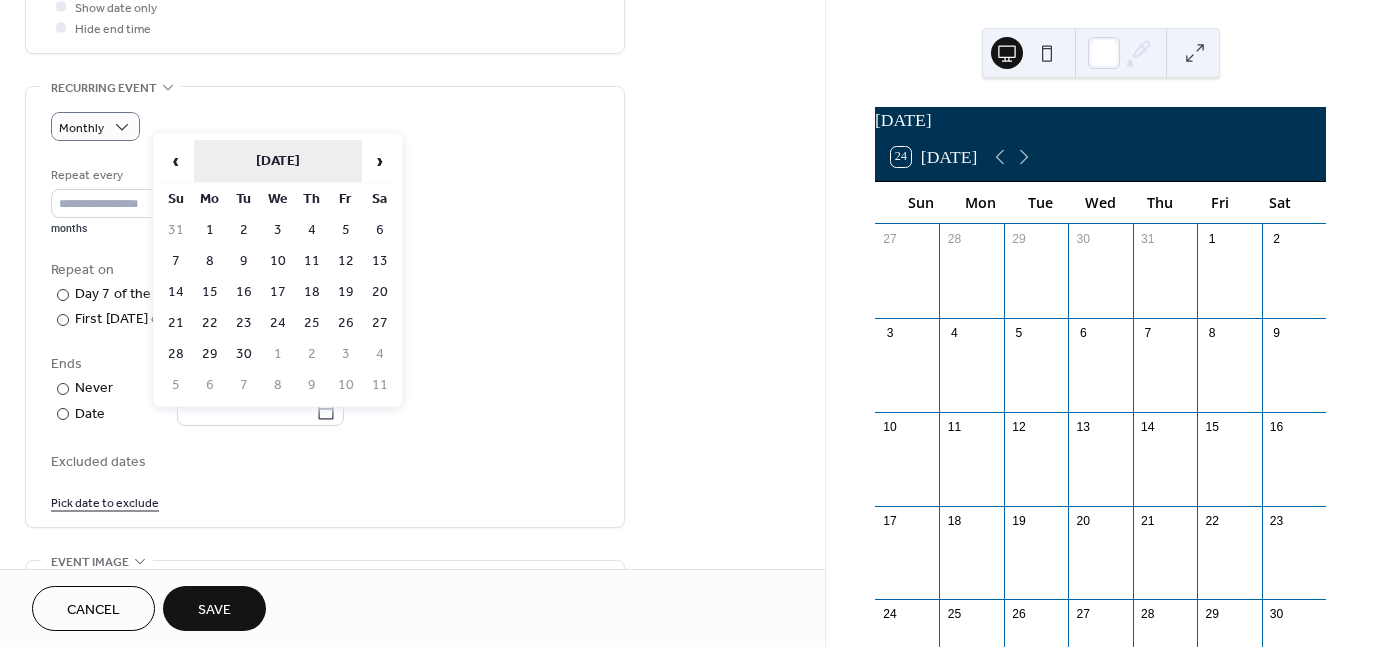 click on "[DATE]" at bounding box center (278, 161) 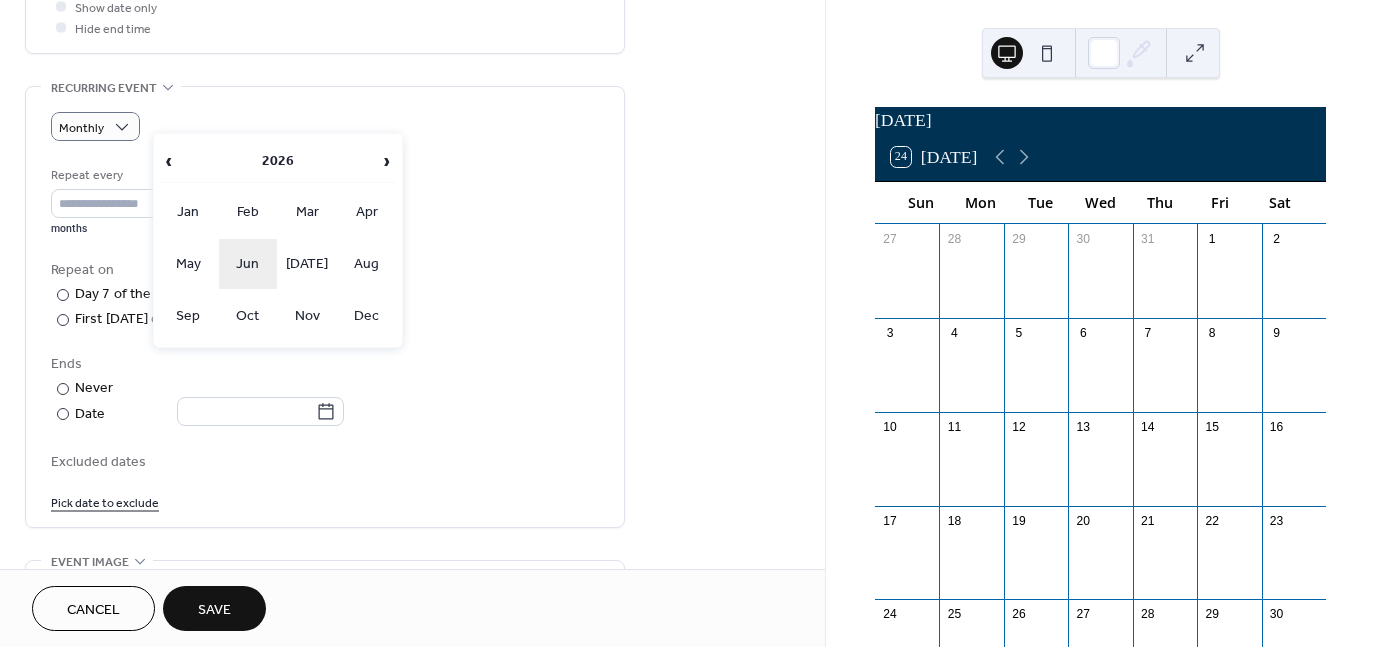 click on "Jun" at bounding box center (248, 264) 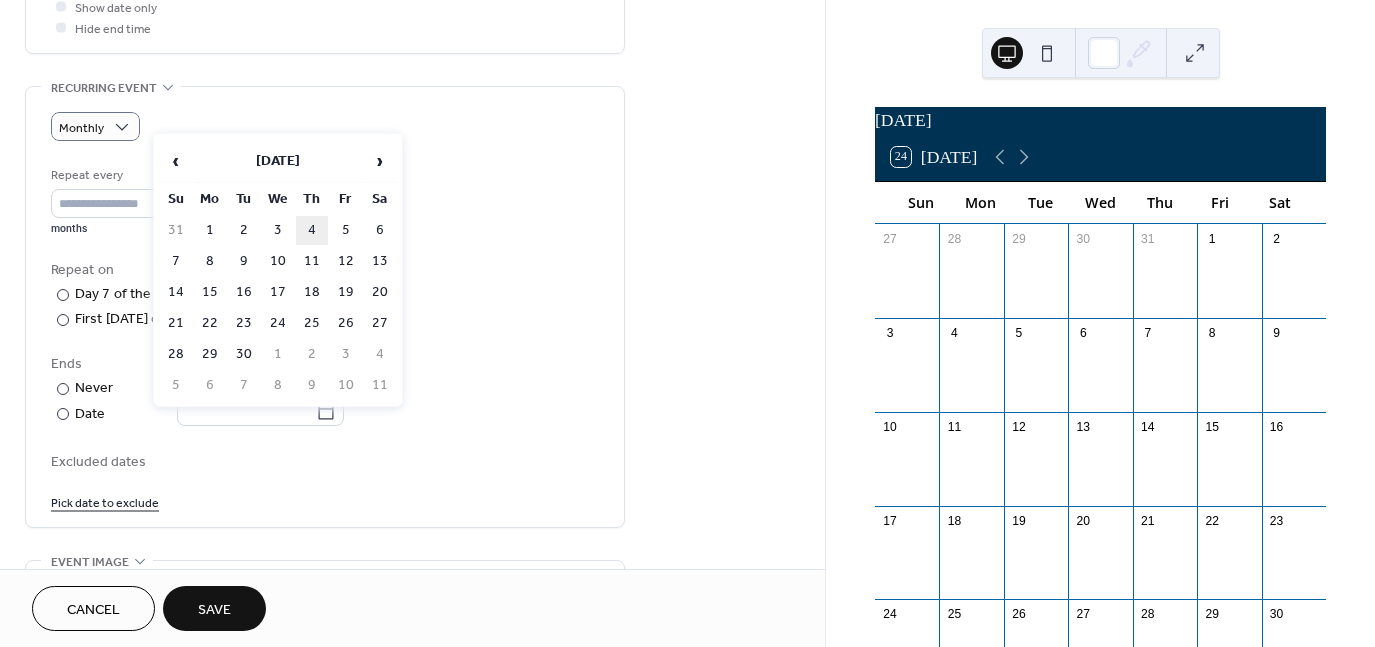 click on "4" at bounding box center [312, 230] 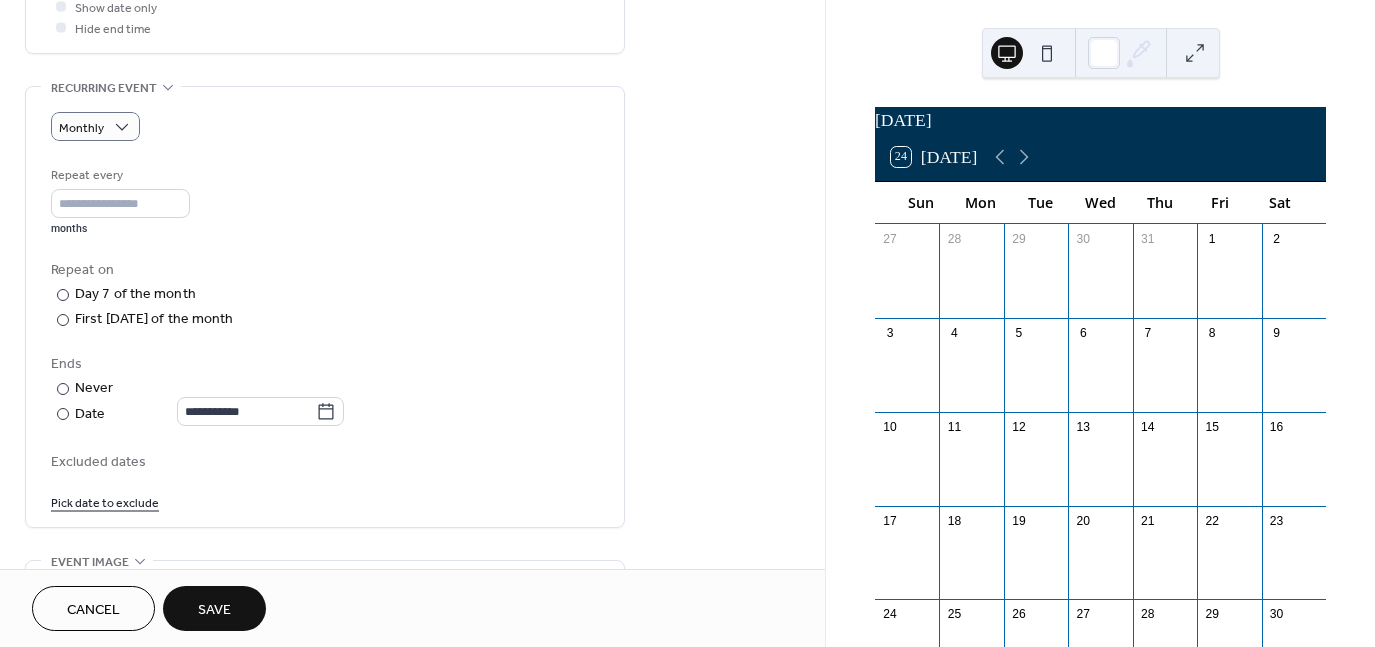 click on "Save" at bounding box center [214, 610] 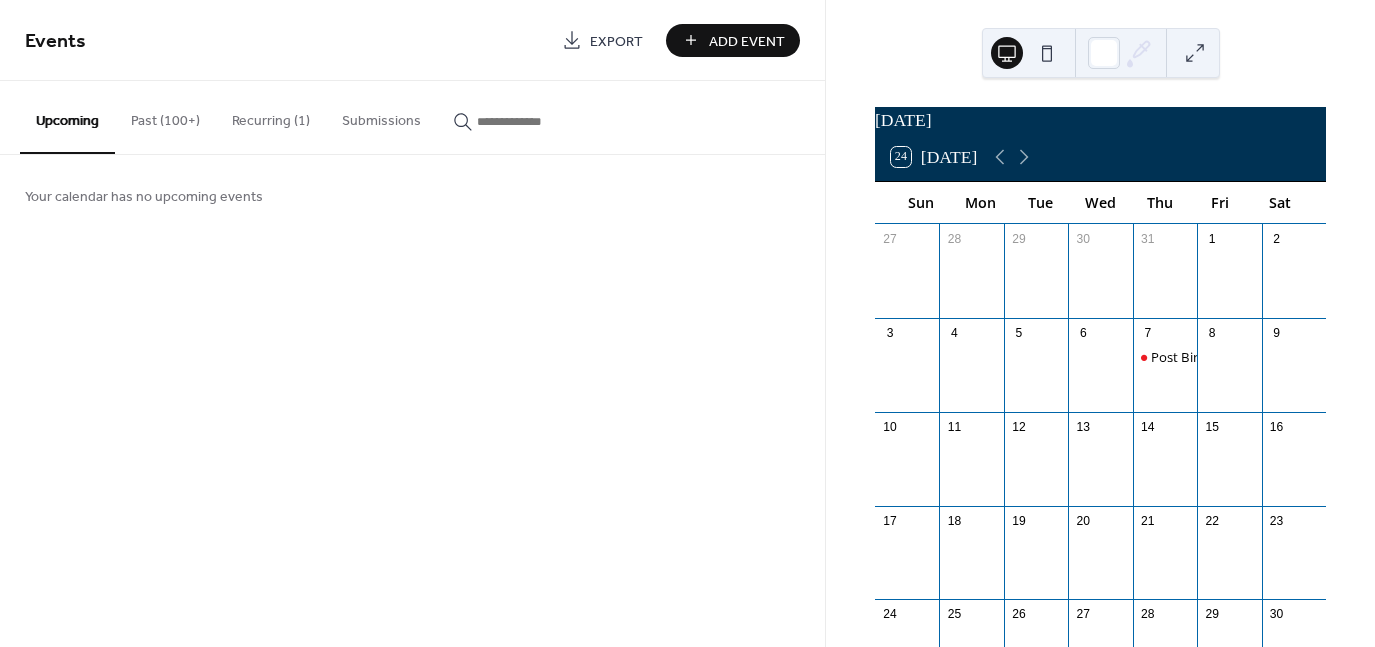 click on "Add Event" at bounding box center [747, 41] 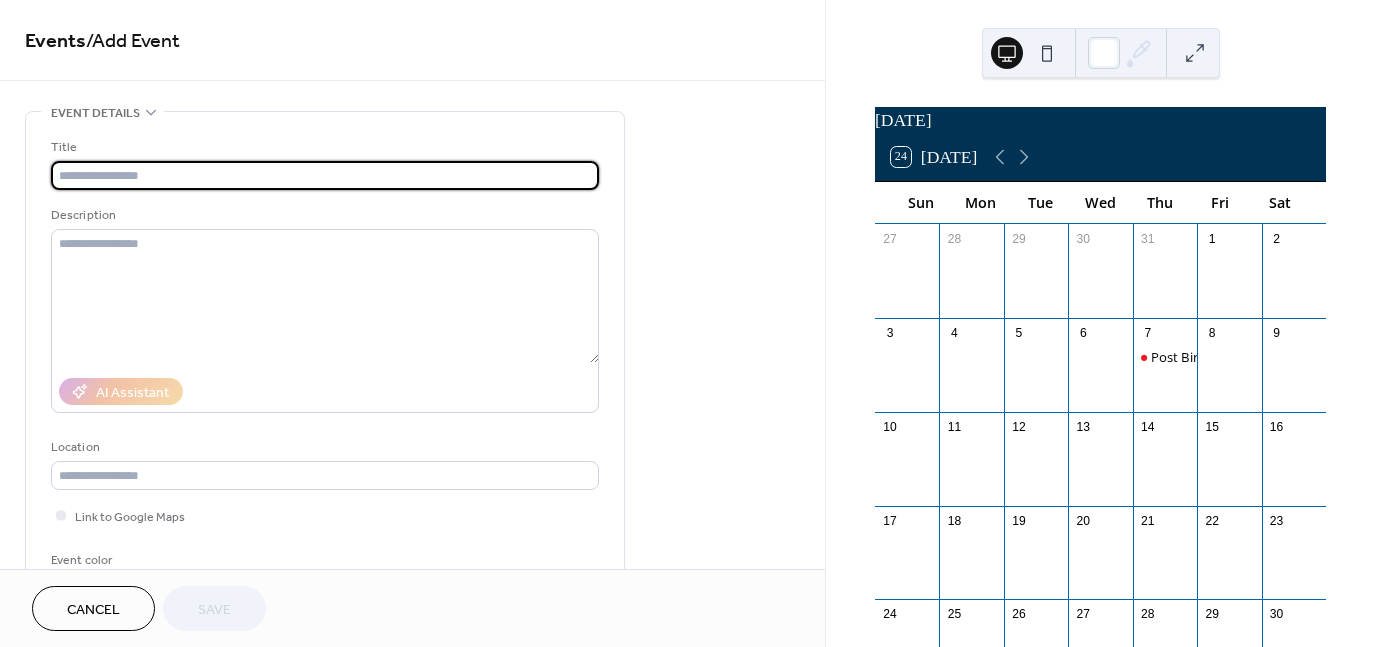 click at bounding box center (325, 175) 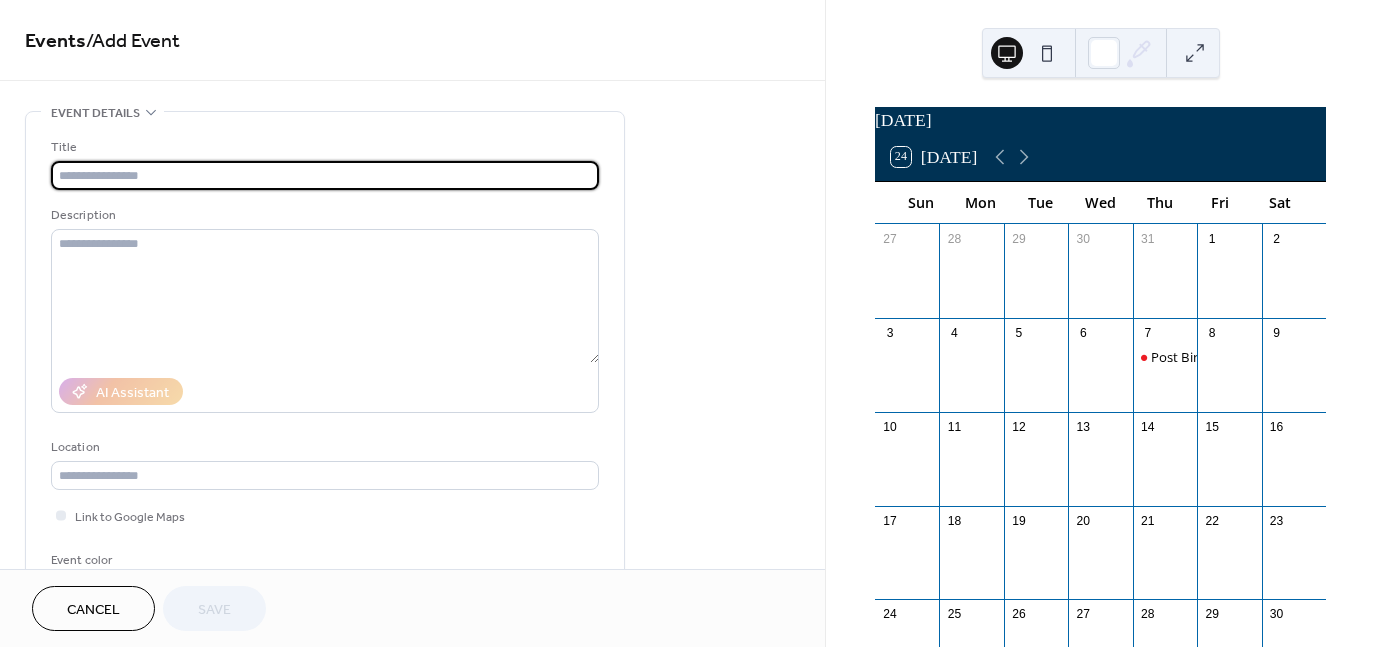 type on "**********" 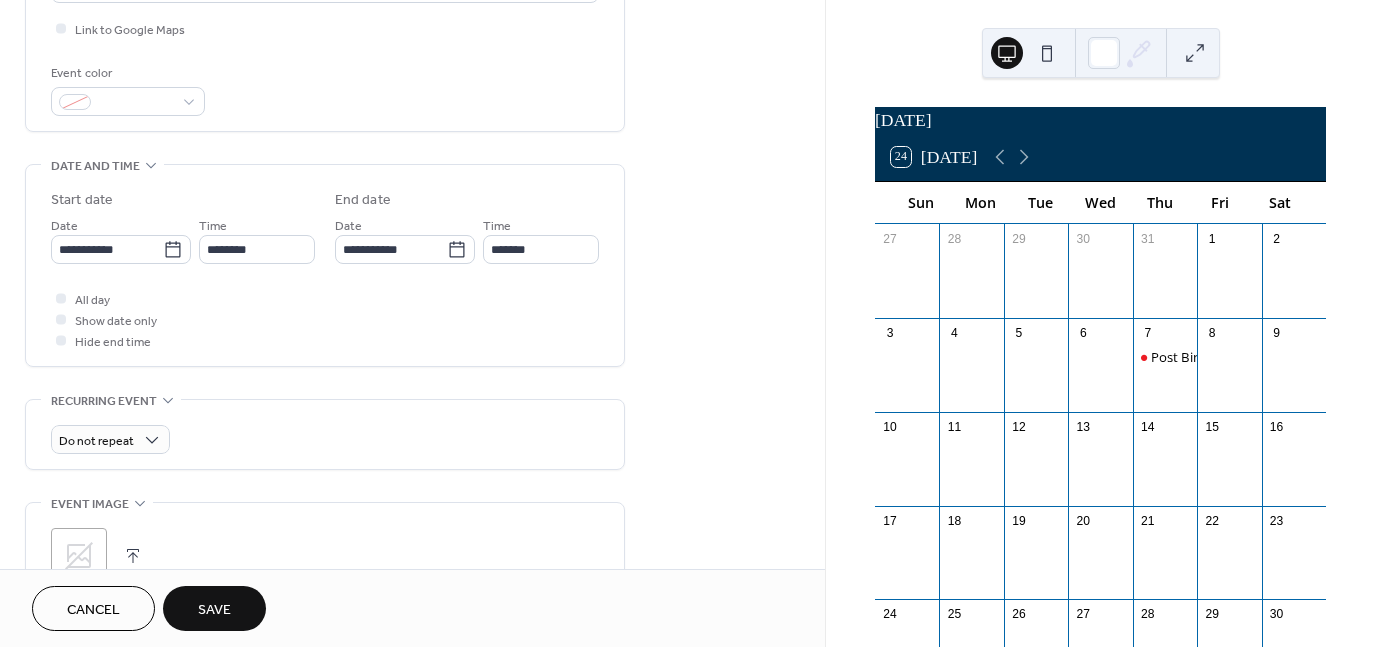scroll, scrollTop: 500, scrollLeft: 0, axis: vertical 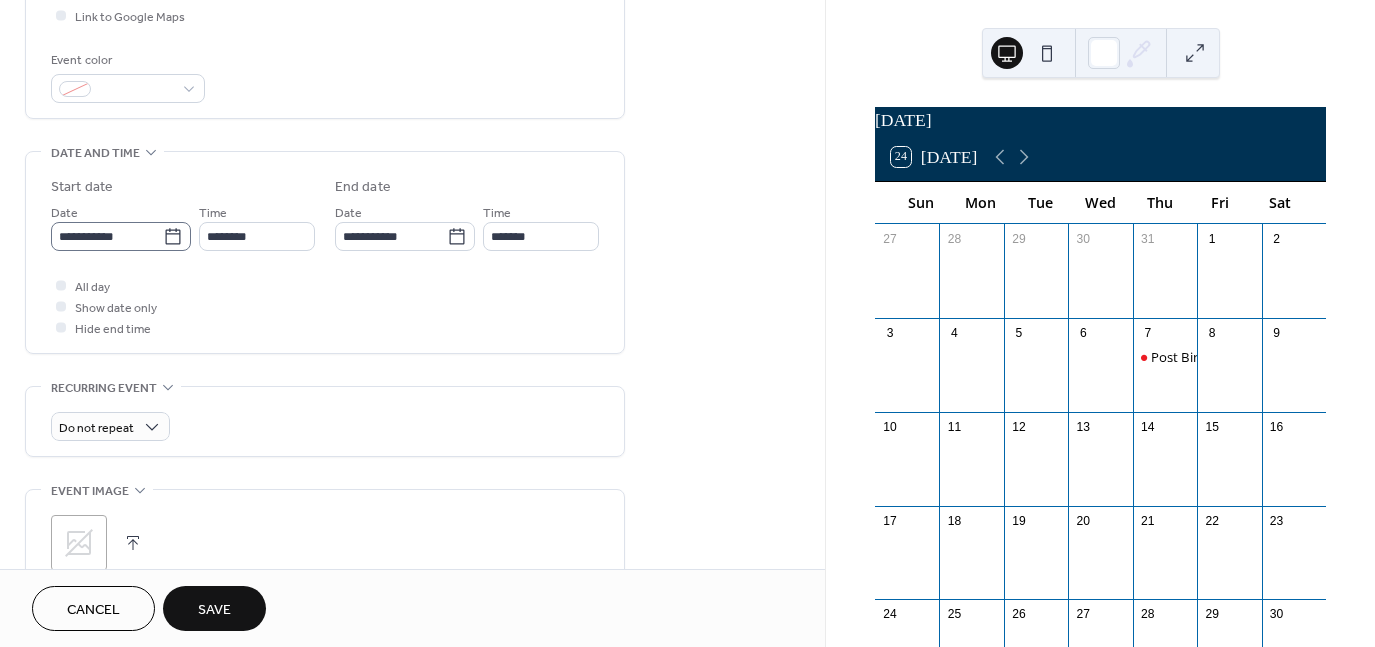 click 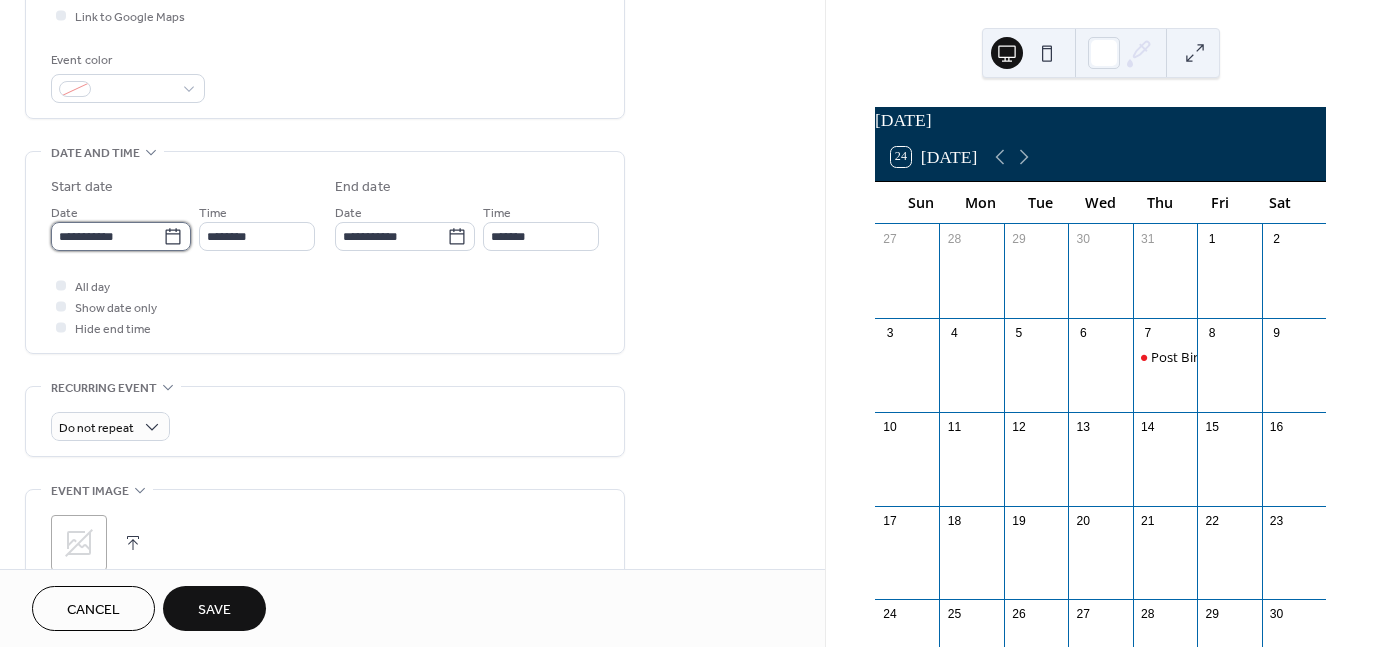 click on "**********" at bounding box center [107, 236] 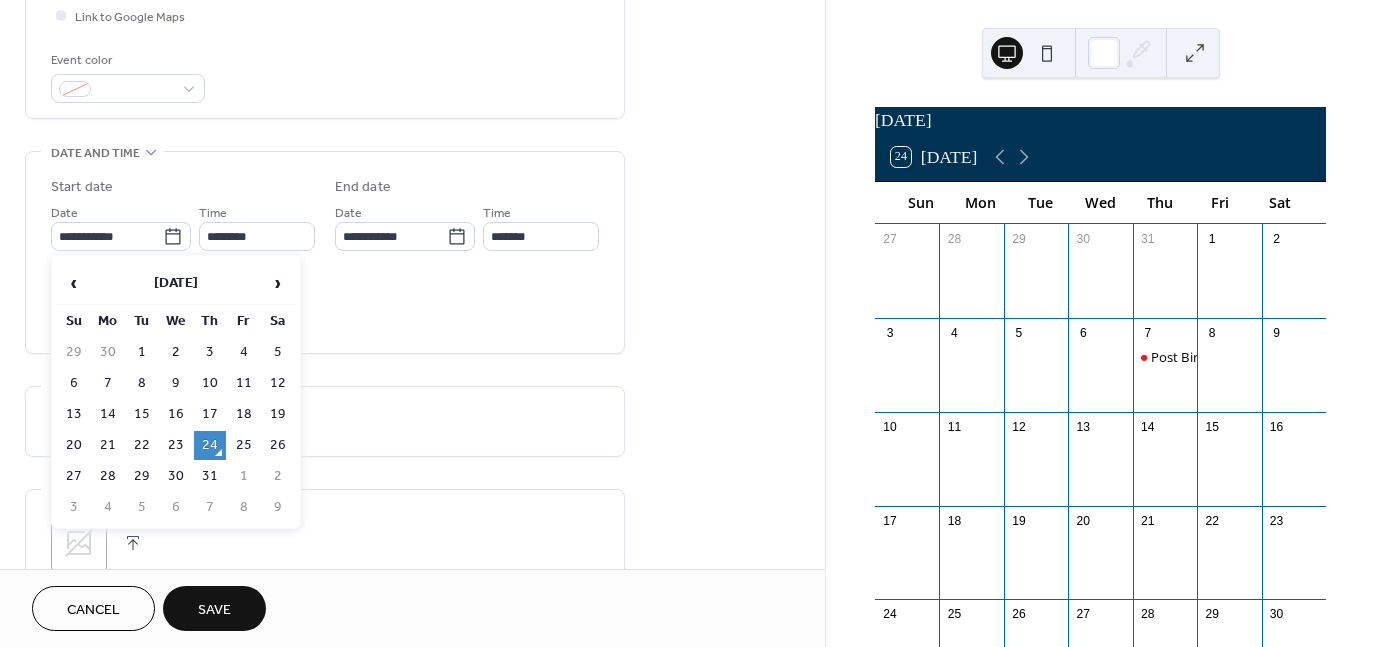 click on "30" at bounding box center (176, 476) 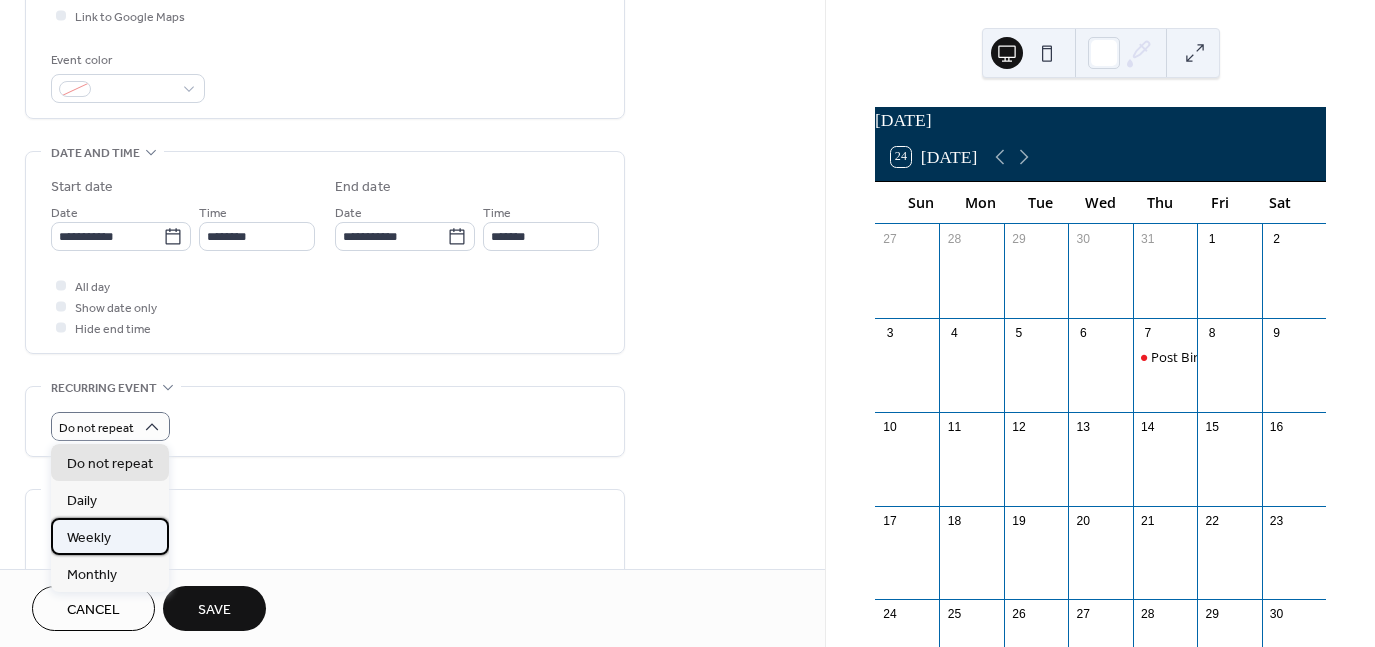 click on "Weekly" at bounding box center [89, 537] 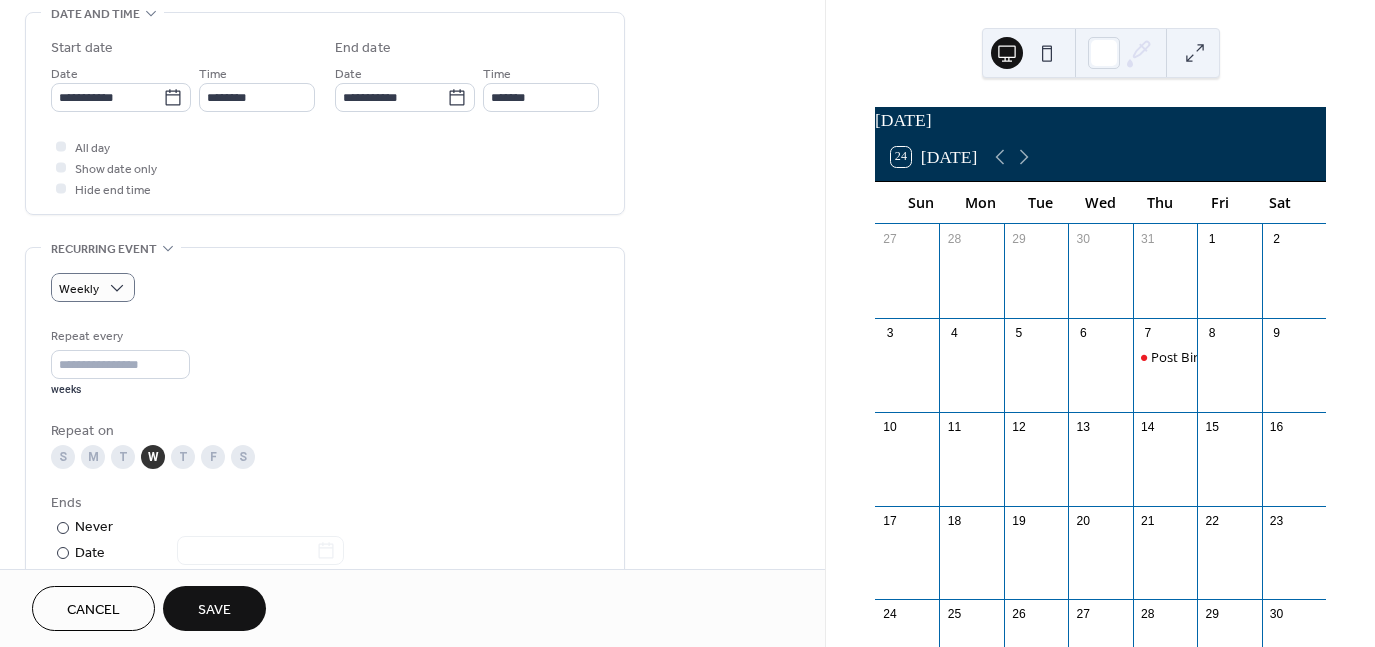 scroll, scrollTop: 700, scrollLeft: 0, axis: vertical 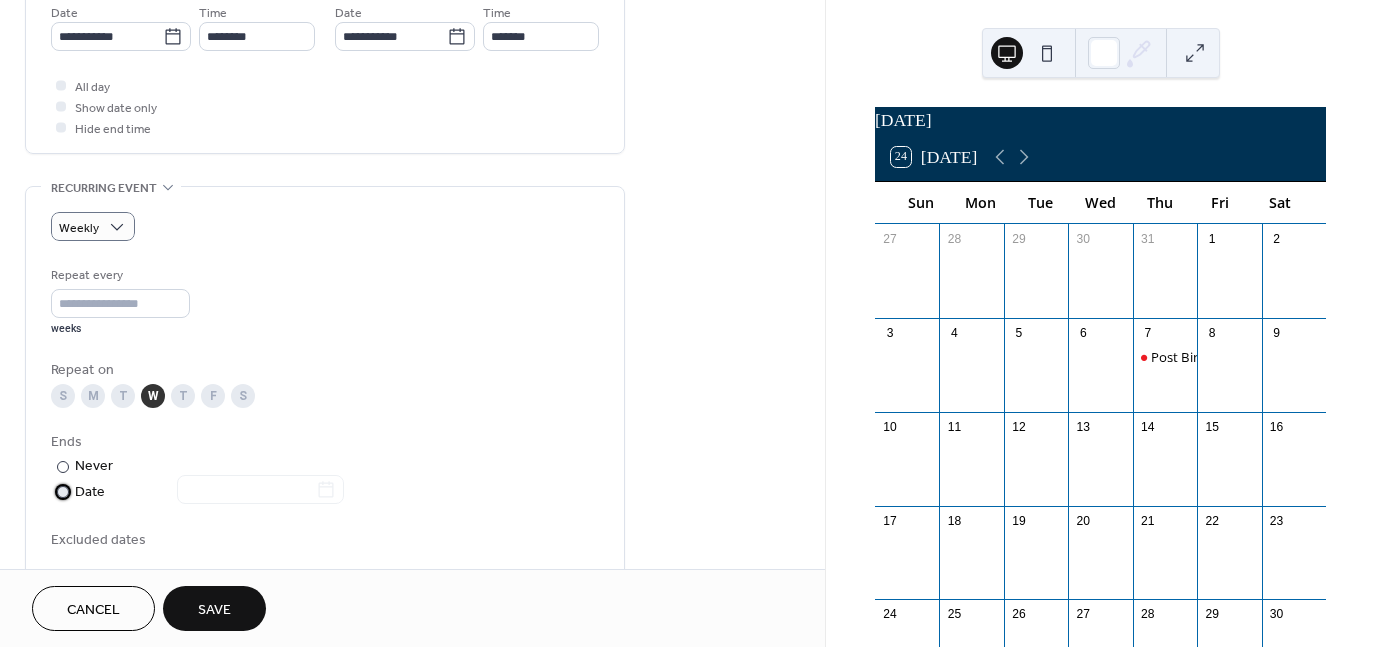 click at bounding box center [63, 492] 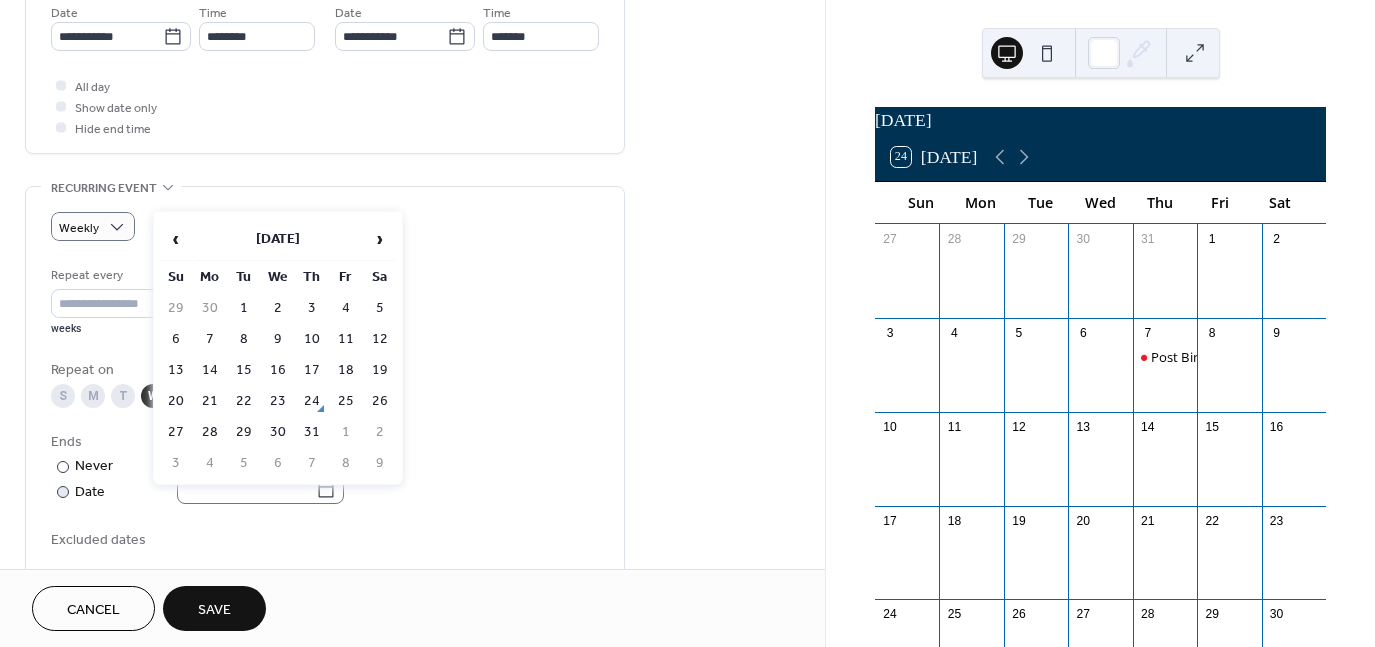 click 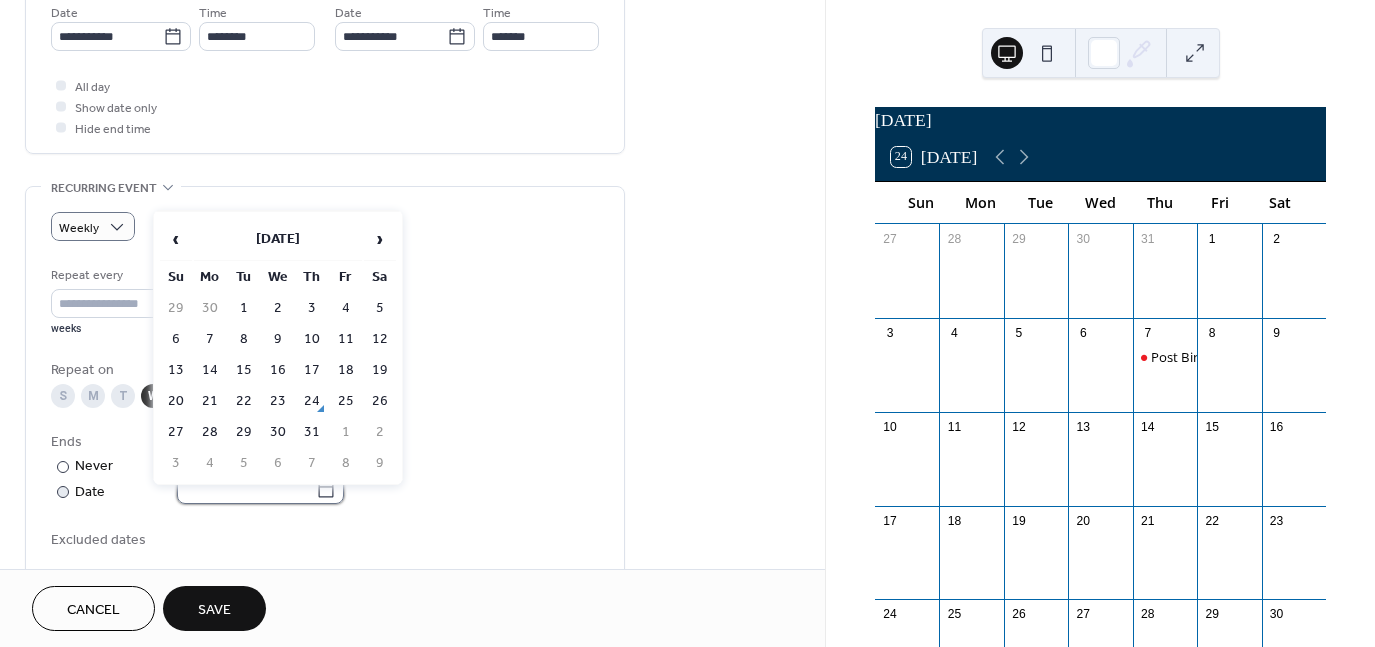 click at bounding box center (246, 489) 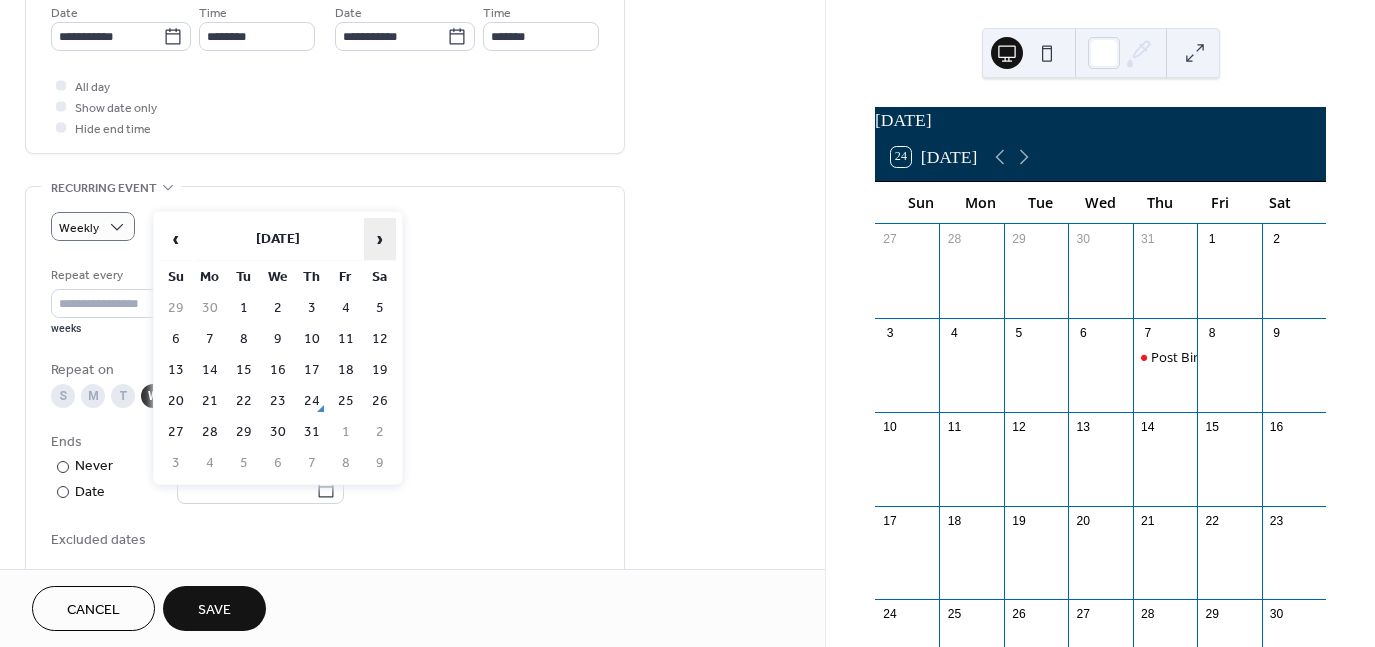 click on "›" at bounding box center (380, 239) 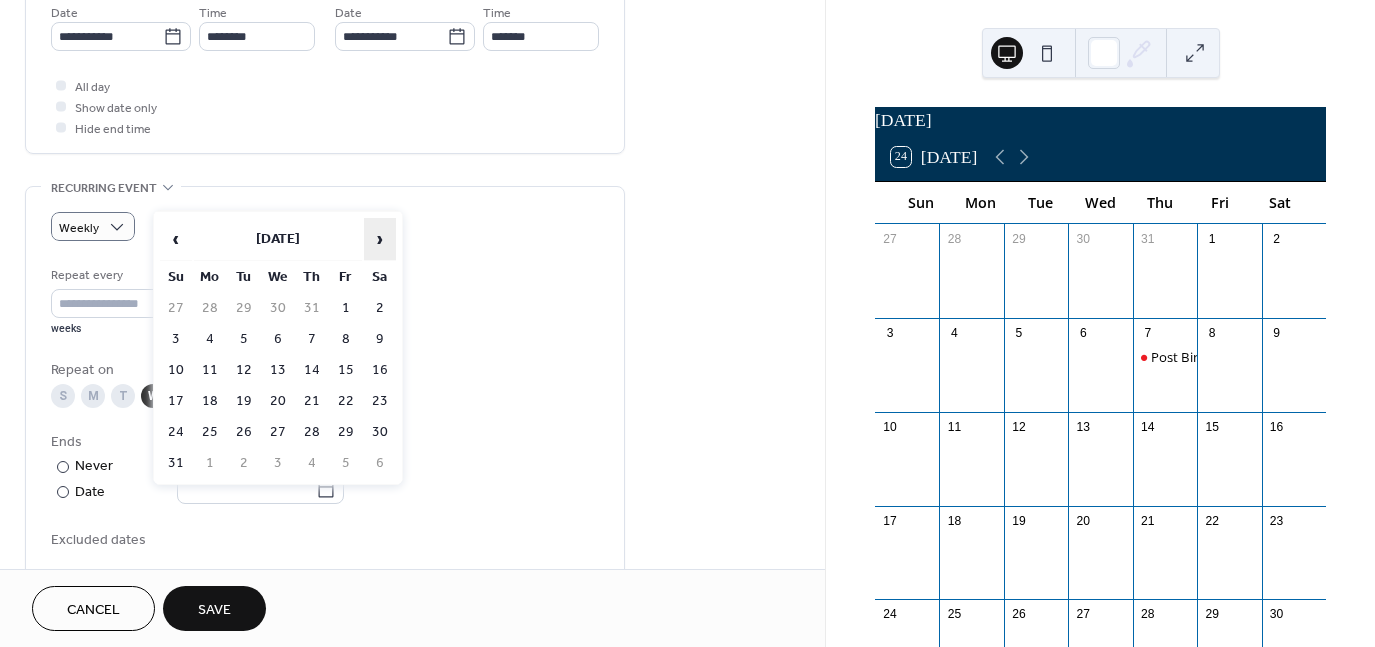 click on "›" at bounding box center [380, 239] 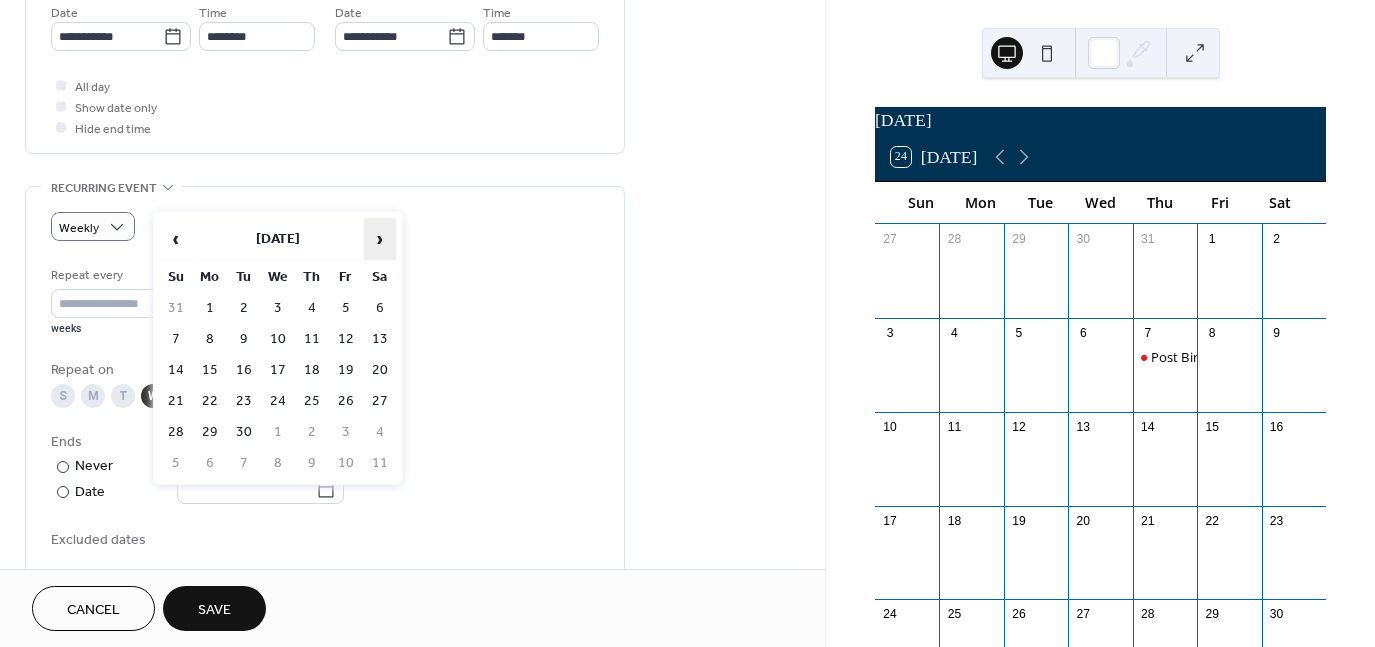 click on "›" at bounding box center [380, 239] 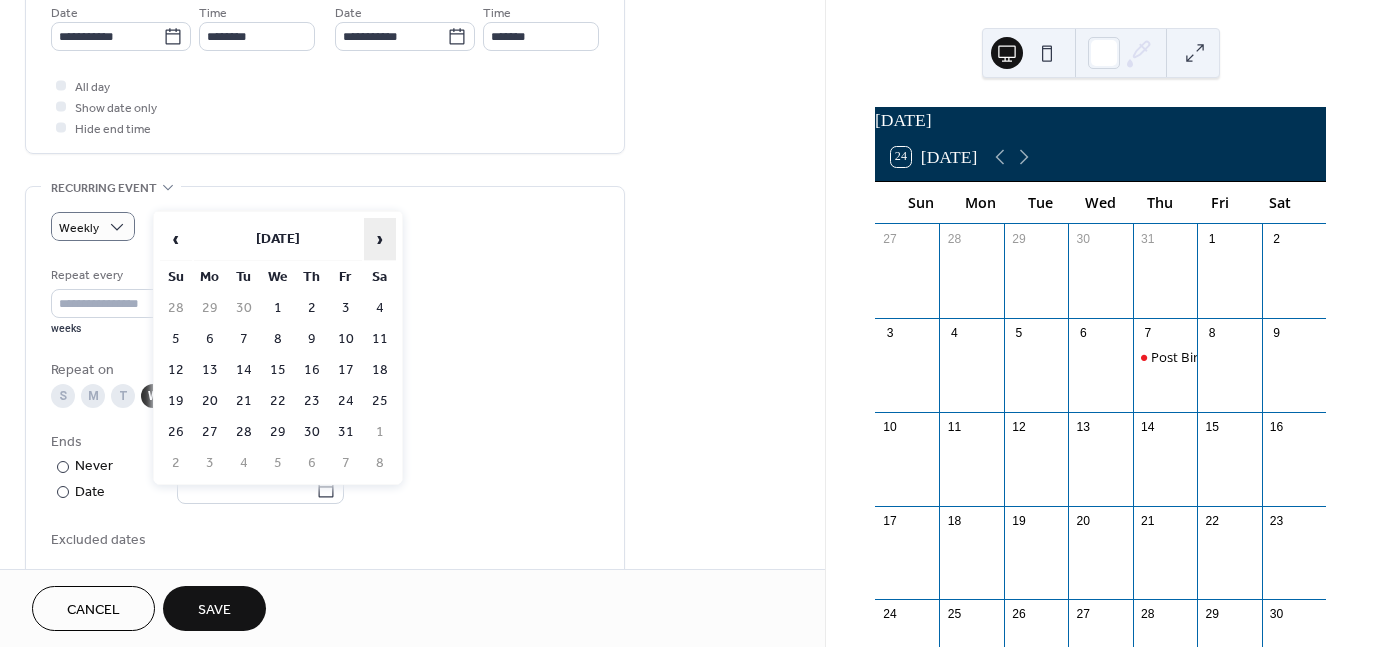 click on "›" at bounding box center [380, 239] 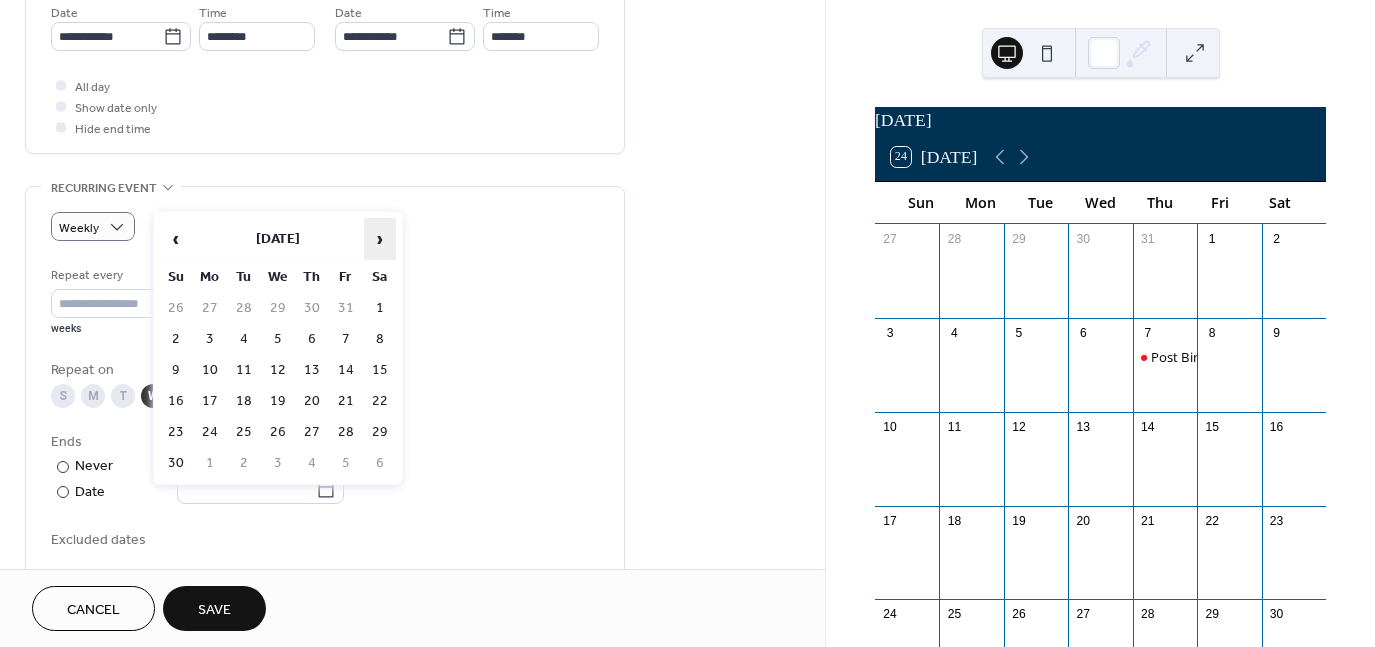 click on "›" at bounding box center [380, 239] 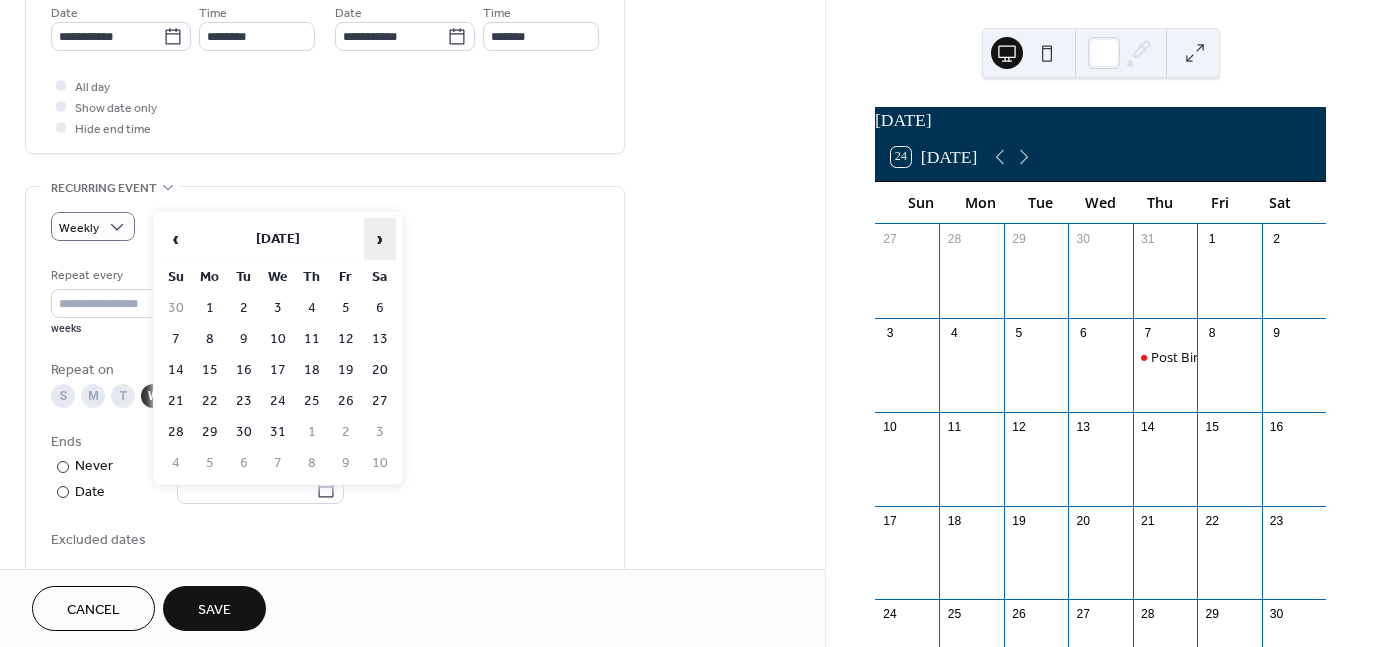 click on "›" at bounding box center [380, 239] 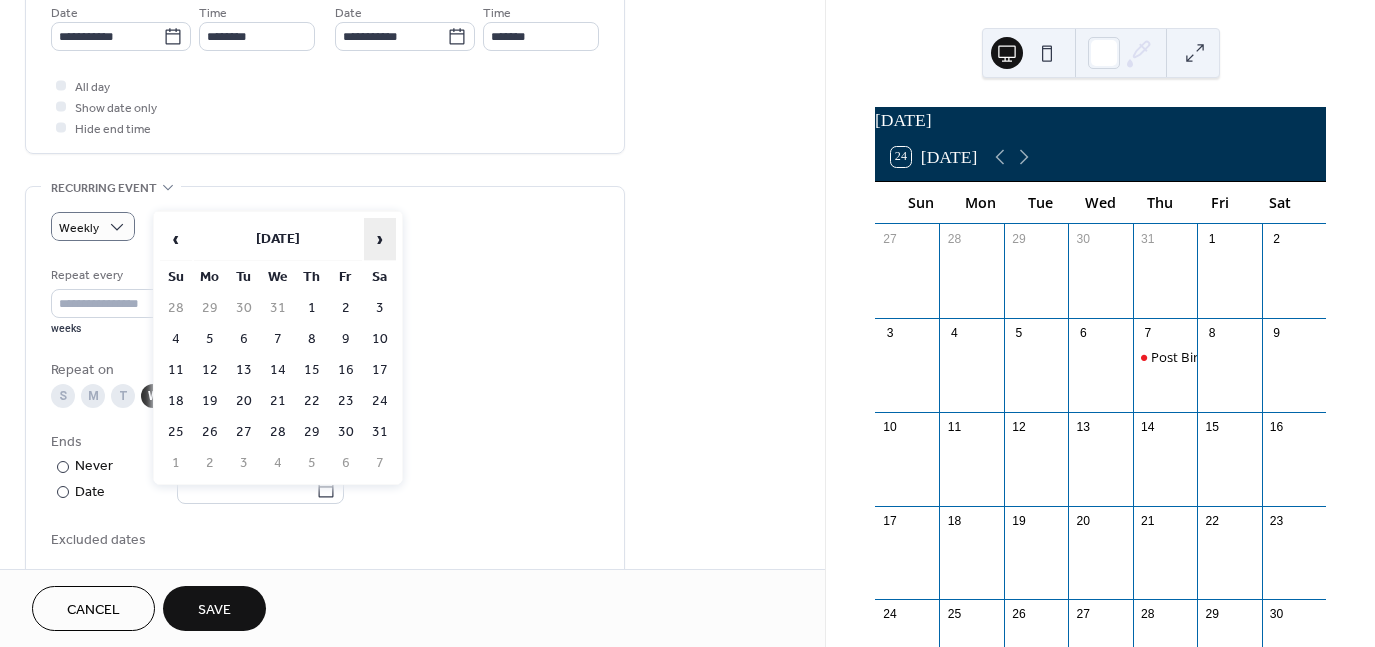 click on "›" at bounding box center [380, 239] 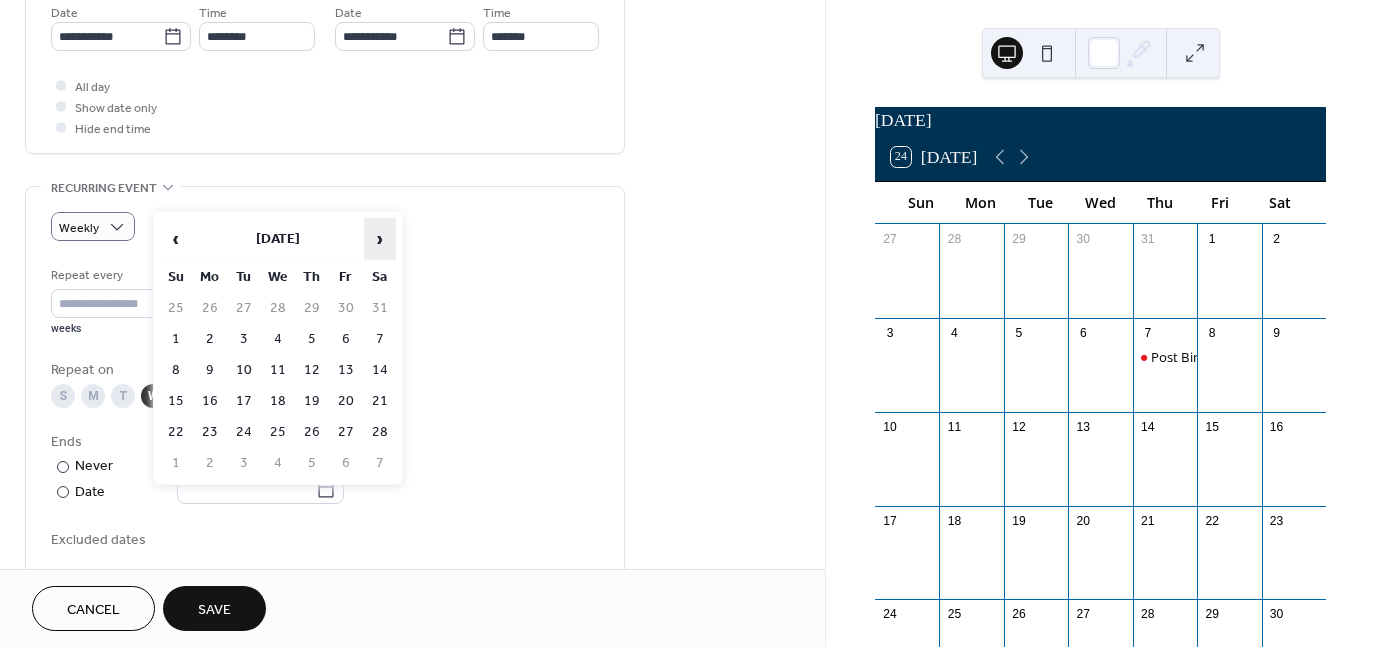 click on "›" at bounding box center [380, 239] 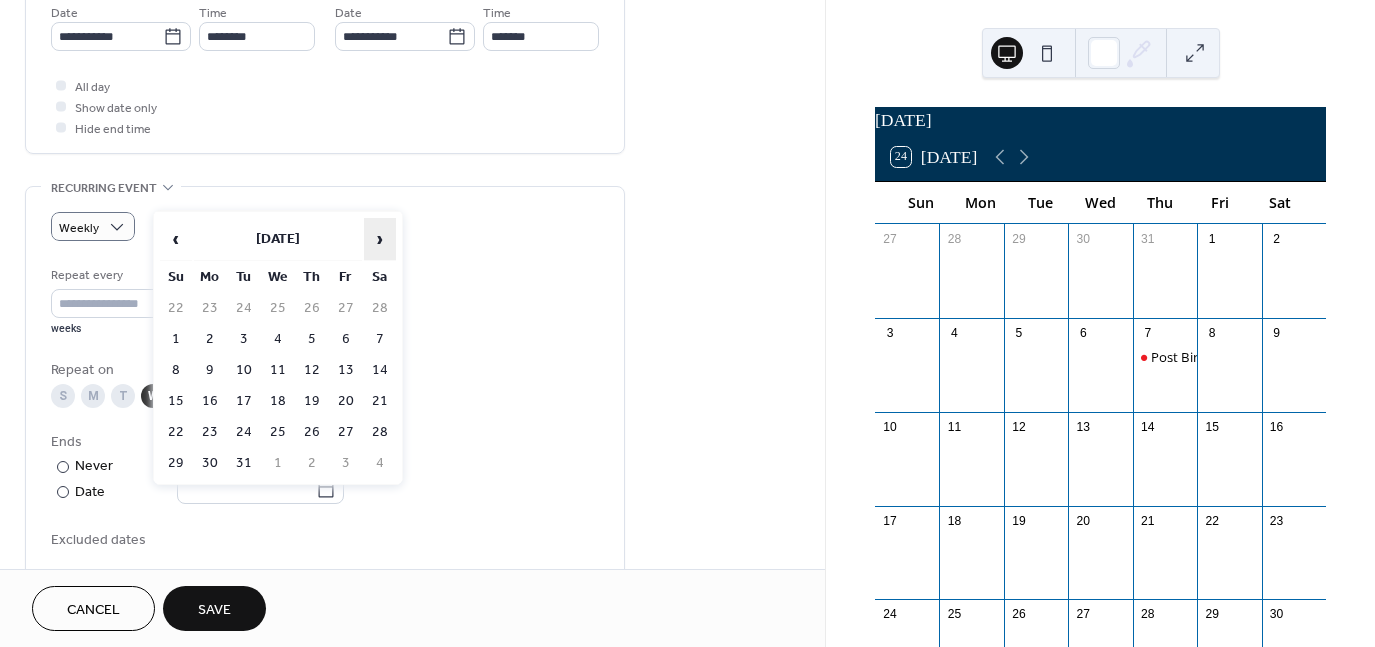 click on "›" at bounding box center (380, 239) 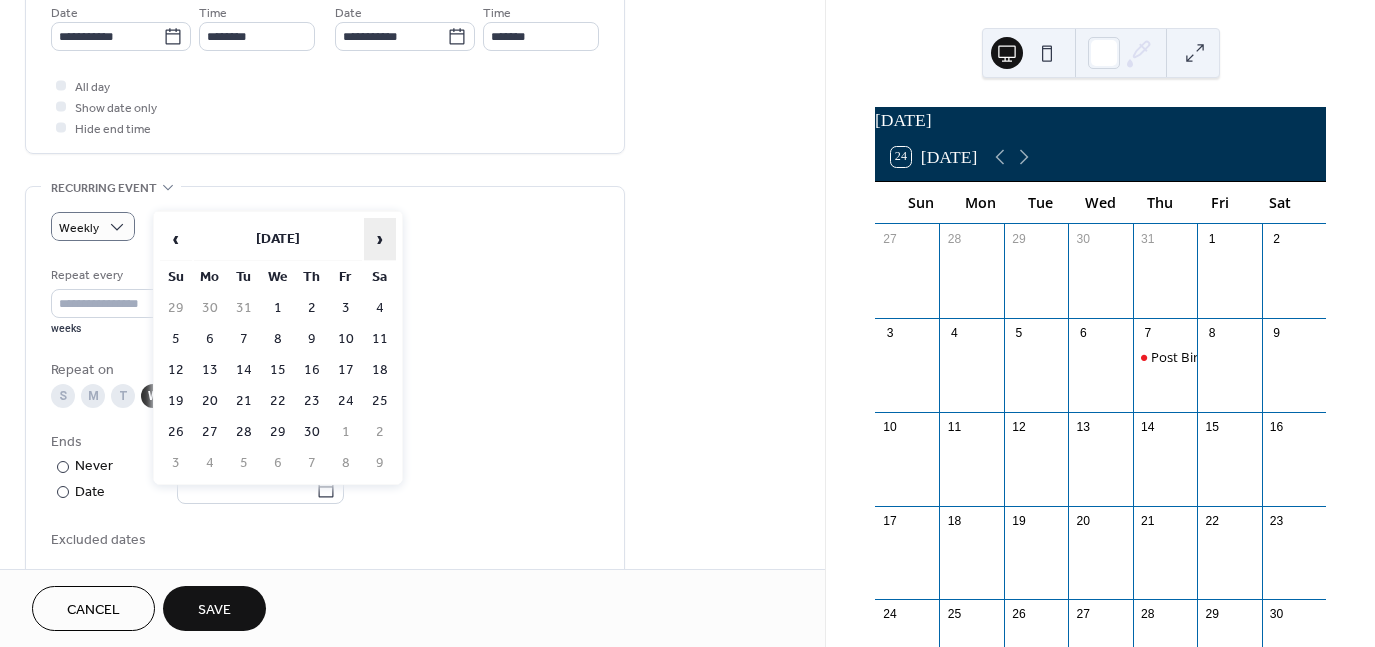 click on "›" at bounding box center (380, 239) 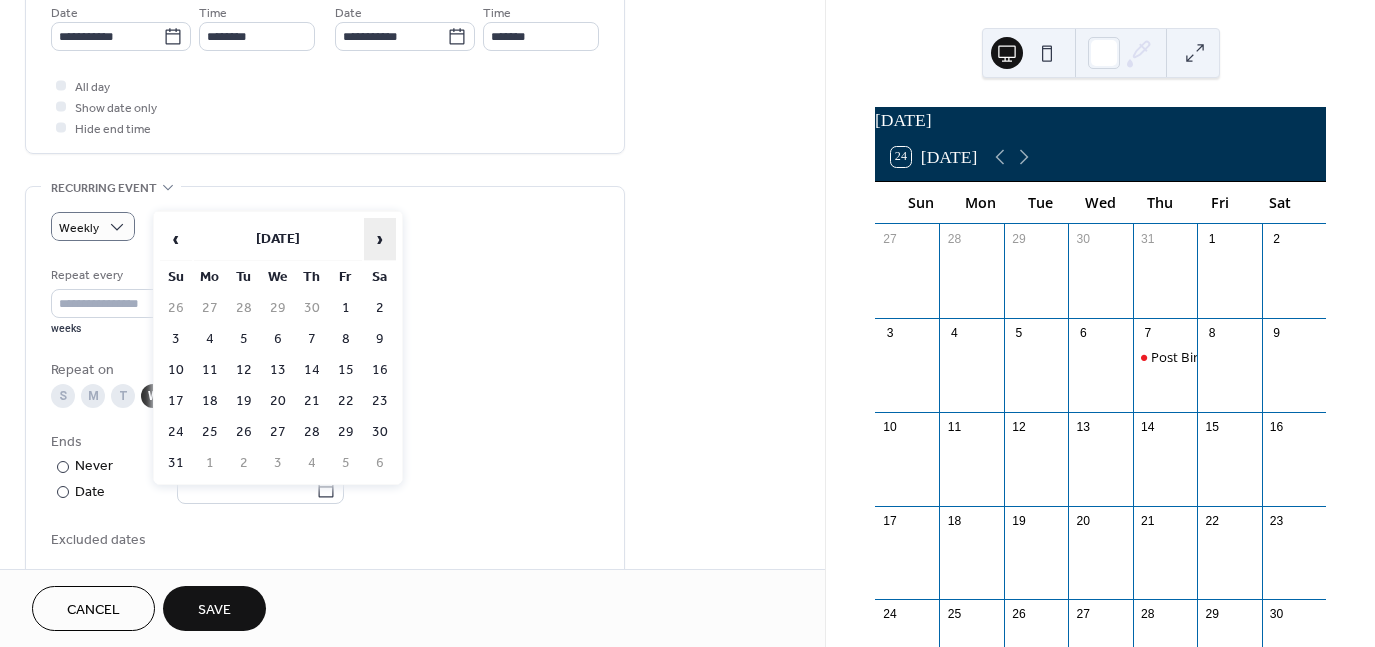 click on "›" at bounding box center [380, 239] 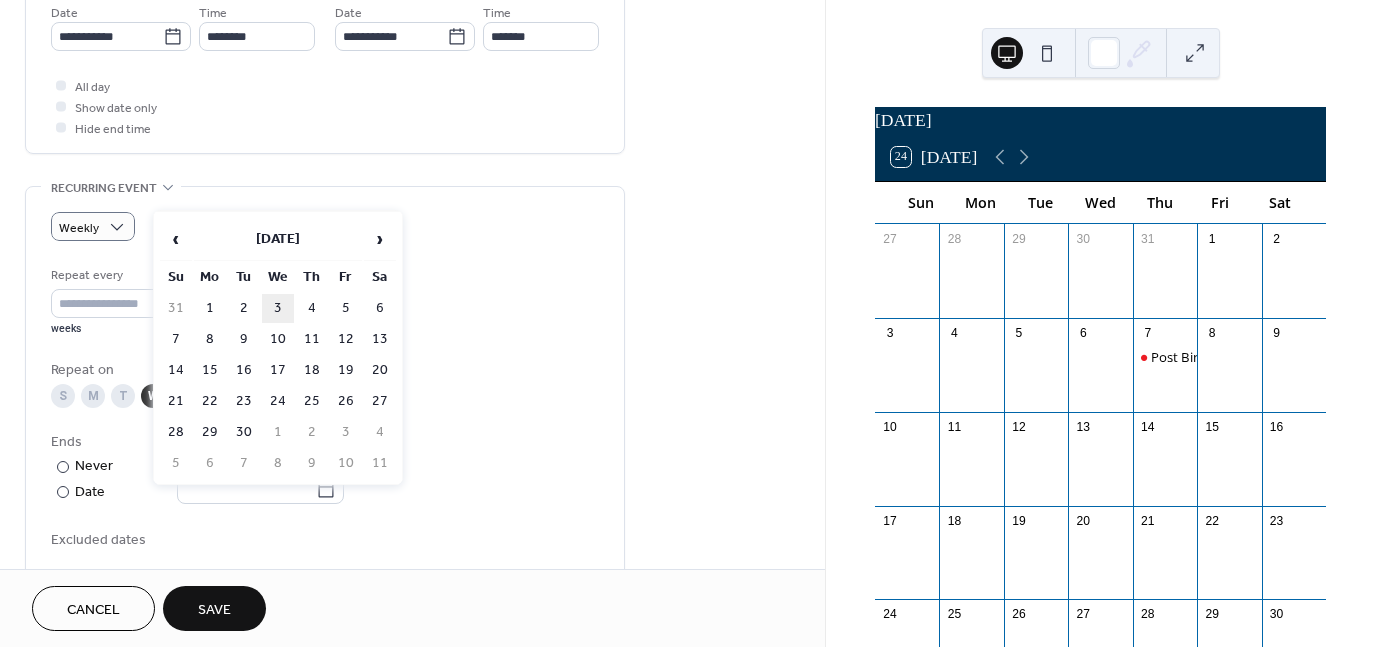 click on "3" at bounding box center [278, 308] 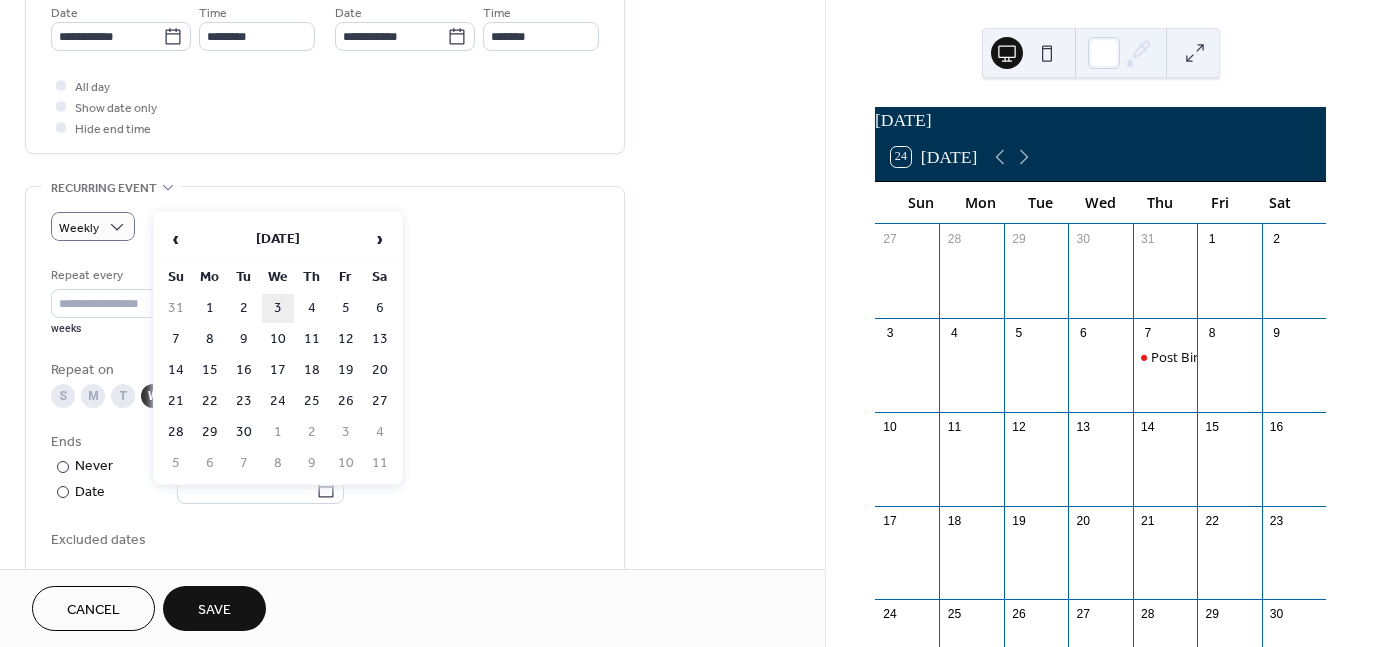 type on "**********" 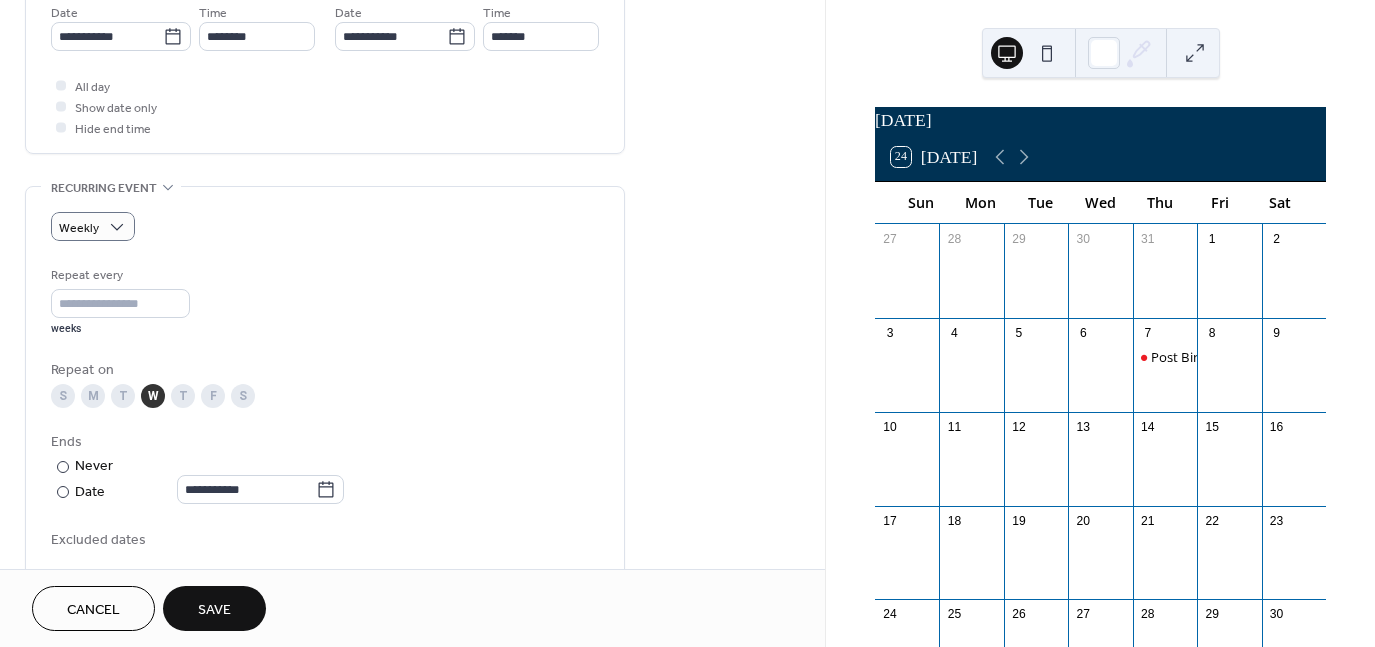 click on "Save" at bounding box center (214, 610) 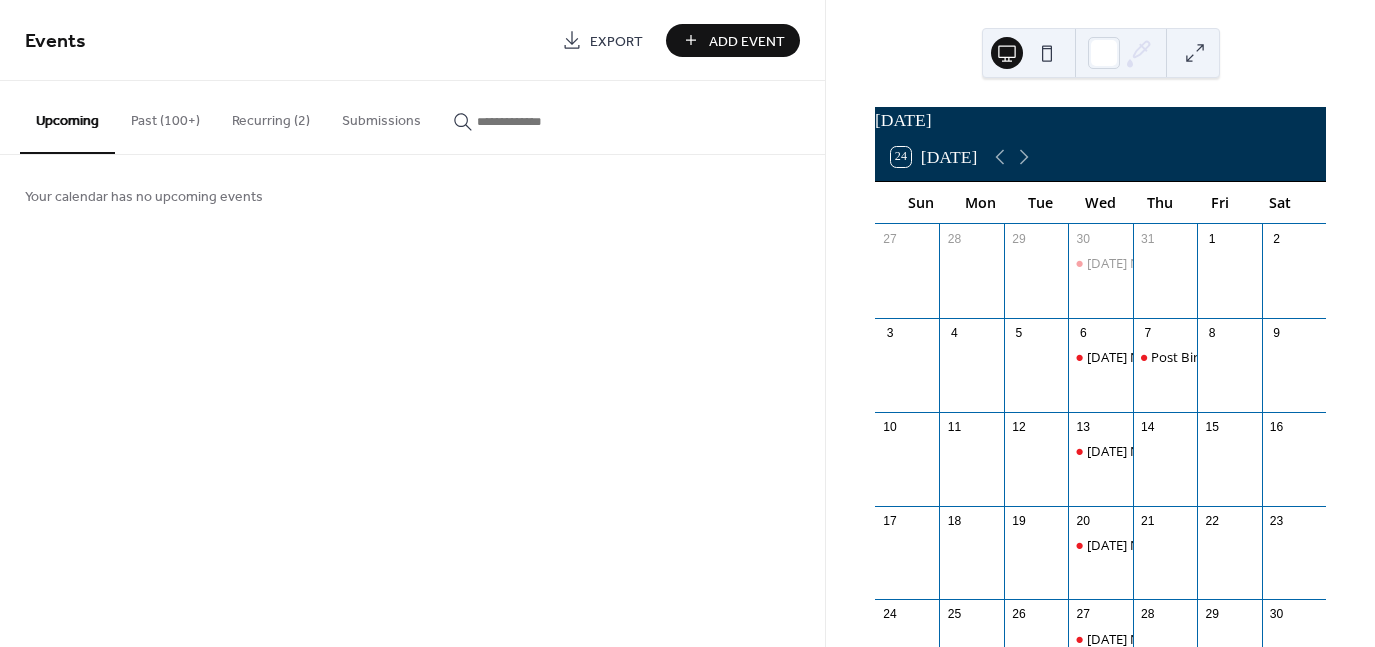 click on "Add Event" at bounding box center [747, 41] 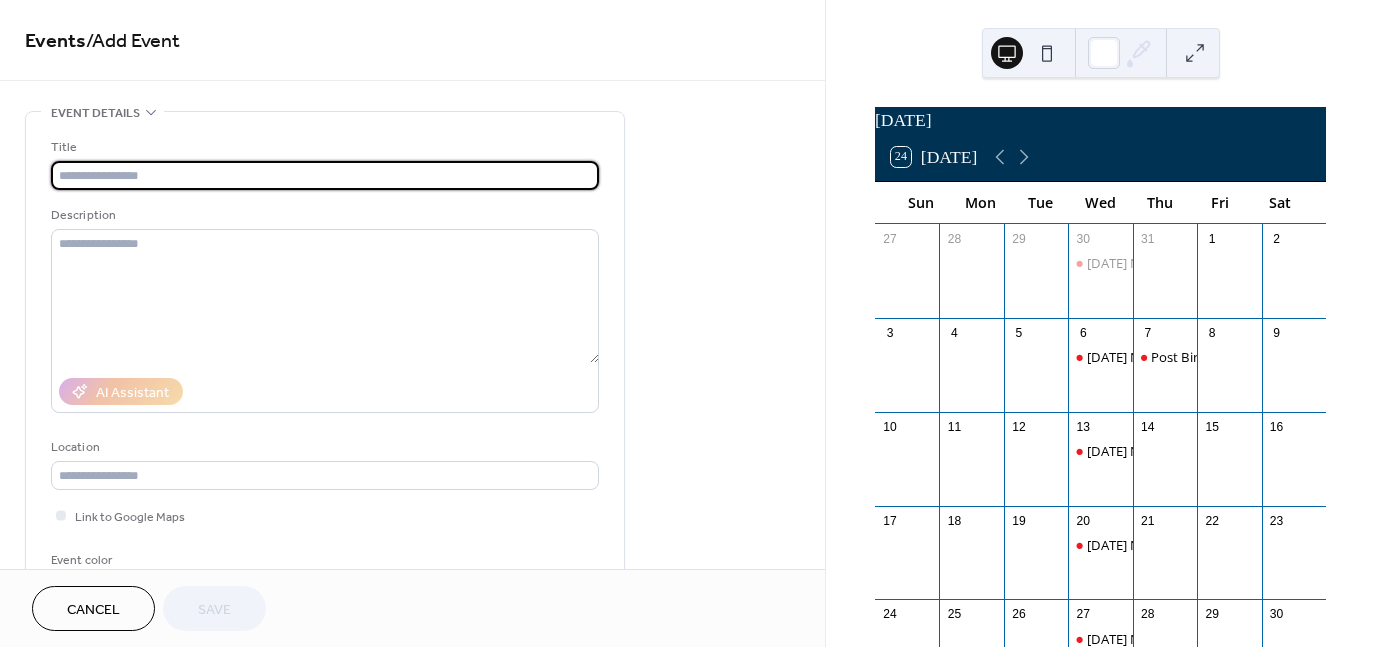 click at bounding box center (325, 175) 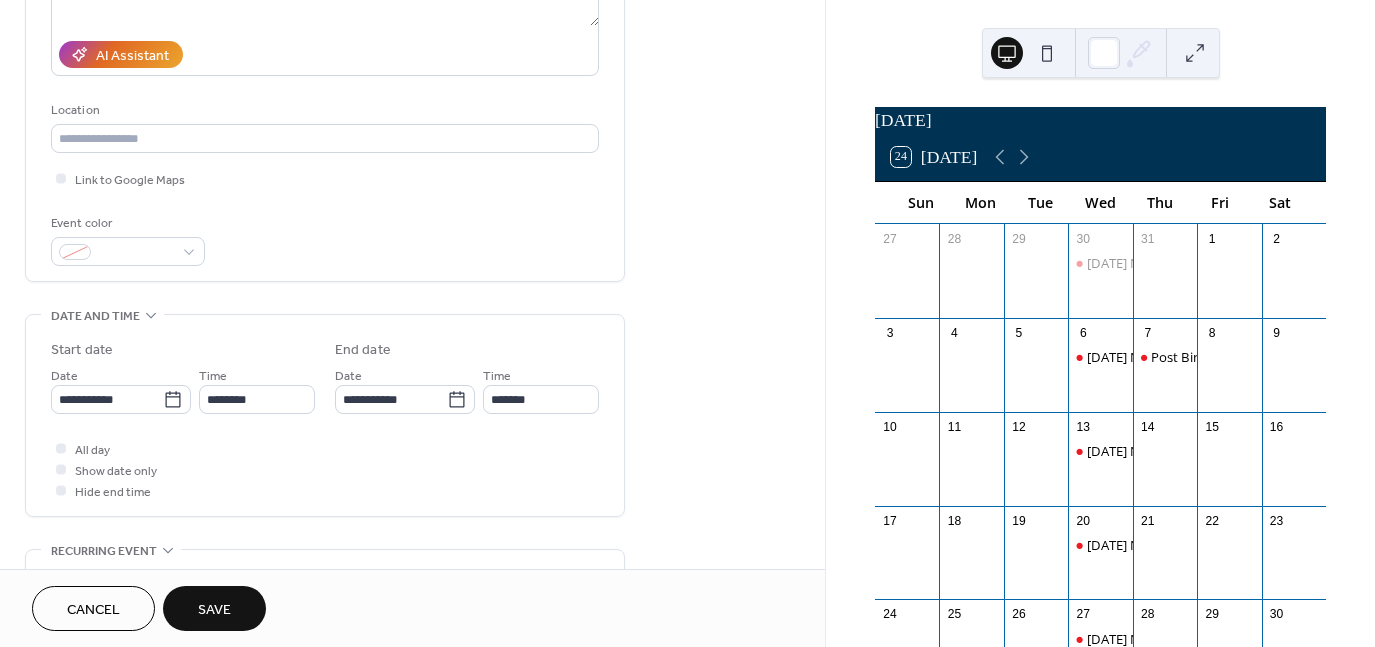 scroll, scrollTop: 400, scrollLeft: 0, axis: vertical 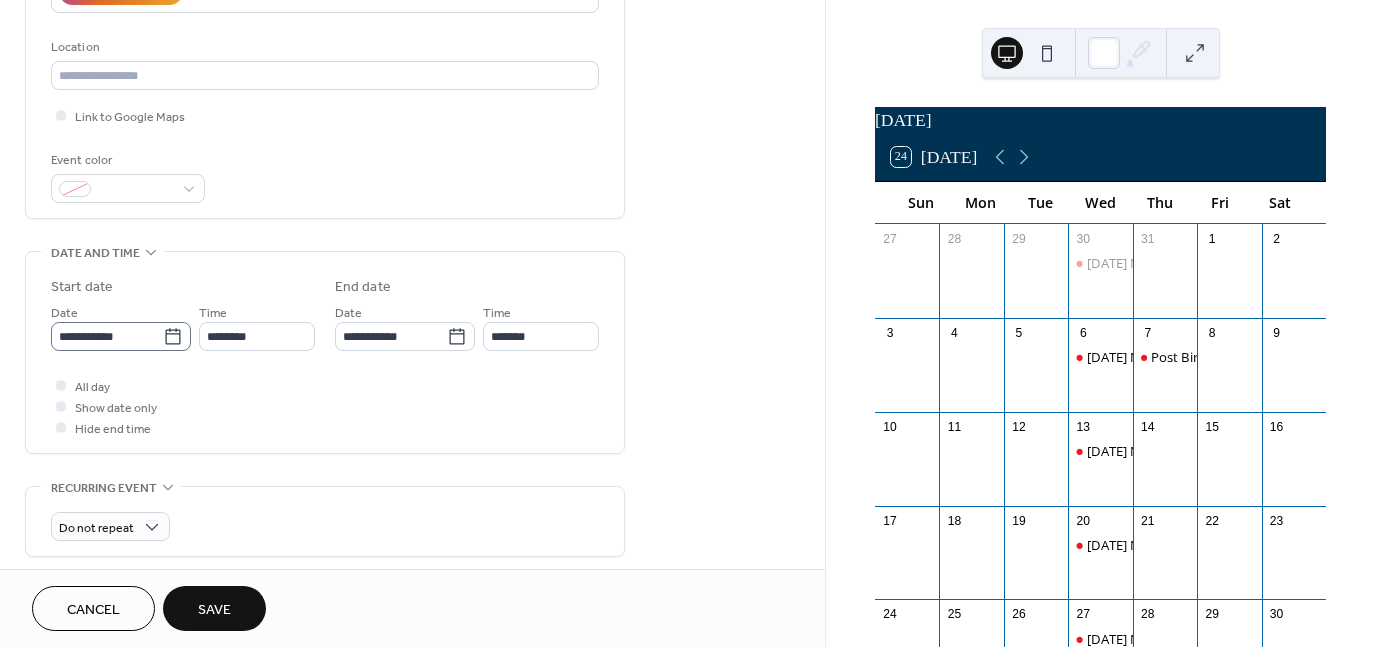 type on "**********" 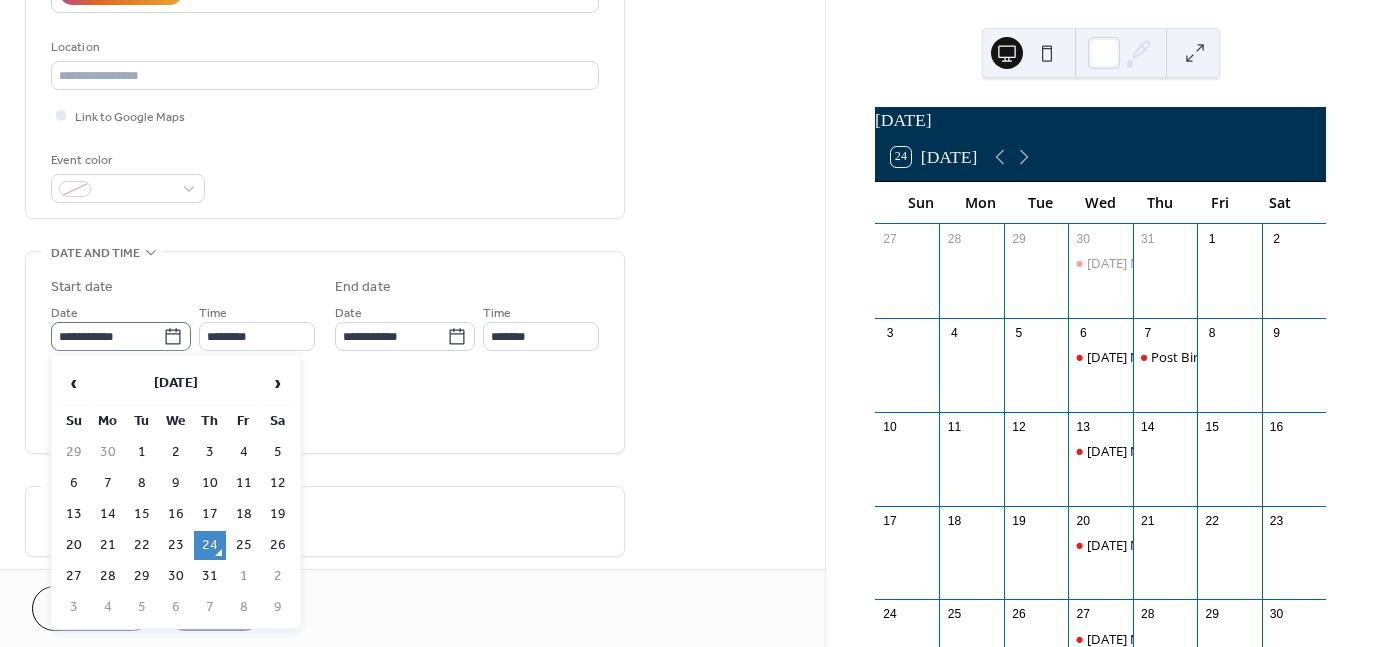 click 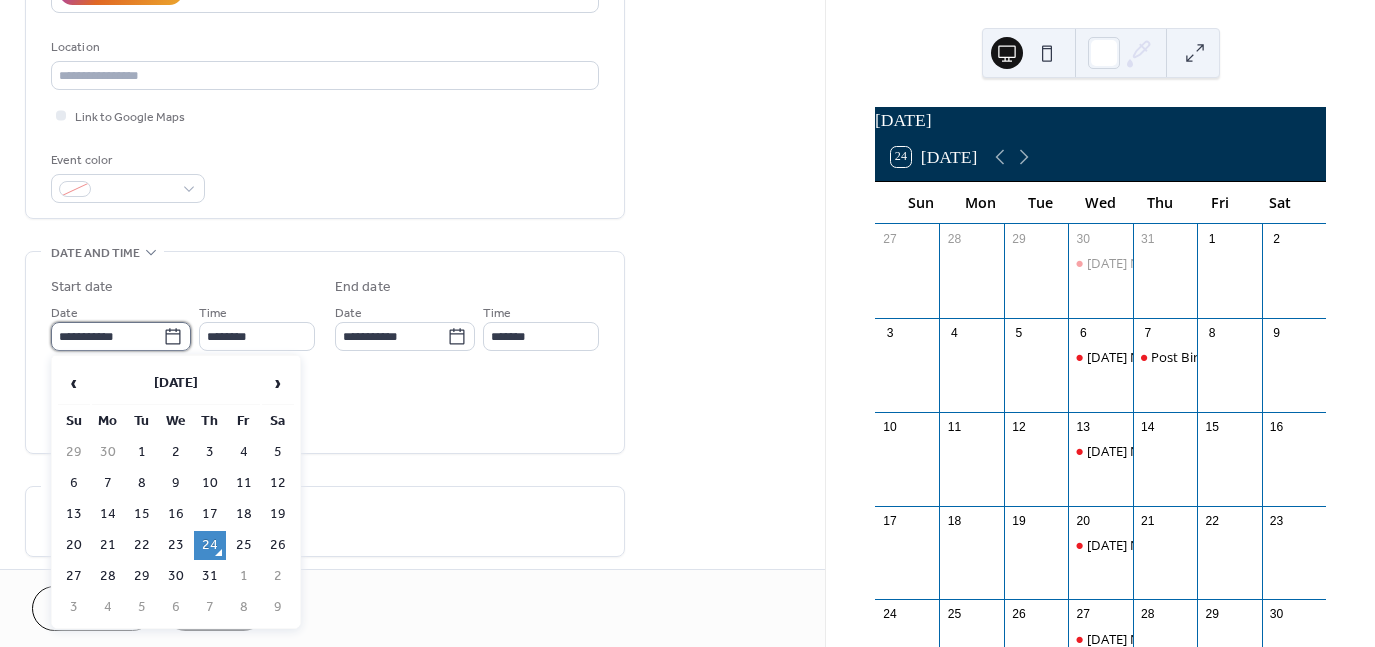 click on "**********" at bounding box center (107, 336) 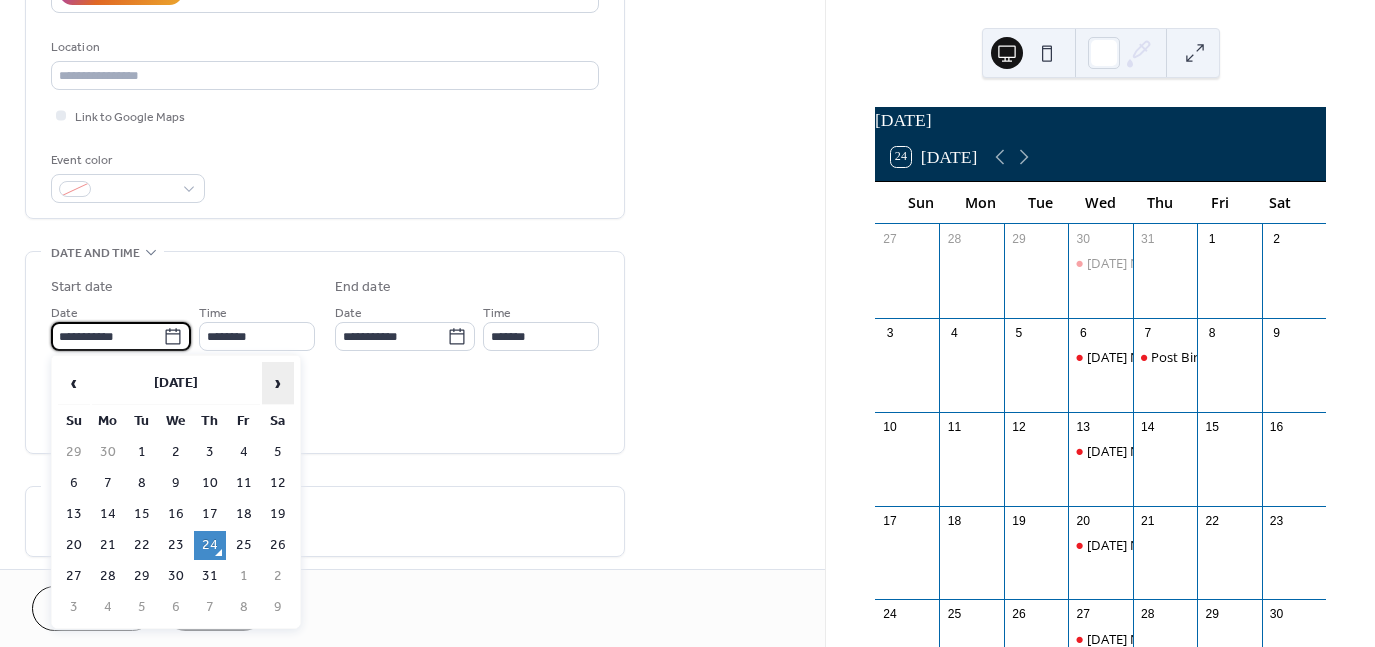 click on "›" at bounding box center [278, 383] 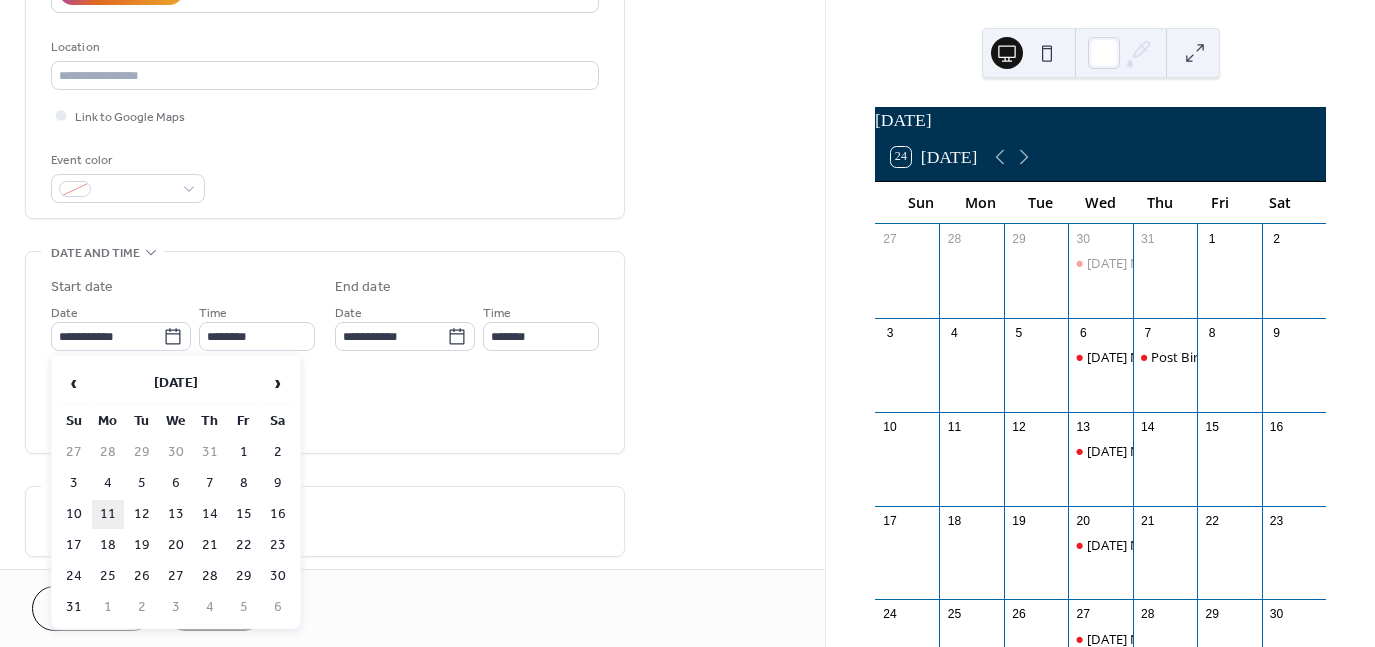 click on "11" at bounding box center [108, 514] 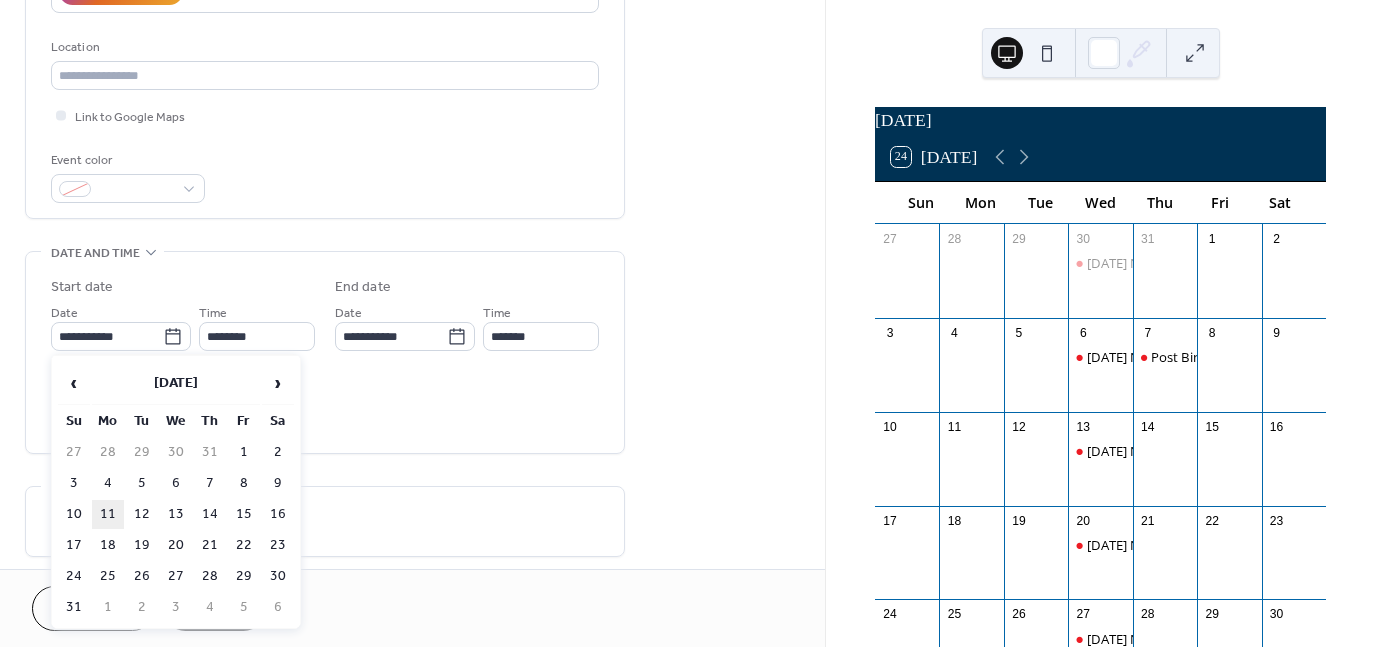 type on "**********" 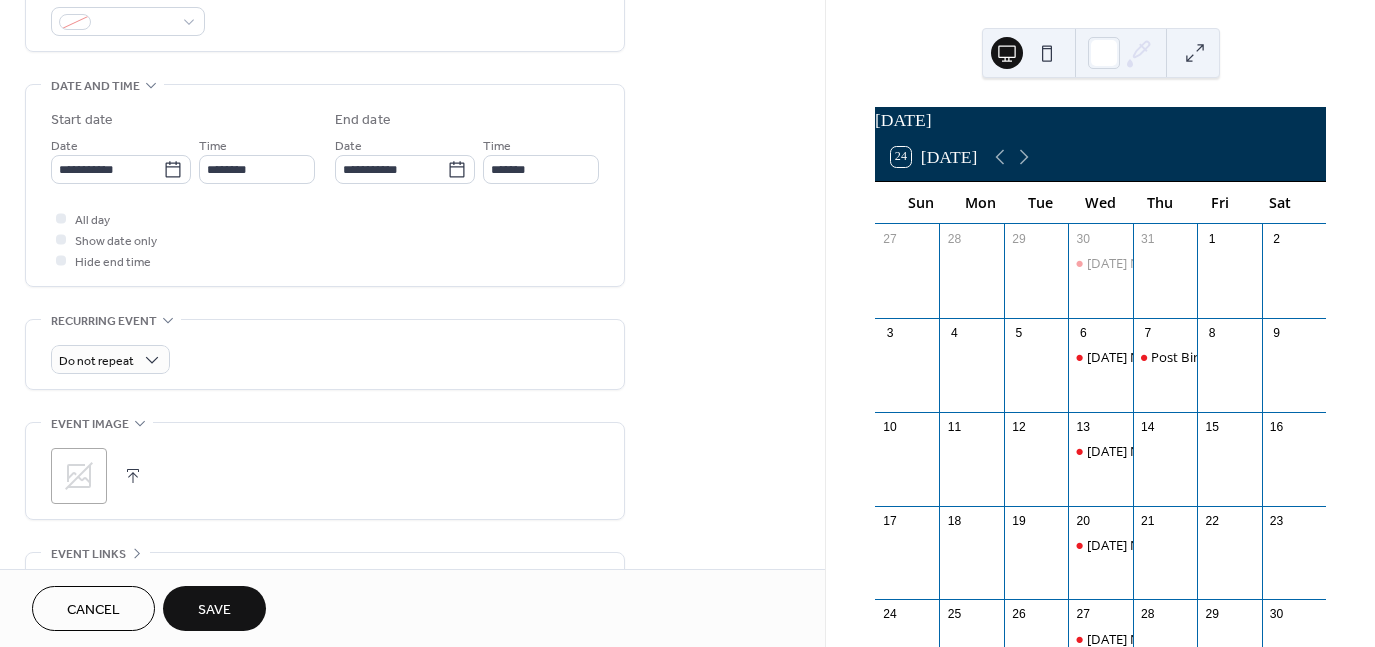 scroll, scrollTop: 600, scrollLeft: 0, axis: vertical 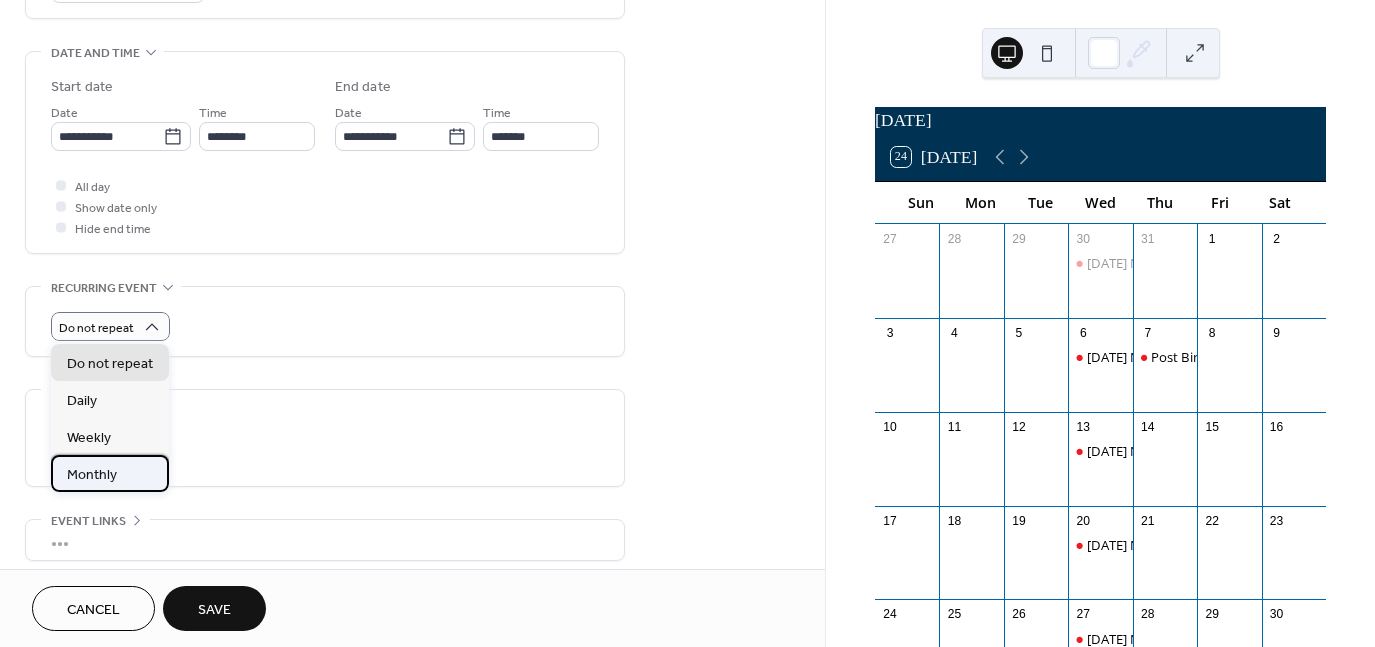 click on "Monthly" at bounding box center [110, 473] 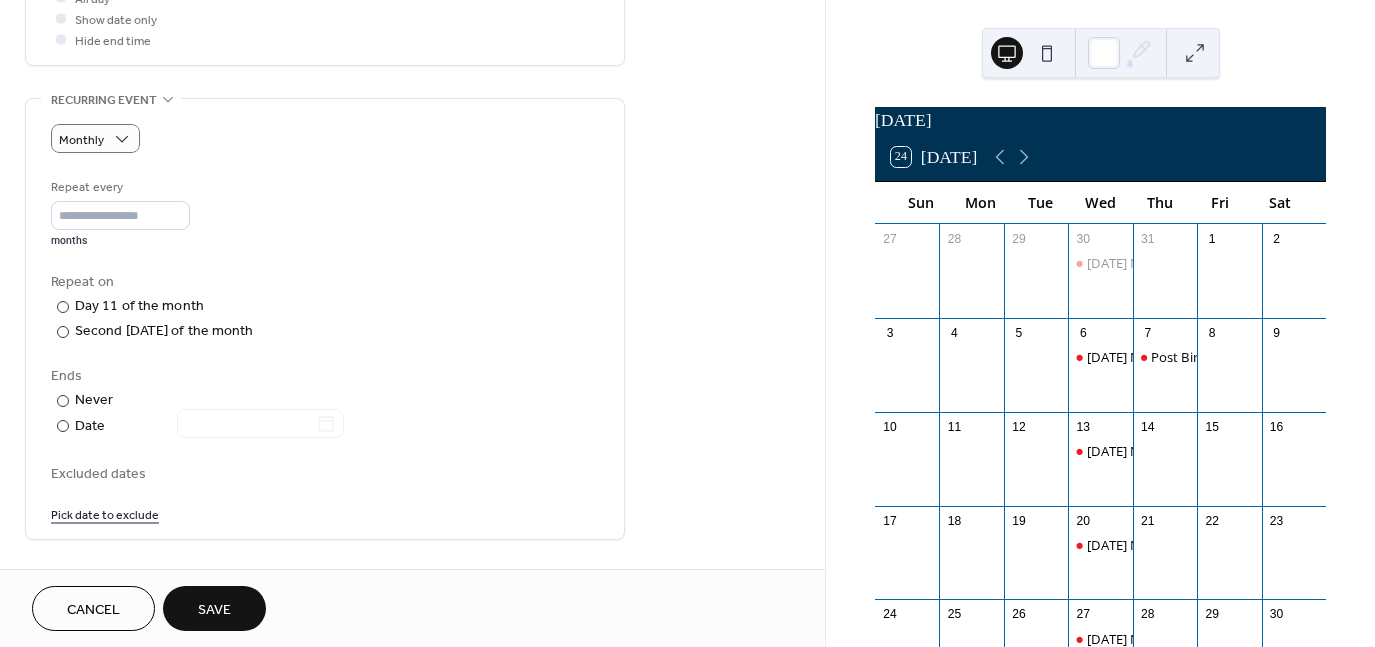 scroll, scrollTop: 800, scrollLeft: 0, axis: vertical 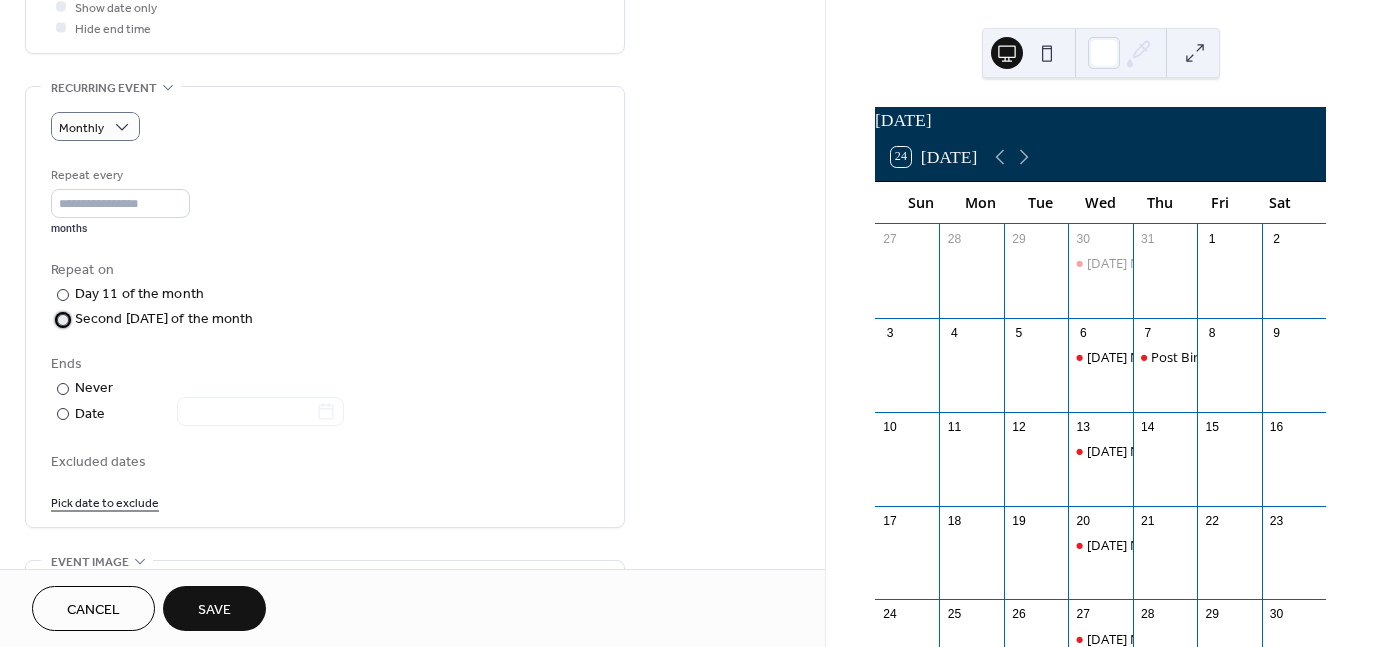 click at bounding box center [63, 320] 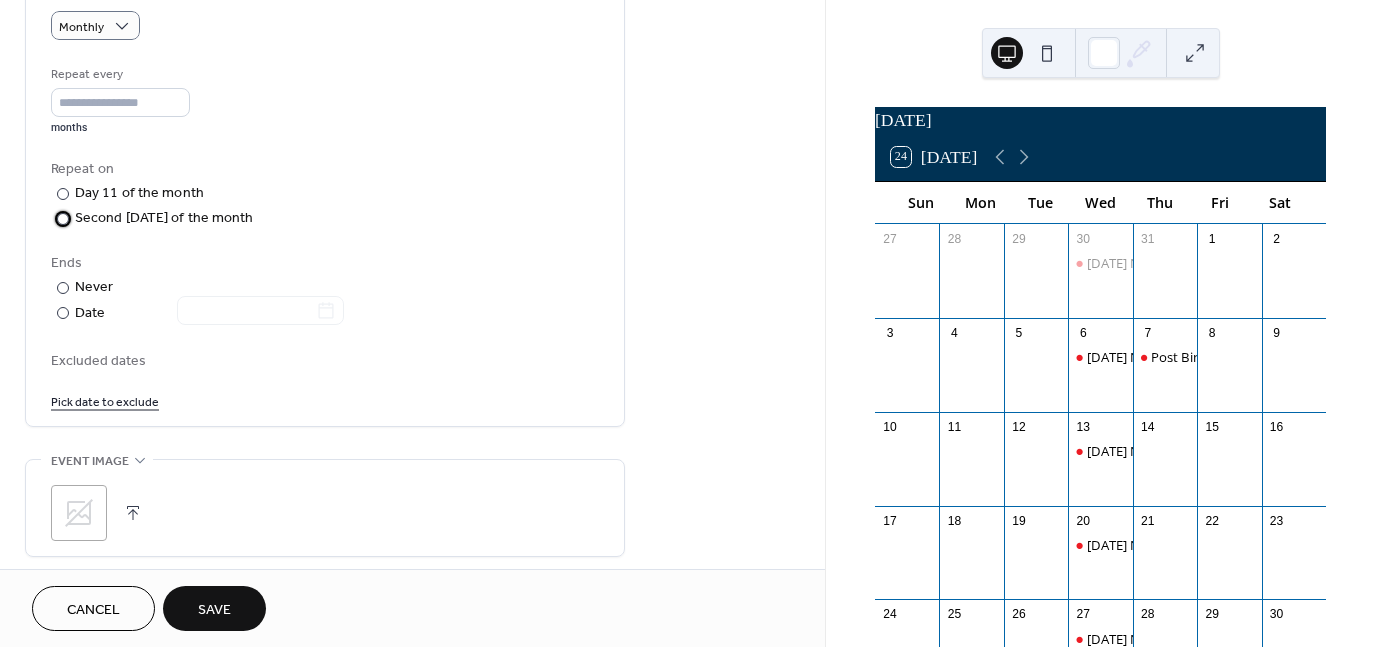 scroll, scrollTop: 1000, scrollLeft: 0, axis: vertical 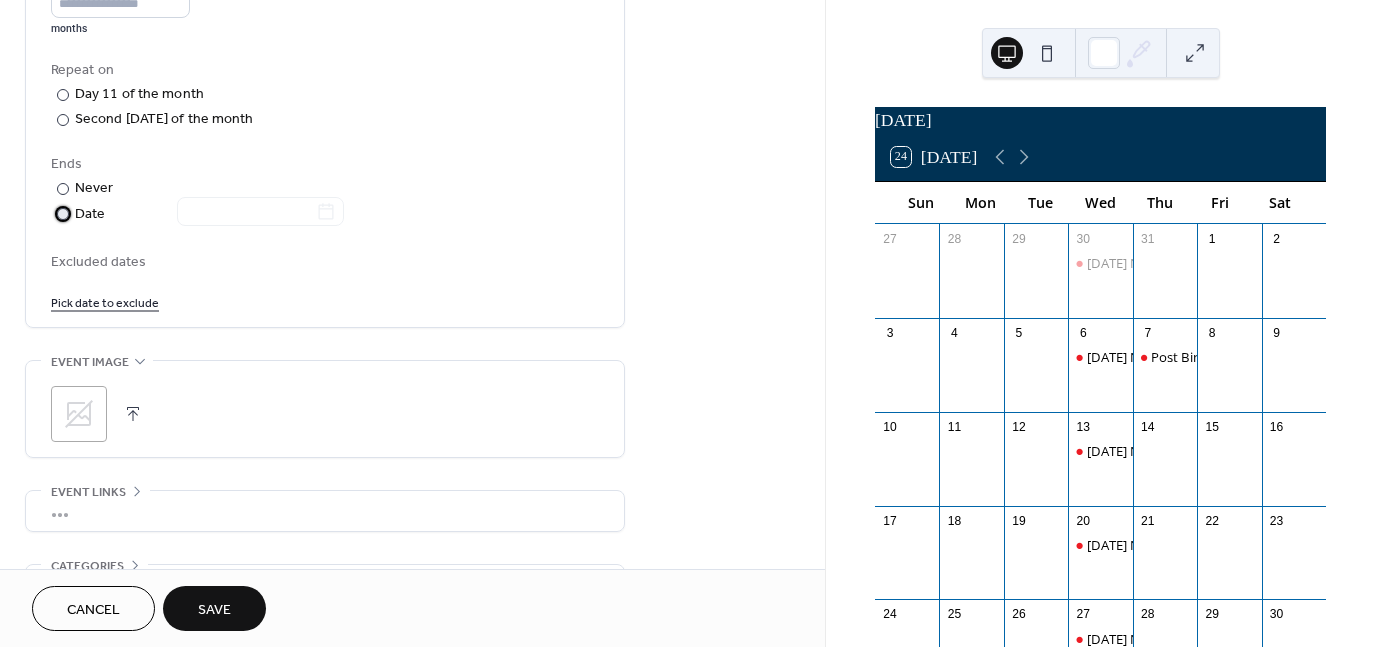 click at bounding box center [63, 214] 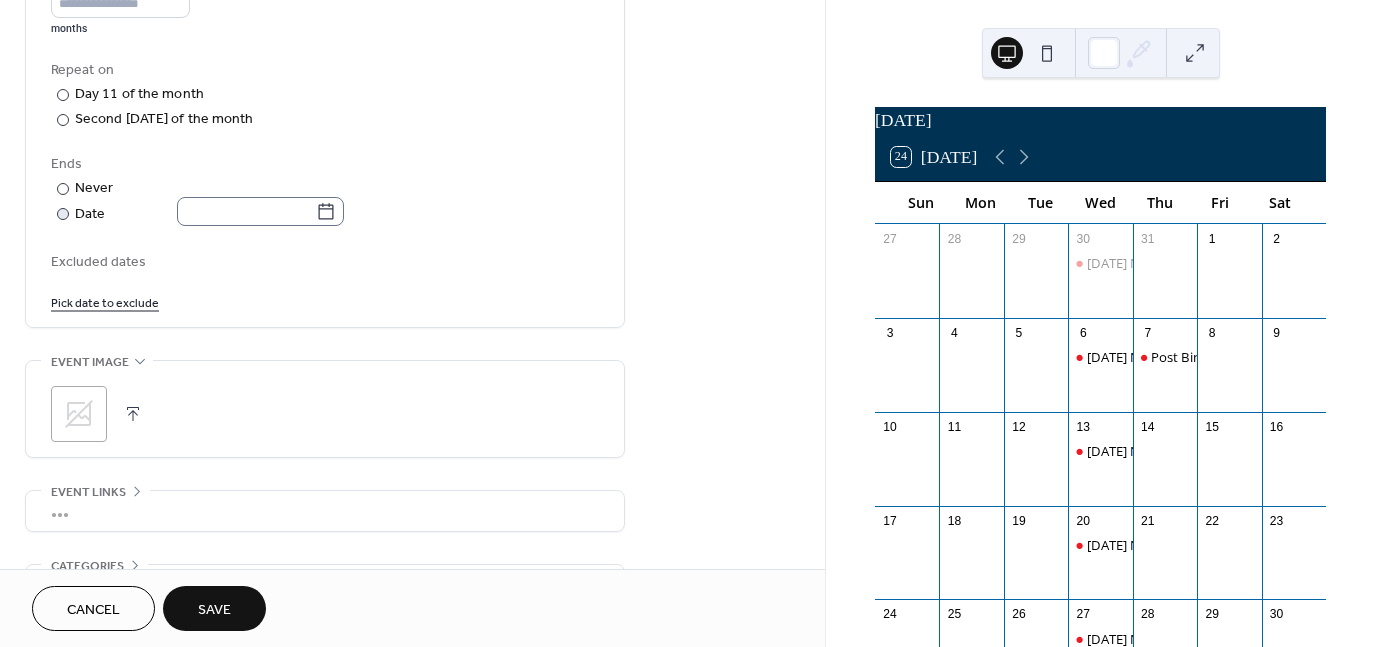 click 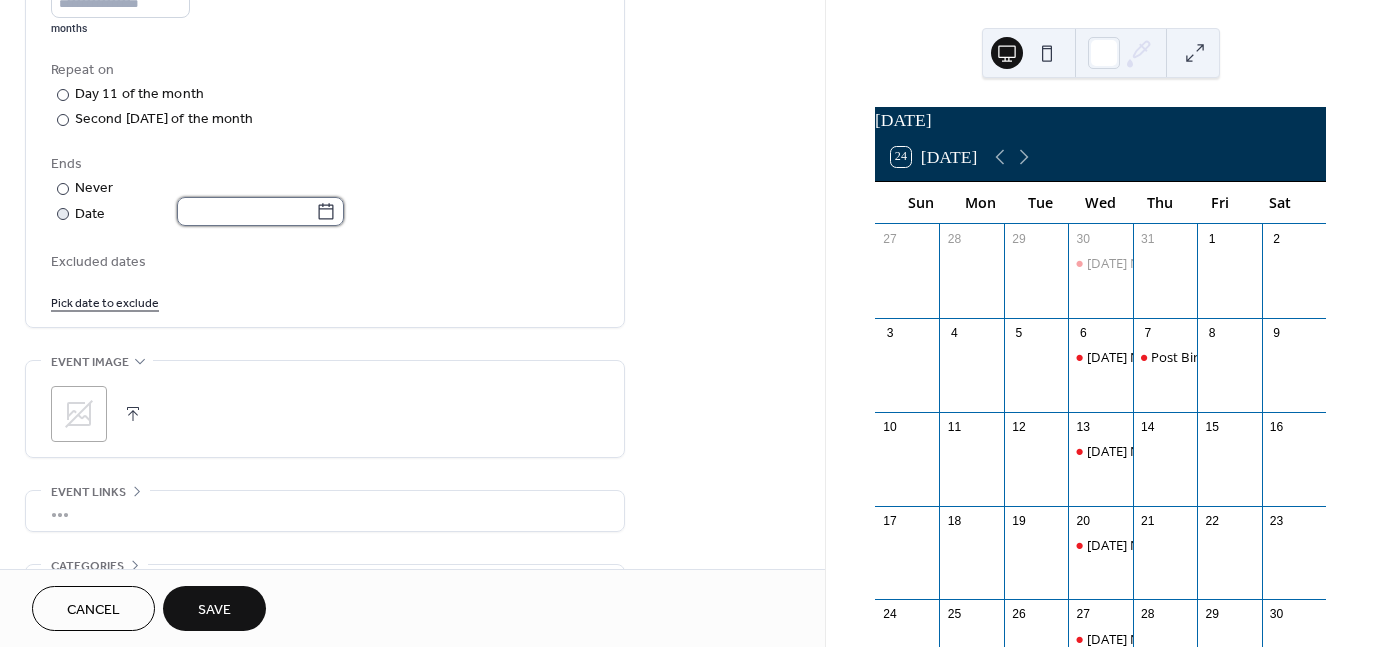 click at bounding box center (246, 211) 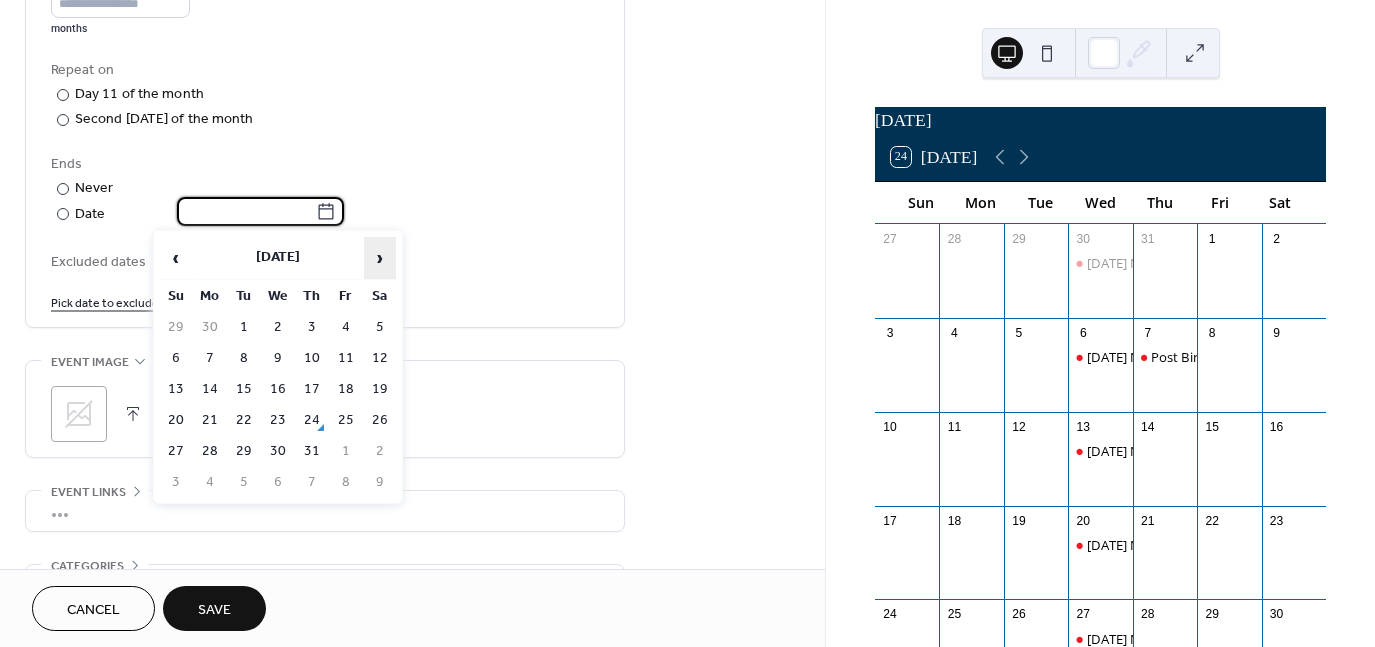 click on "›" at bounding box center (380, 258) 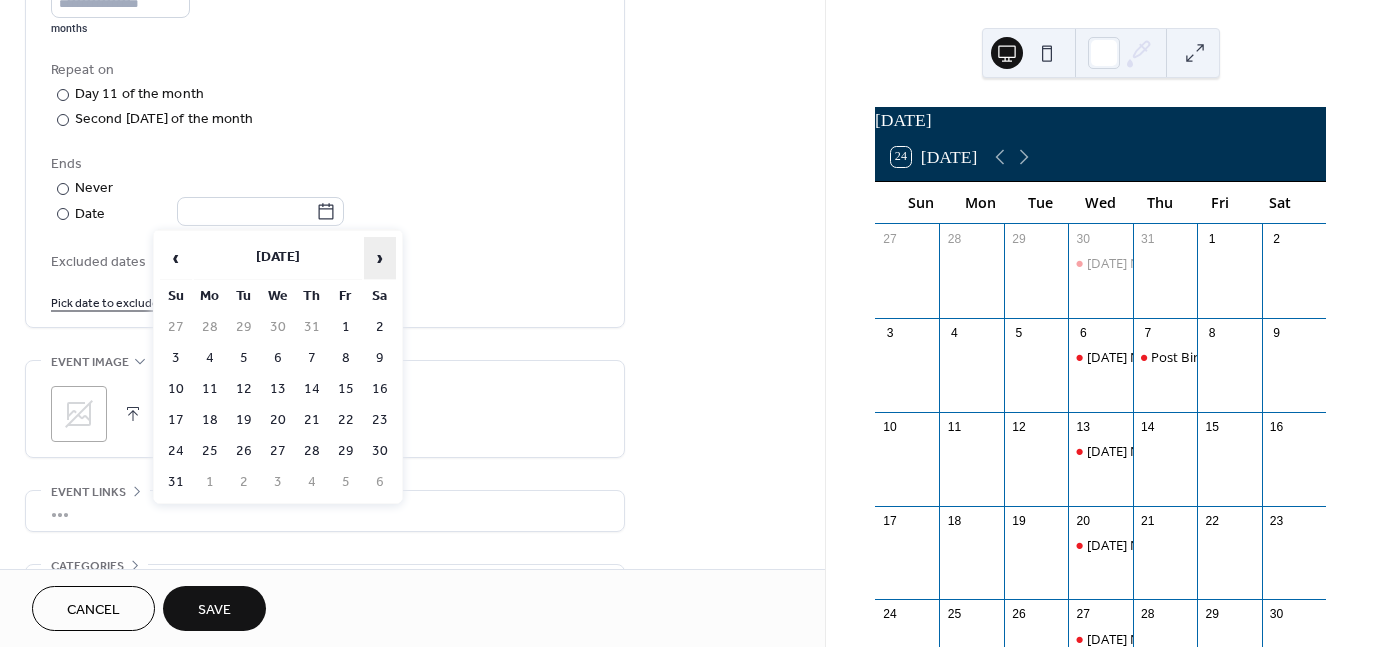 click on "›" at bounding box center [380, 258] 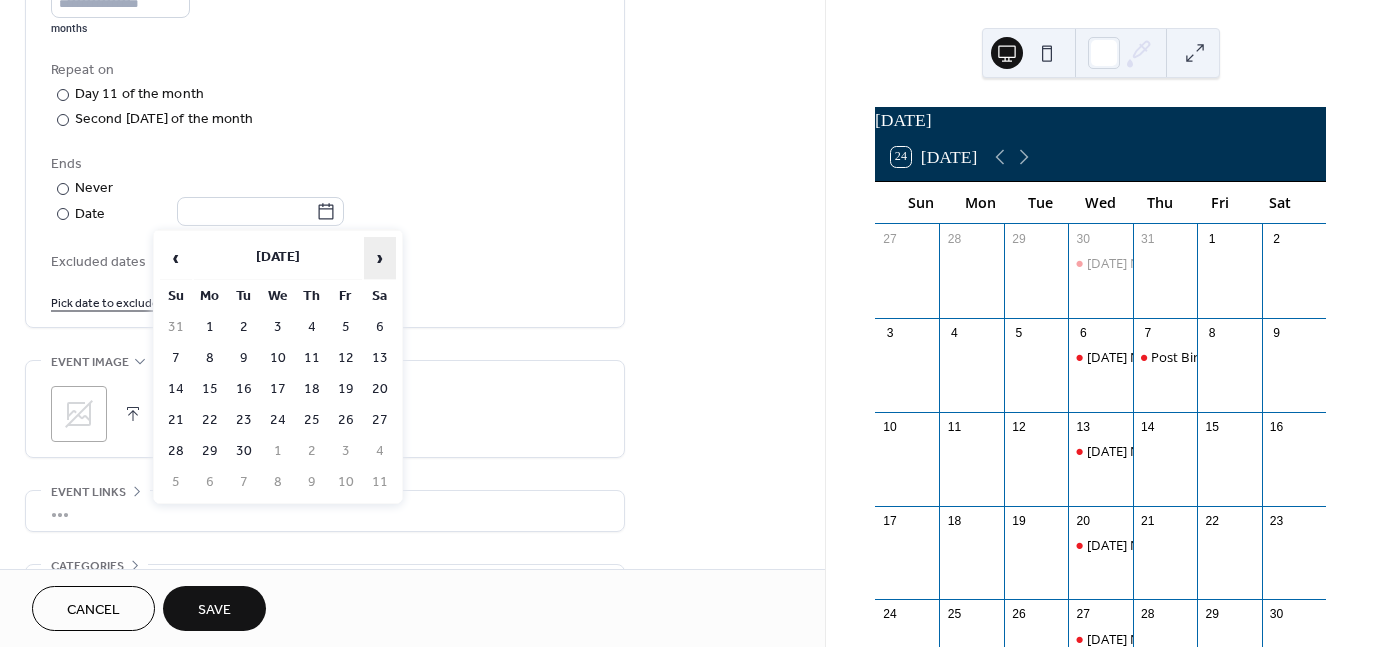 click on "›" at bounding box center (380, 258) 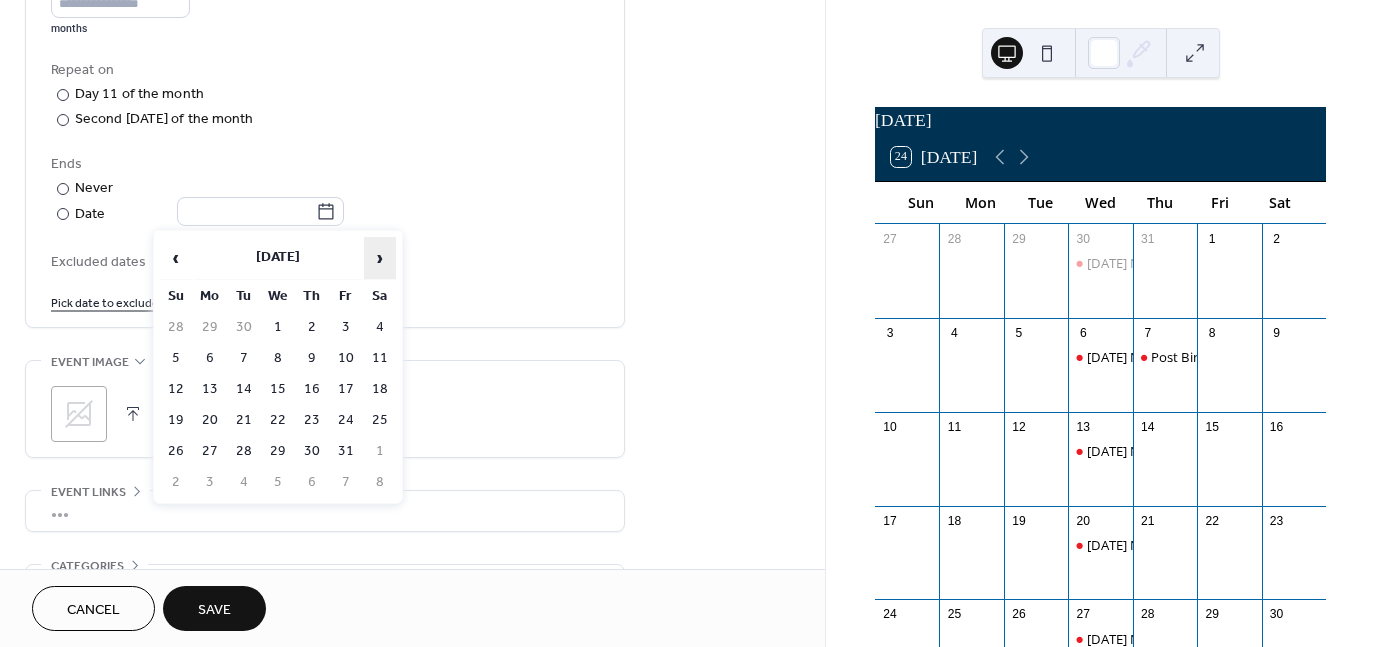 click on "›" at bounding box center [380, 258] 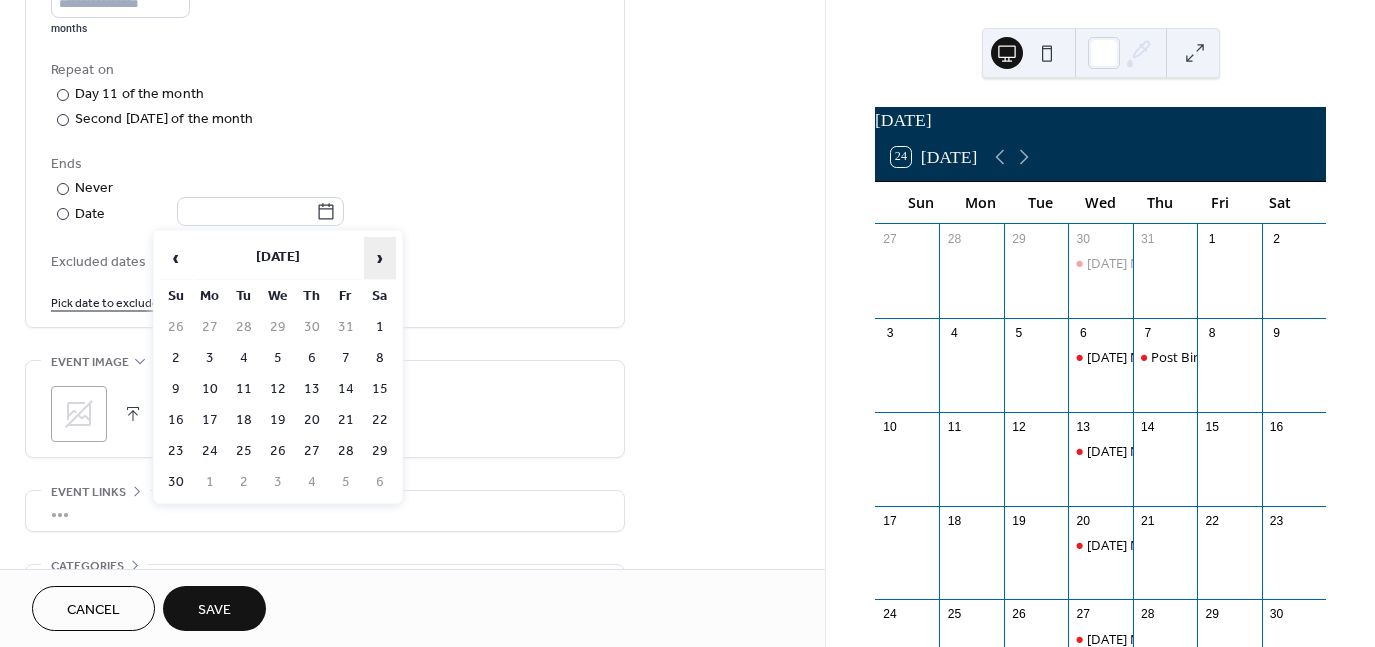 click on "›" at bounding box center [380, 258] 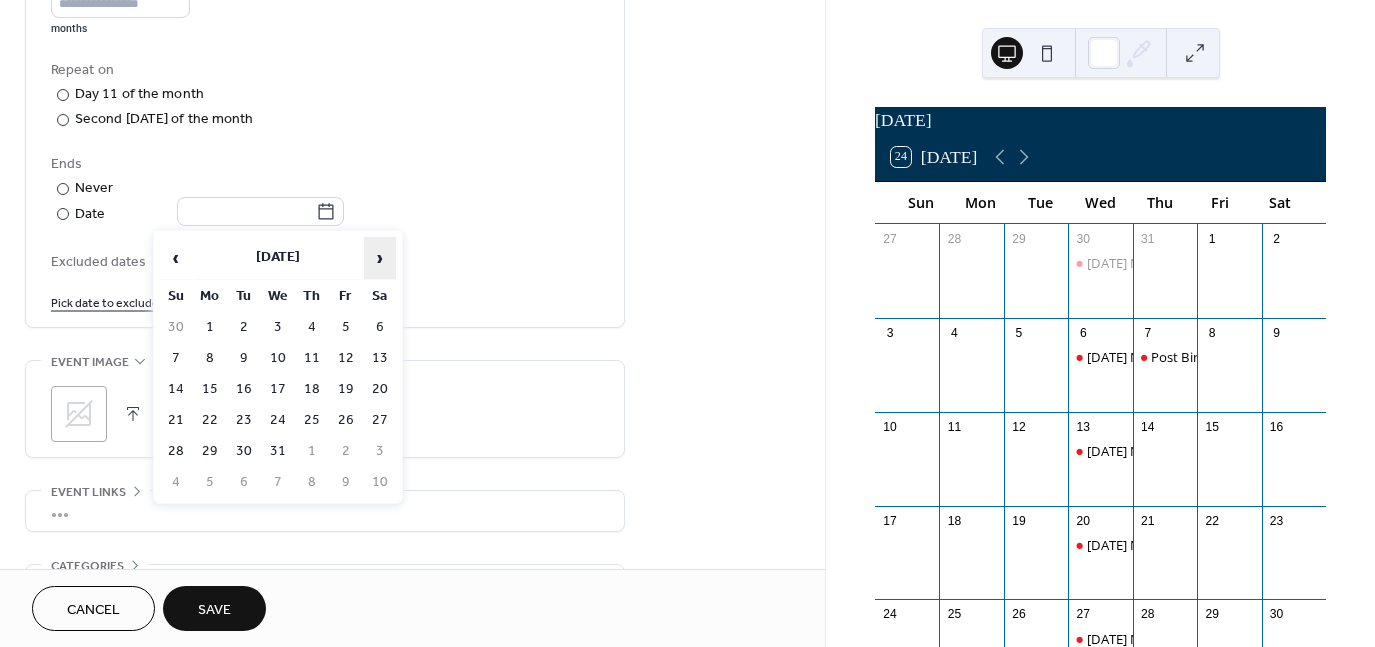 click on "›" at bounding box center [380, 258] 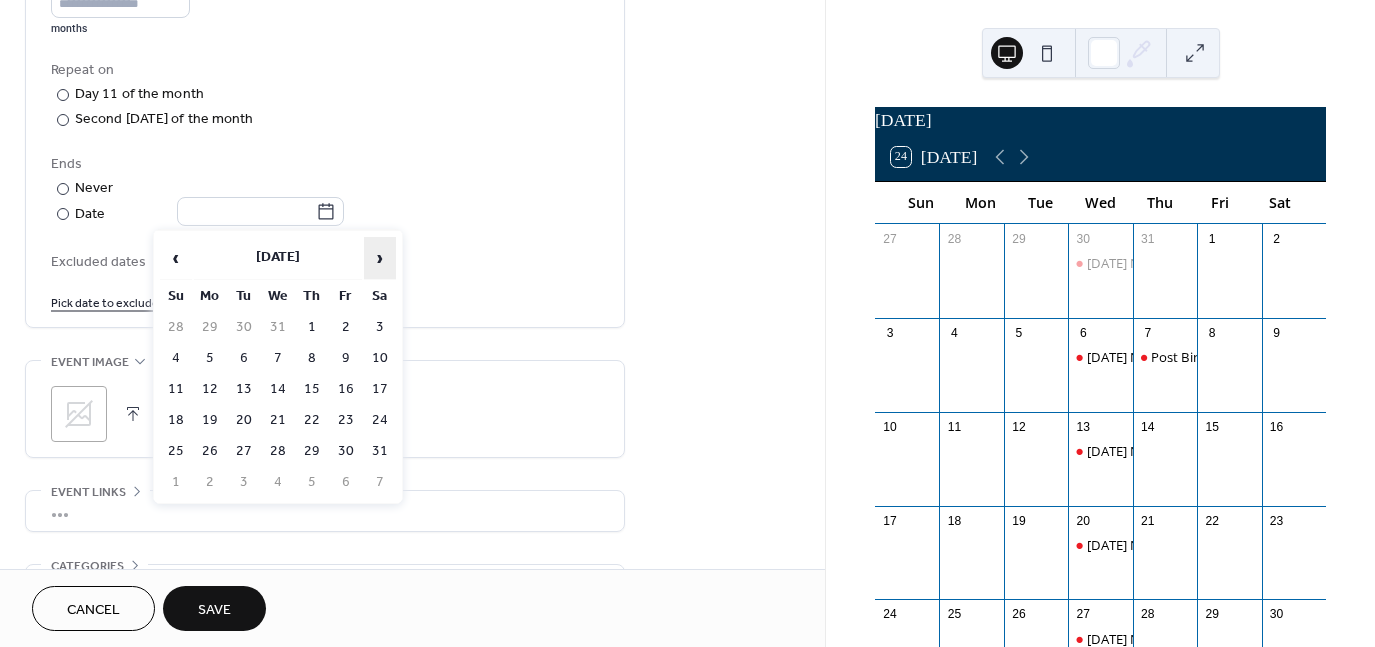 click on "›" at bounding box center [380, 258] 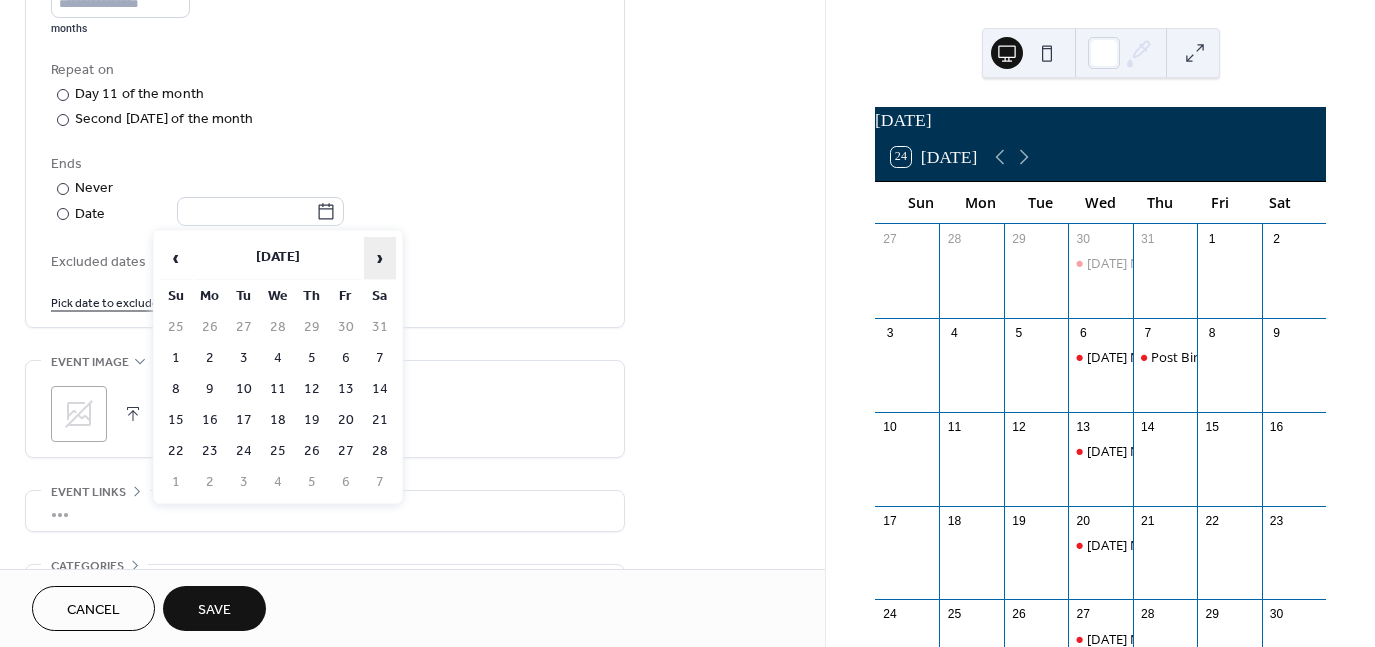click on "›" at bounding box center (380, 258) 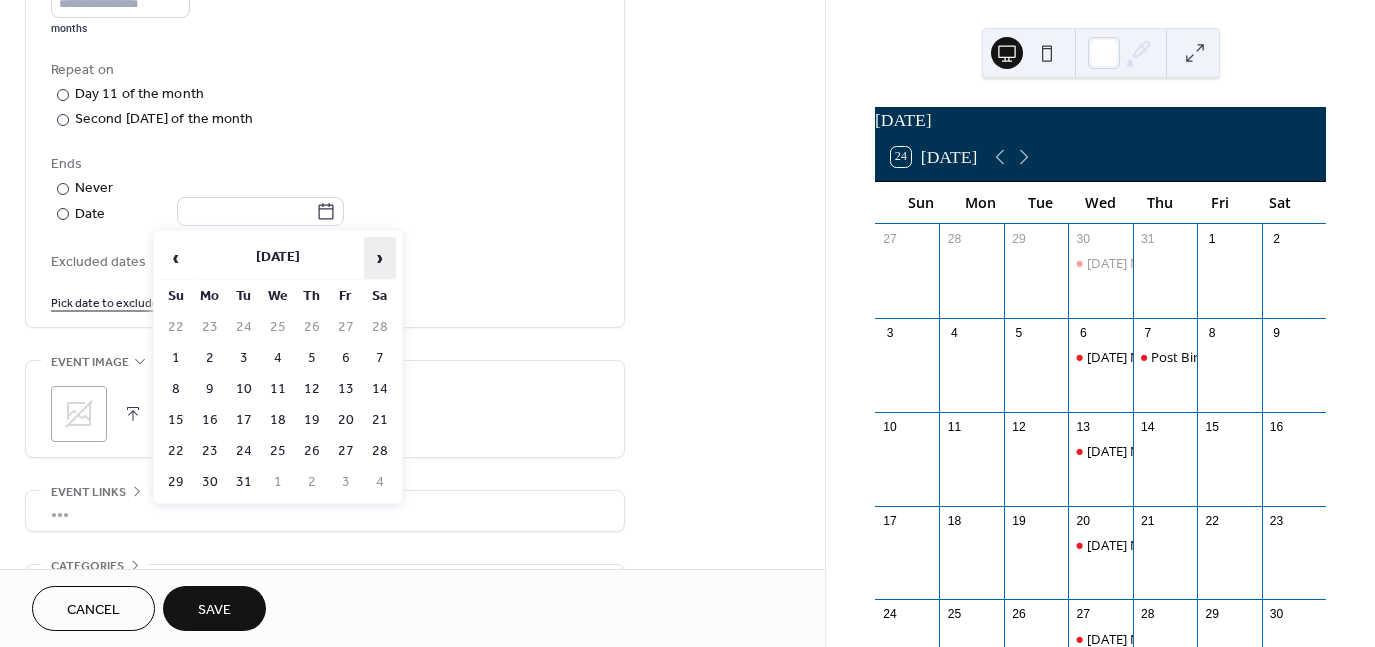 click on "›" at bounding box center (380, 258) 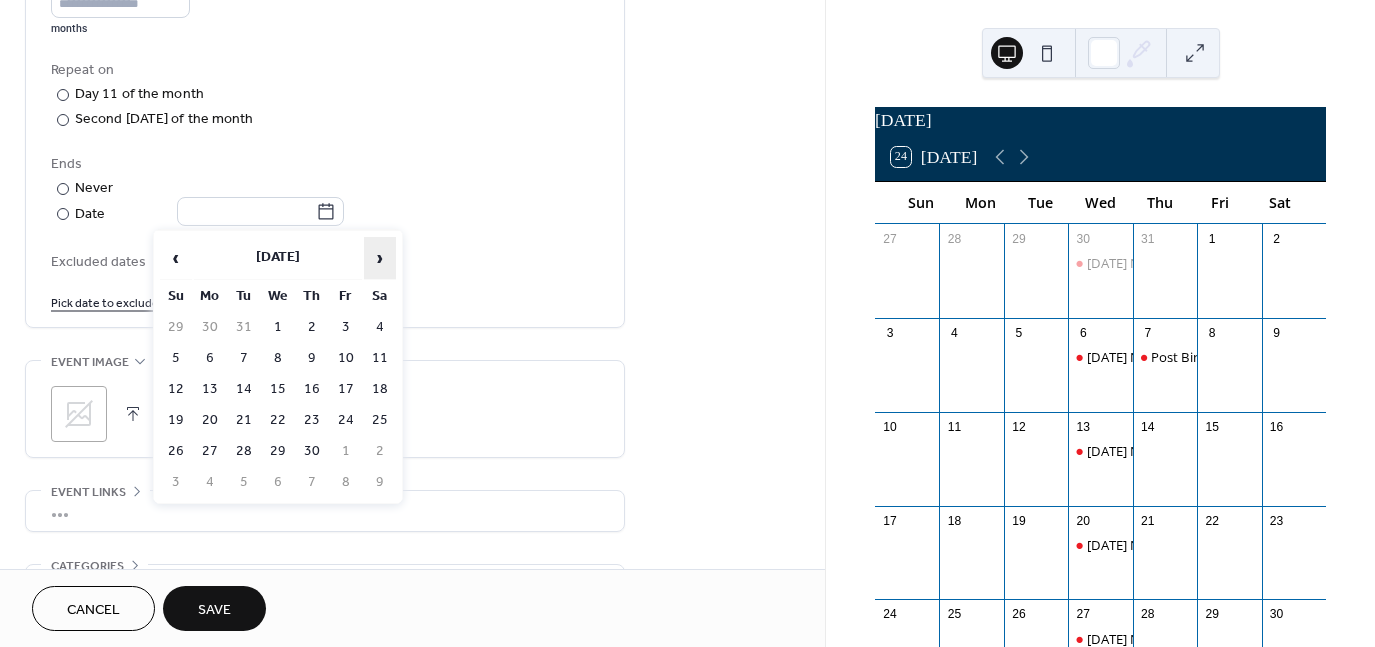 click on "›" at bounding box center (380, 258) 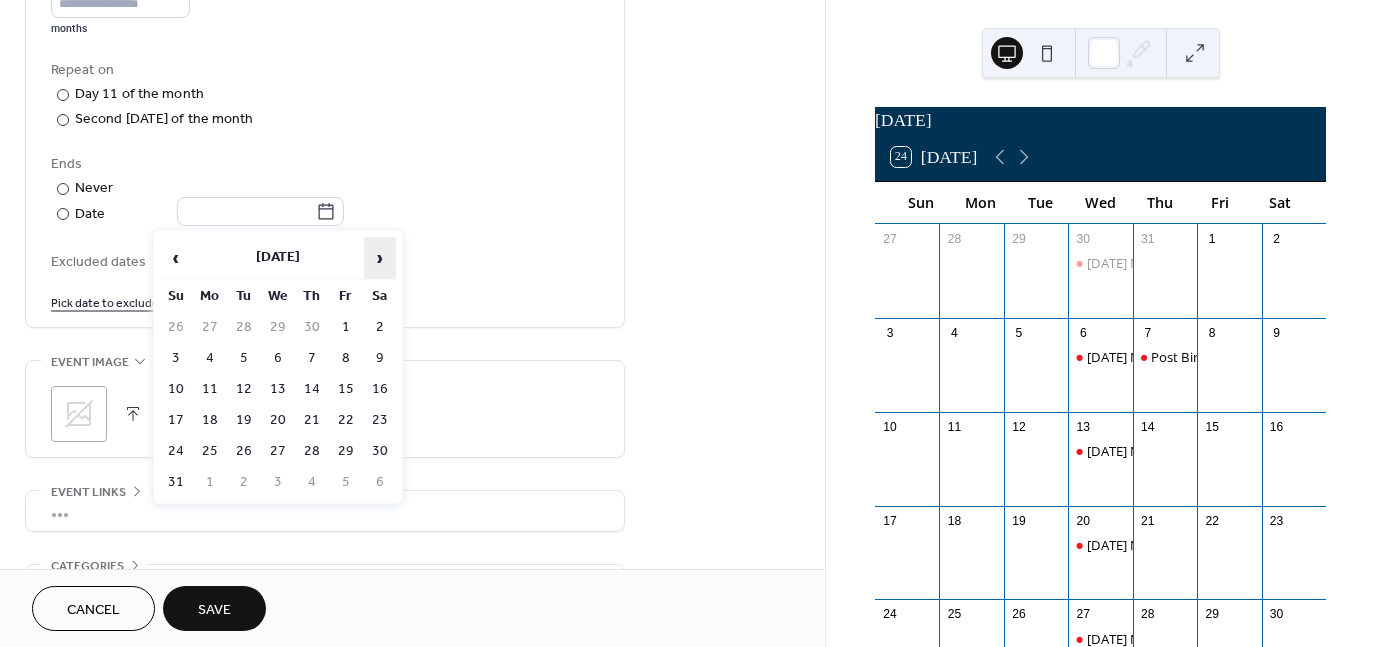 click on "›" at bounding box center (380, 258) 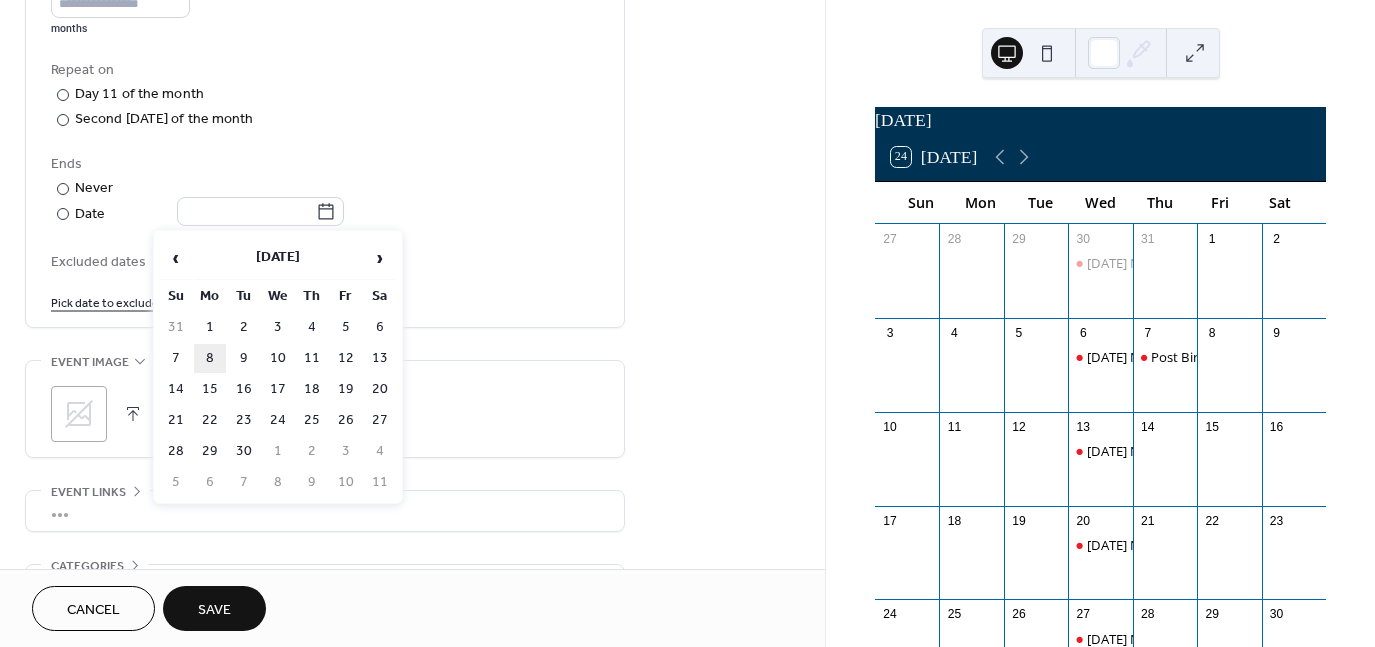 click on "8" at bounding box center (210, 358) 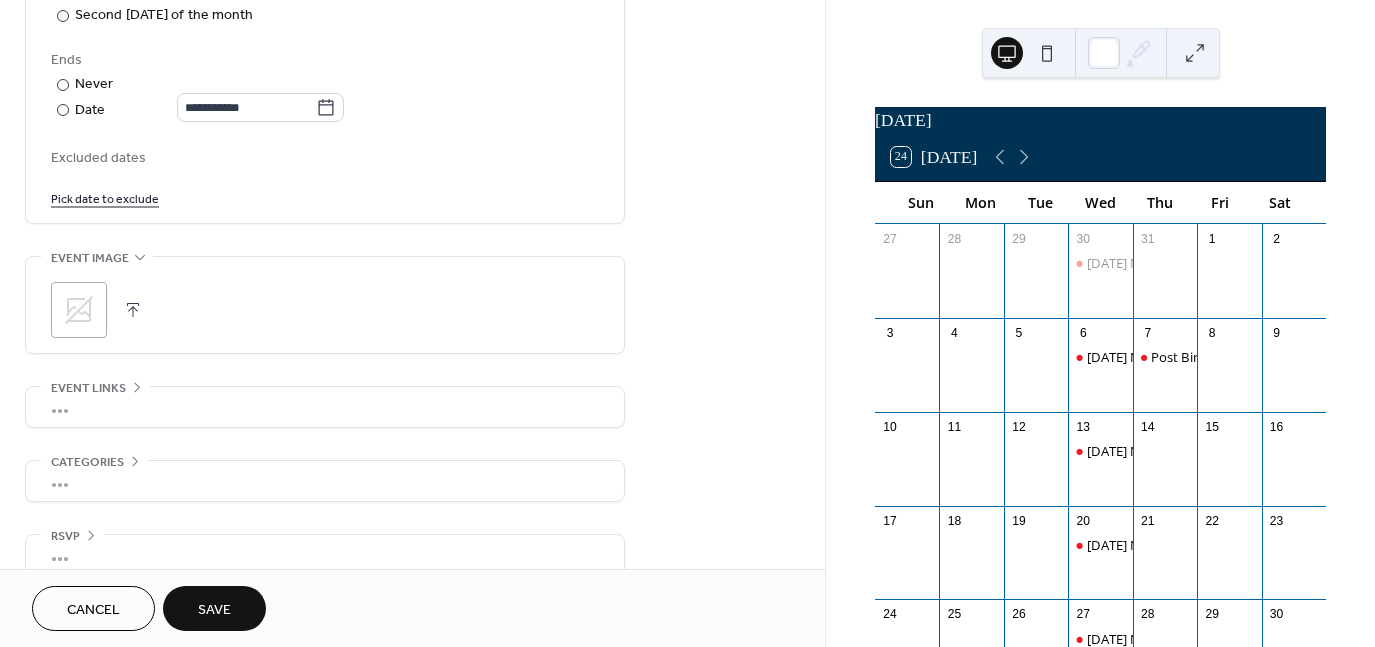 scroll, scrollTop: 1128, scrollLeft: 0, axis: vertical 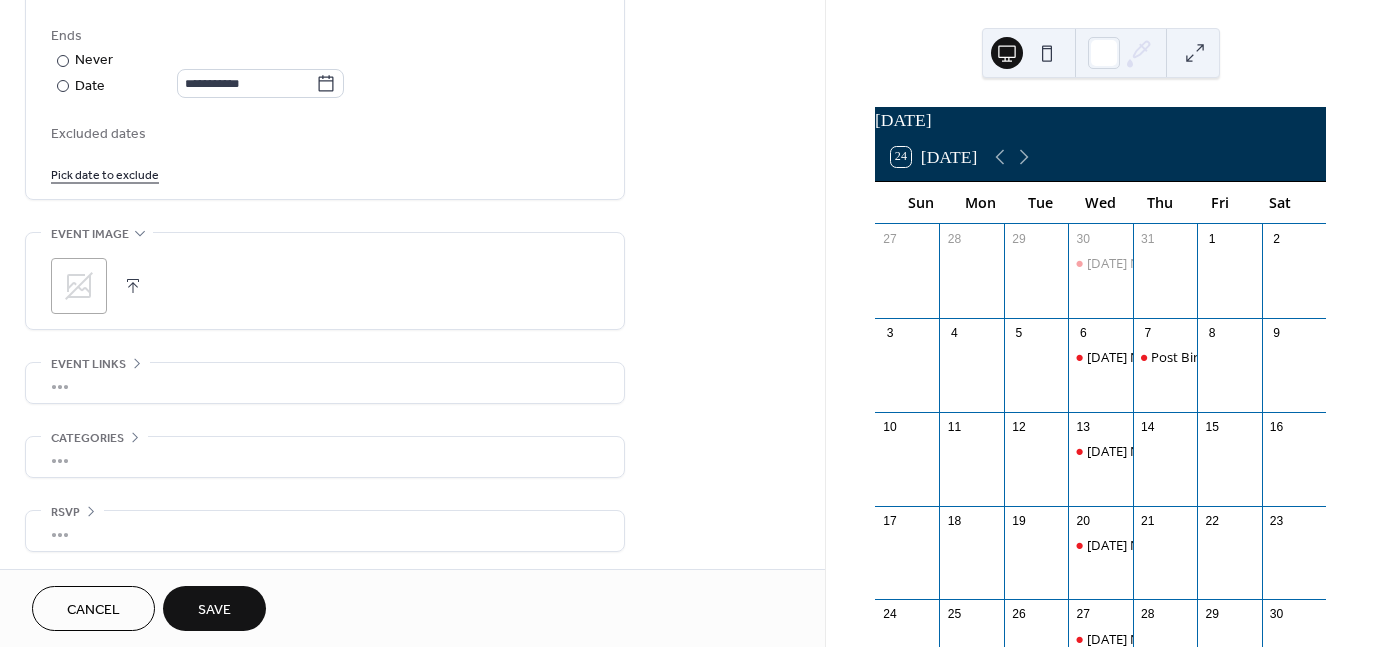 click on "Save" at bounding box center [214, 608] 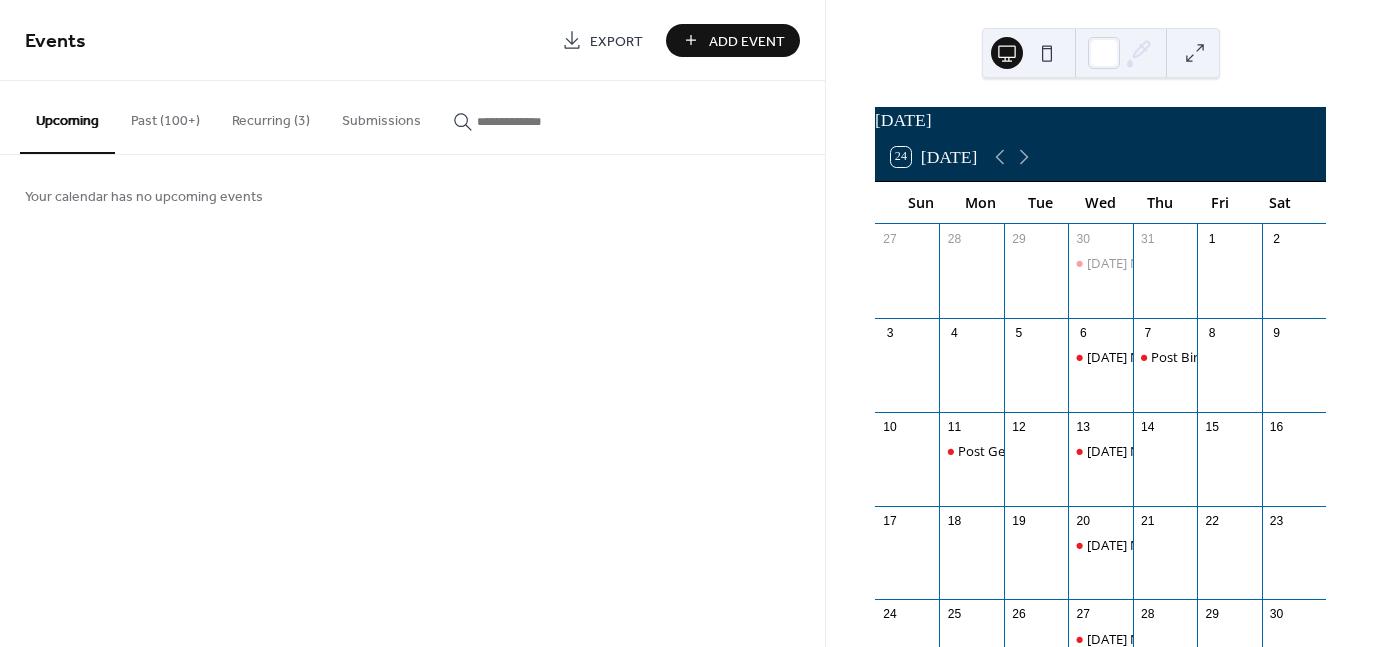 click on "Add Event" at bounding box center [733, 40] 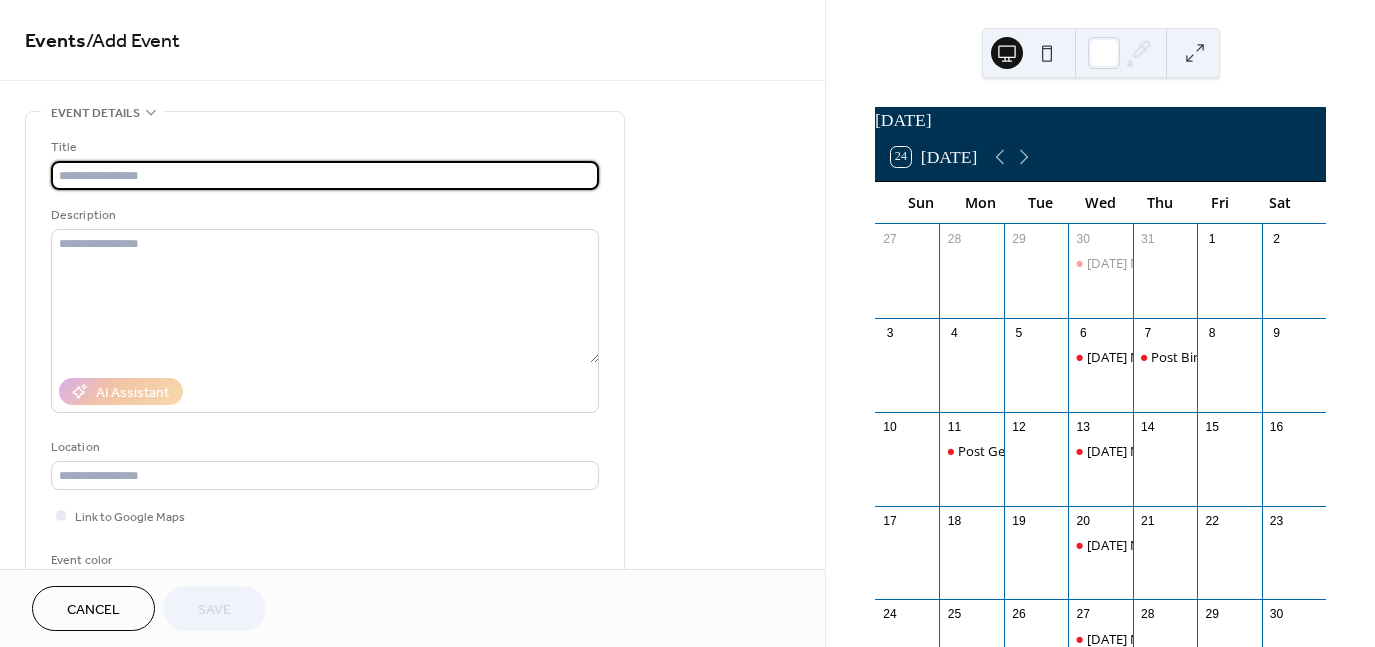 click at bounding box center [325, 175] 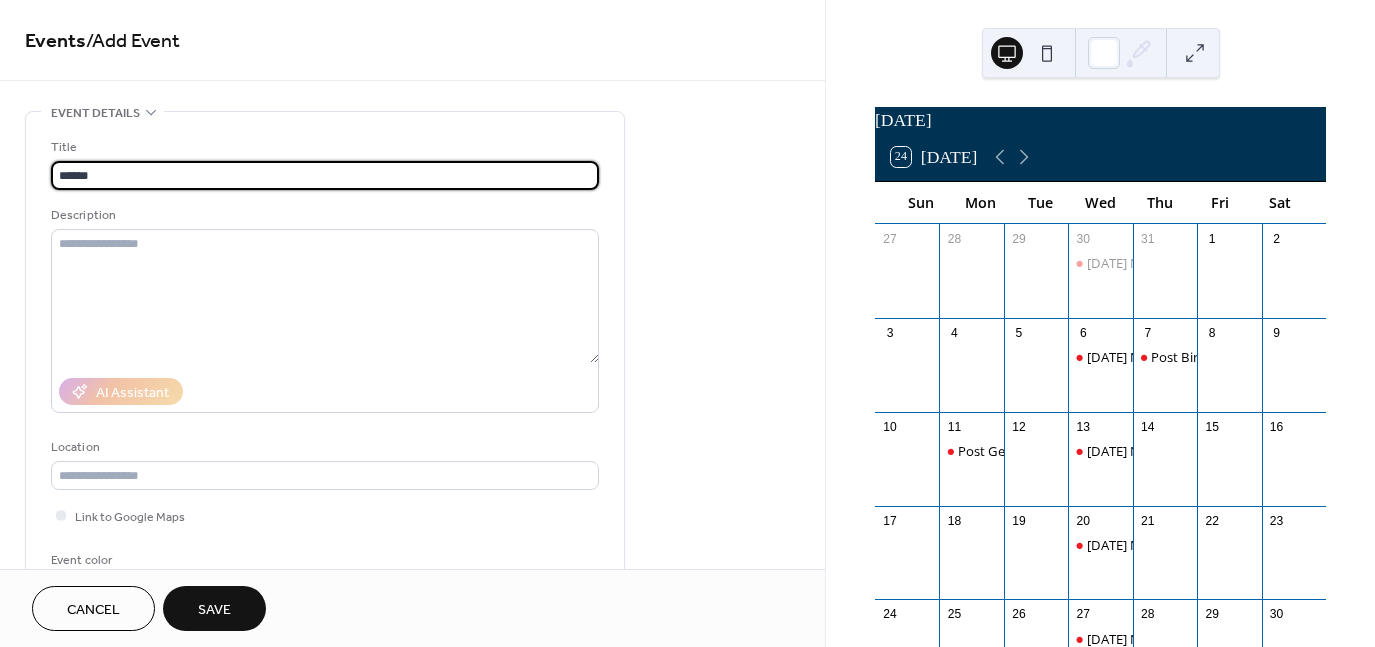 click on "******" at bounding box center [325, 175] 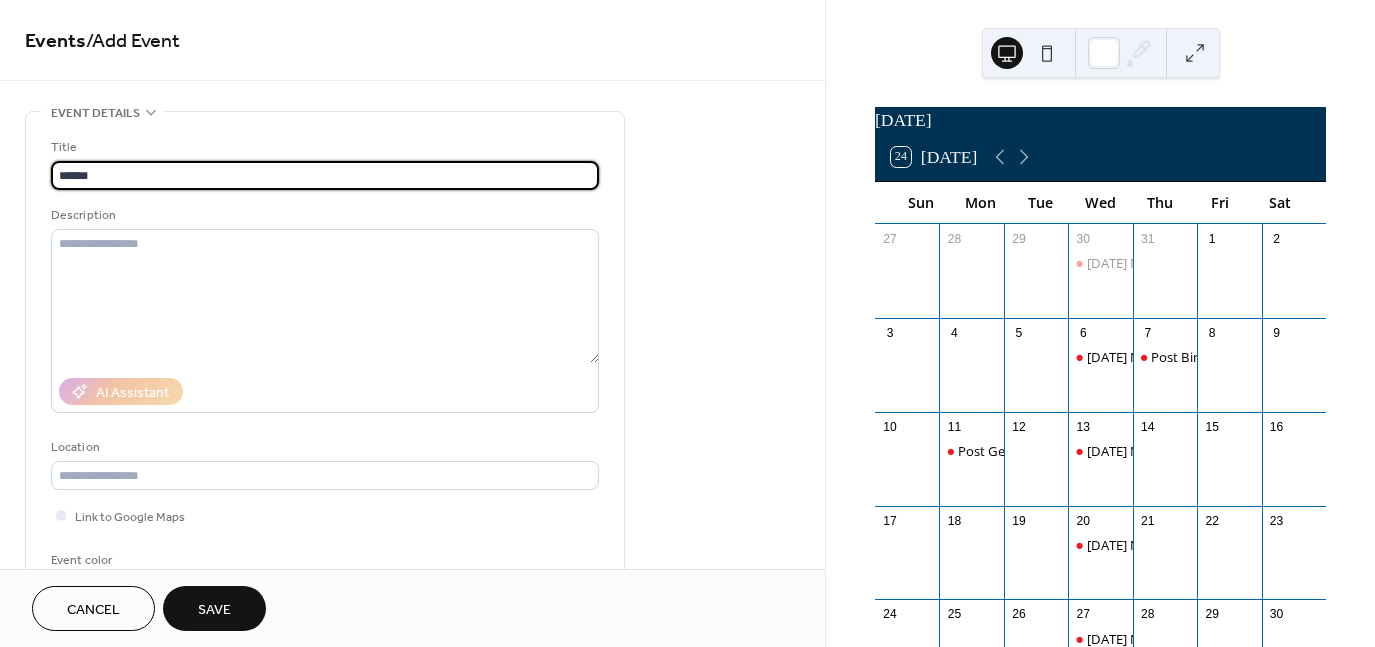 type on "**********" 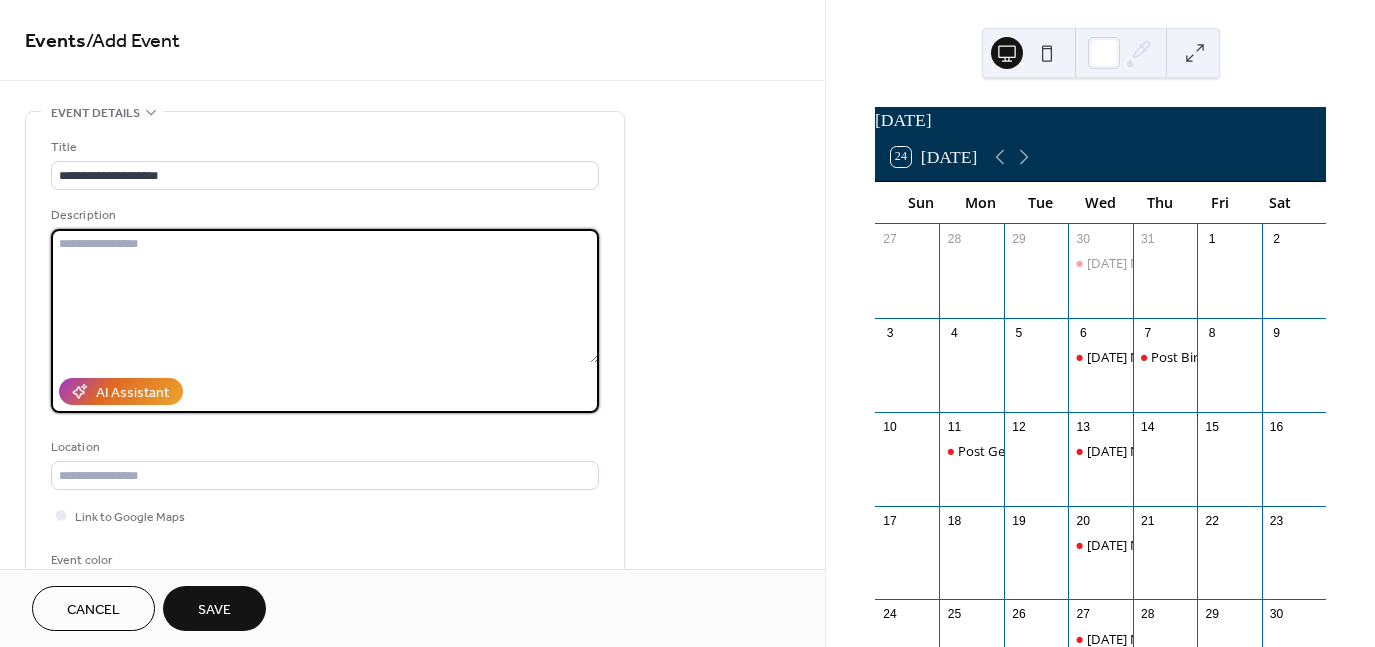 click at bounding box center [325, 296] 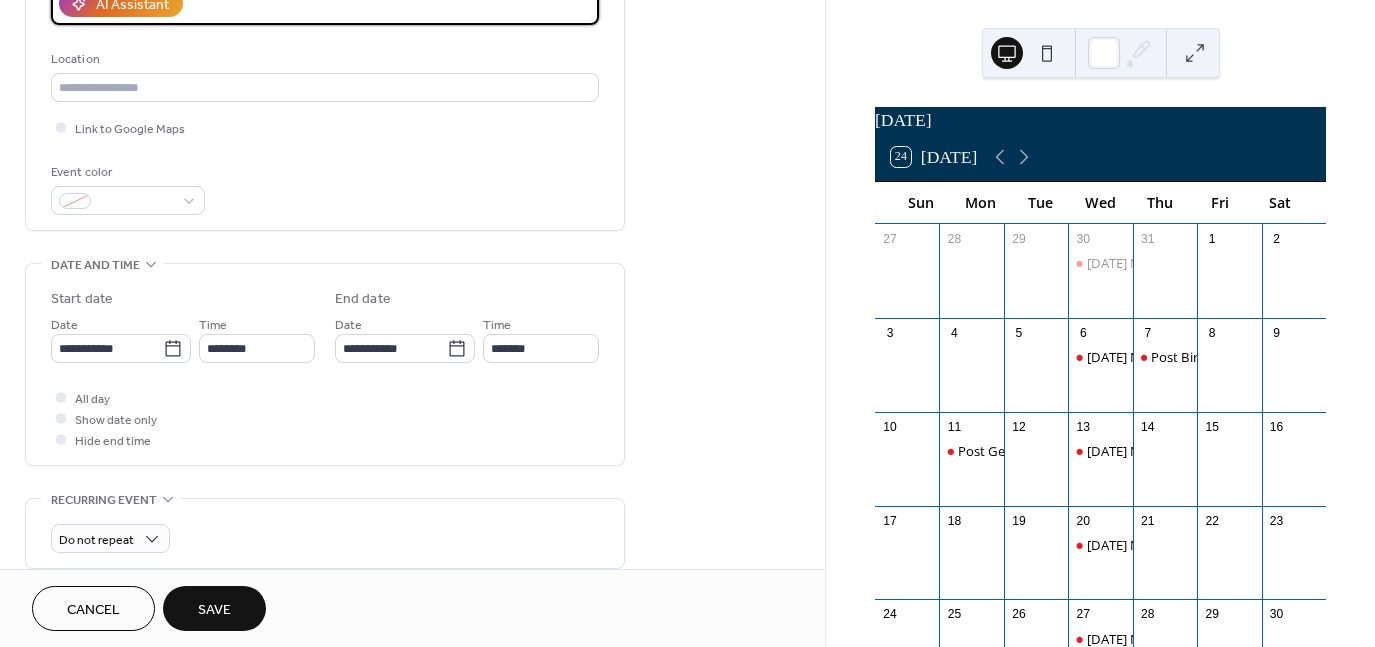 scroll, scrollTop: 400, scrollLeft: 0, axis: vertical 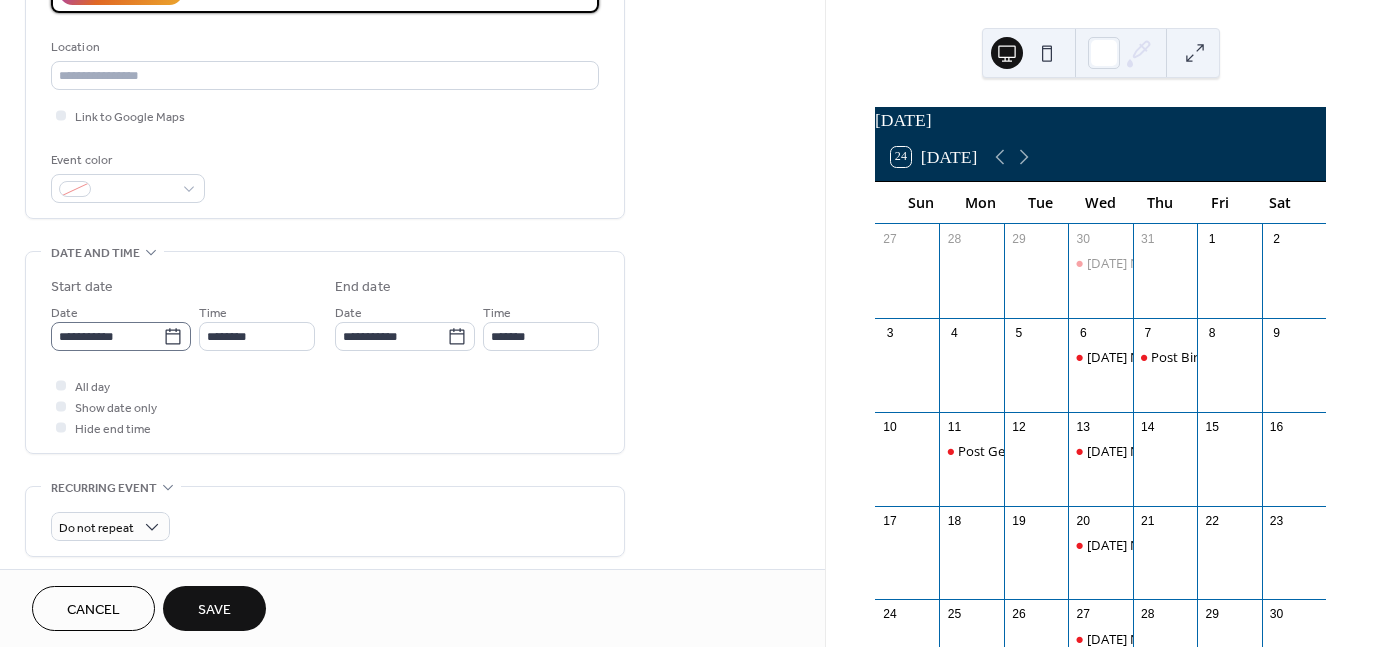 type on "**********" 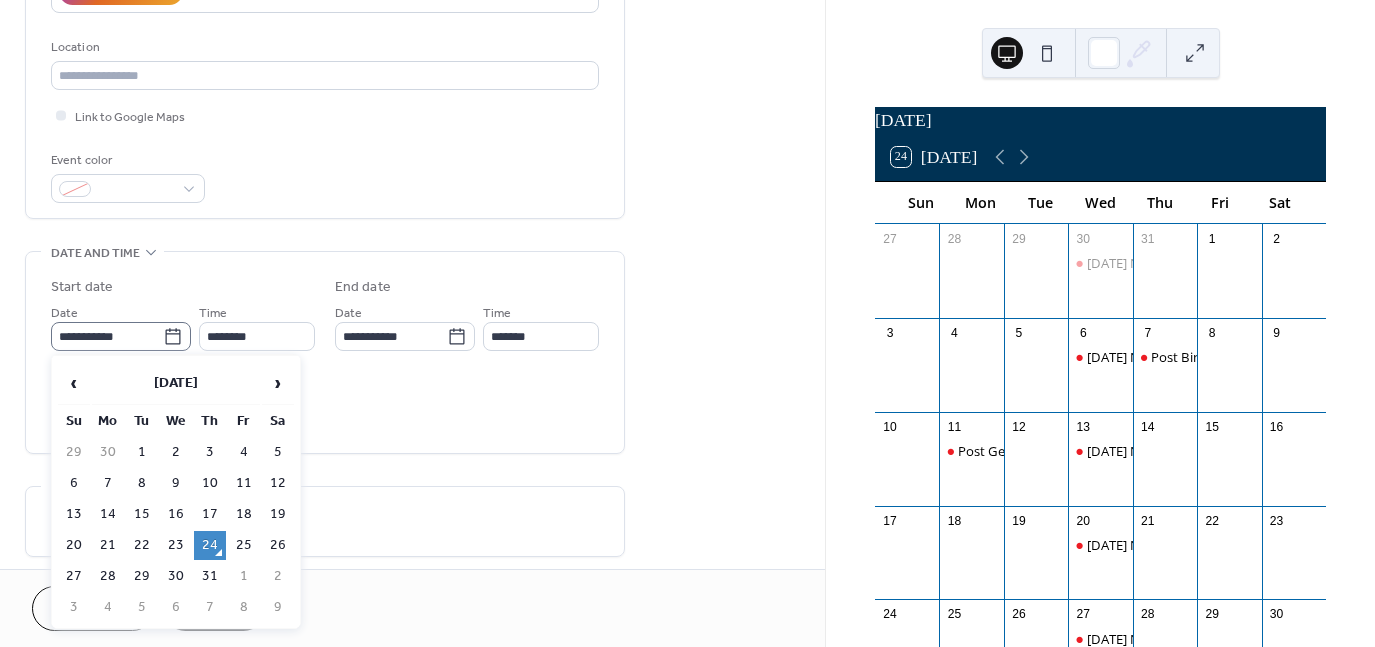 click 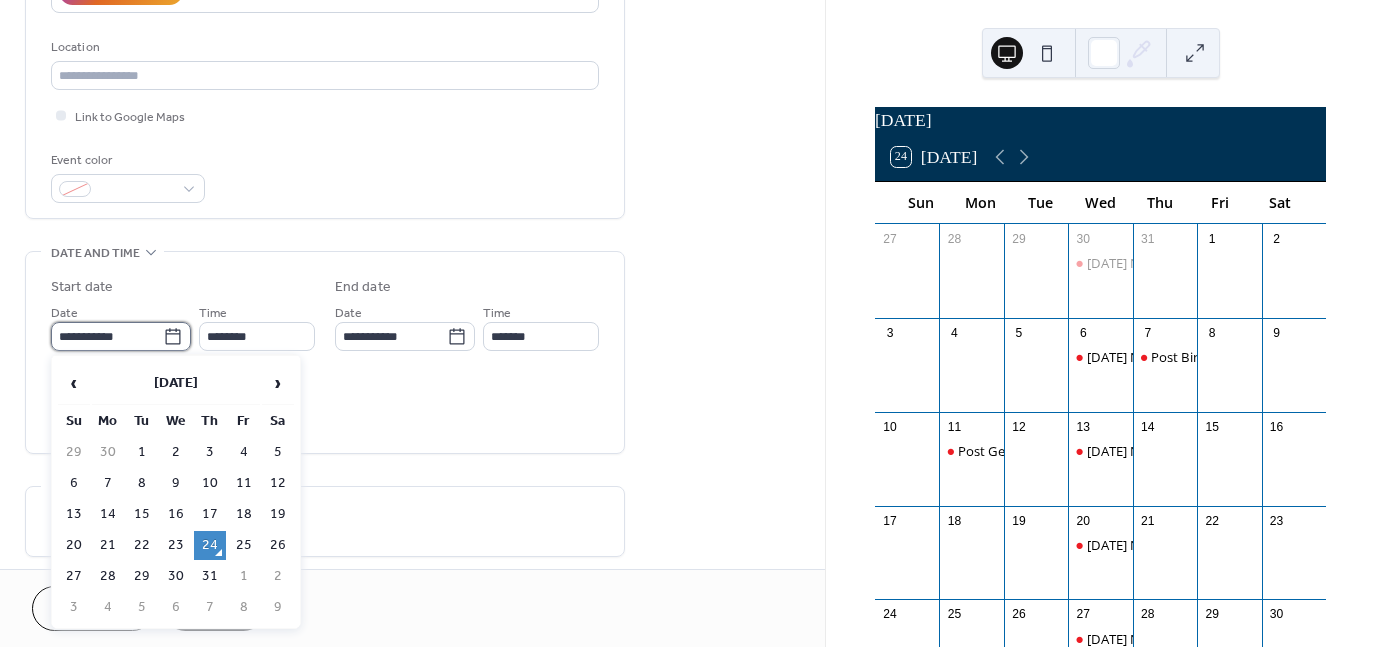 click on "**********" at bounding box center [107, 336] 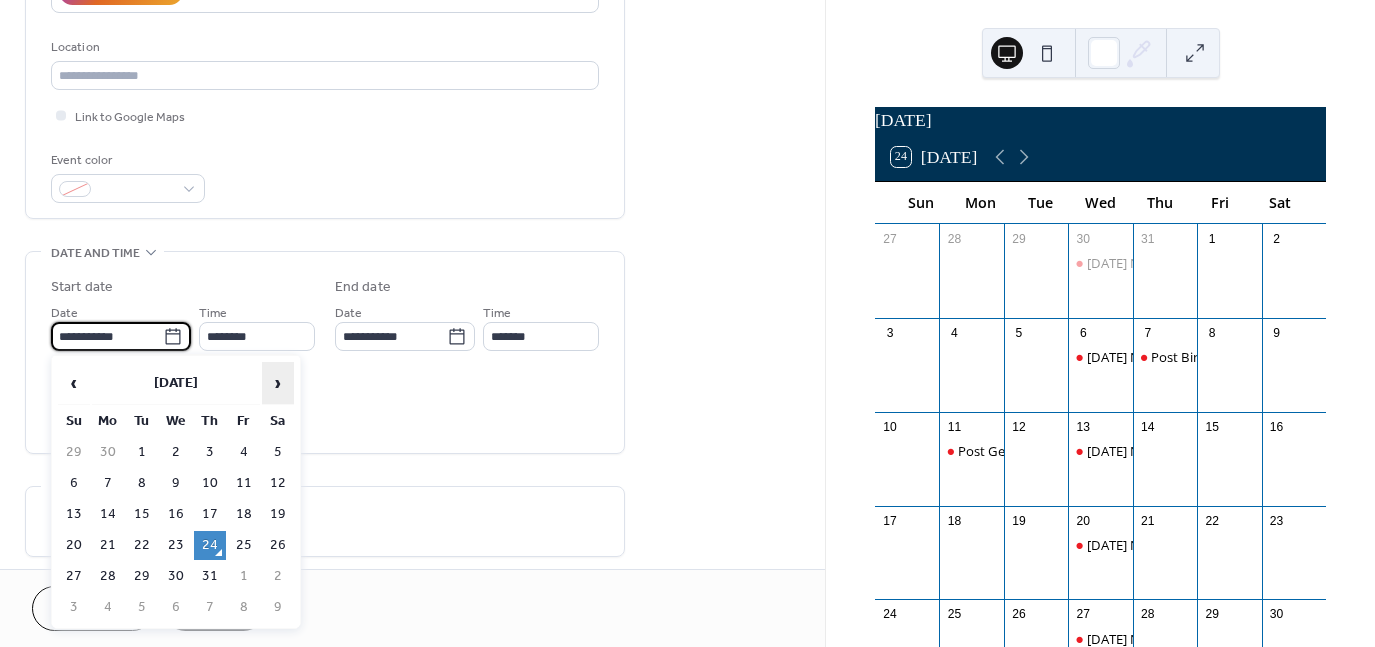 click on "›" at bounding box center [278, 383] 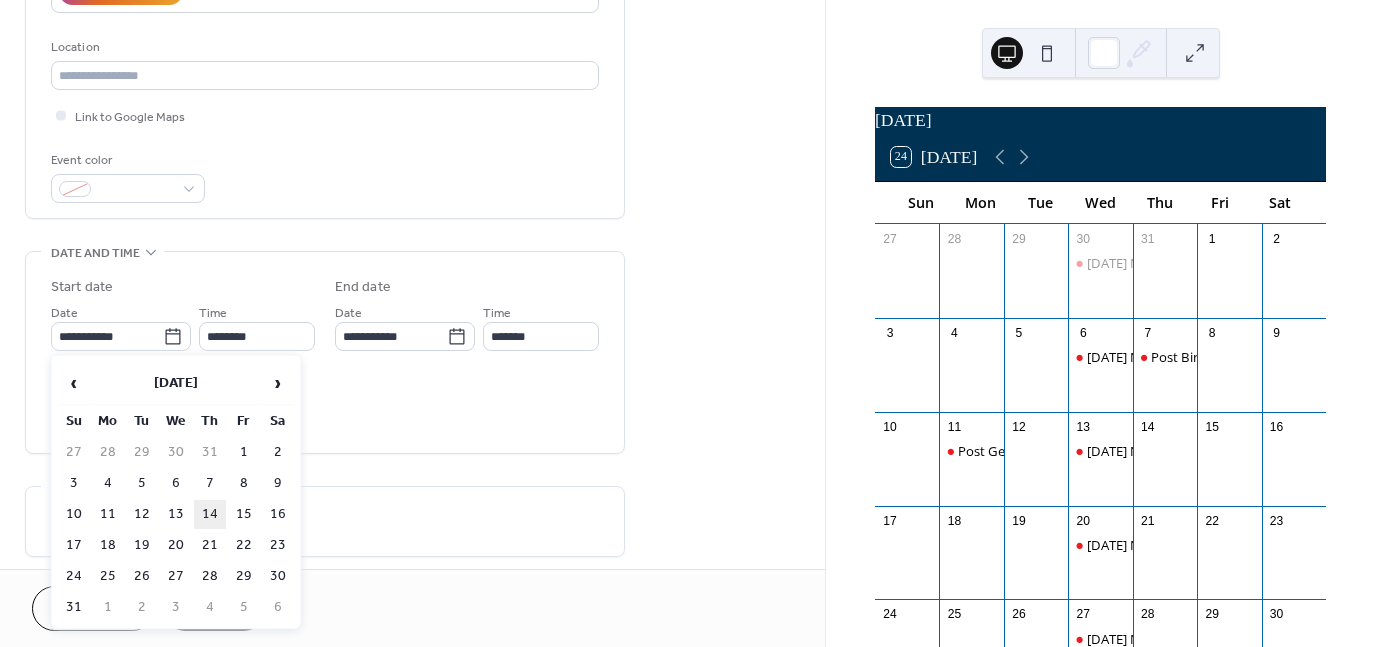 click on "14" at bounding box center [210, 514] 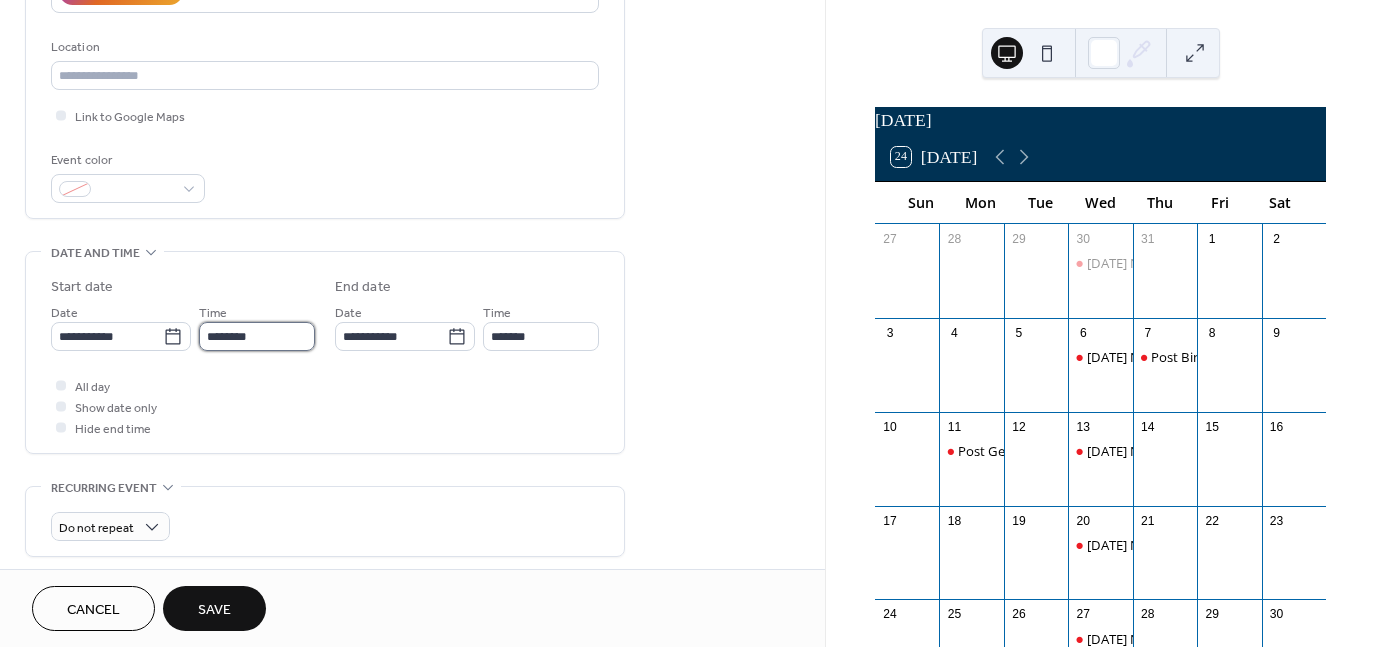 click on "********" at bounding box center [257, 336] 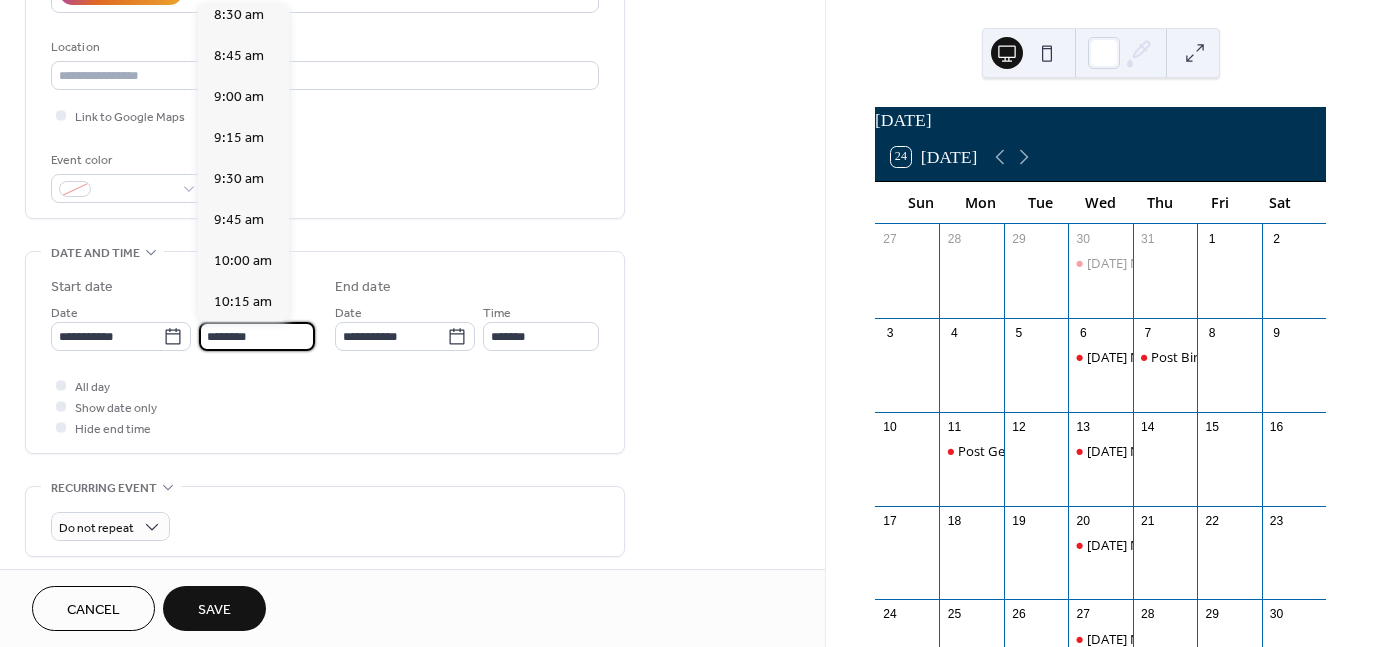 scroll, scrollTop: 1368, scrollLeft: 0, axis: vertical 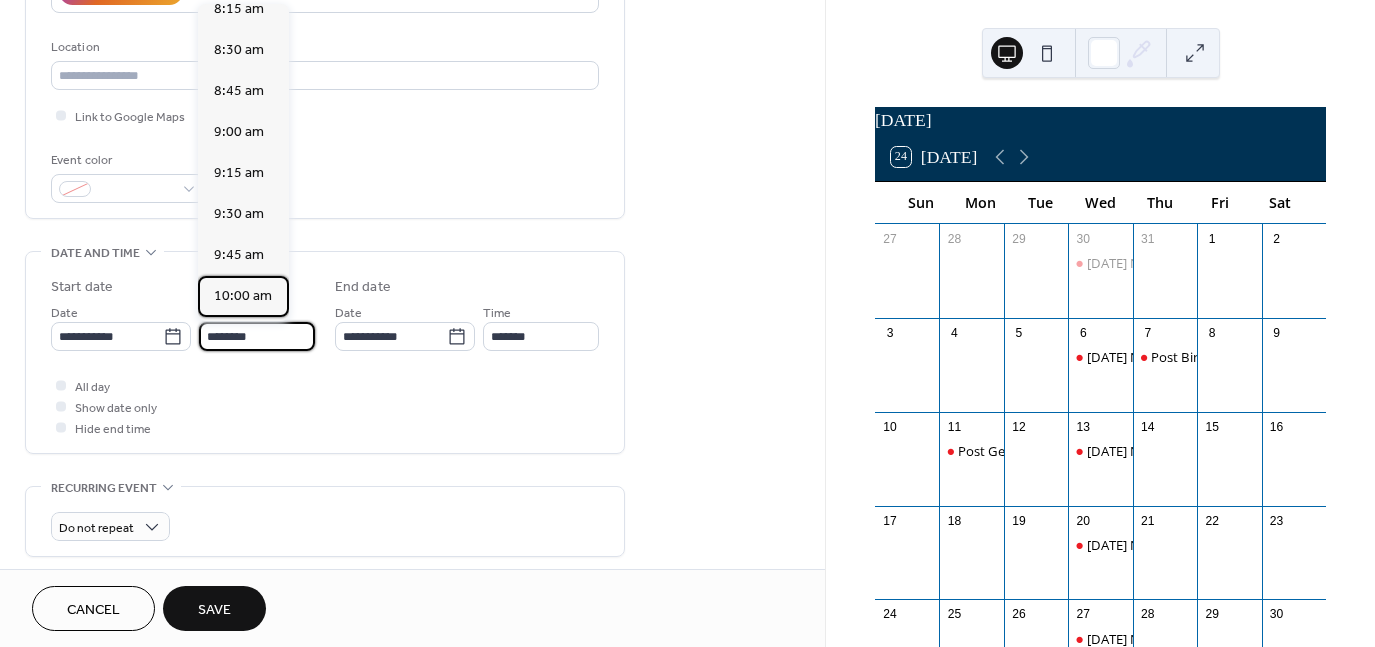 click on "10:00 am" at bounding box center [243, 296] 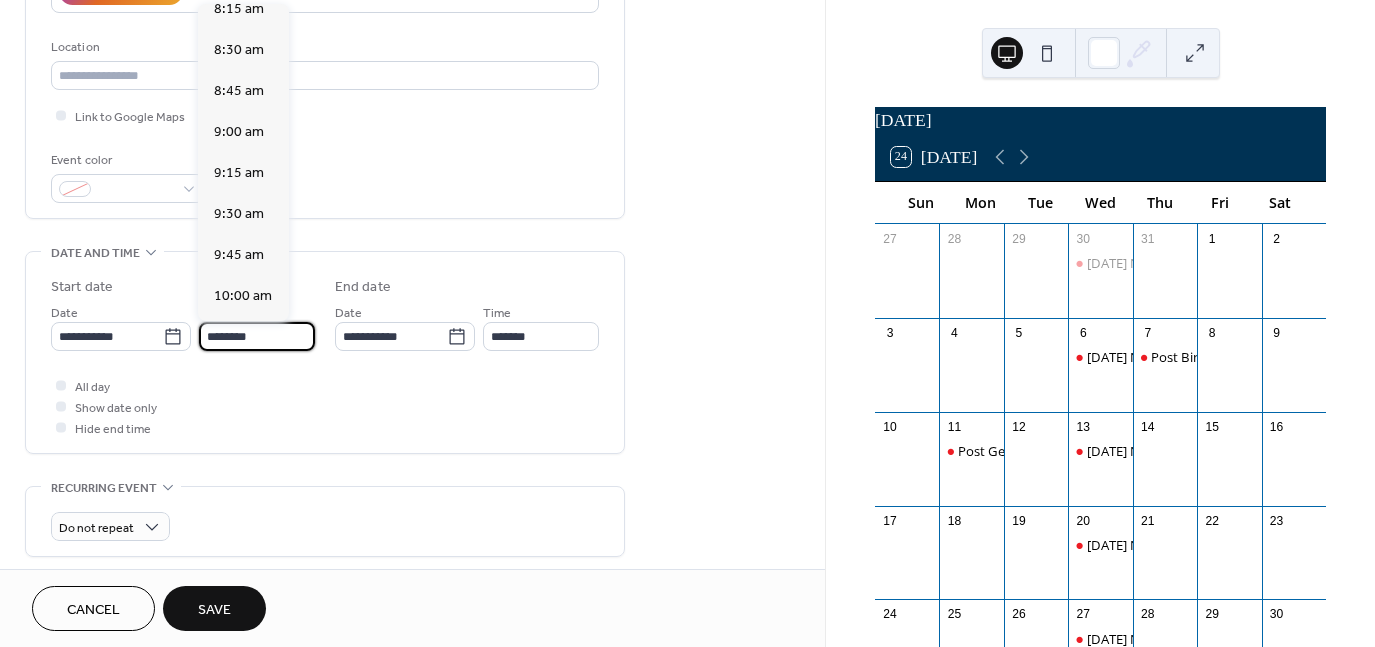 type on "********" 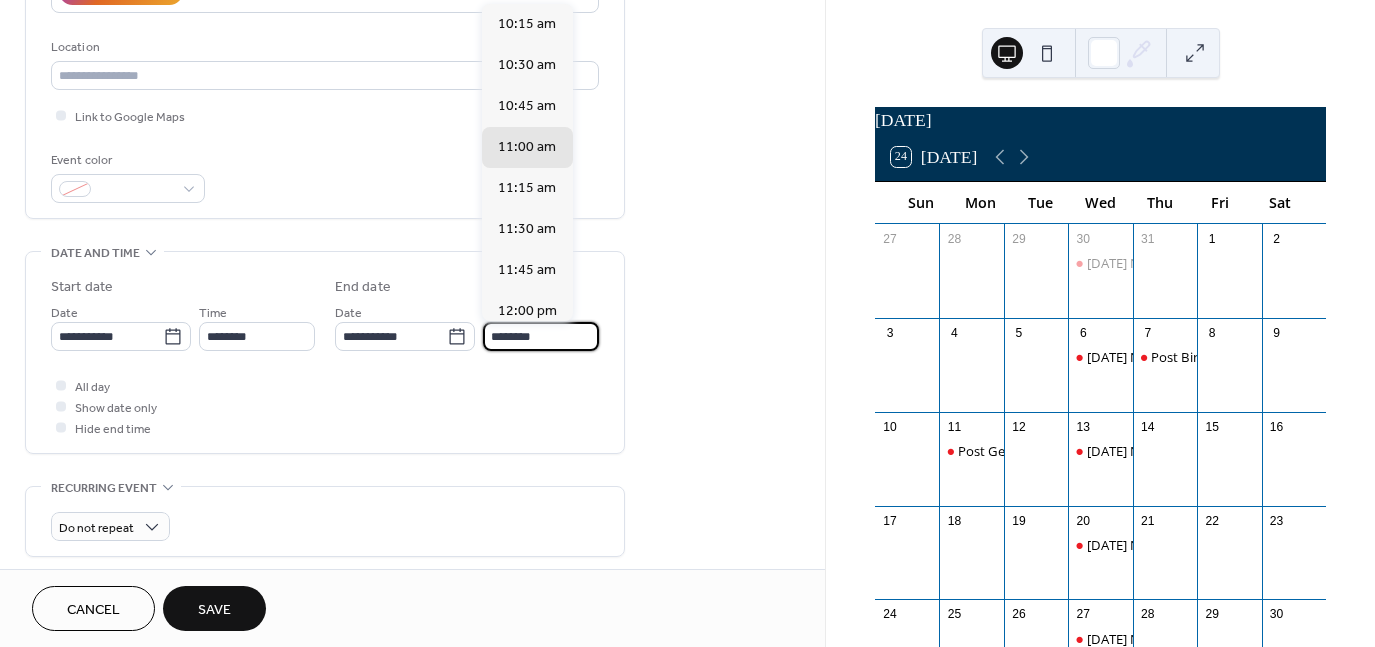 click on "********" at bounding box center [541, 336] 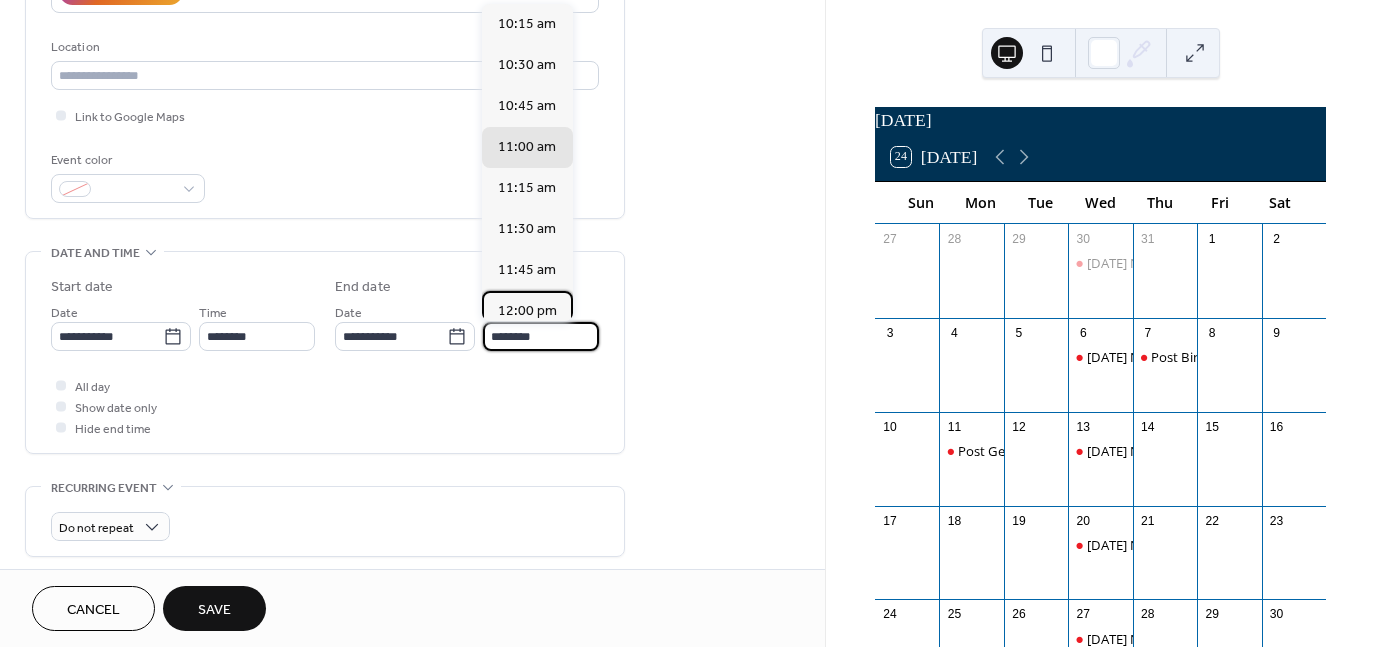 click on "12:00 pm" at bounding box center (527, 311) 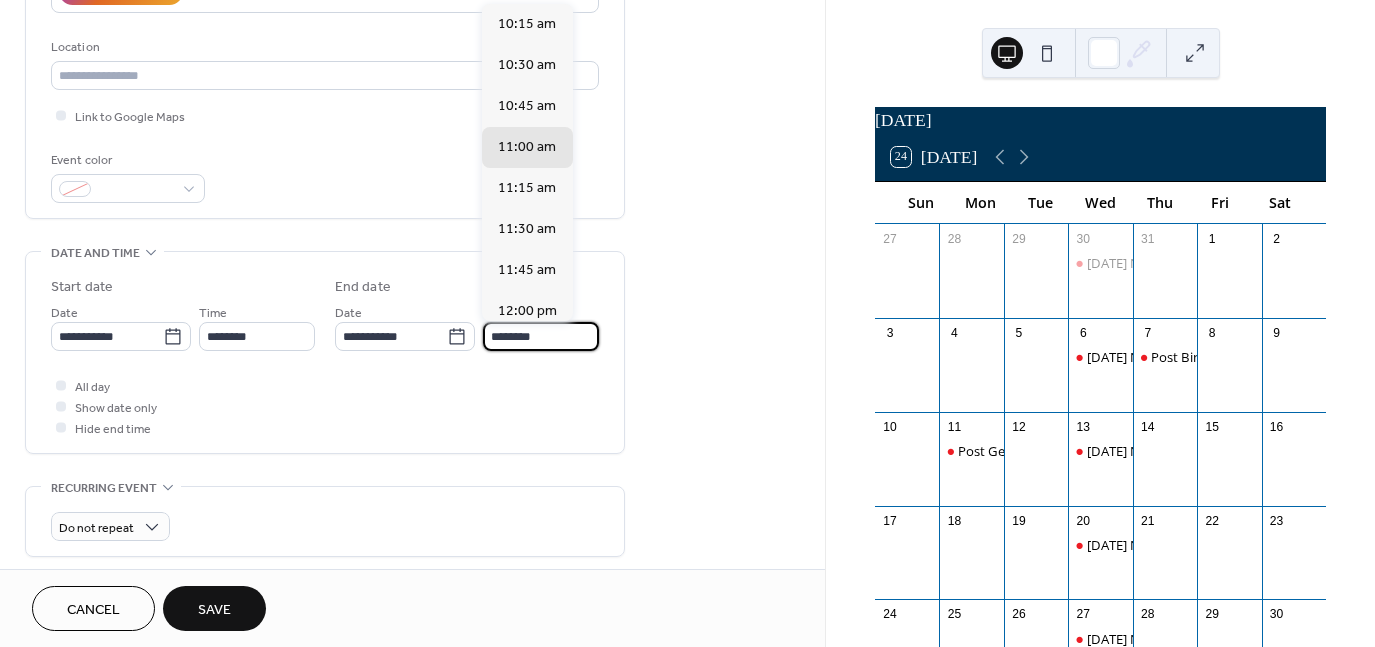 type on "********" 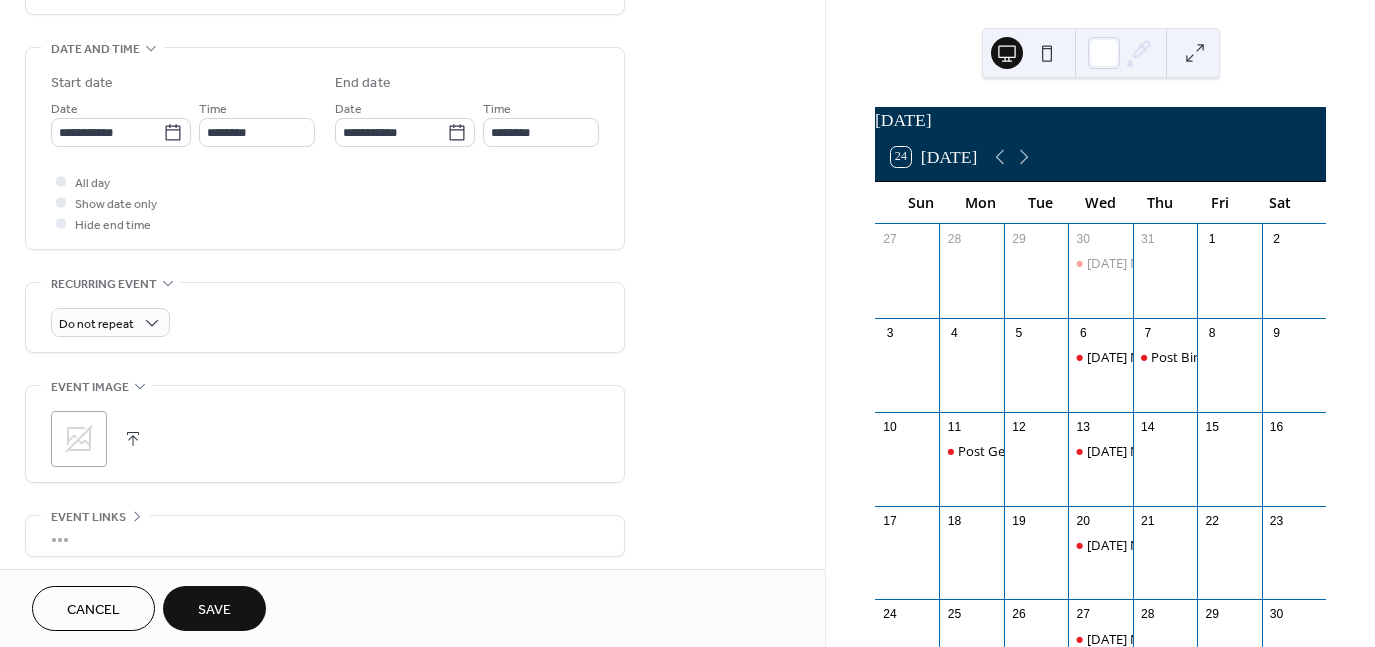 scroll, scrollTop: 600, scrollLeft: 0, axis: vertical 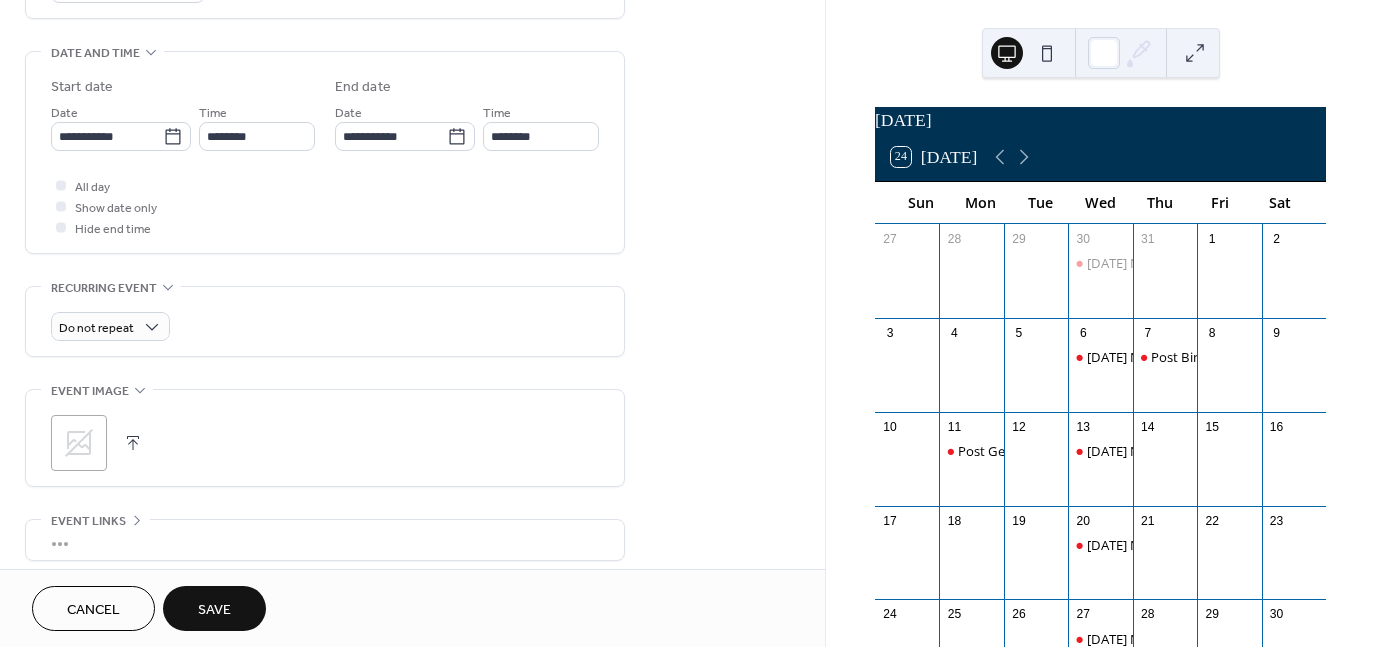 click on "Save" at bounding box center [214, 608] 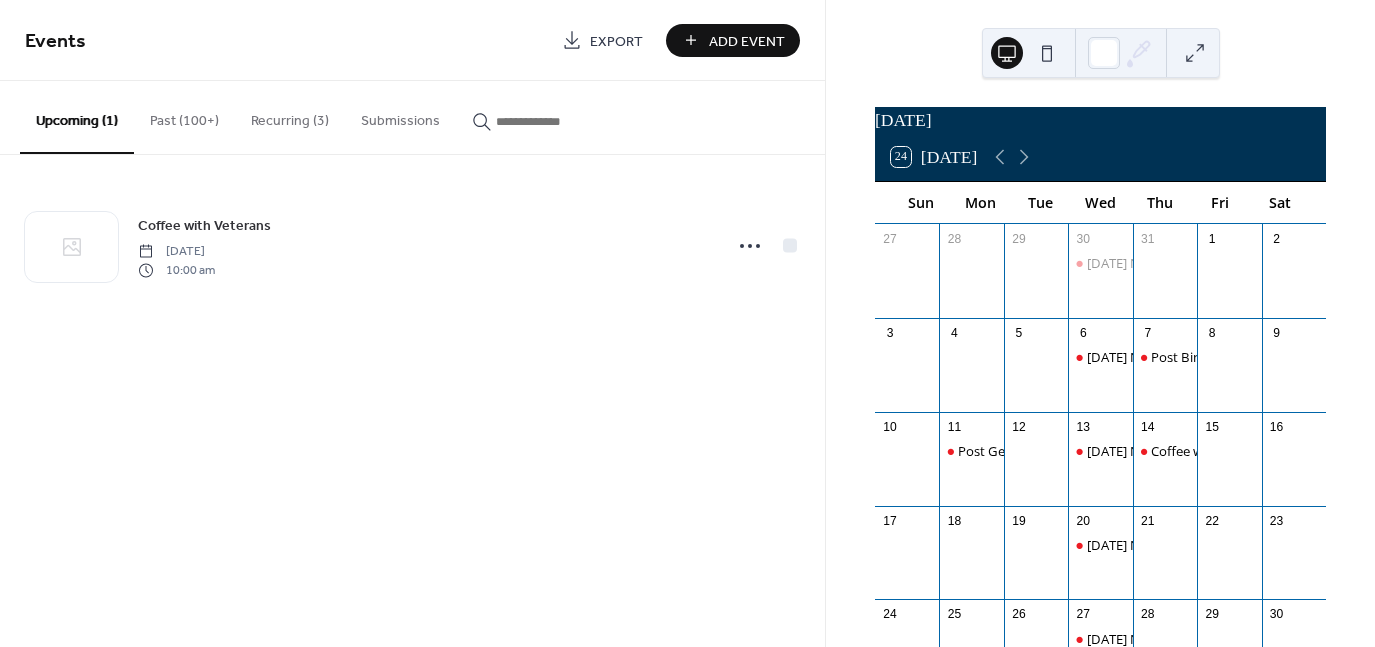click on "Add Event" at bounding box center (747, 41) 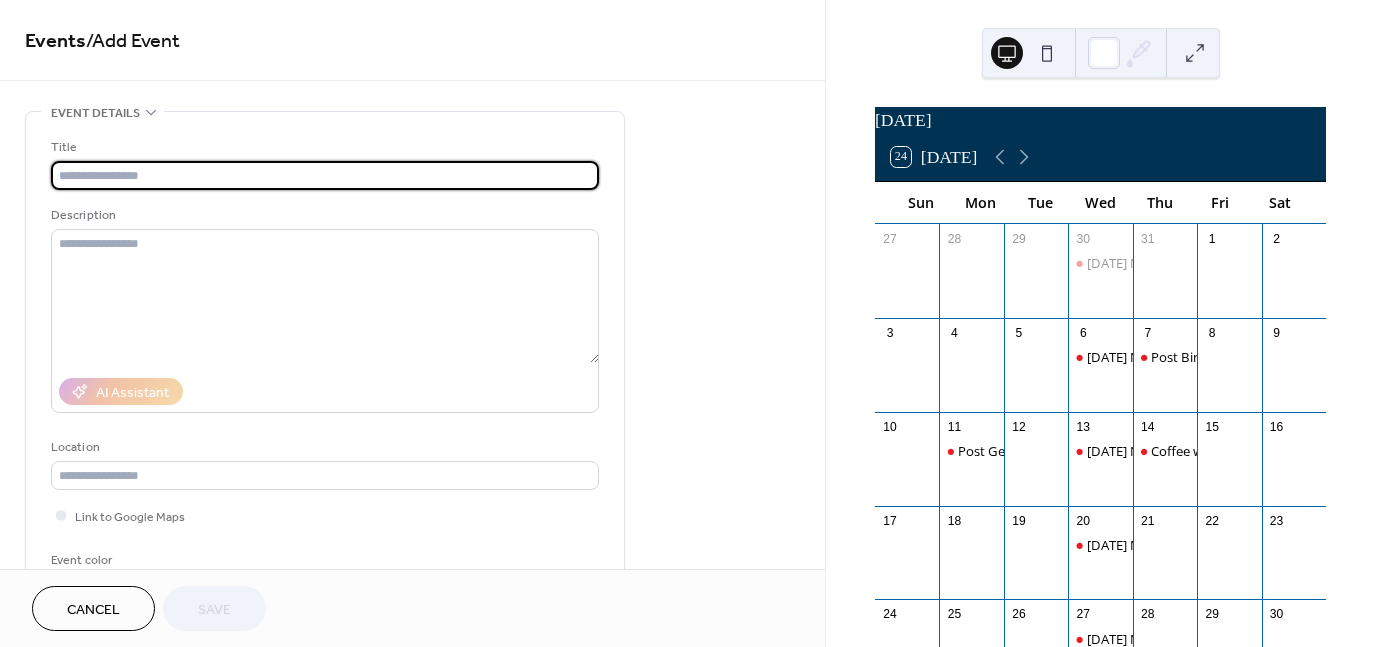 click at bounding box center [325, 175] 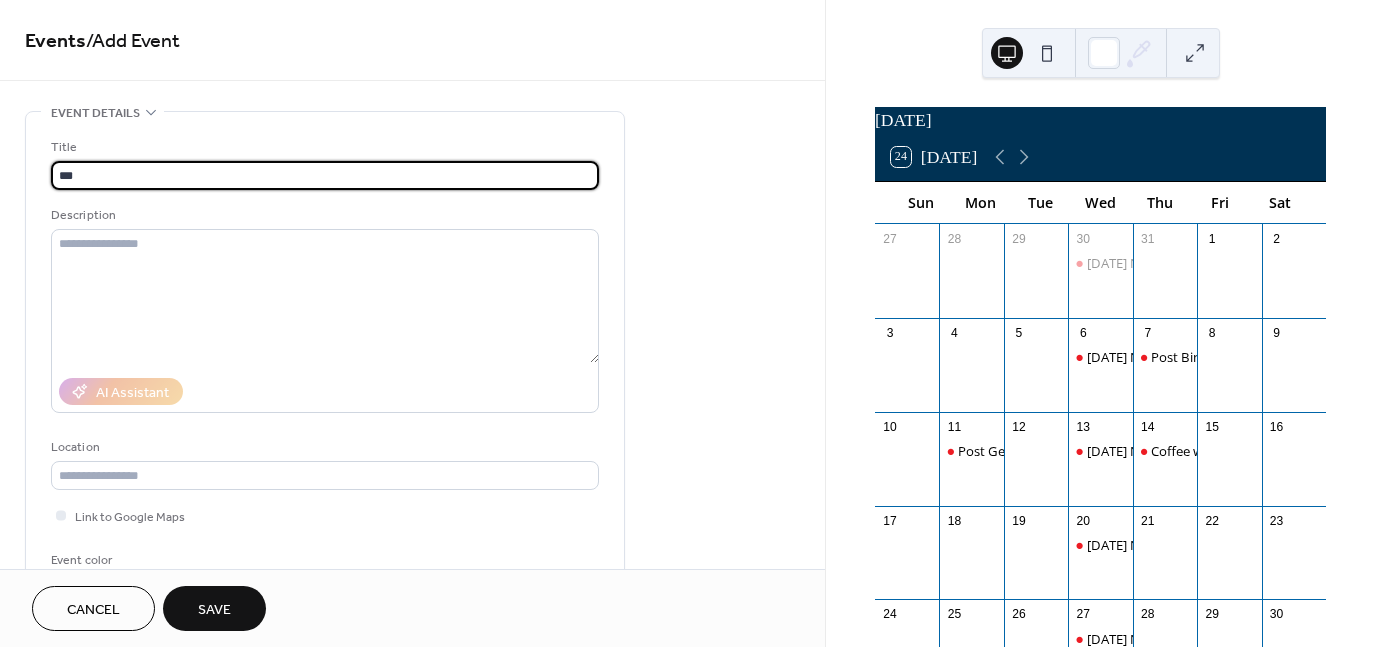 click on "***" at bounding box center (325, 175) 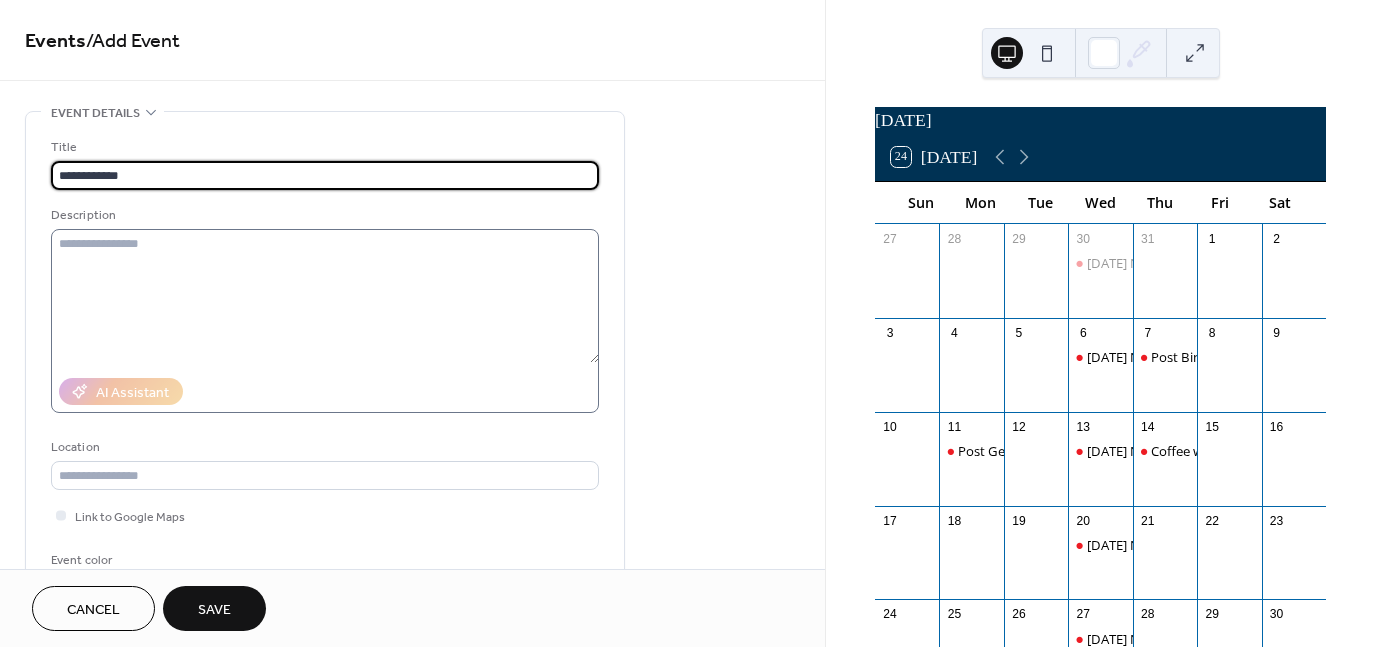 type on "**********" 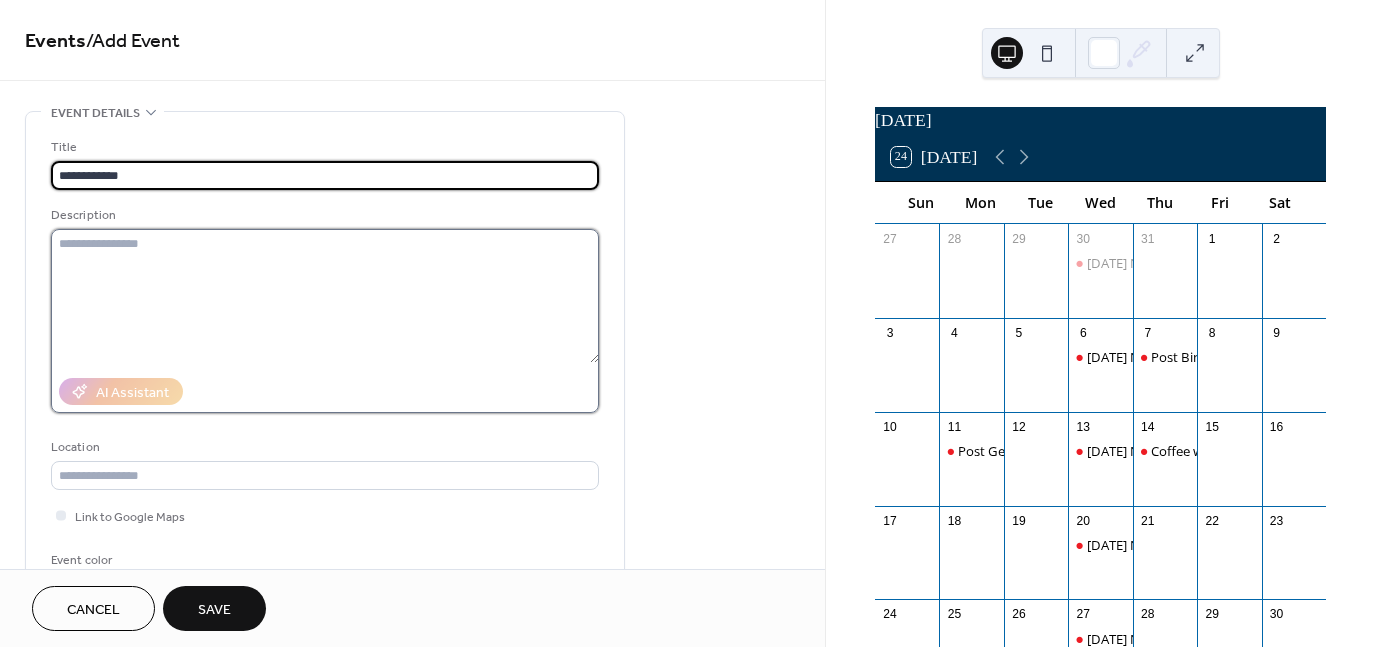 click at bounding box center (325, 296) 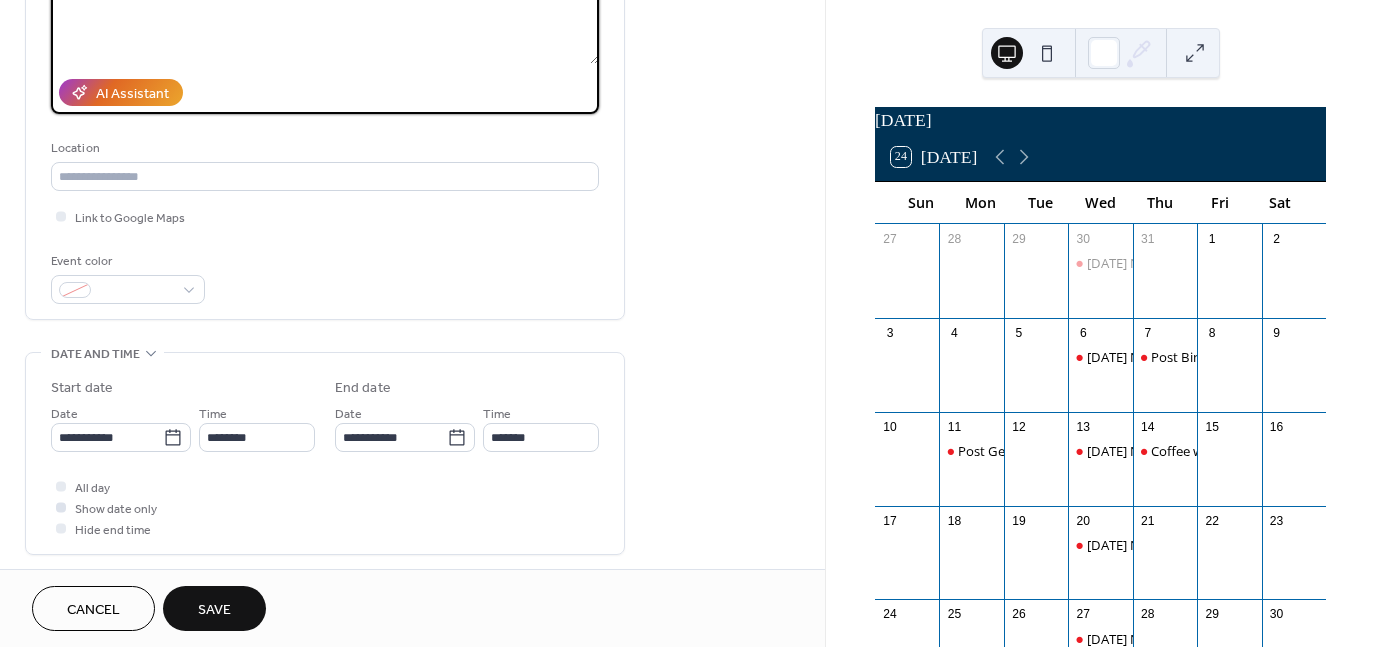 scroll, scrollTop: 300, scrollLeft: 0, axis: vertical 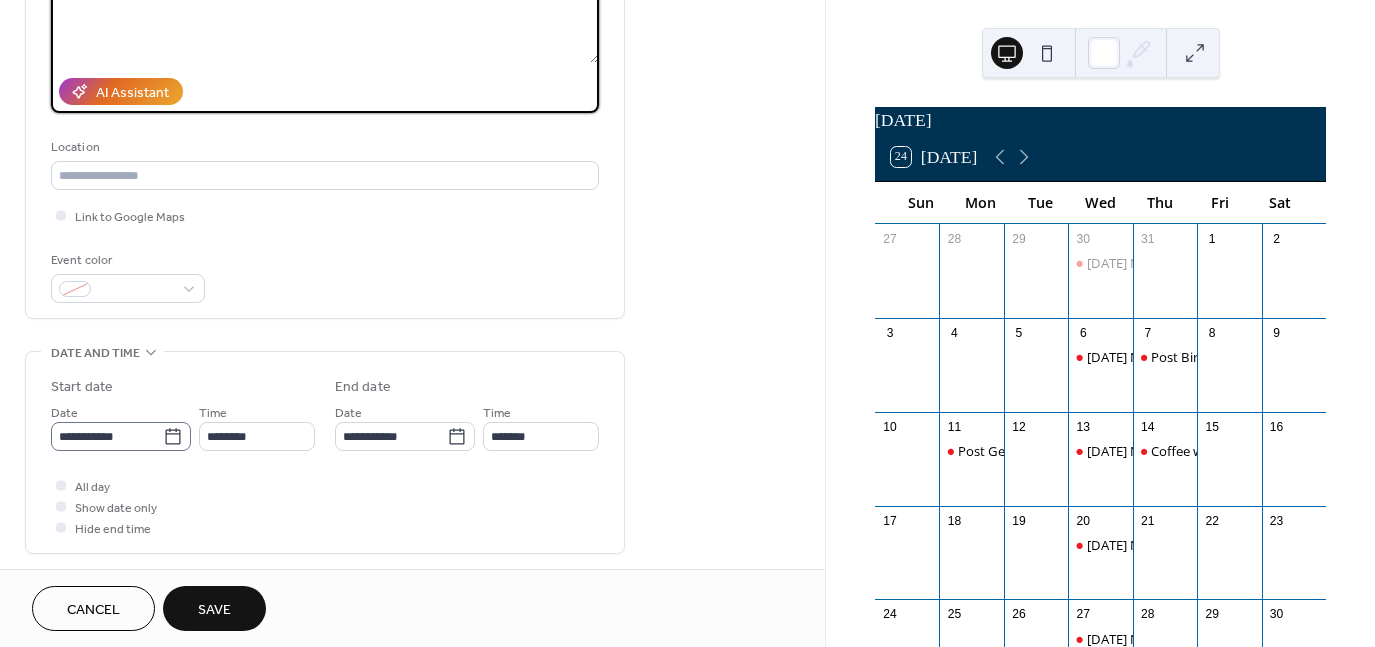 type on "**********" 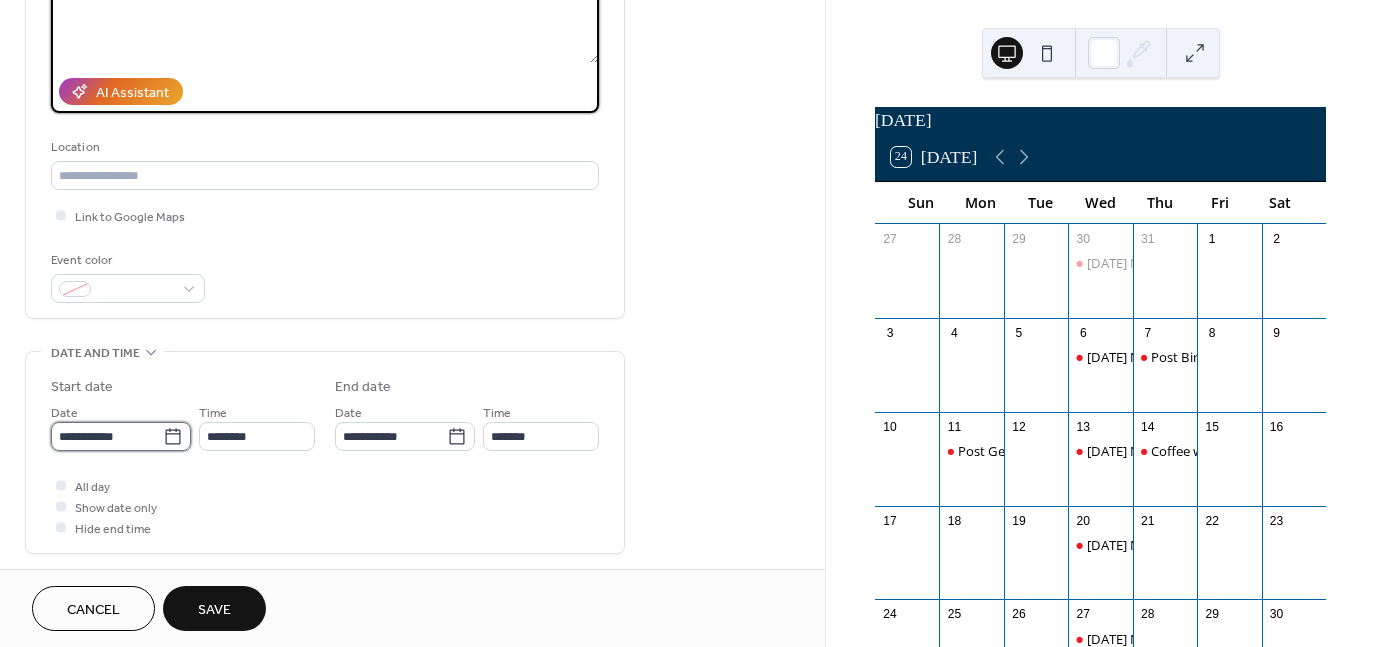 click on "**********" at bounding box center [107, 436] 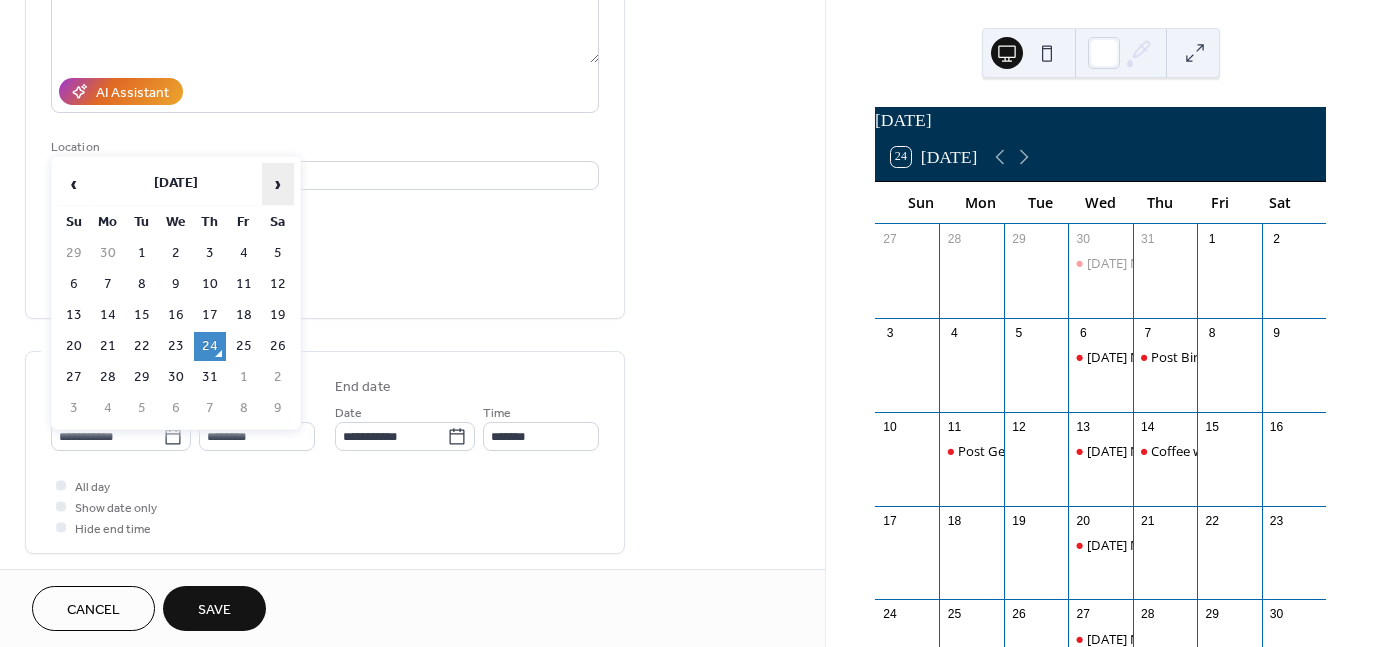 click on "›" at bounding box center (278, 184) 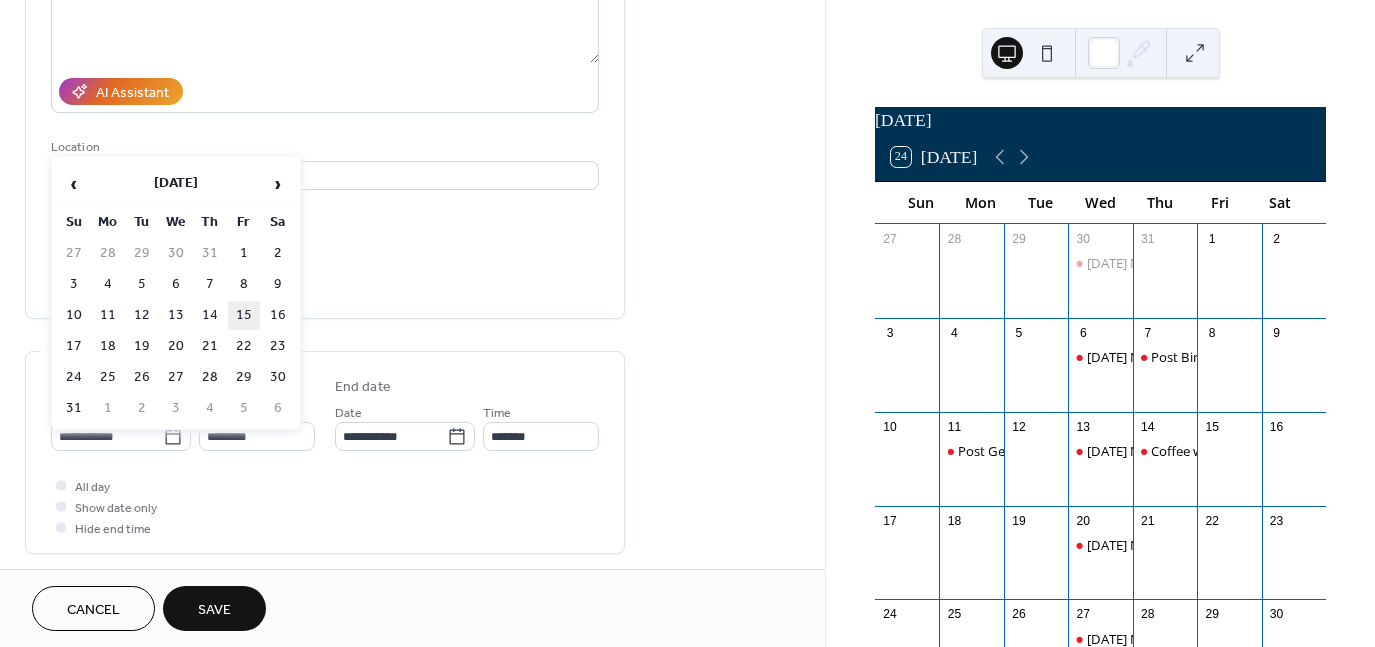 click on "15" at bounding box center [244, 315] 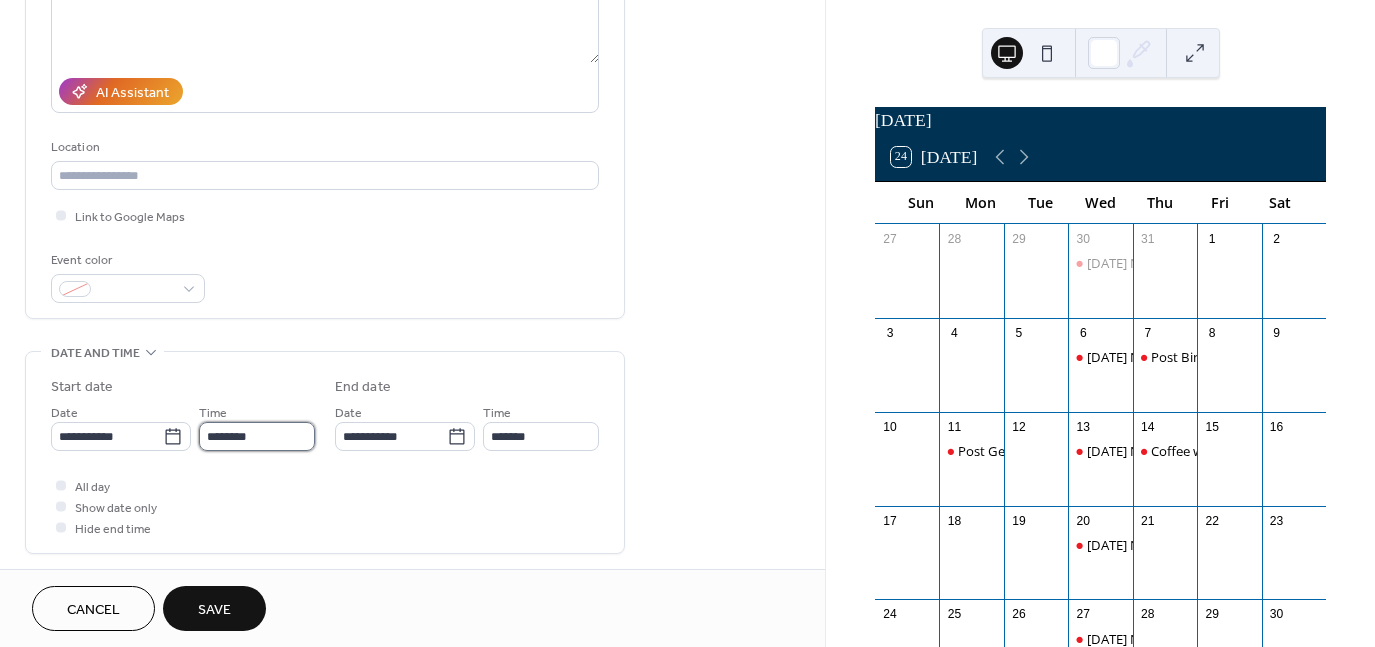 click on "********" at bounding box center (257, 436) 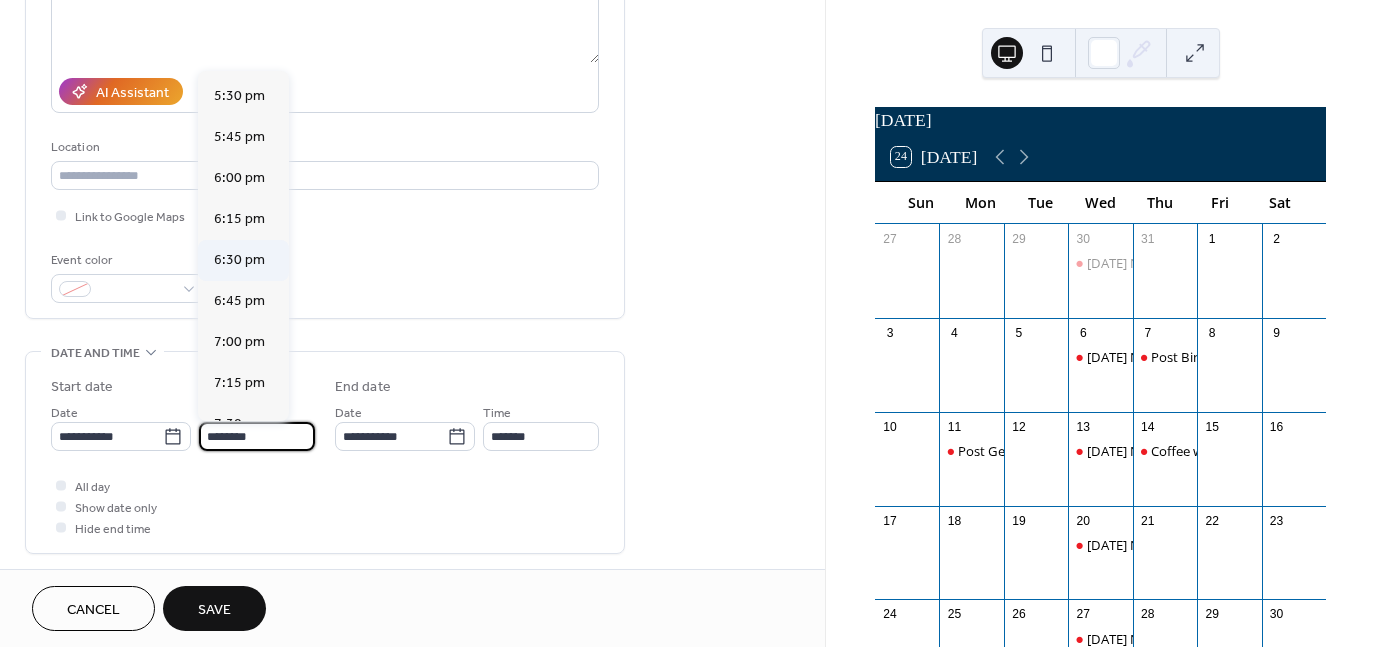 scroll, scrollTop: 2868, scrollLeft: 0, axis: vertical 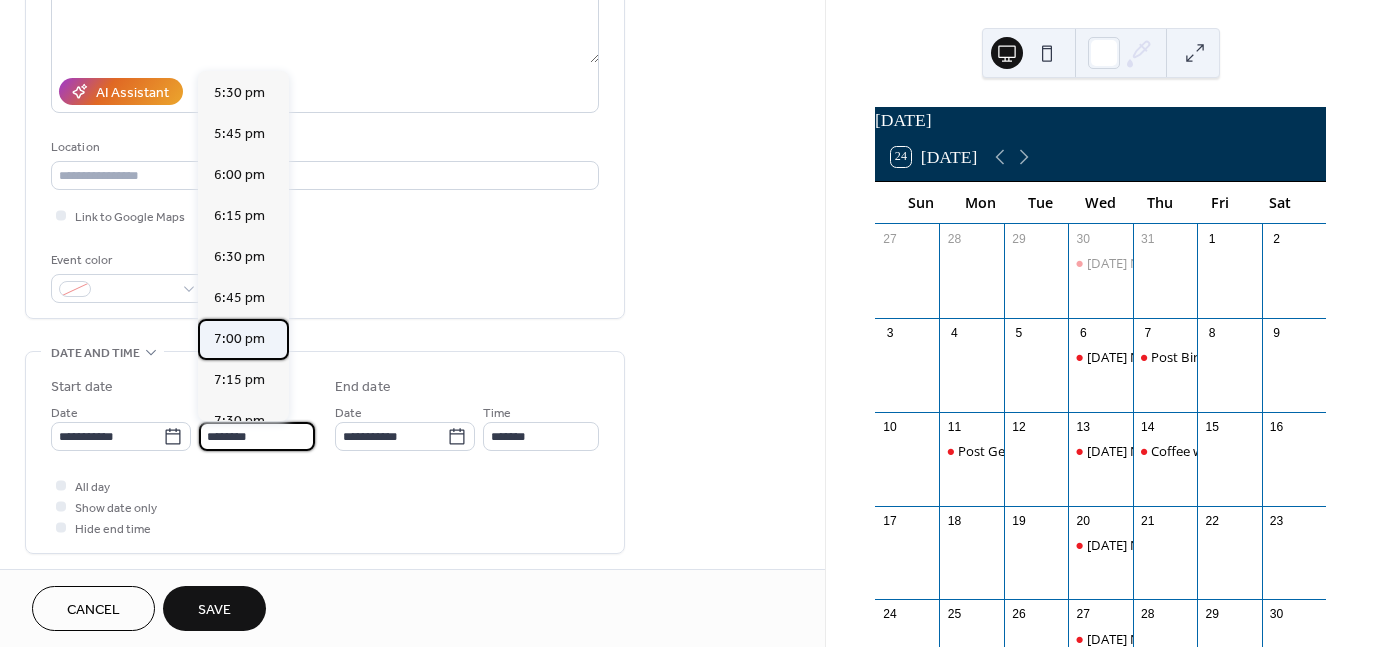 click on "7:00 pm" at bounding box center [239, 339] 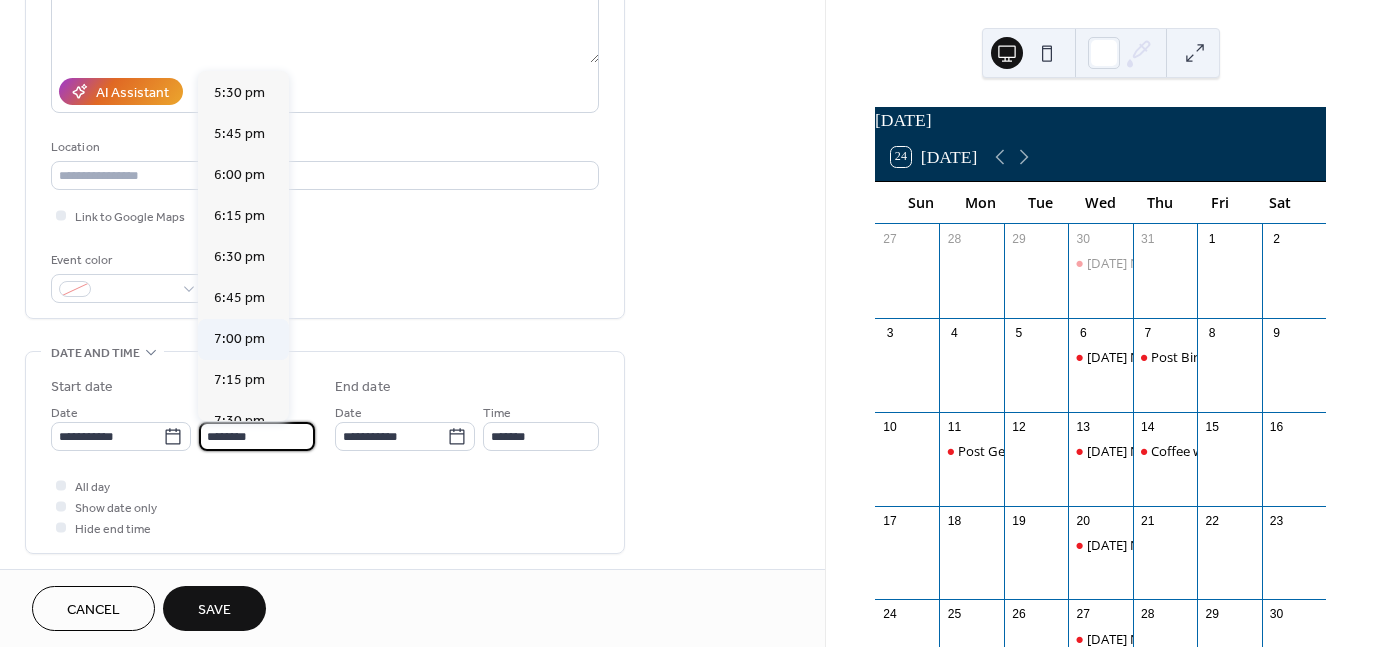type on "*******" 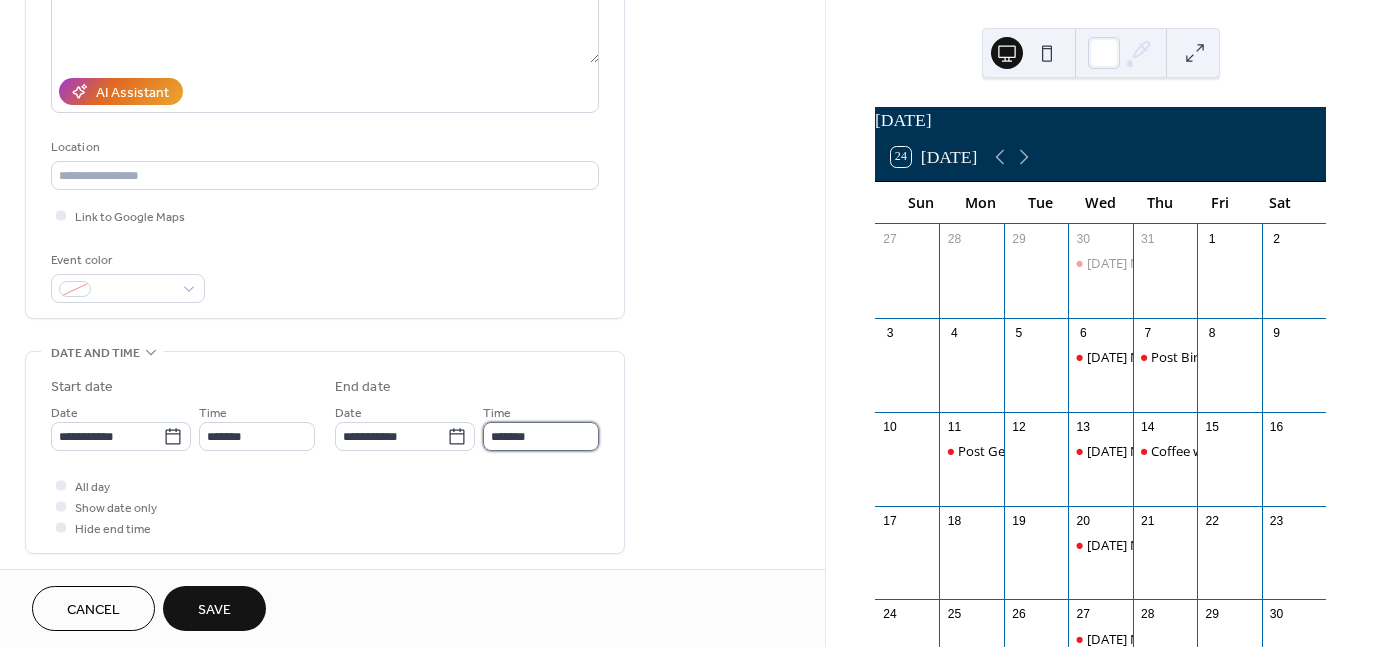click on "*******" at bounding box center (541, 436) 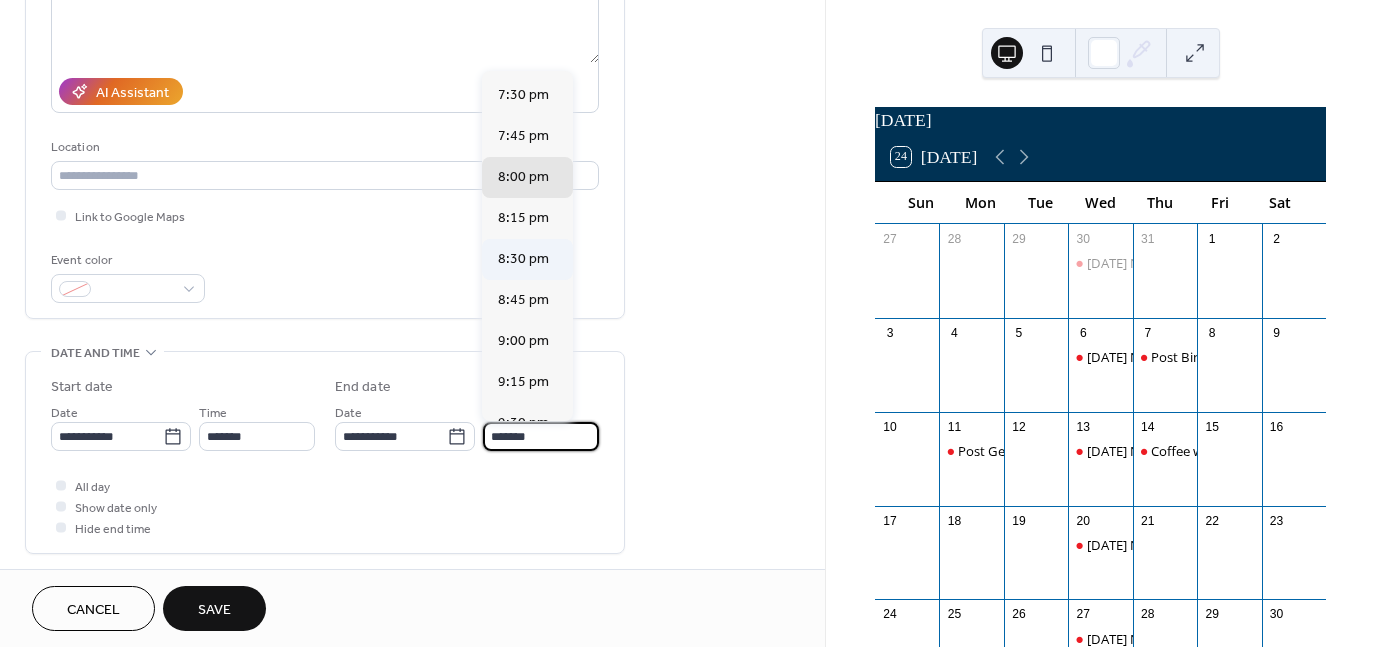 scroll, scrollTop: 200, scrollLeft: 0, axis: vertical 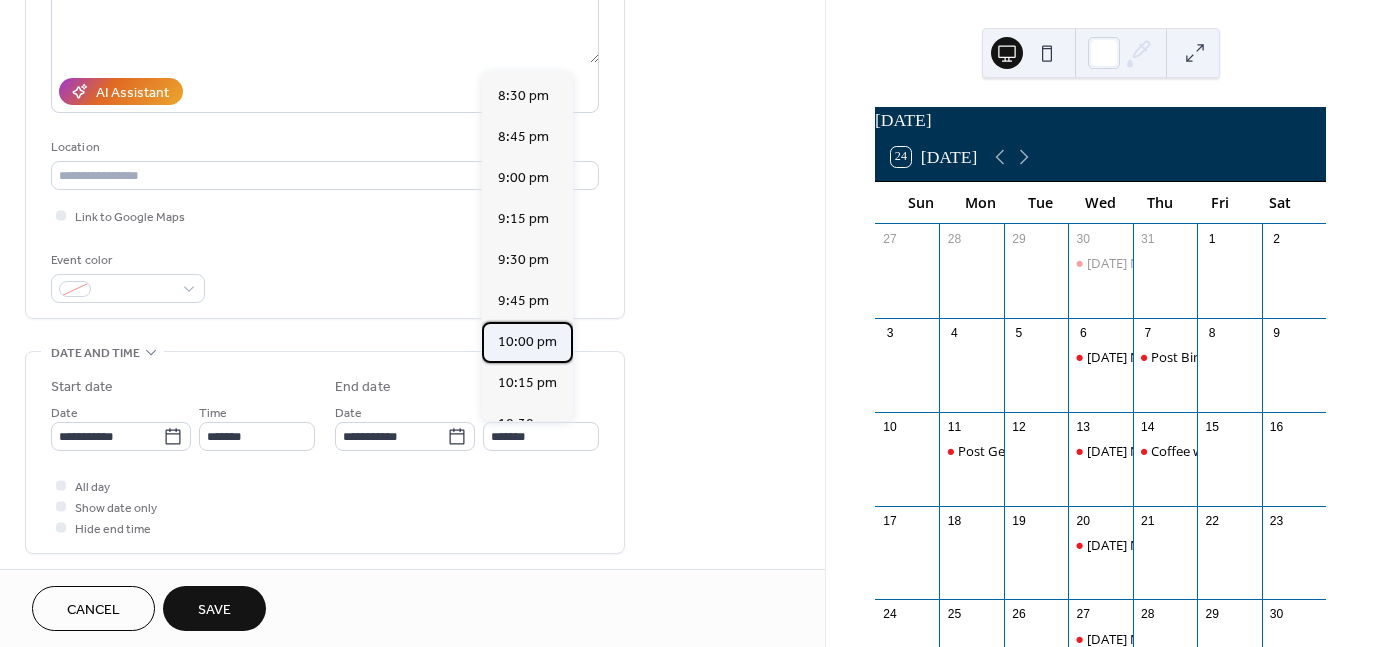 click on "10:00 pm" at bounding box center [527, 342] 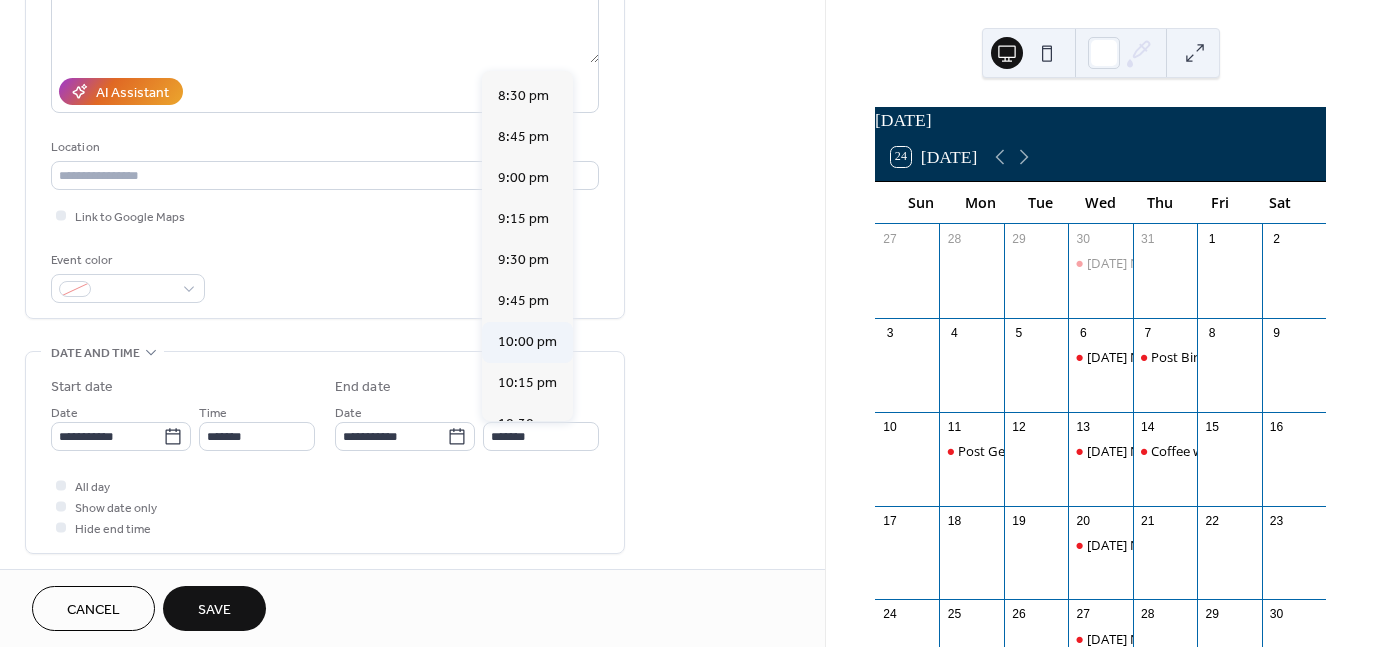type on "********" 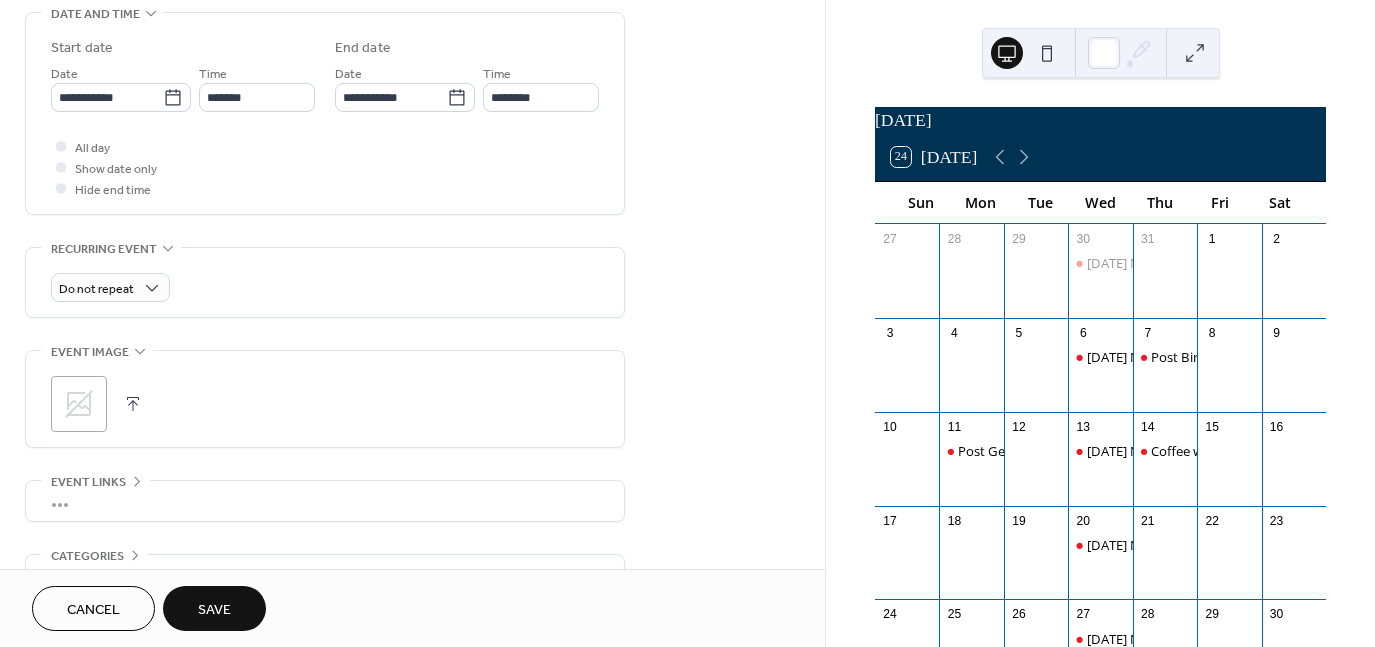 scroll, scrollTop: 757, scrollLeft: 0, axis: vertical 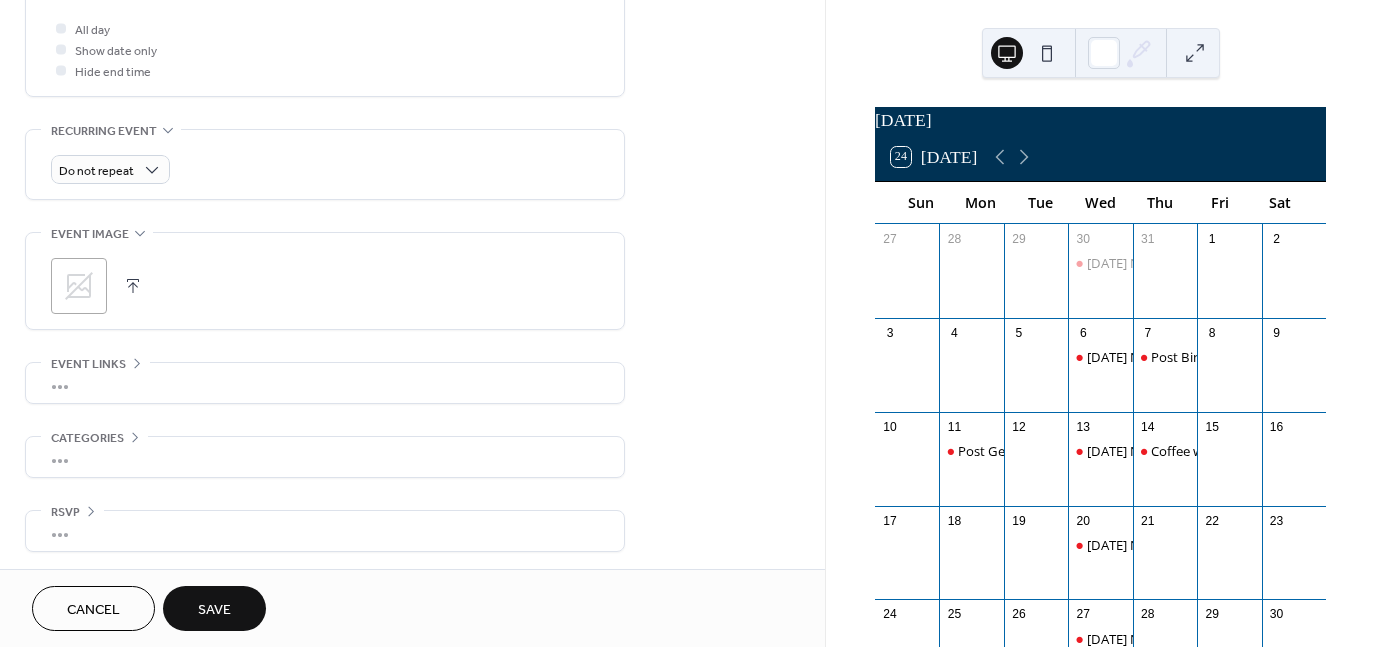 click on "Save" at bounding box center [214, 610] 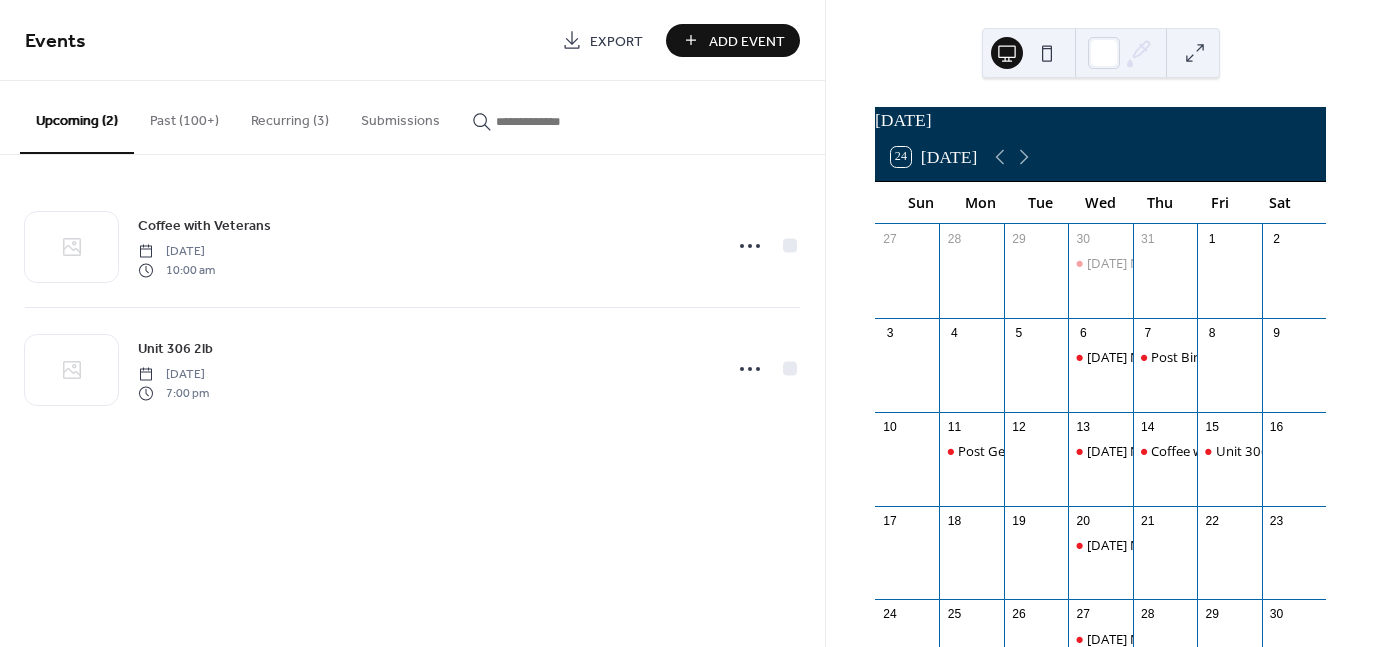click on "Add Event" at bounding box center [747, 41] 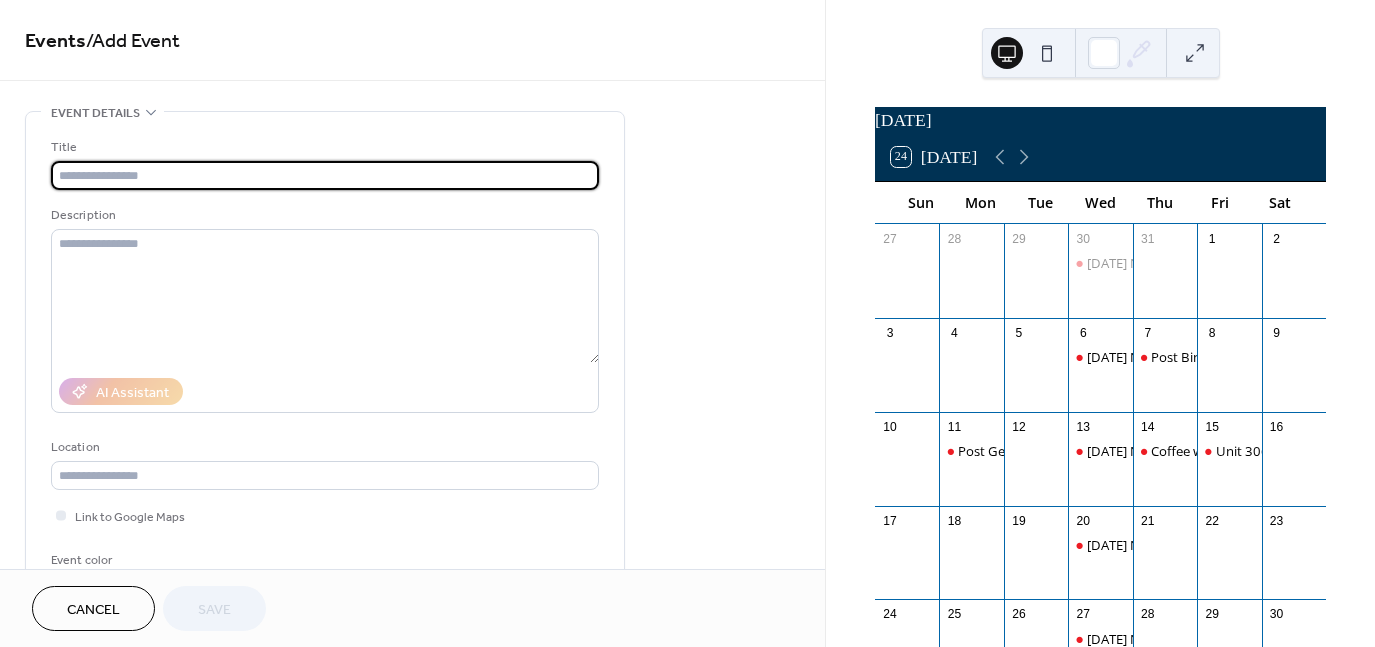 click at bounding box center (325, 175) 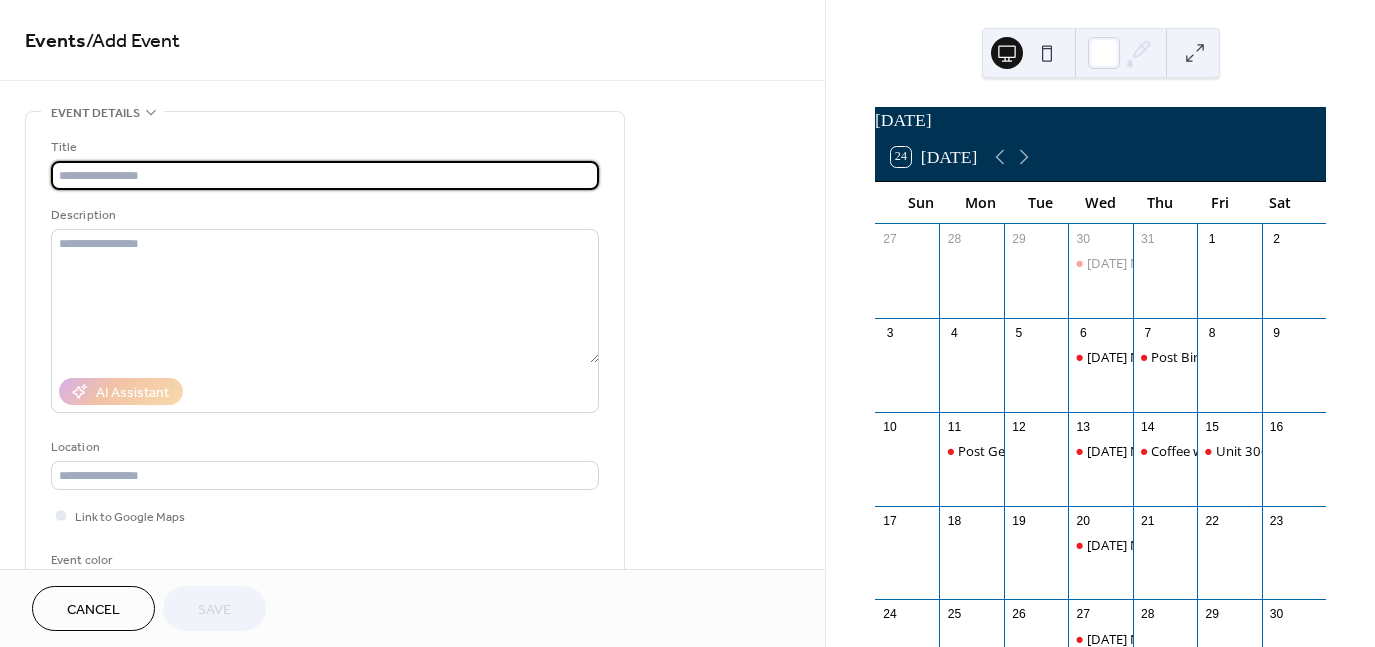 type on "**********" 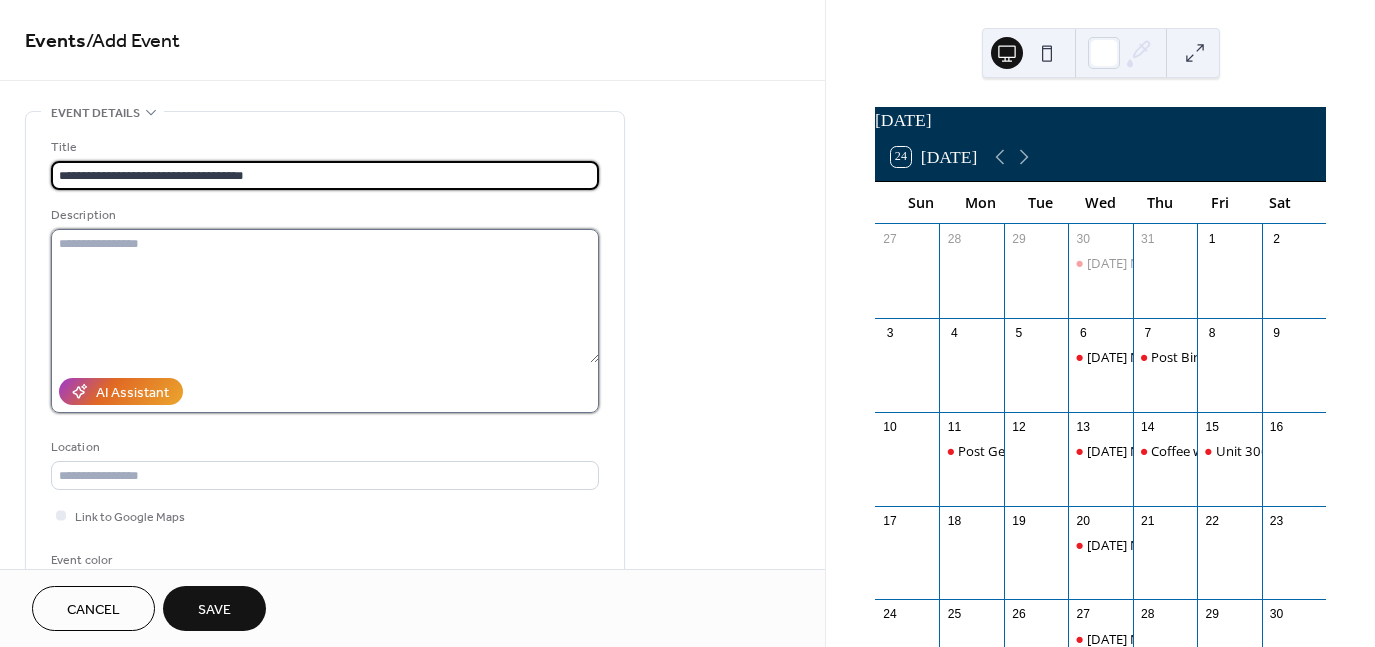 click at bounding box center (325, 296) 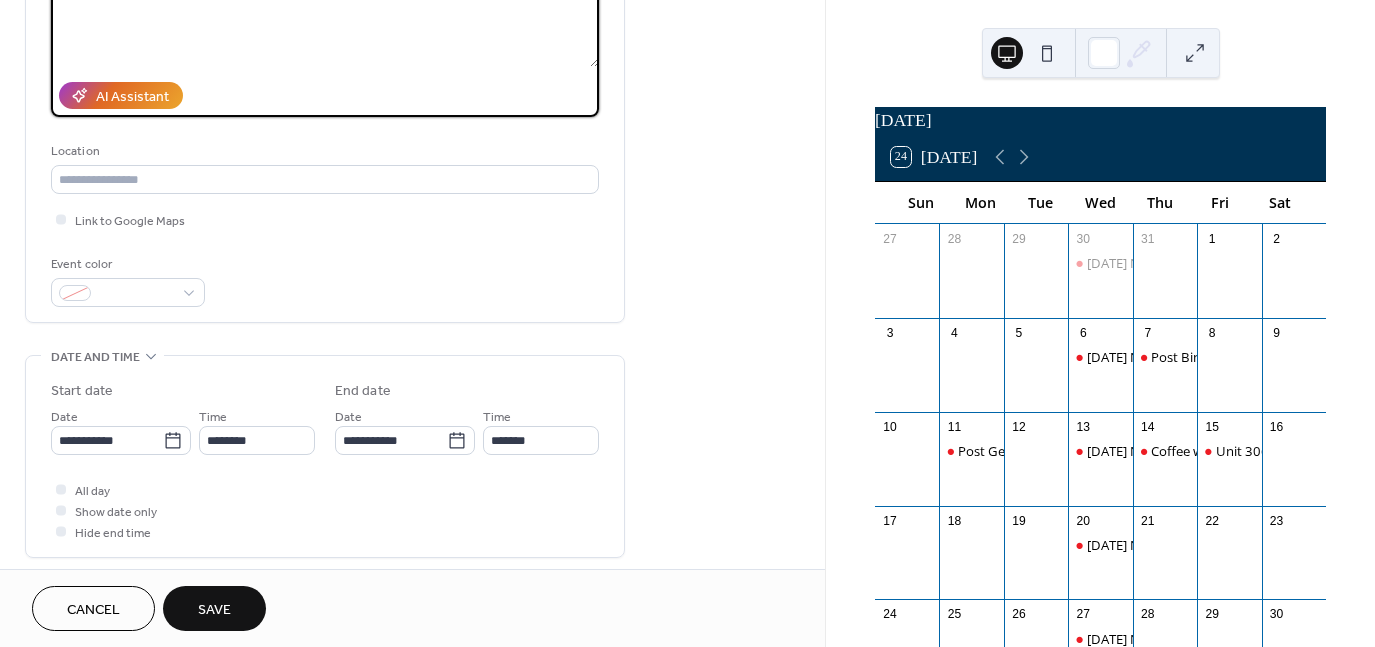 scroll, scrollTop: 300, scrollLeft: 0, axis: vertical 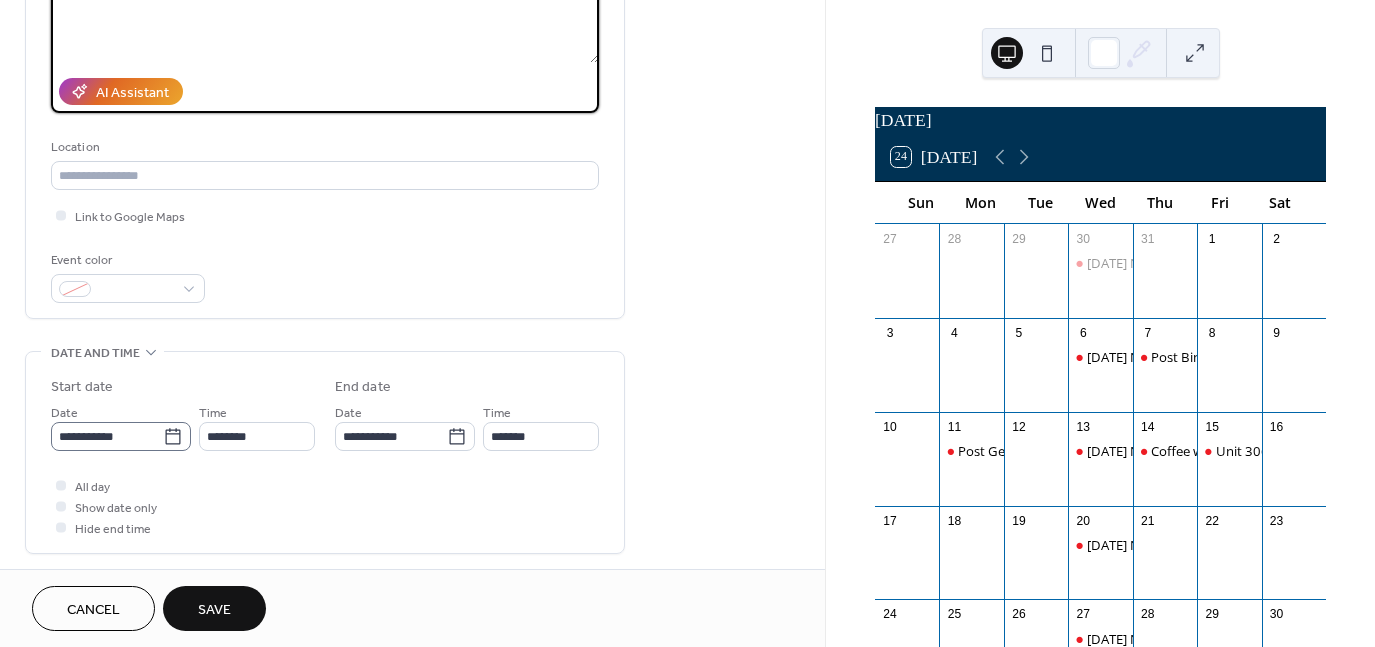 type on "**********" 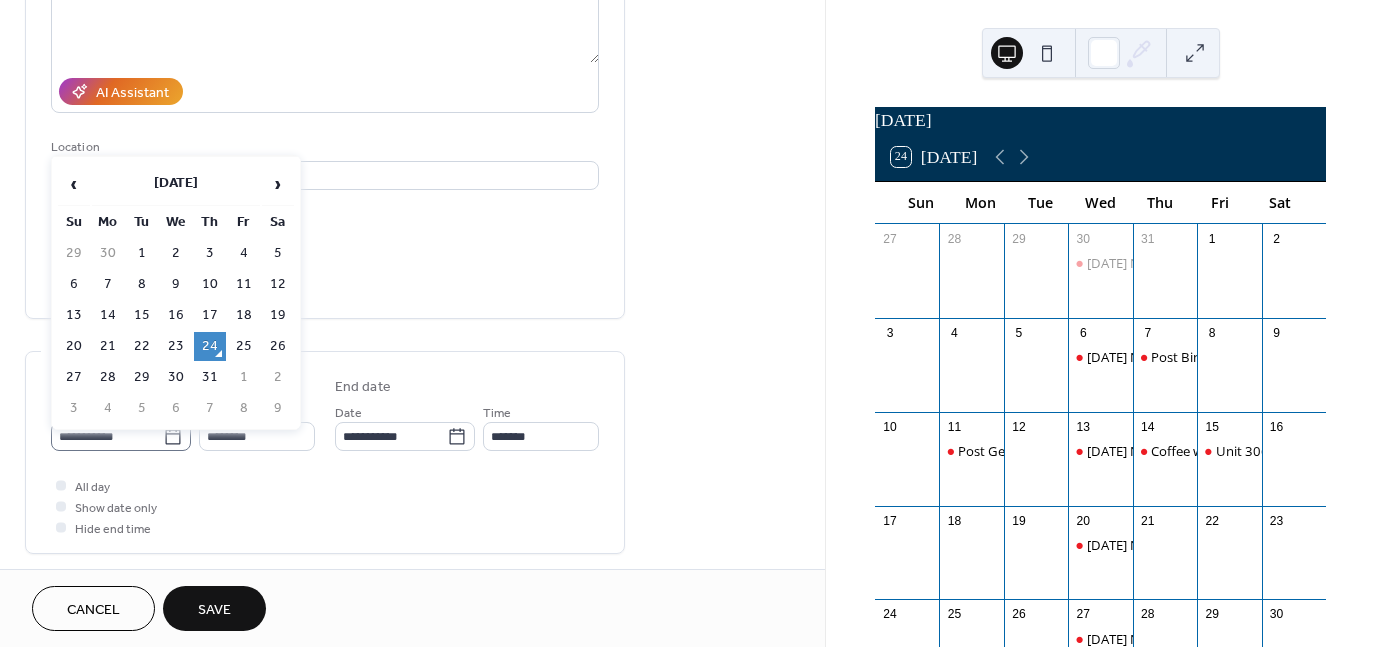 click 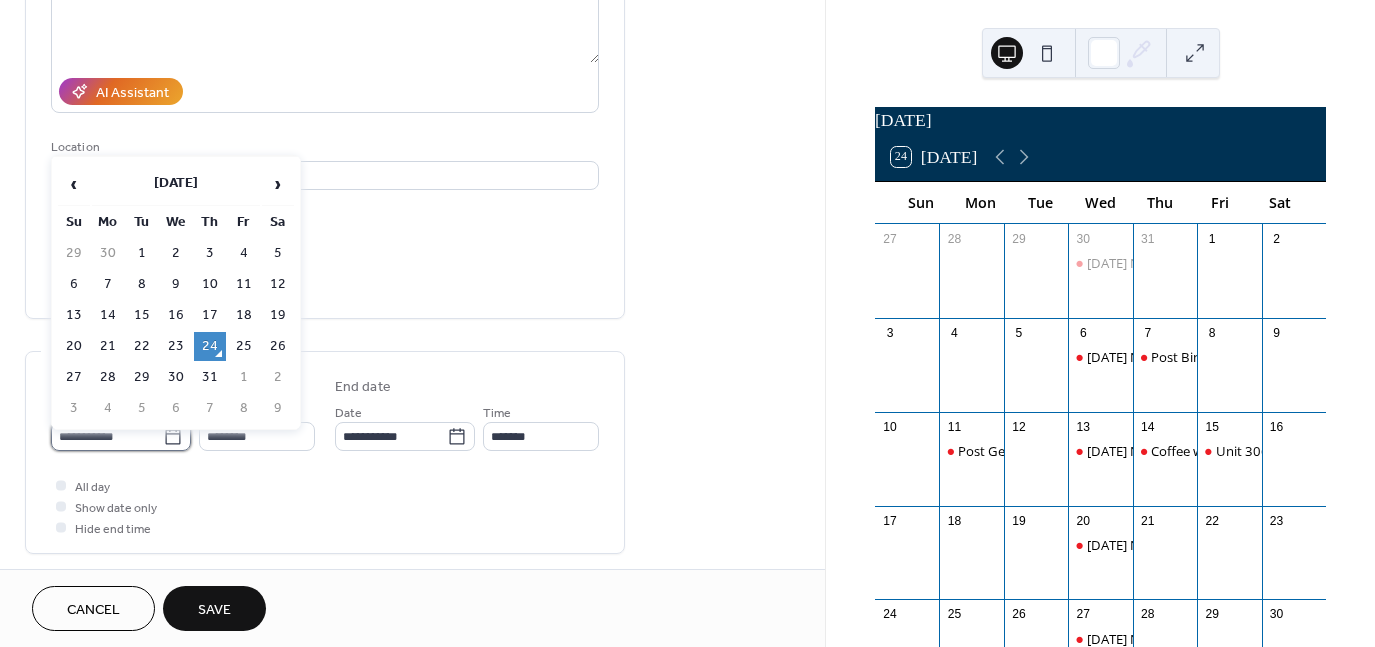 click on "**********" at bounding box center [107, 436] 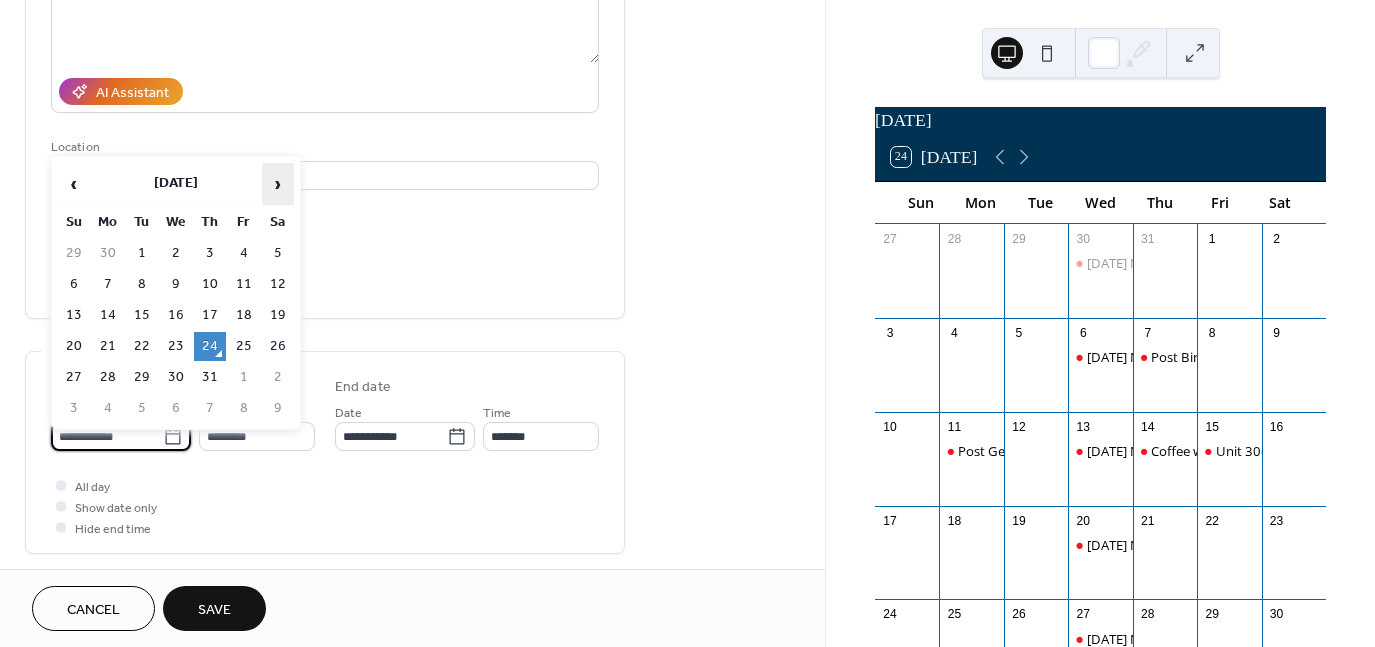 click on "›" at bounding box center (278, 184) 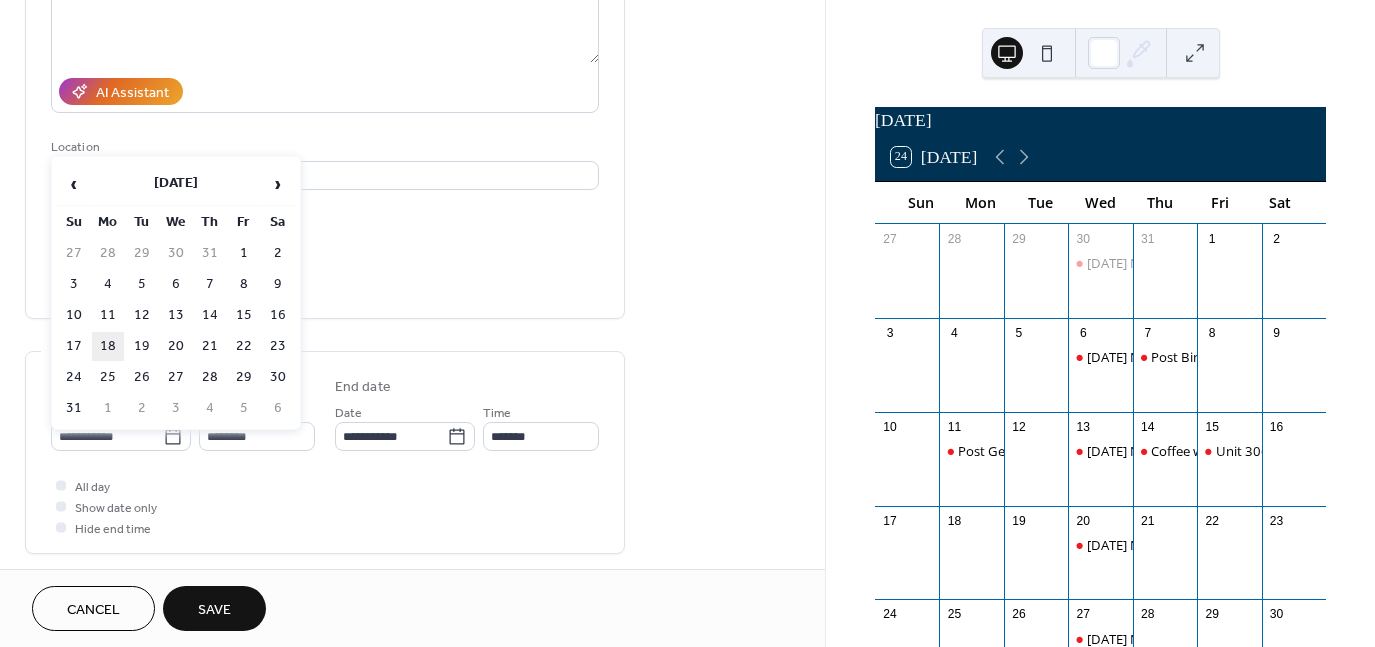 click on "18" at bounding box center (108, 346) 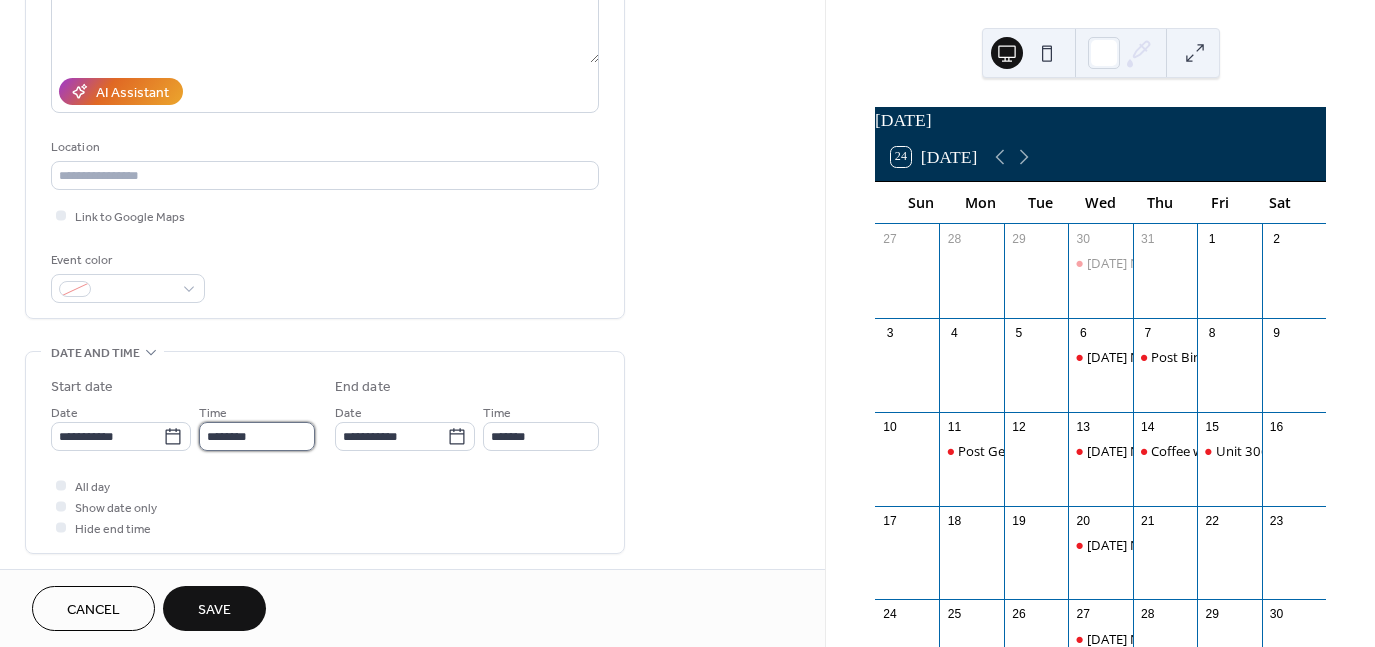 click on "********" at bounding box center [257, 436] 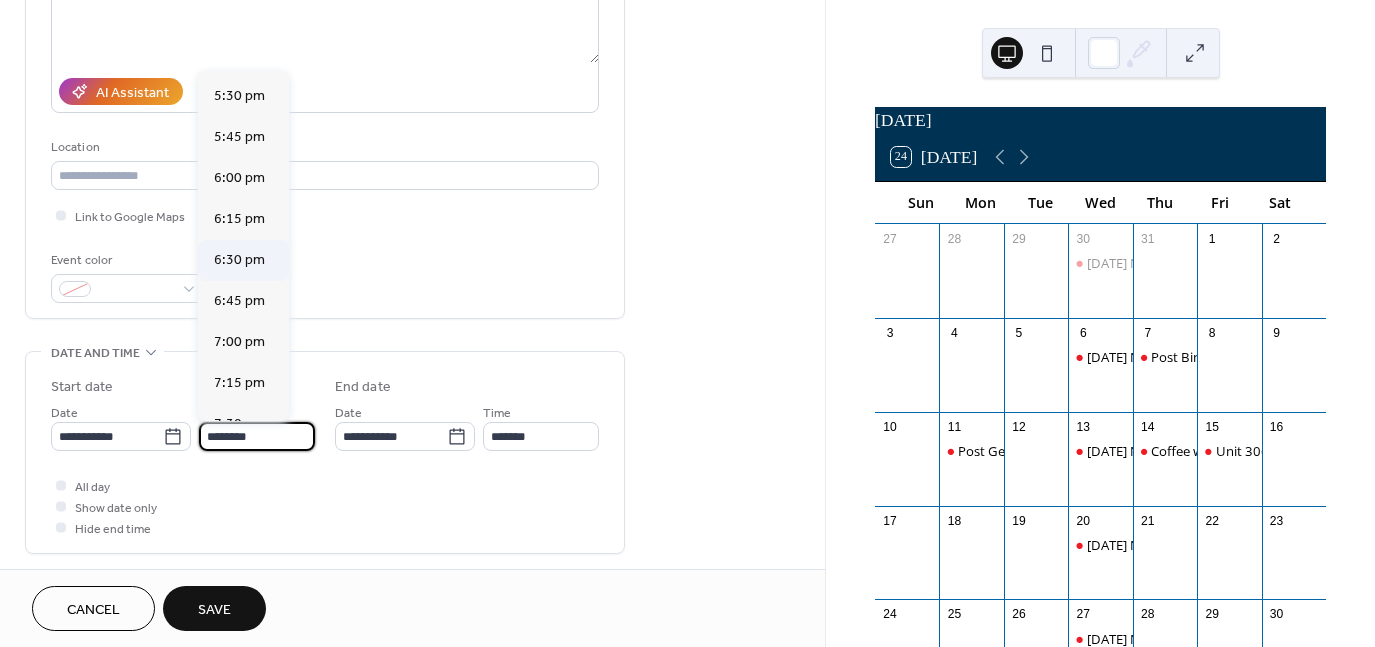 scroll, scrollTop: 2868, scrollLeft: 0, axis: vertical 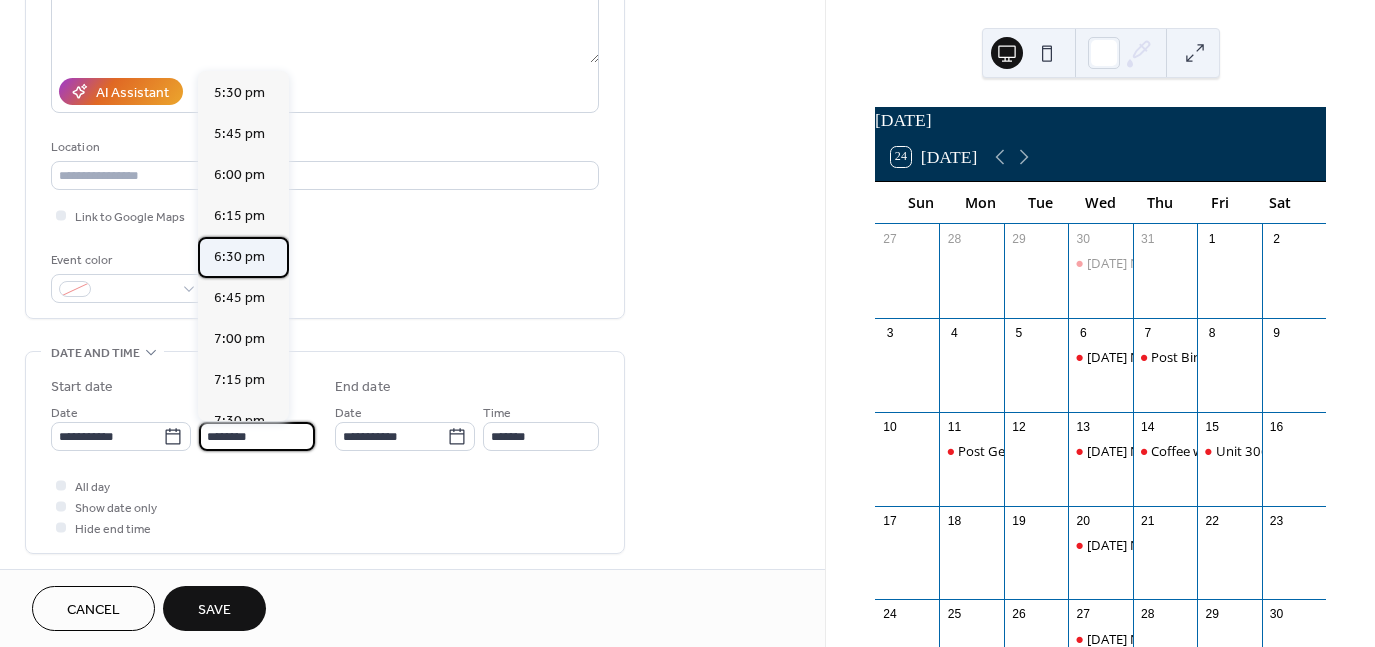 click on "6:30 pm" at bounding box center [239, 257] 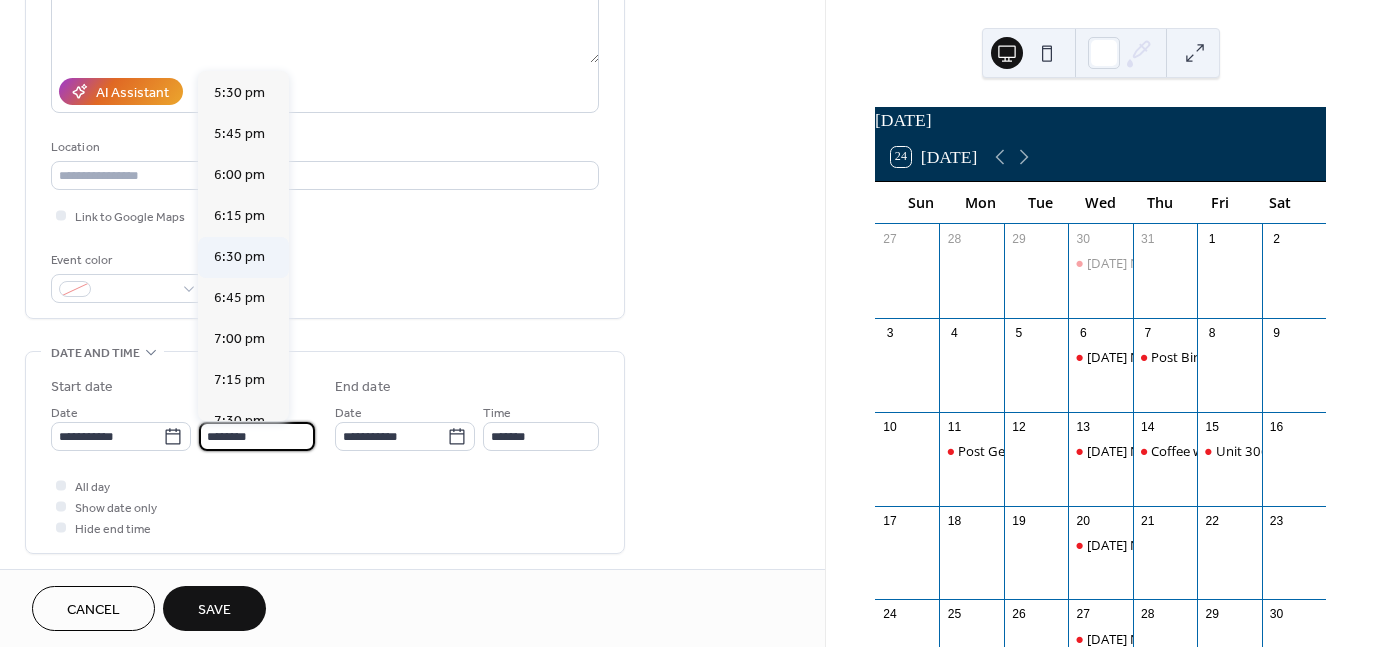 type on "*******" 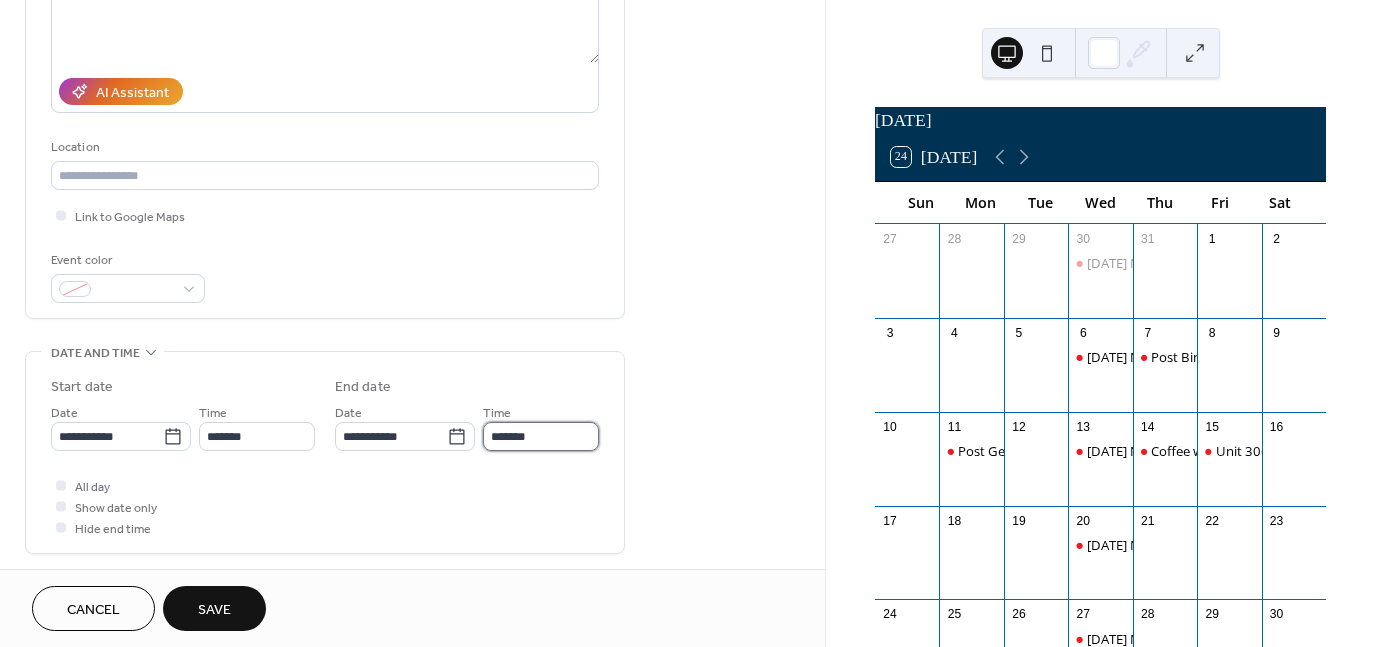 click on "*******" at bounding box center [541, 436] 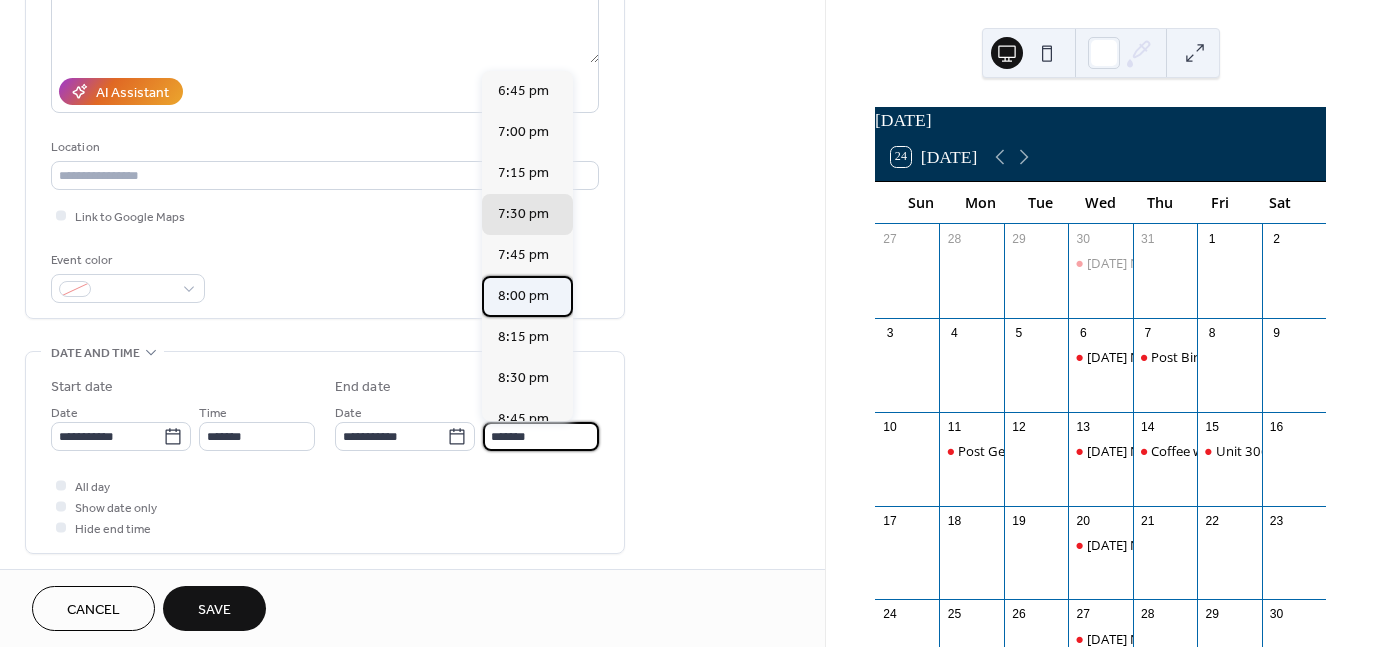 click on "8:00 pm" at bounding box center (523, 296) 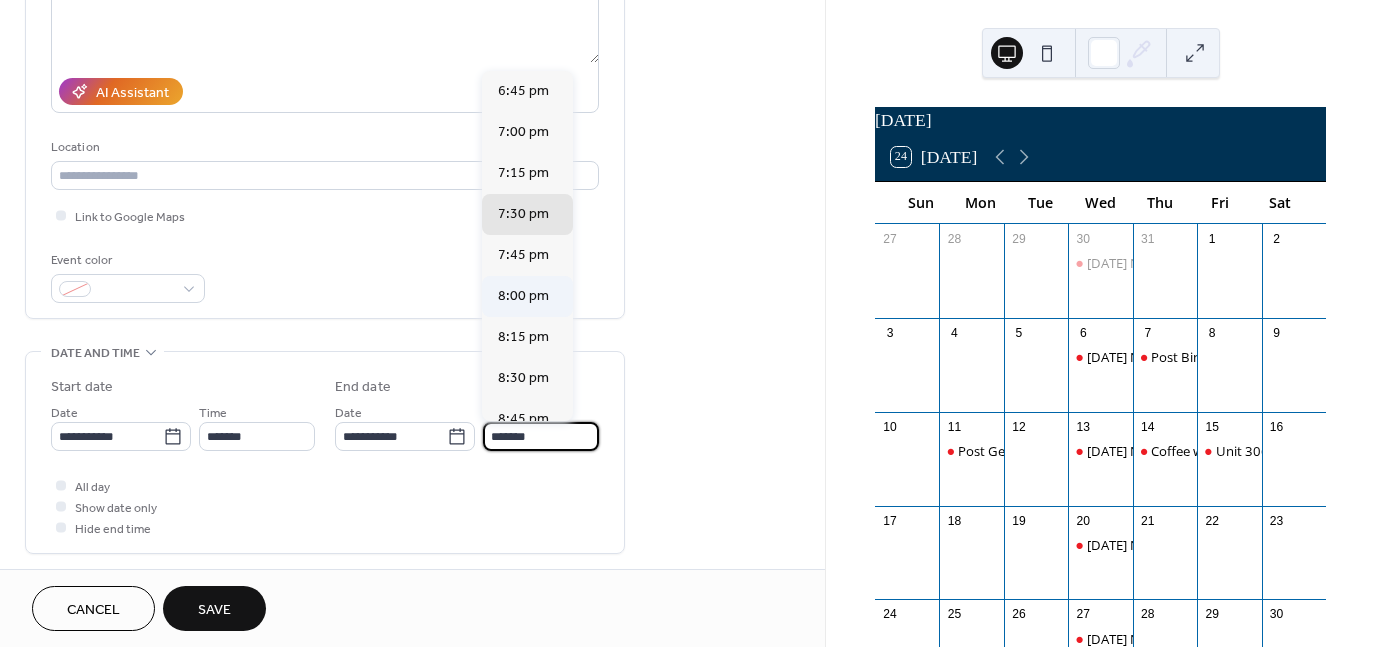 type on "*******" 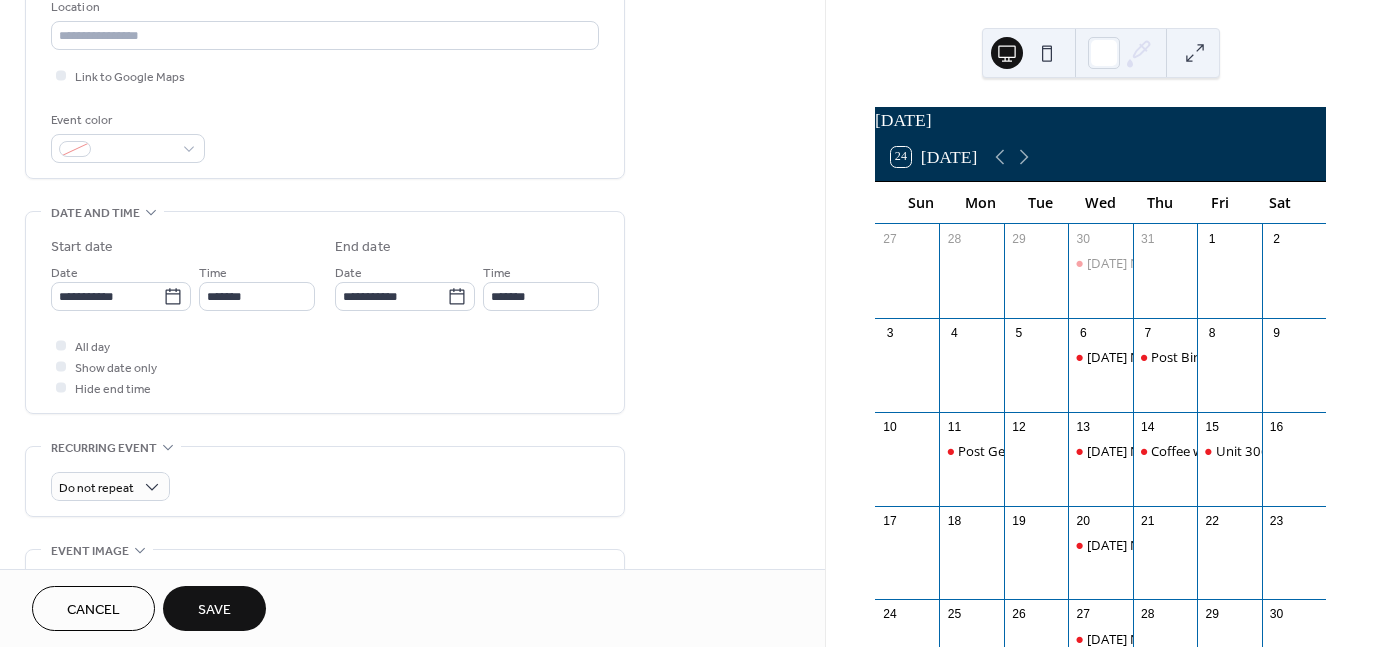 scroll, scrollTop: 600, scrollLeft: 0, axis: vertical 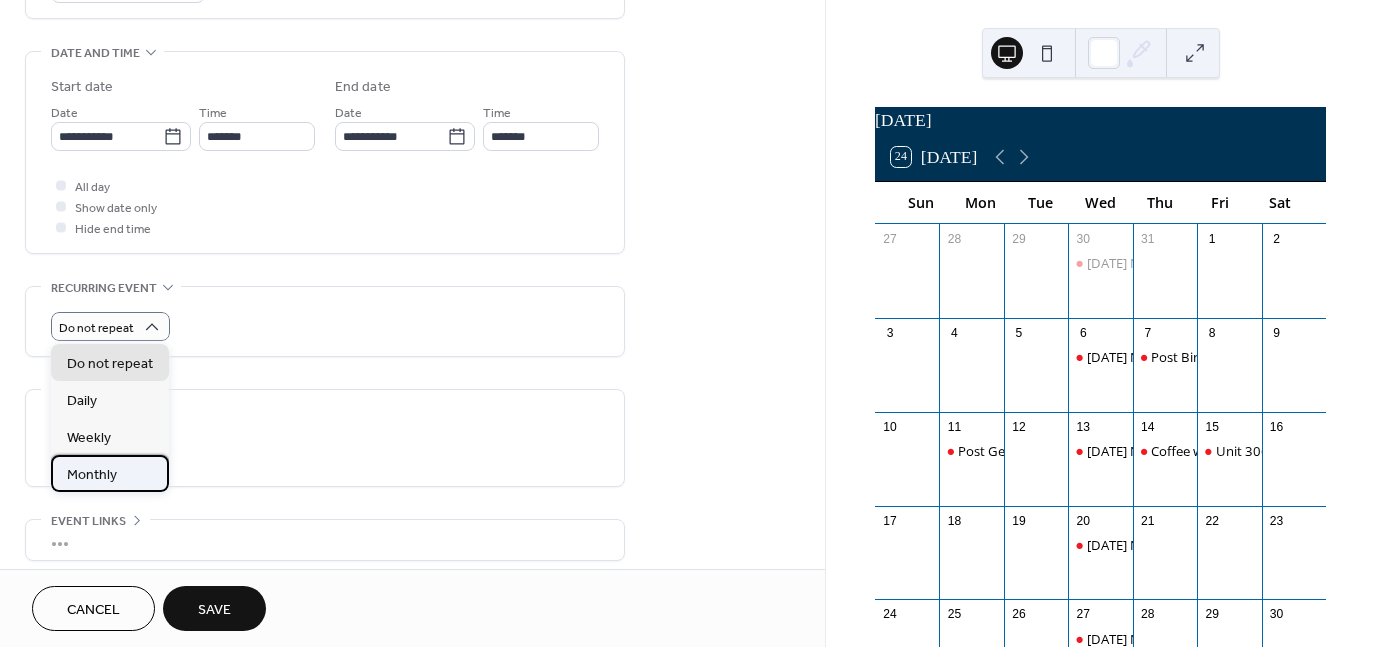 click on "Monthly" at bounding box center (110, 473) 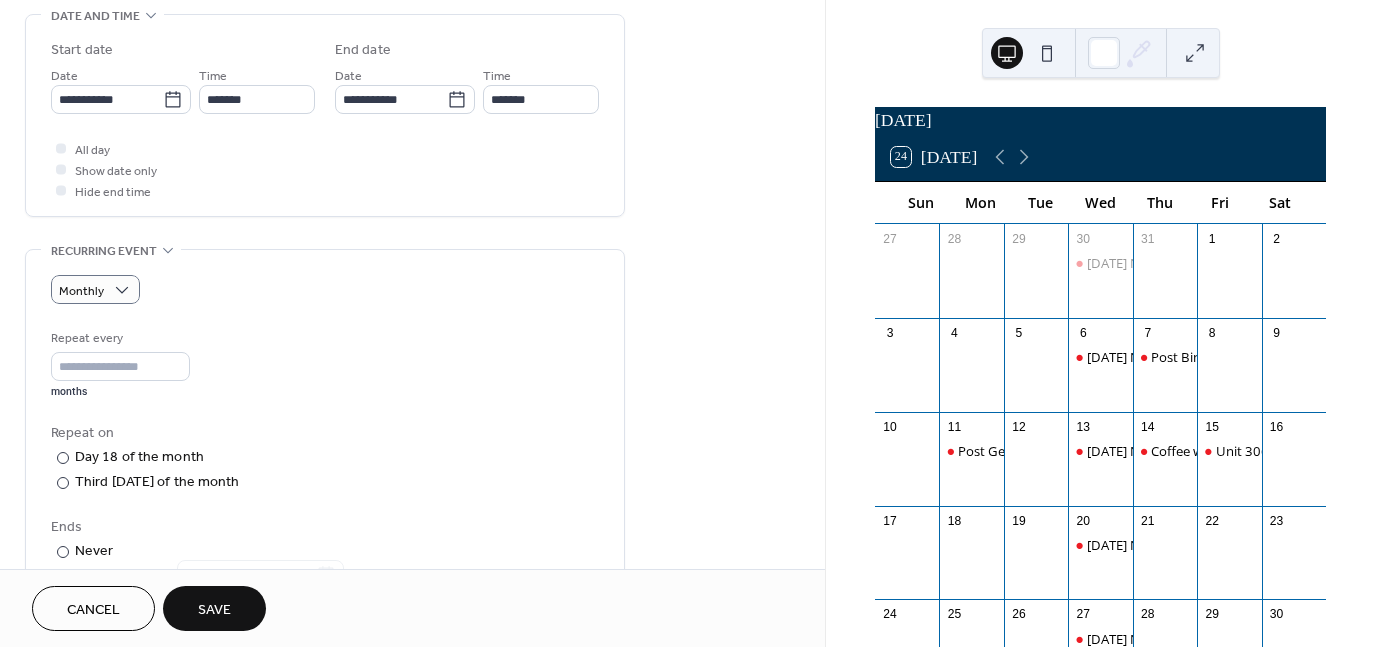 scroll, scrollTop: 700, scrollLeft: 0, axis: vertical 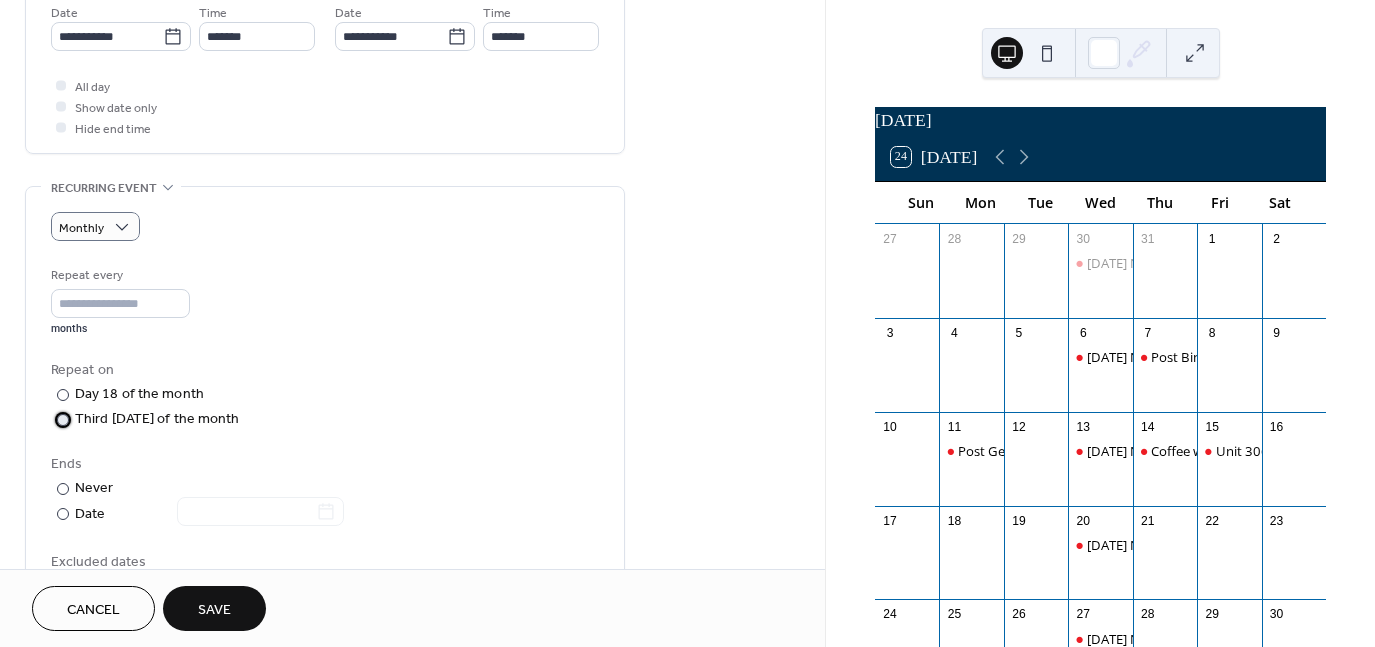 click at bounding box center (63, 420) 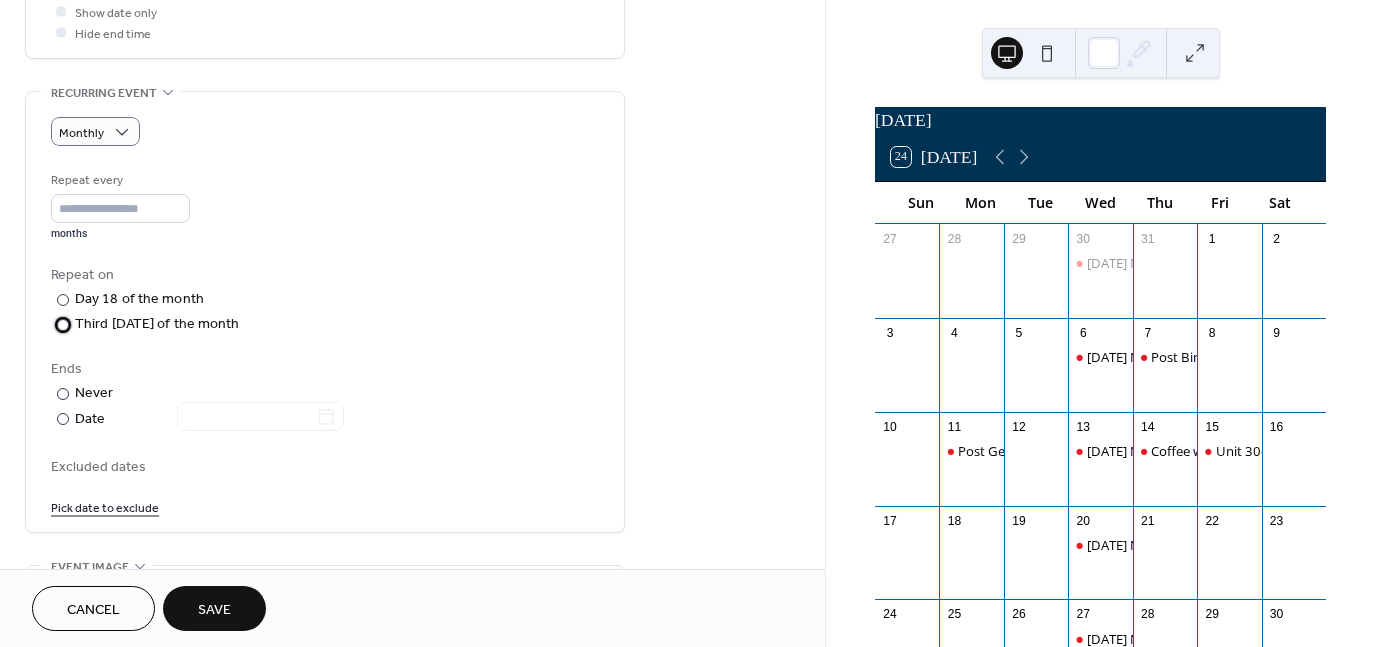 scroll, scrollTop: 800, scrollLeft: 0, axis: vertical 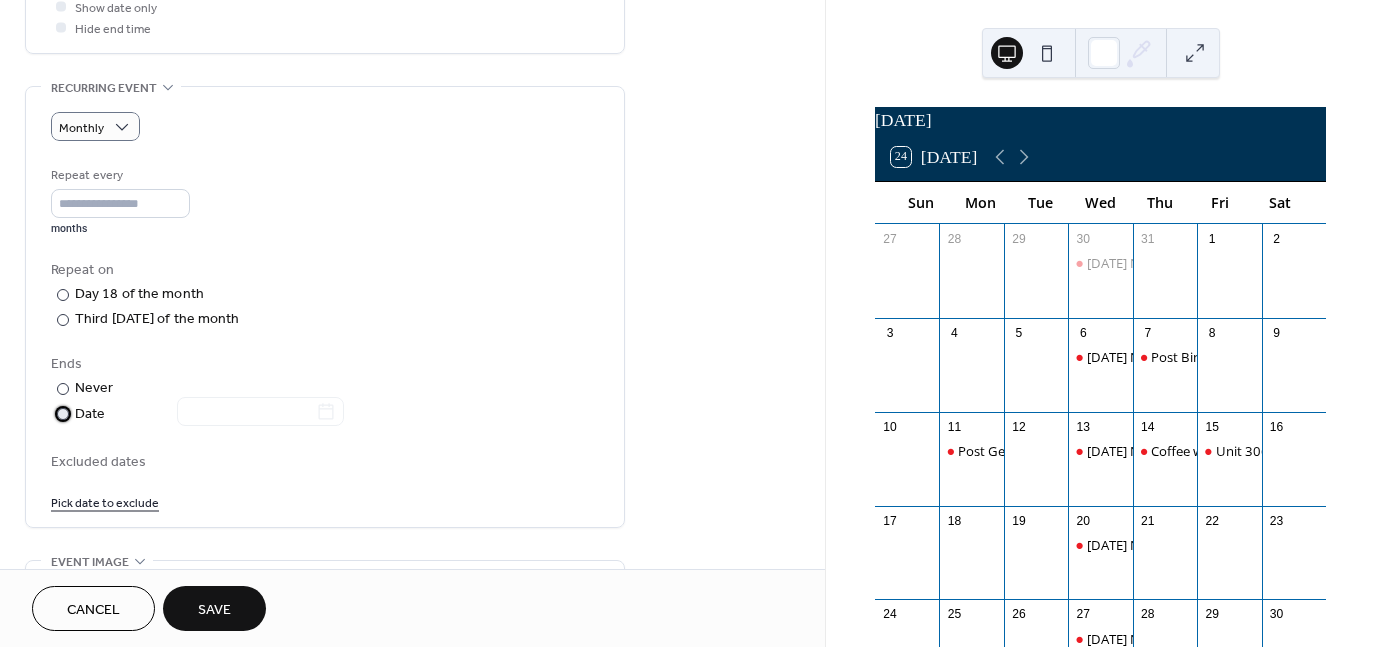 click at bounding box center (63, 414) 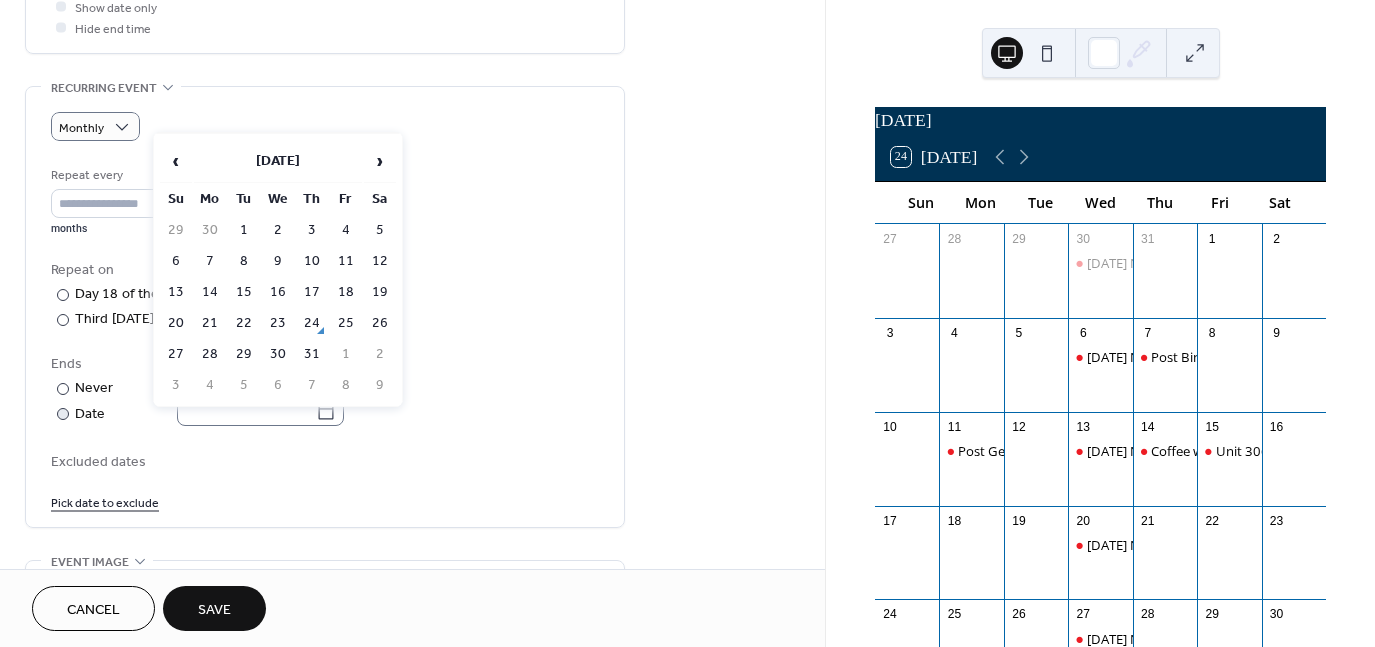 click 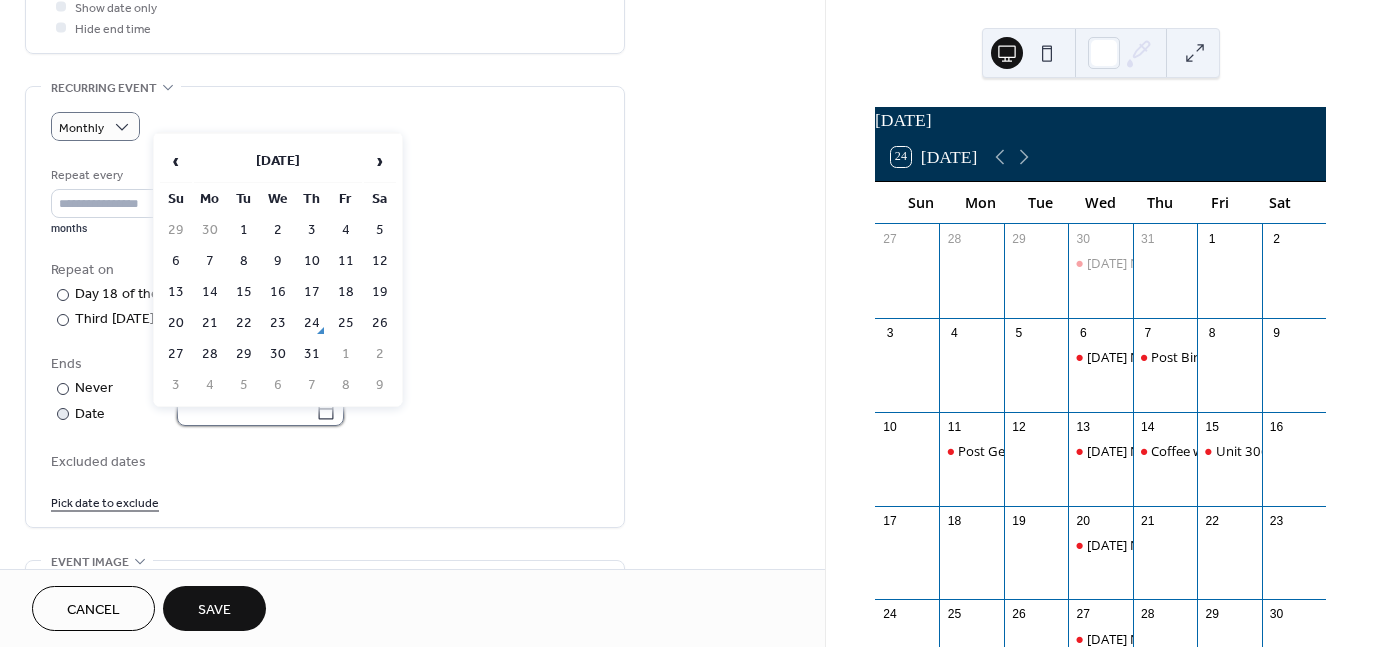 click at bounding box center (246, 411) 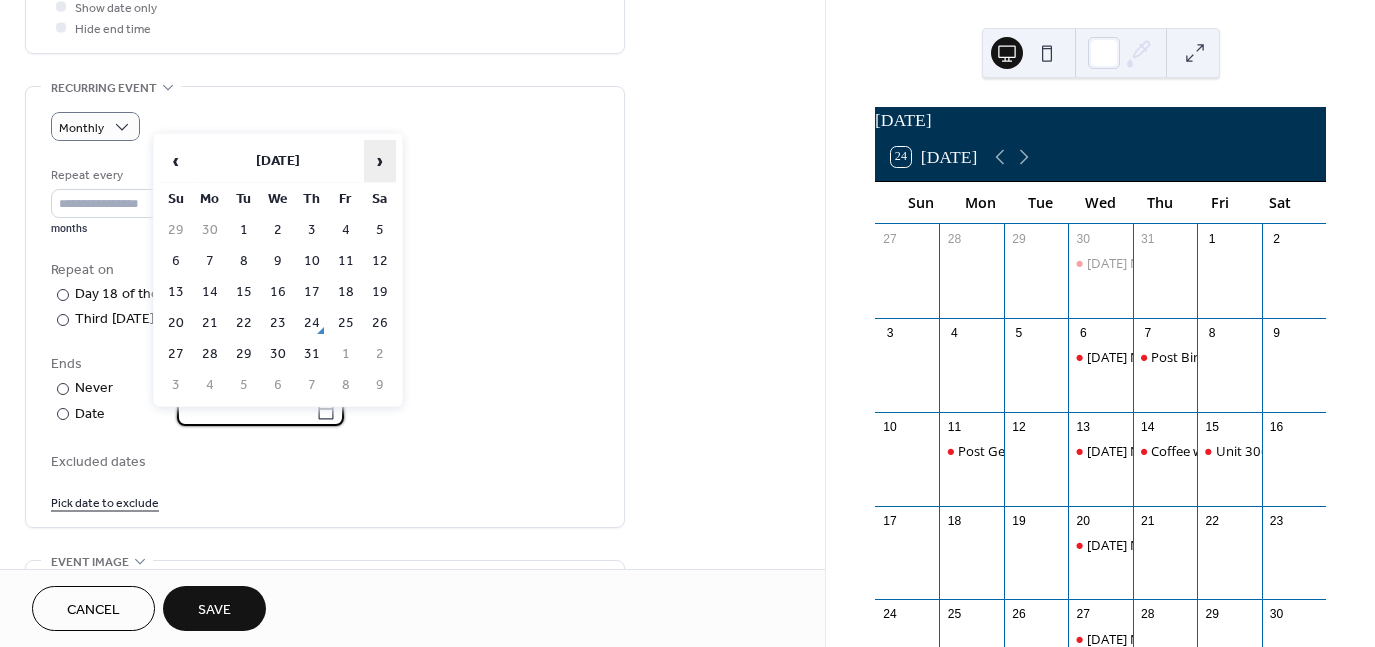 click on "›" at bounding box center (380, 161) 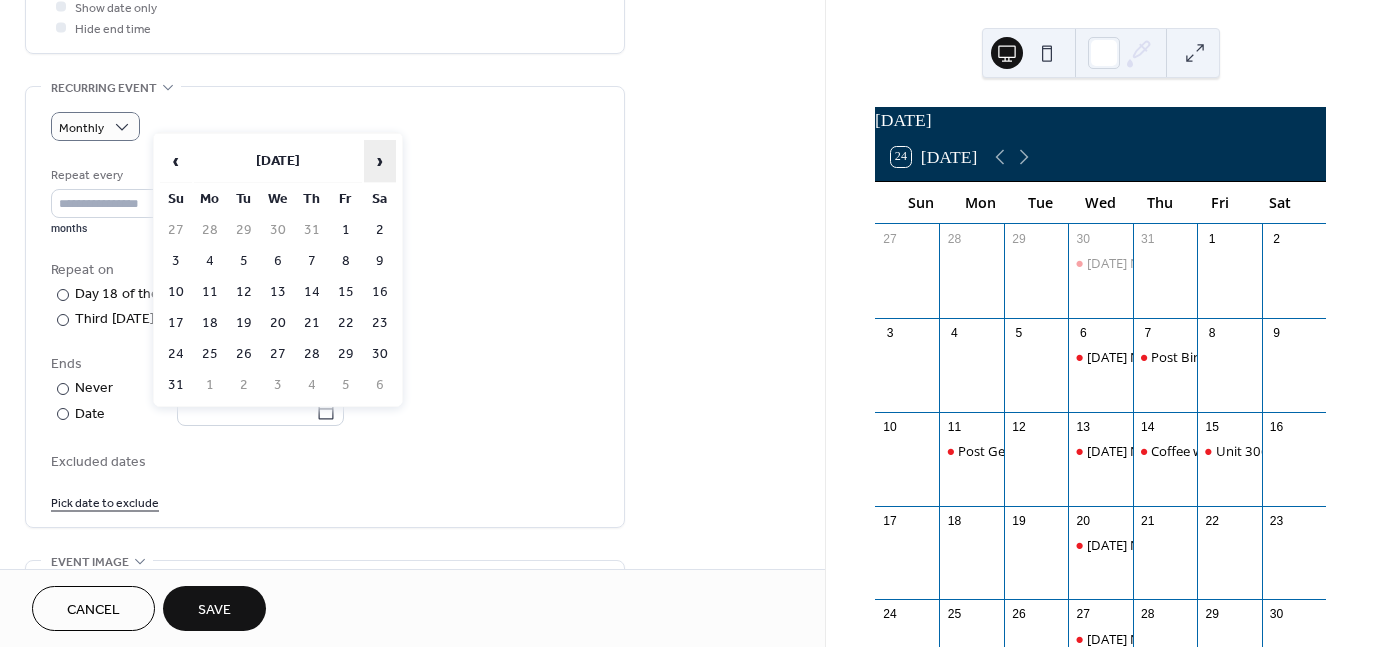 click on "›" at bounding box center [380, 161] 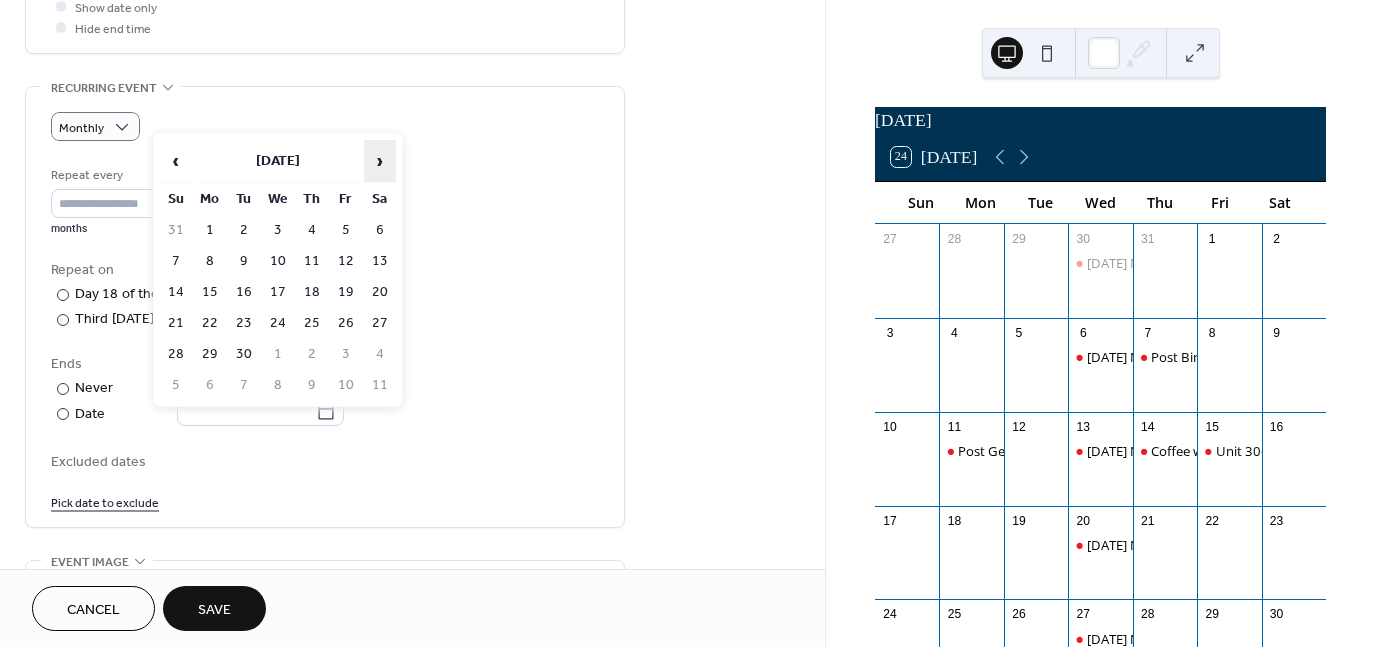click on "›" at bounding box center [380, 161] 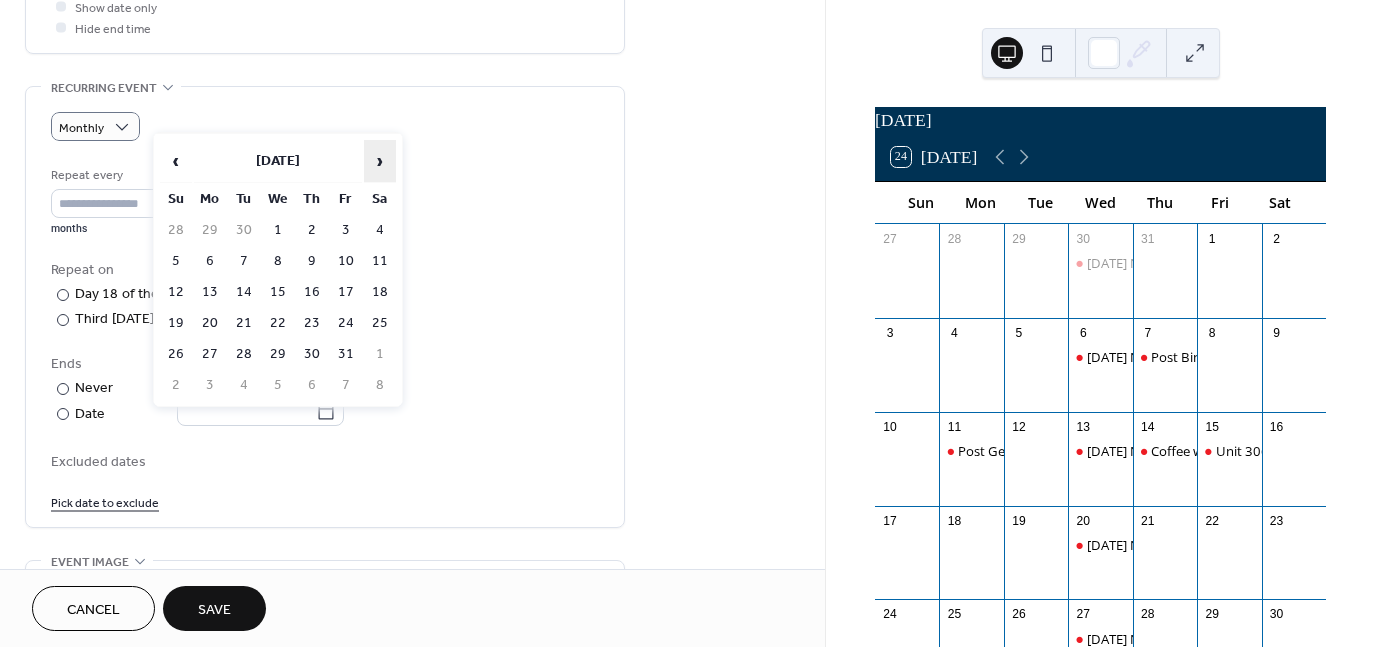 click on "›" at bounding box center [380, 161] 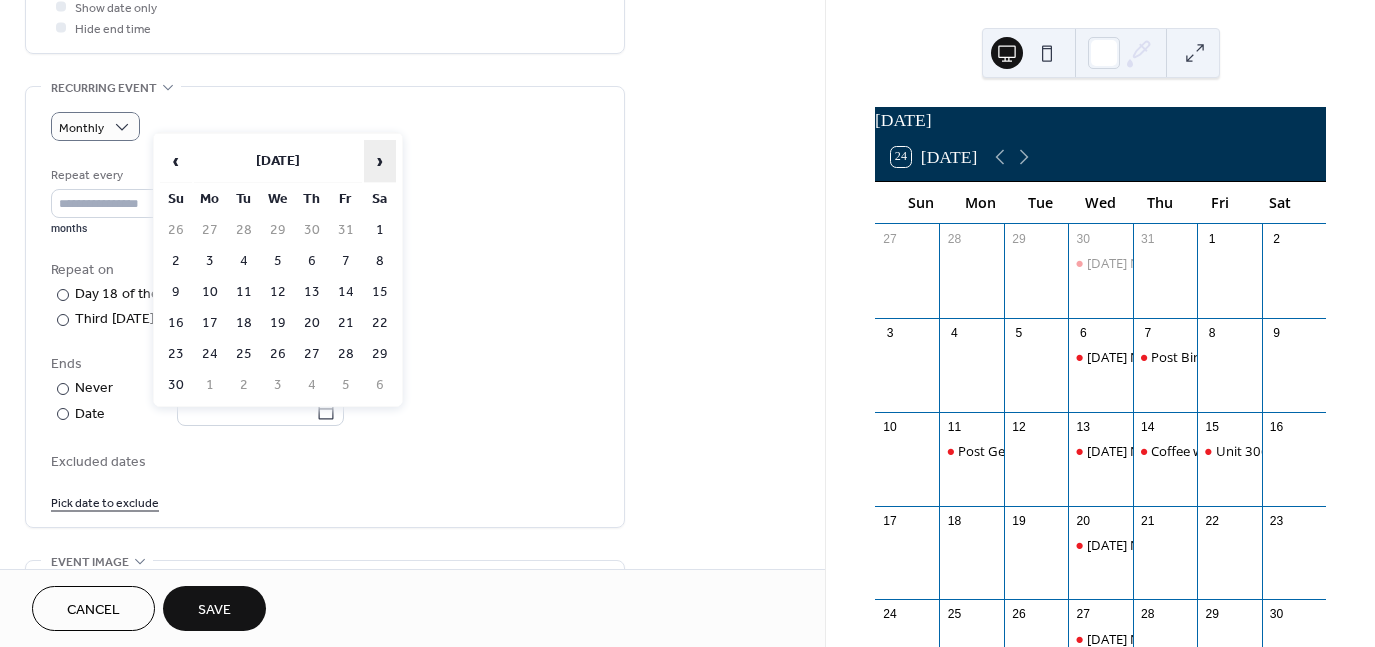 click on "›" at bounding box center (380, 161) 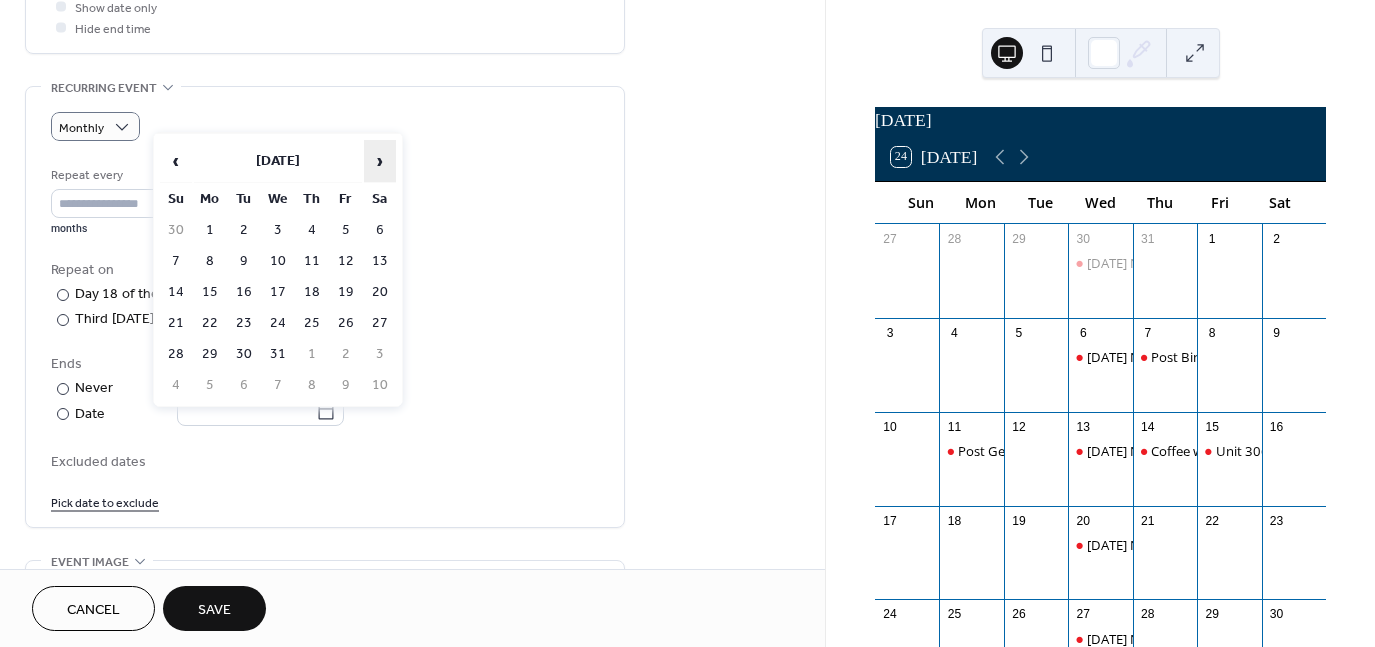click on "›" at bounding box center (380, 161) 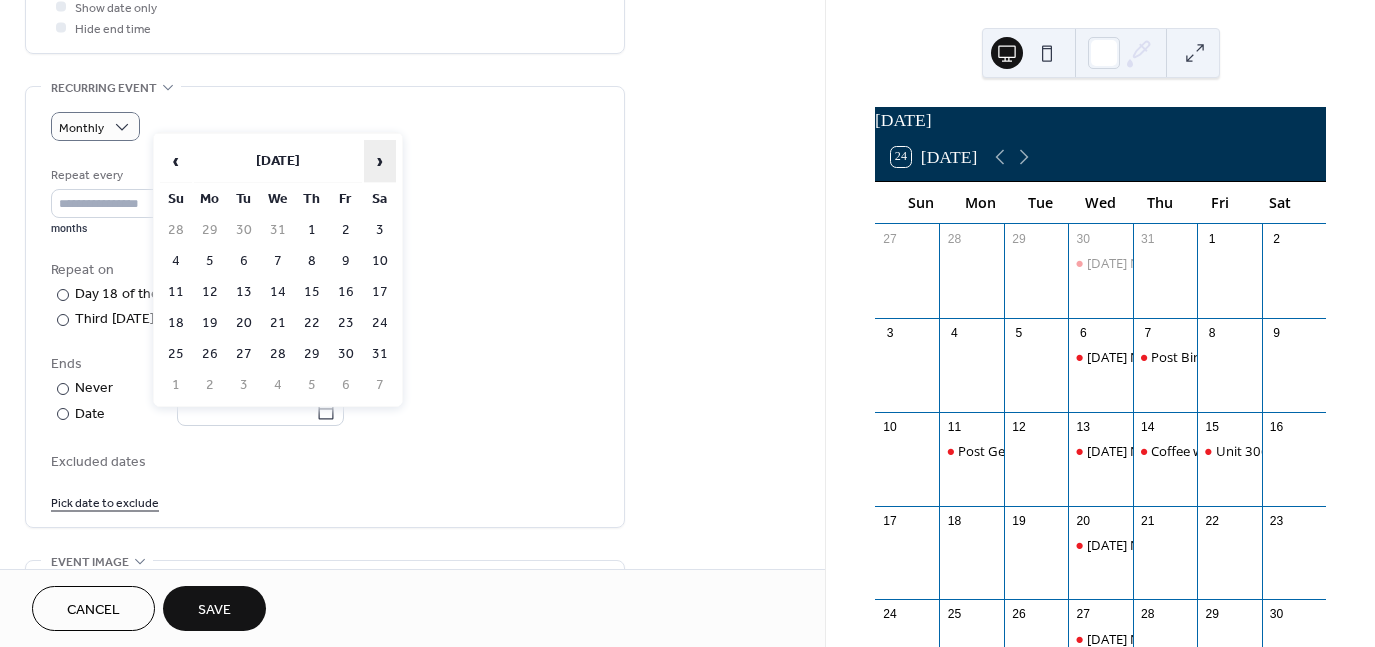 click on "›" at bounding box center (380, 161) 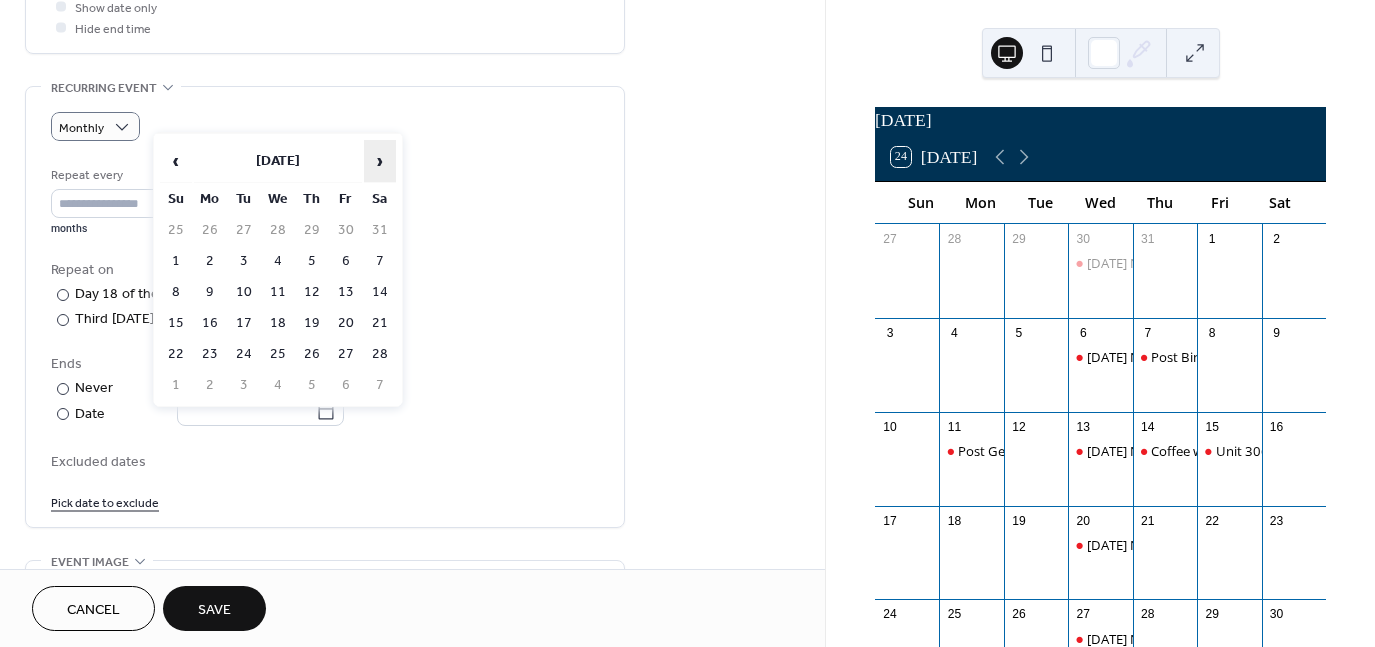 click on "›" at bounding box center [380, 161] 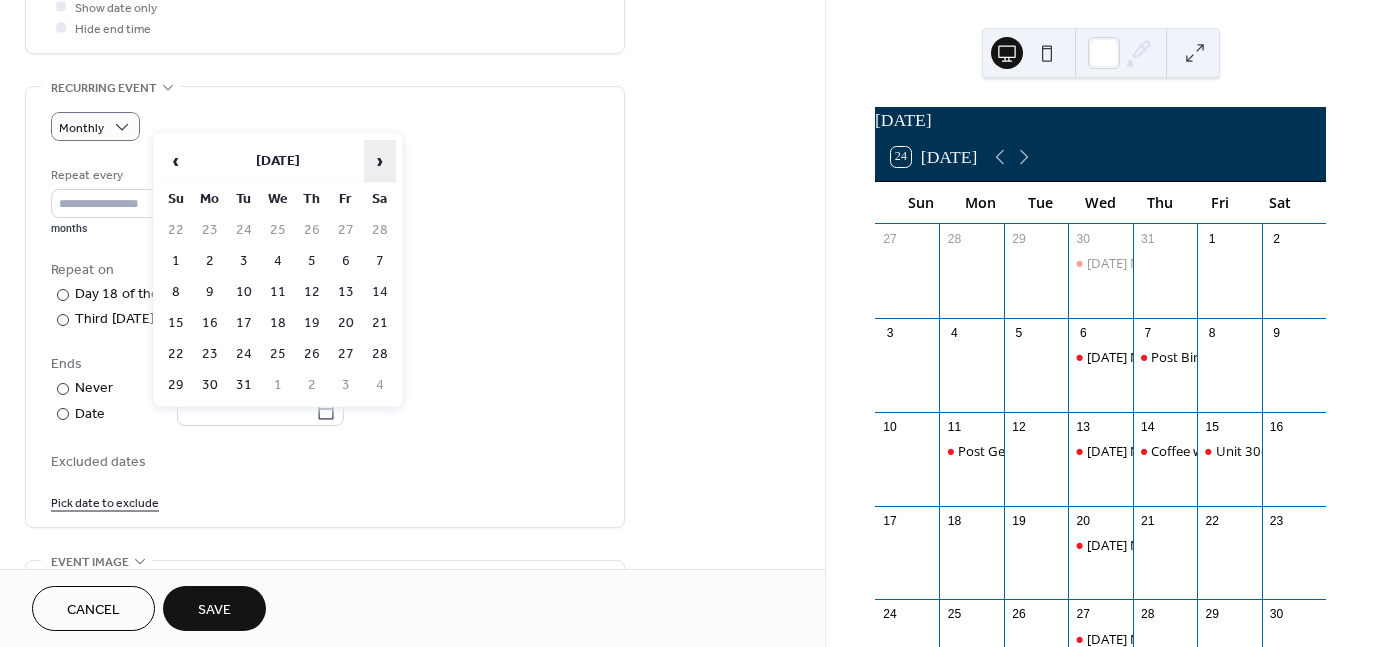 click on "›" at bounding box center (380, 161) 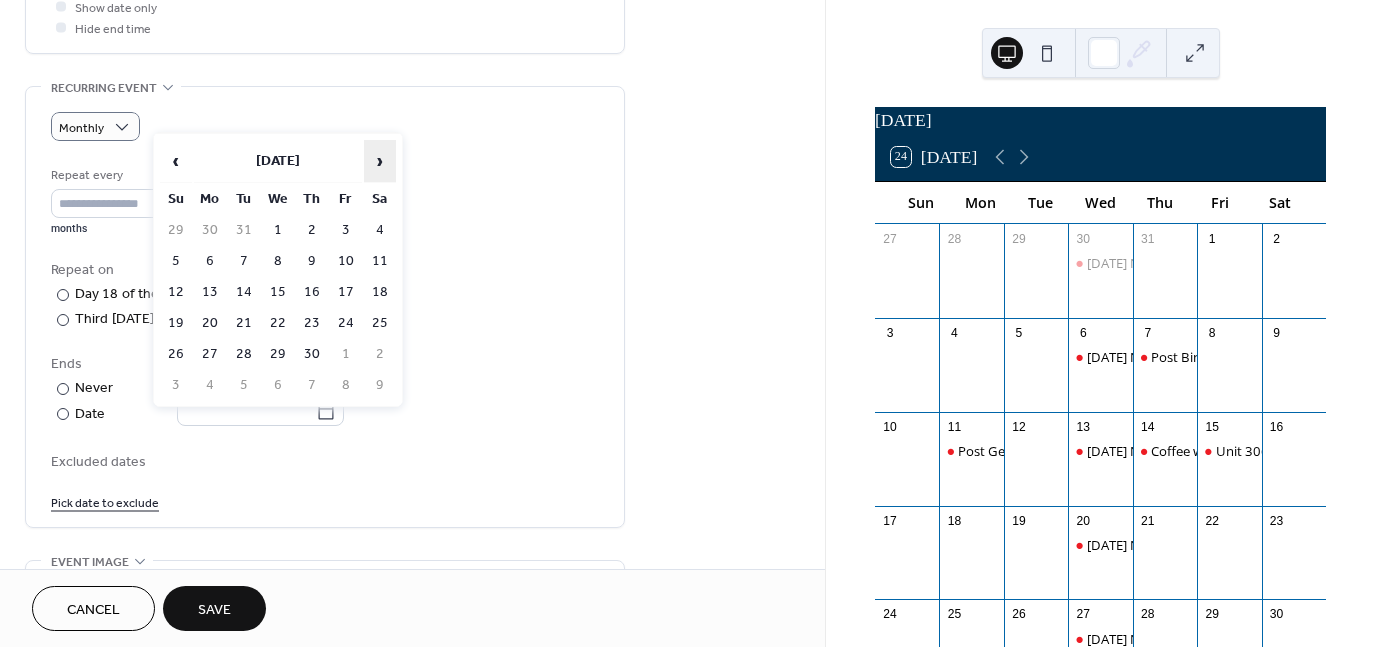 click on "›" at bounding box center (380, 161) 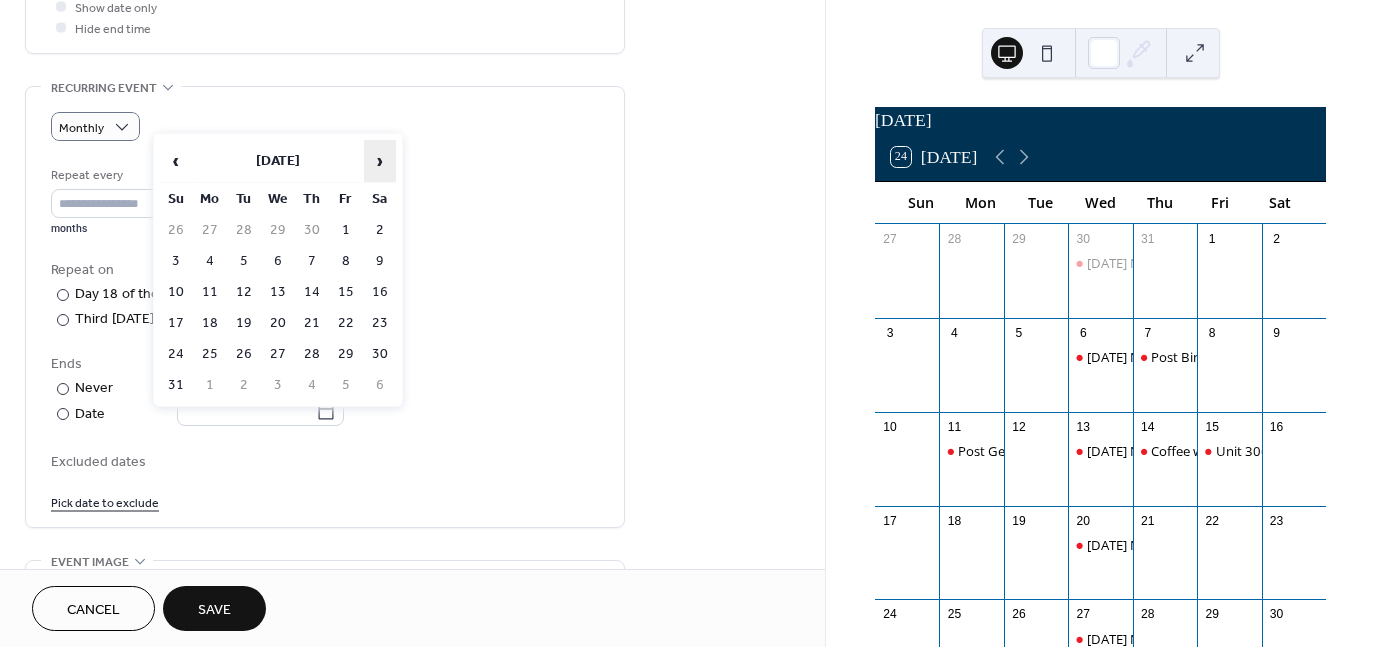 click on "›" at bounding box center [380, 161] 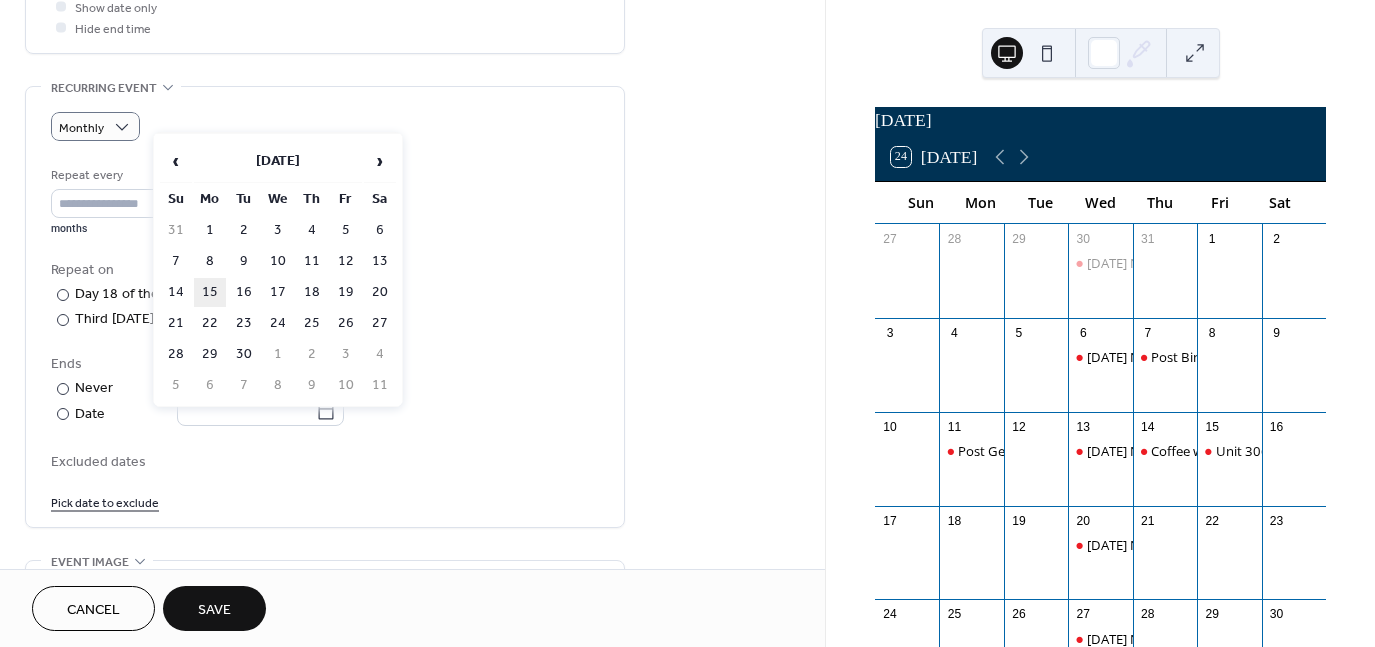 click on "15" at bounding box center (210, 292) 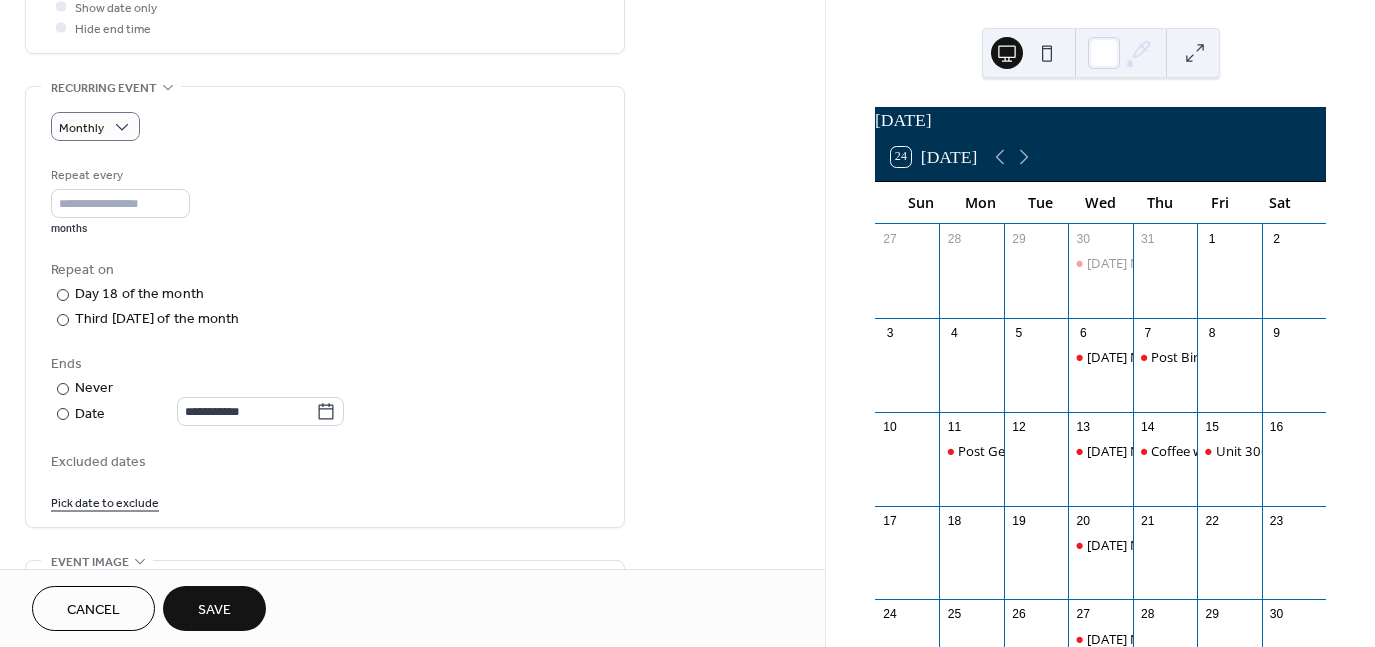 click on "Save" at bounding box center [214, 610] 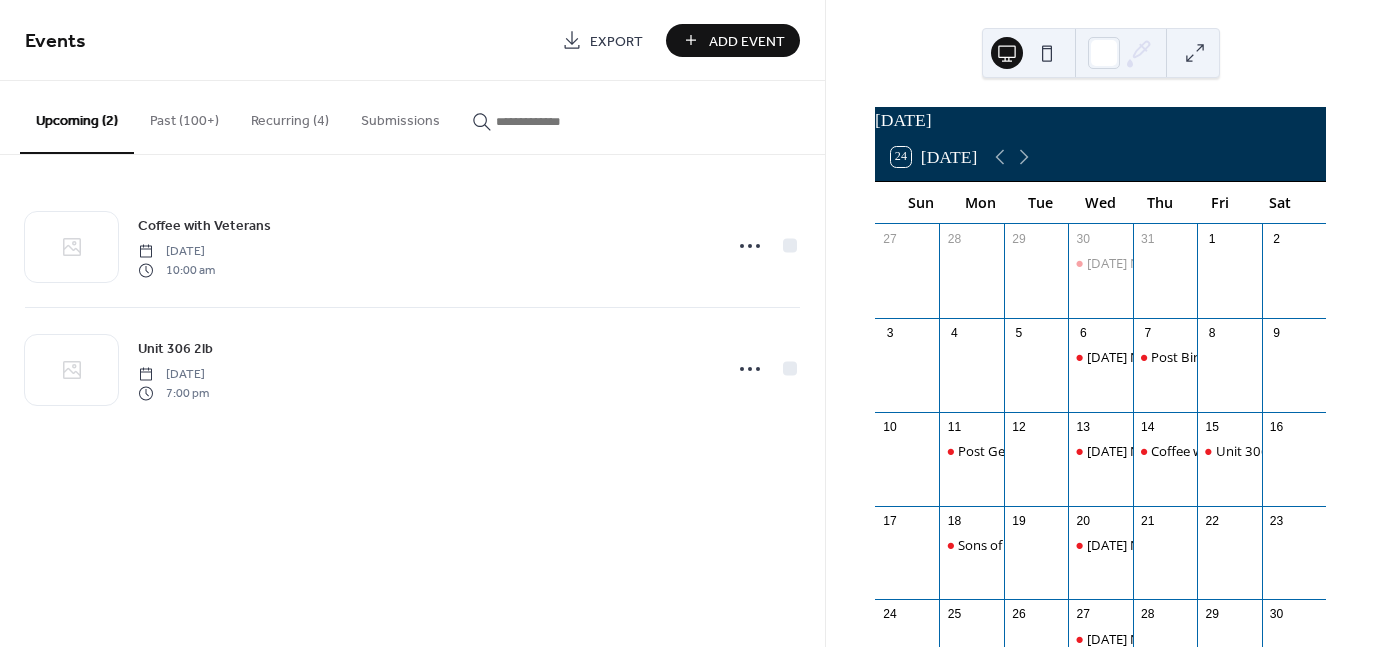 click on "Add Event" at bounding box center (747, 41) 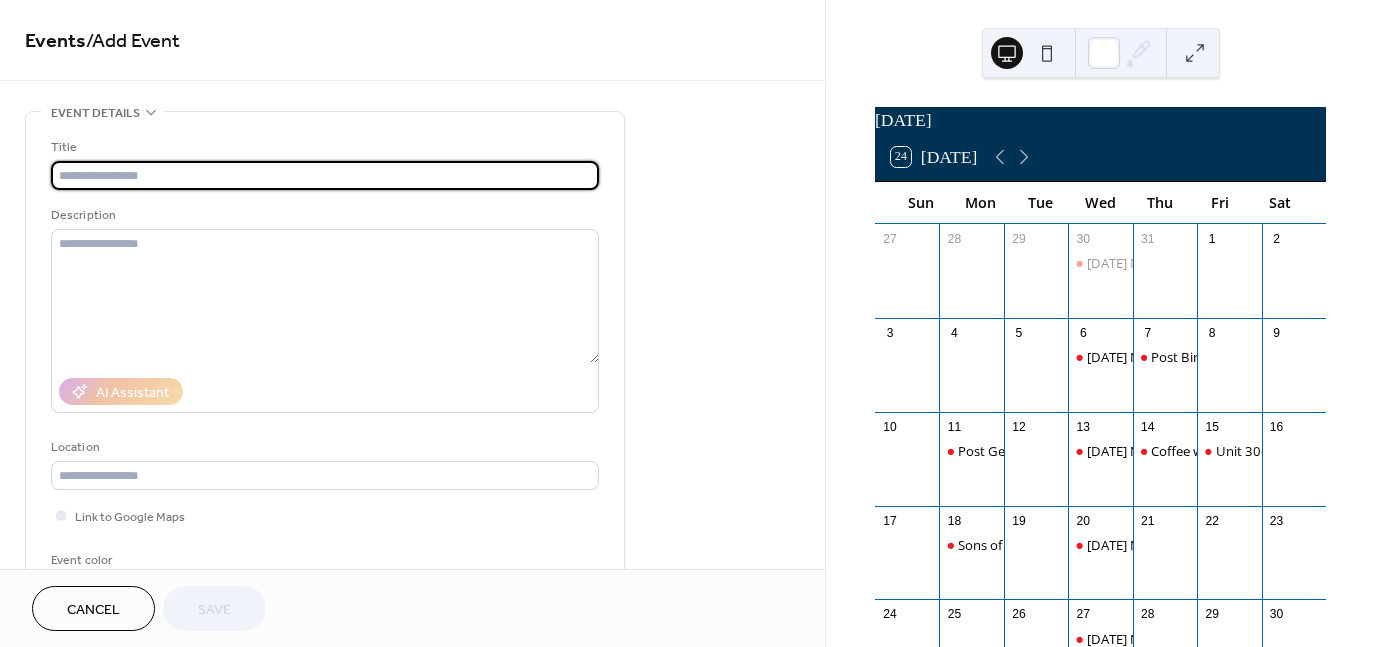 click at bounding box center (325, 175) 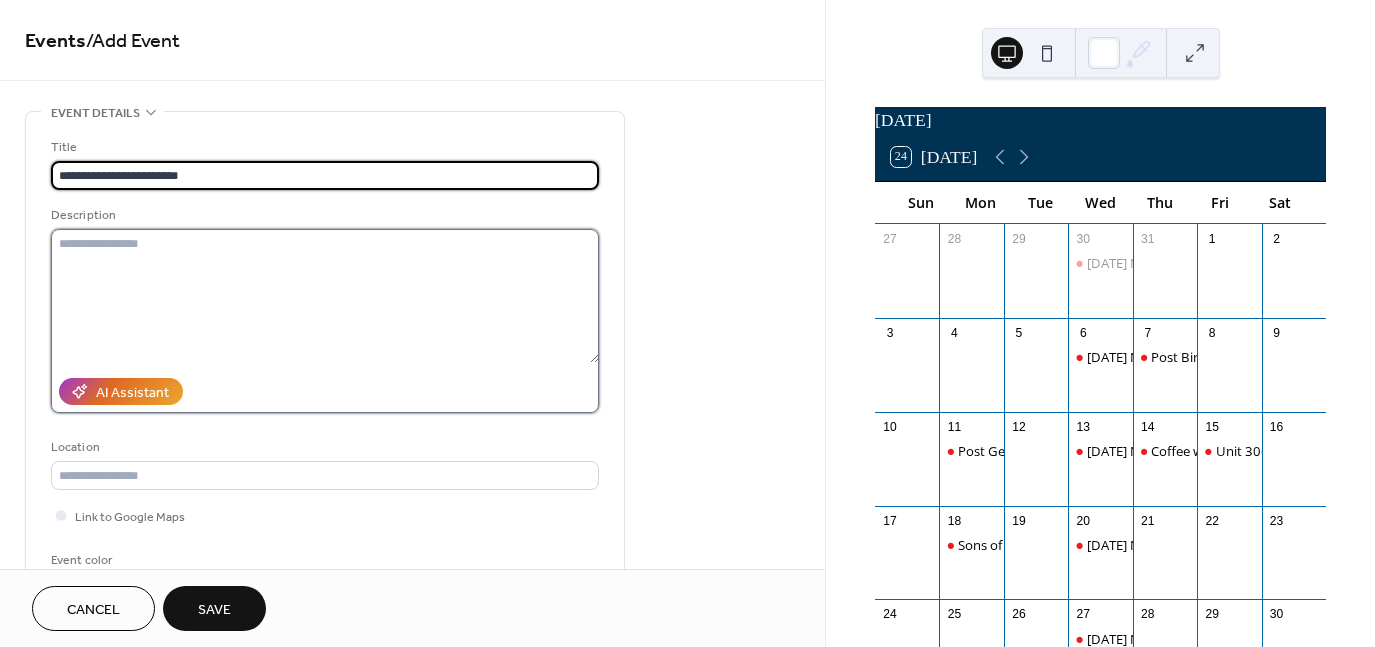click at bounding box center (325, 296) 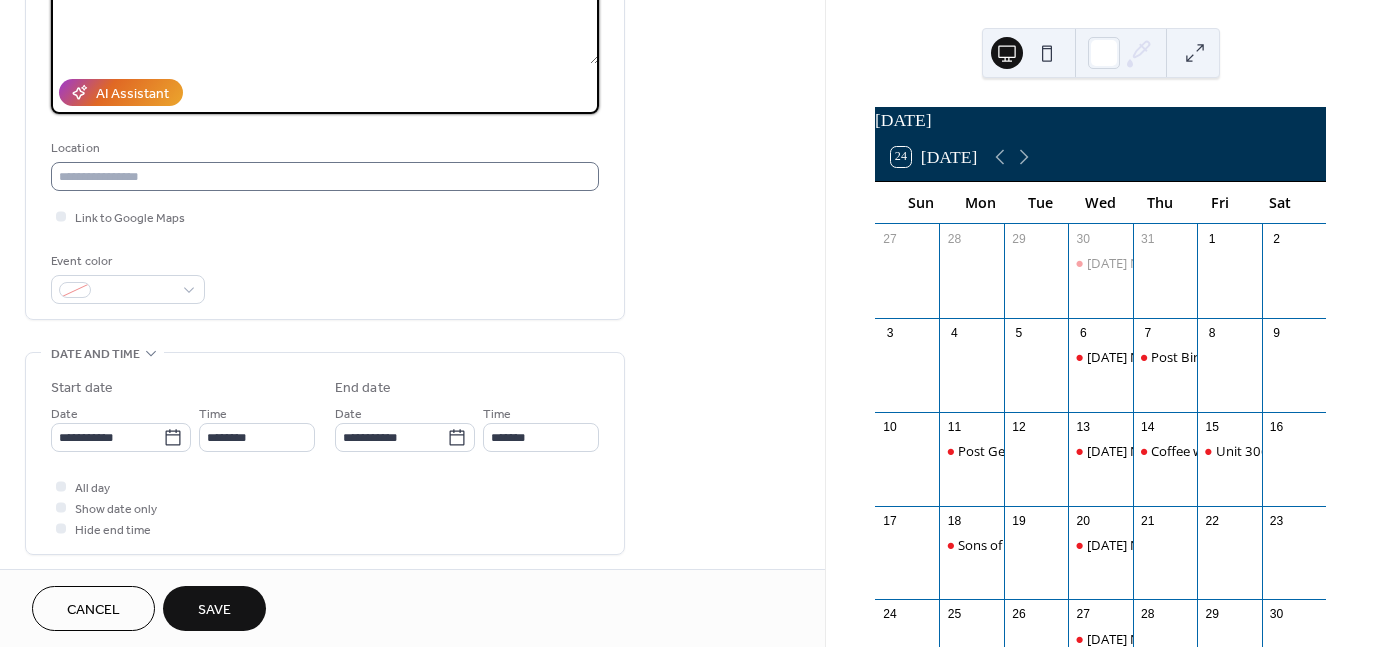 scroll, scrollTop: 300, scrollLeft: 0, axis: vertical 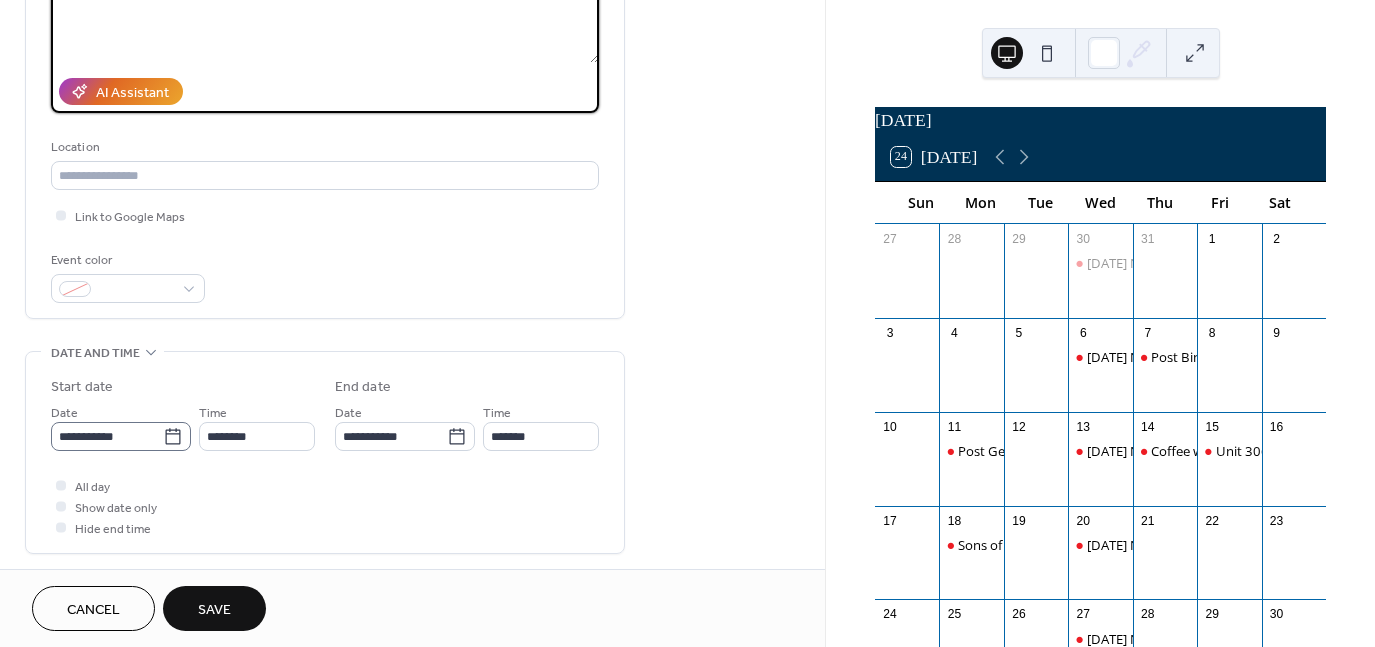 type on "**********" 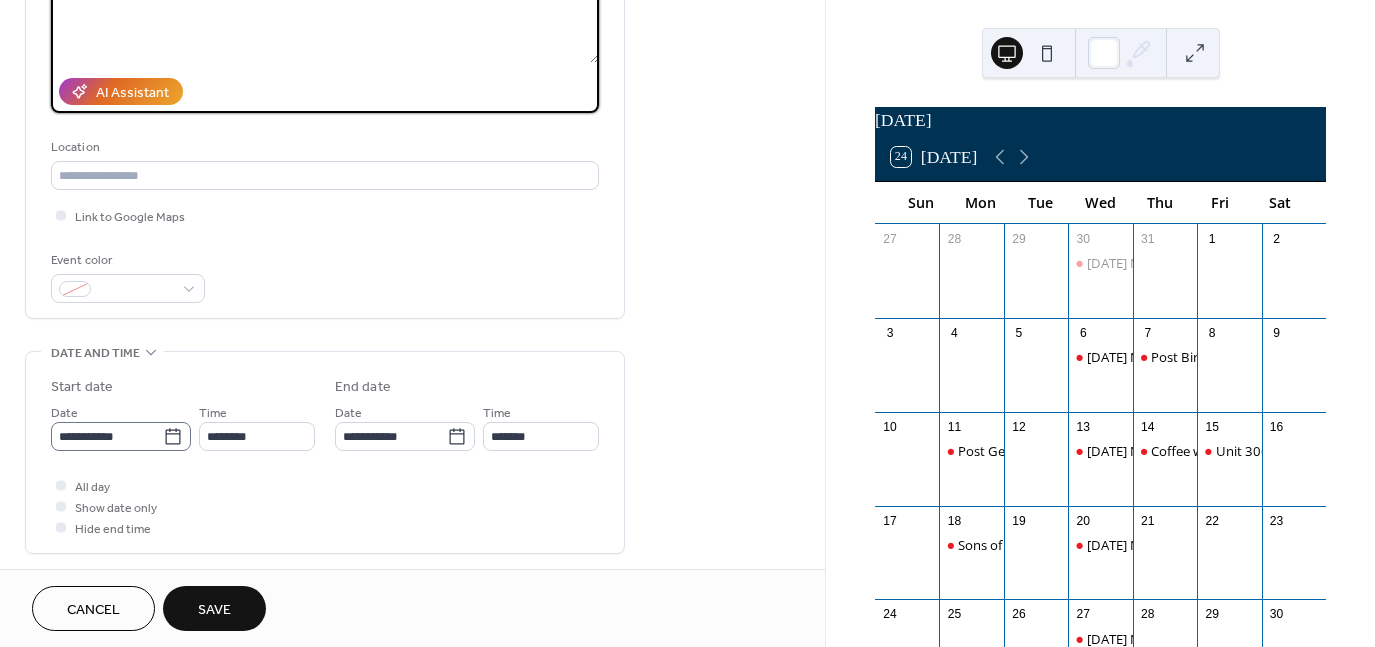 click 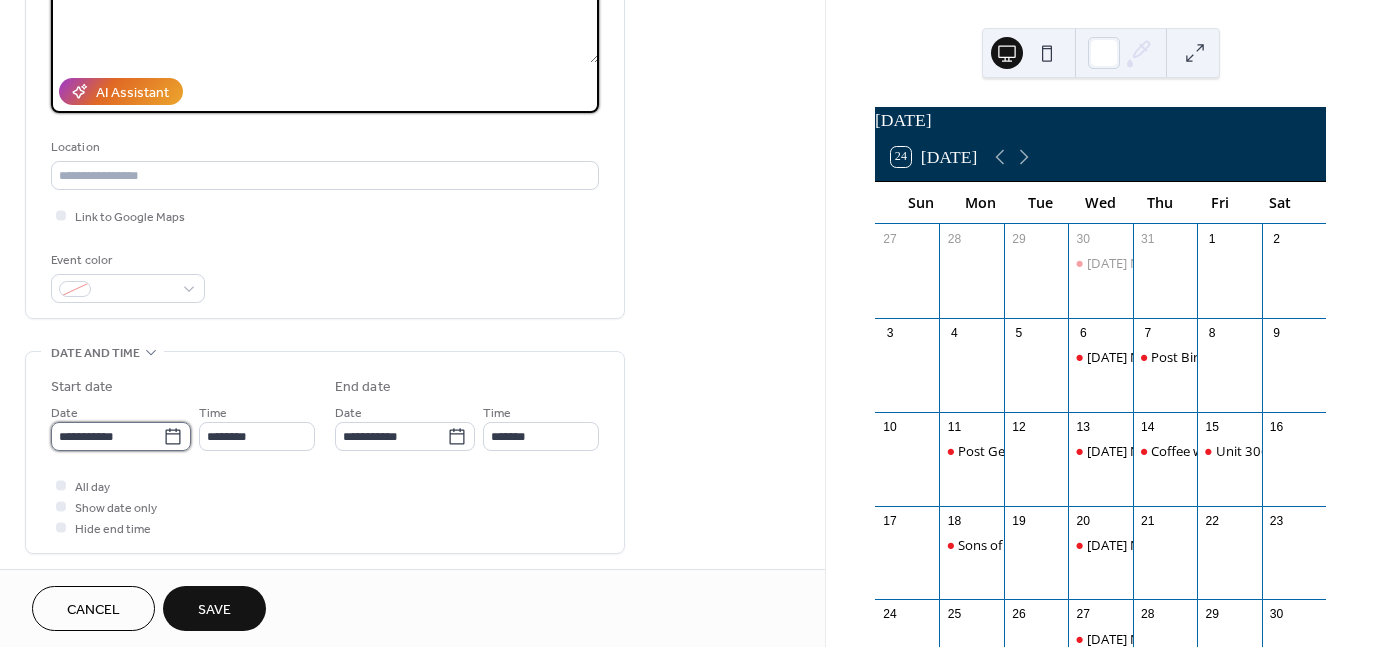 click on "**********" at bounding box center (107, 436) 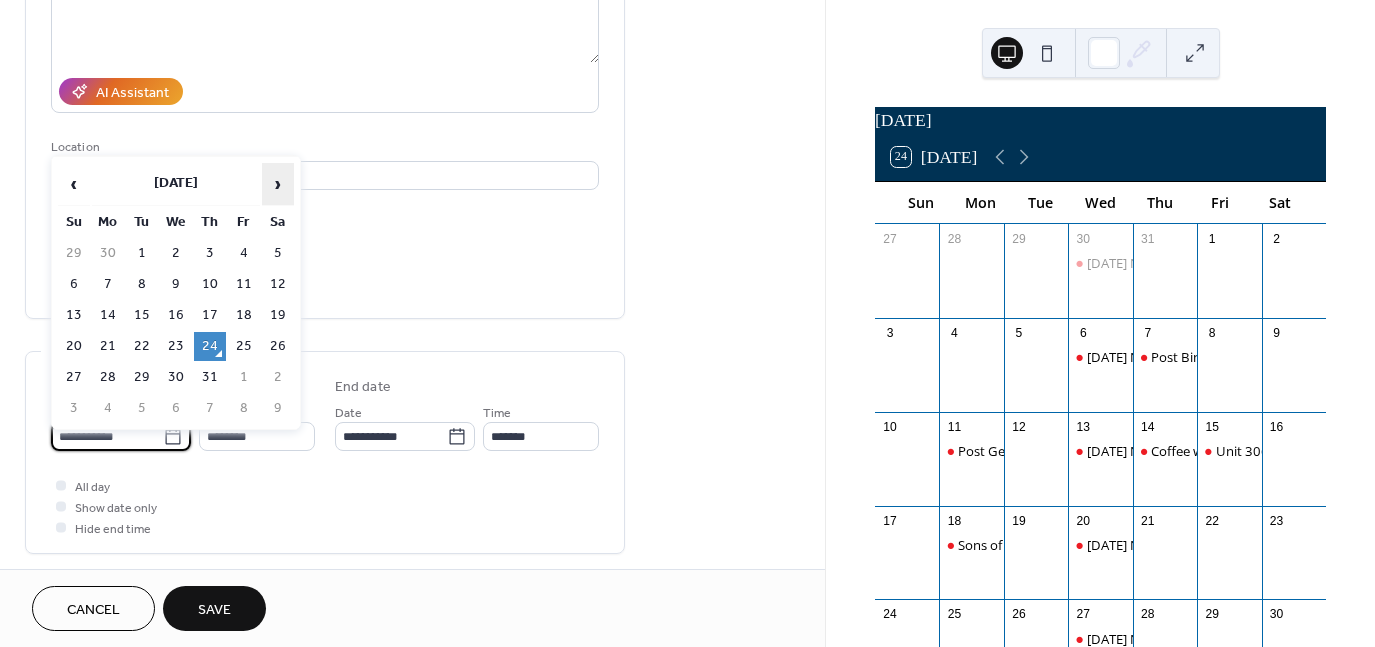 click on "›" at bounding box center (278, 184) 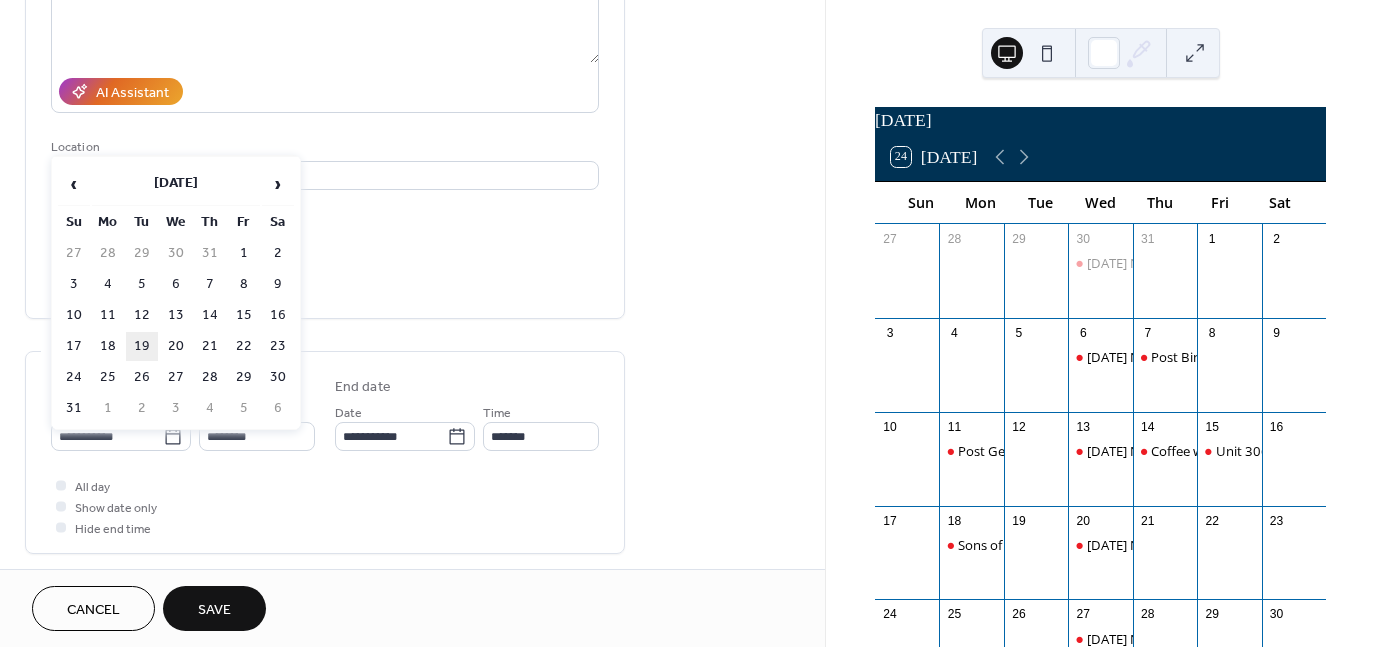 click on "19" at bounding box center (142, 346) 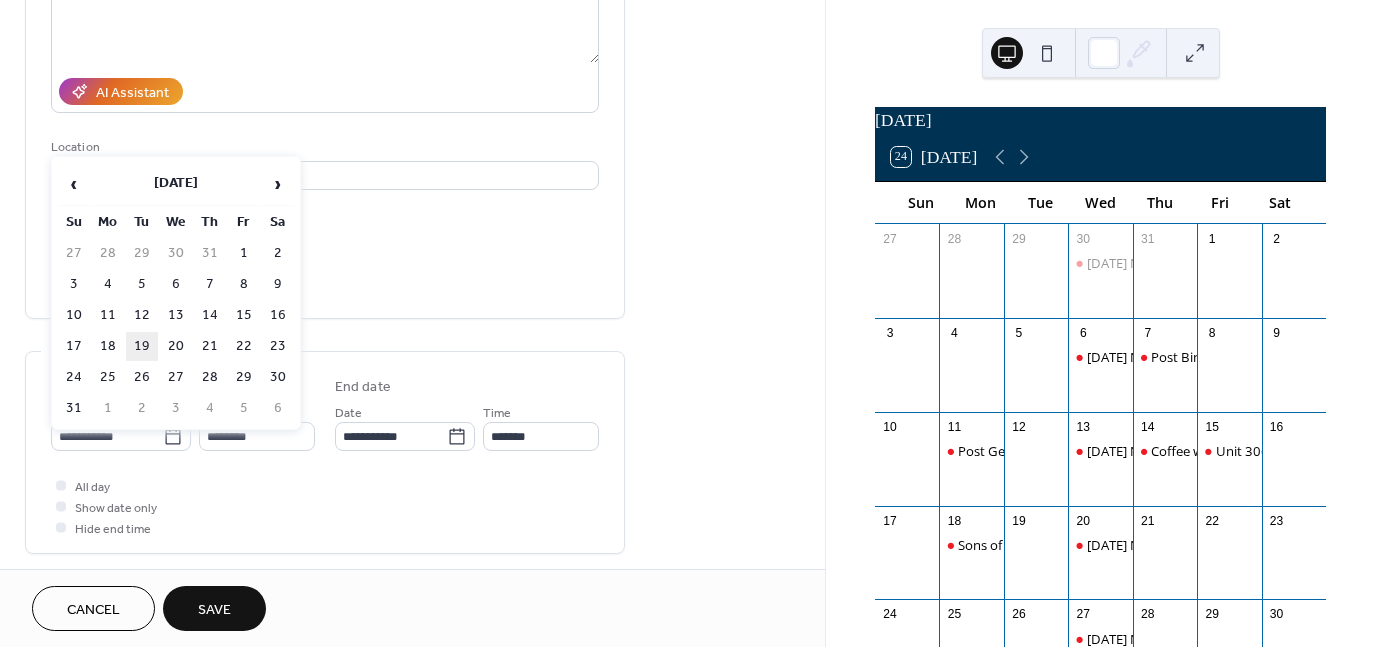 type on "**********" 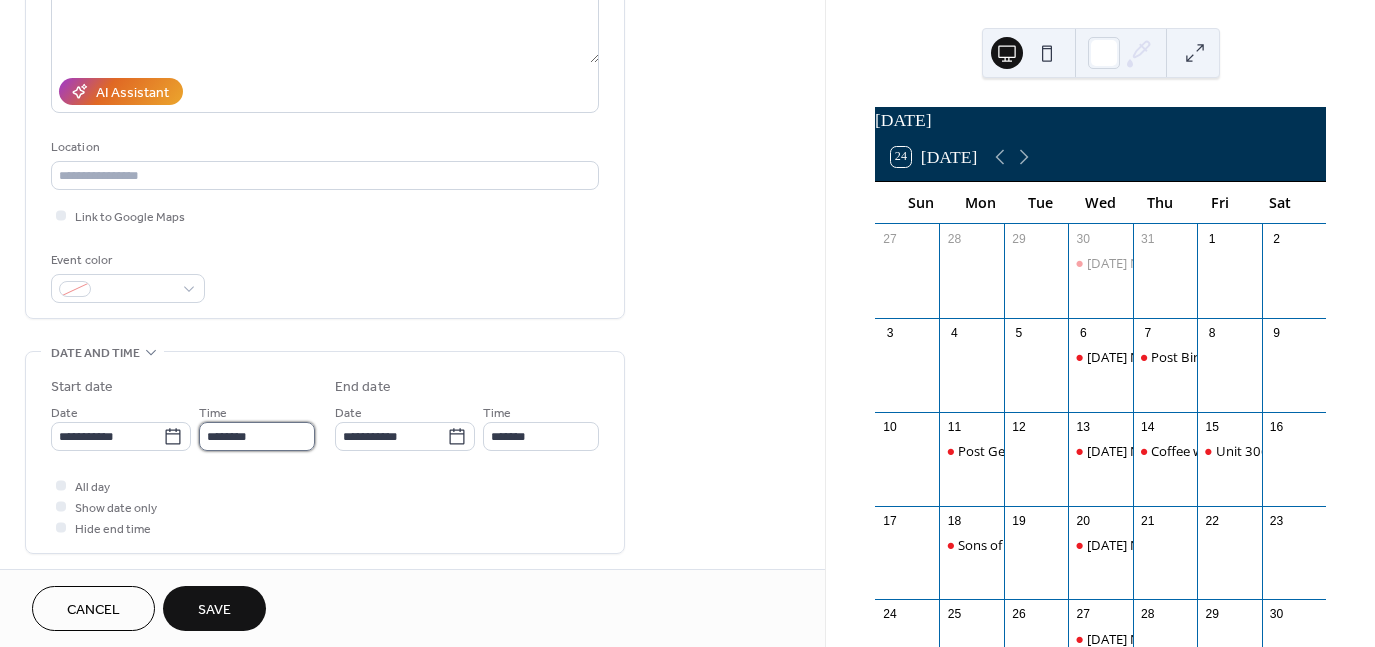 click on "********" at bounding box center [257, 436] 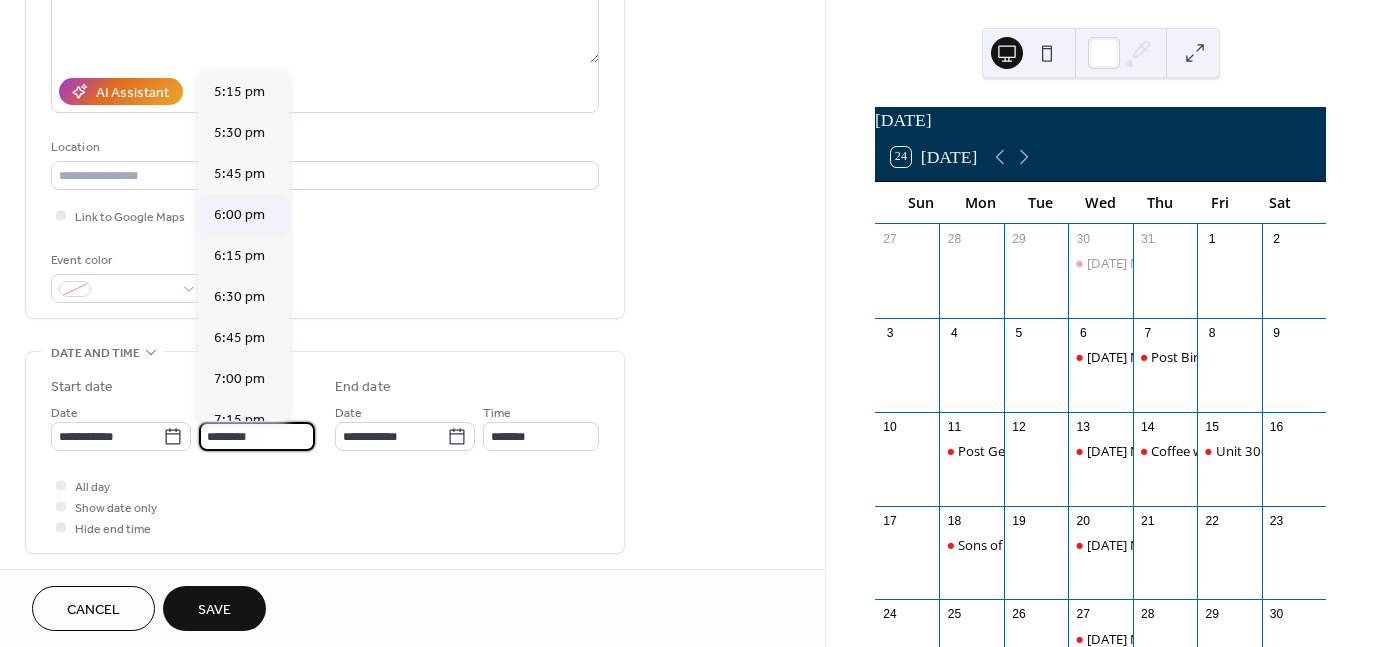 scroll, scrollTop: 2868, scrollLeft: 0, axis: vertical 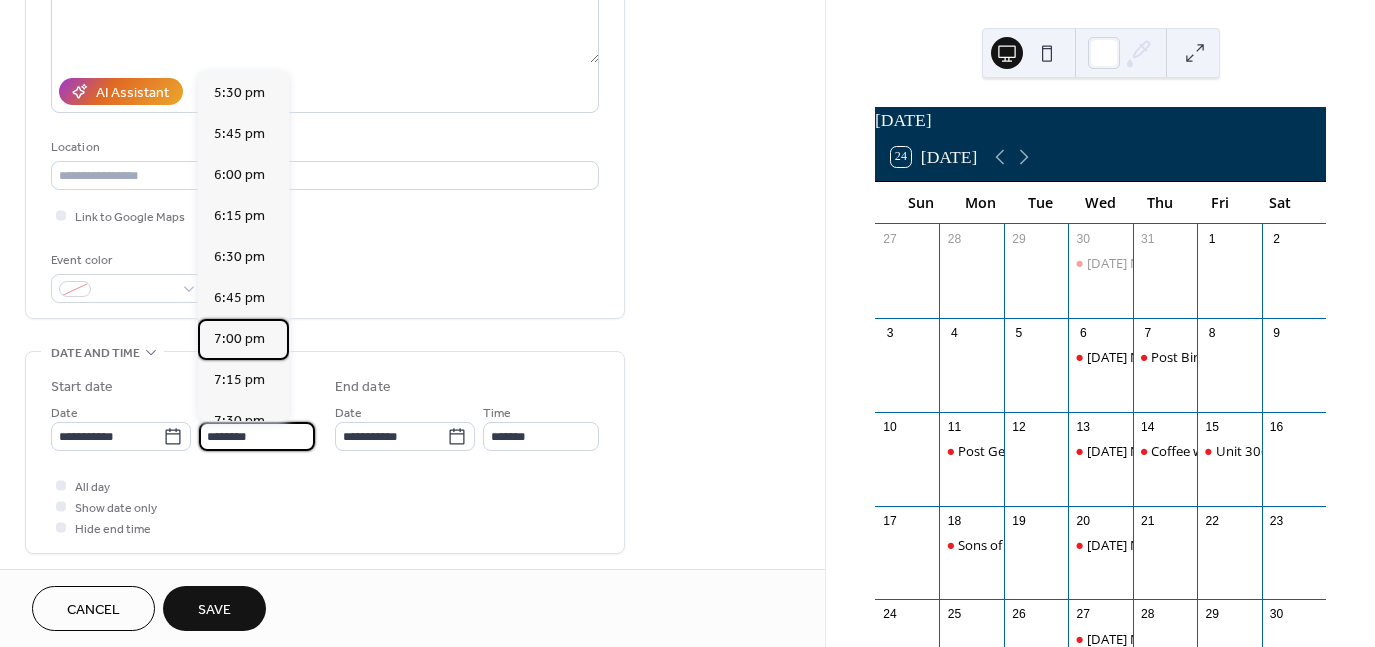click on "7:00 pm" at bounding box center (239, 339) 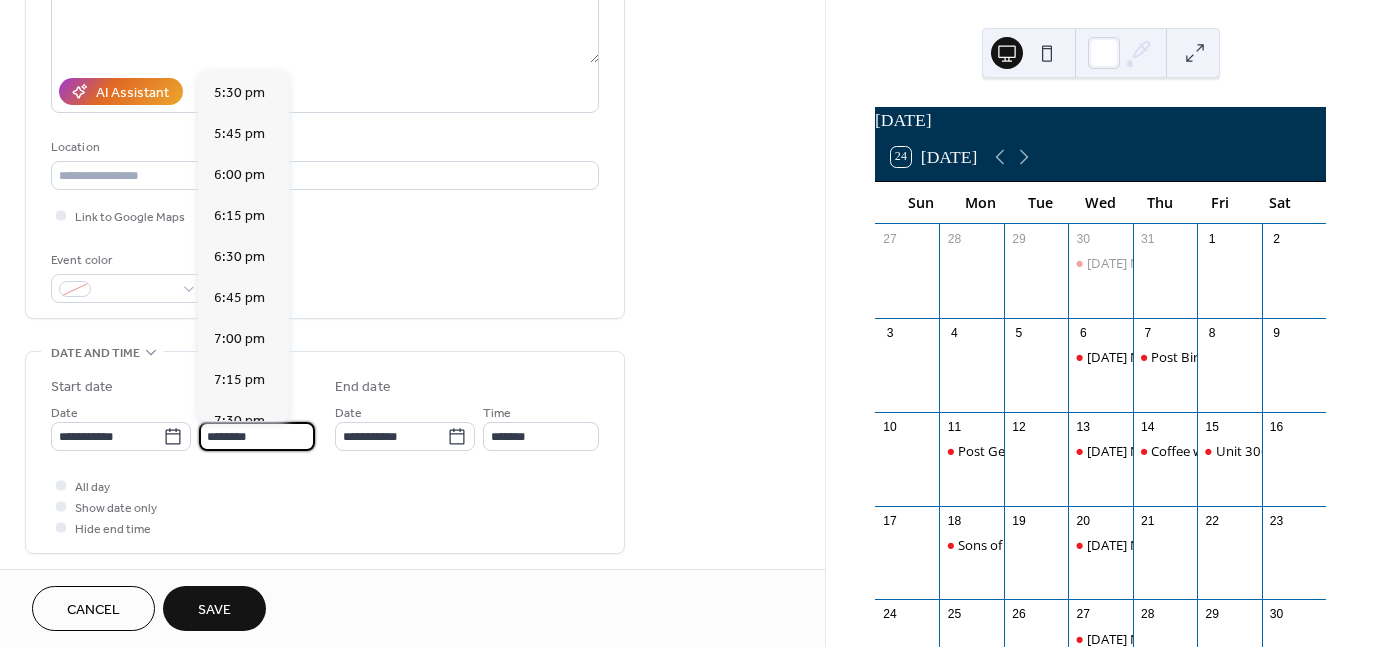 type on "*******" 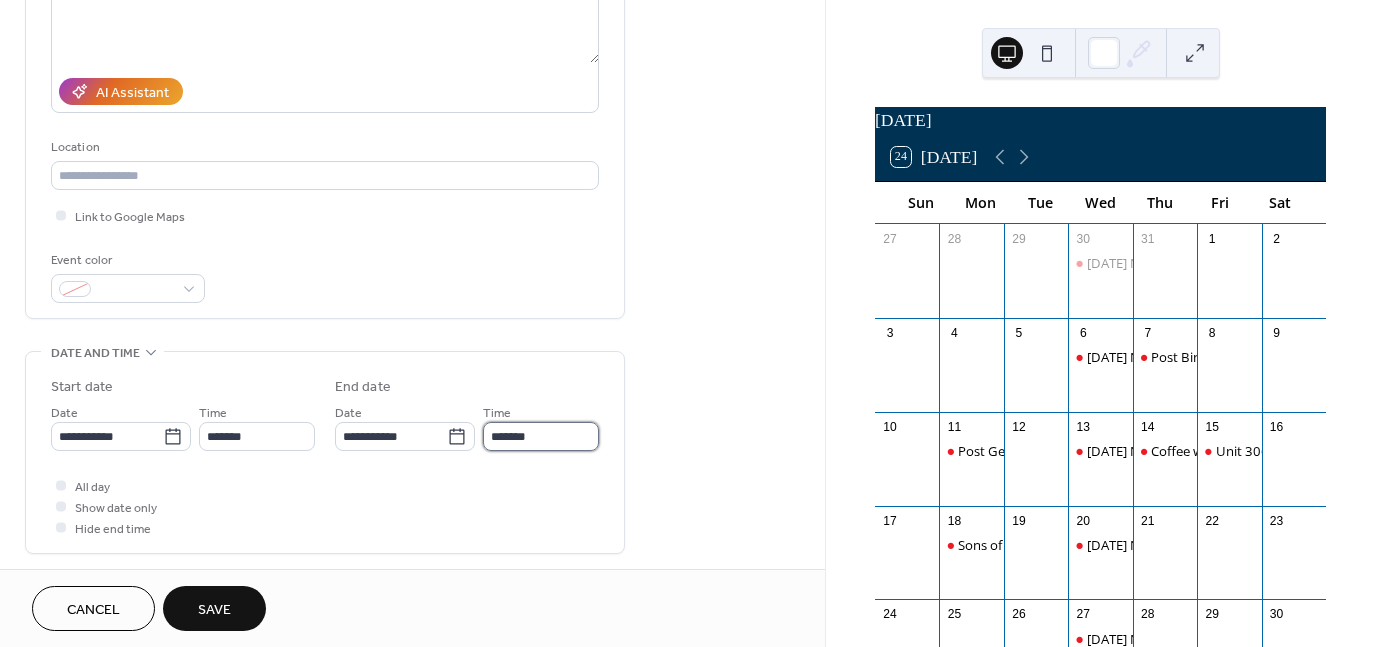 click on "*******" at bounding box center [541, 436] 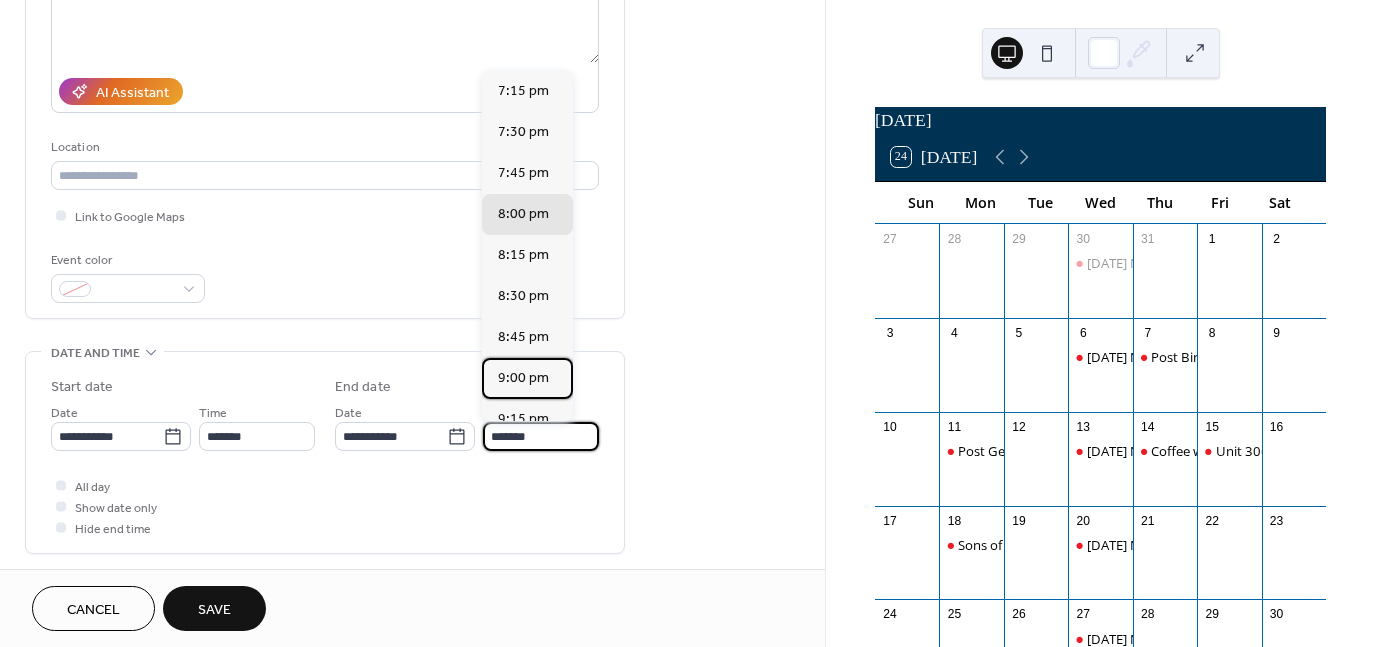 click on "9:00 pm" at bounding box center [523, 378] 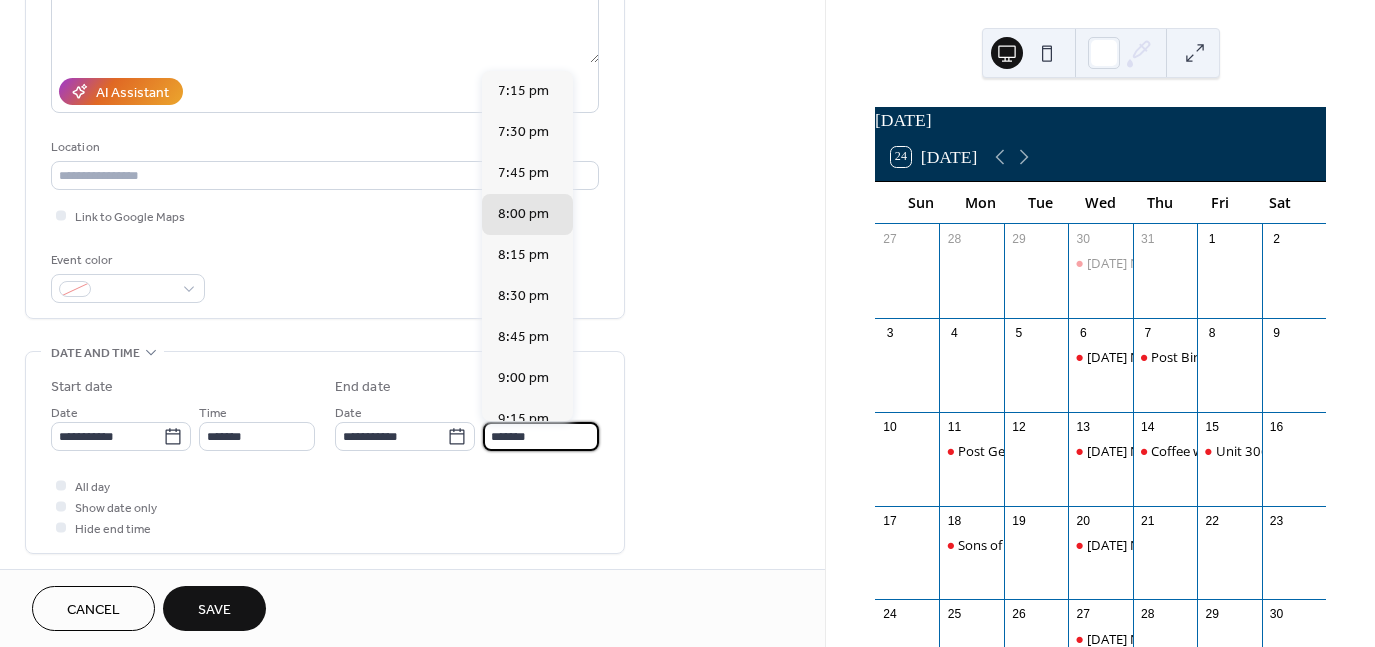 type on "*******" 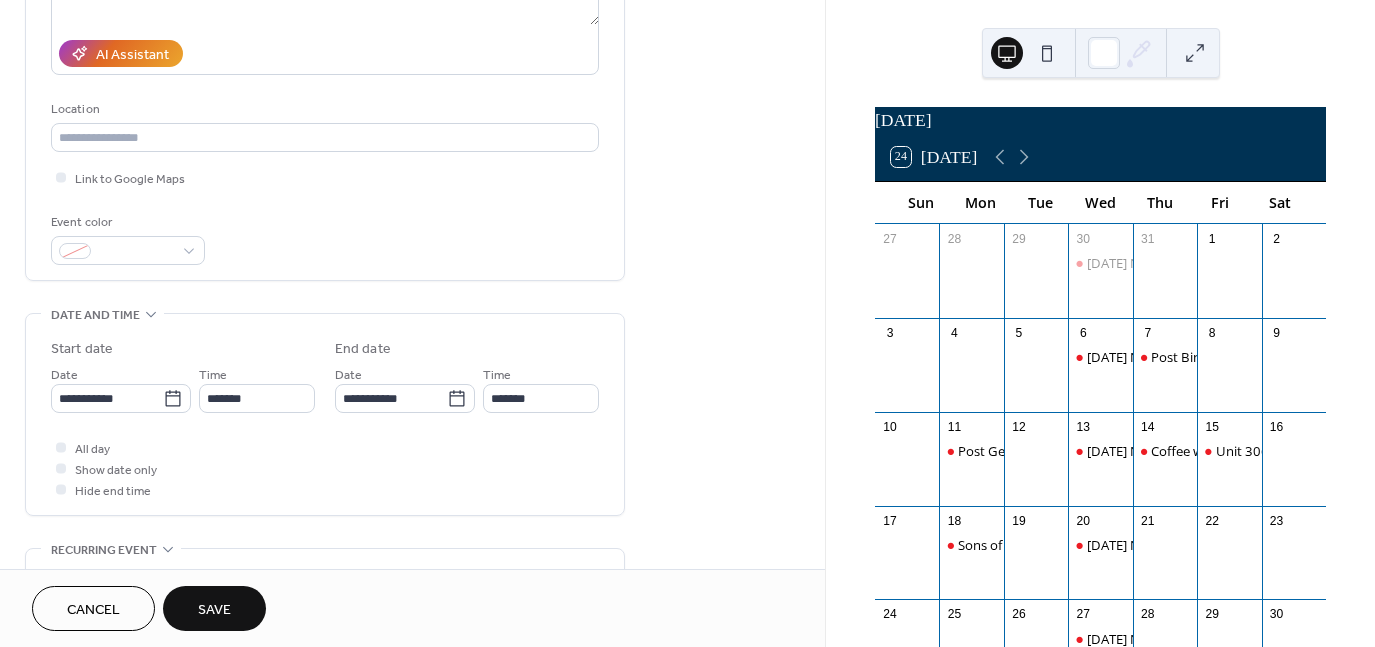 scroll, scrollTop: 500, scrollLeft: 0, axis: vertical 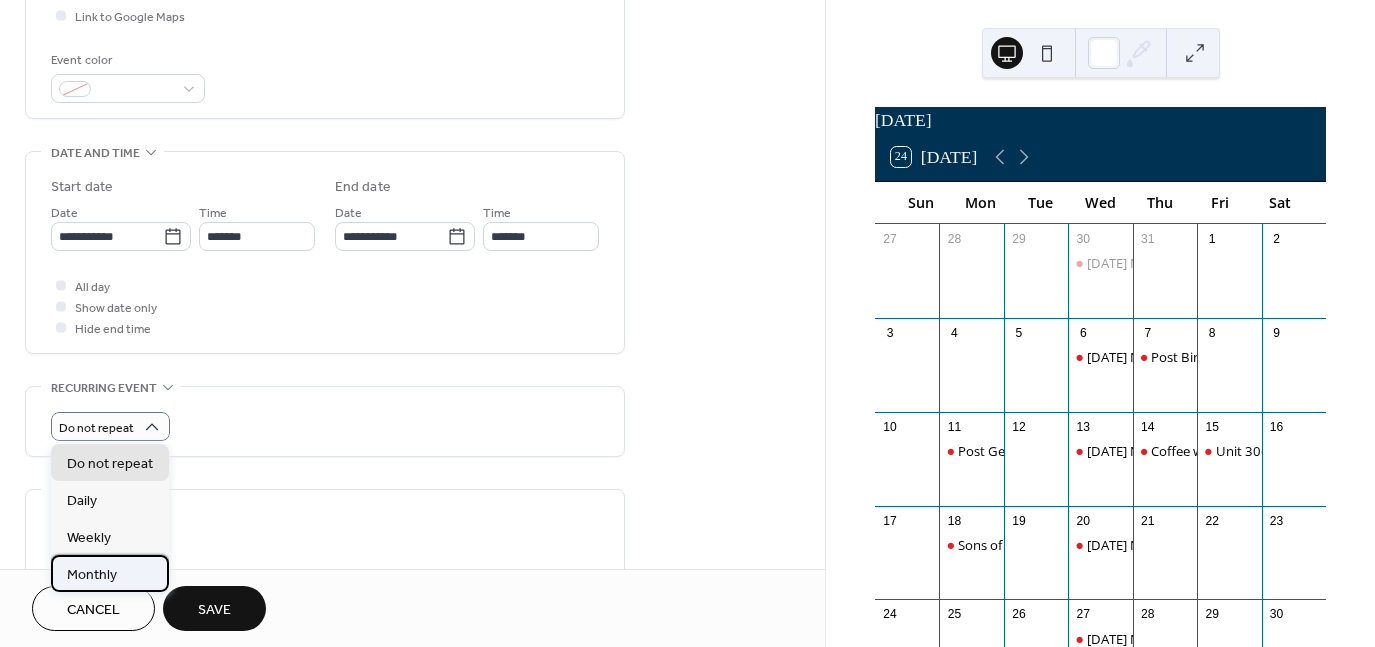 click on "Monthly" at bounding box center (92, 574) 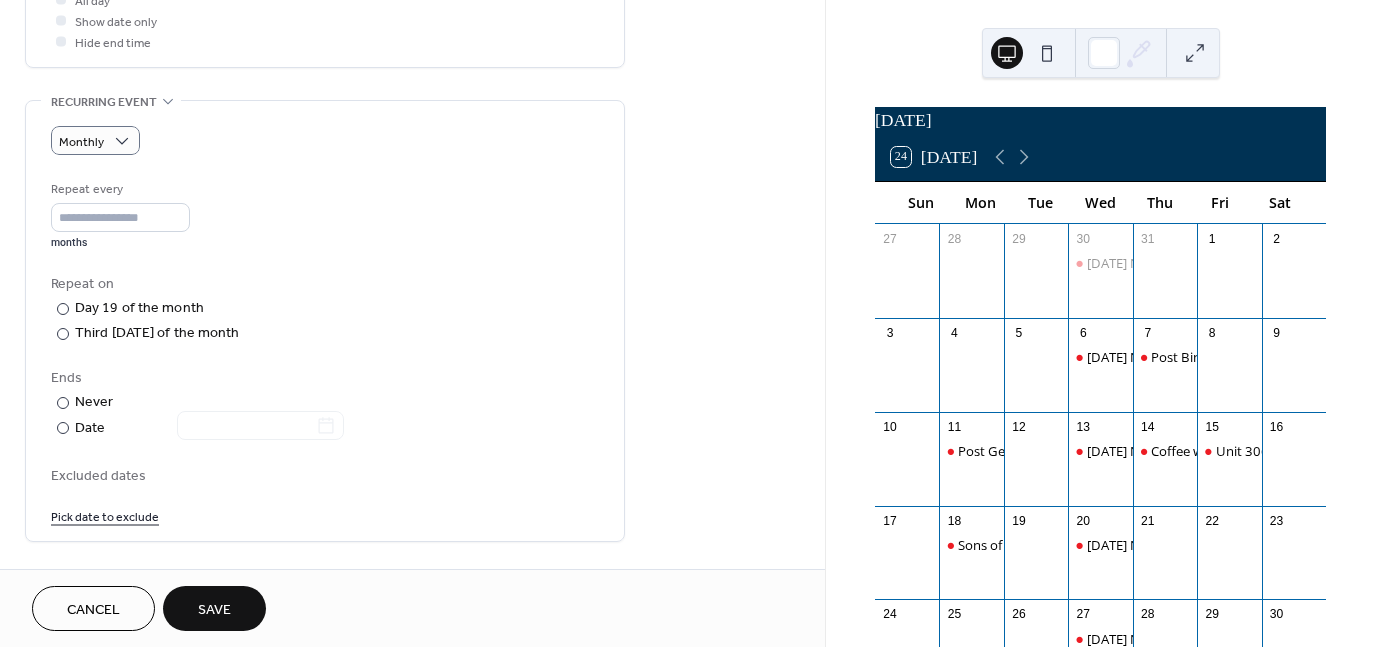 scroll, scrollTop: 800, scrollLeft: 0, axis: vertical 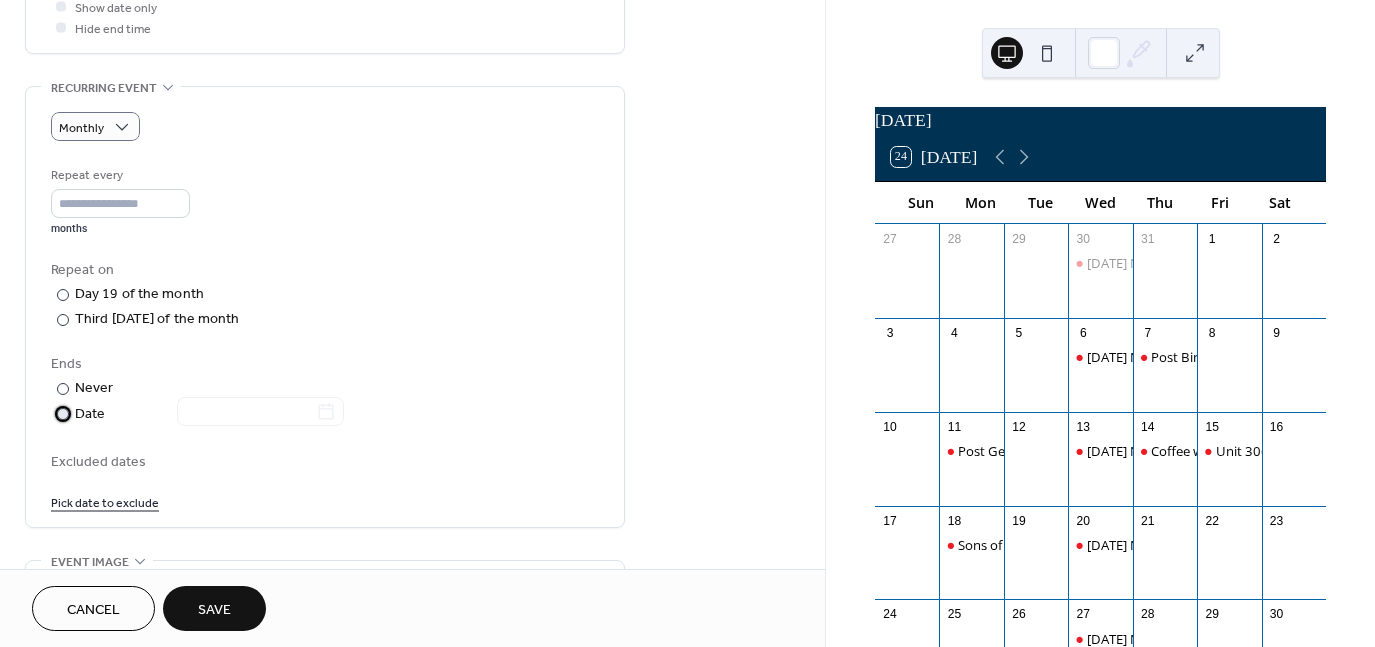 click at bounding box center [63, 414] 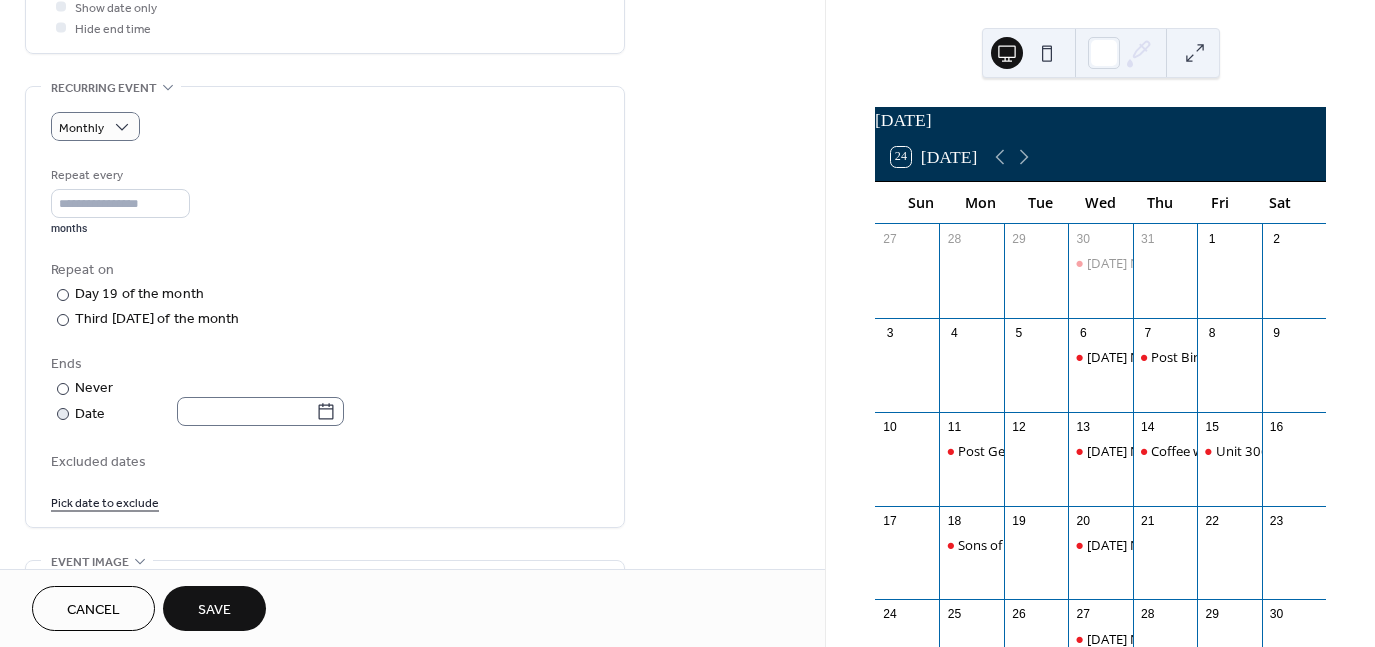 click 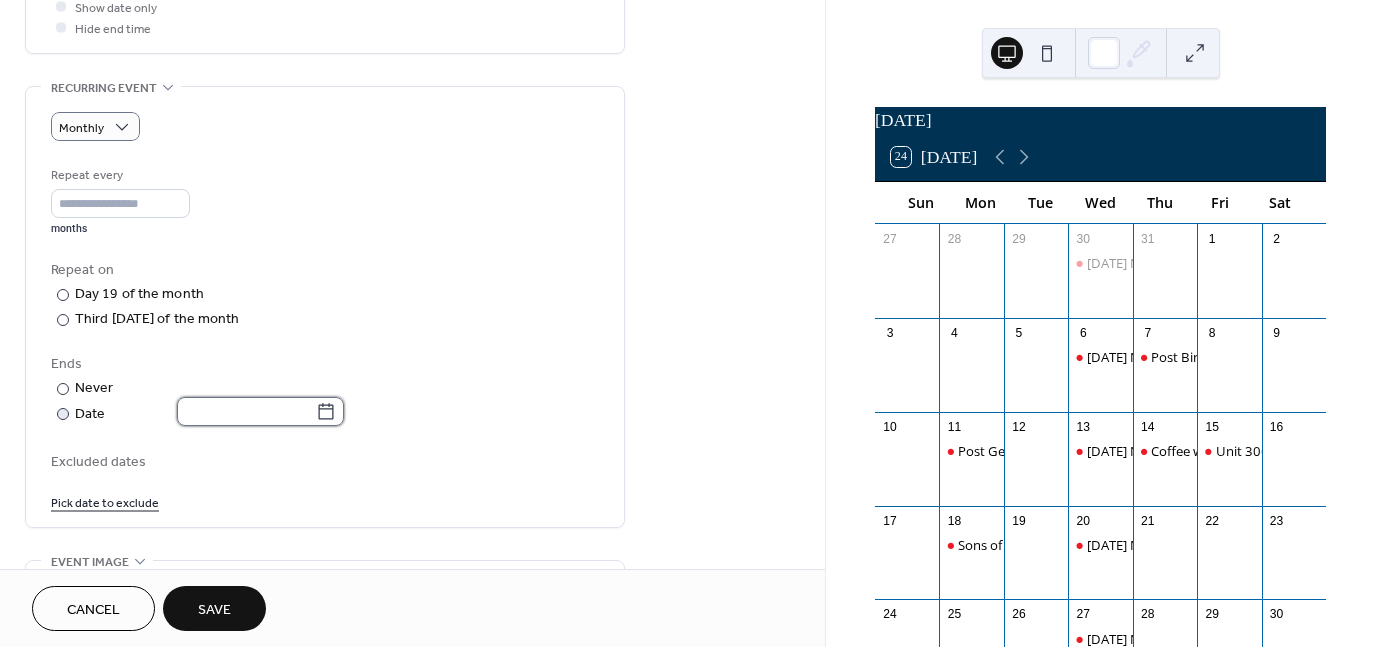 click at bounding box center (246, 411) 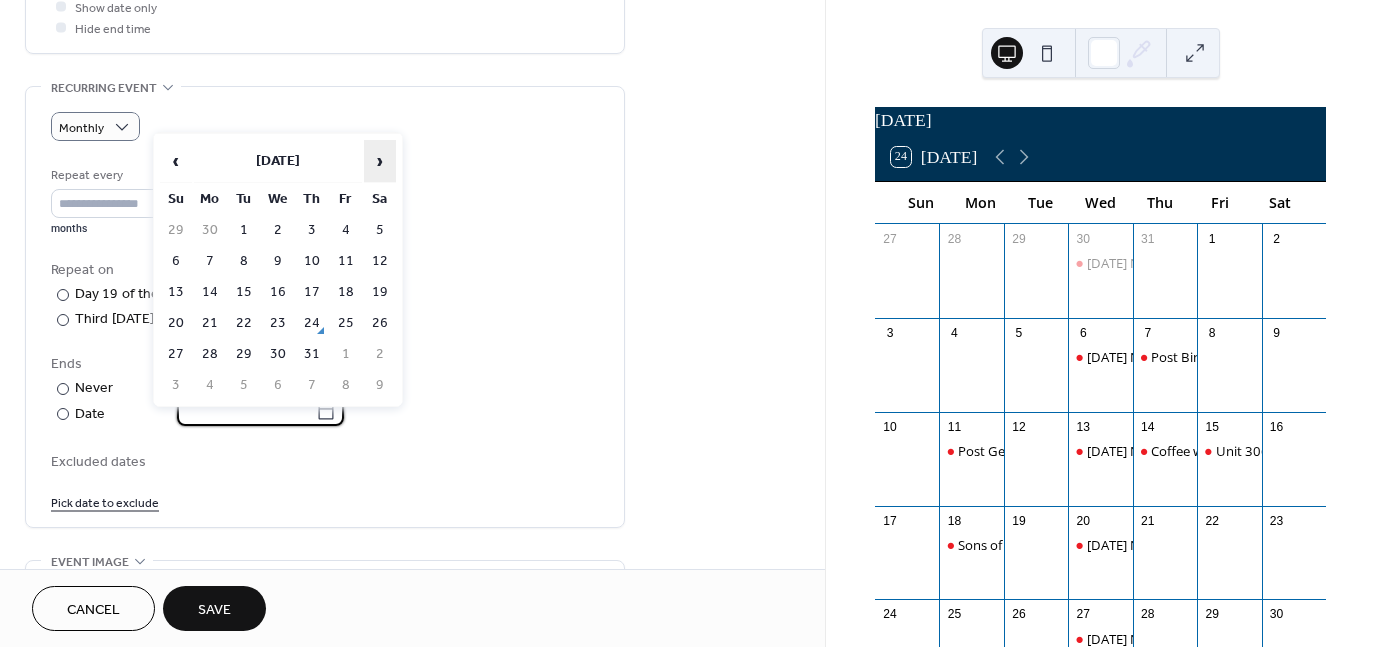 click on "›" at bounding box center (380, 161) 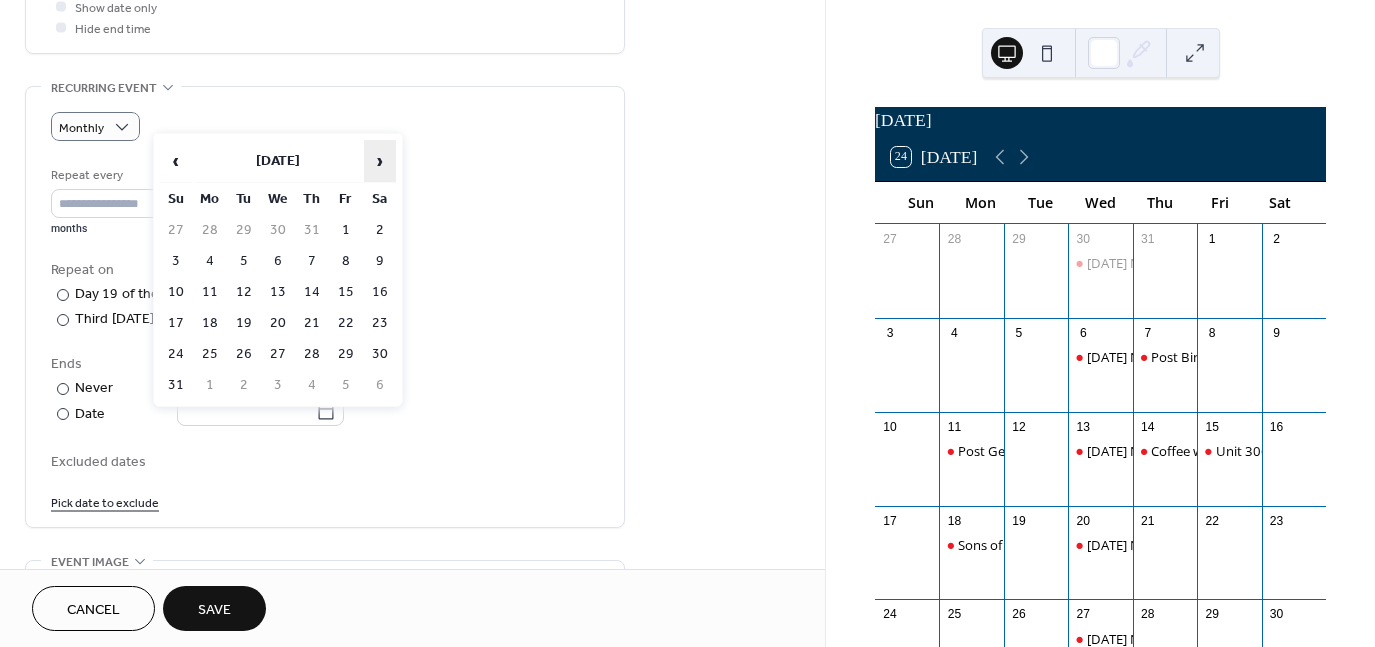 click on "›" at bounding box center [380, 161] 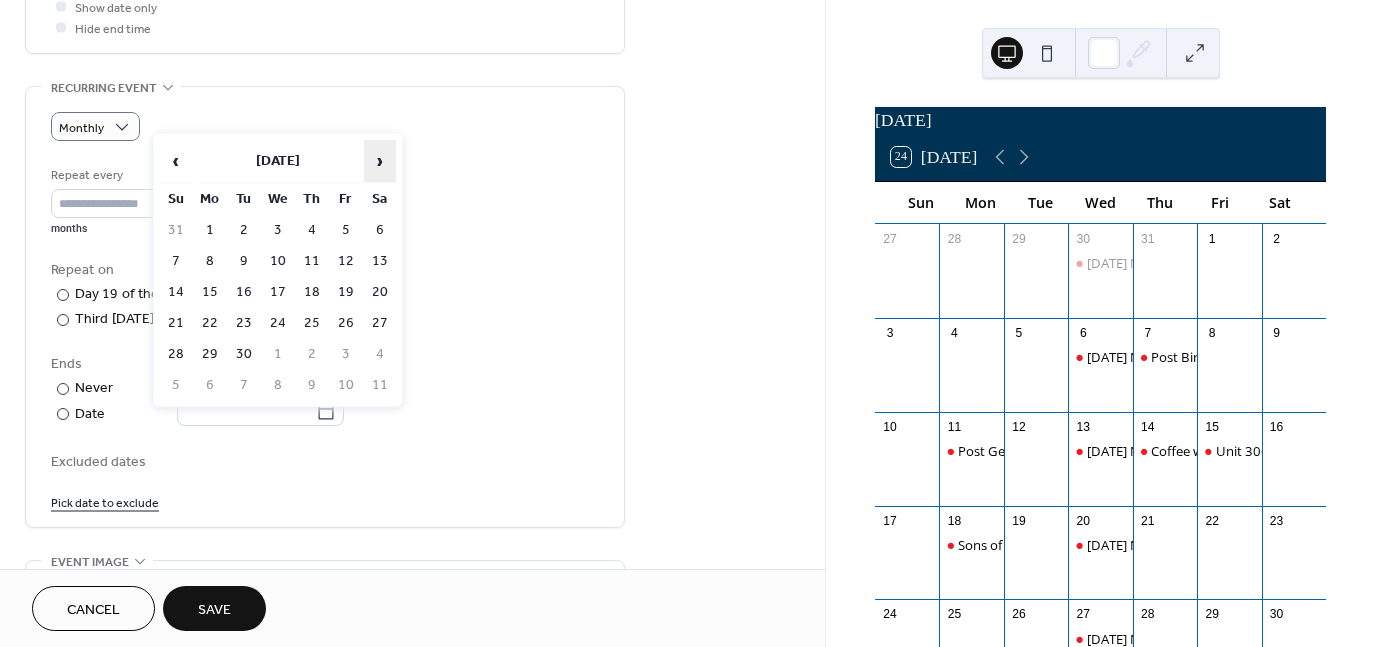 click on "›" at bounding box center (380, 161) 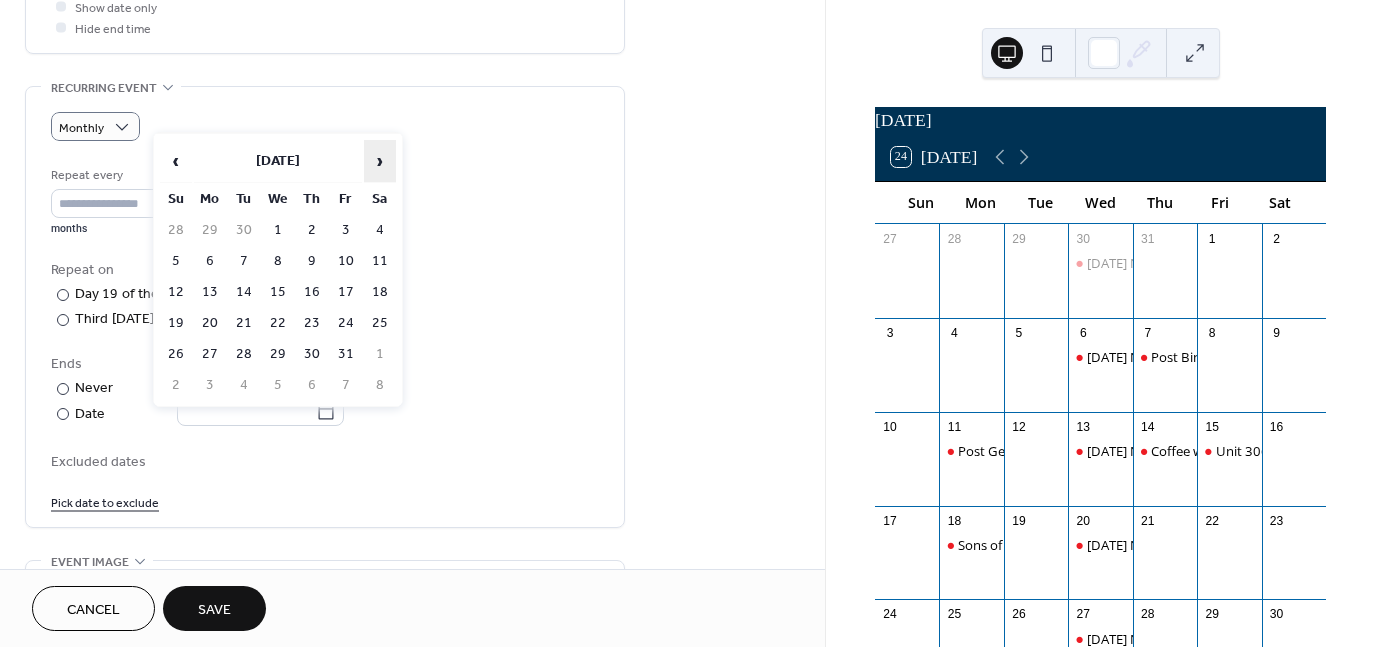 click on "›" at bounding box center (380, 161) 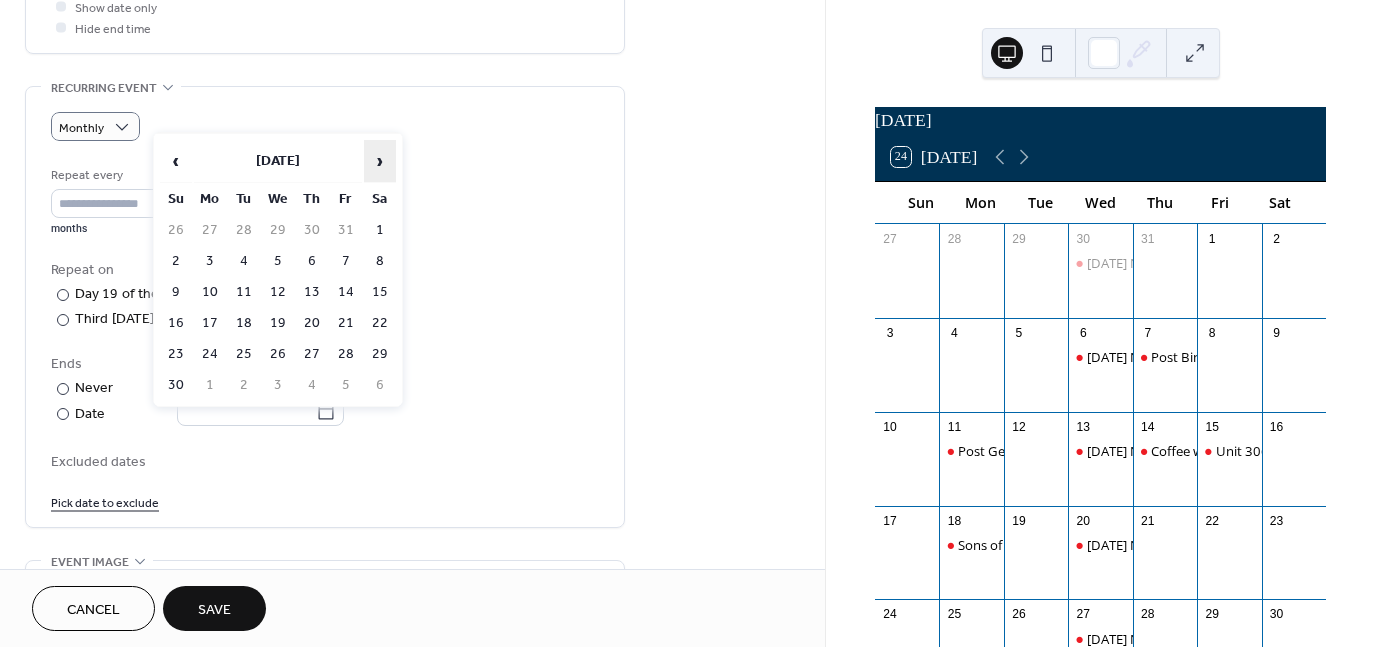 click on "›" at bounding box center [380, 161] 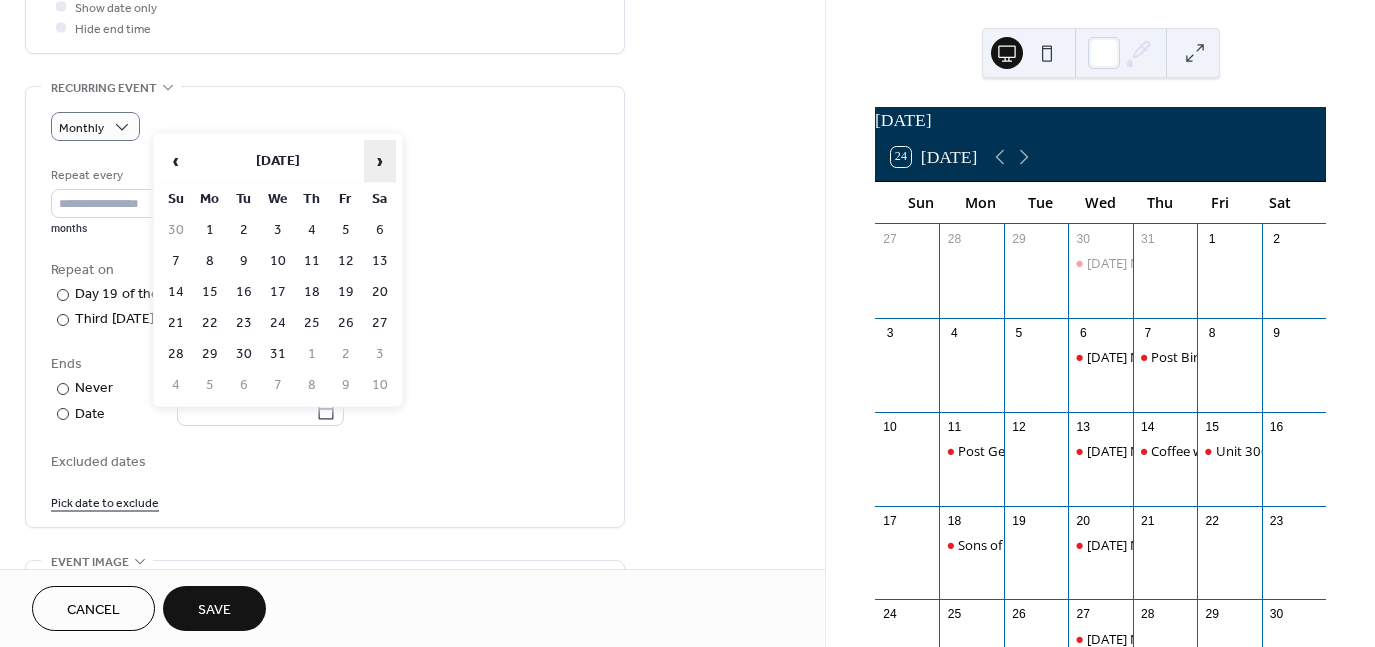 click on "›" at bounding box center (380, 161) 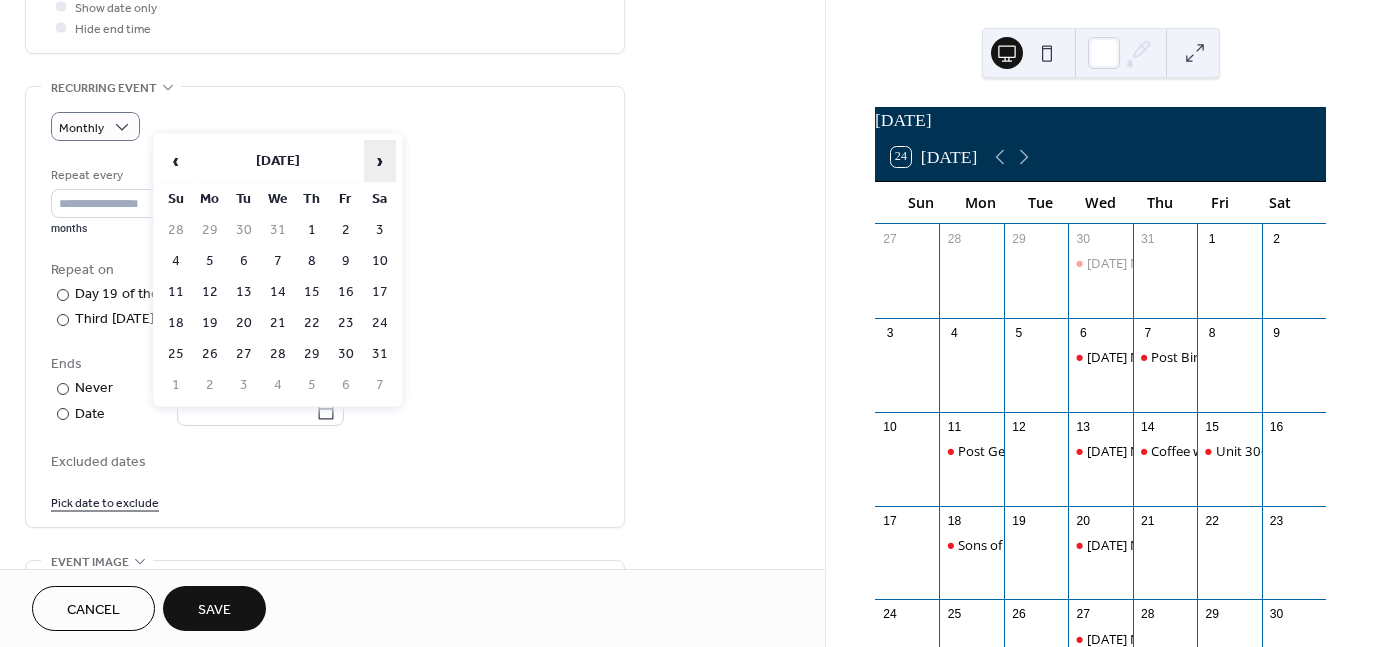 click on "›" at bounding box center [380, 161] 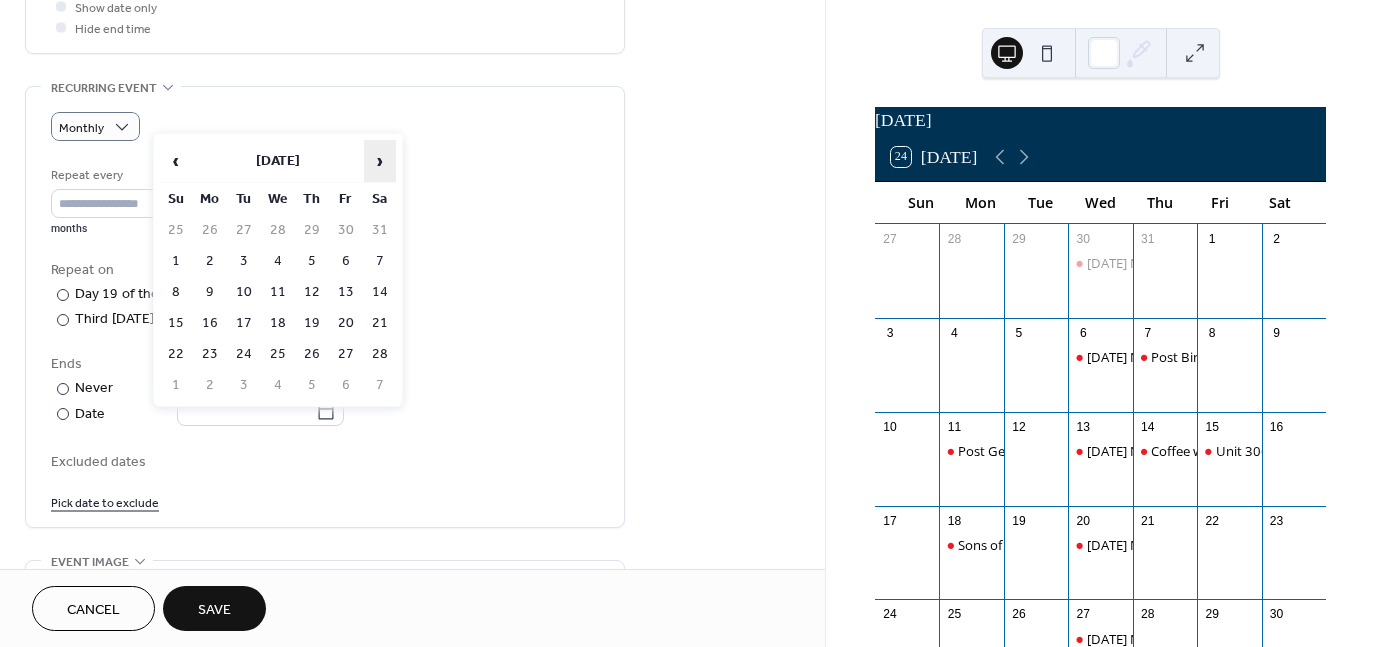 click on "›" at bounding box center (380, 161) 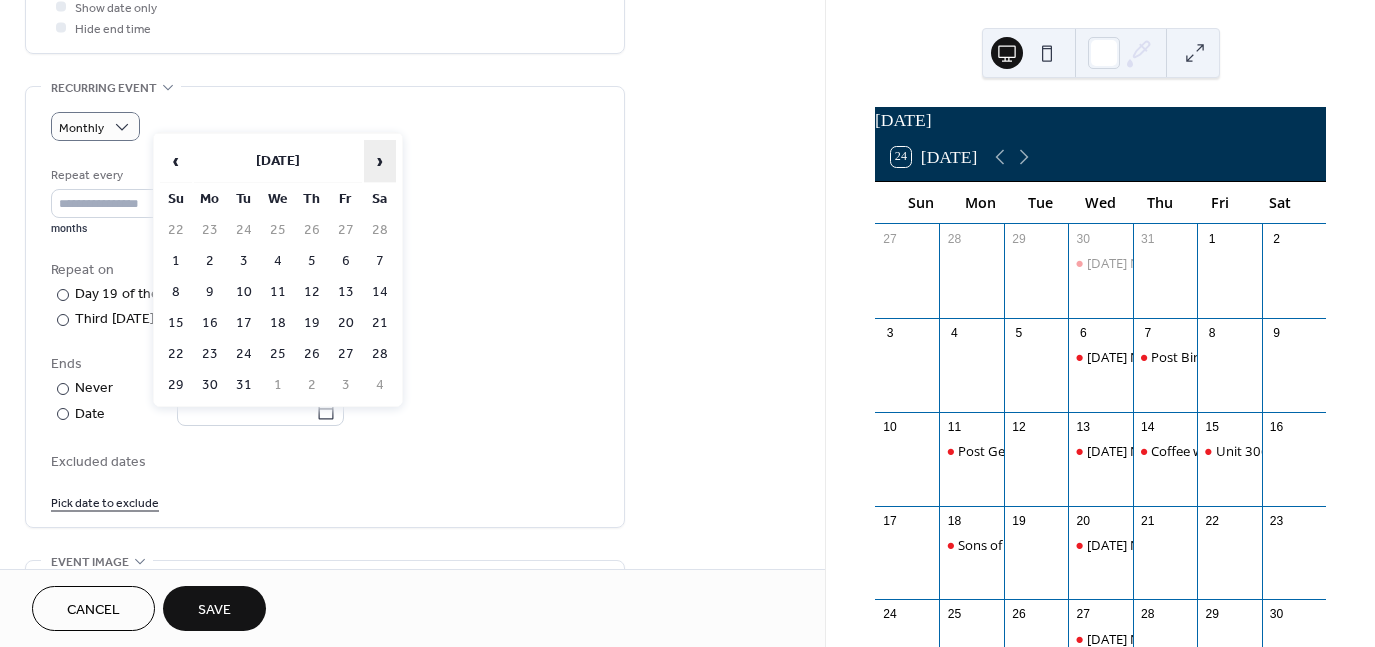 click on "›" at bounding box center (380, 161) 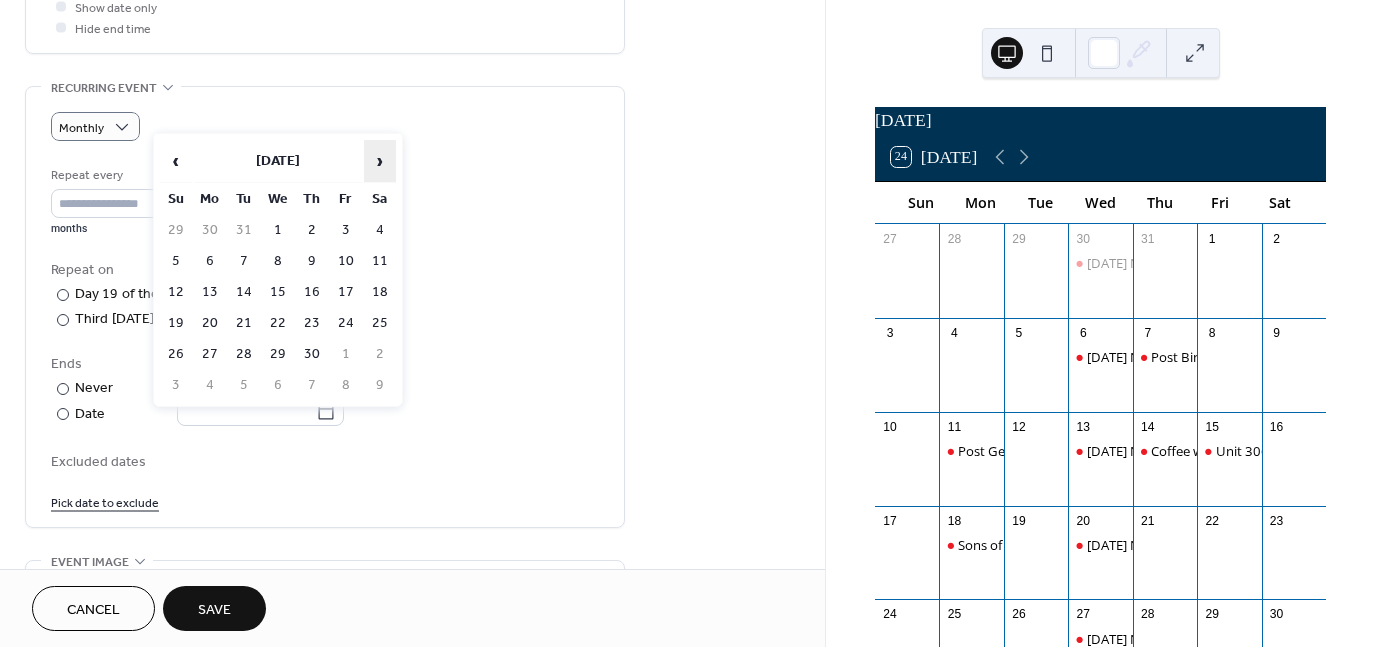 click on "›" at bounding box center [380, 161] 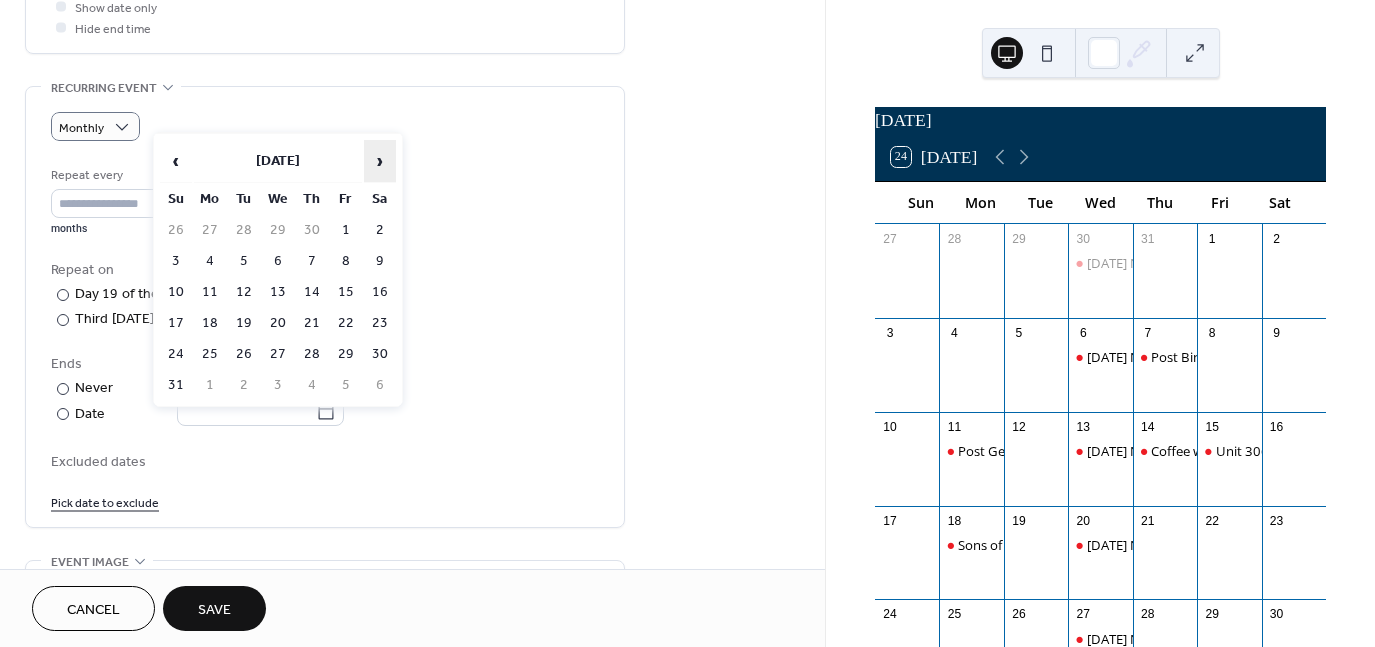click on "›" at bounding box center (380, 161) 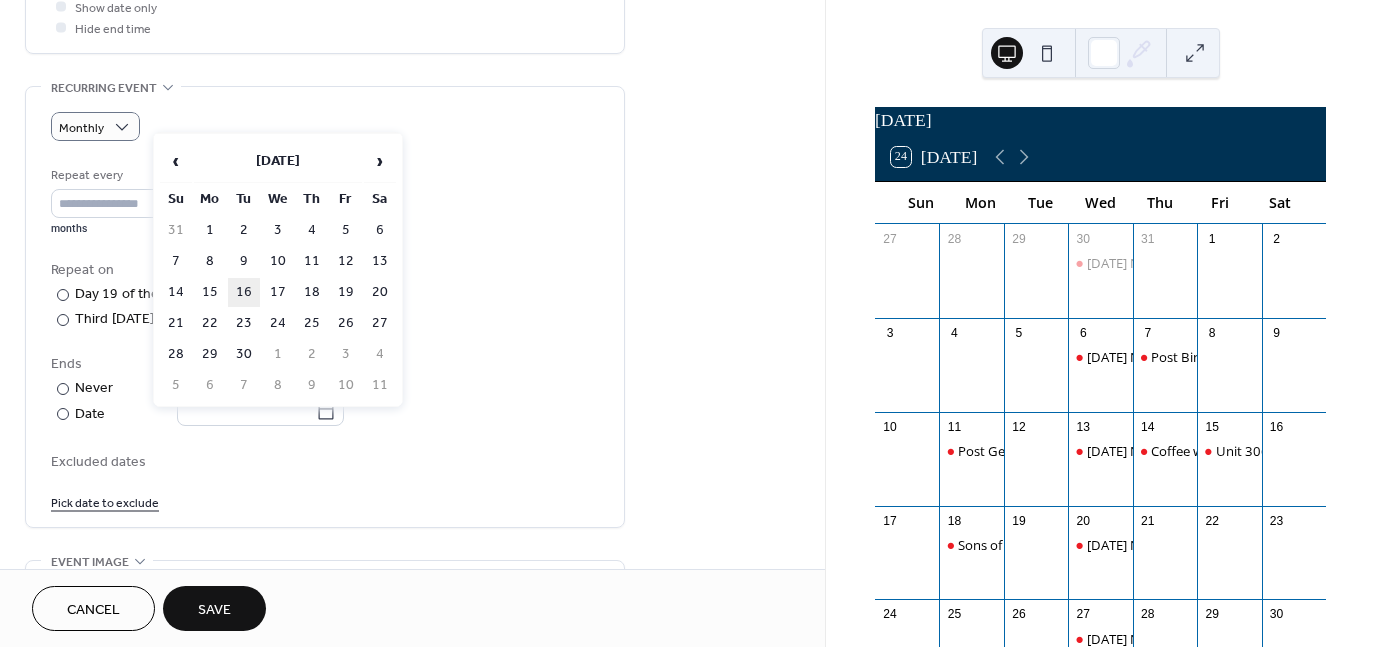 click on "16" at bounding box center [244, 292] 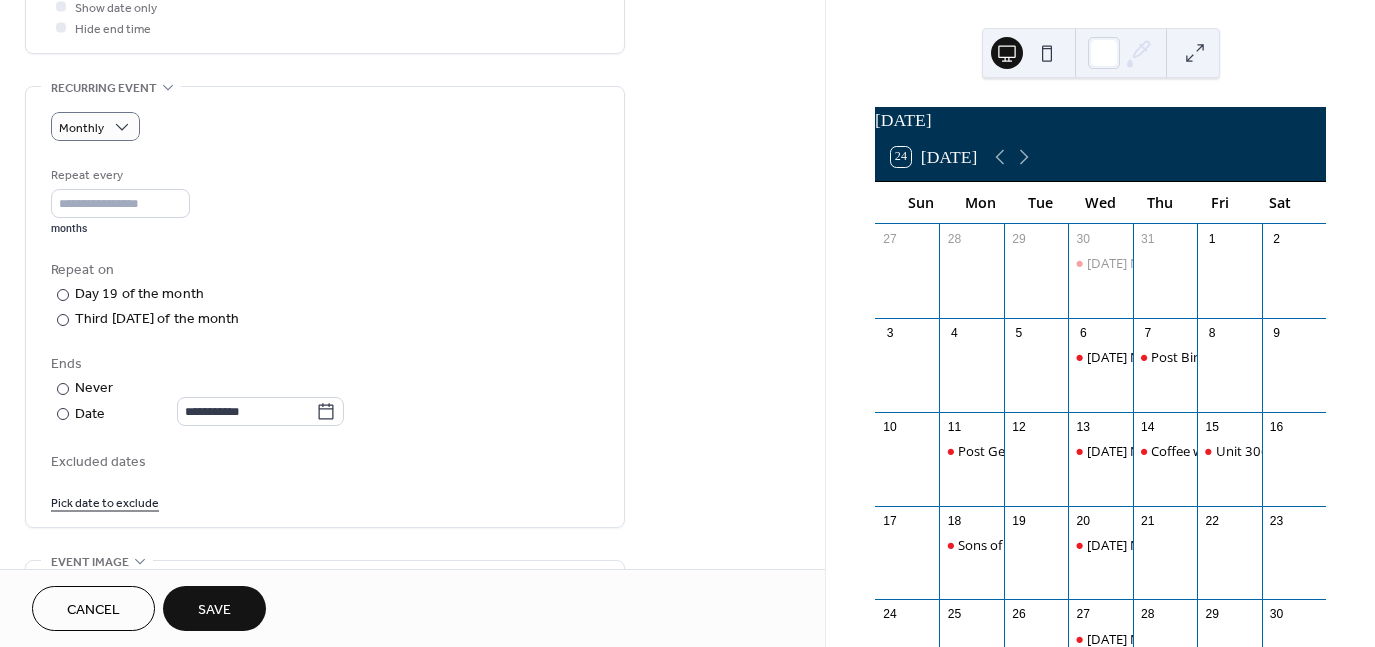 click on "Save" at bounding box center (214, 610) 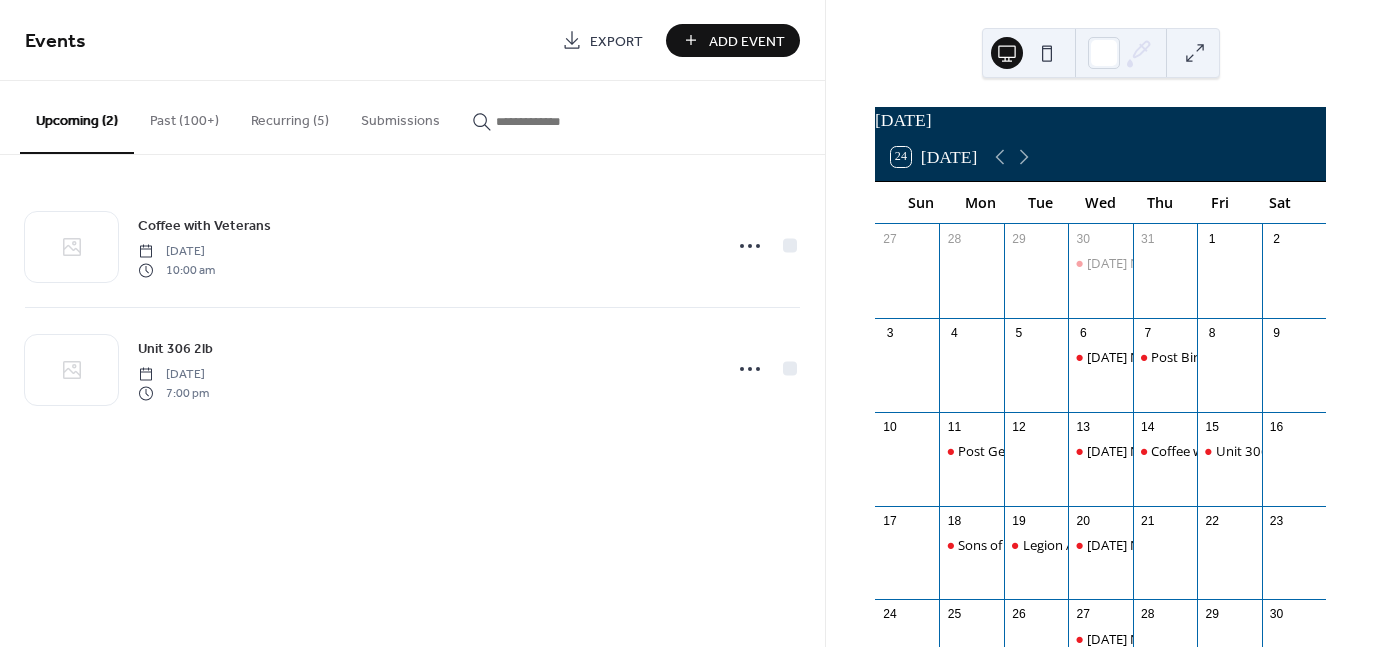 click on "Add Event" at bounding box center (747, 41) 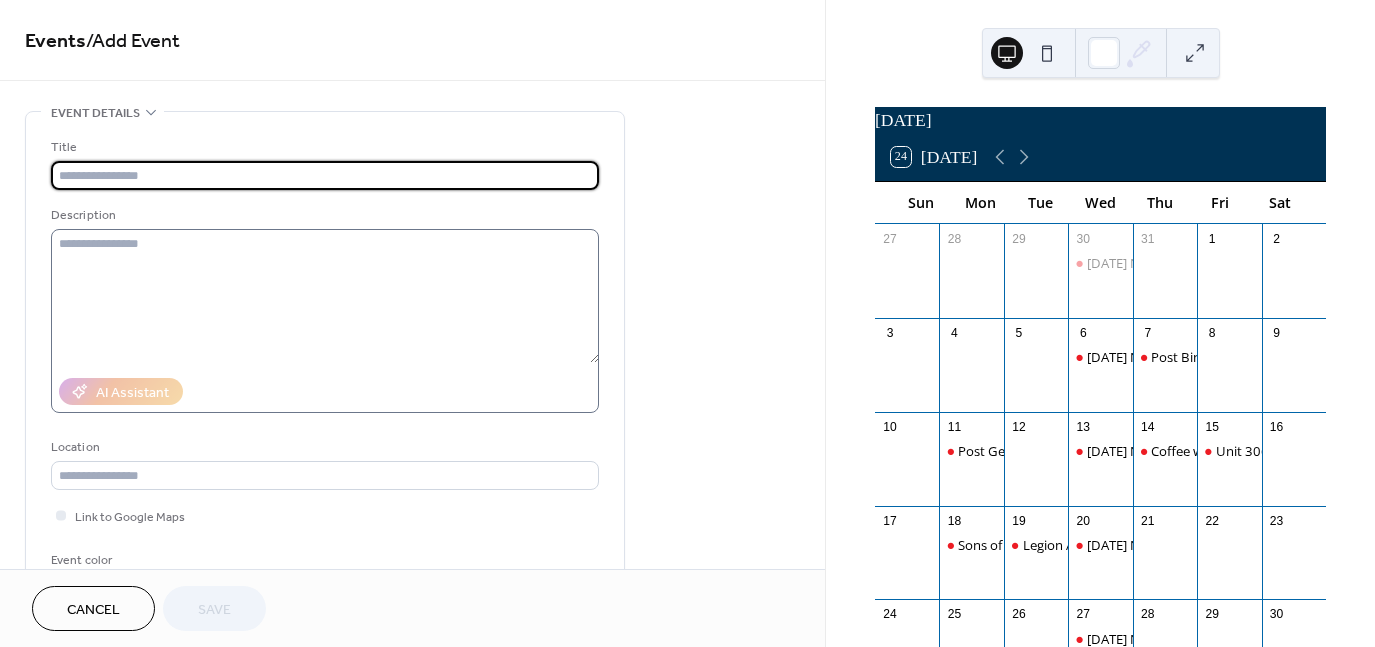 scroll, scrollTop: 0, scrollLeft: 0, axis: both 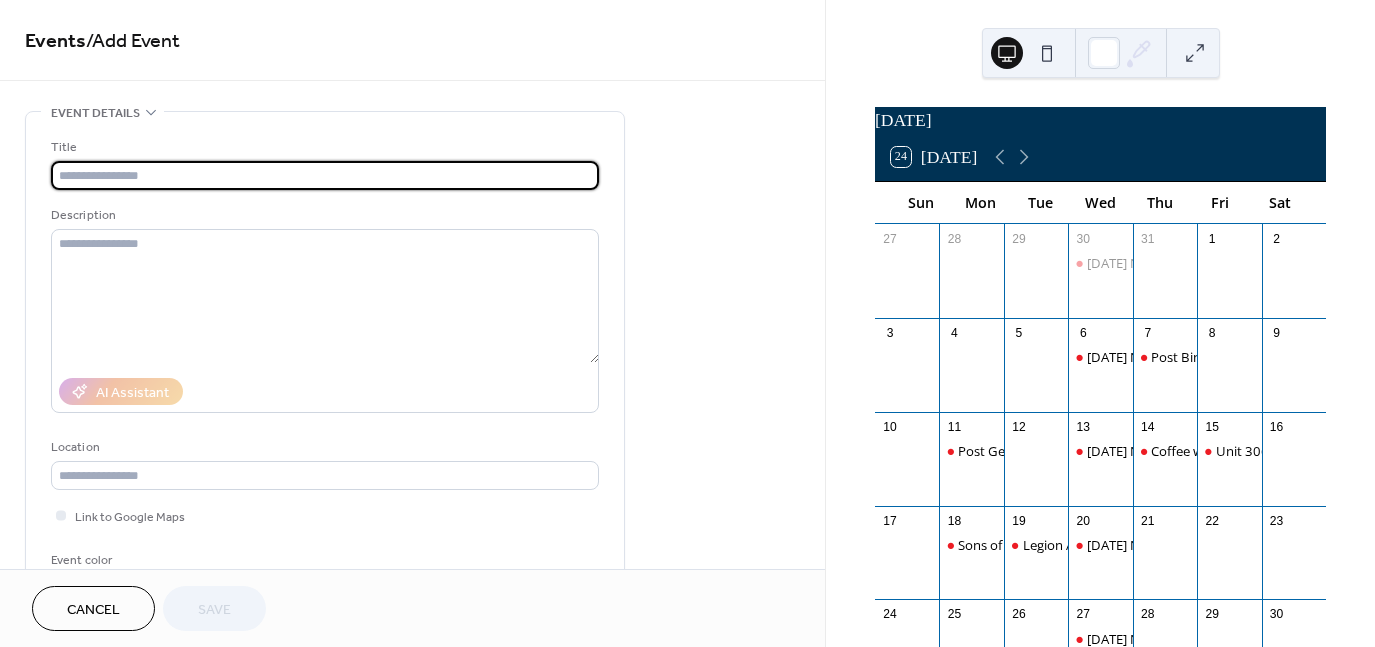 click at bounding box center (325, 175) 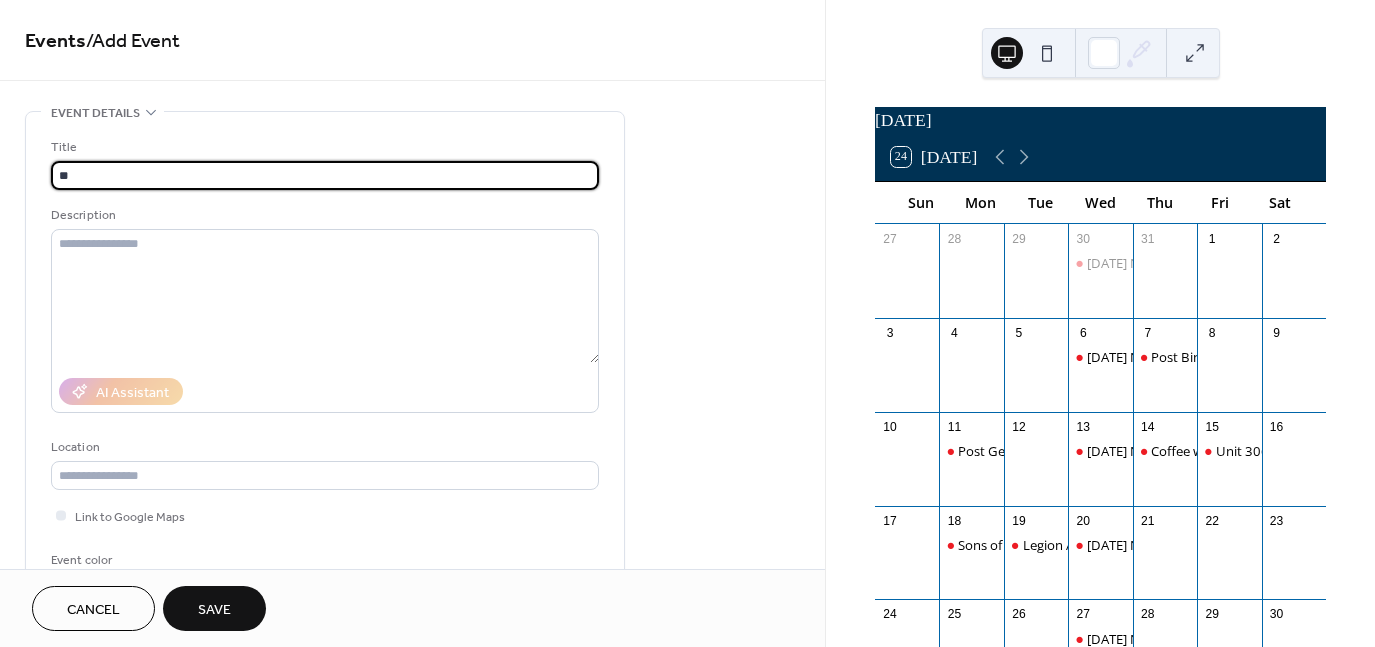 type on "*" 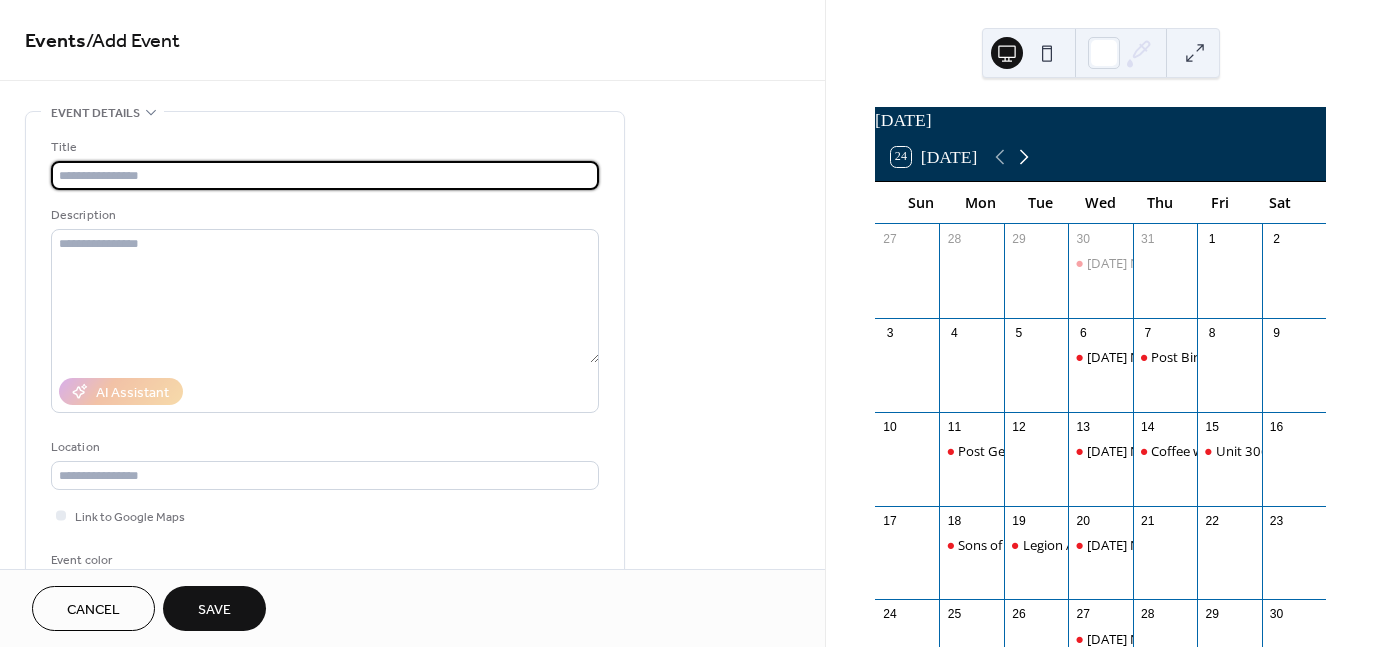 click 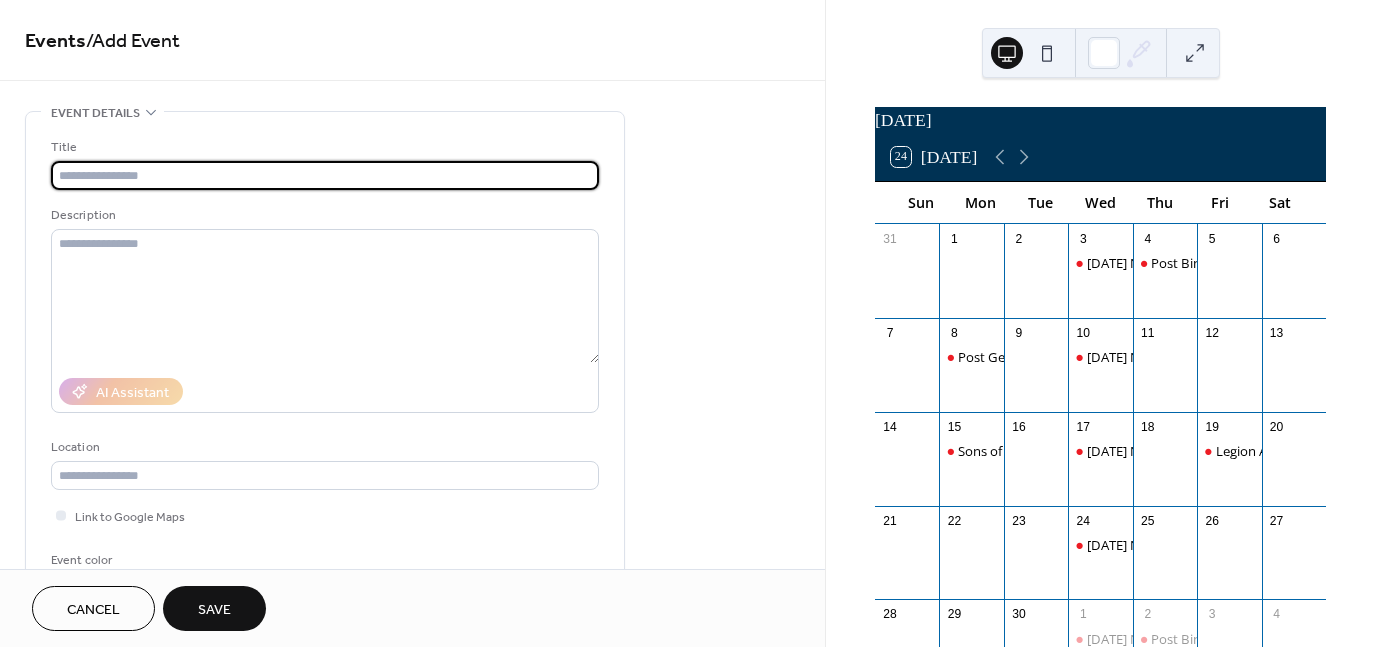 click at bounding box center [325, 175] 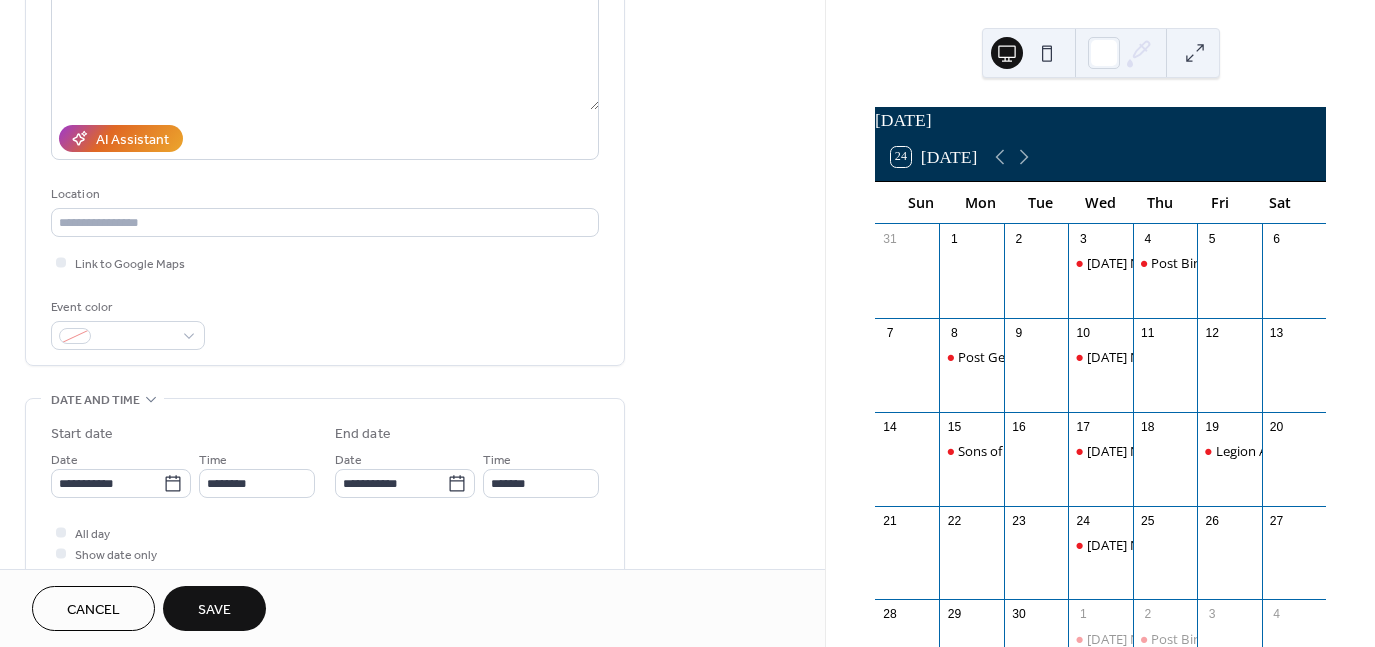 scroll, scrollTop: 300, scrollLeft: 0, axis: vertical 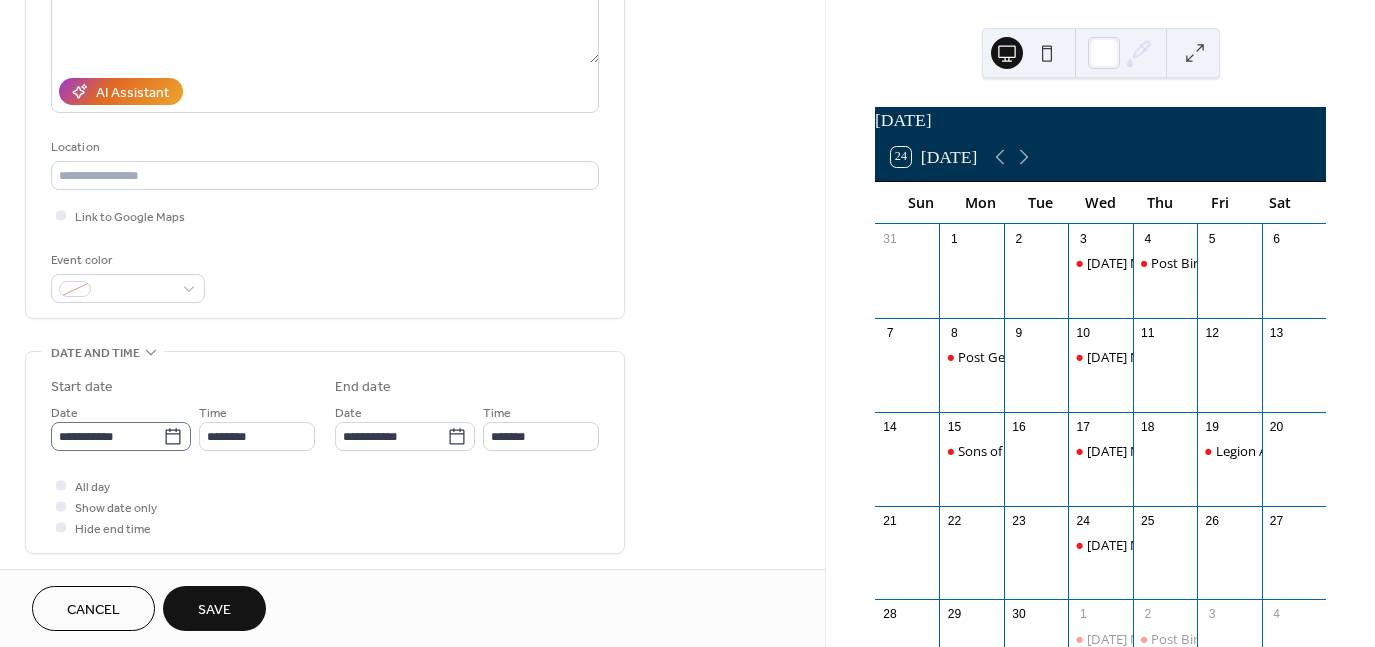 type on "**********" 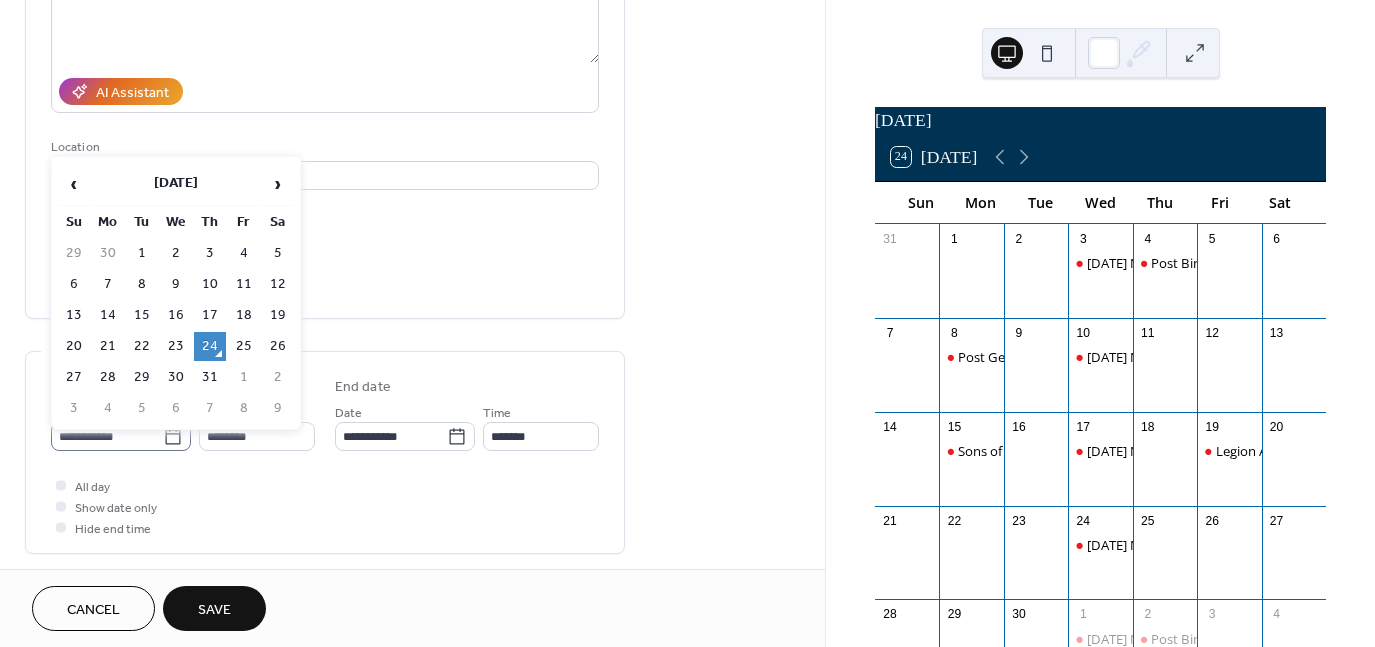 click 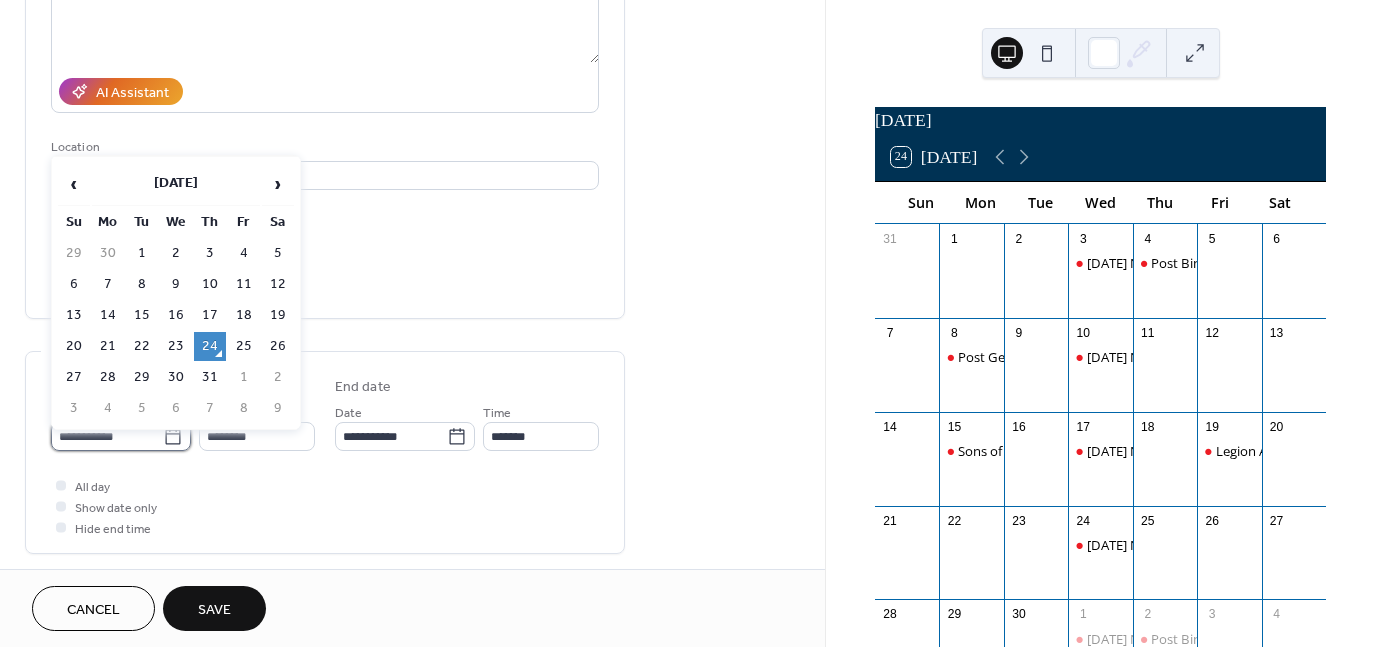 click on "**********" at bounding box center [107, 436] 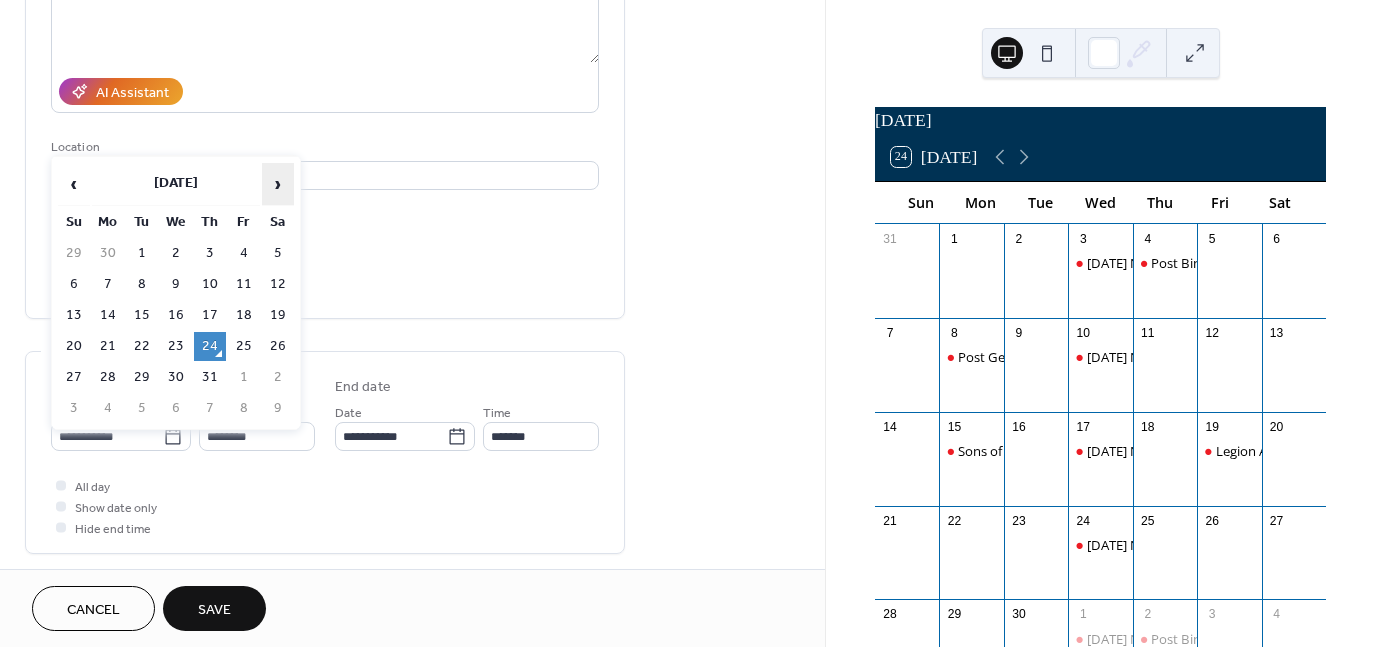 click on "›" at bounding box center (278, 184) 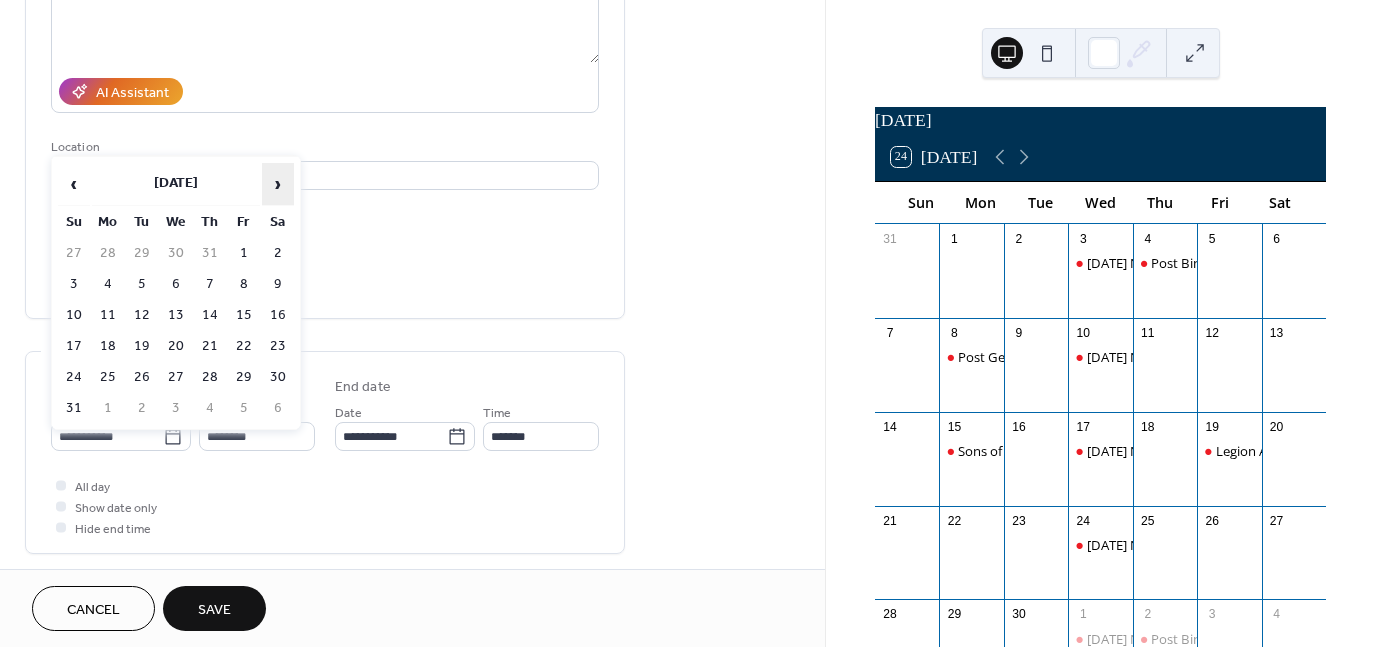 click on "›" at bounding box center [278, 184] 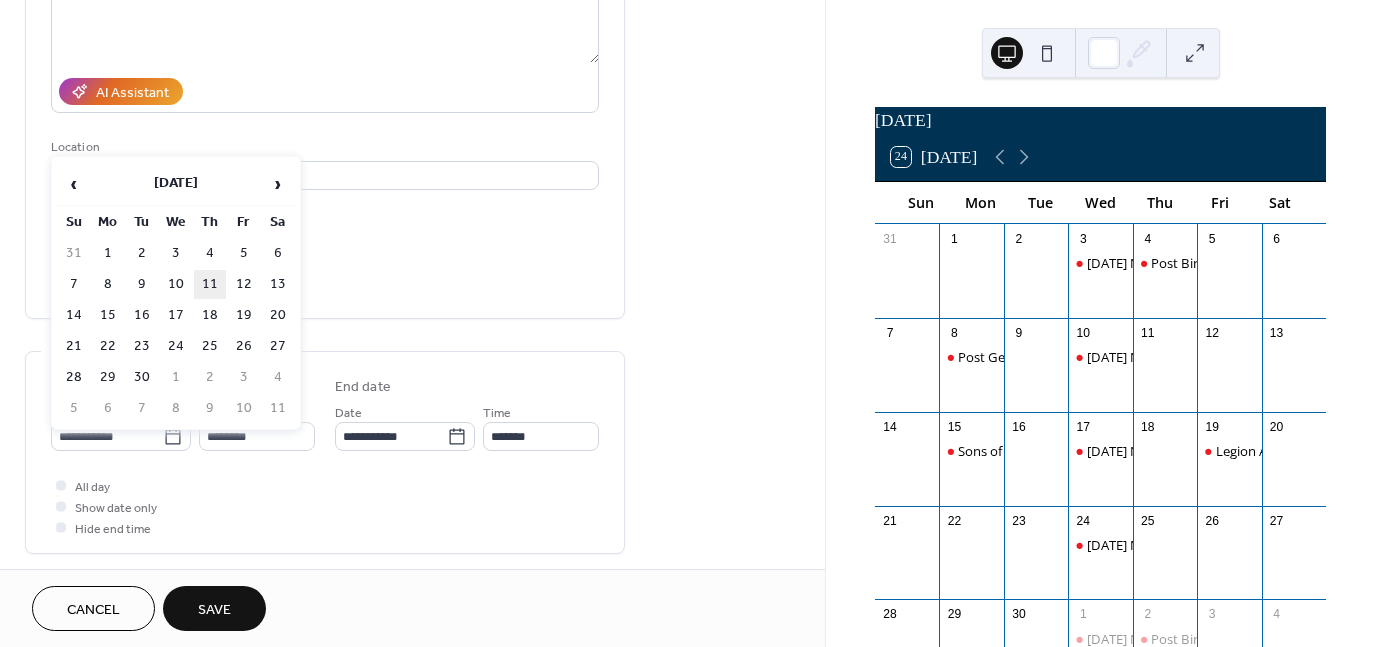 click on "11" at bounding box center [210, 284] 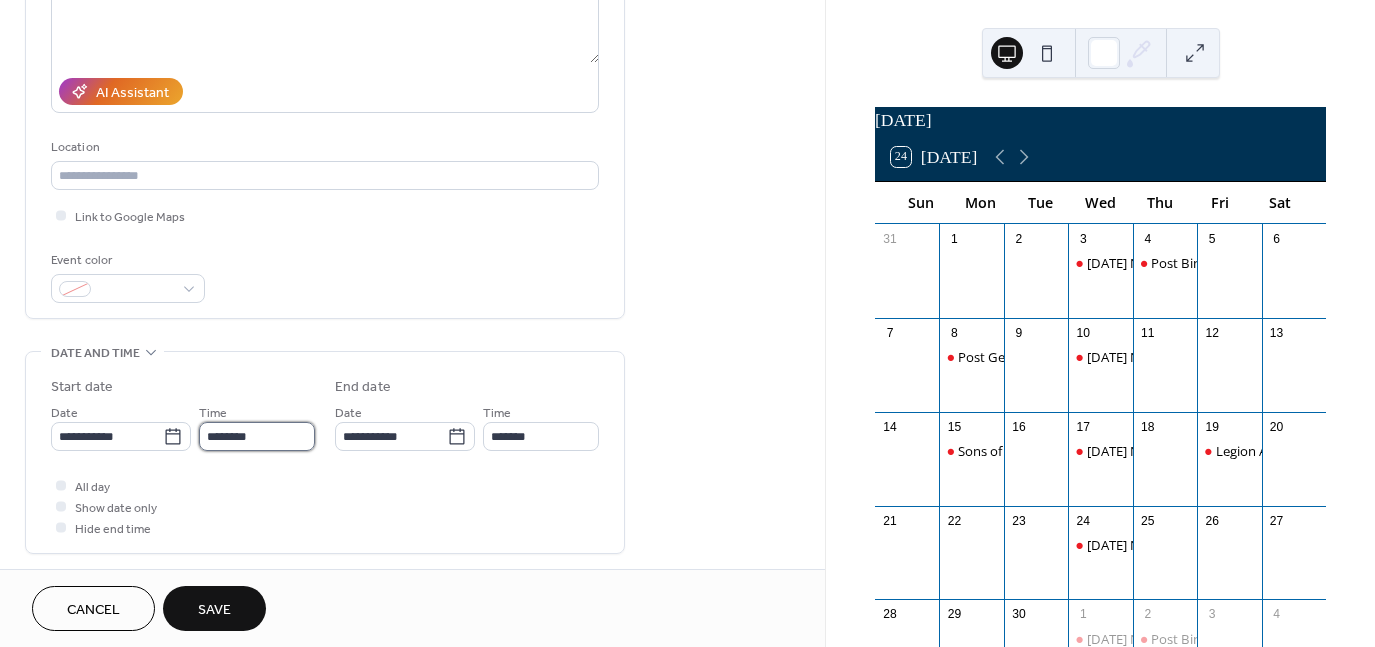 click on "********" at bounding box center (257, 436) 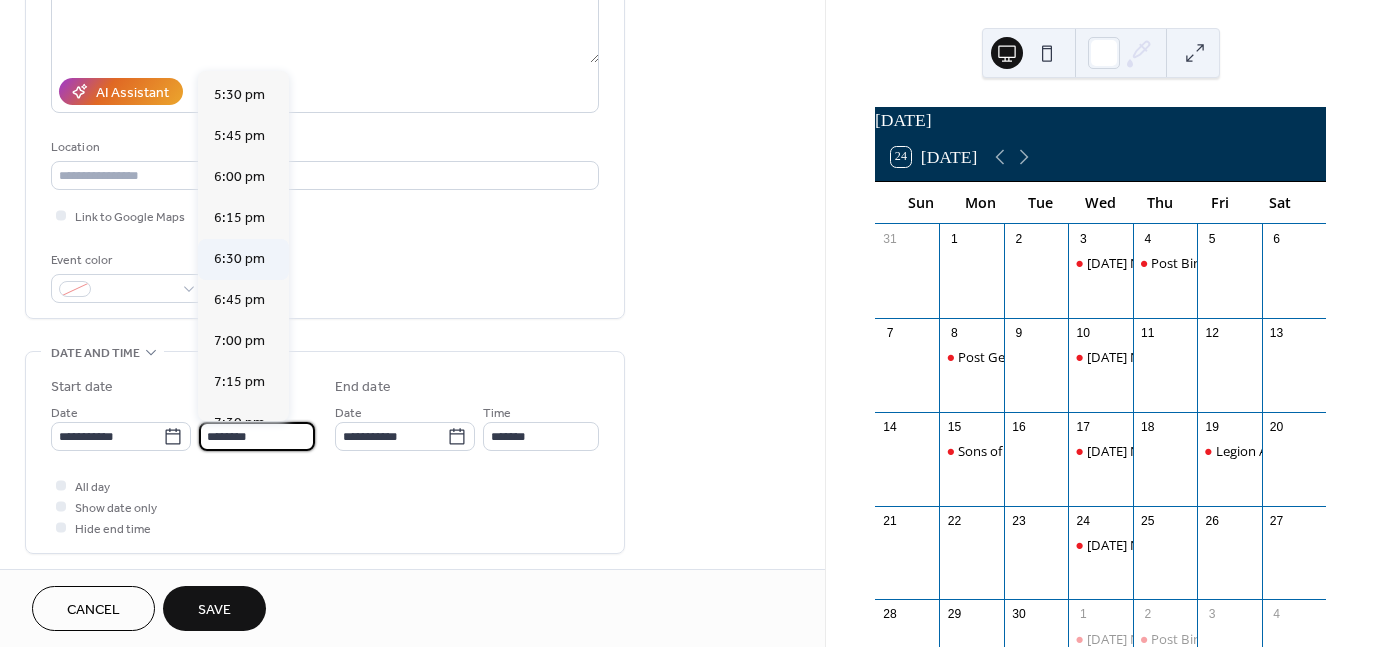scroll, scrollTop: 2868, scrollLeft: 0, axis: vertical 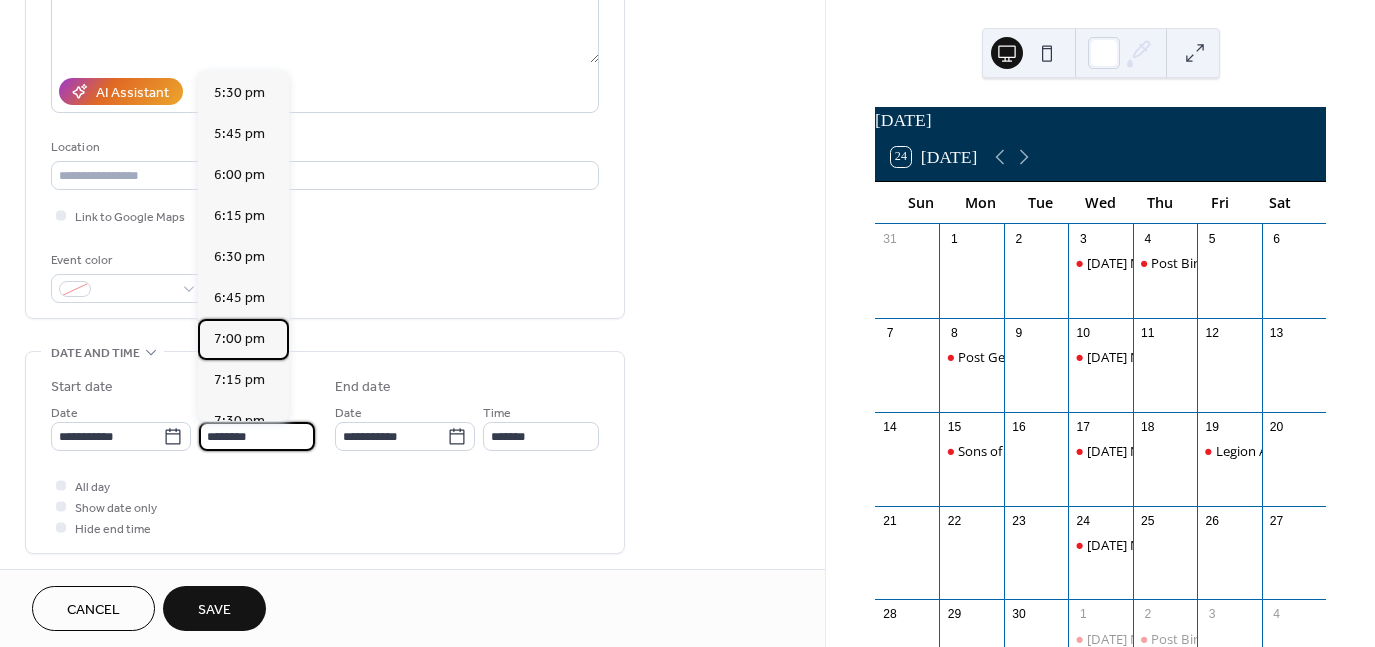 click on "7:00 pm" at bounding box center [243, 339] 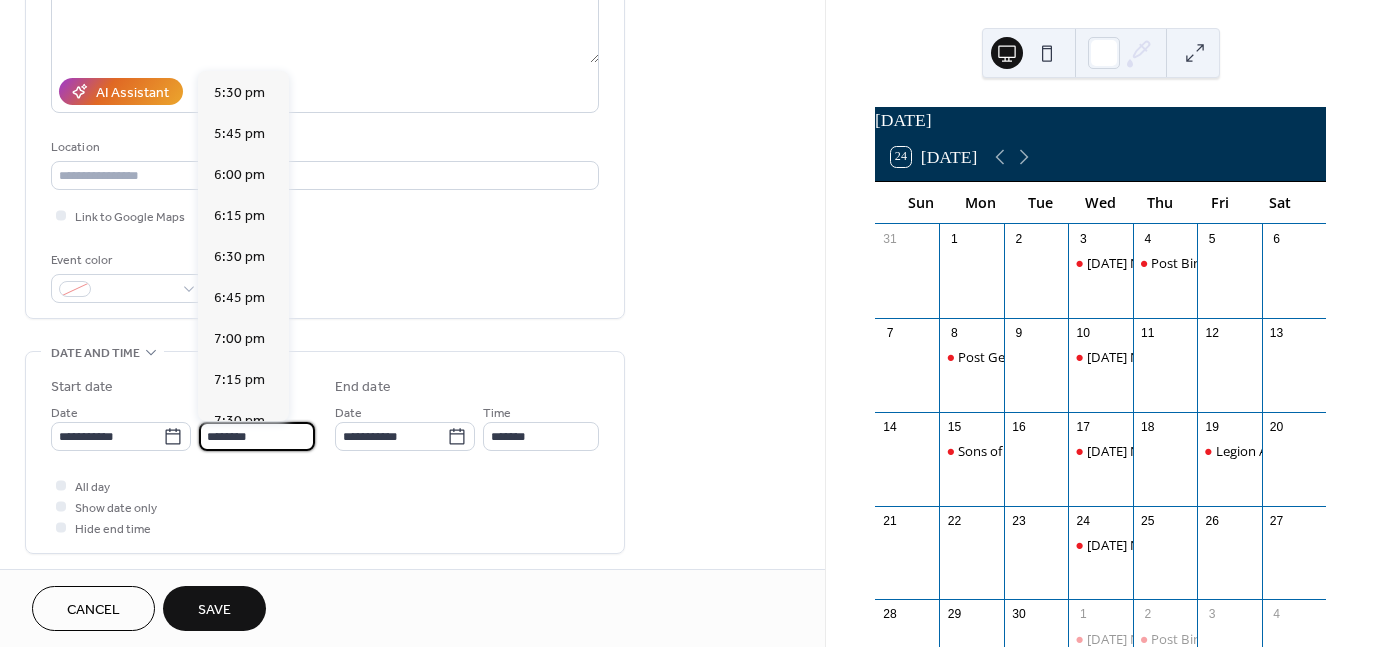type on "*******" 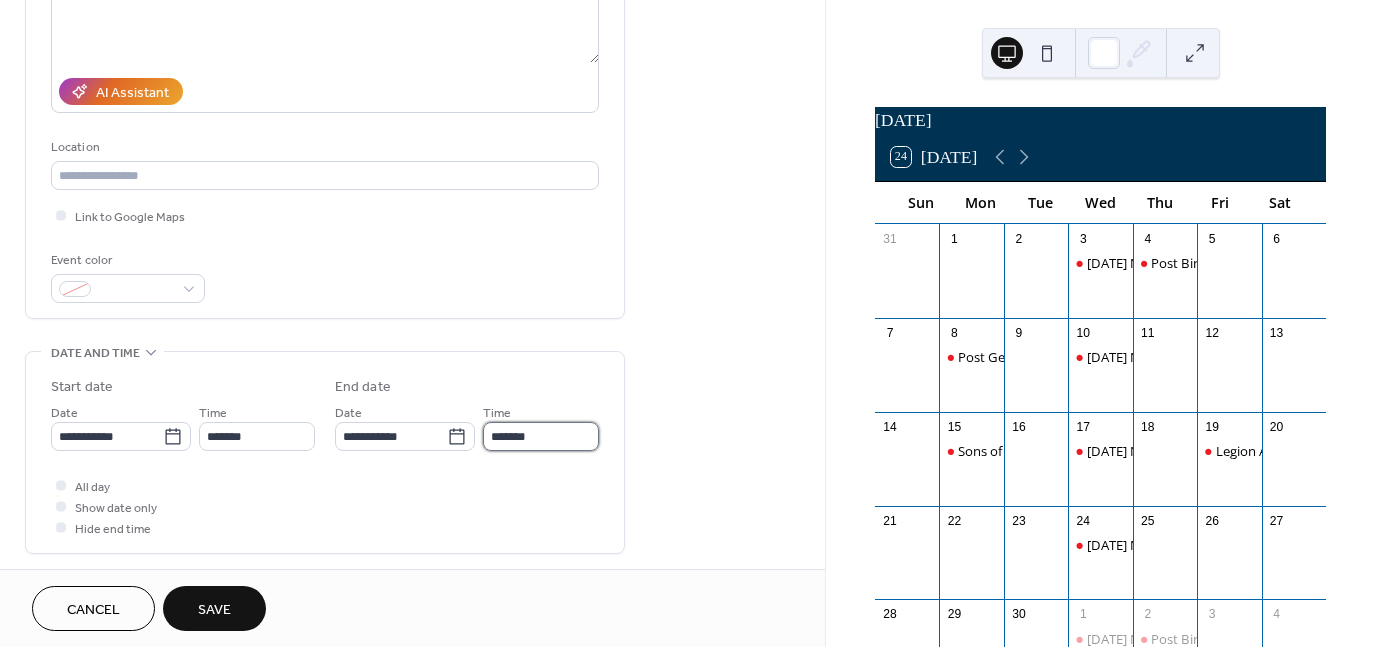 click on "*******" at bounding box center [541, 436] 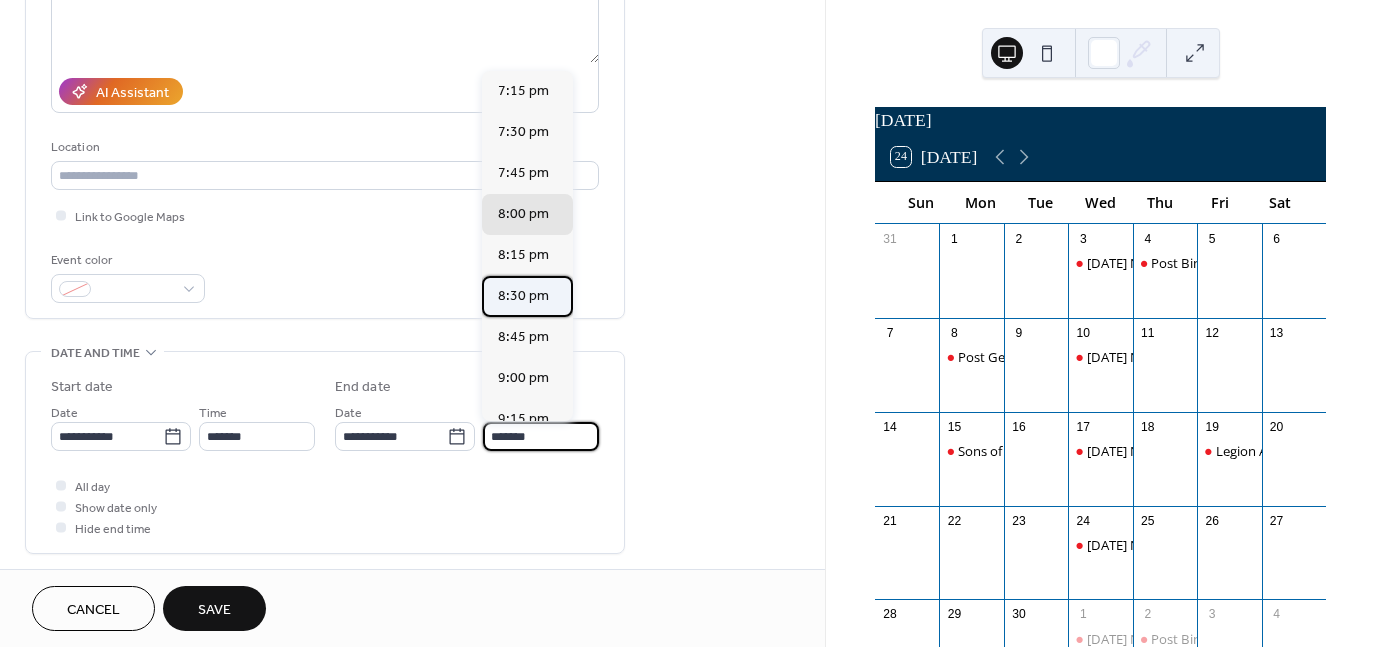 click on "8:30 pm" at bounding box center (523, 296) 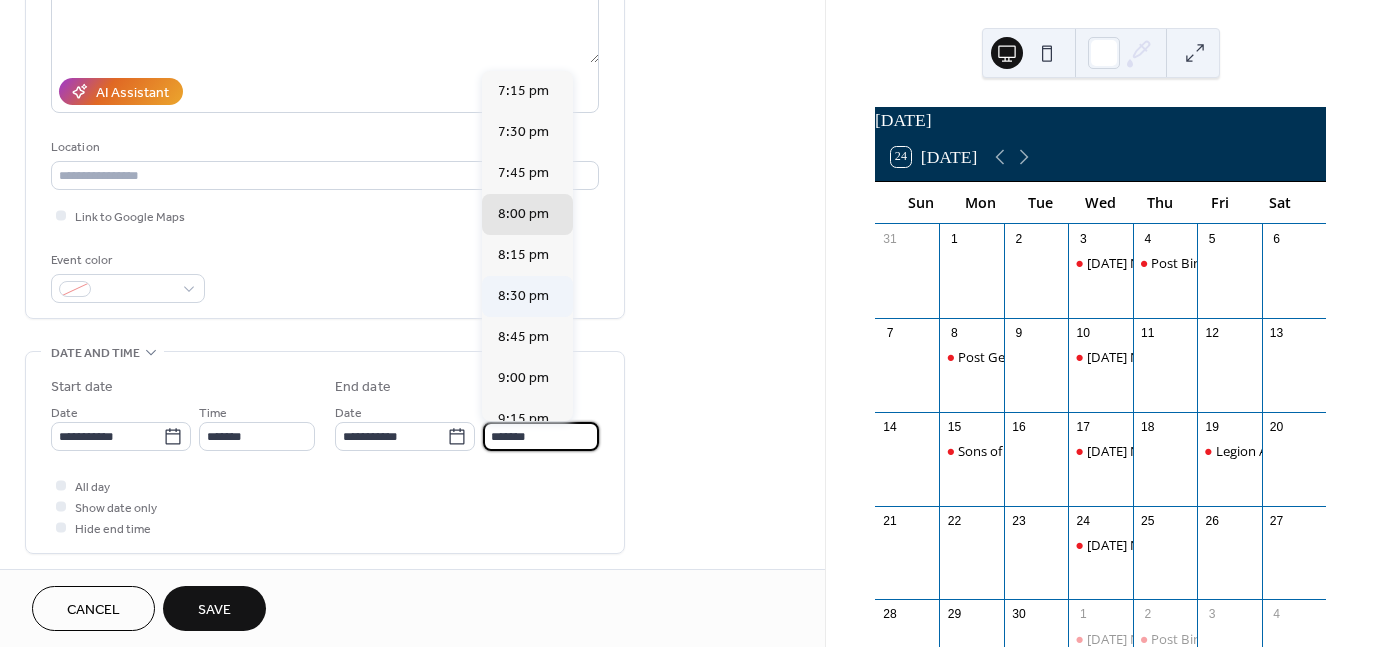 type on "*******" 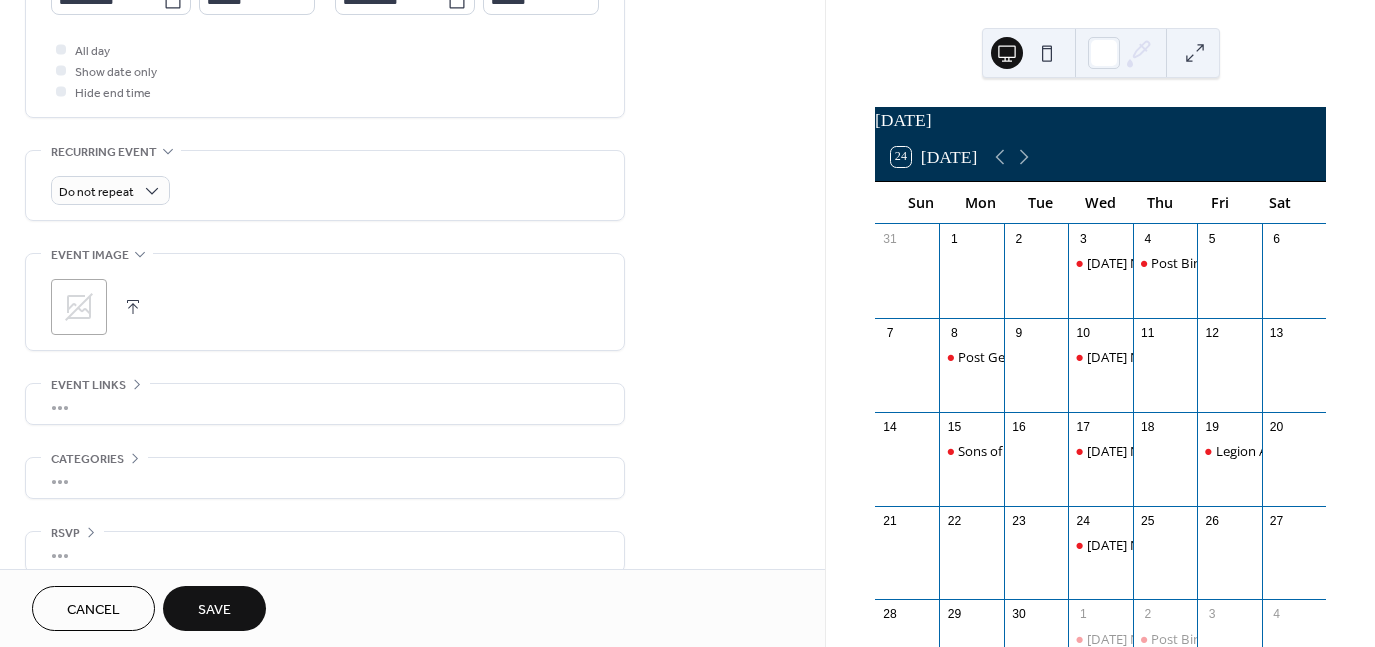 scroll, scrollTop: 757, scrollLeft: 0, axis: vertical 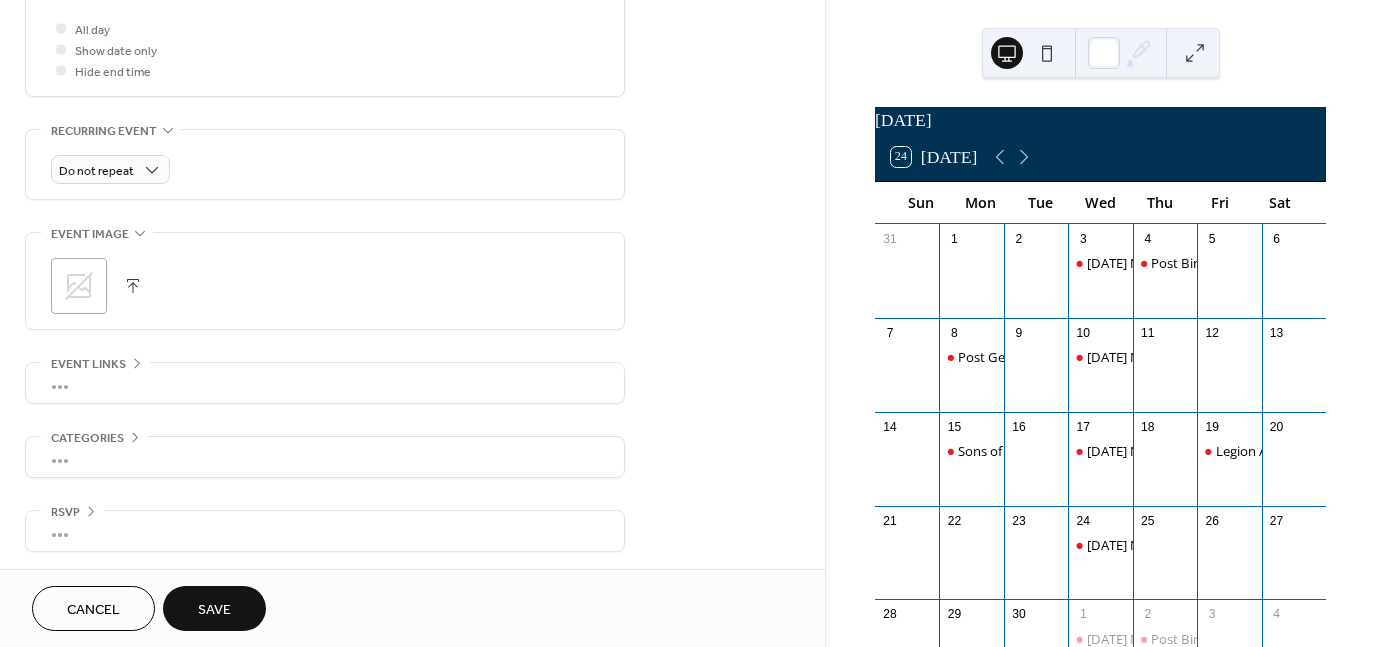click on "Save" at bounding box center [214, 608] 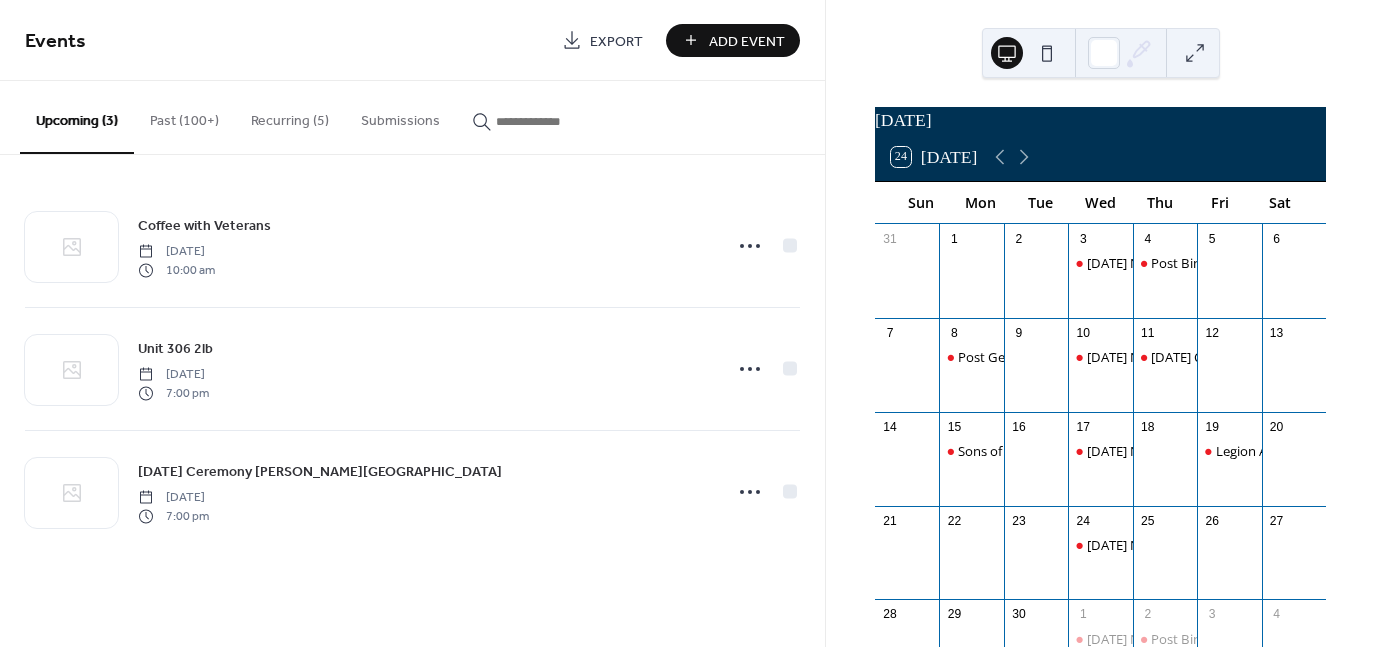 click on "12" at bounding box center (1212, 332) 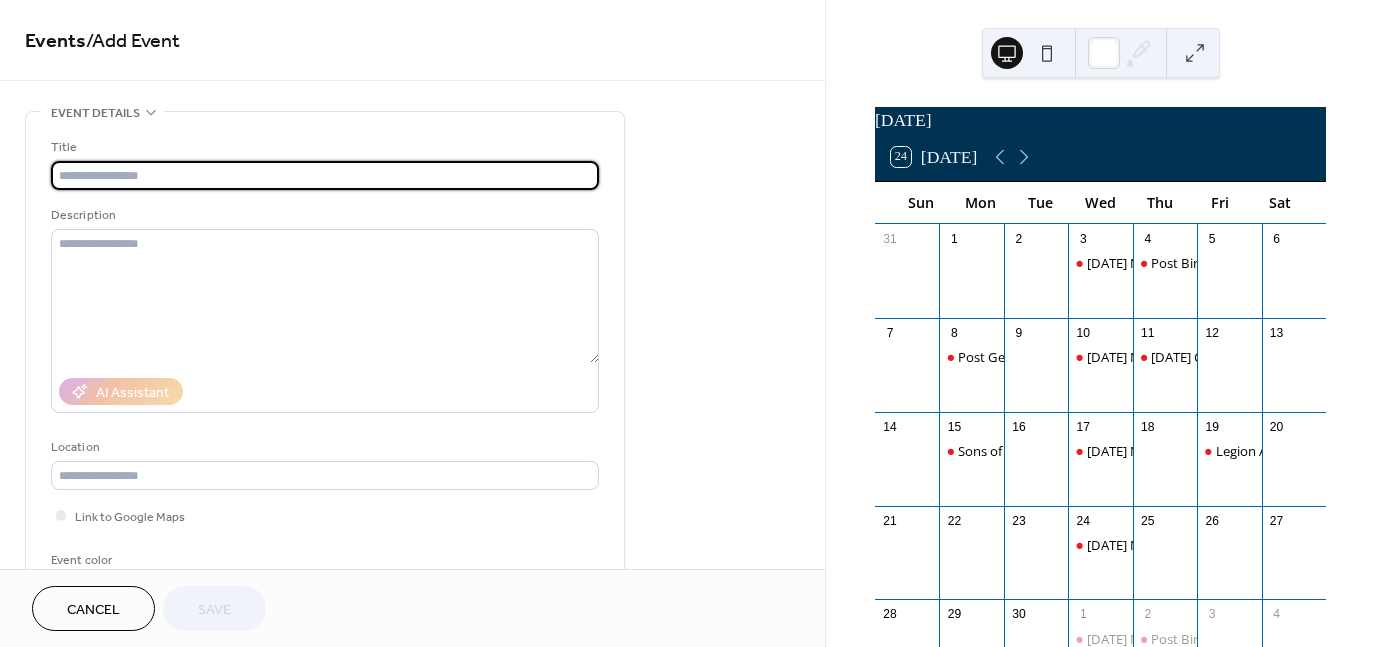 click at bounding box center (325, 175) 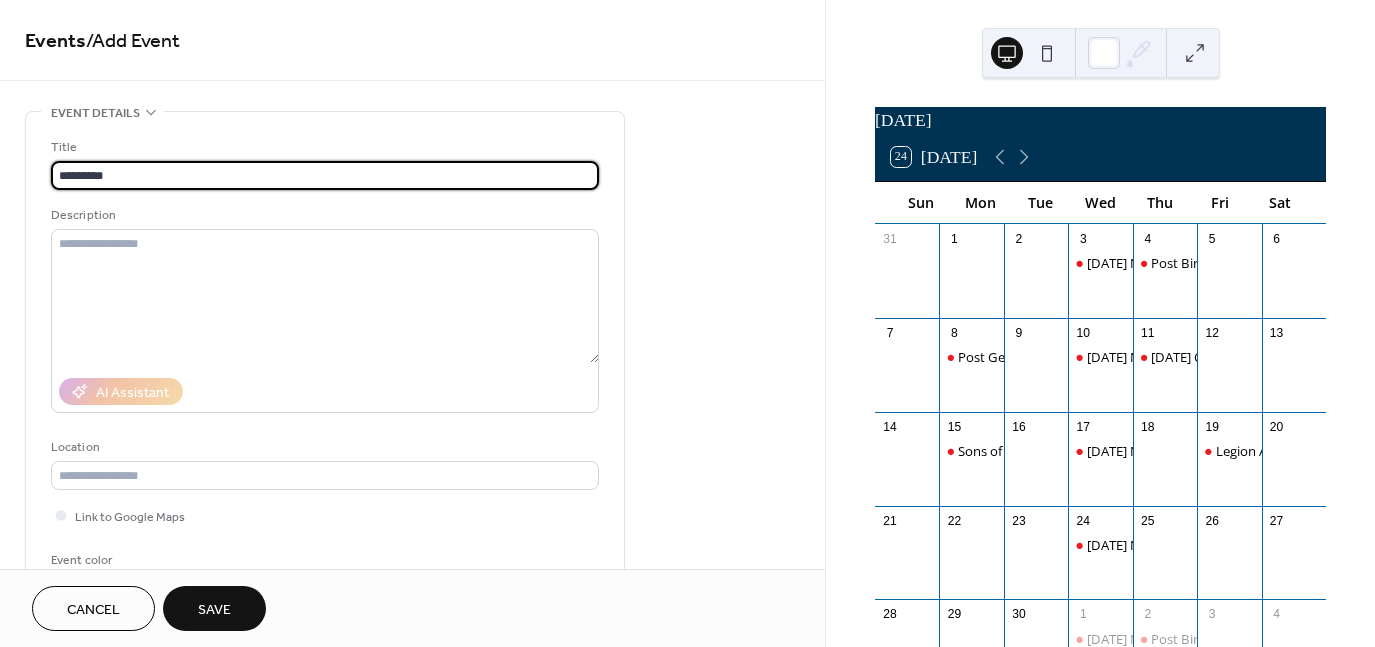 click on "*********" at bounding box center [325, 175] 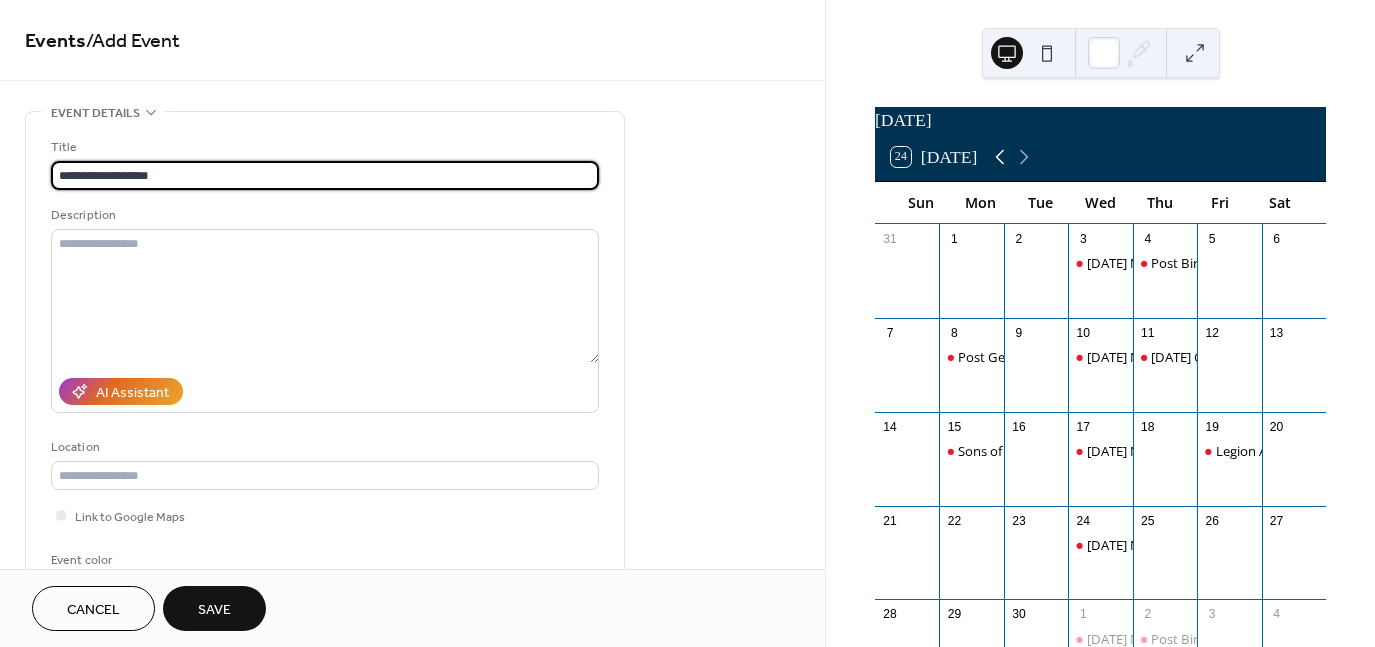 type on "**********" 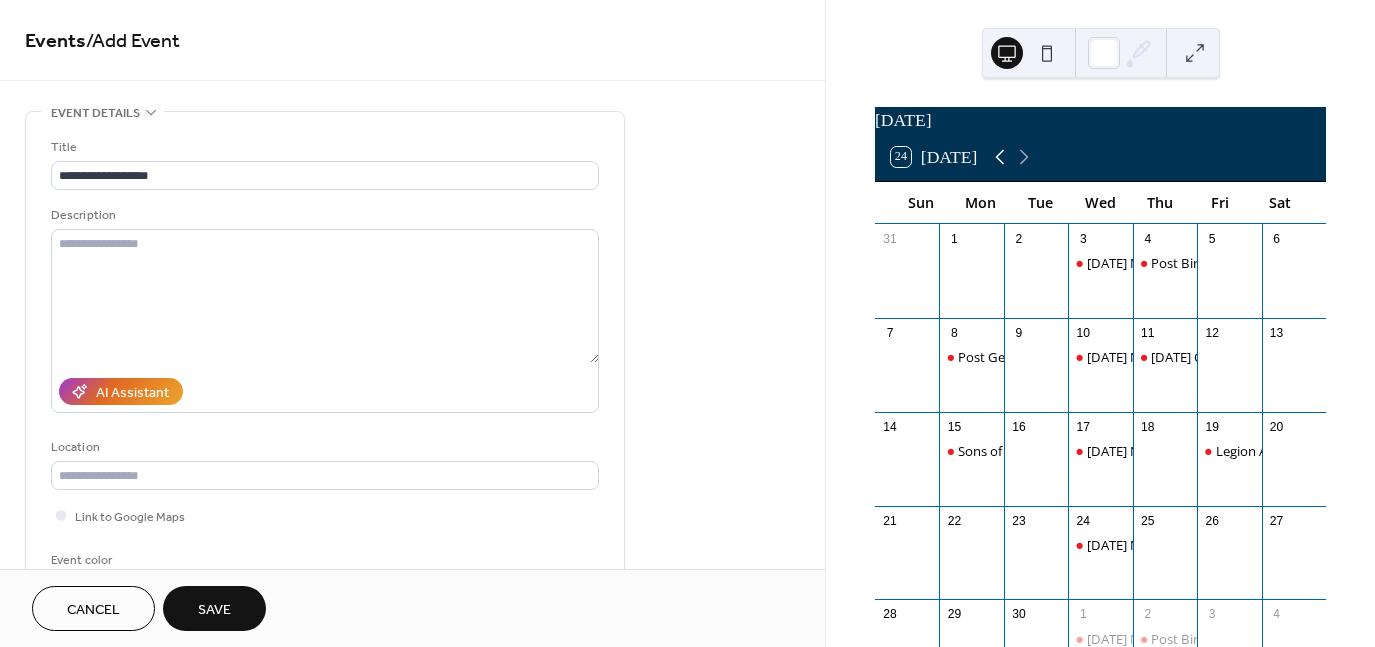 click 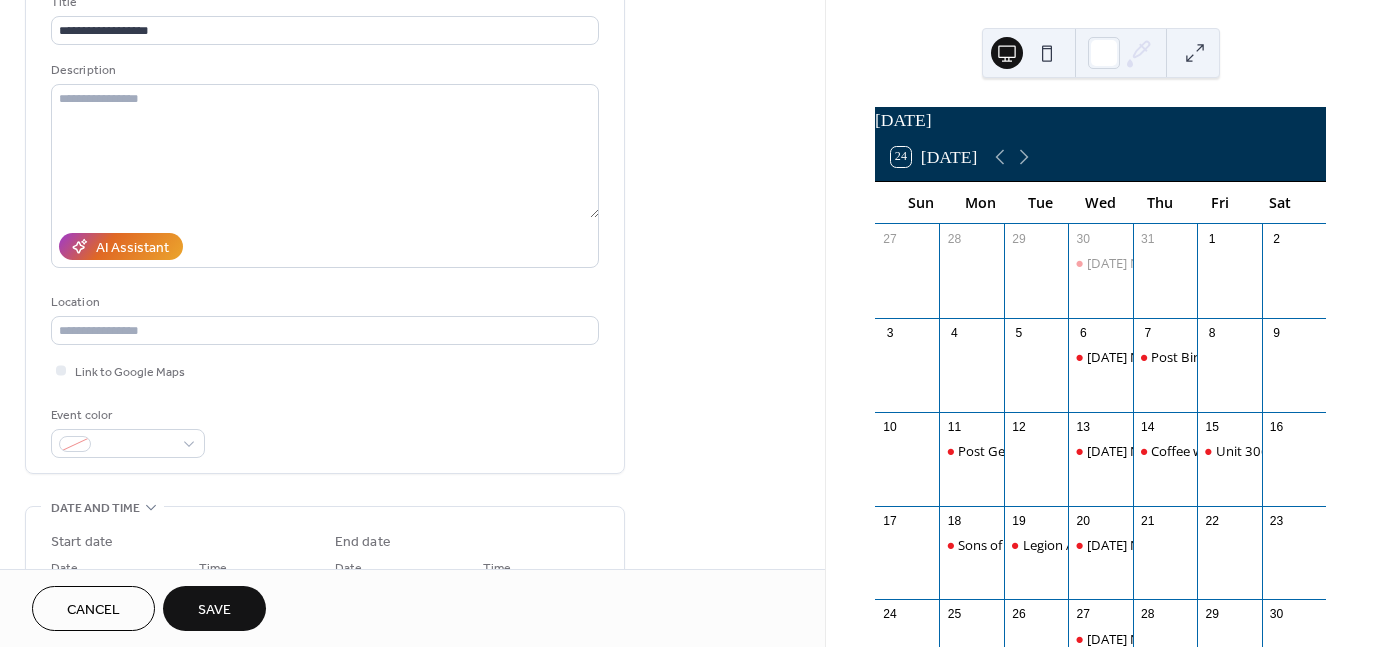 scroll, scrollTop: 200, scrollLeft: 0, axis: vertical 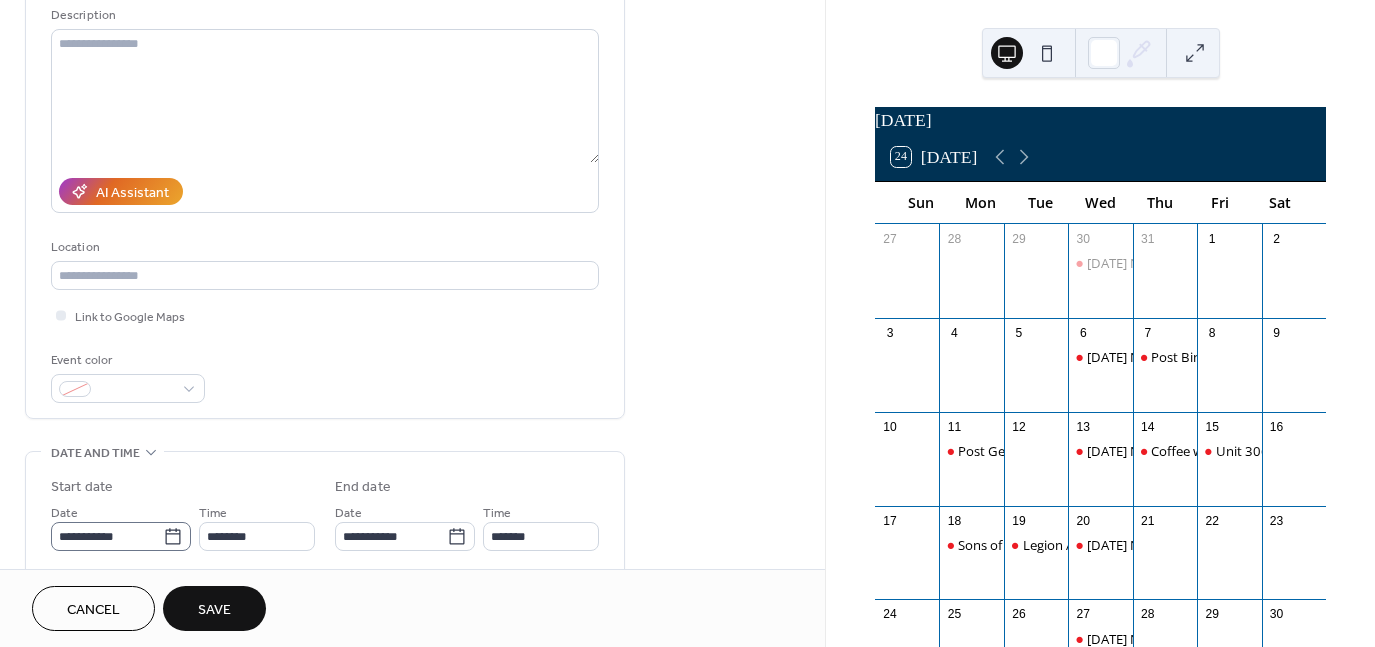 click 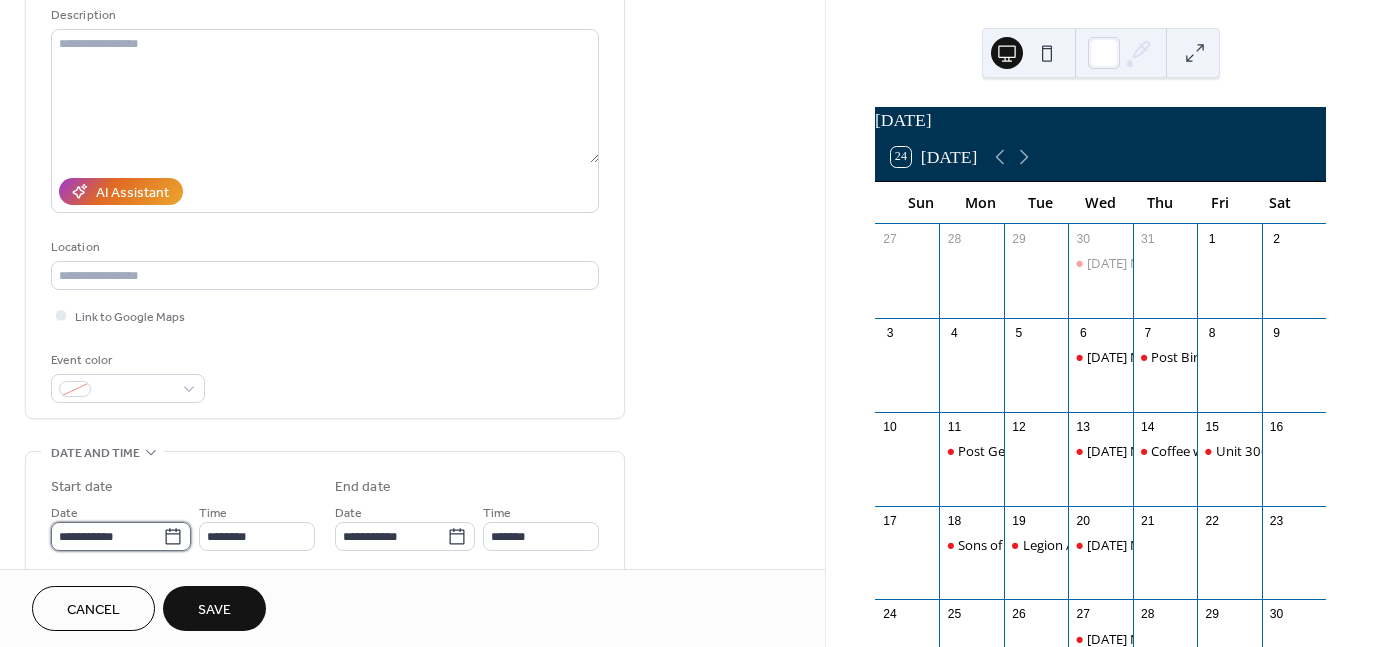 click on "**********" at bounding box center [107, 536] 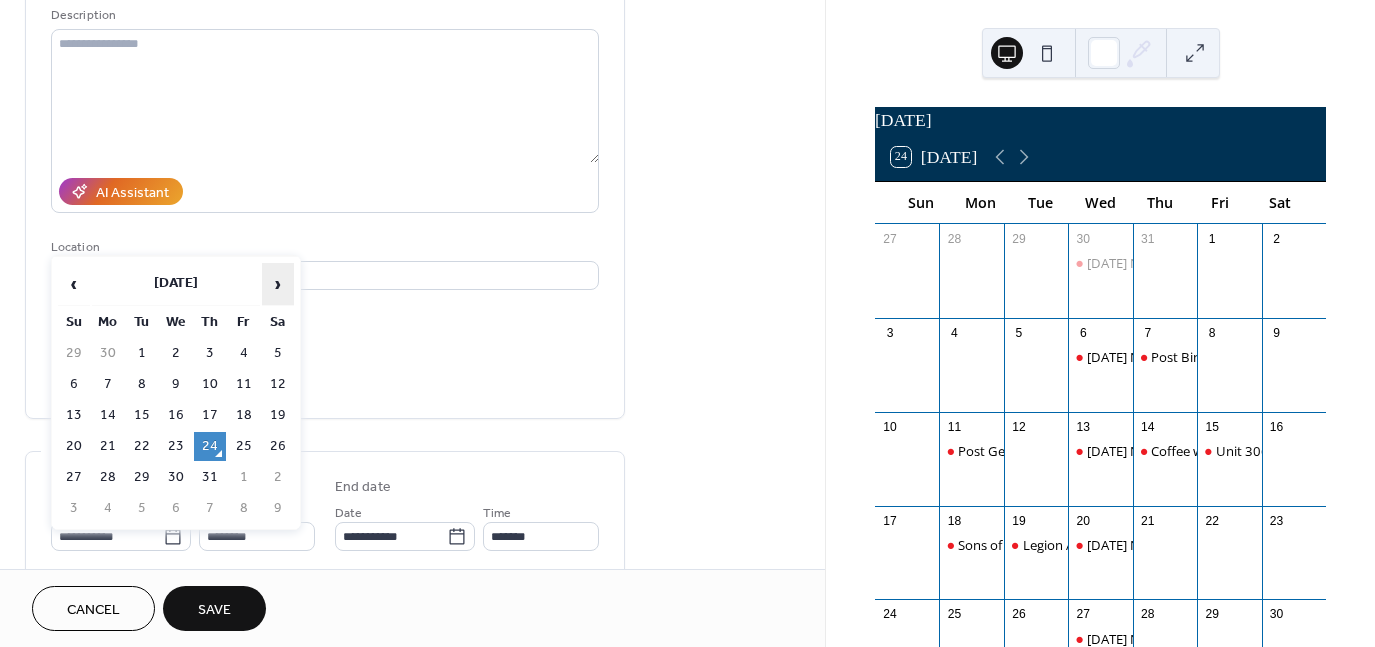 click on "›" at bounding box center (278, 284) 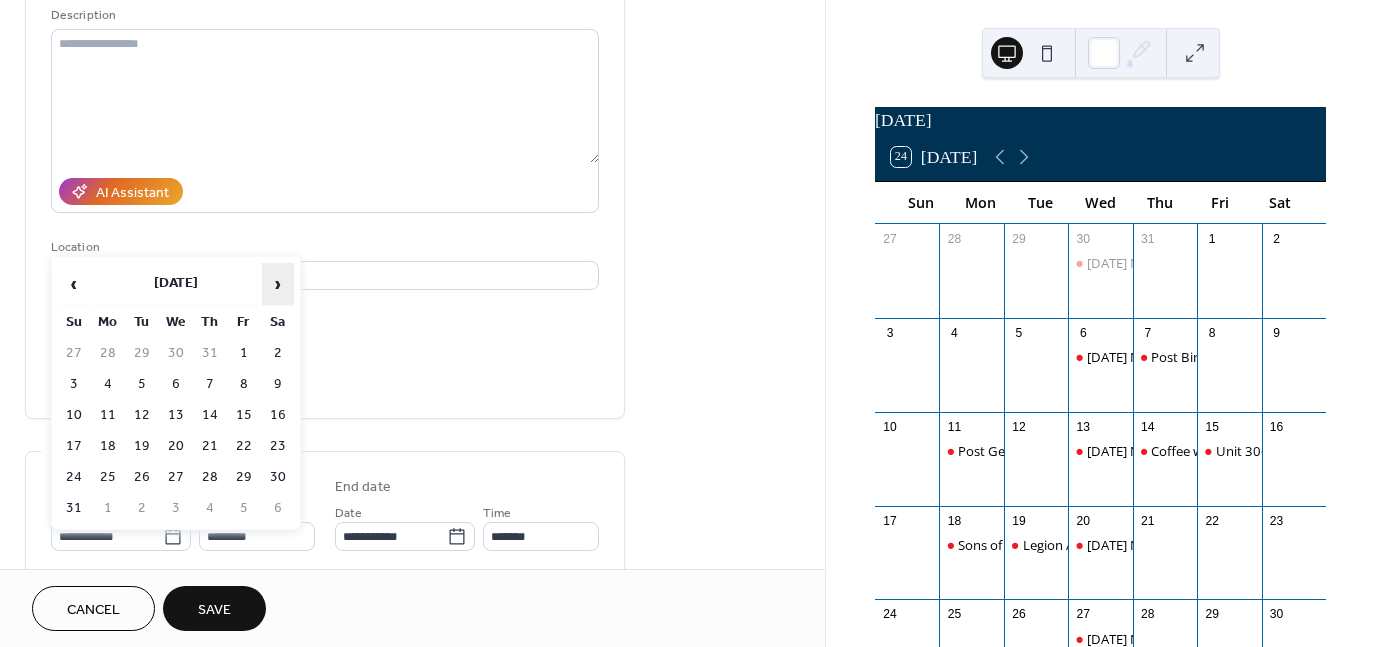 click on "›" at bounding box center (278, 284) 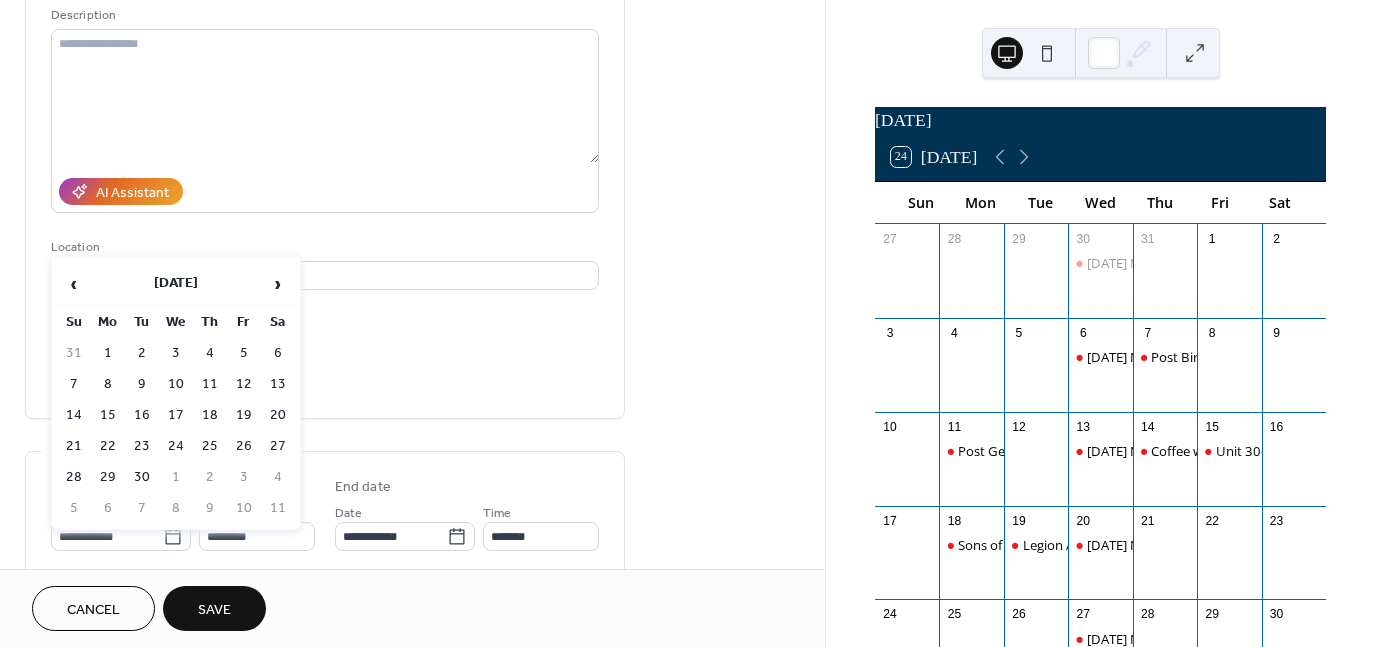 click on "12" at bounding box center (244, 384) 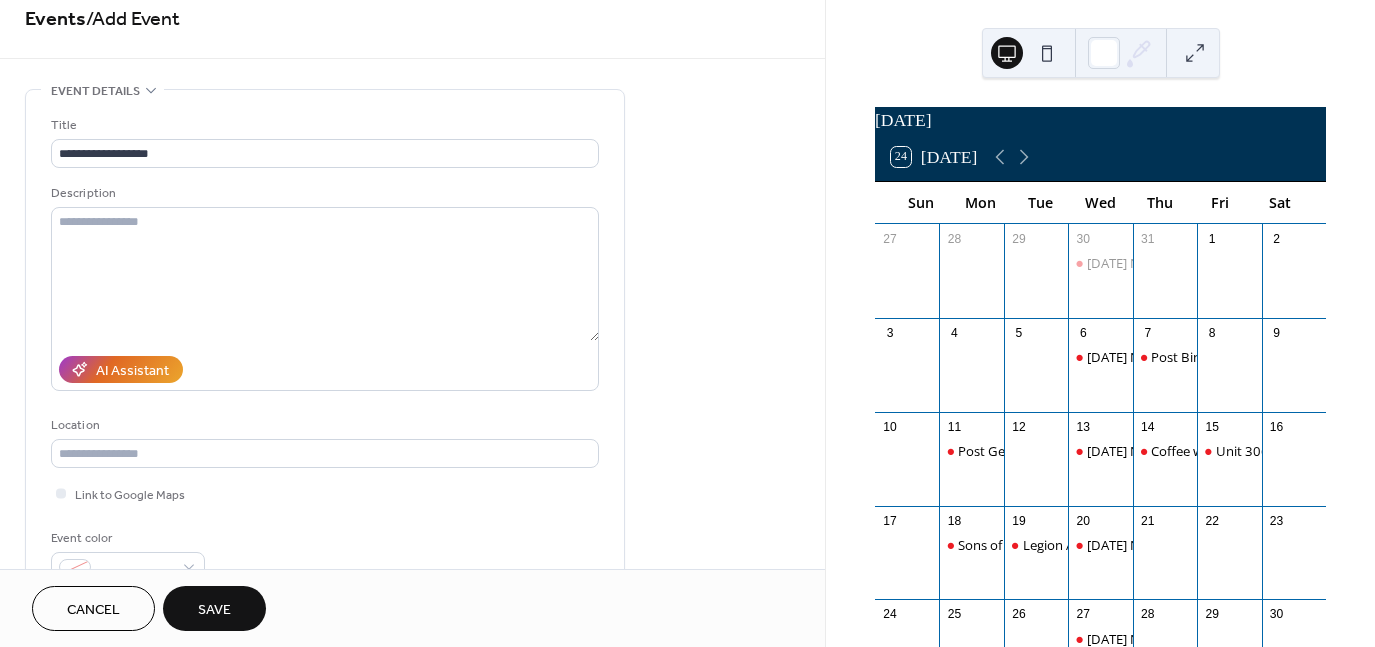 scroll, scrollTop: 0, scrollLeft: 0, axis: both 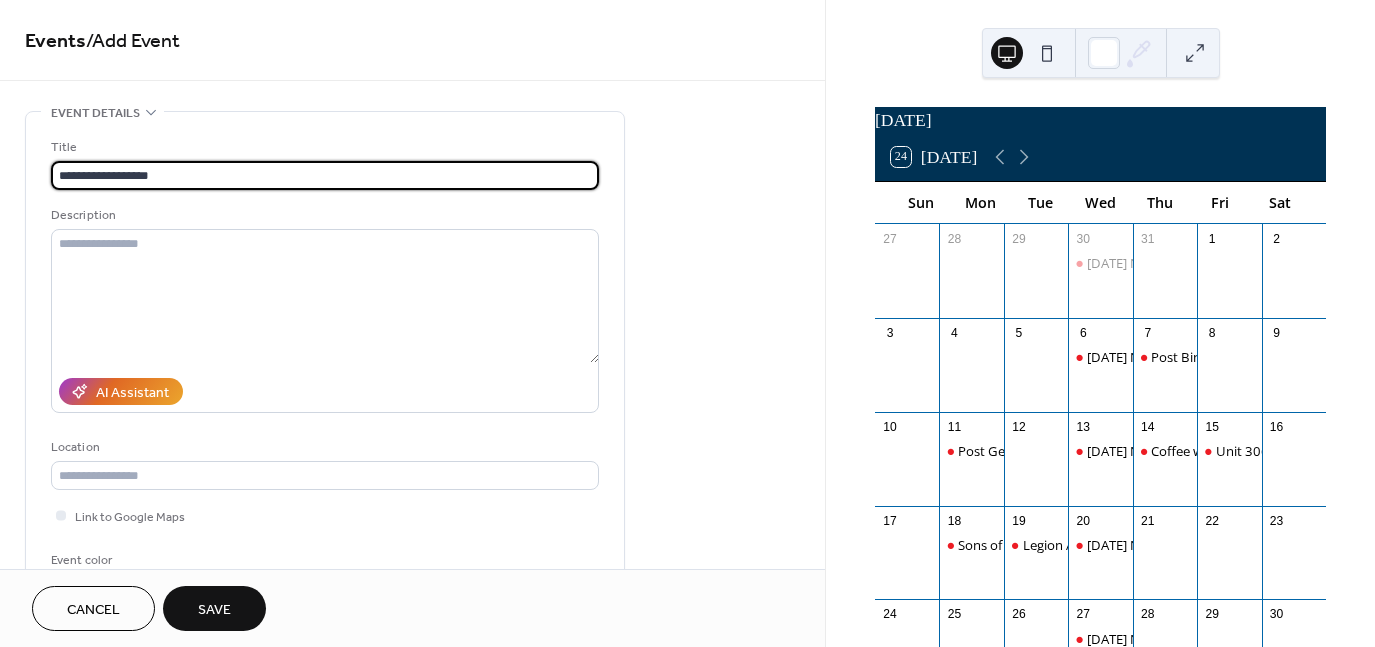 click on "**********" at bounding box center (325, 175) 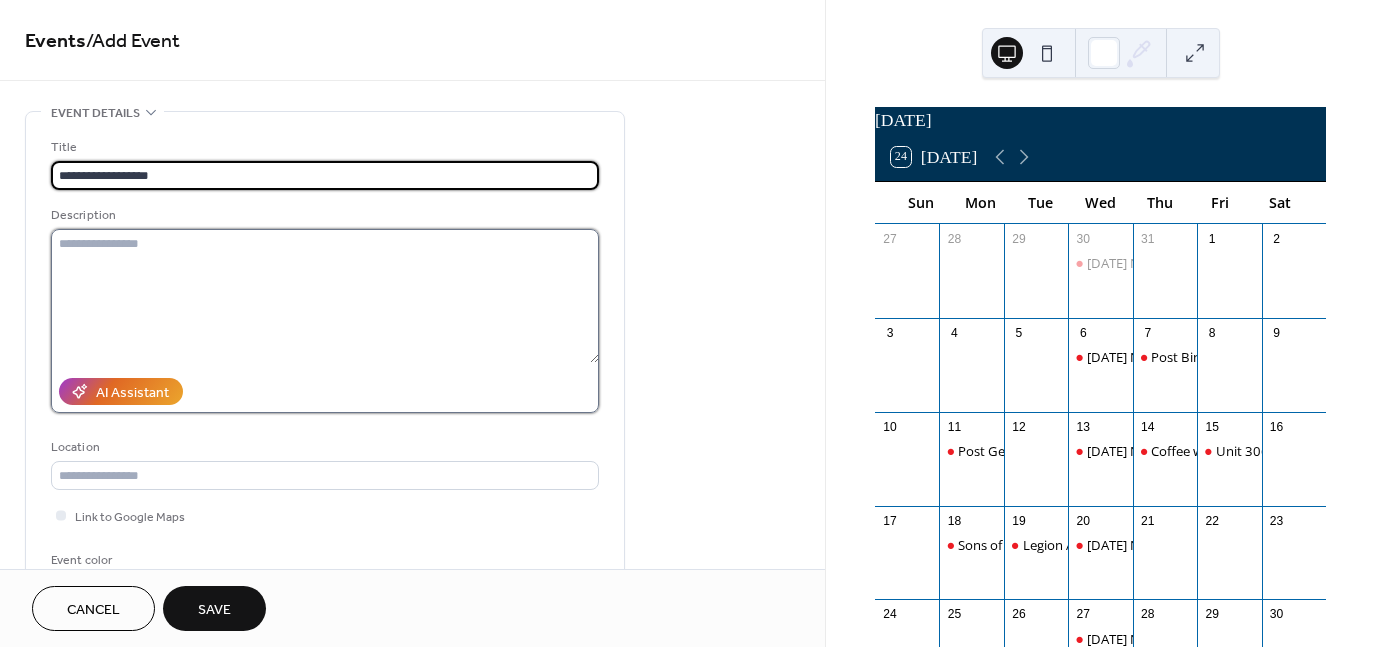 click at bounding box center (325, 296) 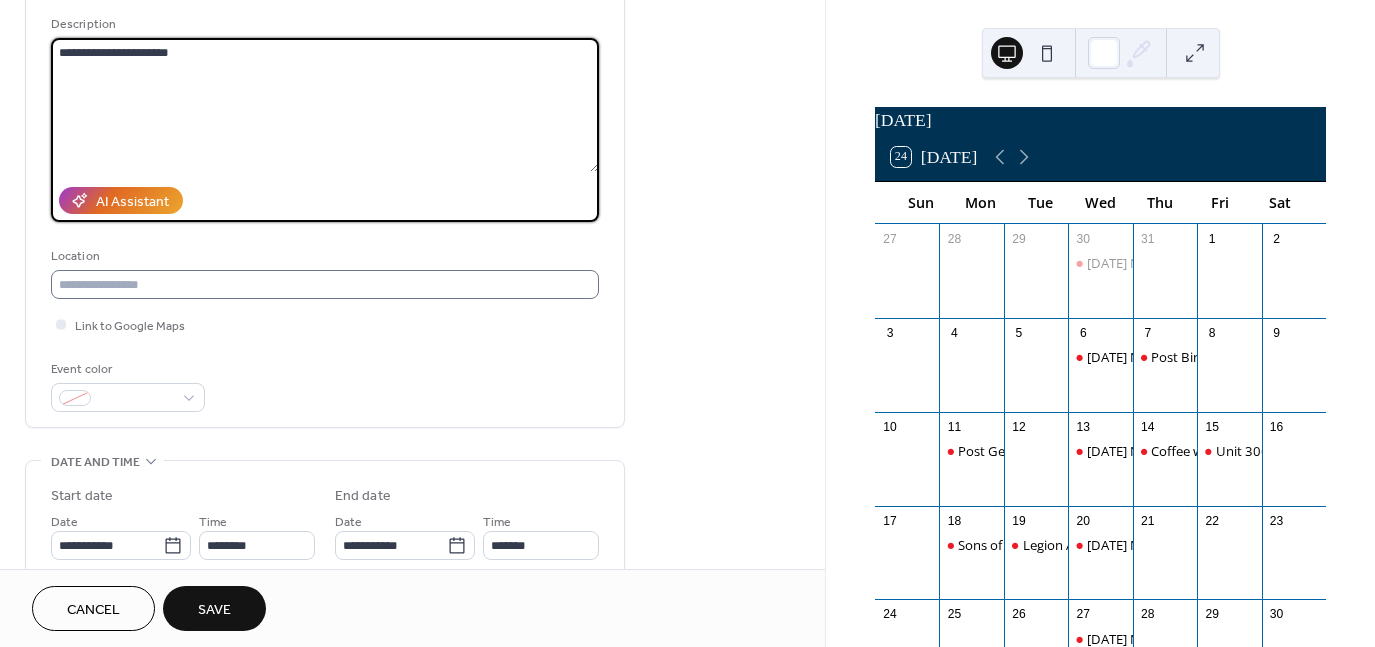 scroll, scrollTop: 200, scrollLeft: 0, axis: vertical 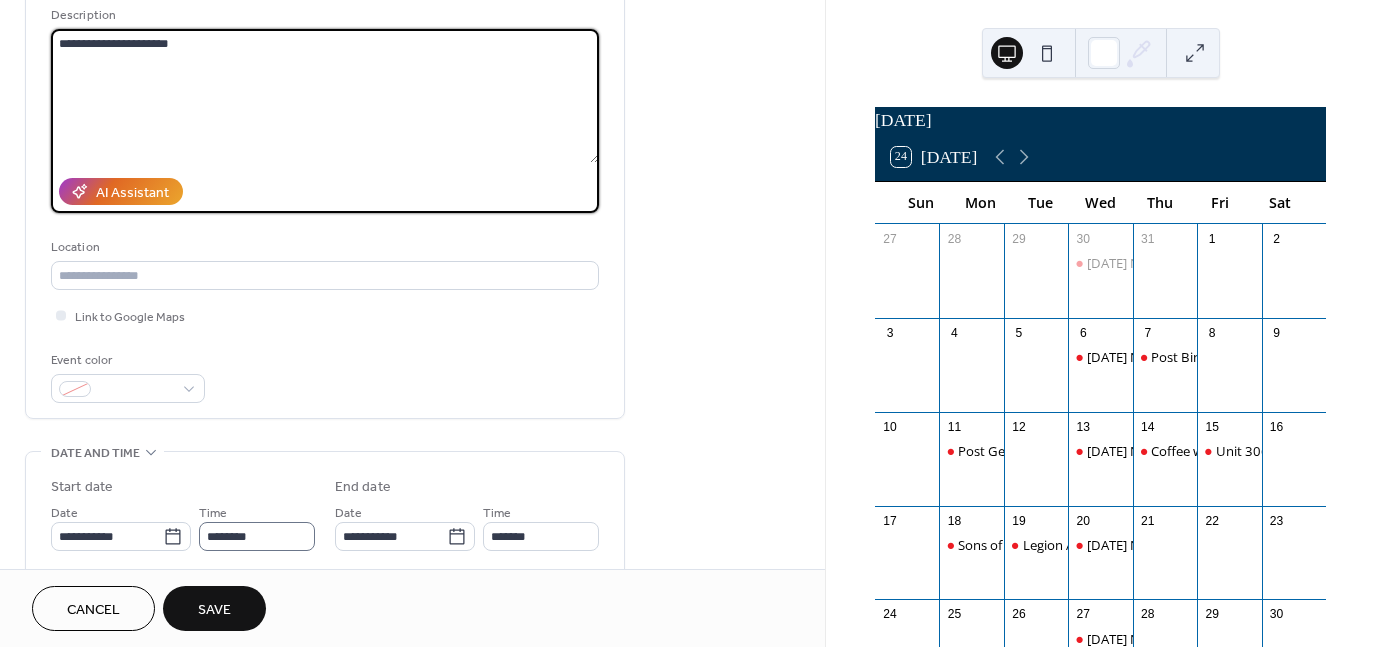 type on "**********" 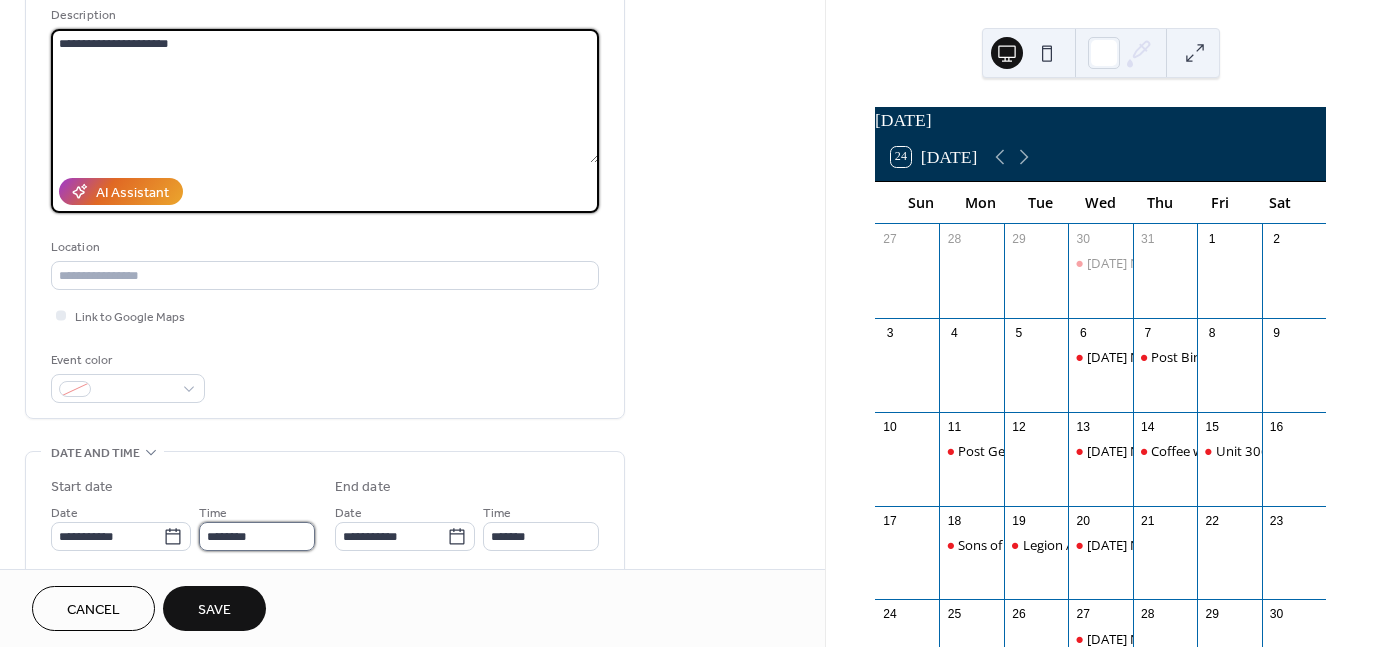 click on "********" at bounding box center [257, 536] 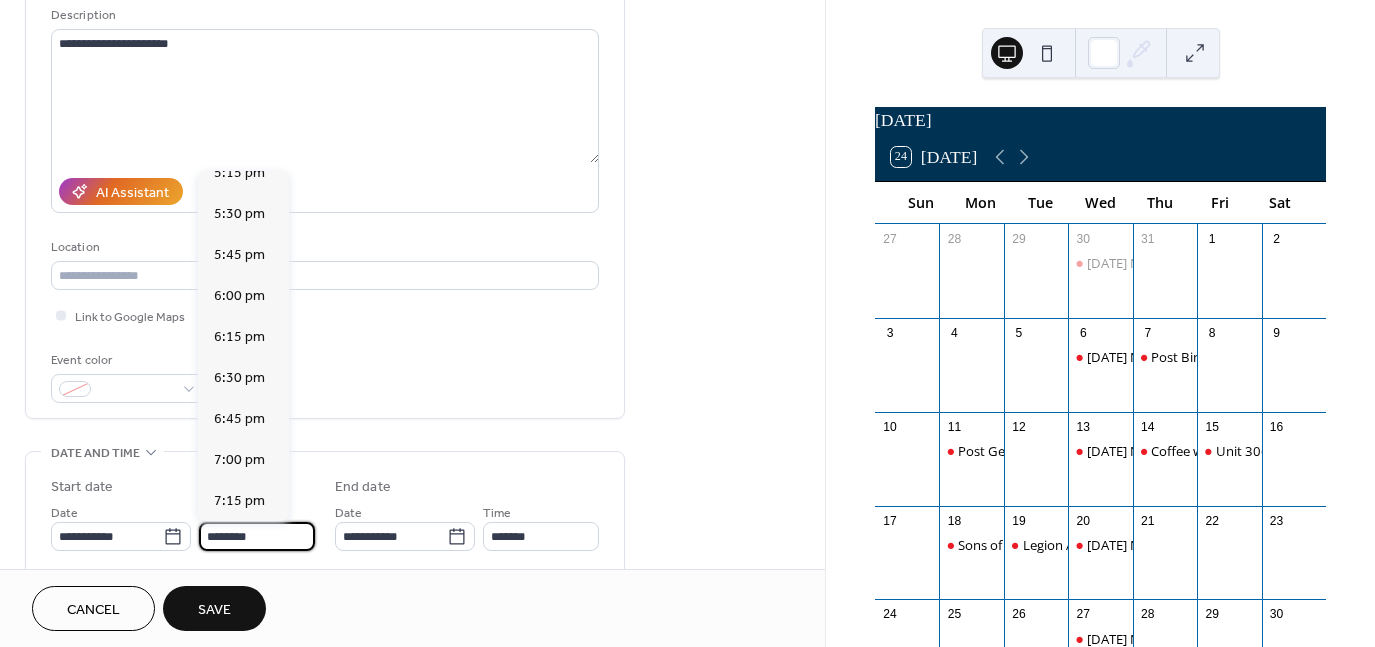 scroll, scrollTop: 2868, scrollLeft: 0, axis: vertical 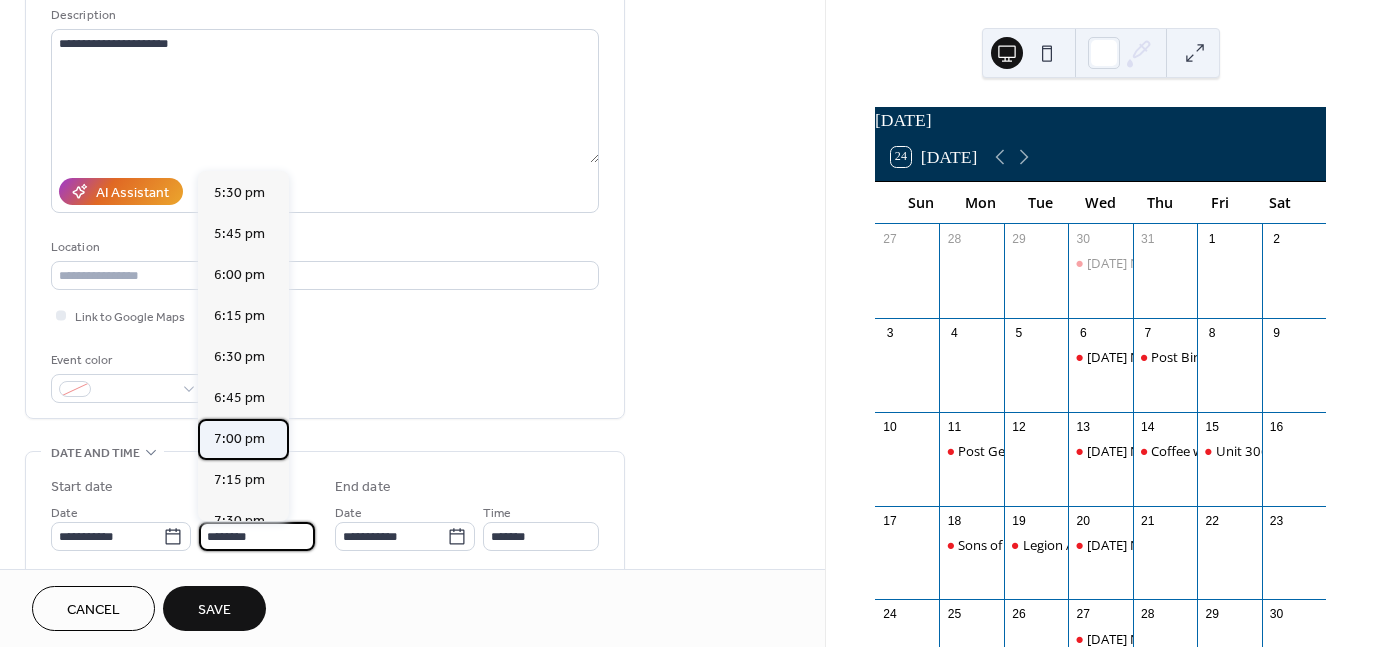 click on "7:00 pm" at bounding box center (239, 439) 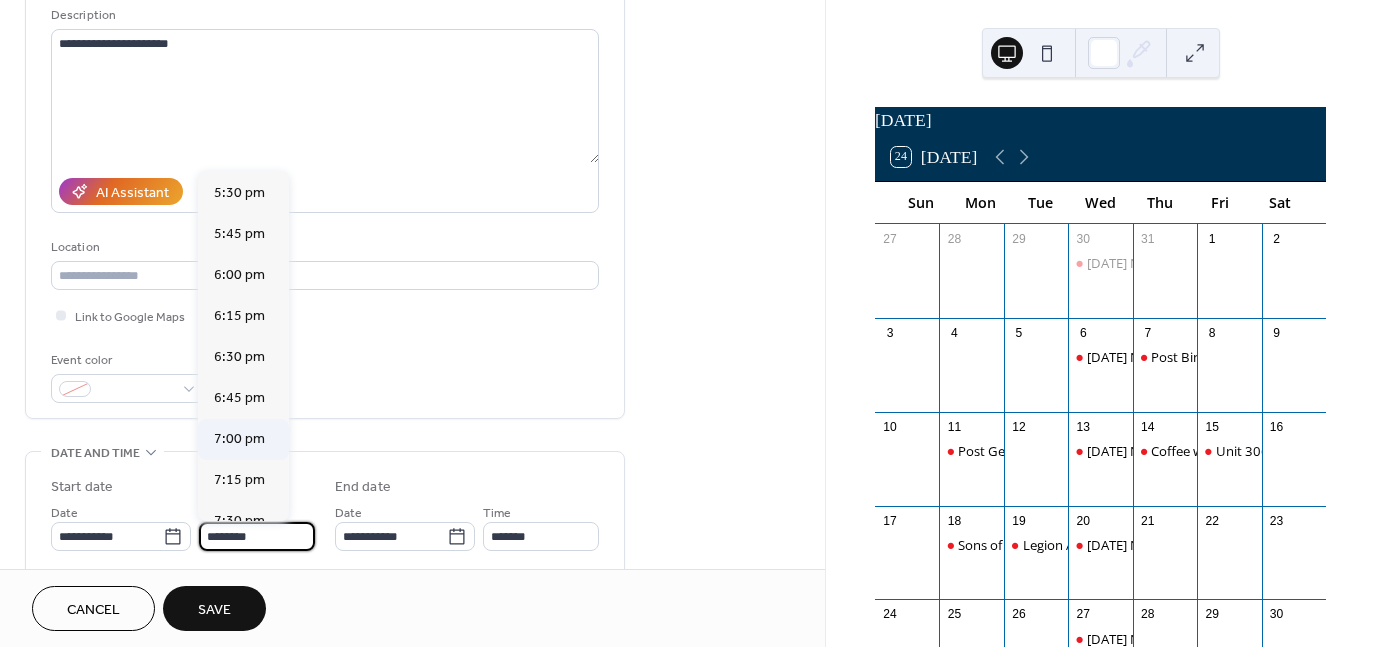 type on "*******" 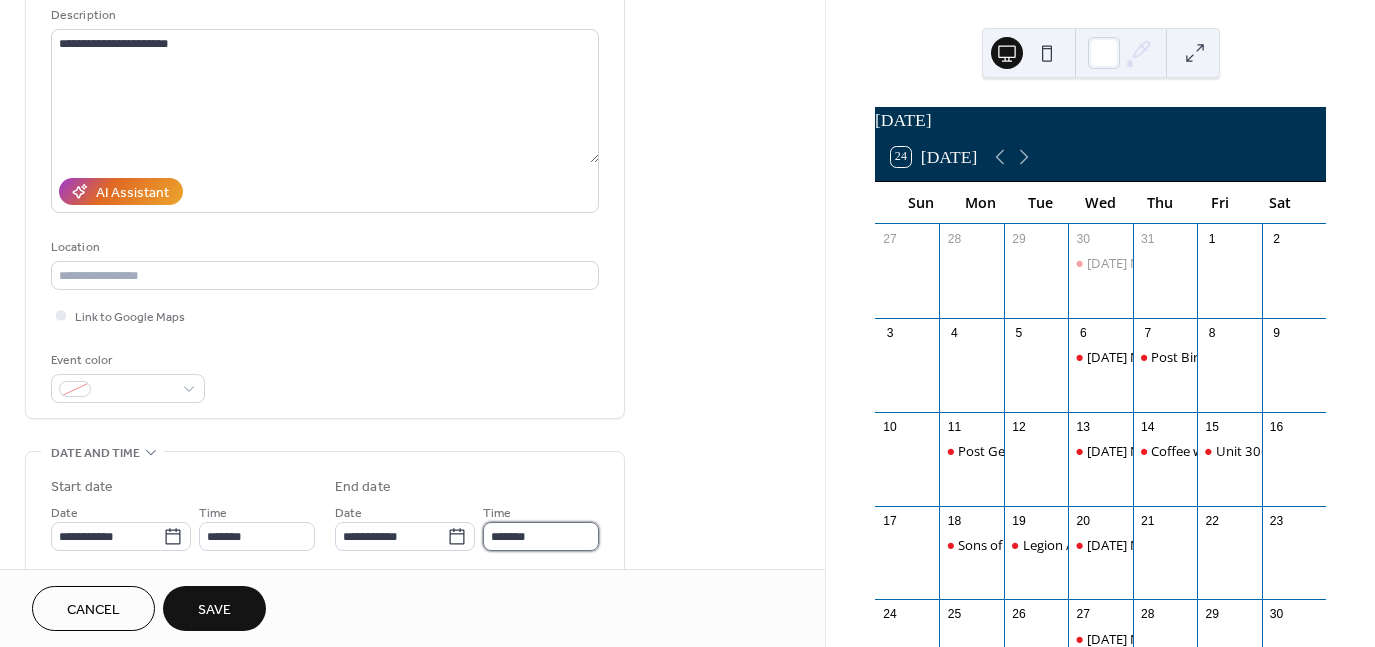 click on "*******" at bounding box center [541, 536] 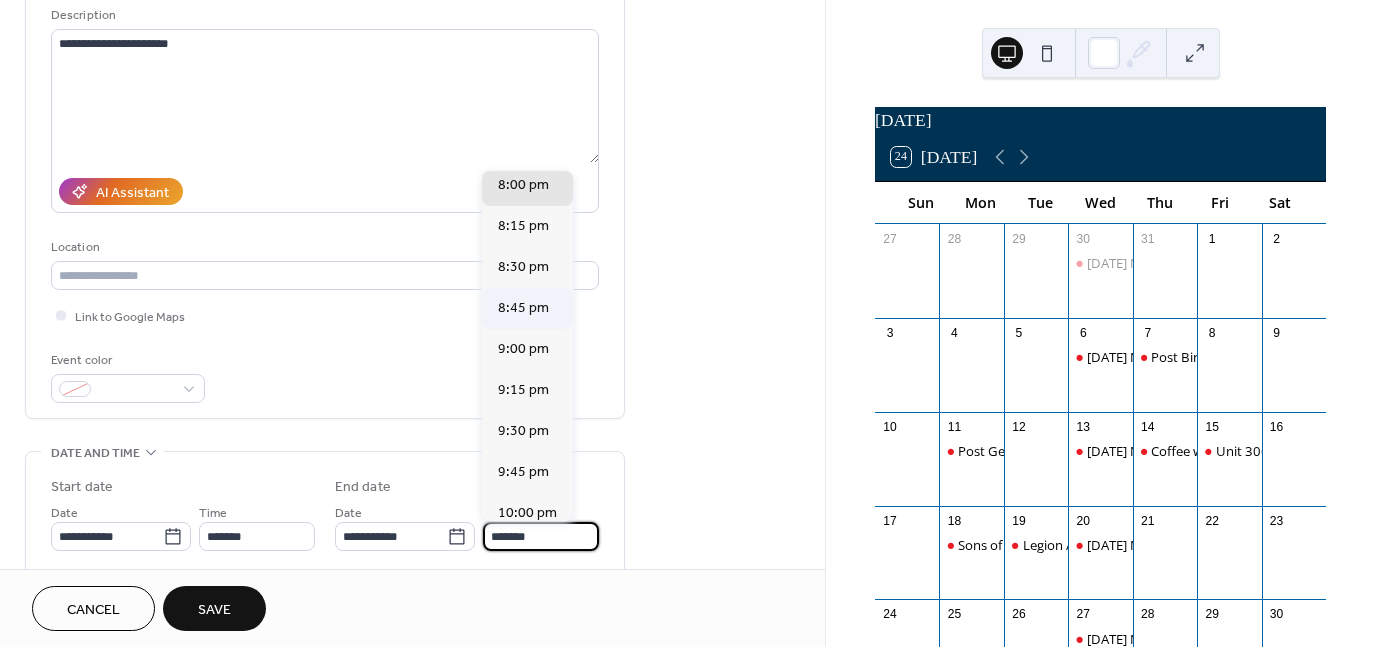 scroll, scrollTop: 200, scrollLeft: 0, axis: vertical 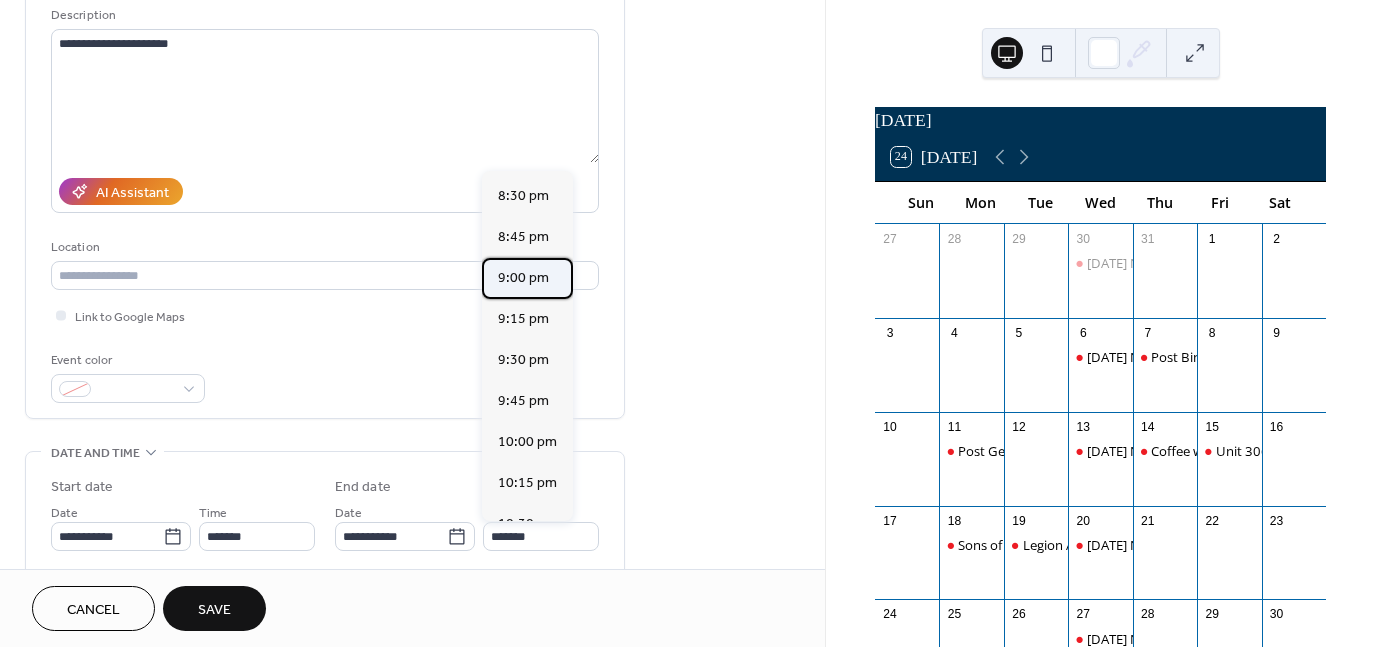 click on "9:00 pm" at bounding box center [523, 278] 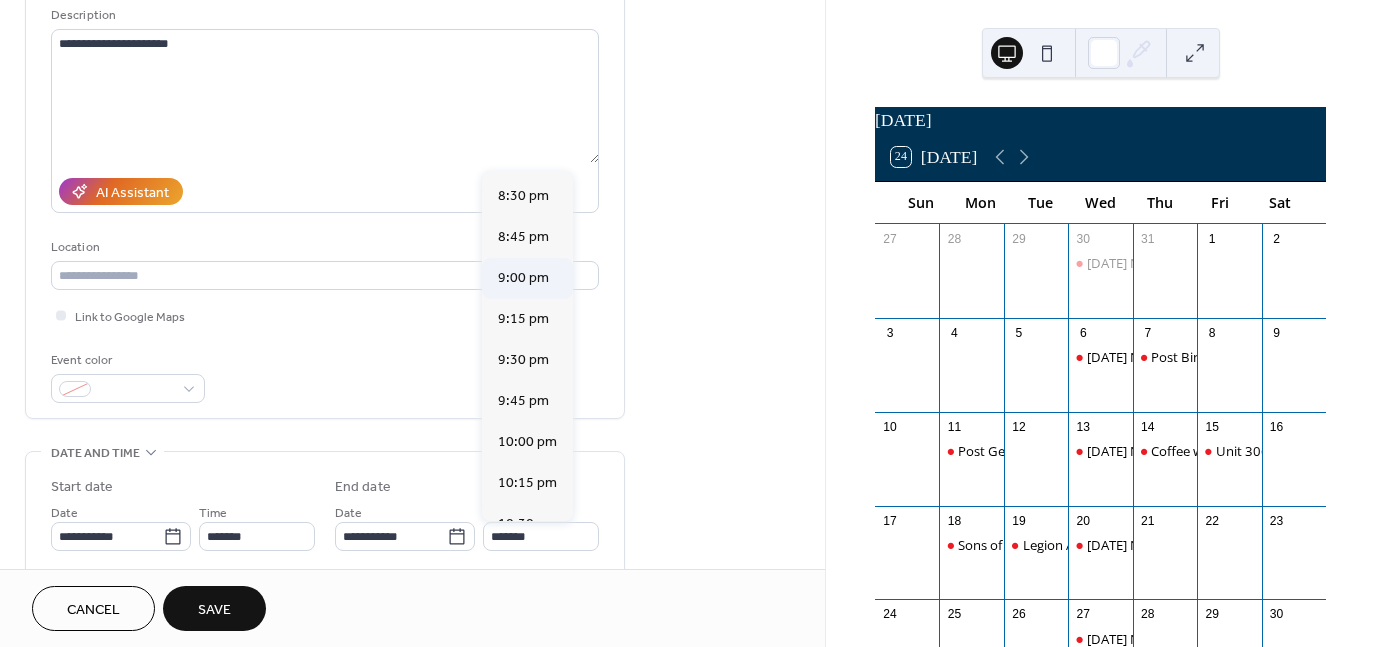 type on "*******" 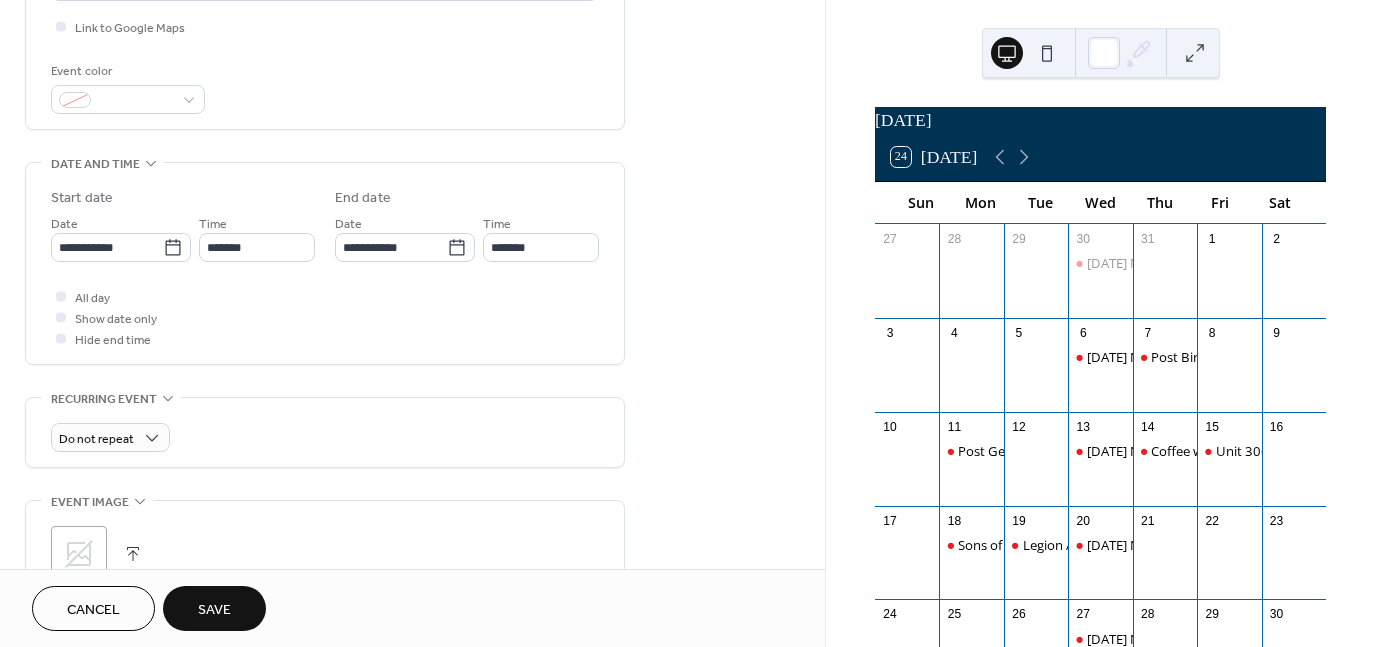 scroll, scrollTop: 500, scrollLeft: 0, axis: vertical 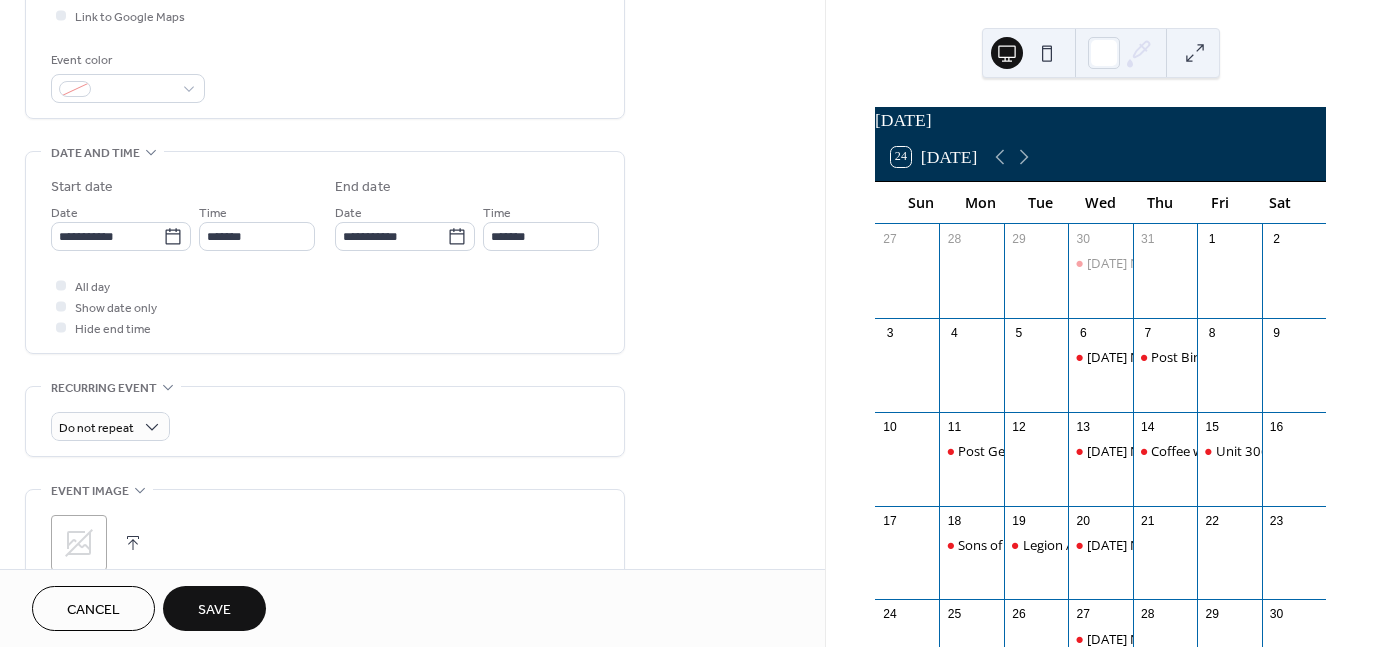 click on "Save" at bounding box center (214, 608) 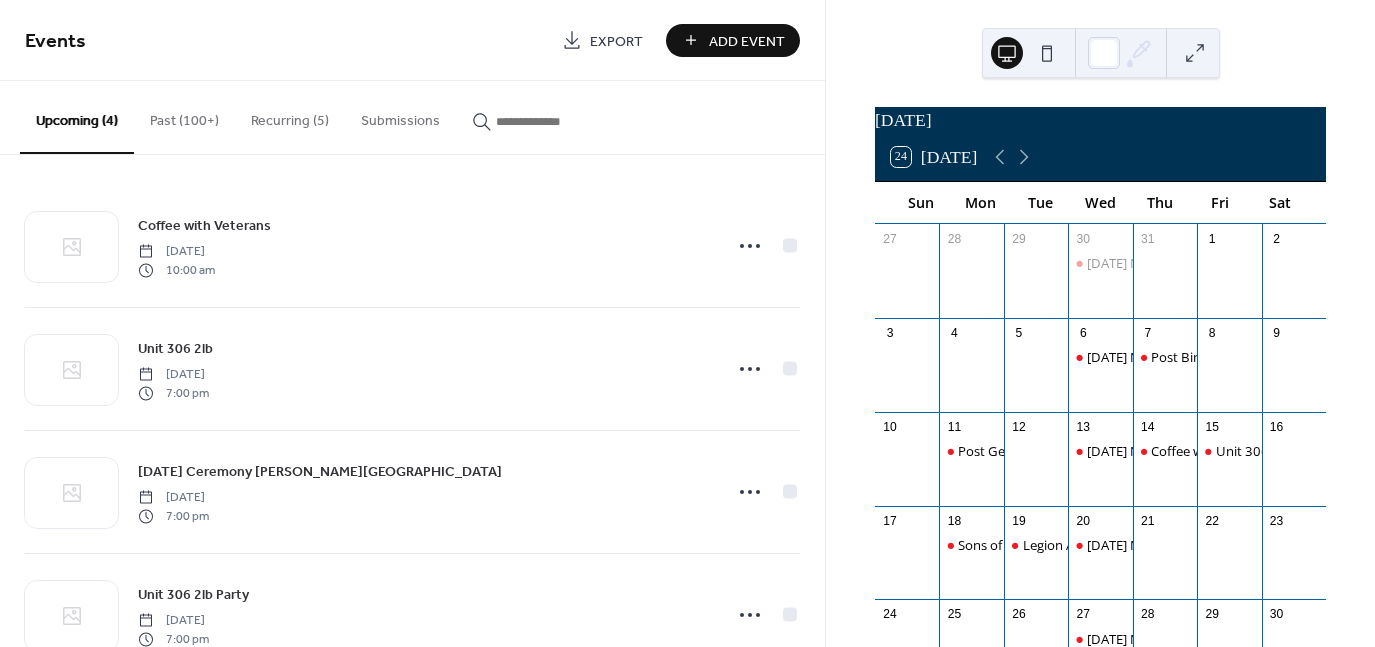click on "Add Event" at bounding box center [747, 41] 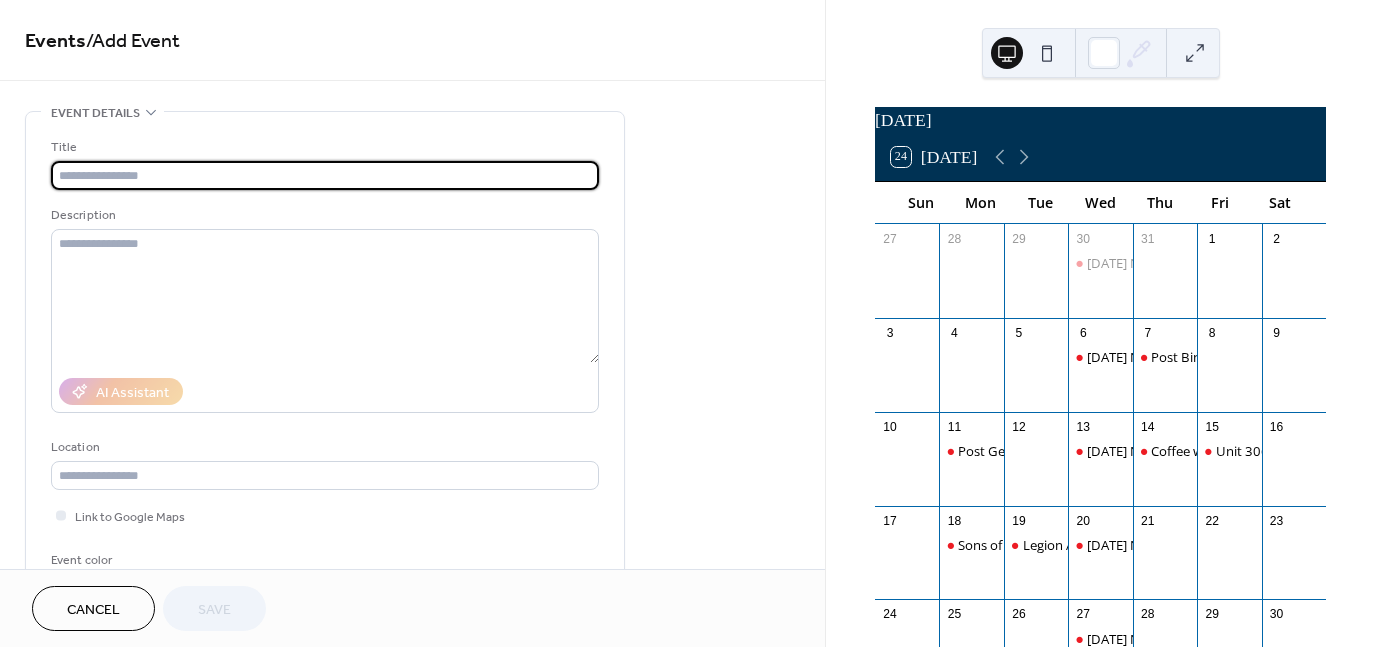 click at bounding box center [325, 175] 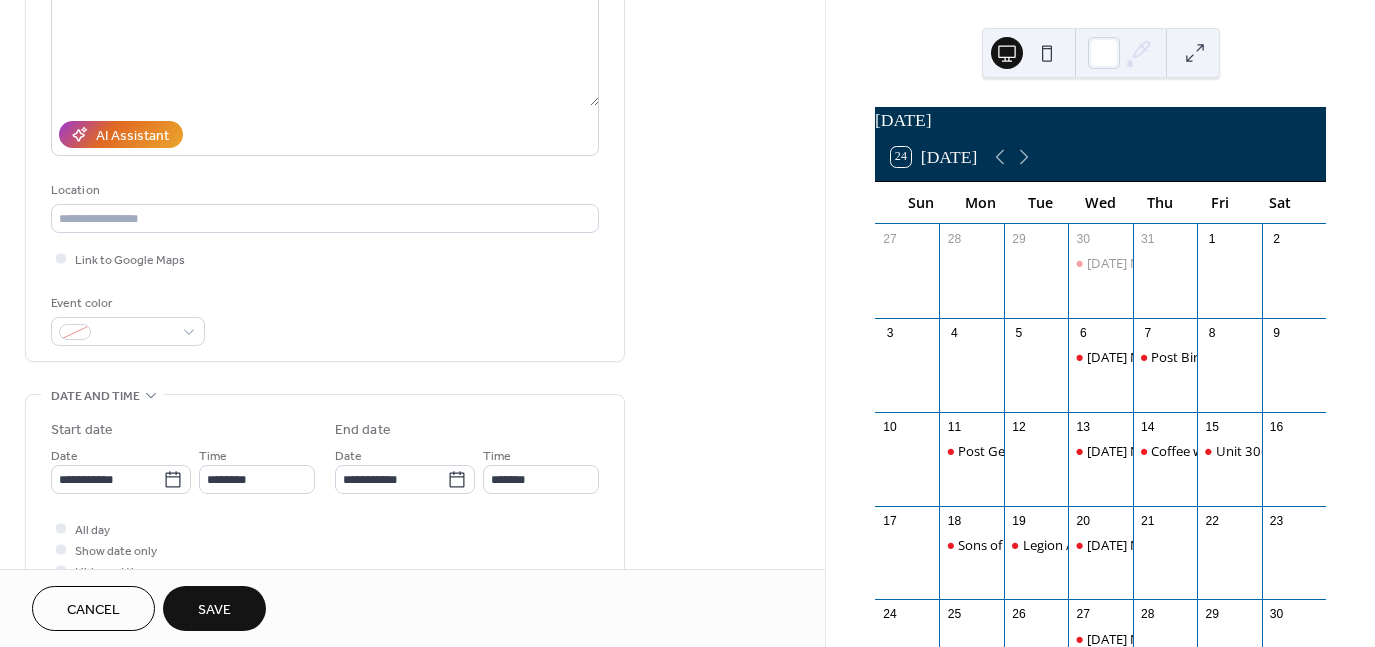 scroll, scrollTop: 300, scrollLeft: 0, axis: vertical 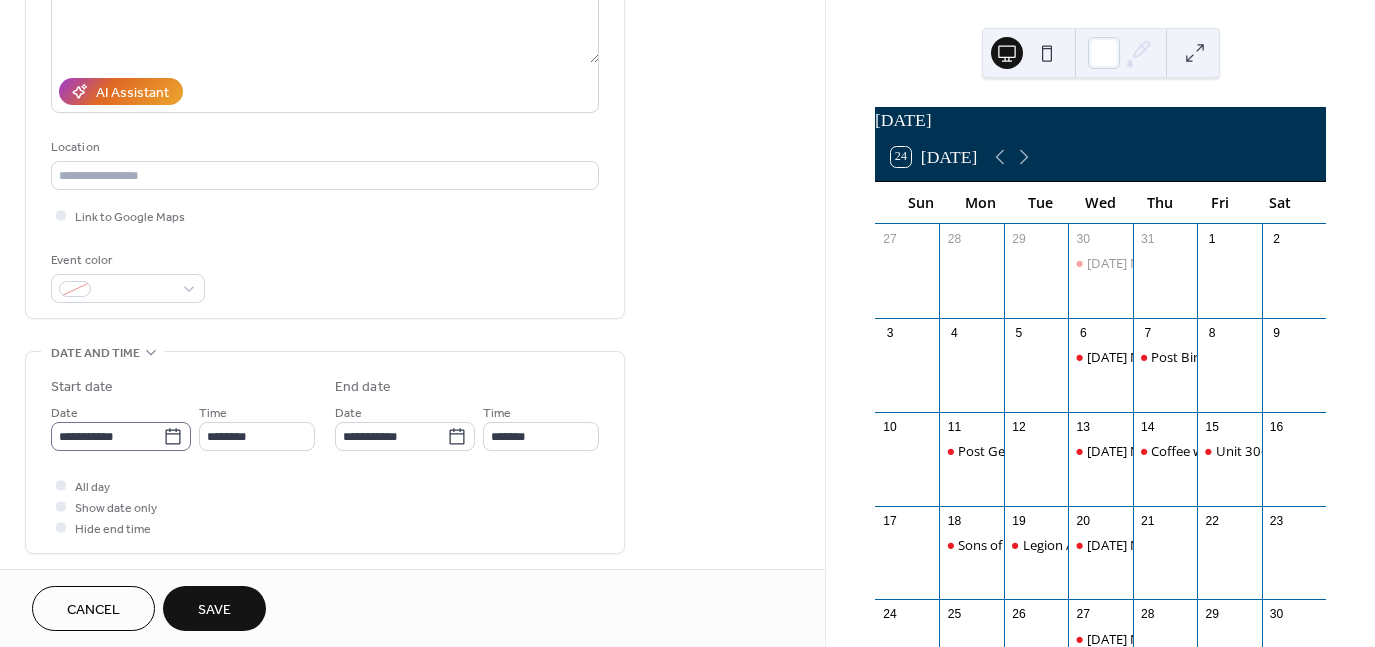 type on "**********" 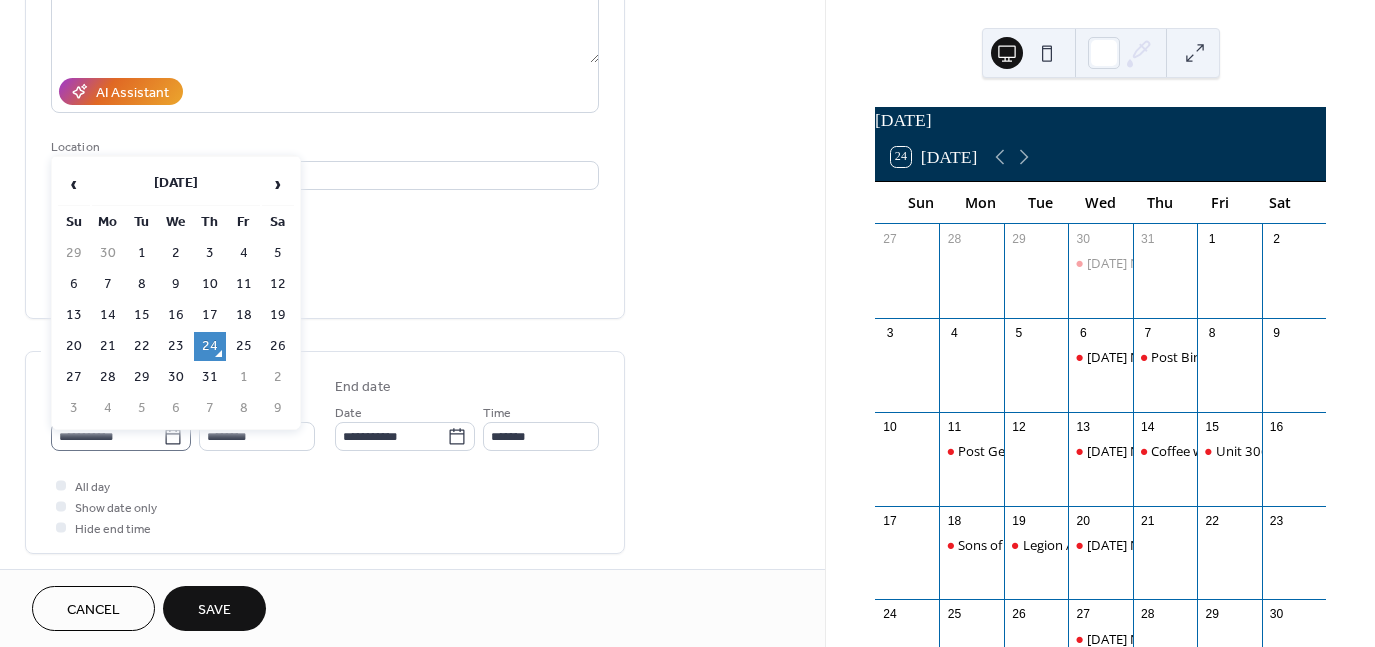 click 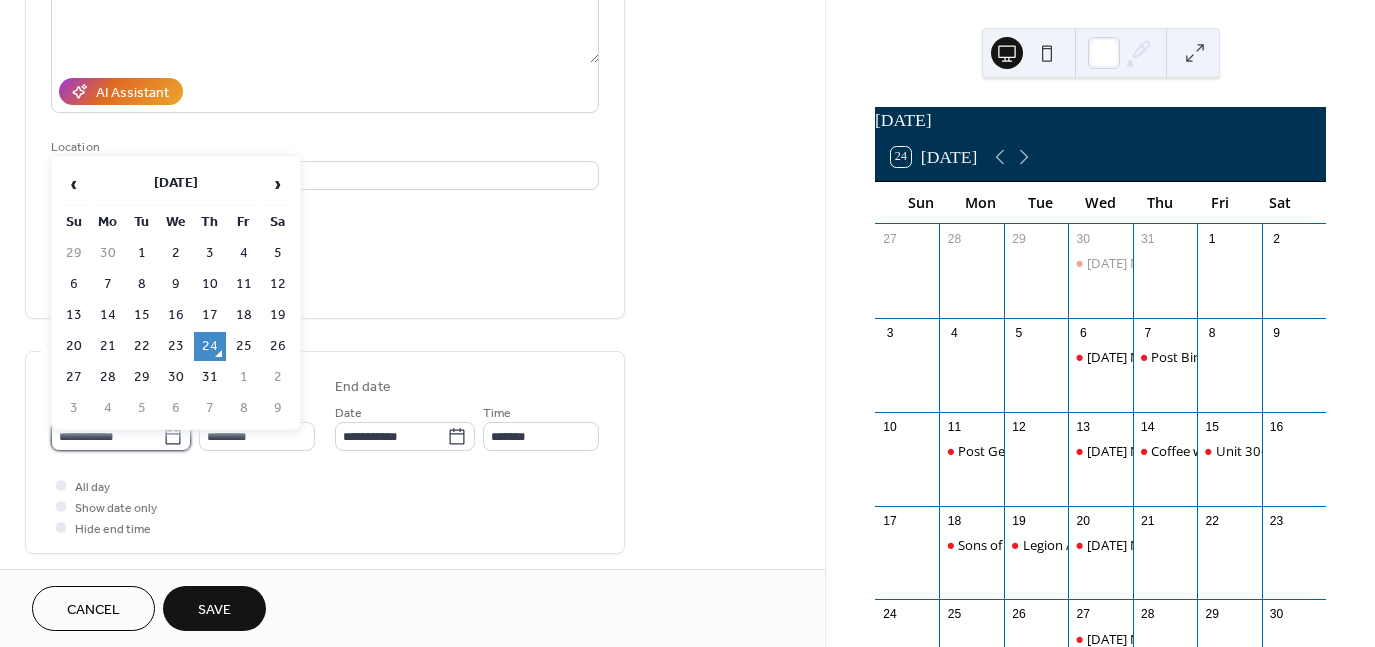 click on "**********" at bounding box center (107, 436) 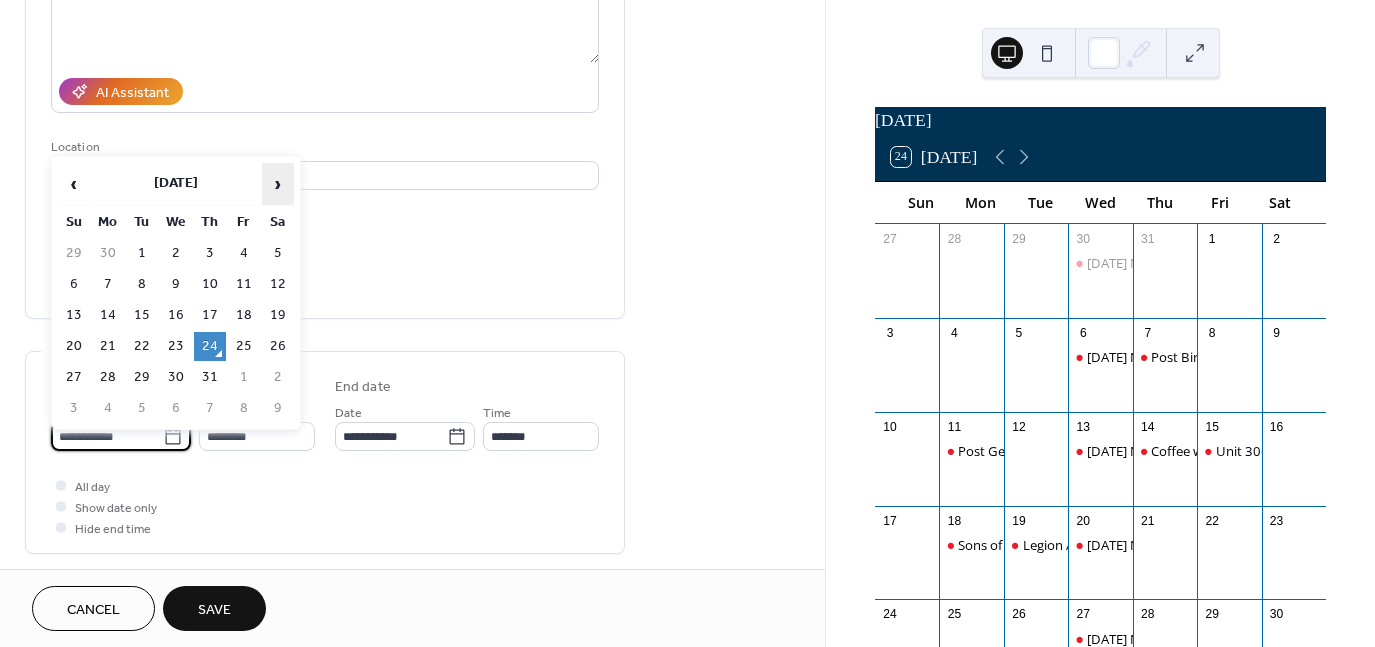 click on "›" at bounding box center (278, 184) 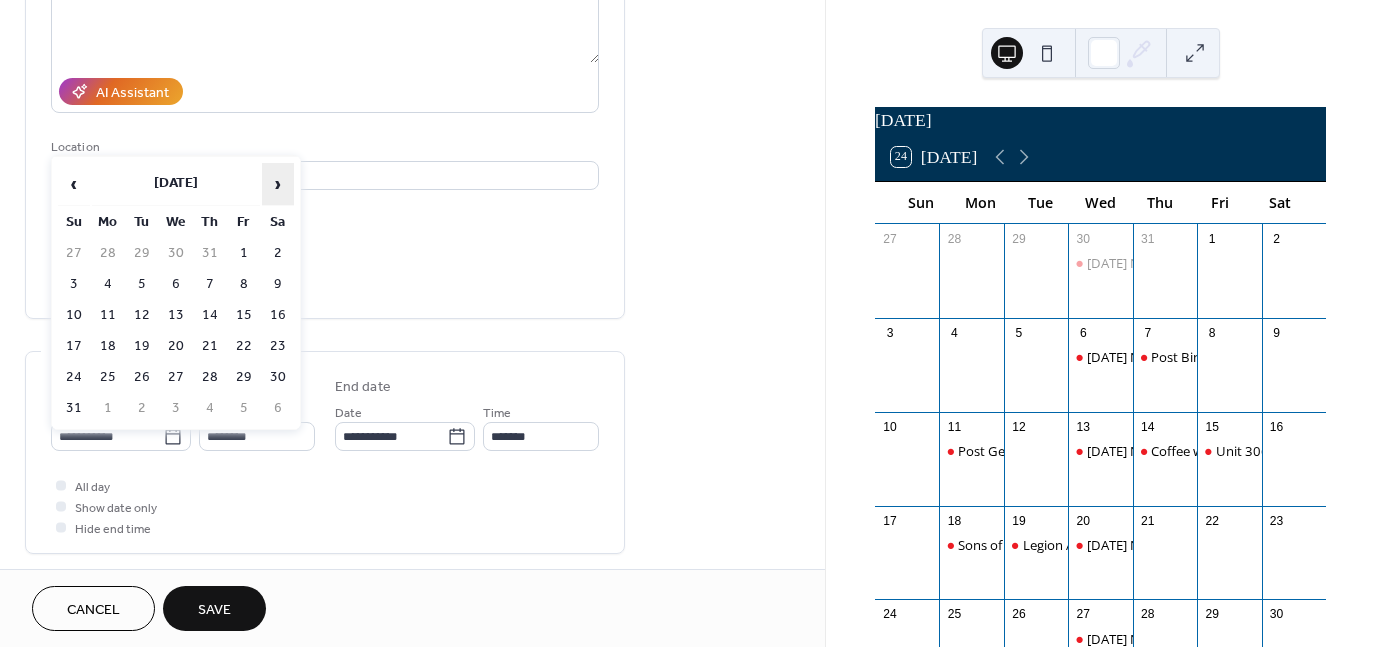 click on "›" at bounding box center [278, 184] 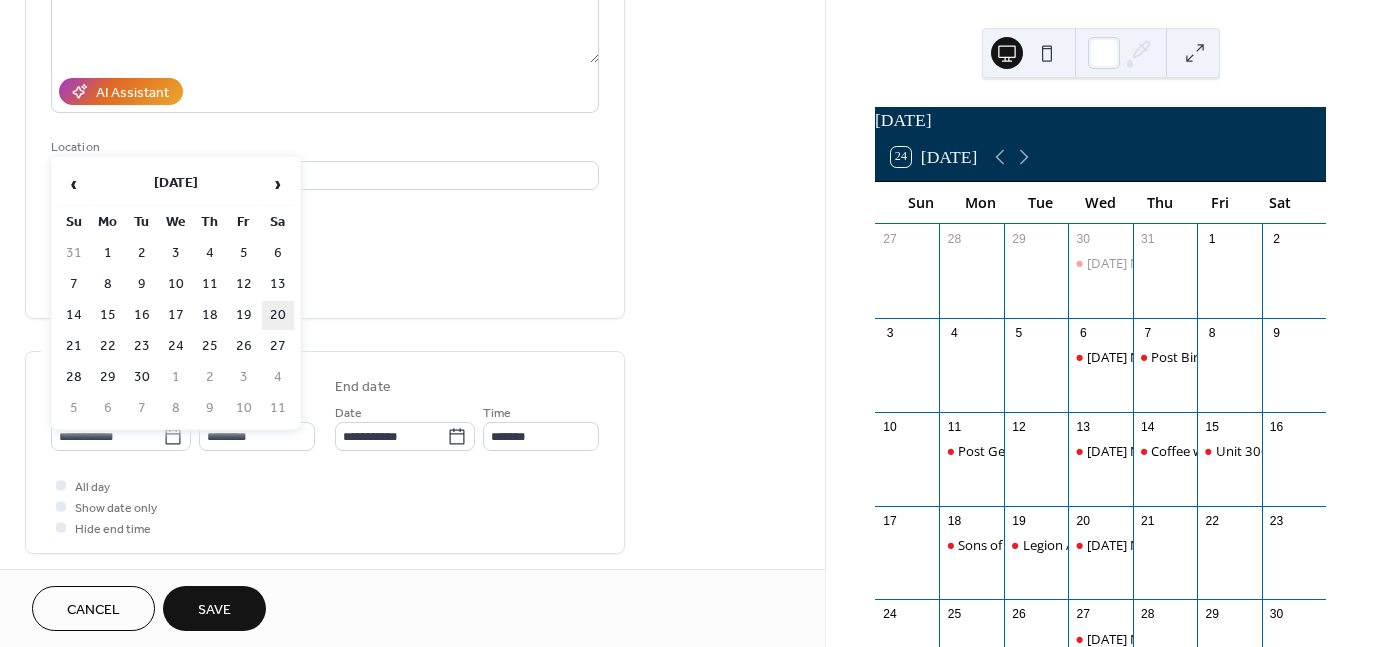 click on "20" at bounding box center (278, 315) 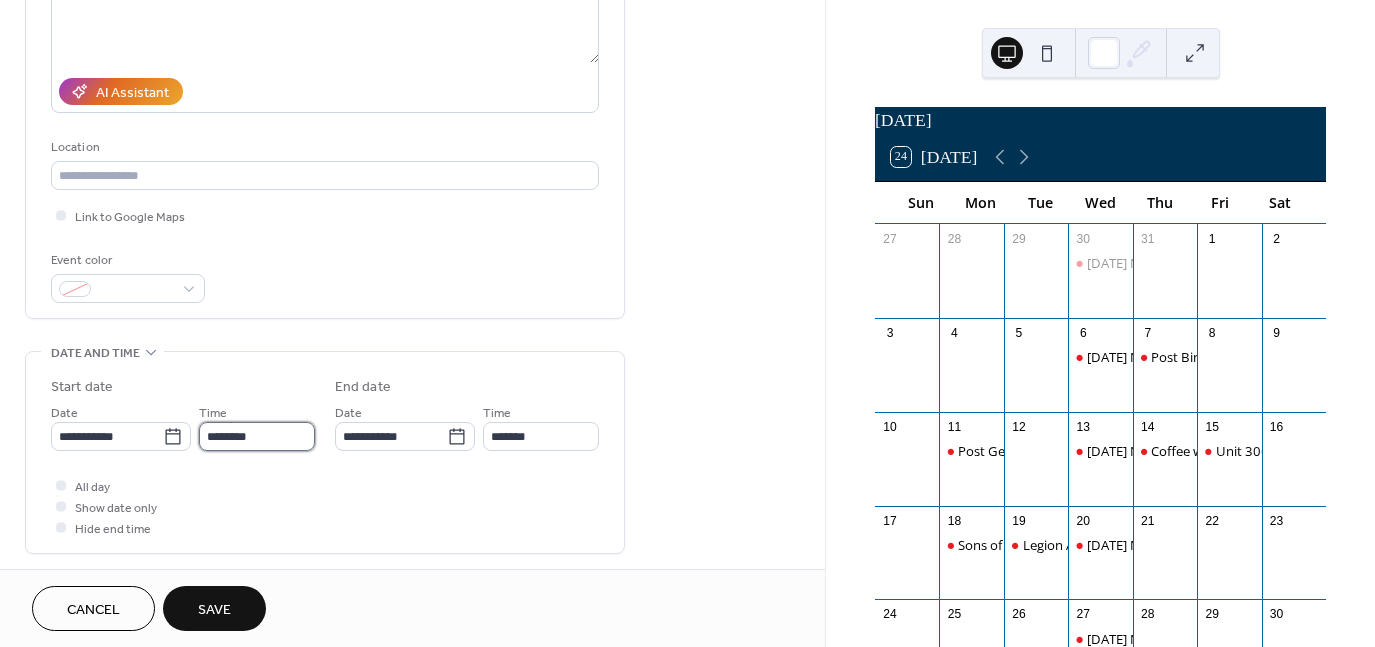 click on "********" at bounding box center (257, 436) 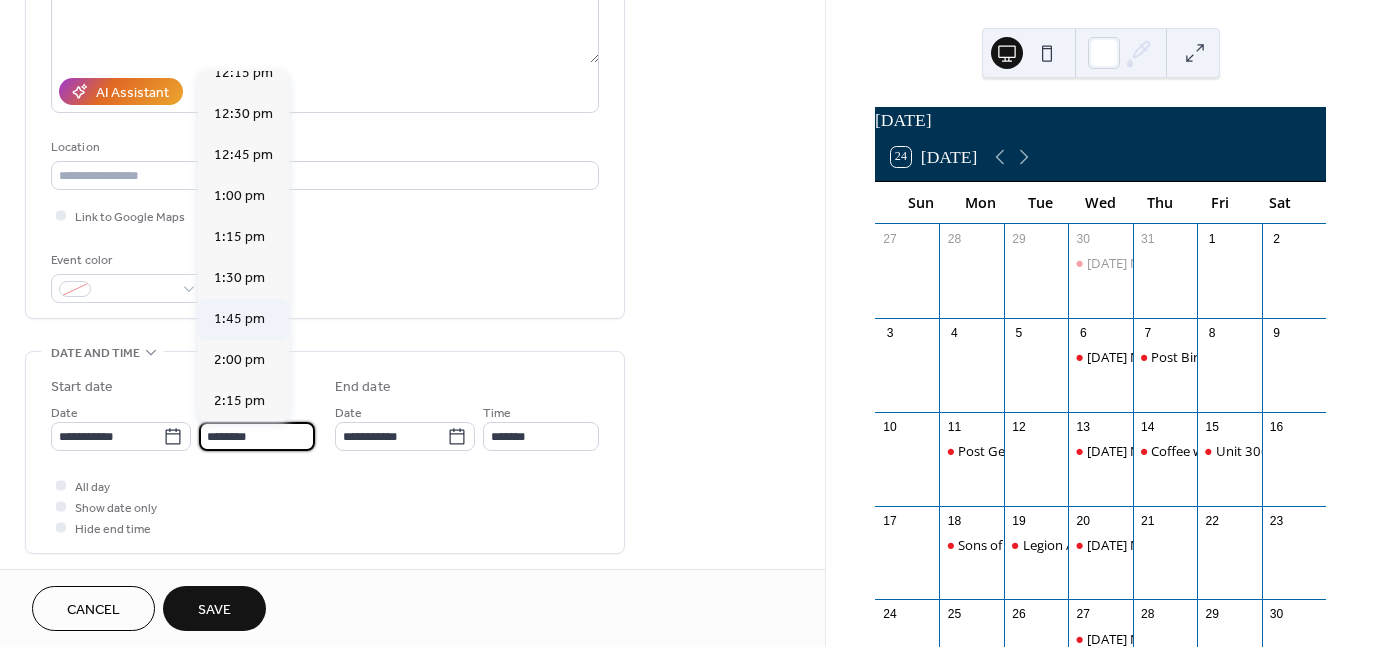 scroll, scrollTop: 1968, scrollLeft: 0, axis: vertical 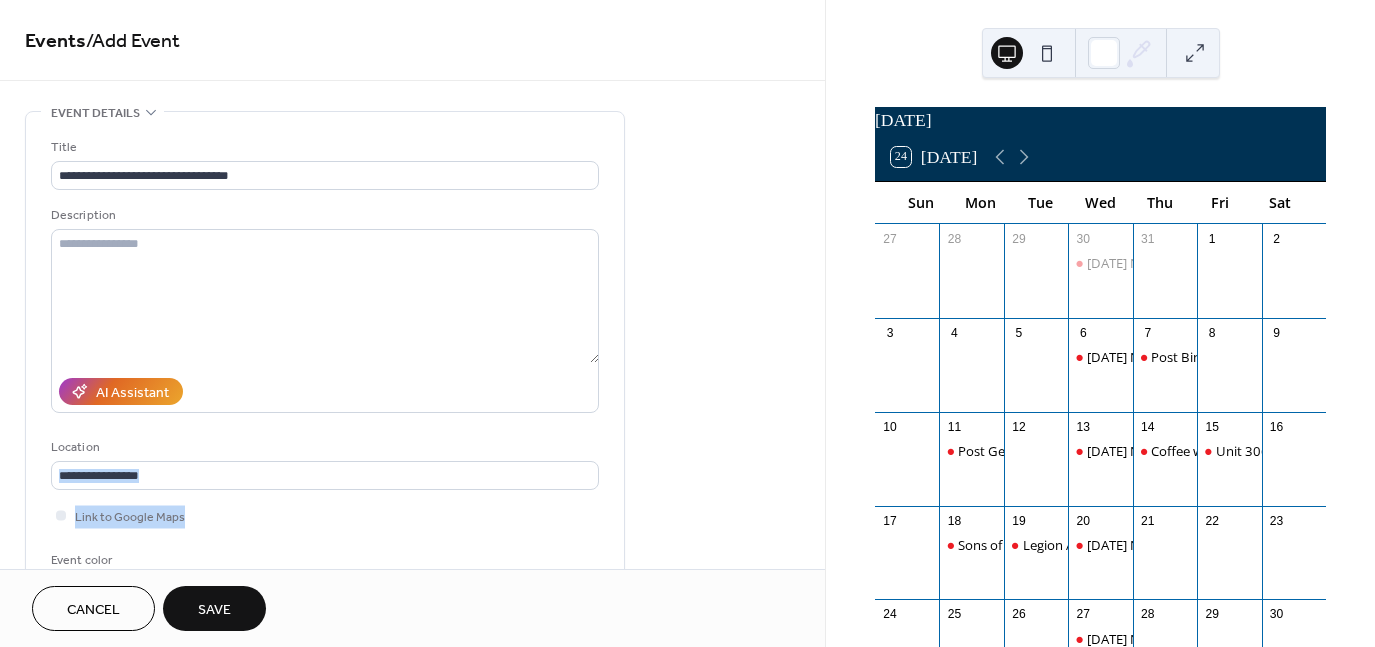 drag, startPoint x: 395, startPoint y: 522, endPoint x: 506, endPoint y: 537, distance: 112.00893 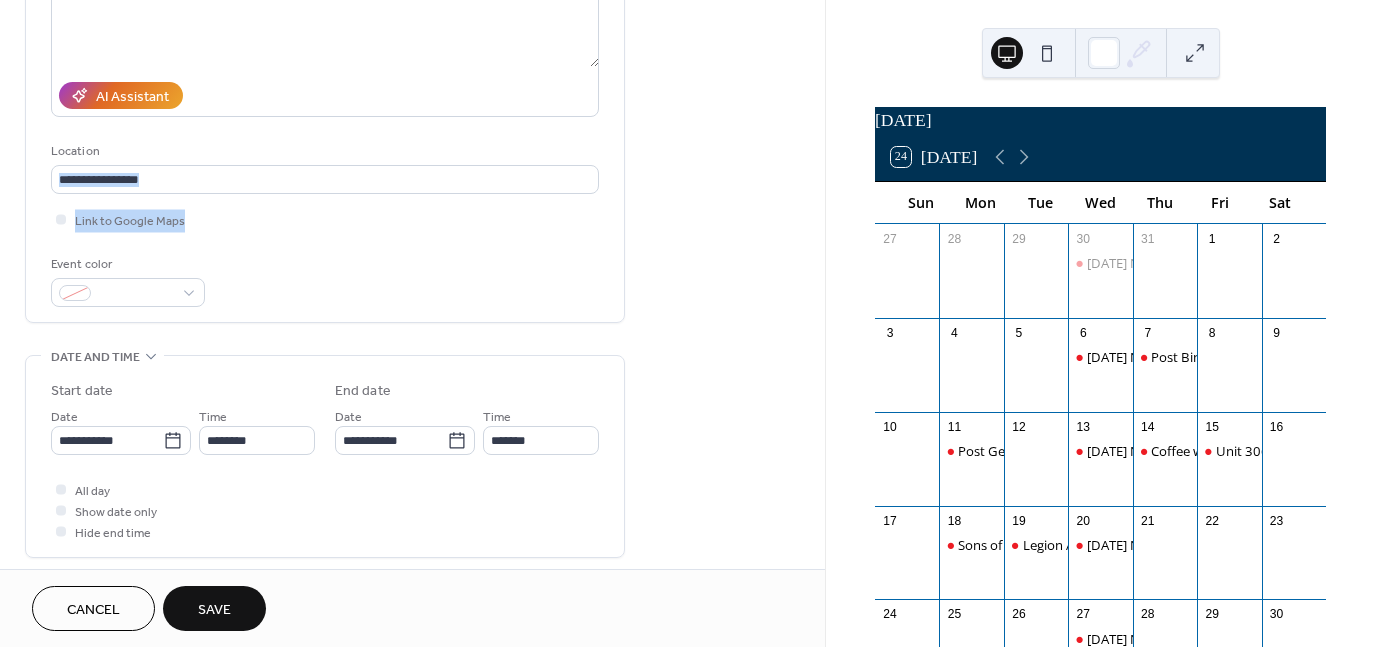 scroll, scrollTop: 300, scrollLeft: 0, axis: vertical 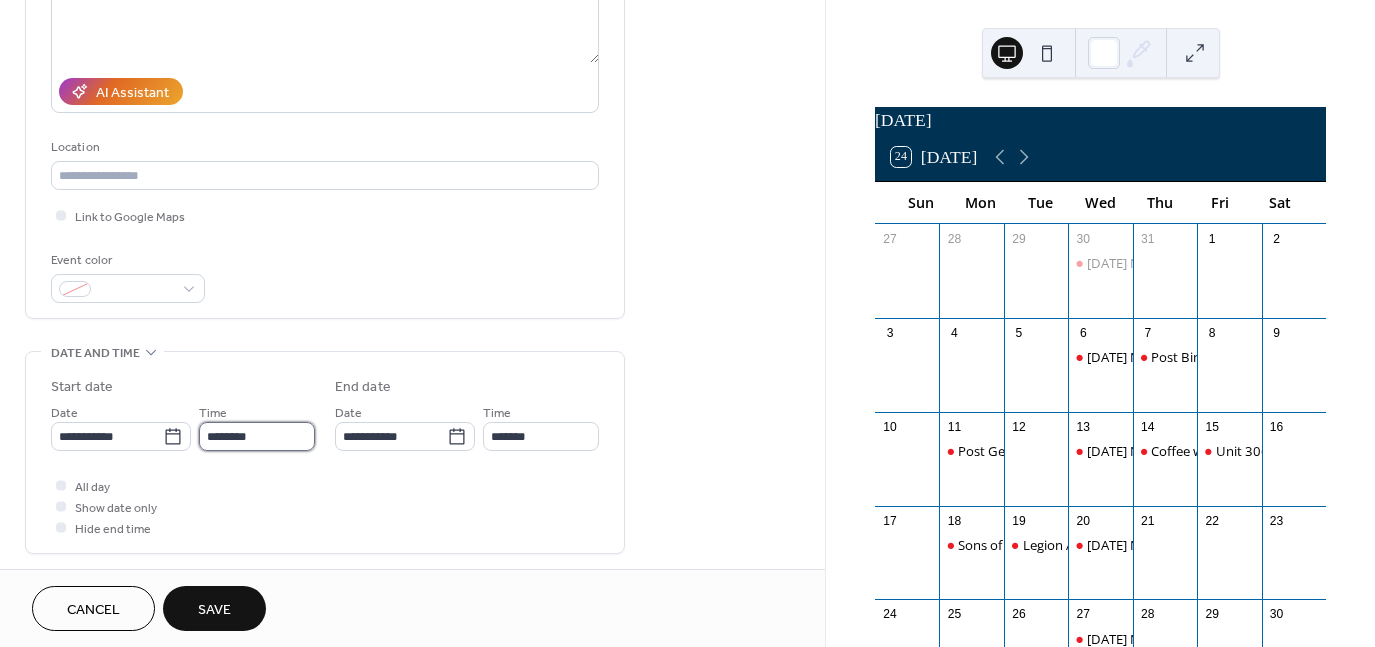 click on "********" at bounding box center (257, 436) 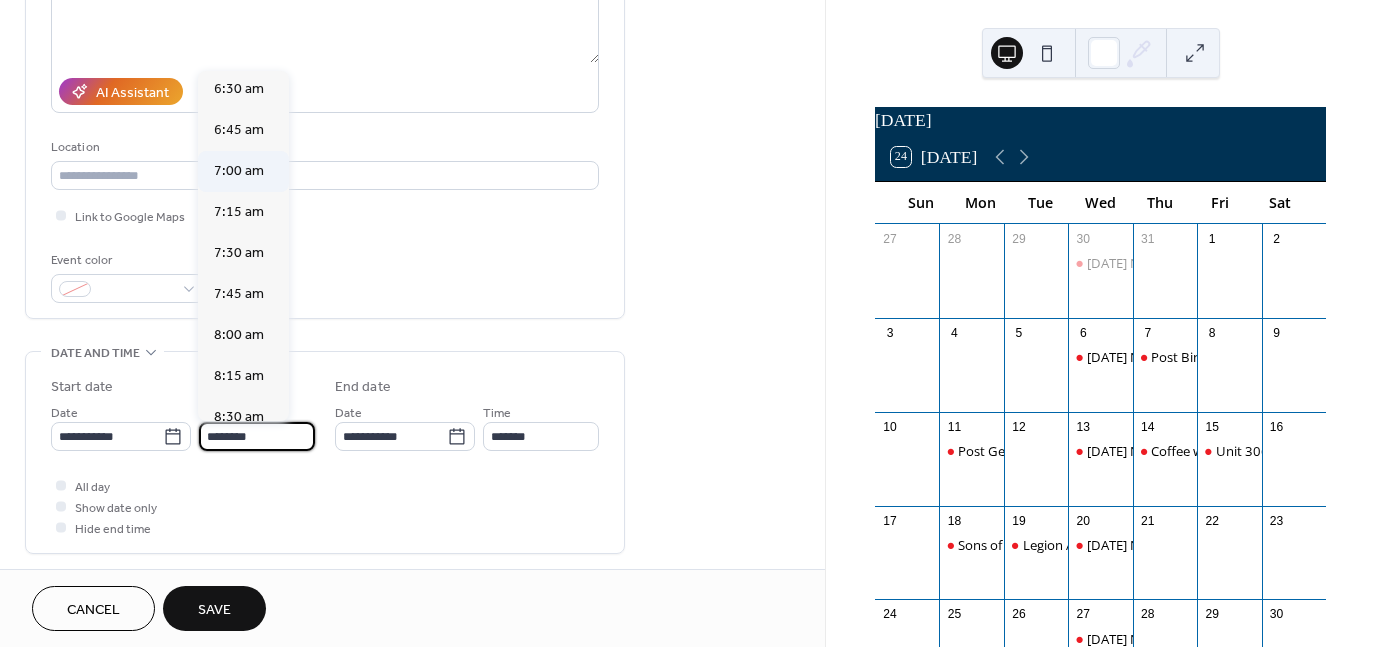 scroll, scrollTop: 968, scrollLeft: 0, axis: vertical 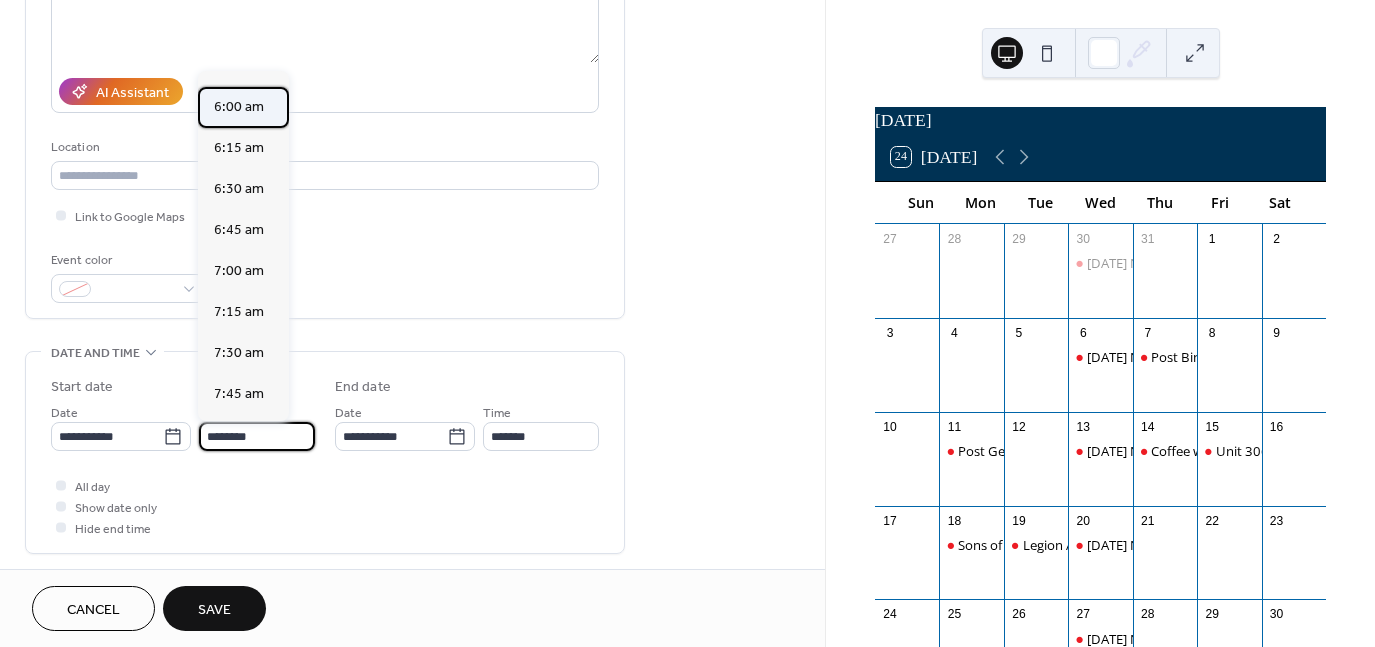 click on "6:00 am" at bounding box center (239, 107) 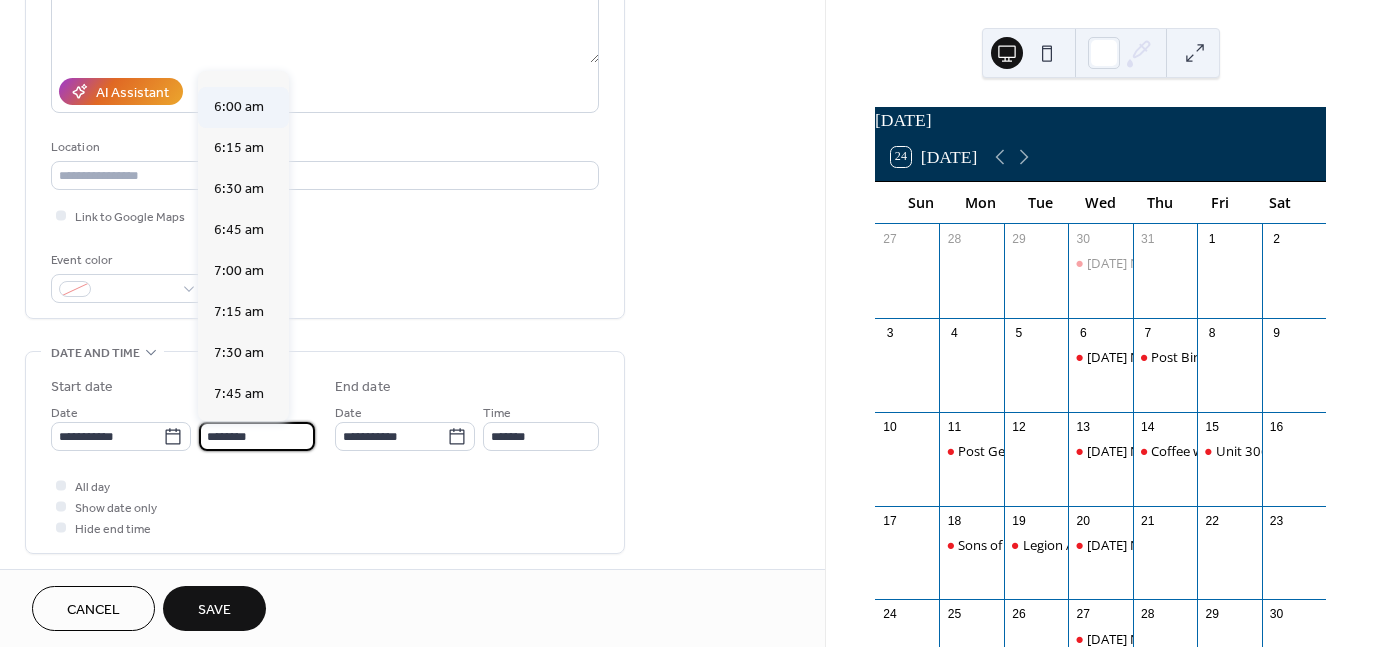 type on "*******" 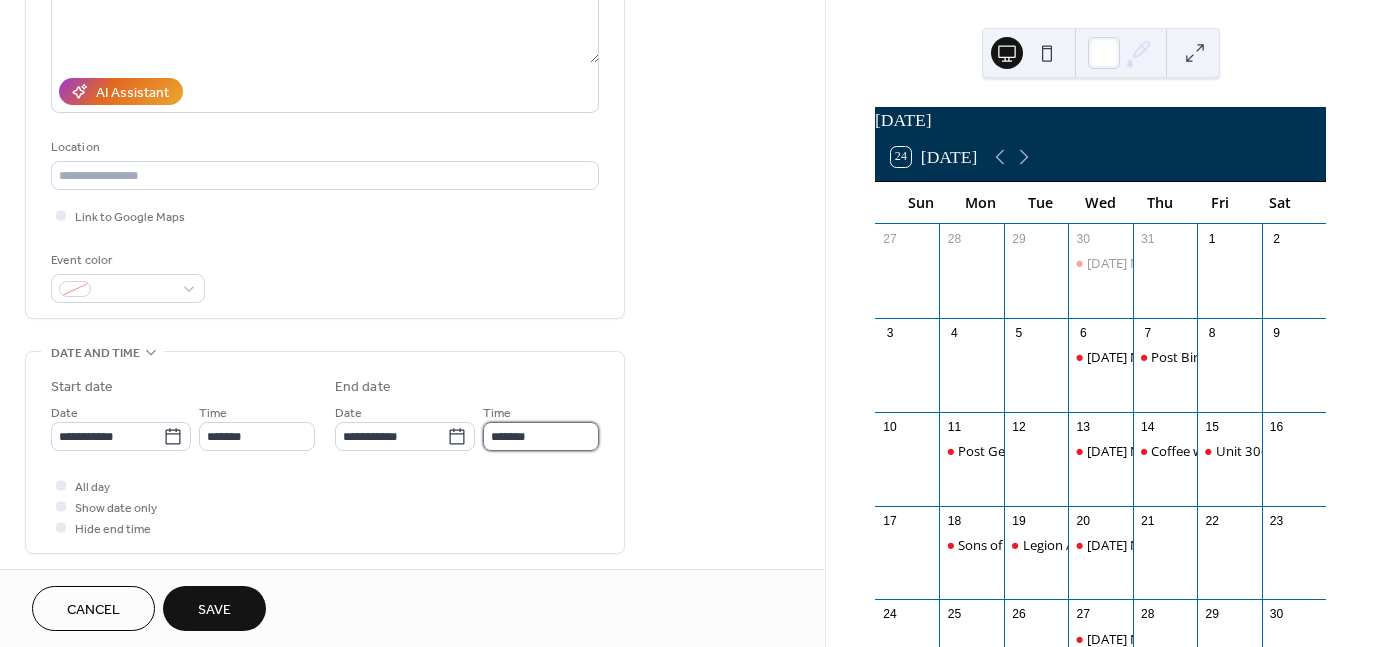 click on "*******" at bounding box center [541, 436] 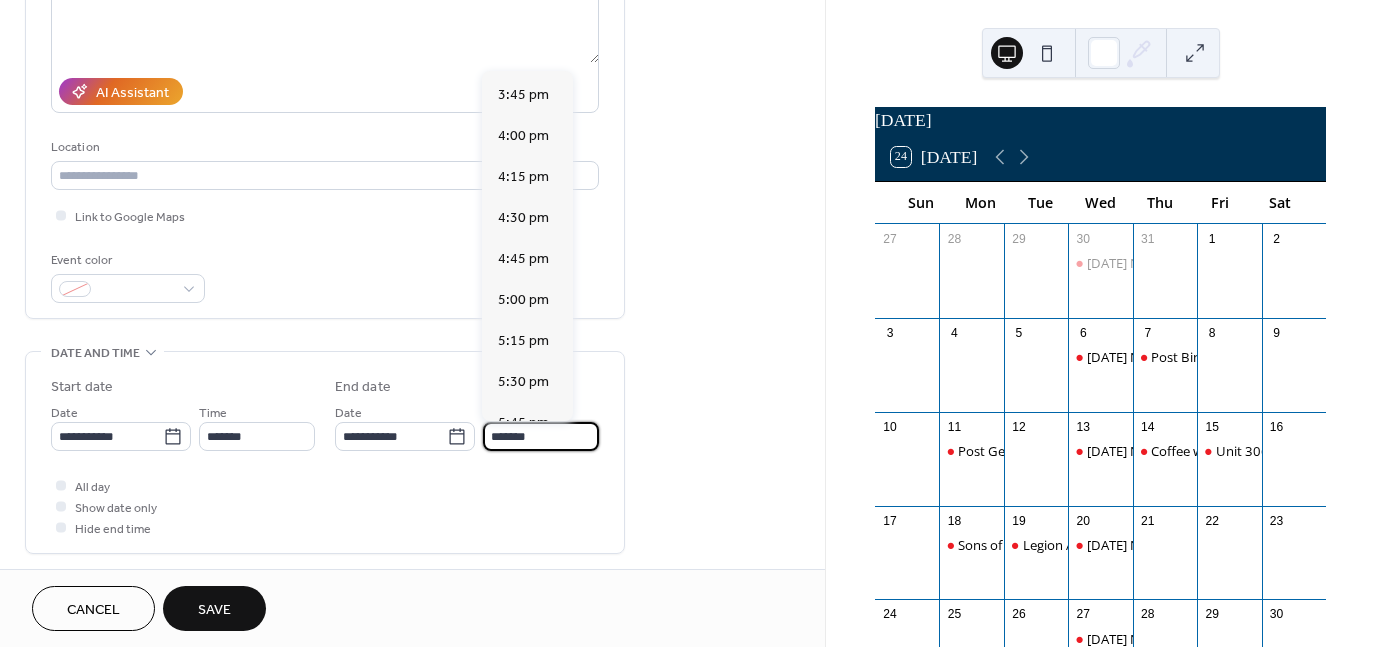 scroll, scrollTop: 1600, scrollLeft: 0, axis: vertical 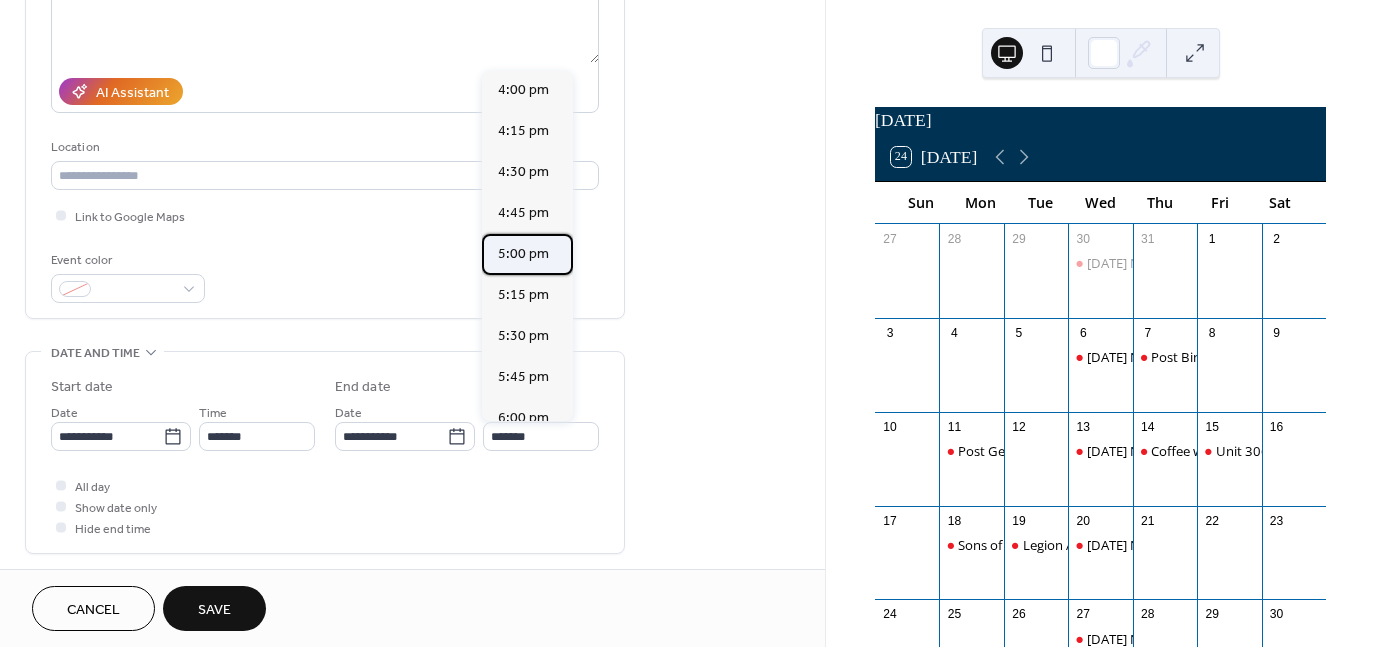 click on "5:00 pm" at bounding box center [523, 254] 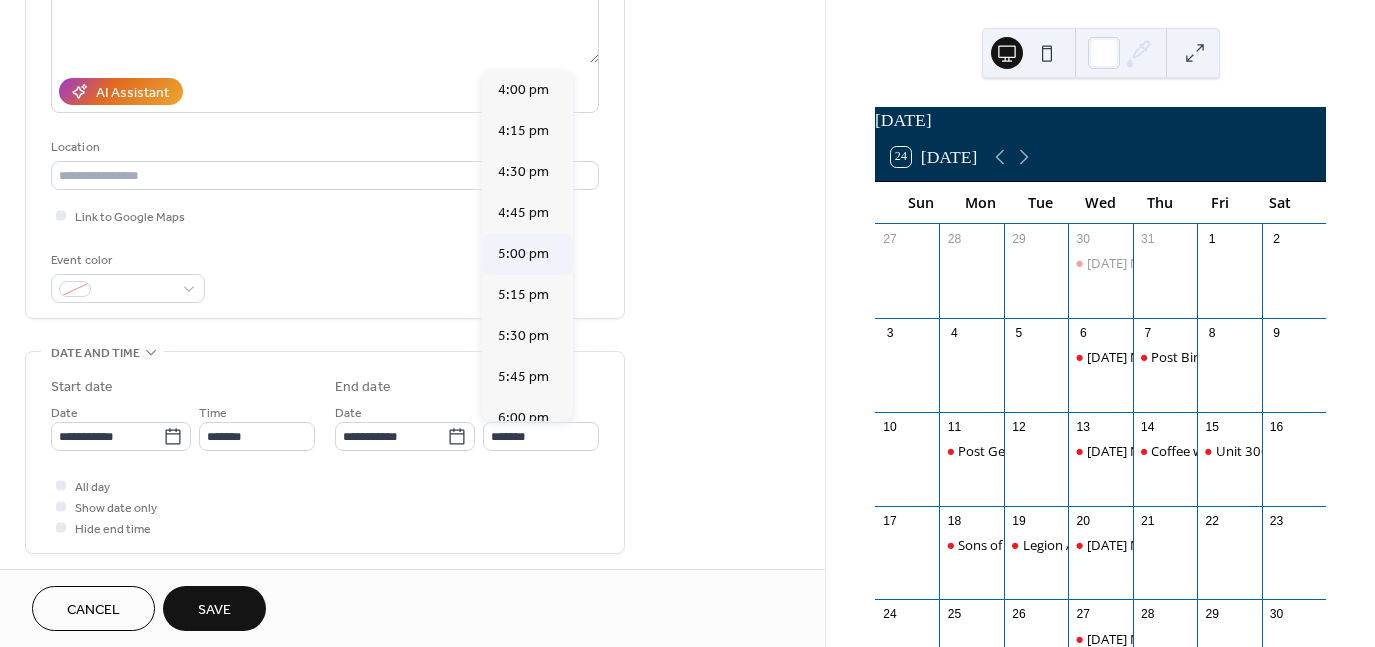 type on "*******" 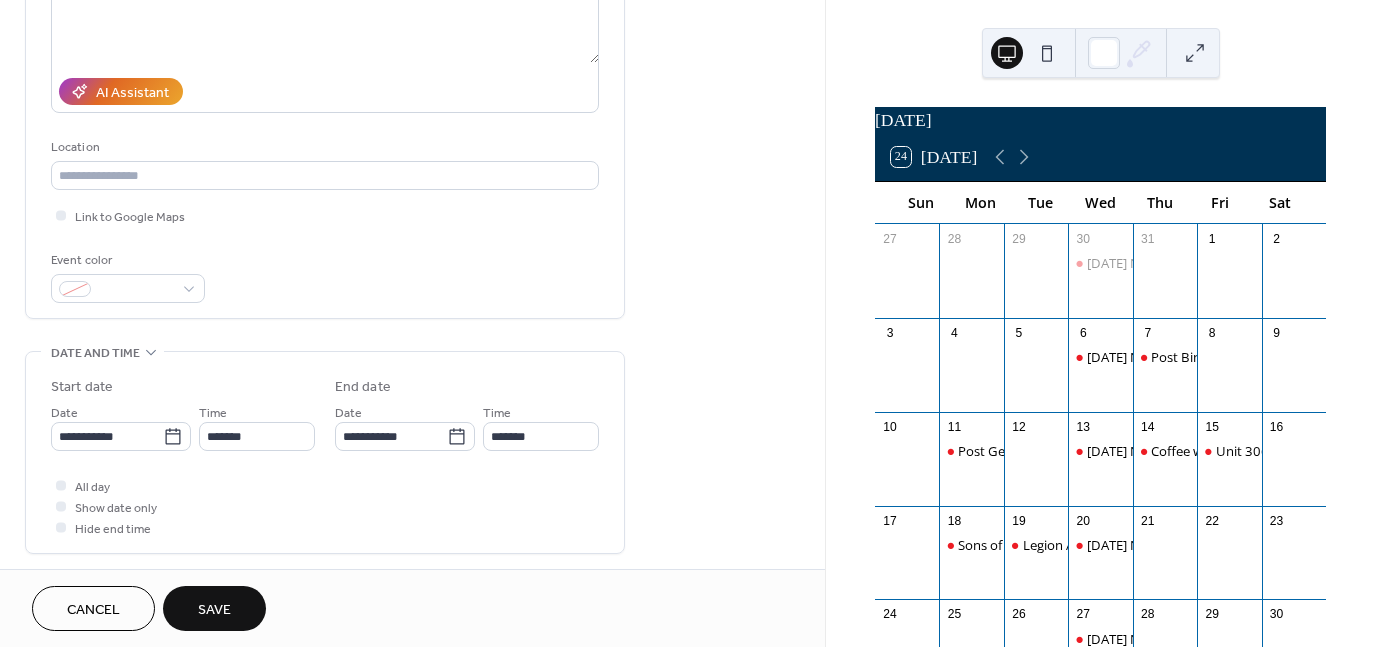 click on "Save" at bounding box center [214, 608] 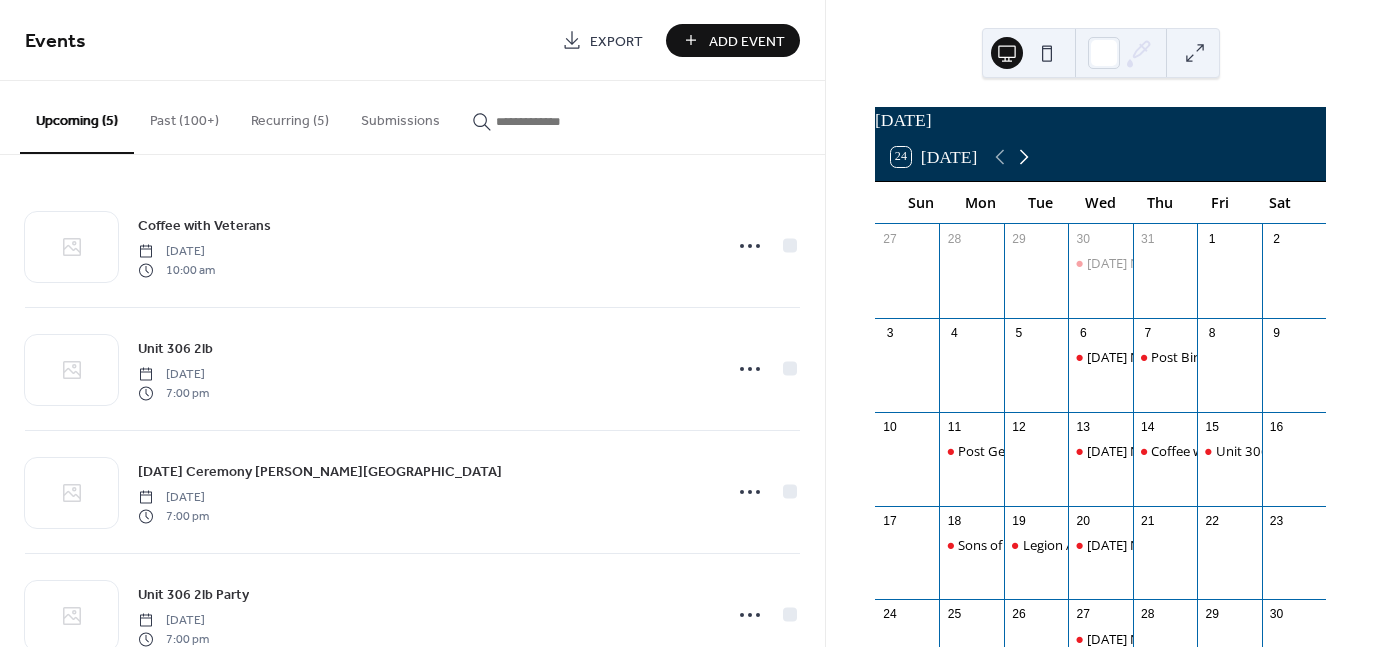 click 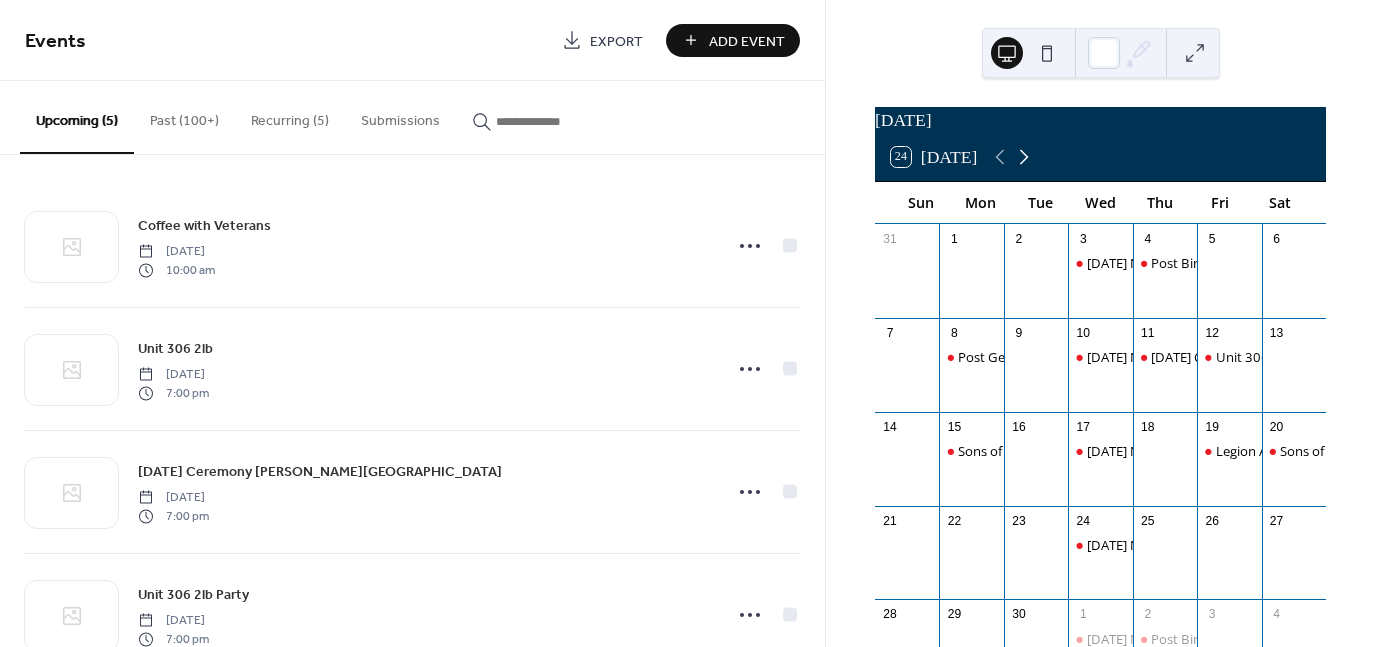 click 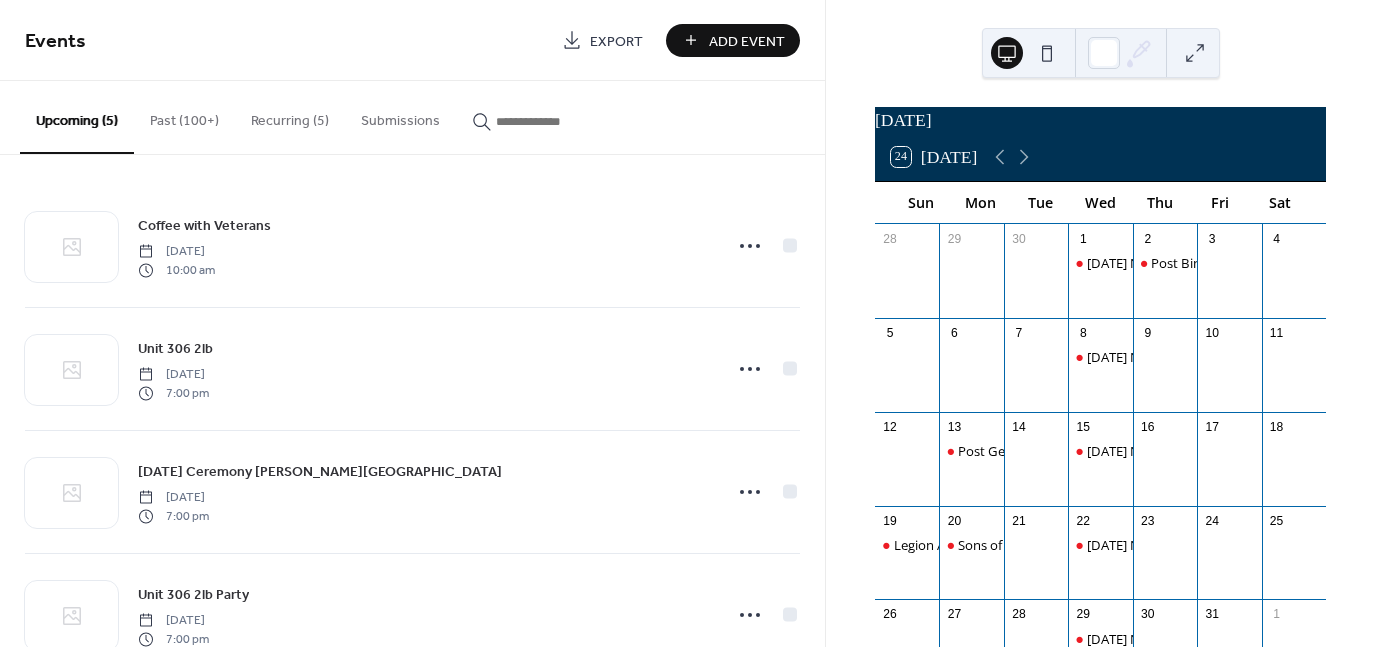 click on "Add Event" at bounding box center [747, 41] 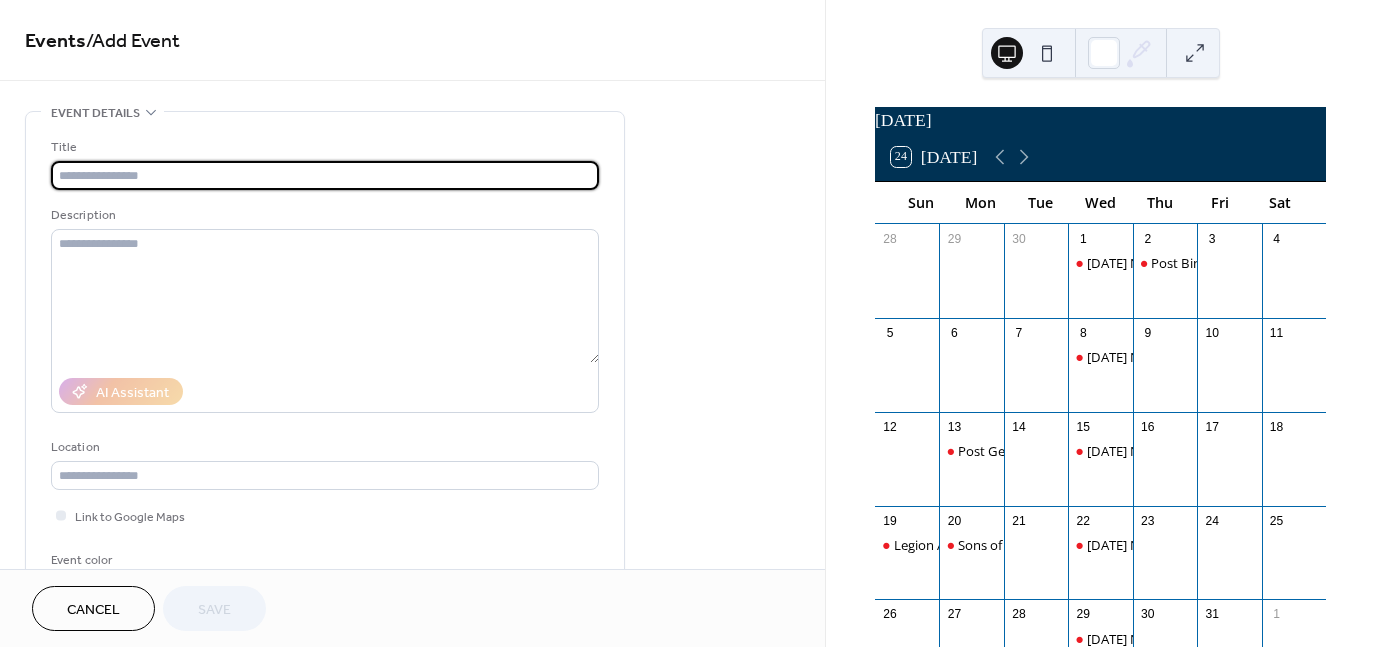click at bounding box center [325, 175] 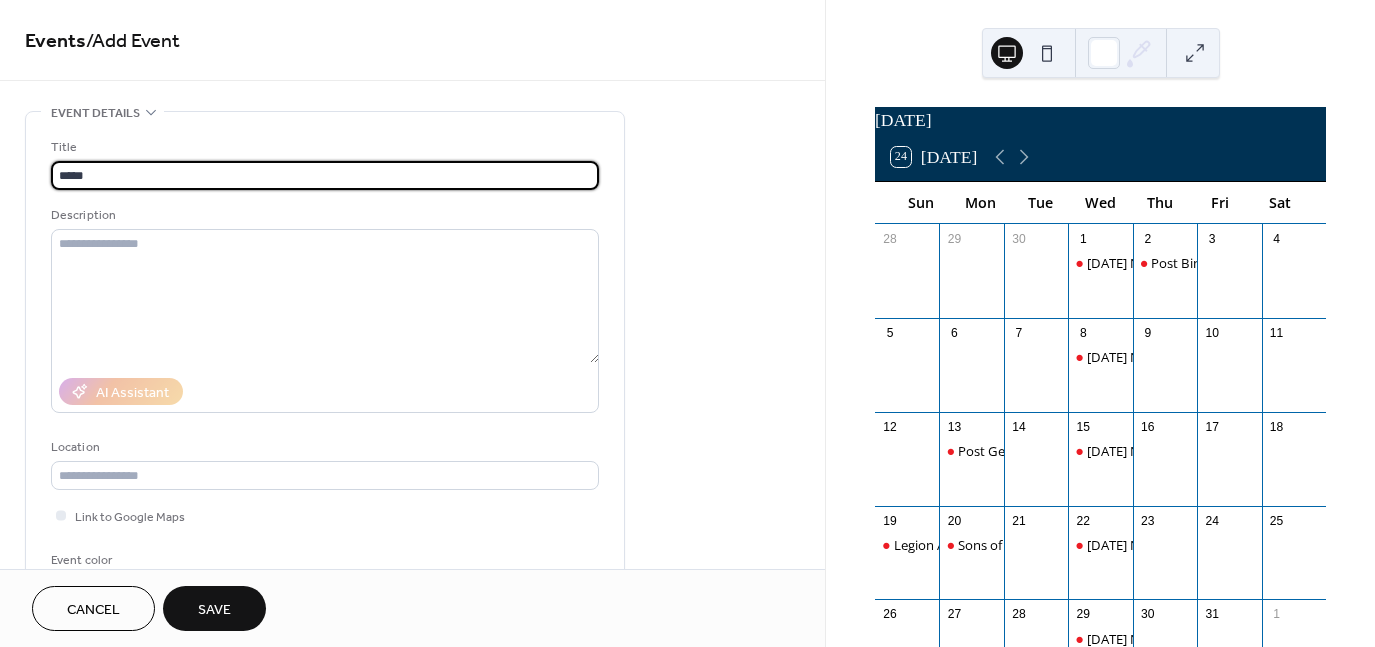 type on "**********" 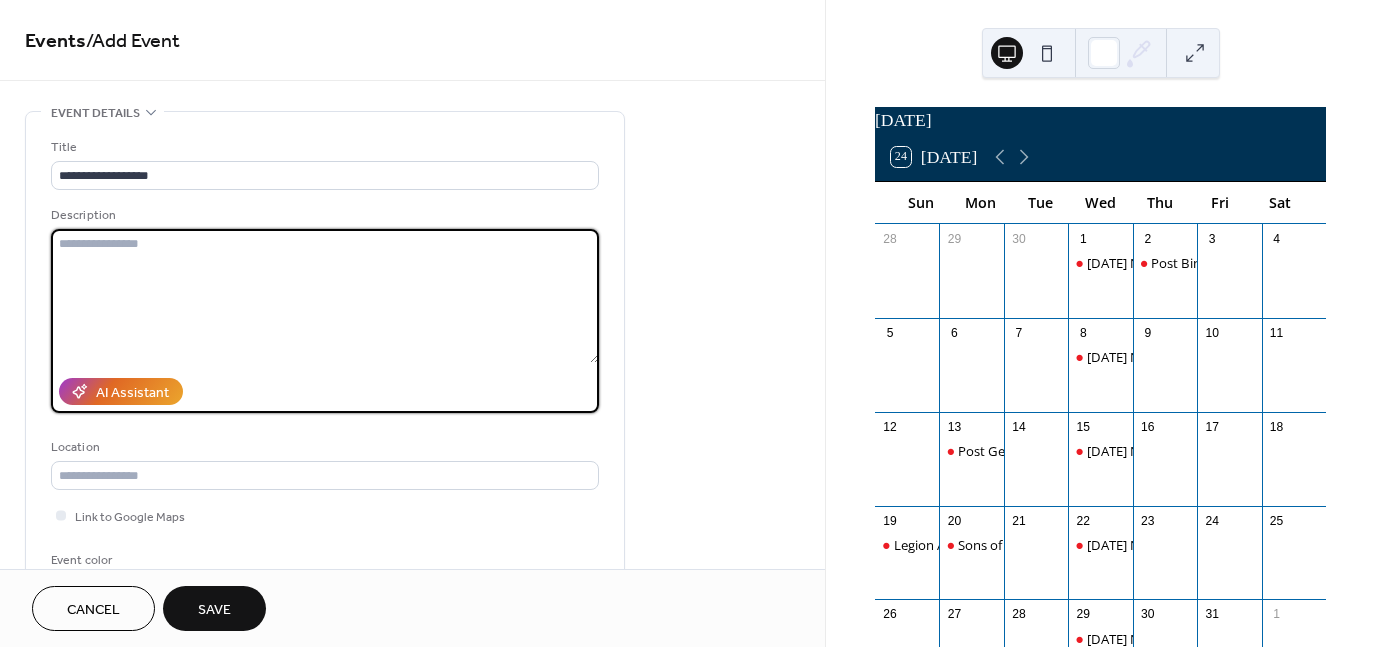 click at bounding box center (325, 296) 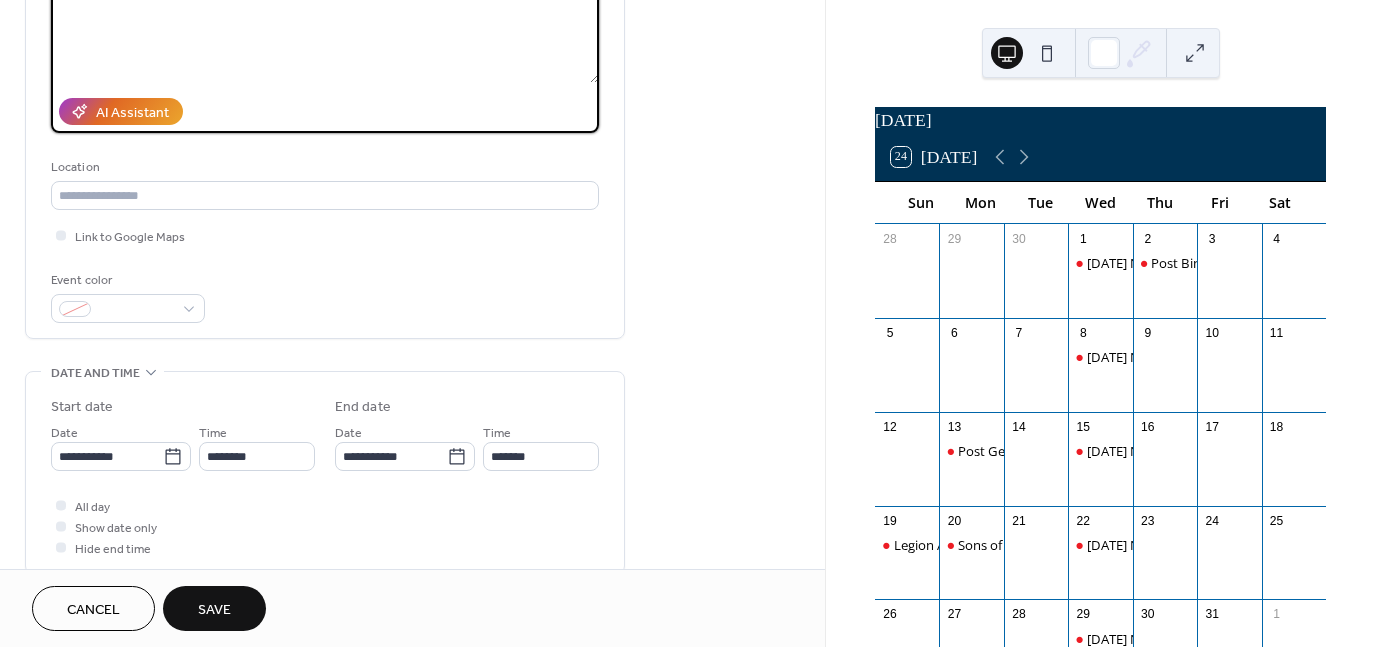scroll, scrollTop: 300, scrollLeft: 0, axis: vertical 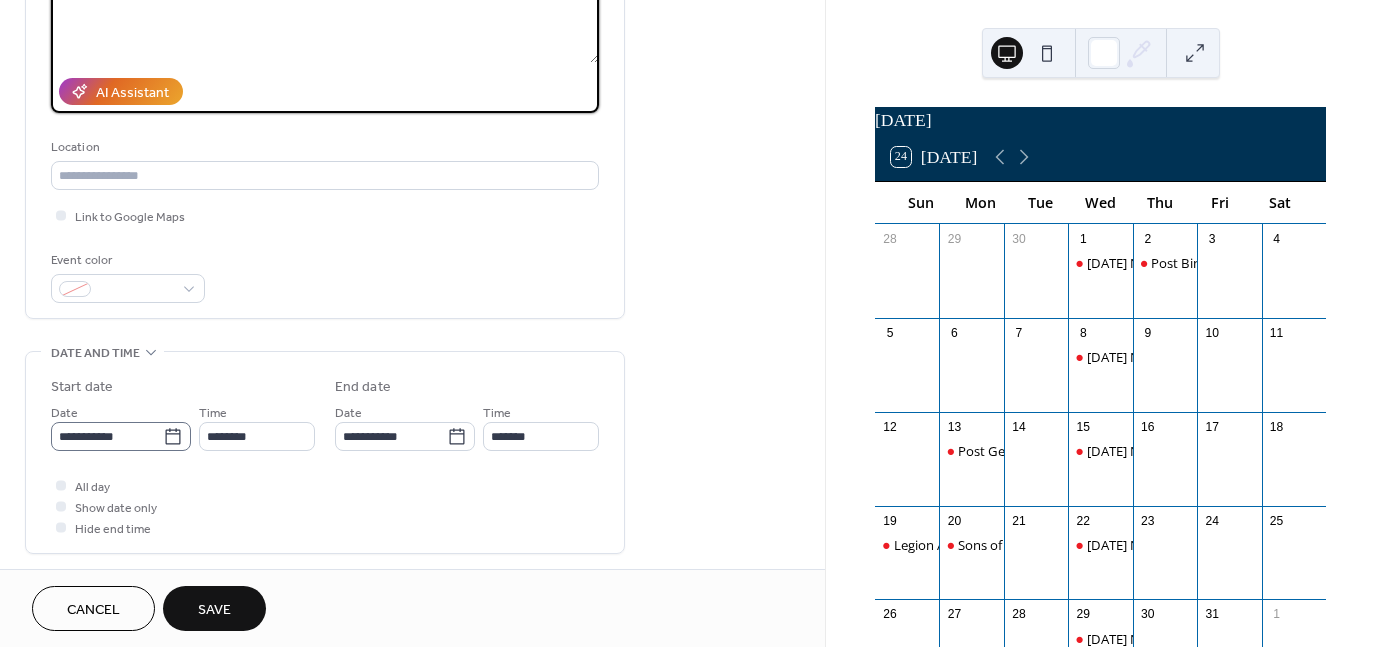 click 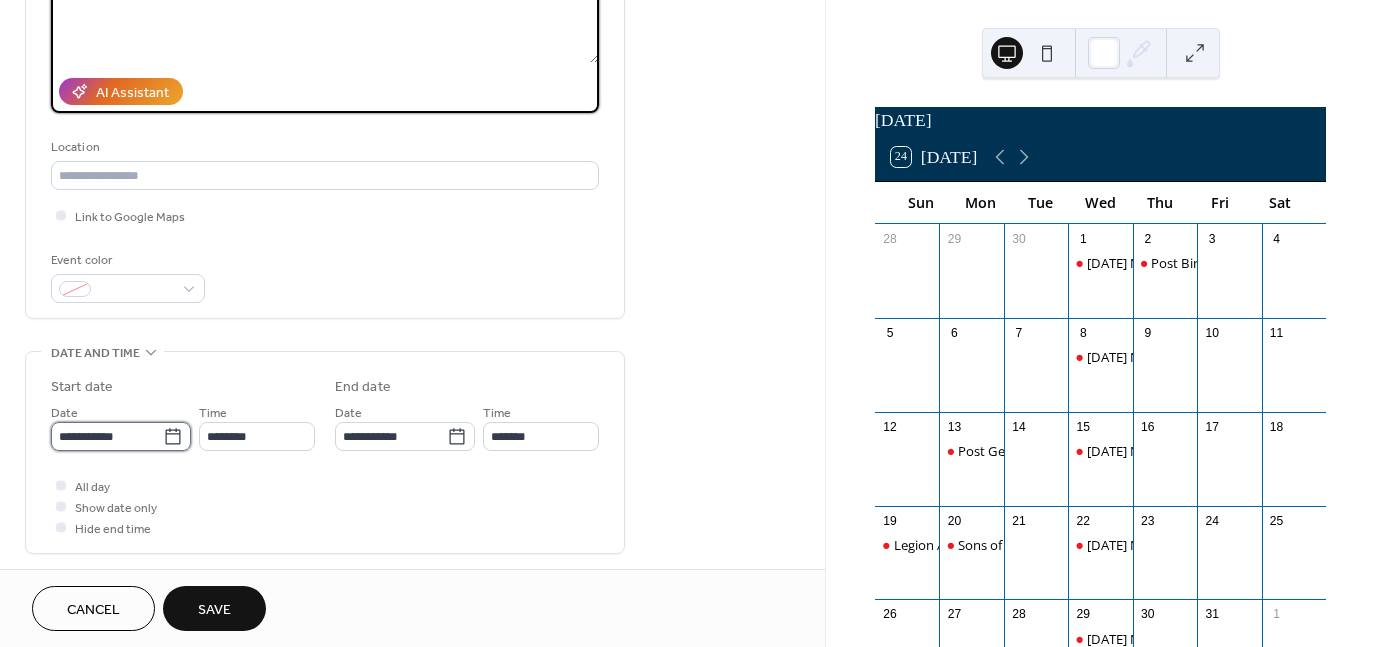 click on "**********" at bounding box center (107, 436) 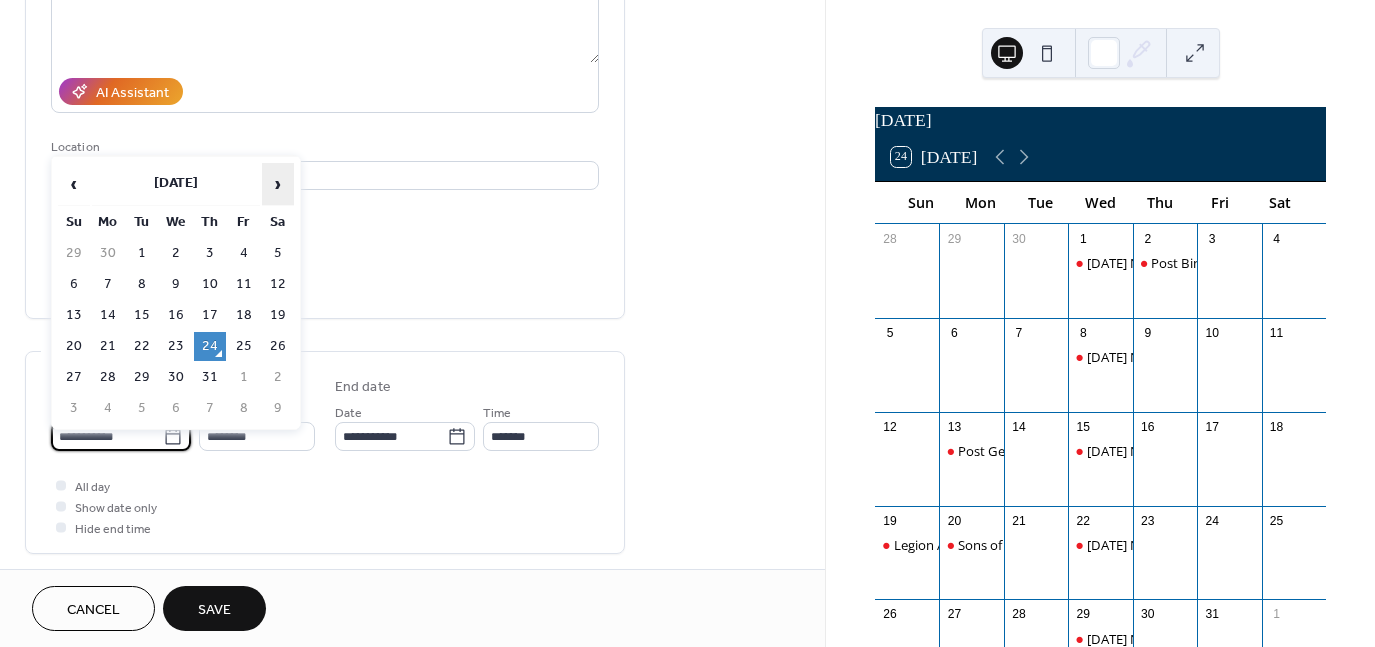 click on "›" at bounding box center (278, 184) 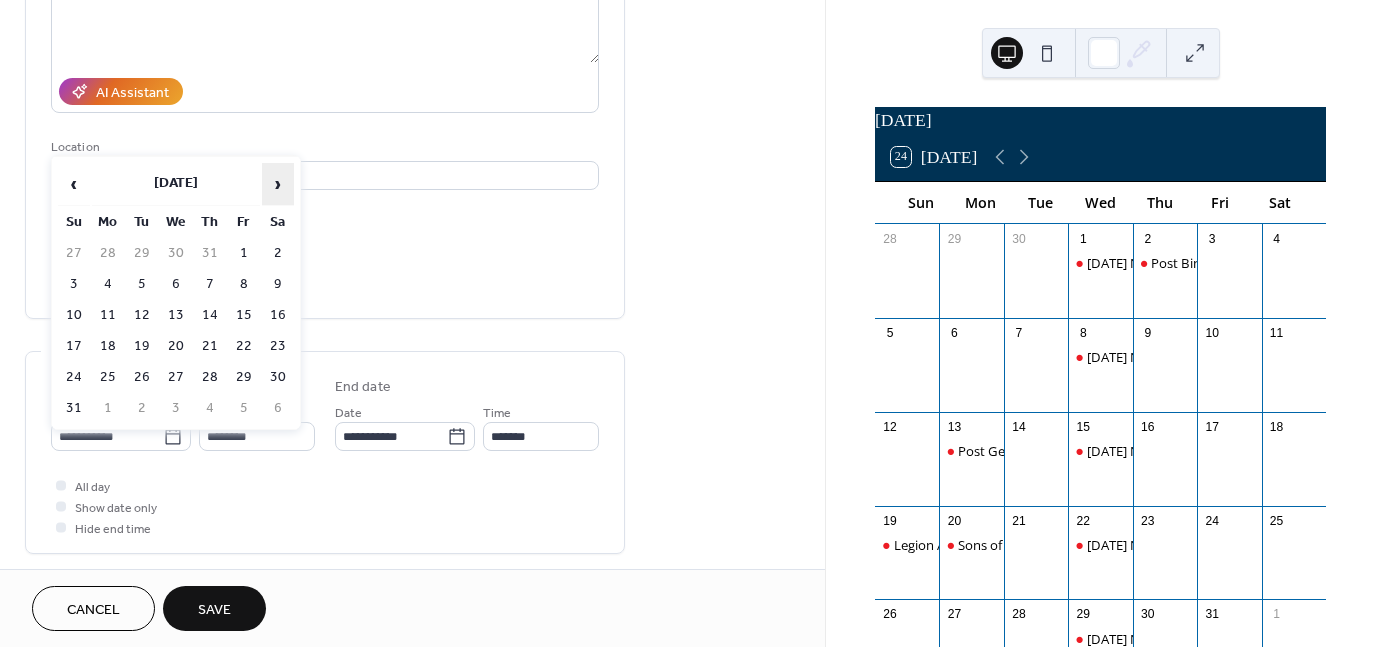 click on "›" at bounding box center (278, 184) 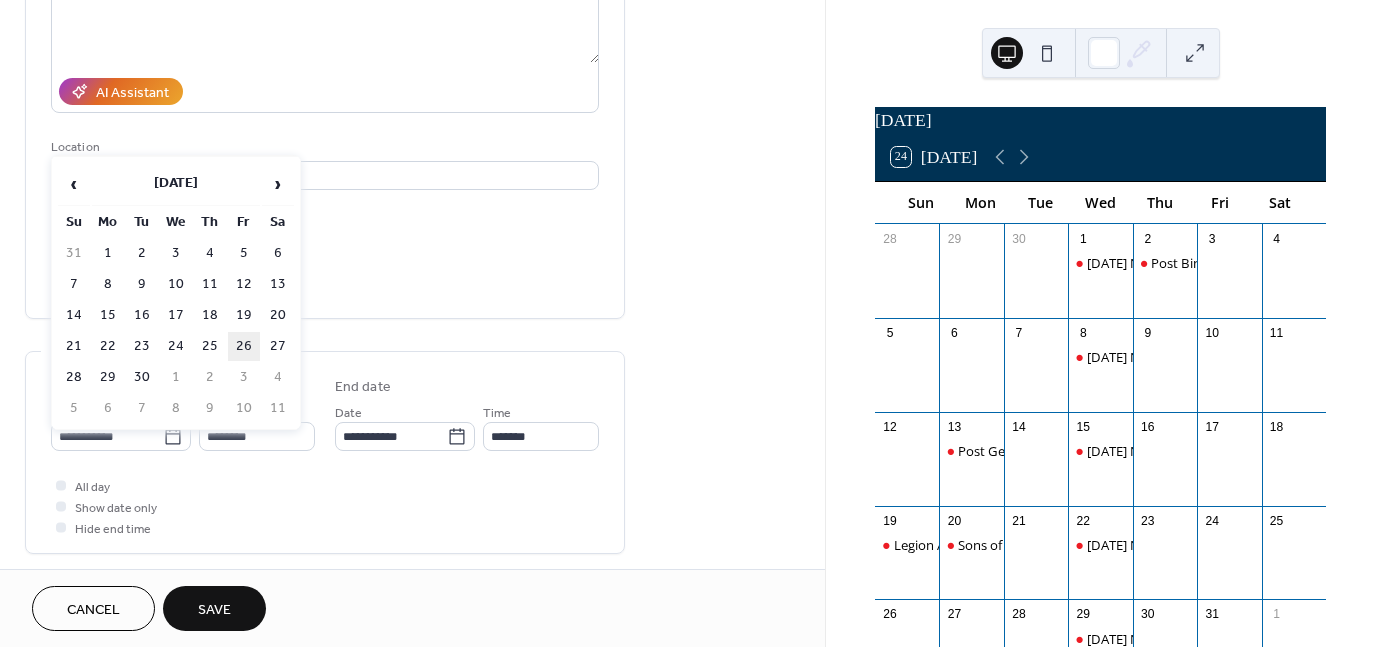 click on "26" at bounding box center (244, 346) 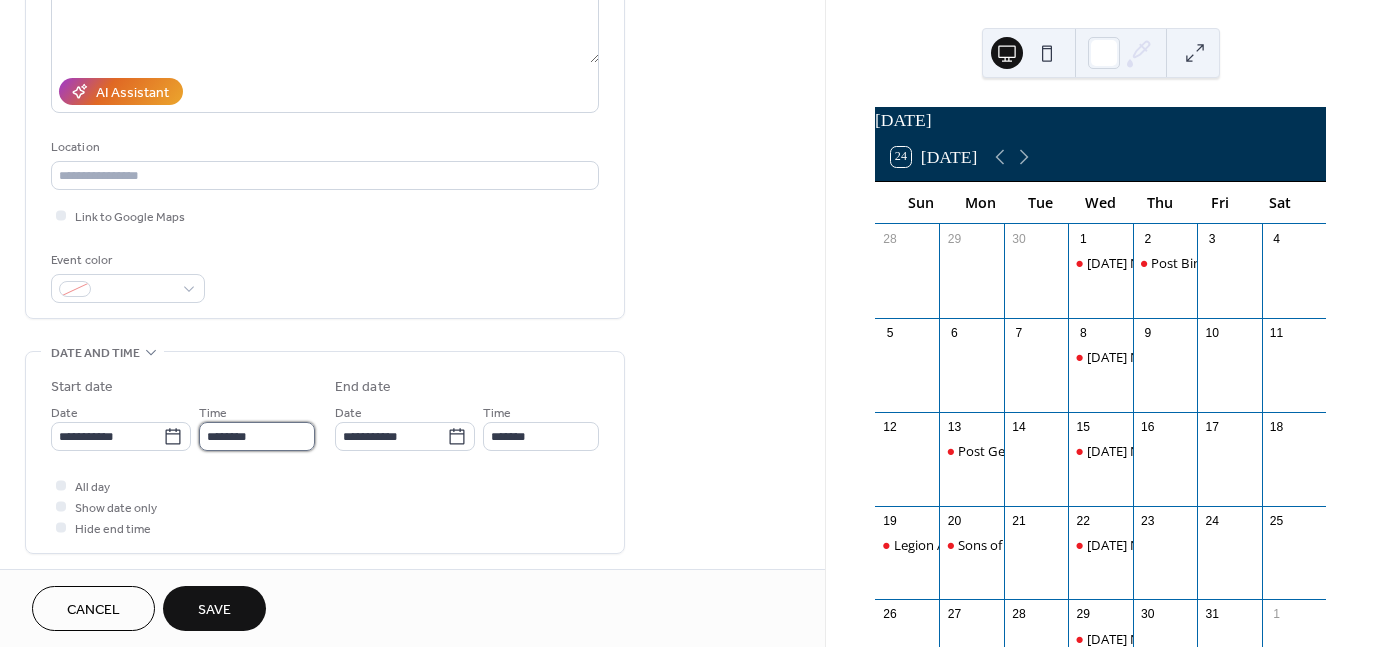 click on "********" at bounding box center (257, 436) 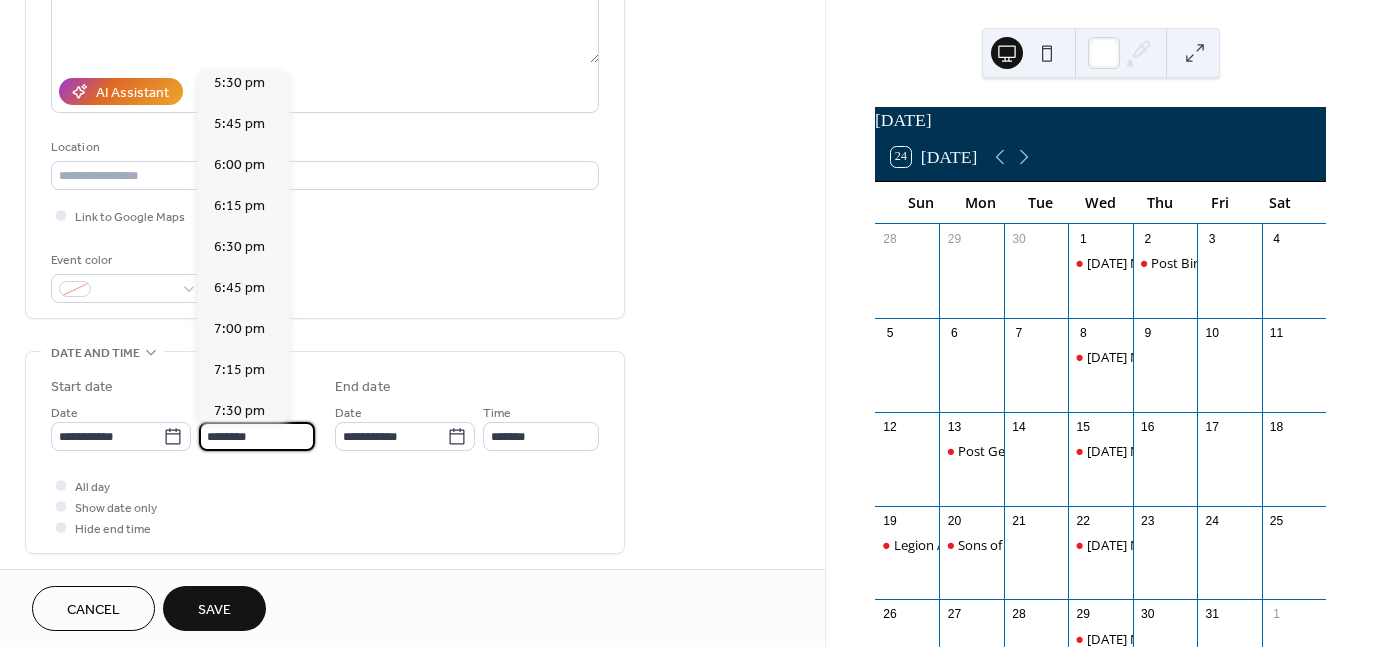 scroll, scrollTop: 2968, scrollLeft: 0, axis: vertical 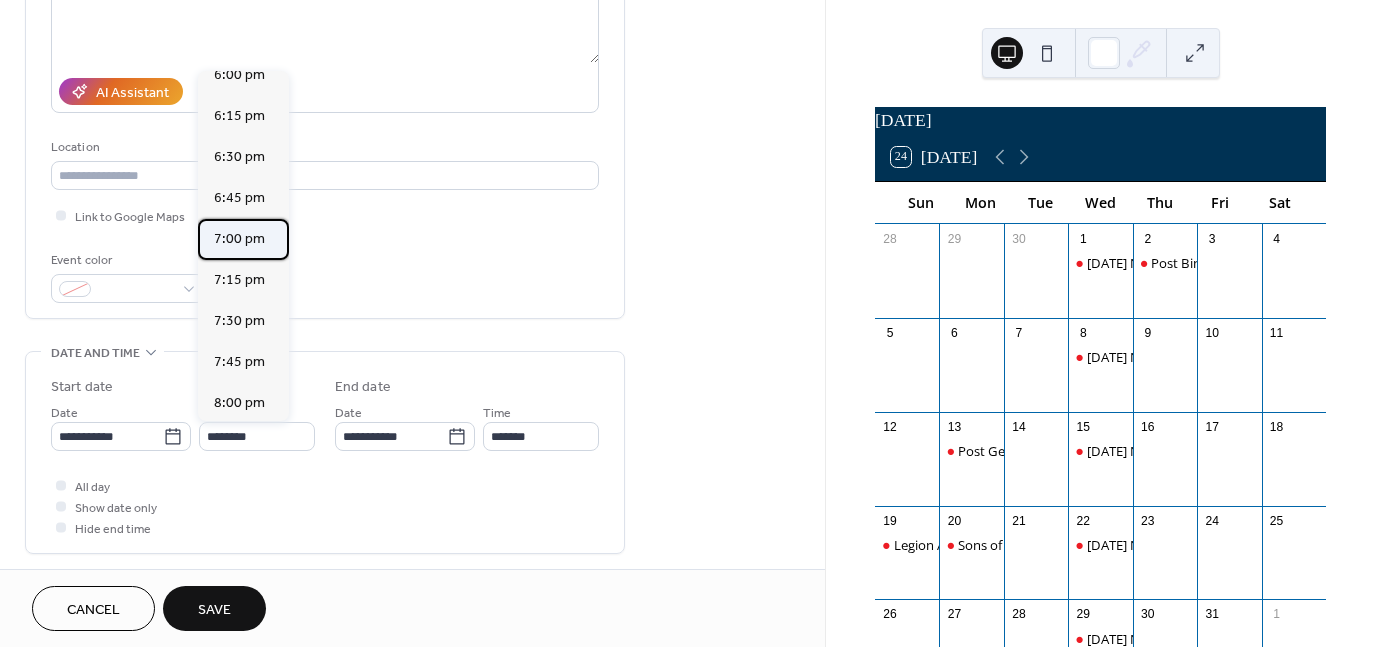 click on "7:00 pm" at bounding box center (239, 239) 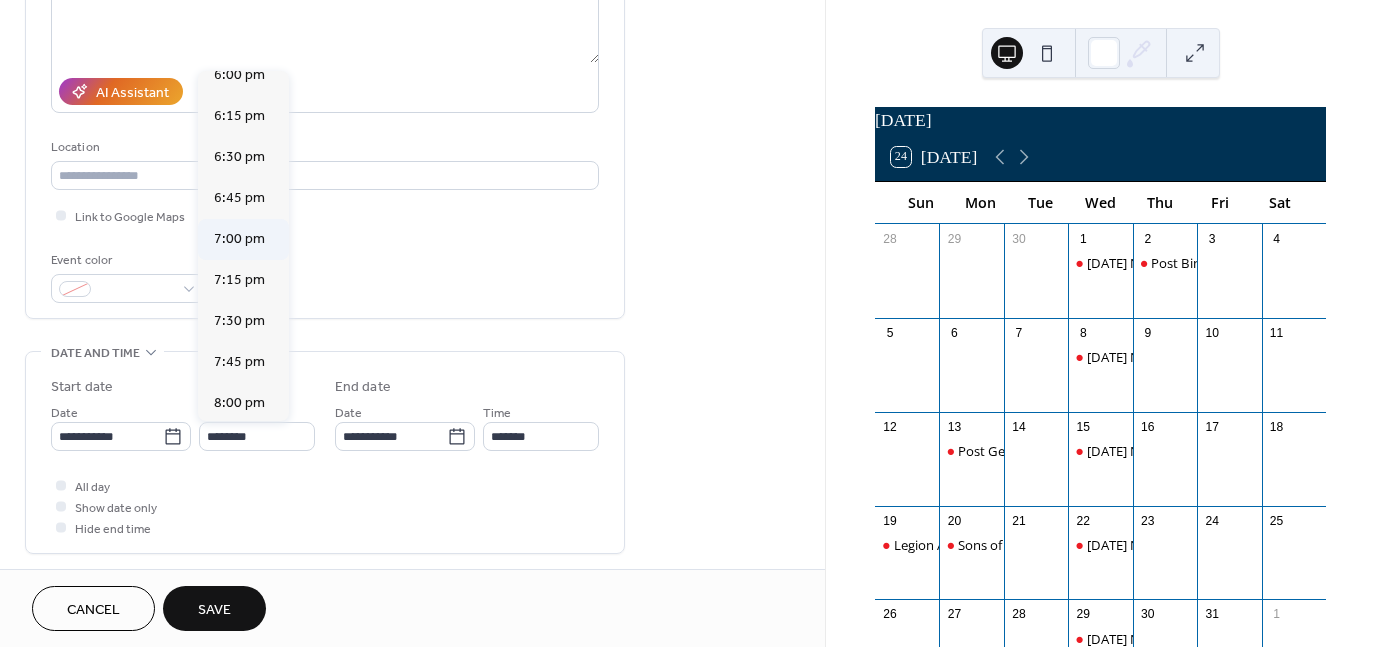 type on "*******" 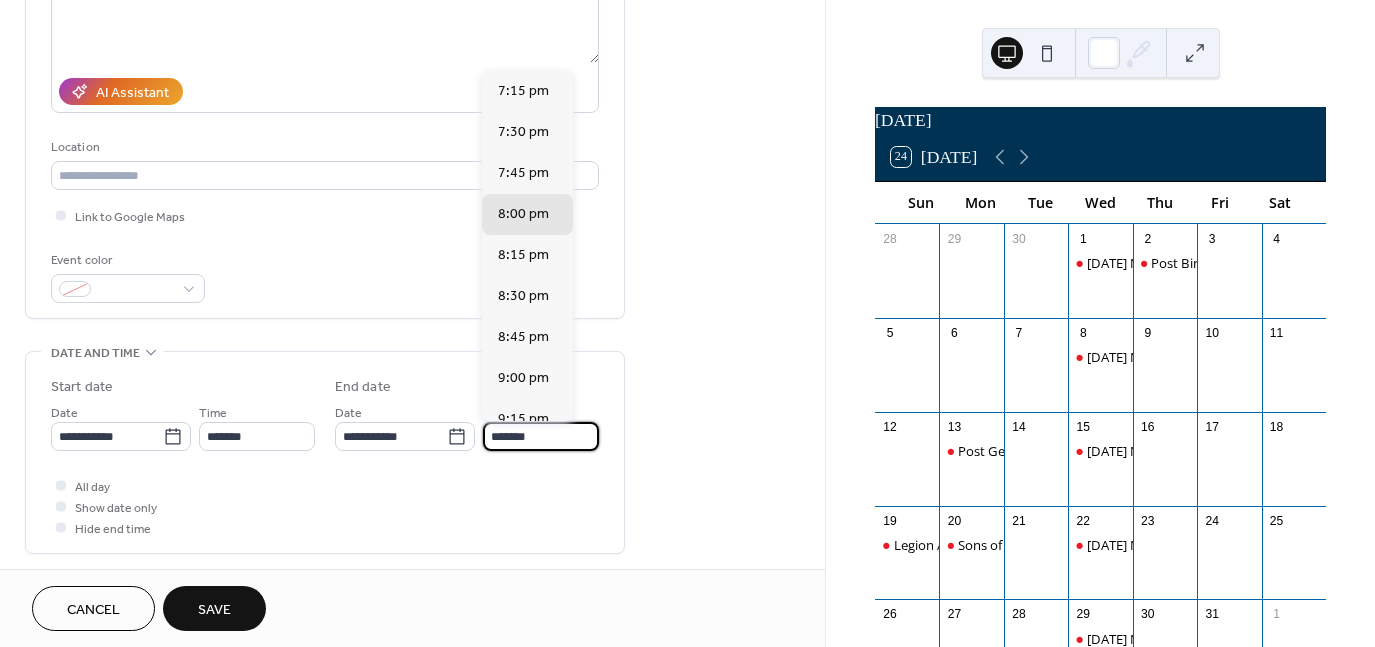 click on "*******" at bounding box center [541, 436] 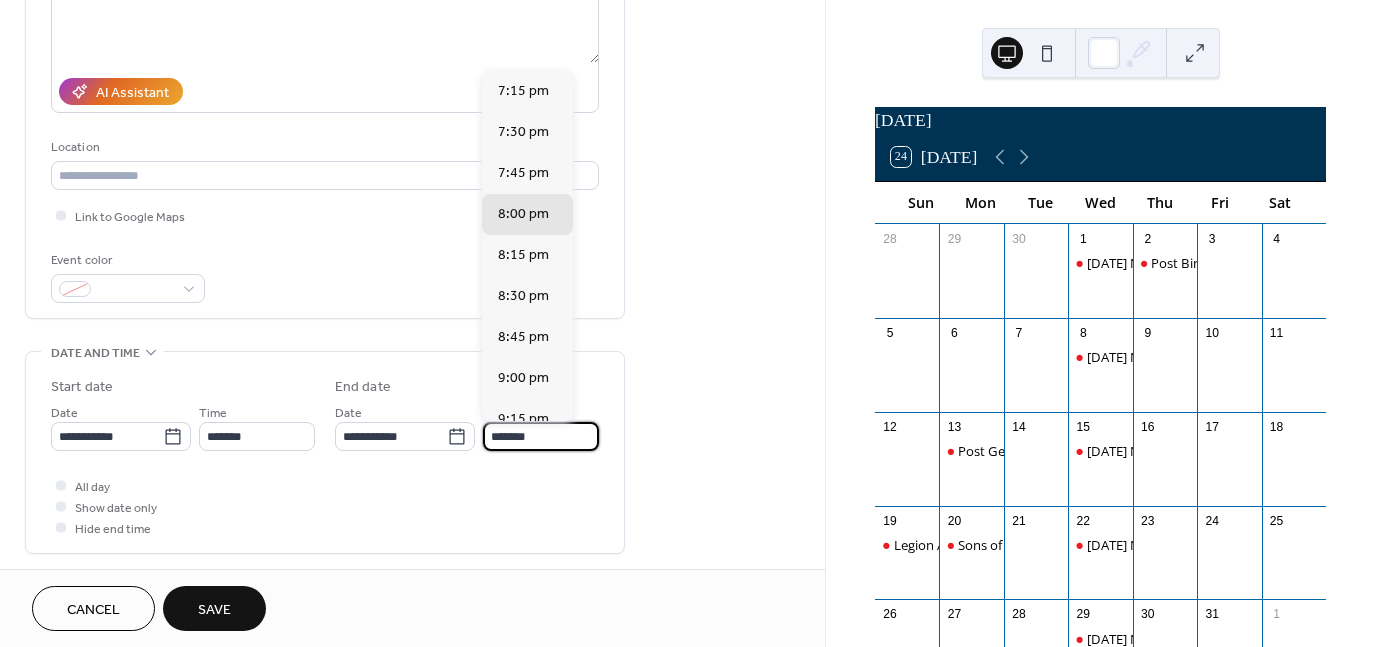 click on "*******" at bounding box center [541, 436] 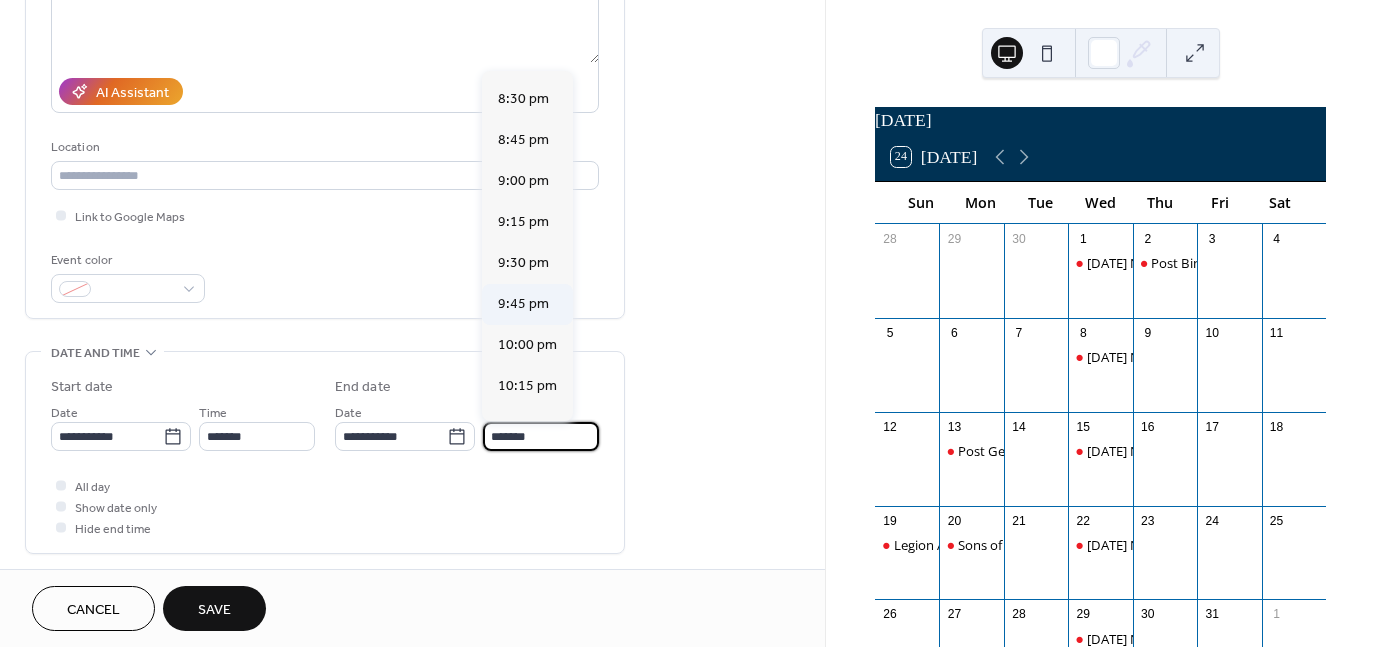 scroll, scrollTop: 200, scrollLeft: 0, axis: vertical 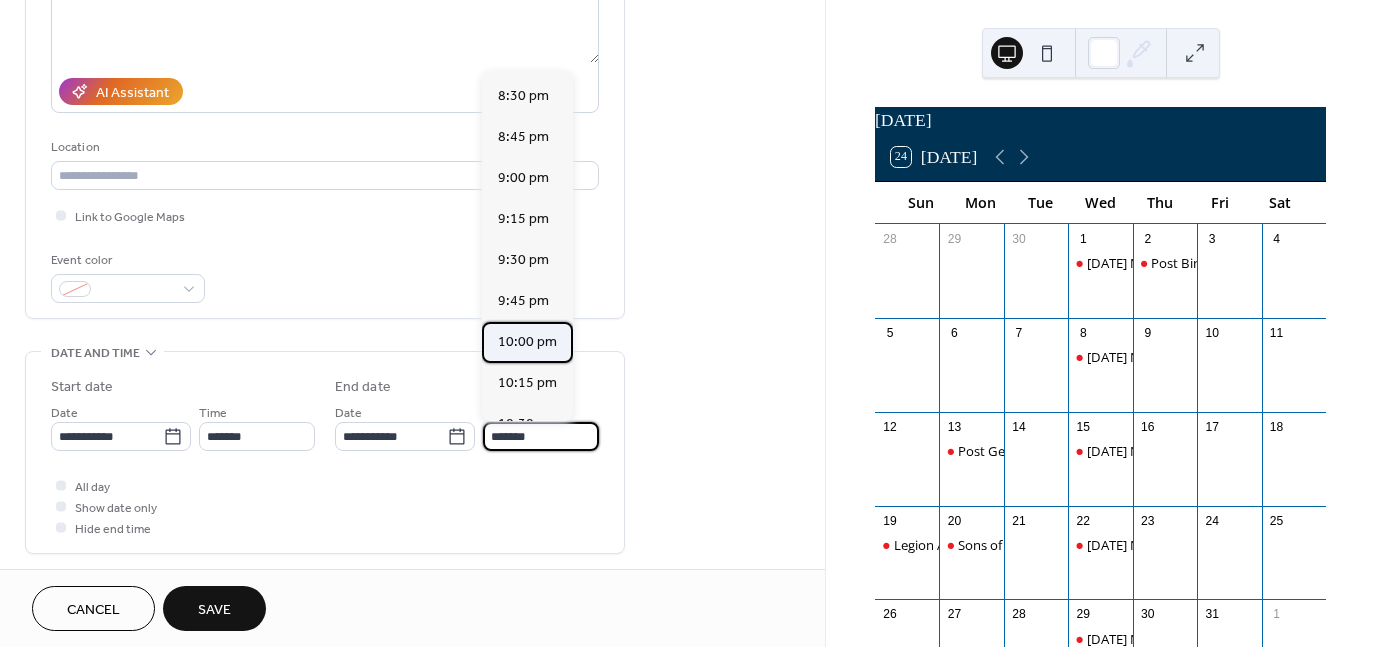 click on "10:00 pm" at bounding box center [527, 342] 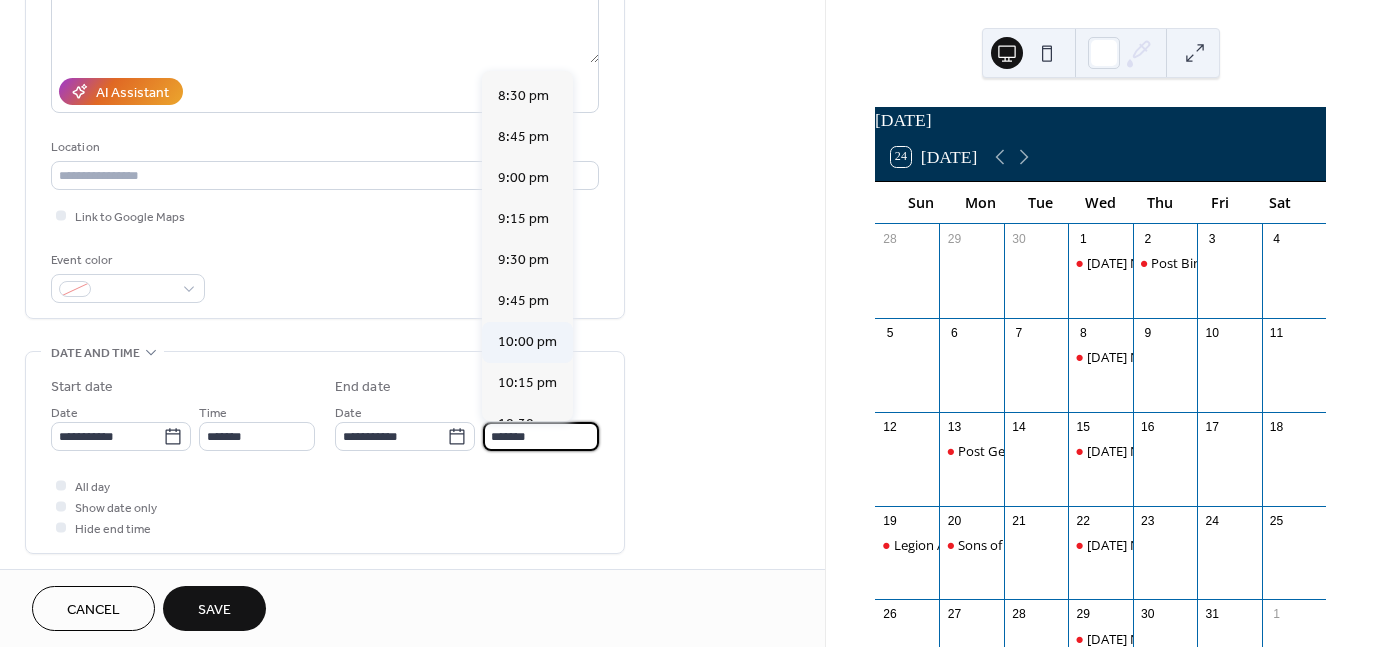 type on "********" 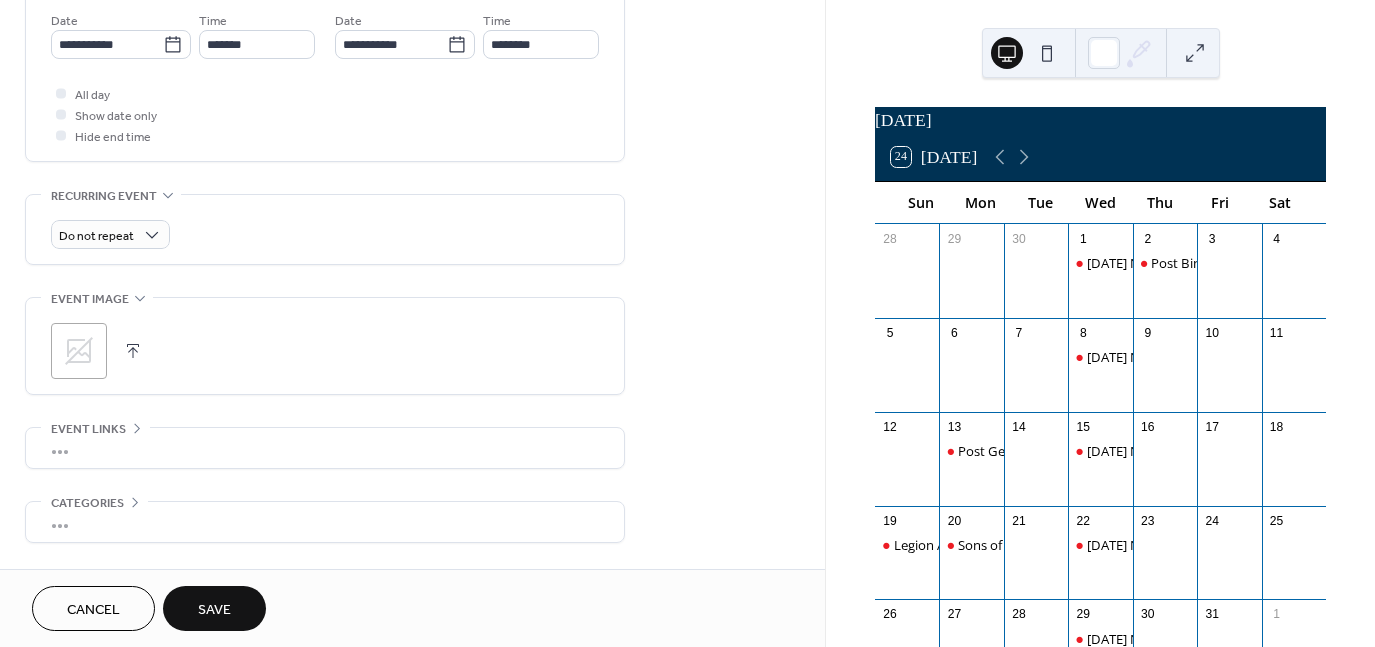 scroll, scrollTop: 757, scrollLeft: 0, axis: vertical 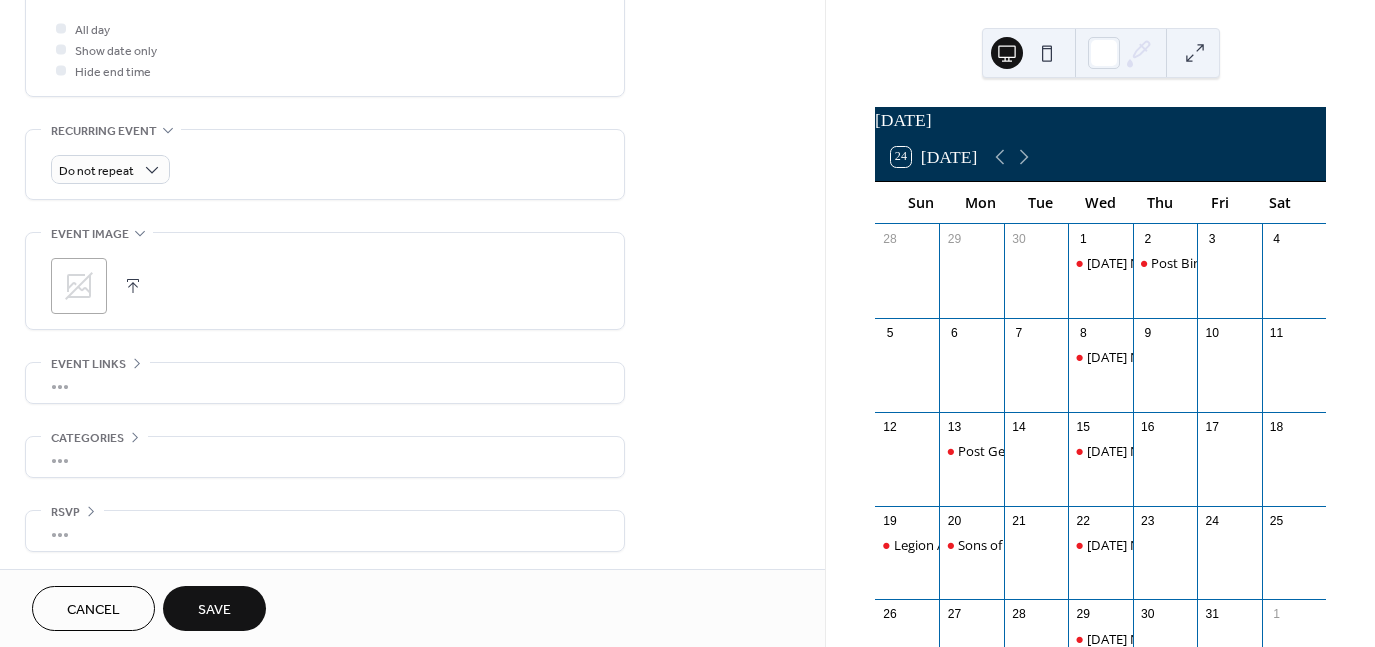 click on "Save" at bounding box center [214, 610] 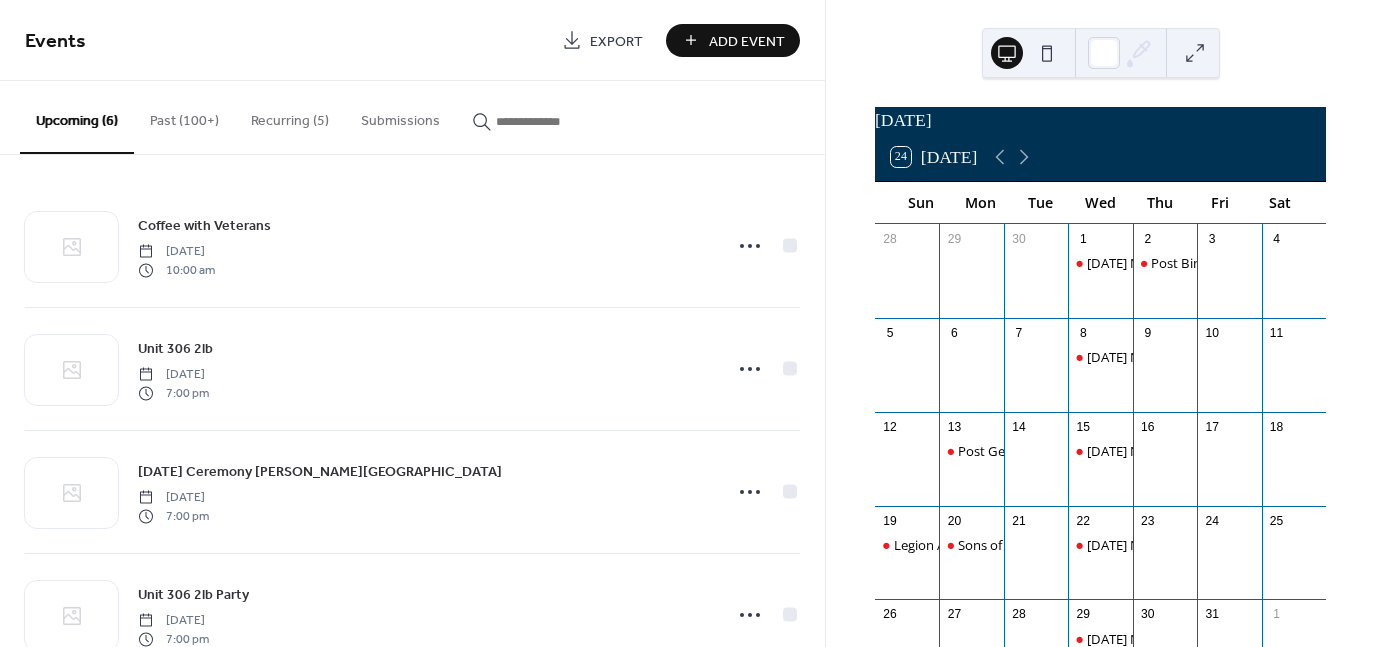 click on "Events Export Add Event" at bounding box center [412, 40] 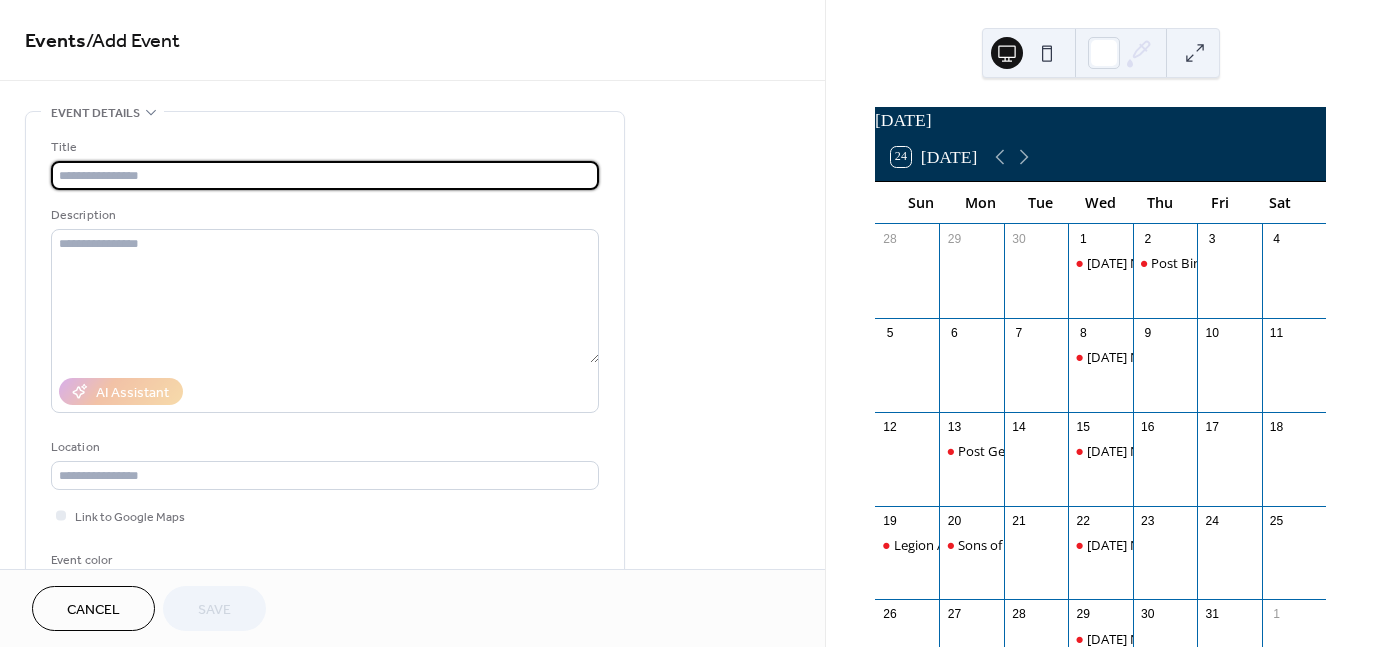 click at bounding box center [325, 175] 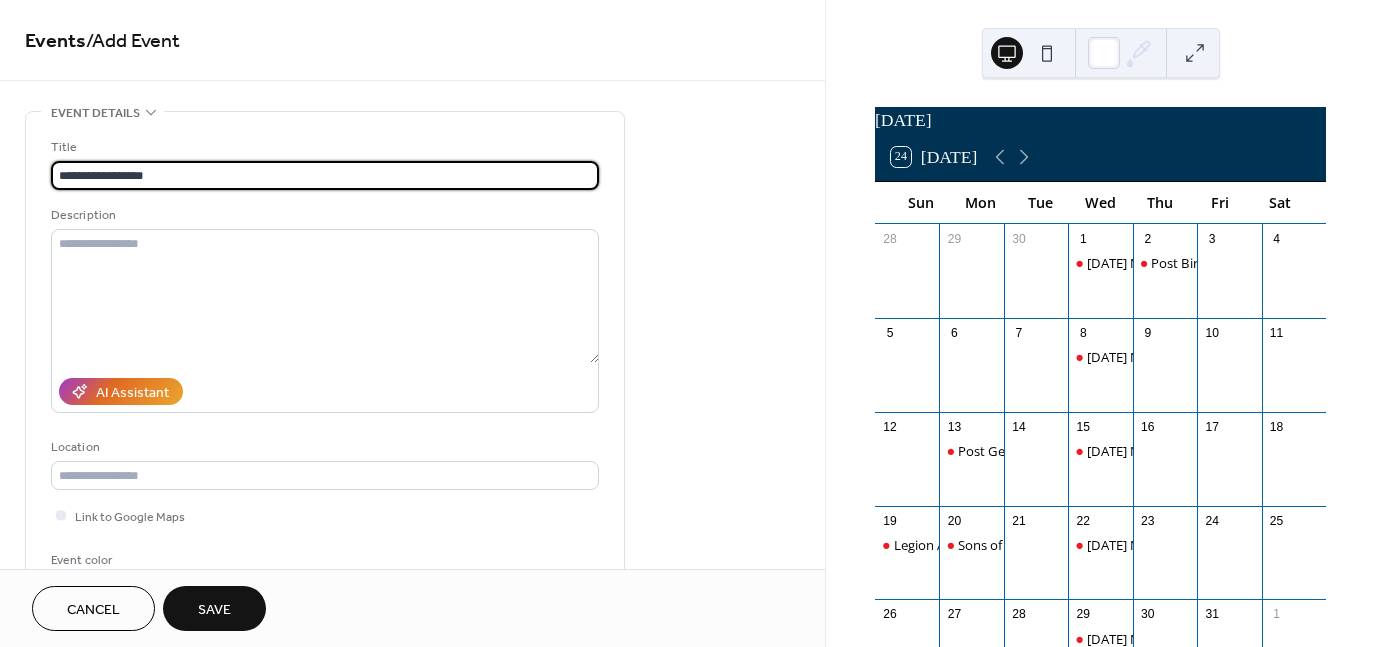 scroll, scrollTop: 1, scrollLeft: 0, axis: vertical 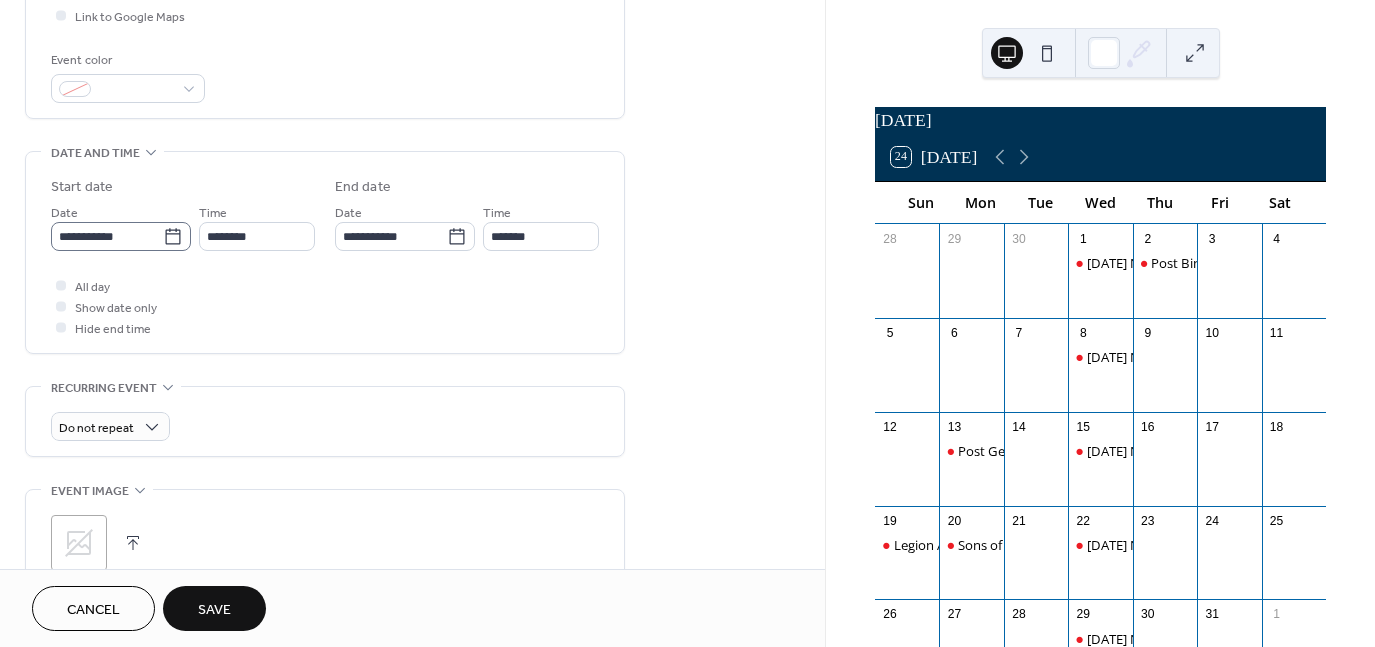 type on "**********" 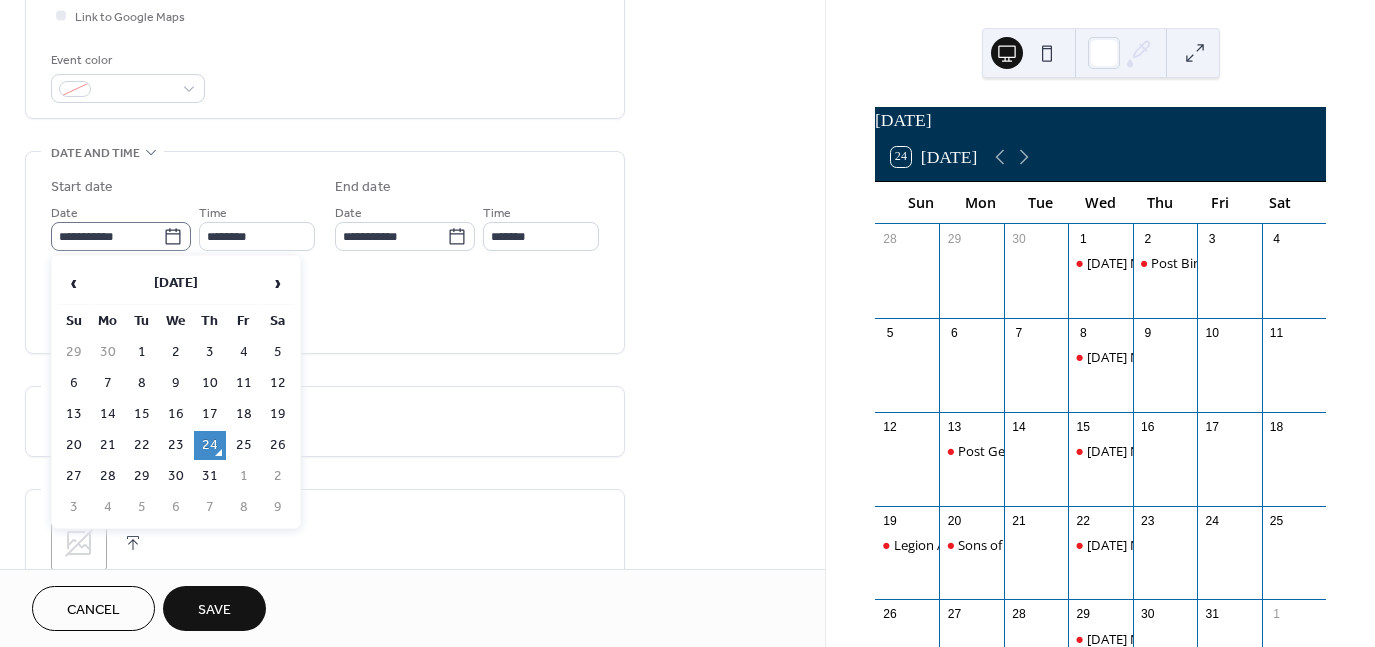 scroll, scrollTop: 0, scrollLeft: 0, axis: both 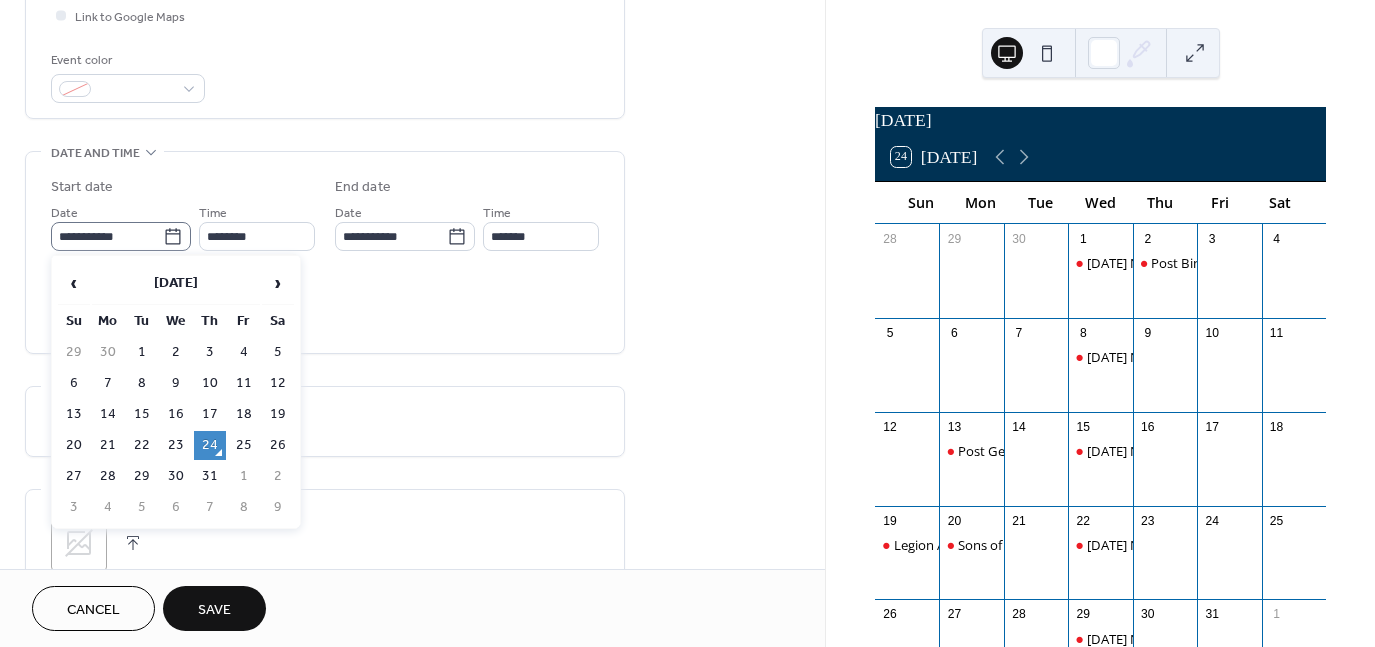 click 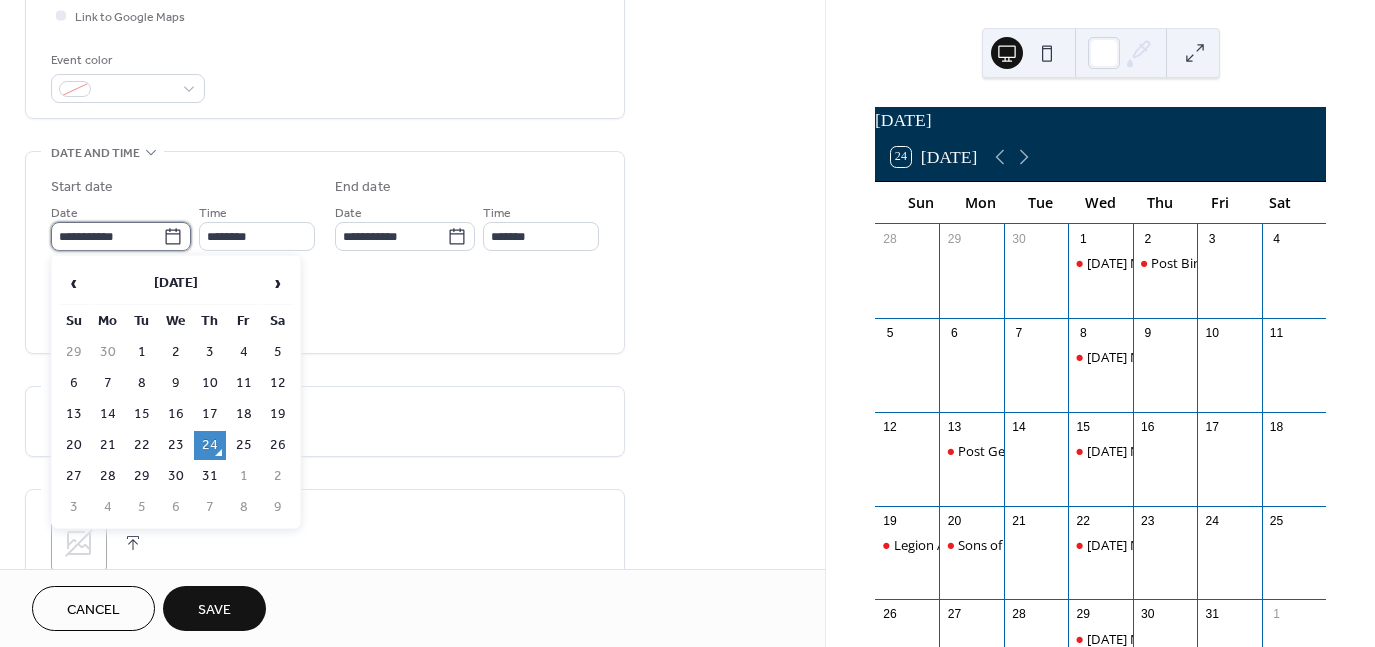 click on "**********" at bounding box center (107, 236) 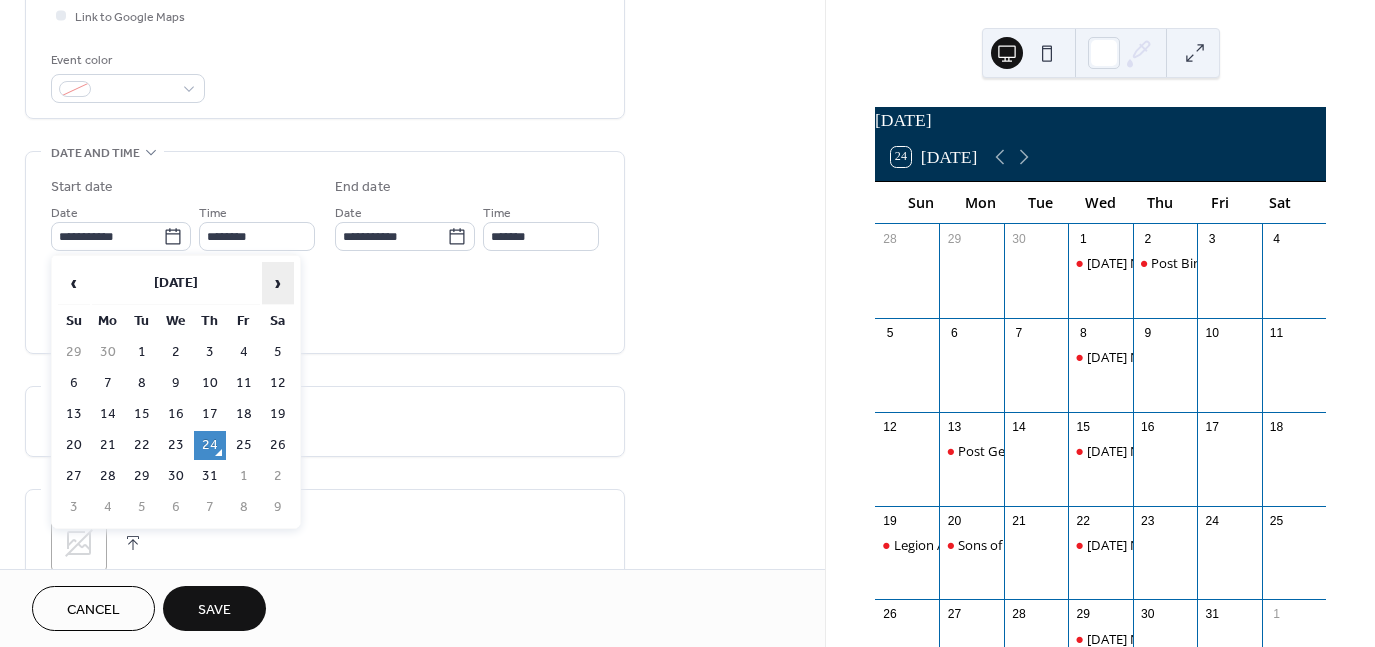 click on "›" at bounding box center [278, 283] 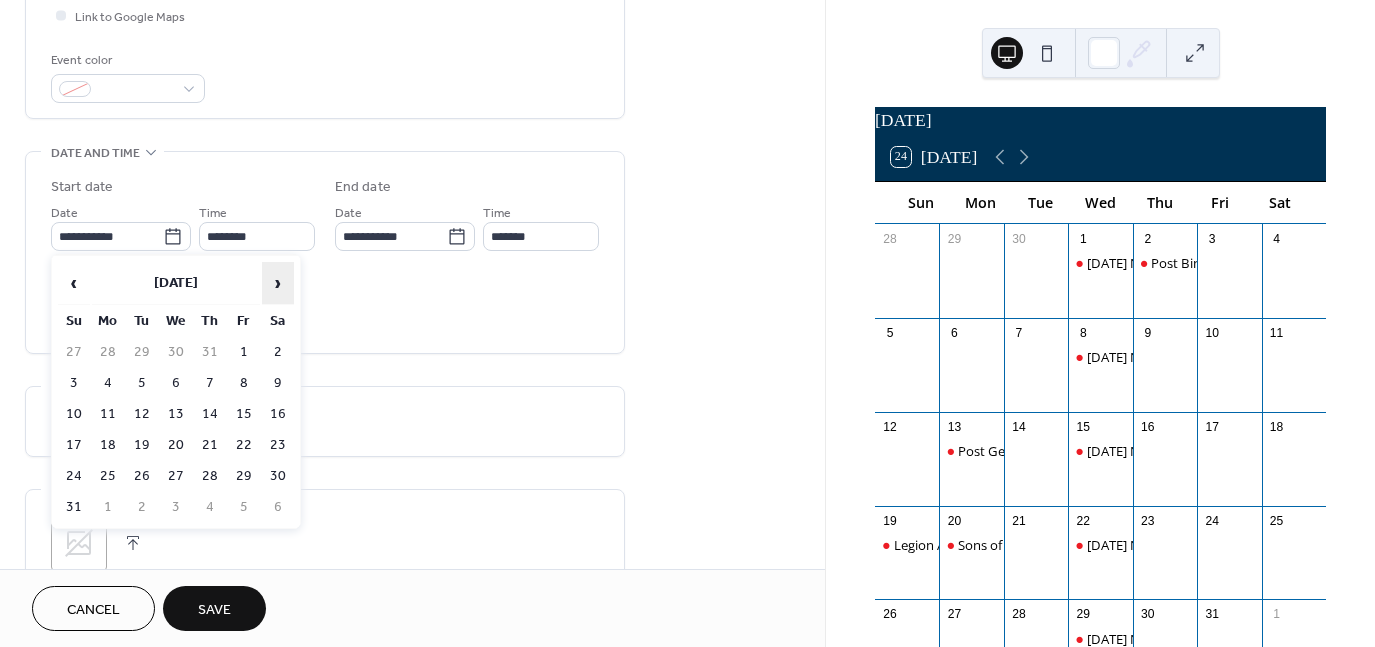 click on "›" at bounding box center [278, 283] 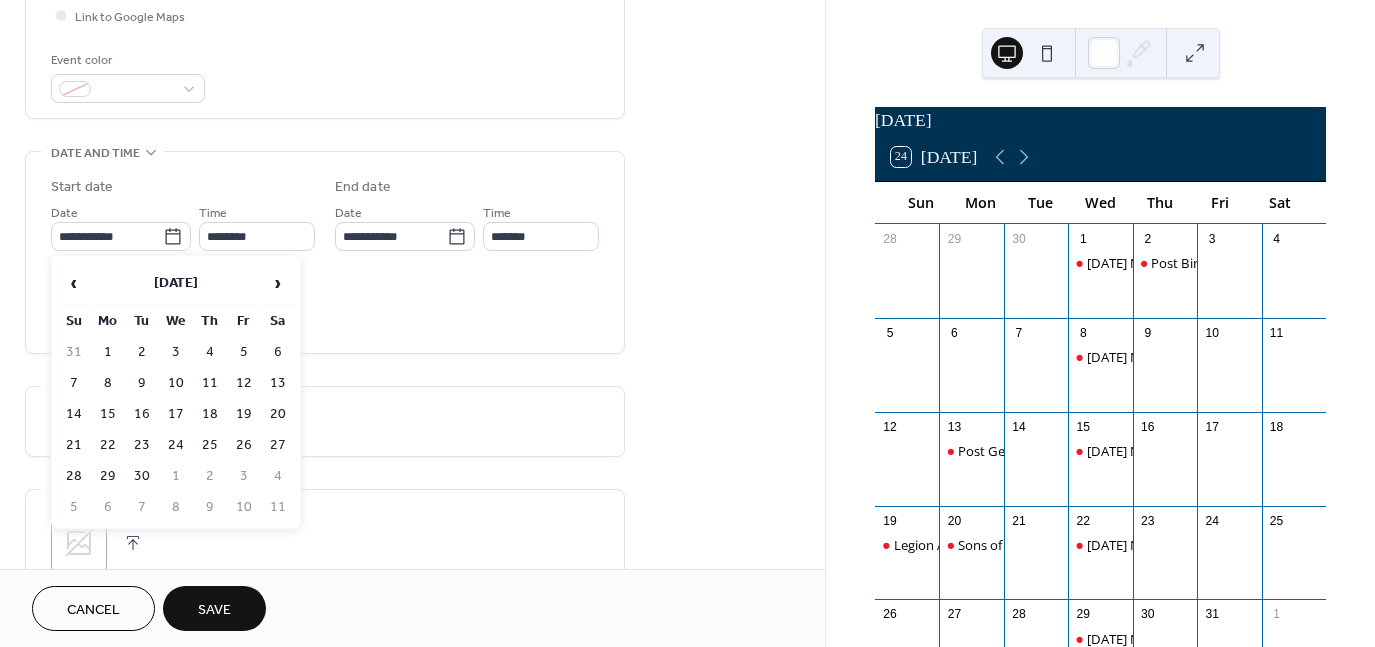 click on "28" at bounding box center (74, 476) 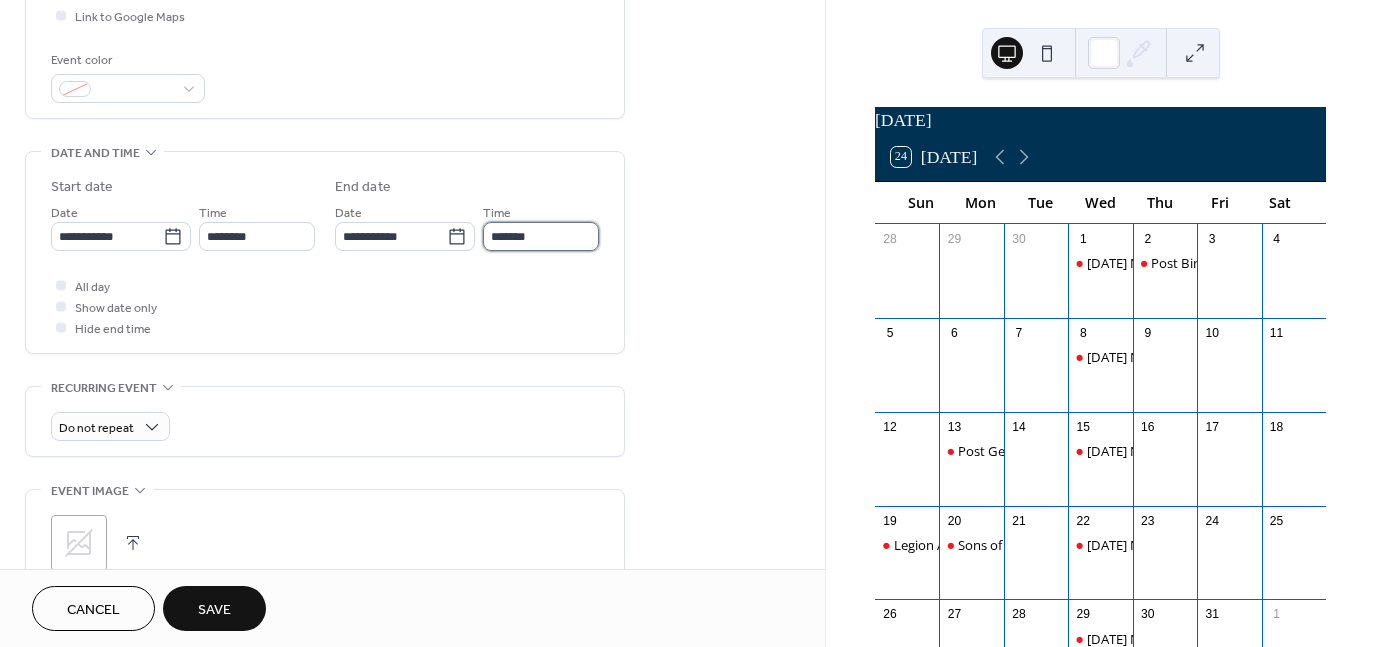 click on "*******" at bounding box center [541, 236] 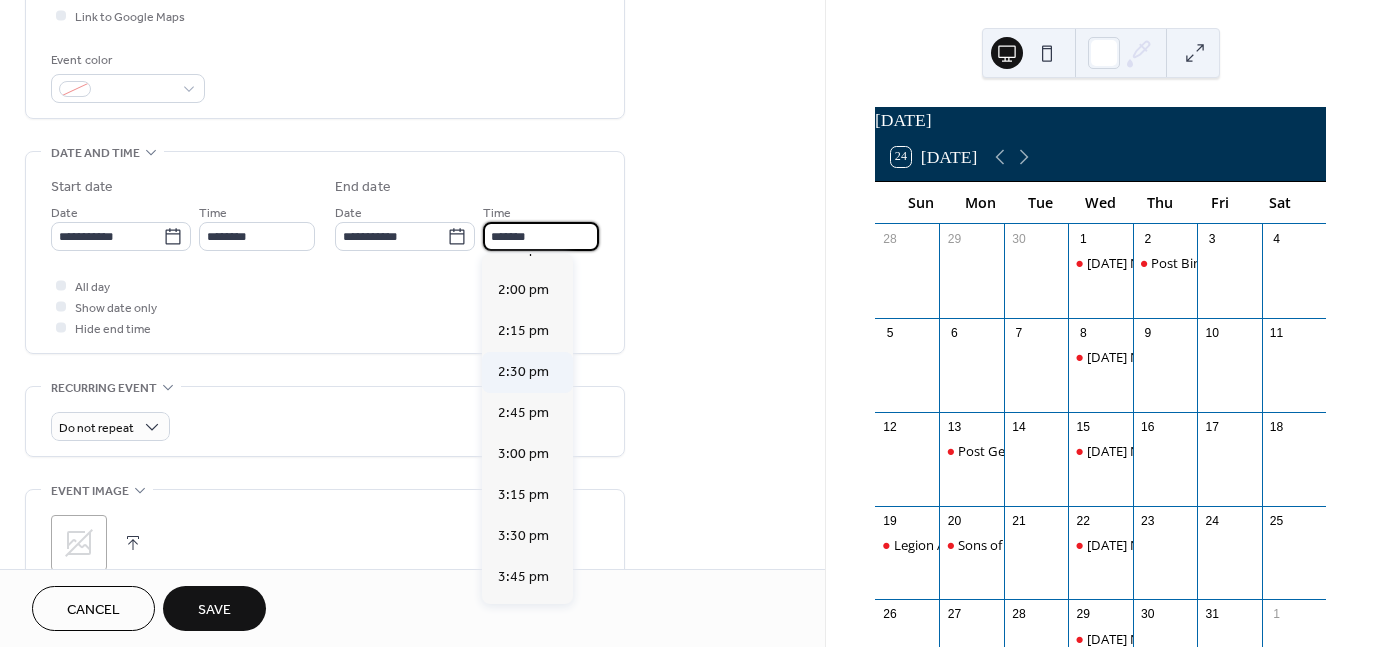scroll, scrollTop: 300, scrollLeft: 0, axis: vertical 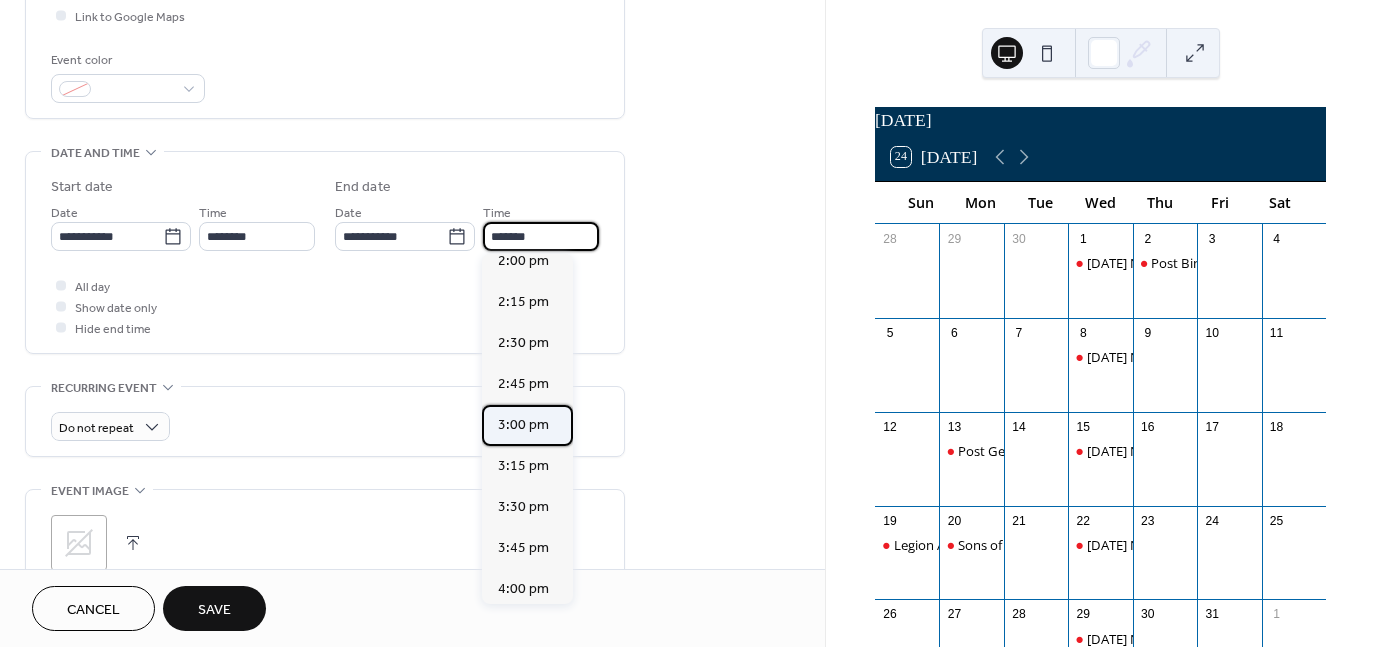 click on "3:00 pm" at bounding box center [523, 425] 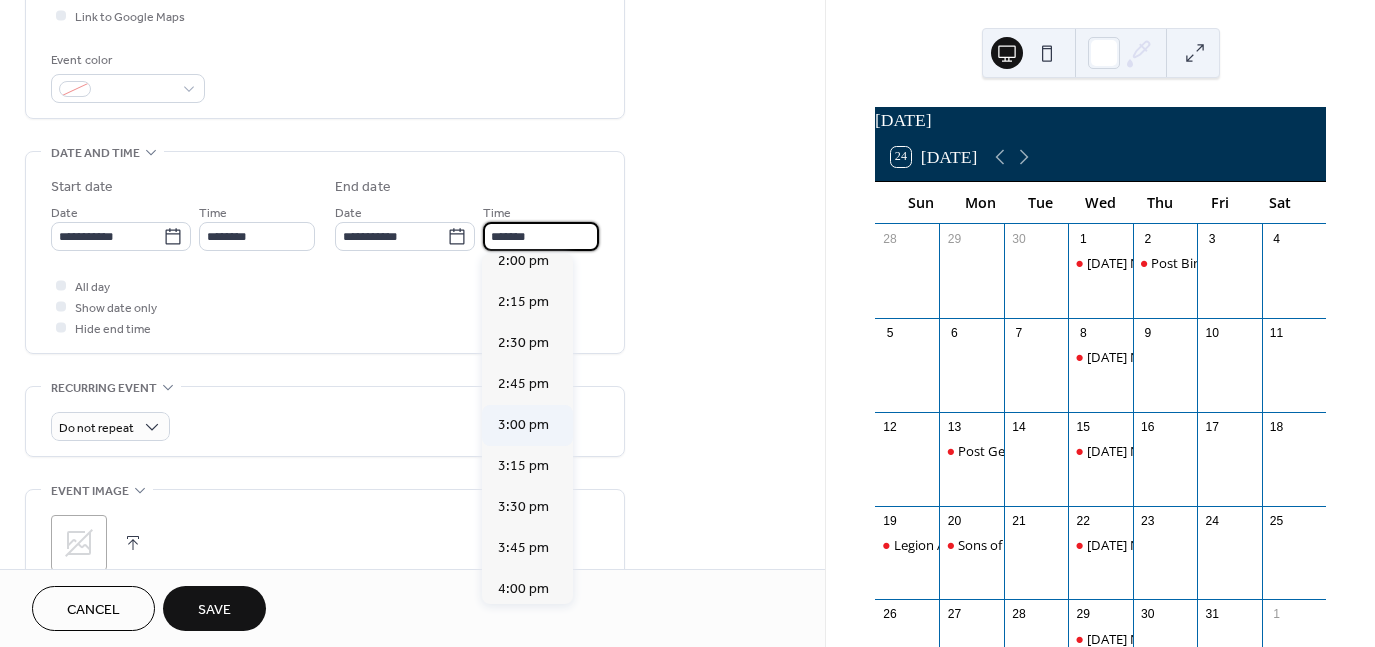 type on "*******" 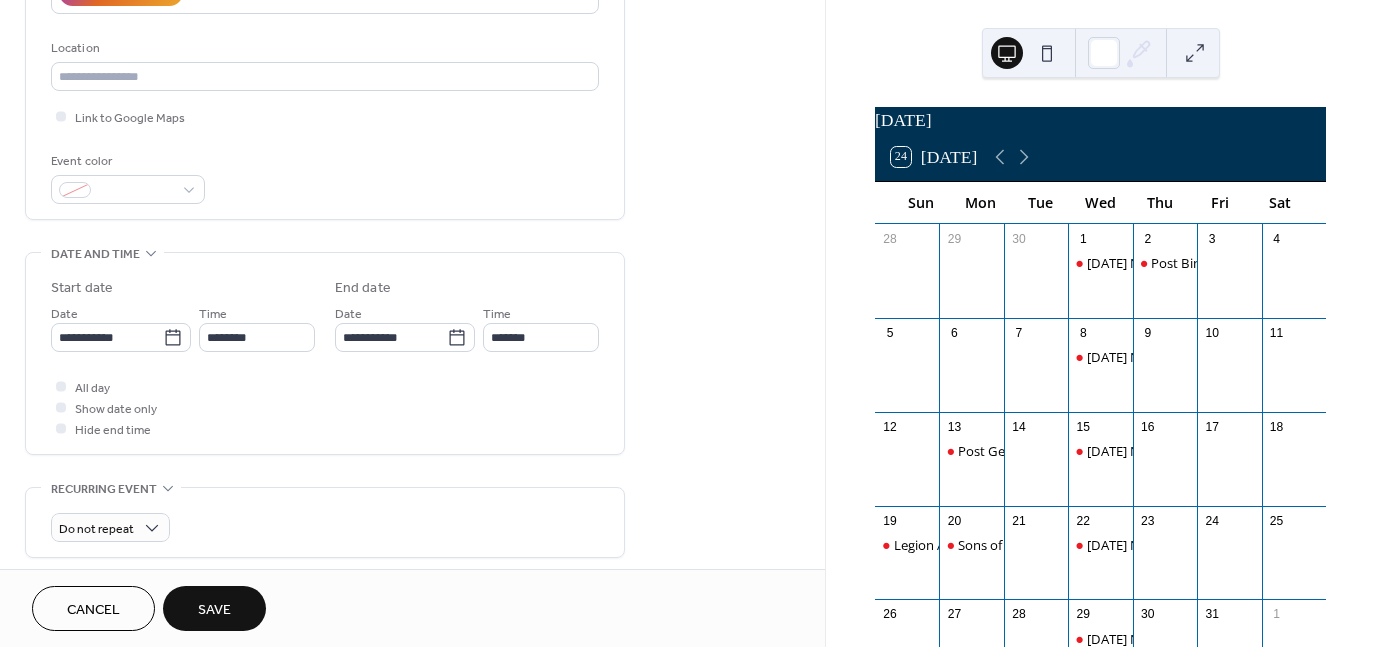 scroll, scrollTop: 400, scrollLeft: 0, axis: vertical 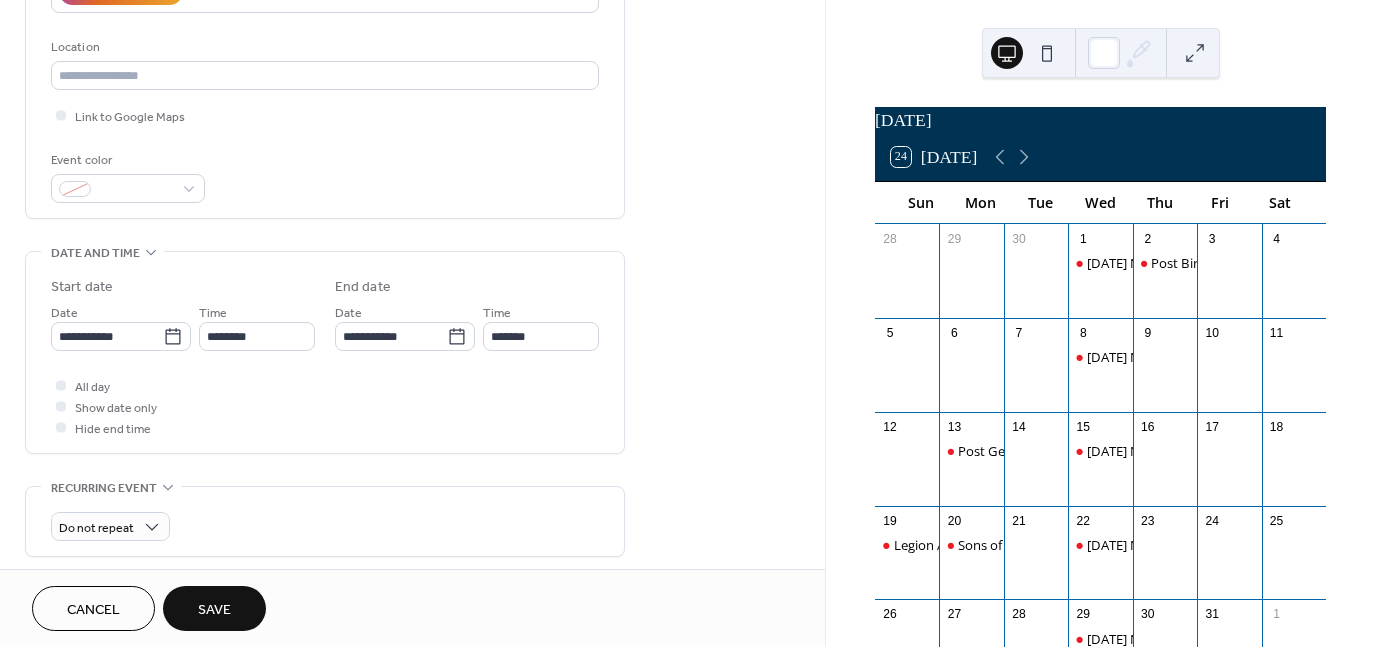 click on "Save" at bounding box center (214, 608) 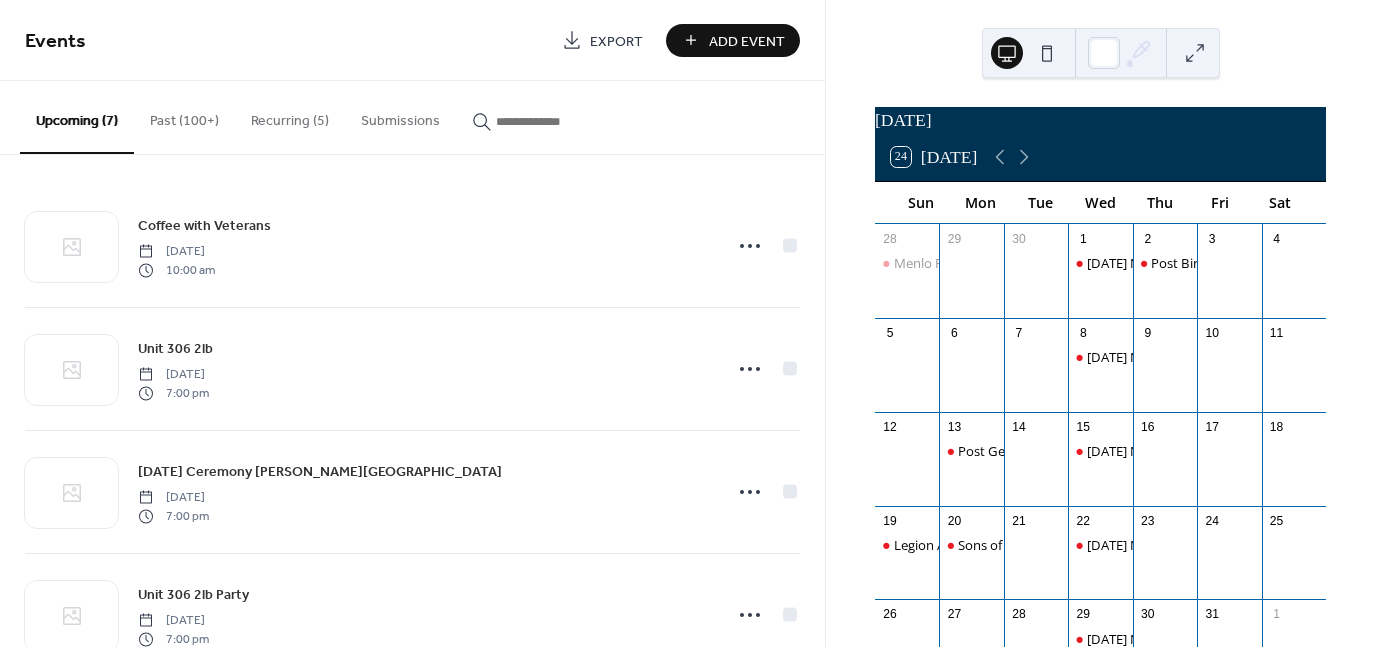click on "Add Event" at bounding box center [747, 41] 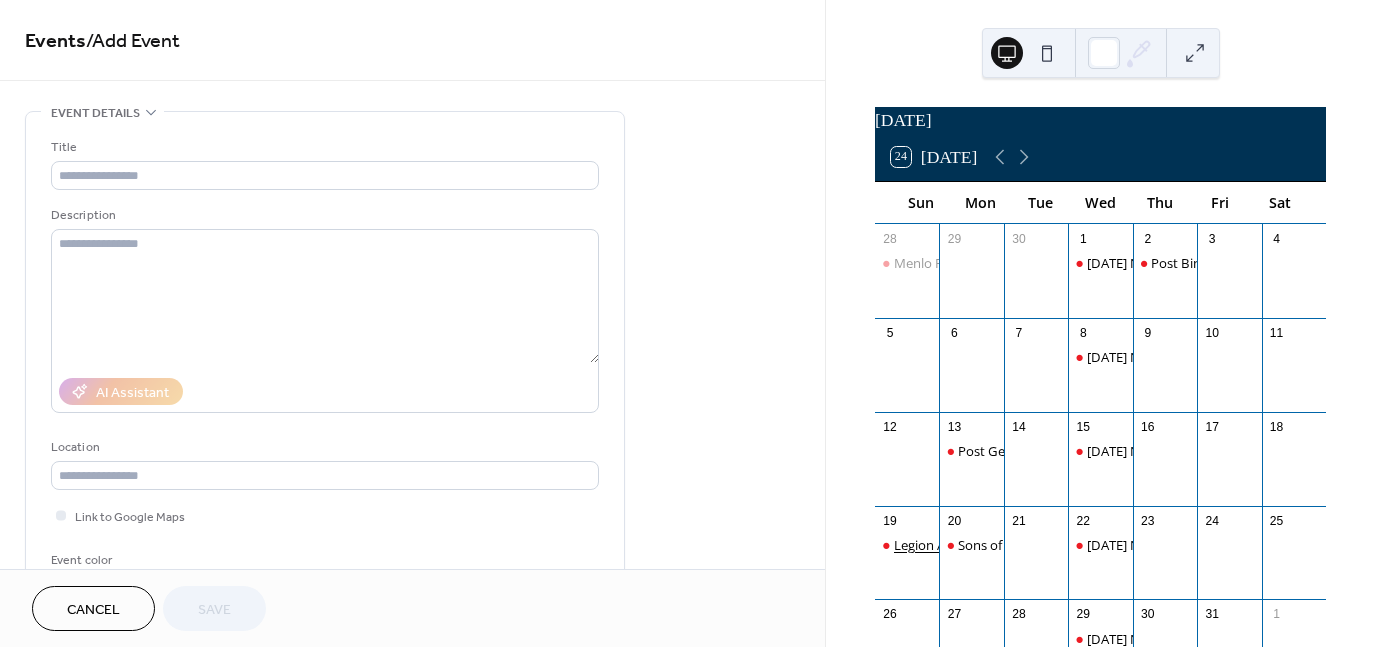click on "Legion Auxiliary Meeting" at bounding box center (967, 545) 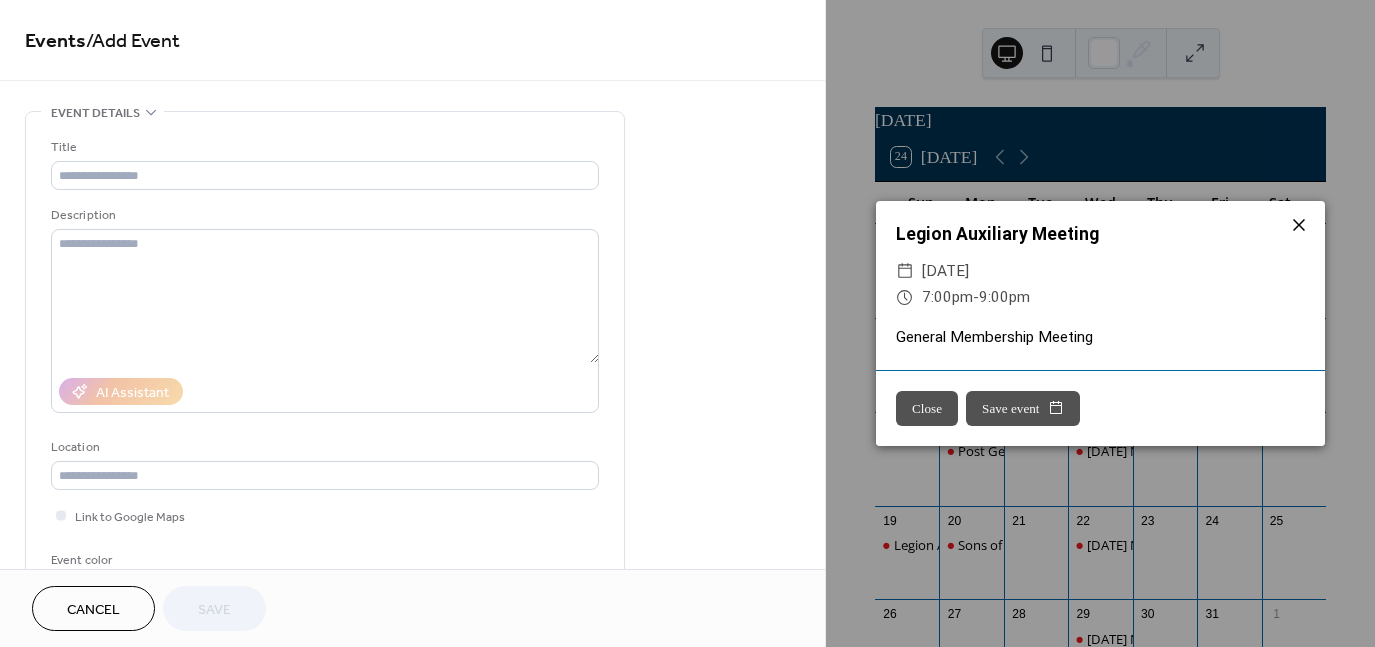 click 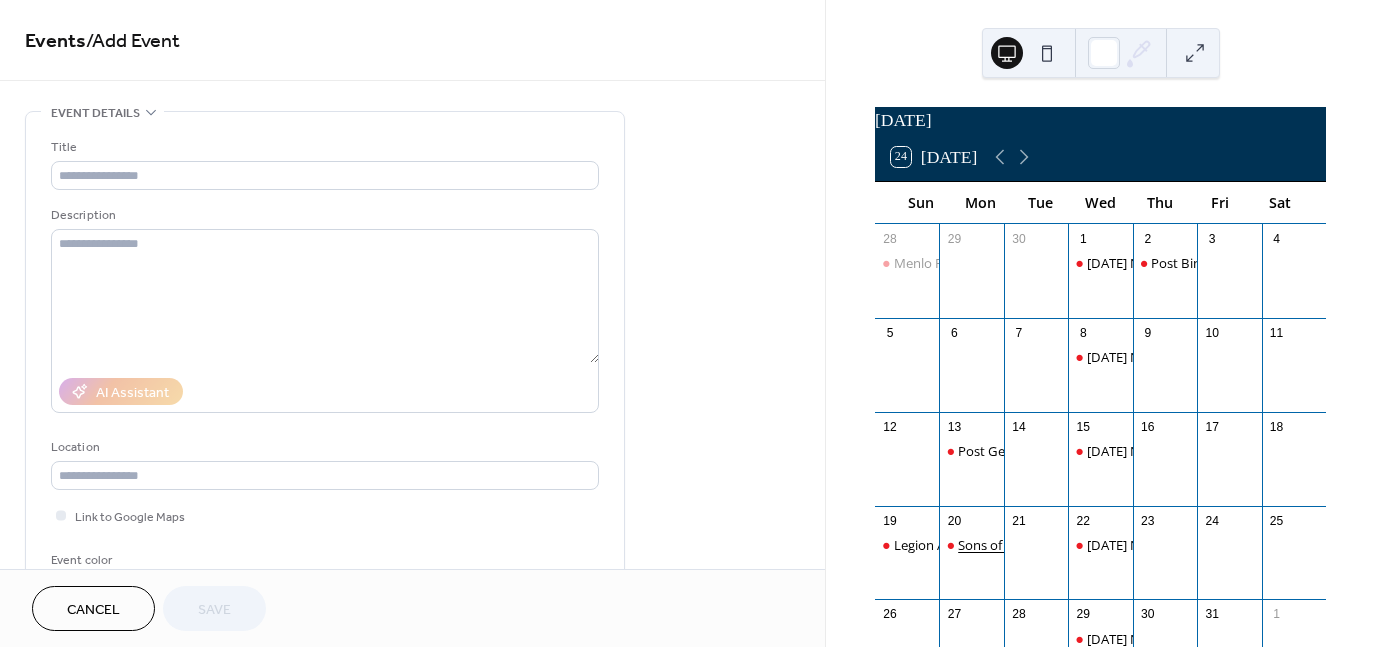 click on "Sons of the Legion Membership Meeting" at bounding box center (1078, 545) 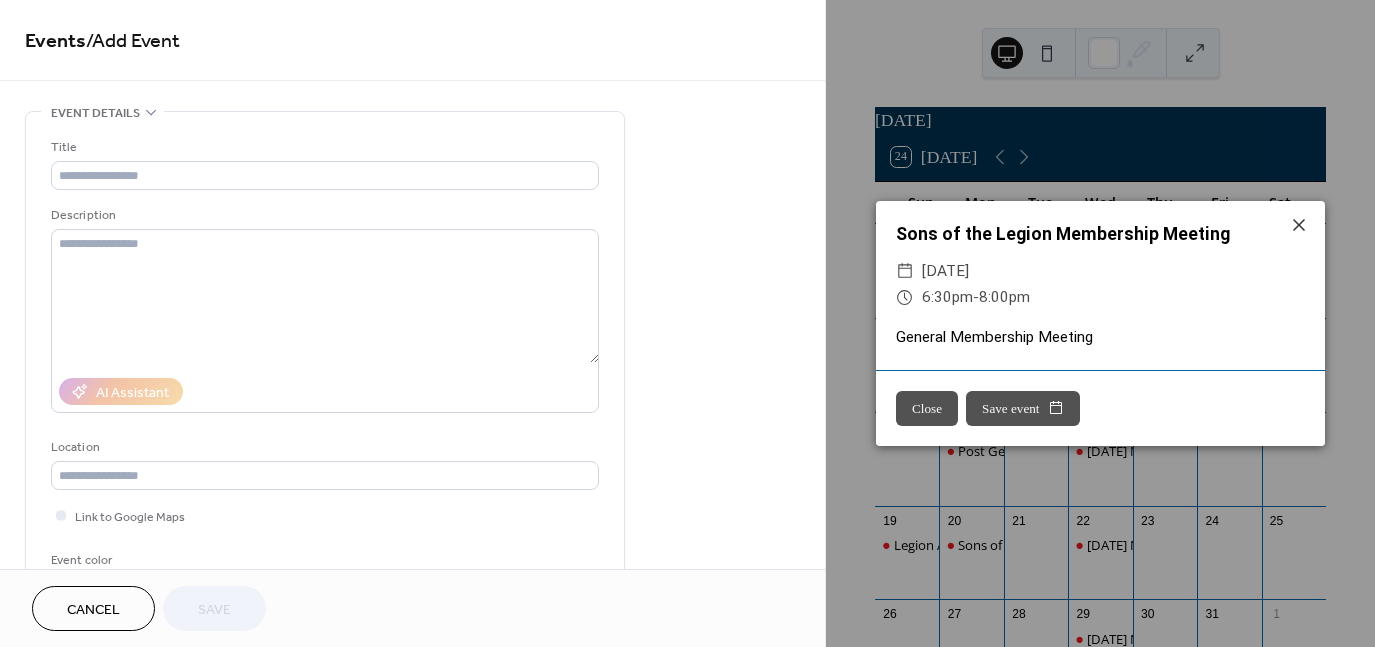 click 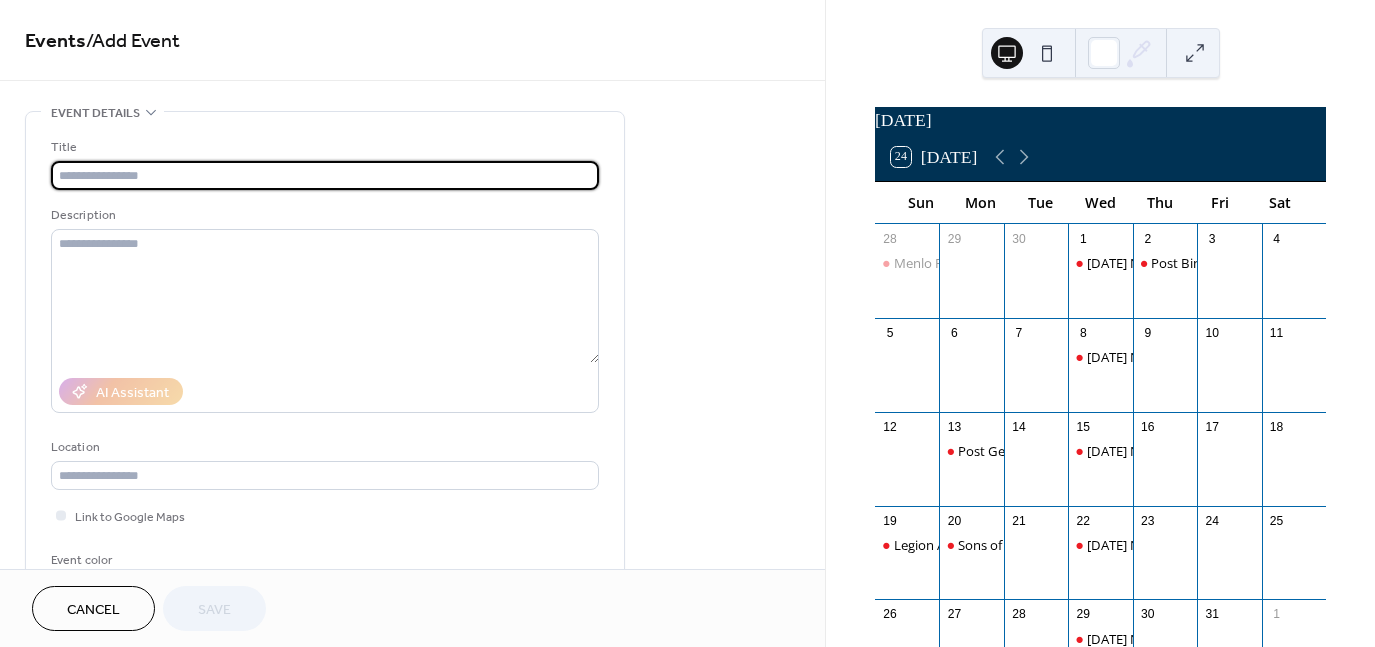 click at bounding box center [325, 175] 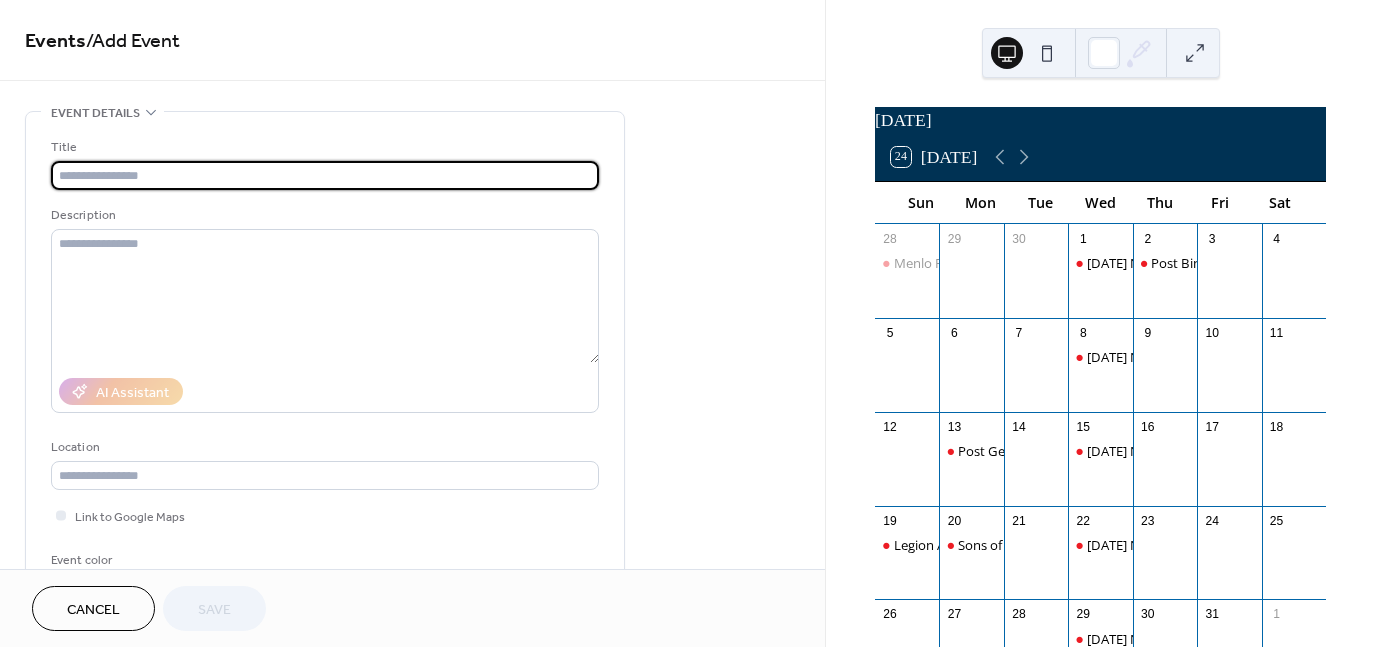 type on "**********" 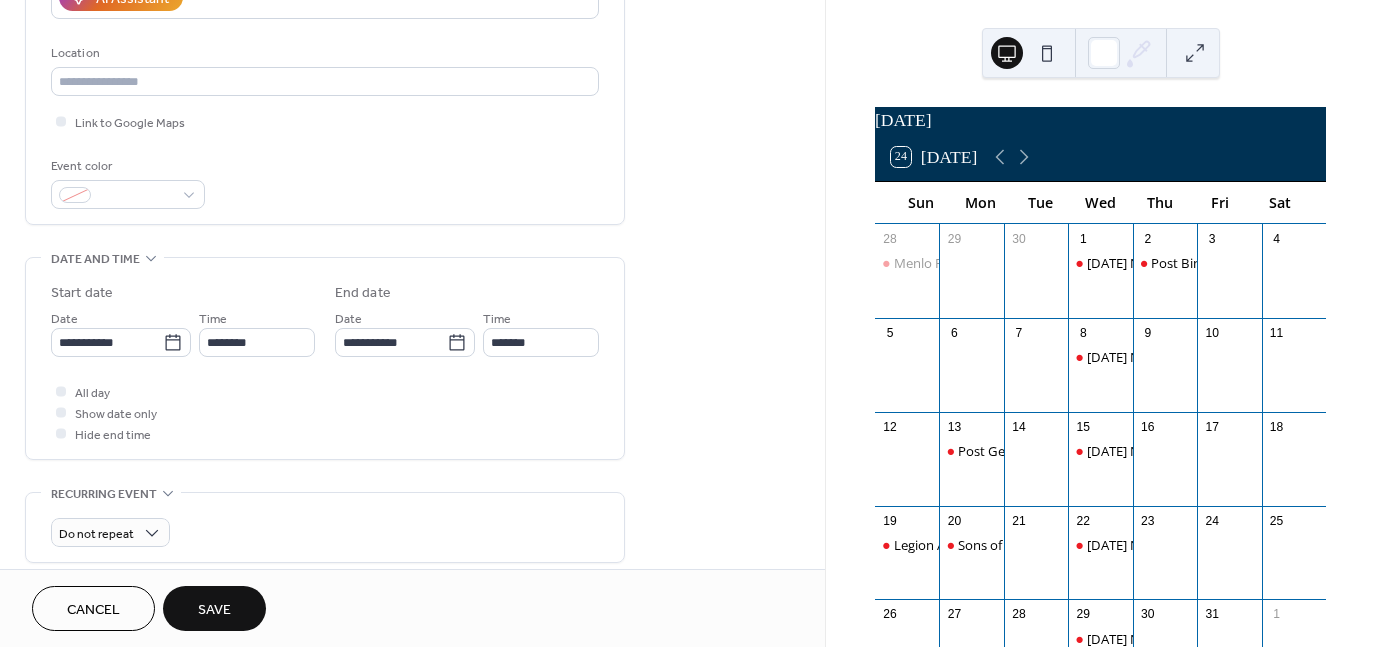 scroll, scrollTop: 400, scrollLeft: 0, axis: vertical 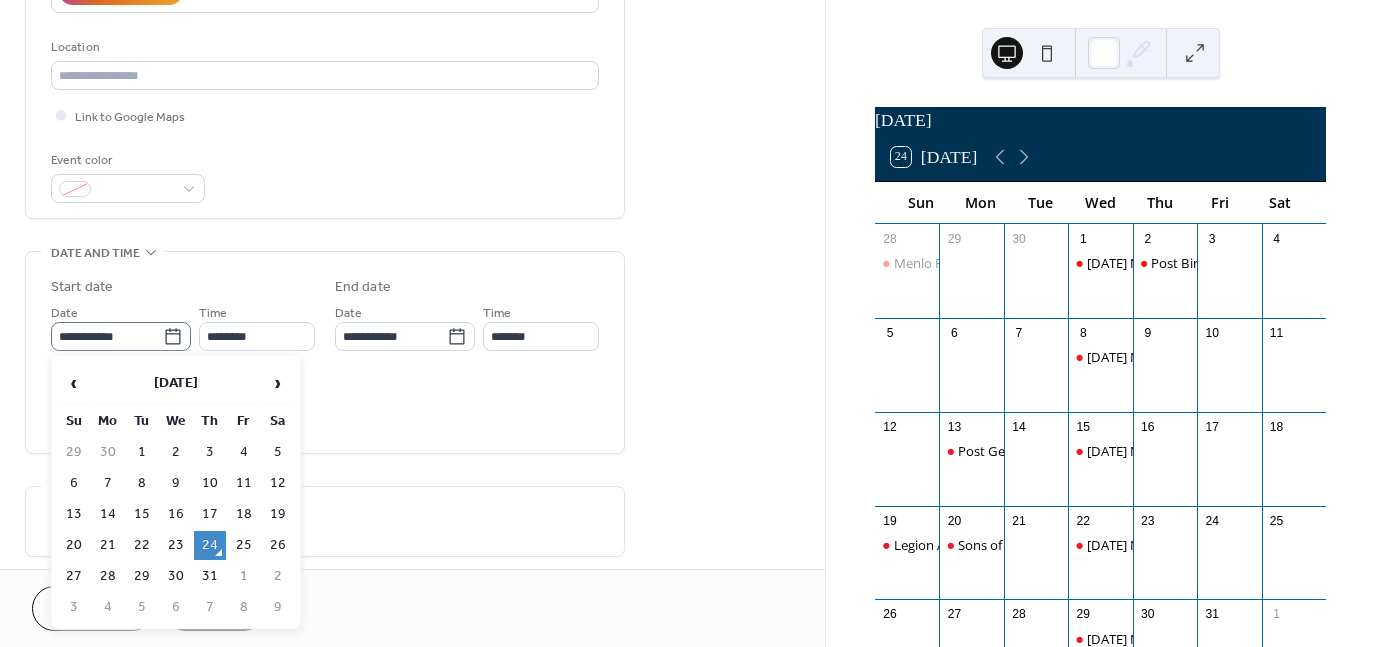 click 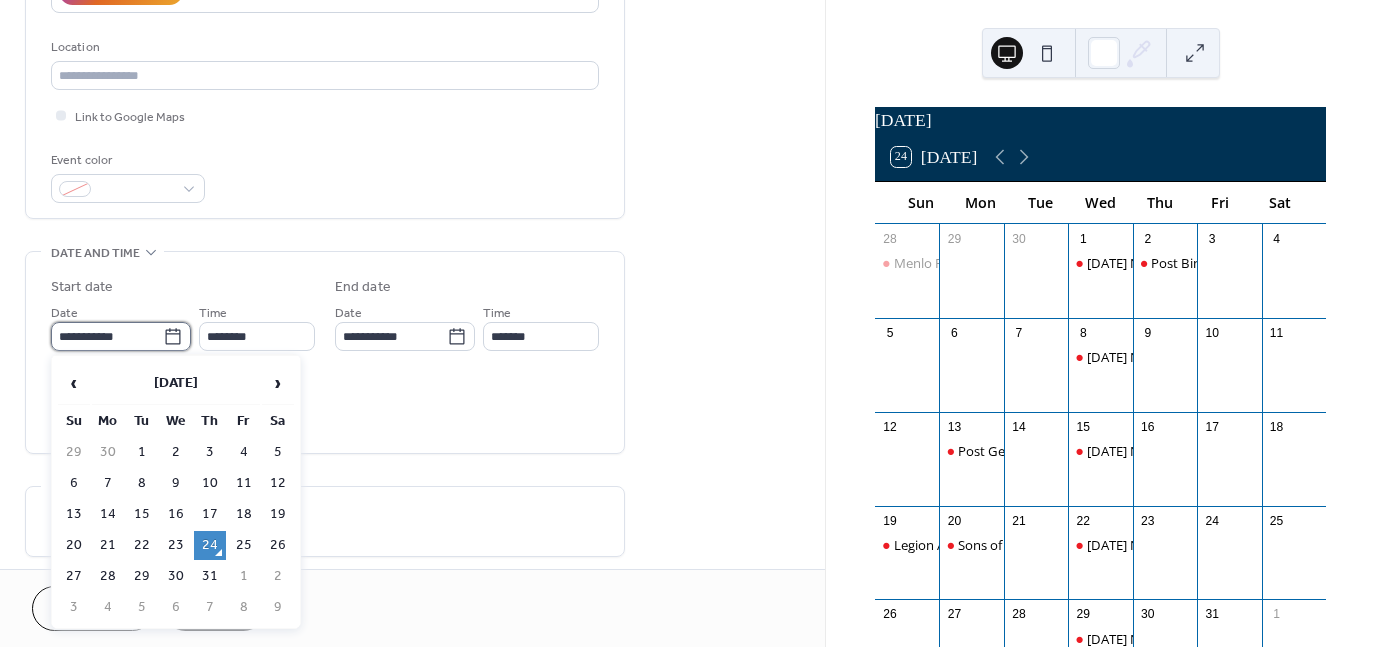 click on "**********" at bounding box center [107, 336] 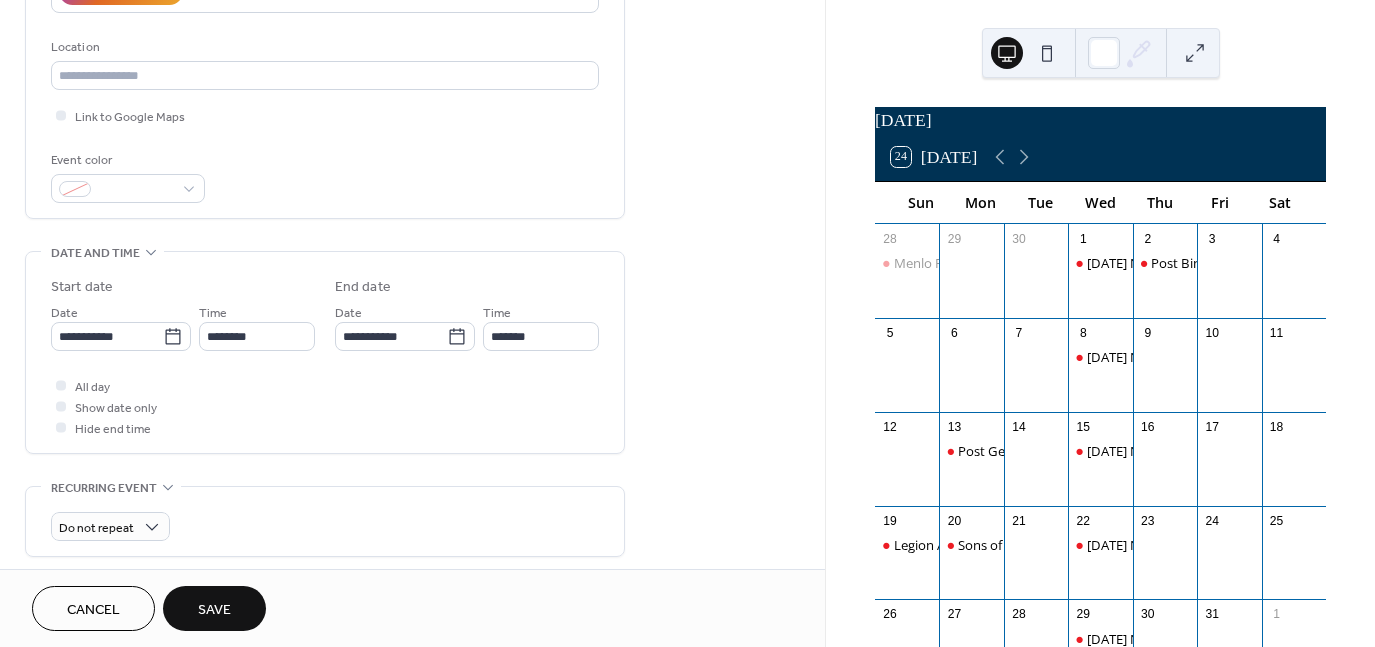 click on "All day Show date only Hide end time" at bounding box center [325, 406] 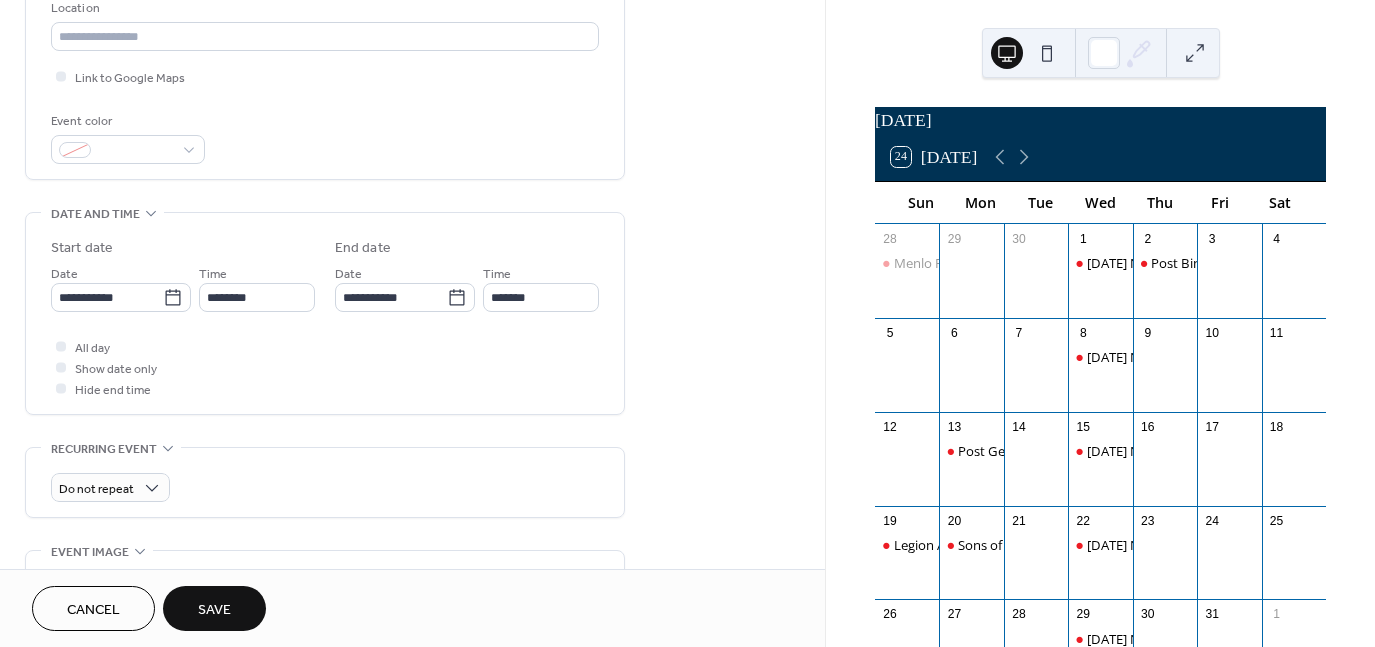 scroll, scrollTop: 500, scrollLeft: 0, axis: vertical 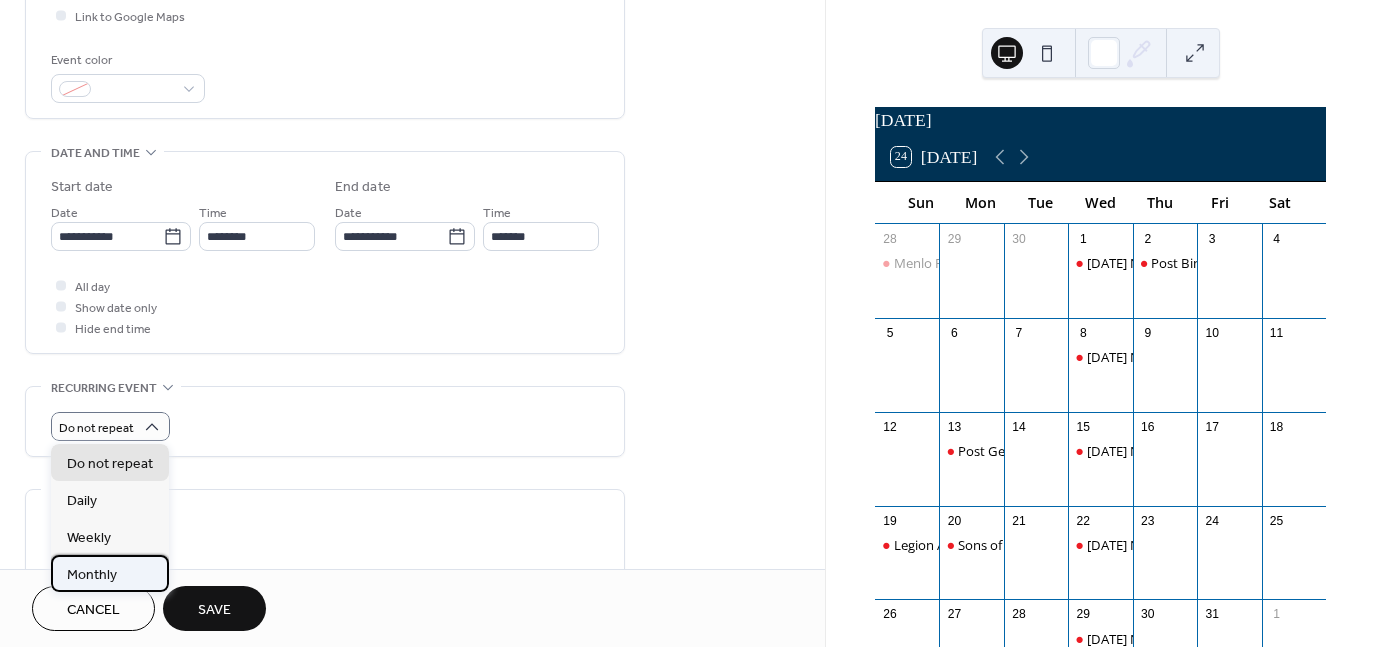 click on "Monthly" at bounding box center [110, 573] 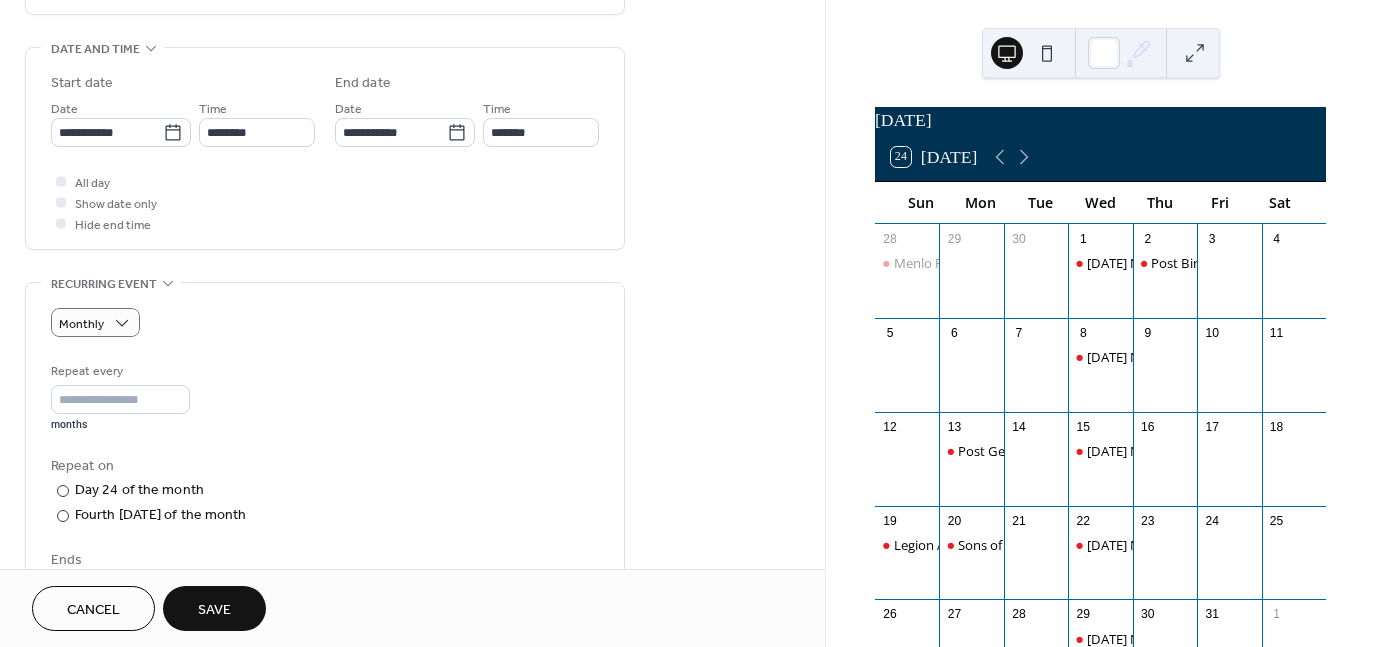 scroll, scrollTop: 600, scrollLeft: 0, axis: vertical 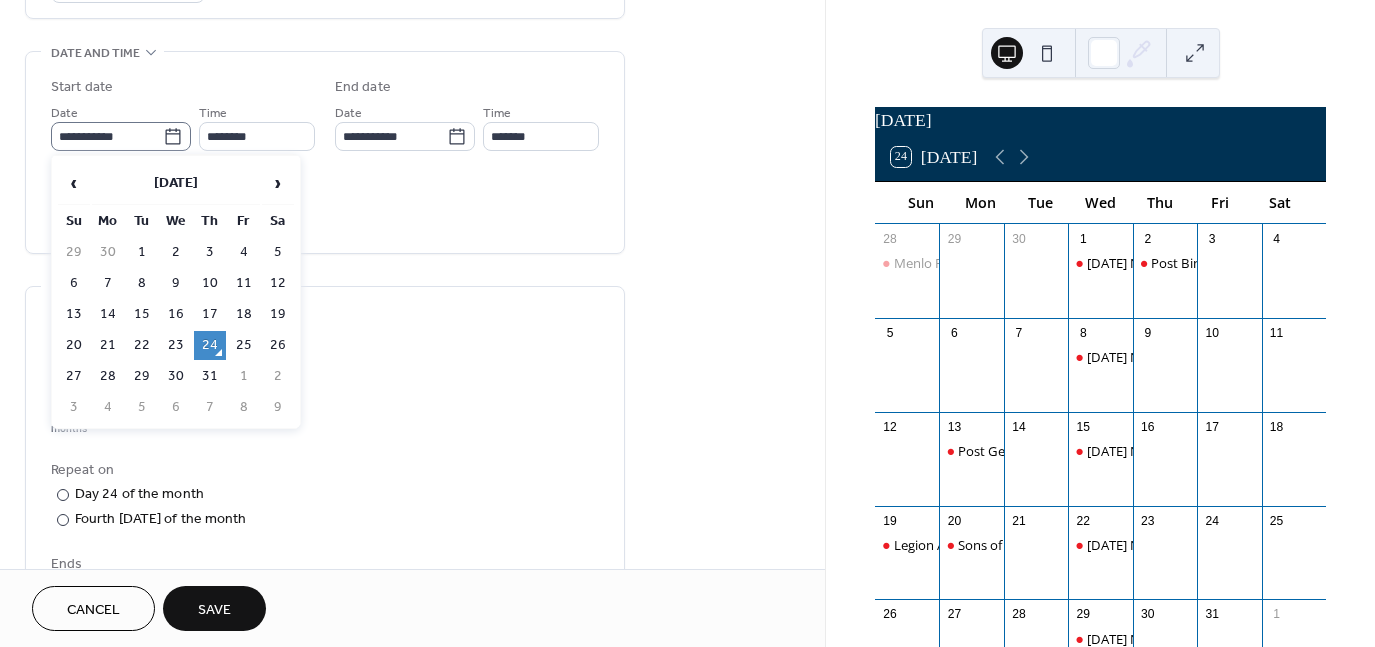 click 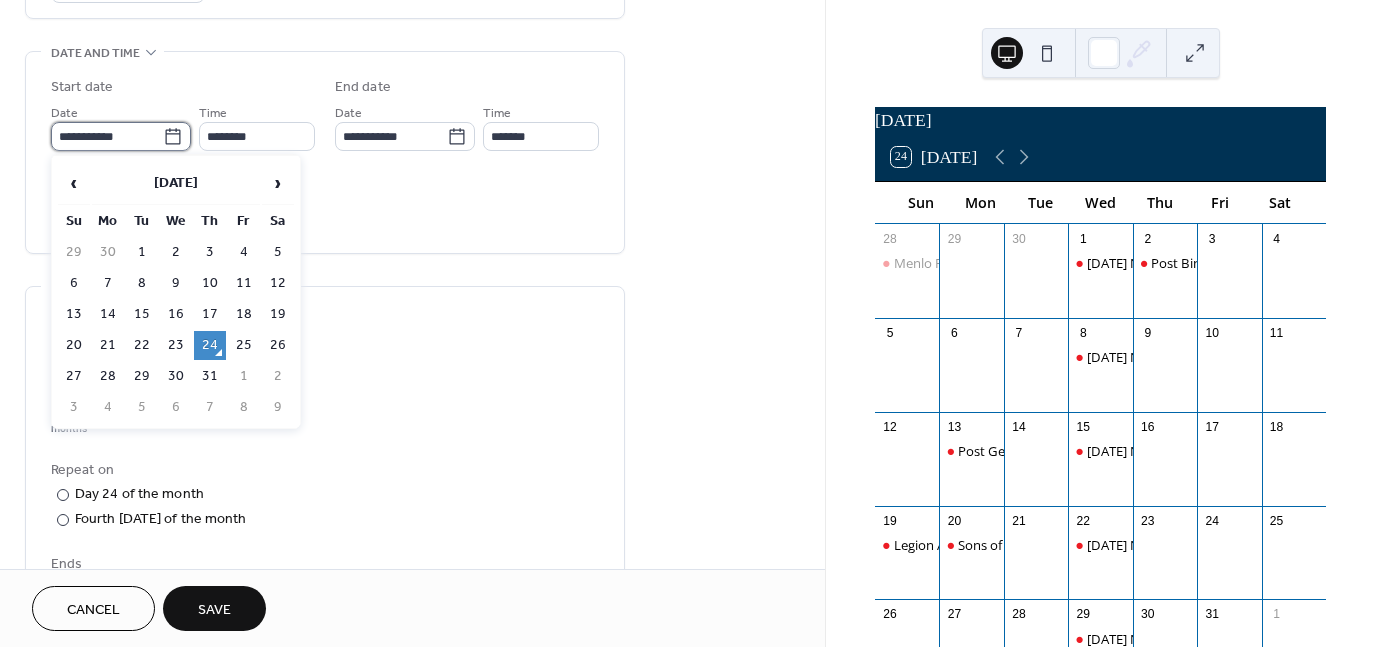 click on "**********" at bounding box center (107, 136) 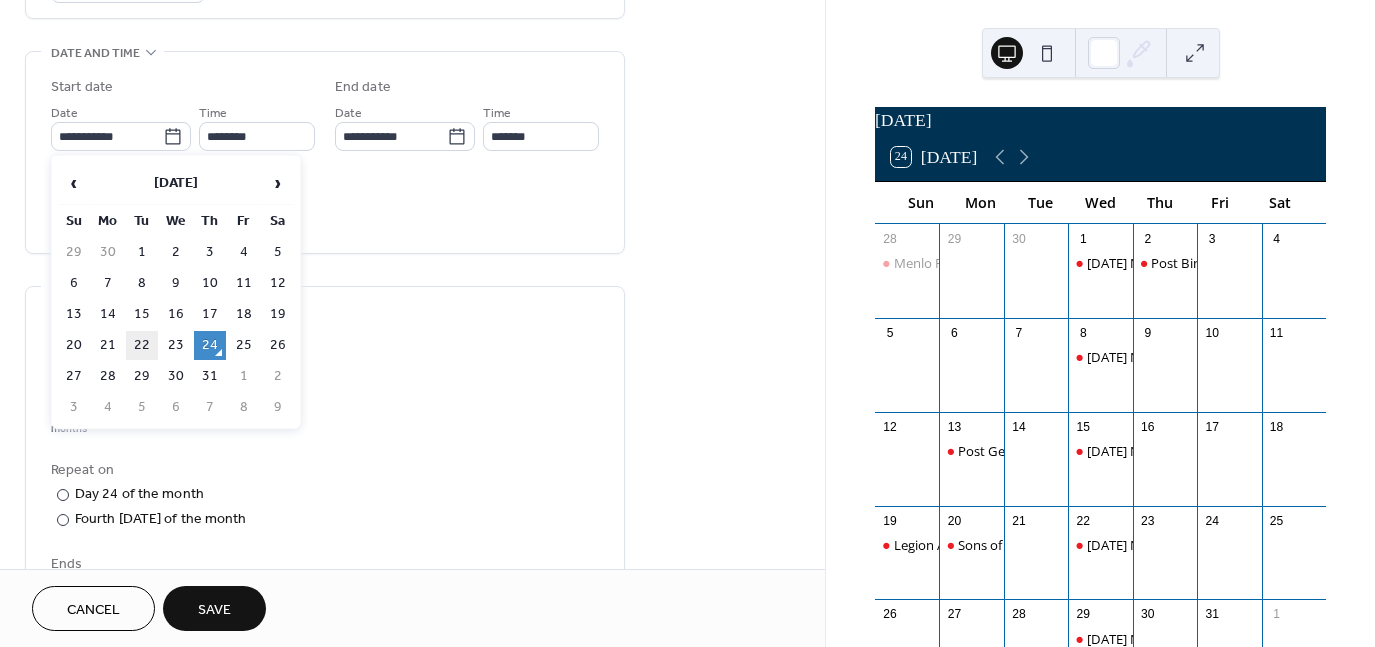 click on "22" at bounding box center [142, 345] 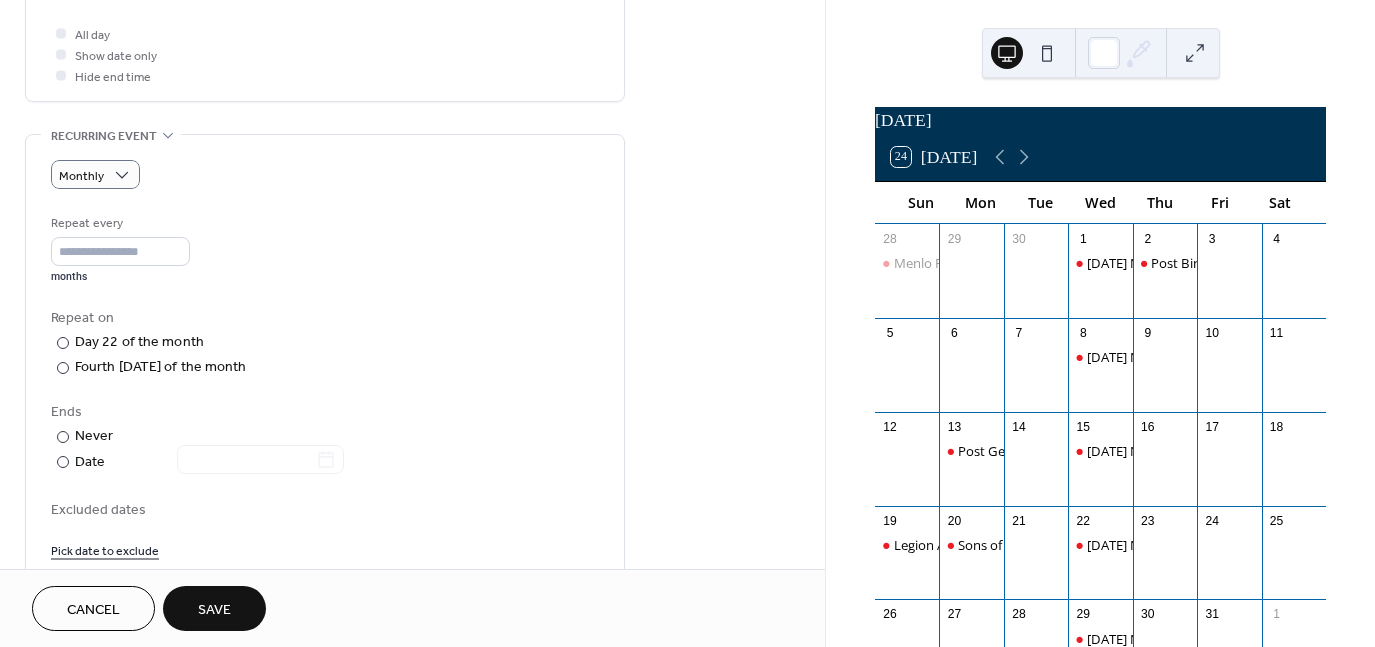 scroll, scrollTop: 800, scrollLeft: 0, axis: vertical 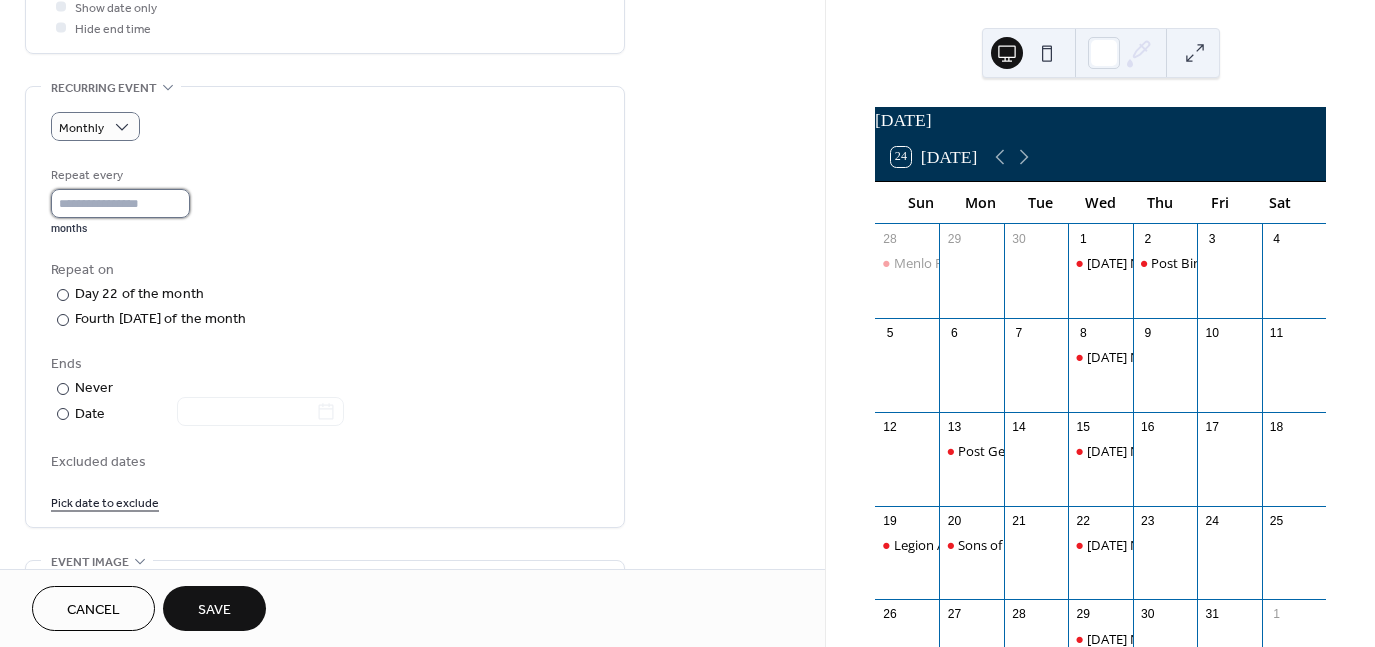 click on "*" at bounding box center [120, 203] 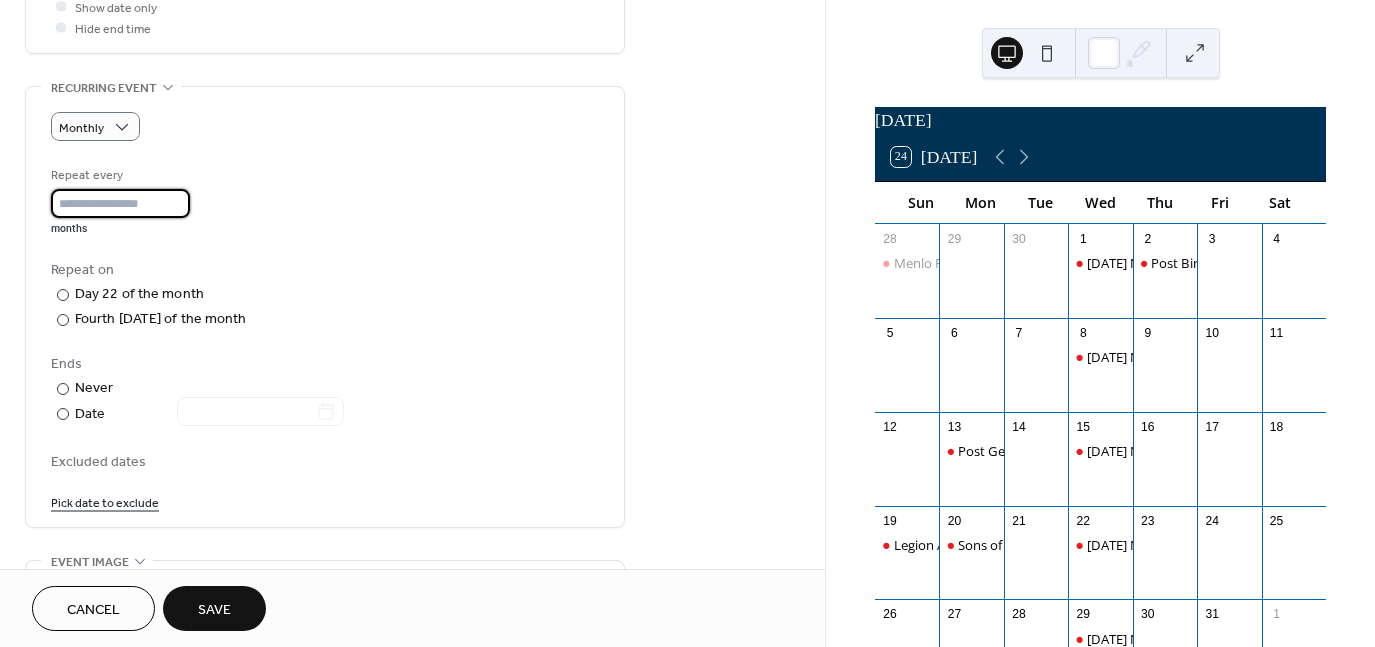 click on "*" at bounding box center (120, 203) 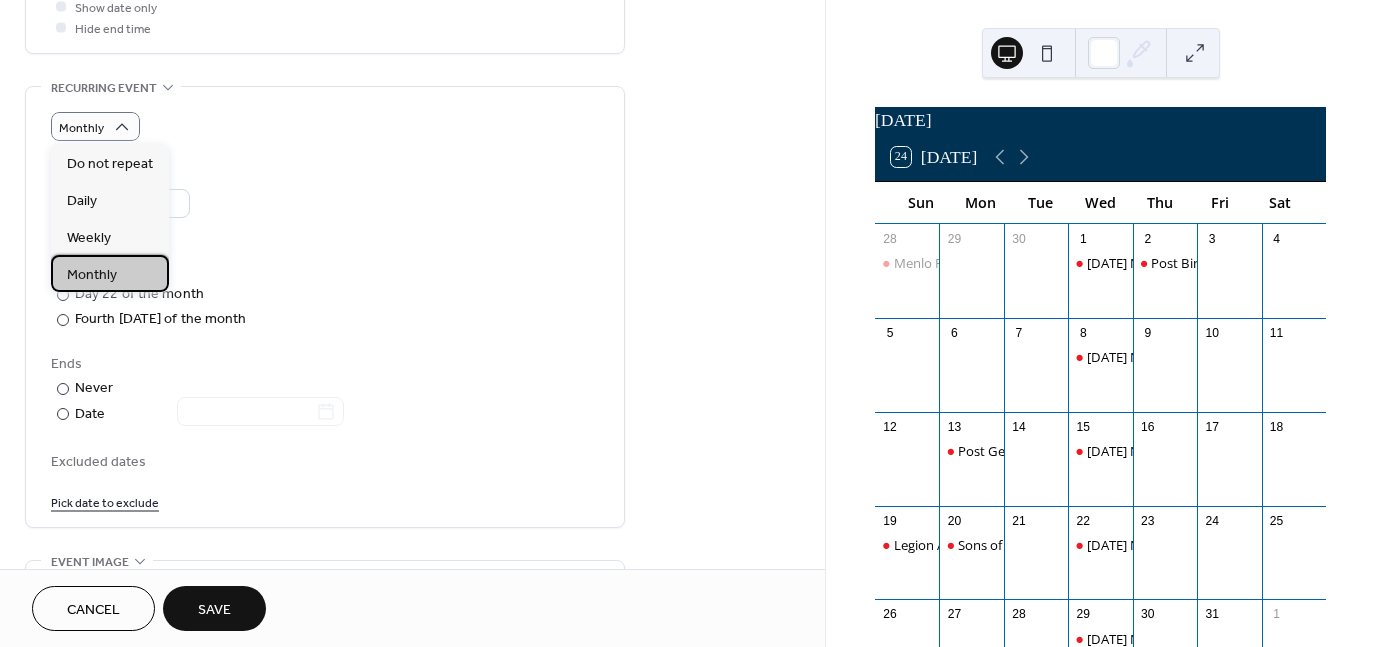 click on "Monthly" at bounding box center (92, 274) 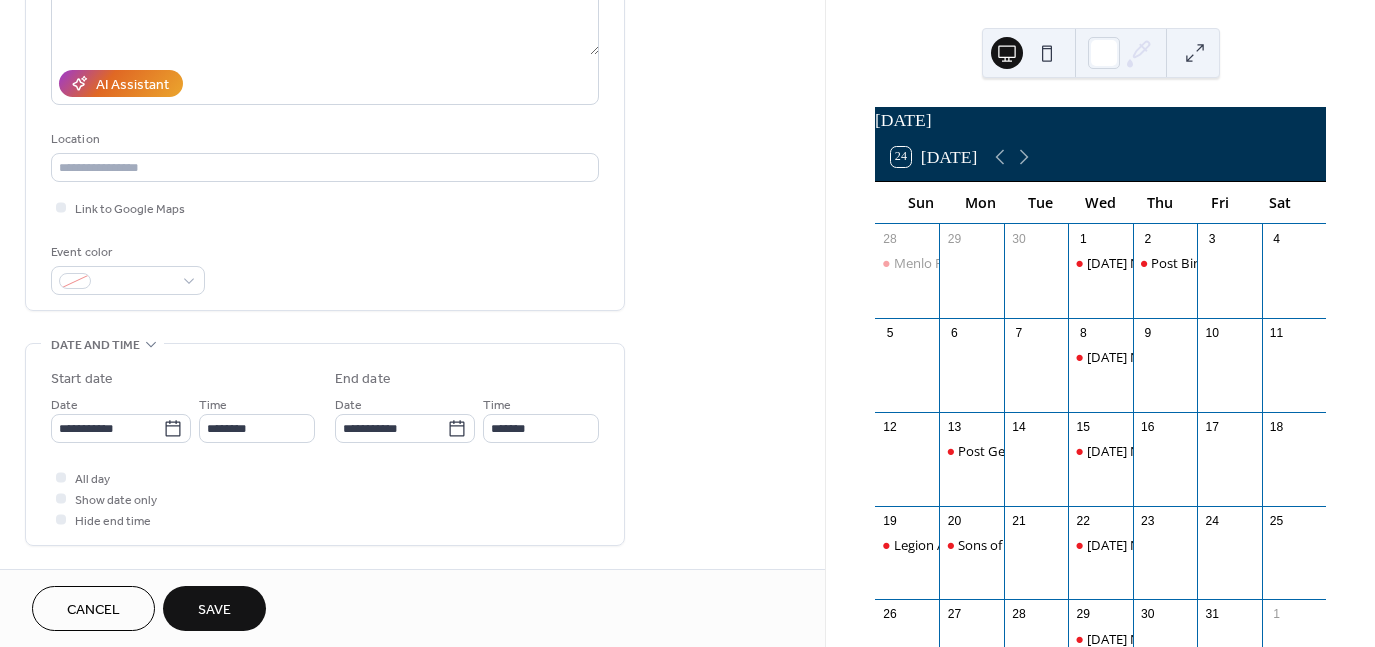 scroll, scrollTop: 300, scrollLeft: 0, axis: vertical 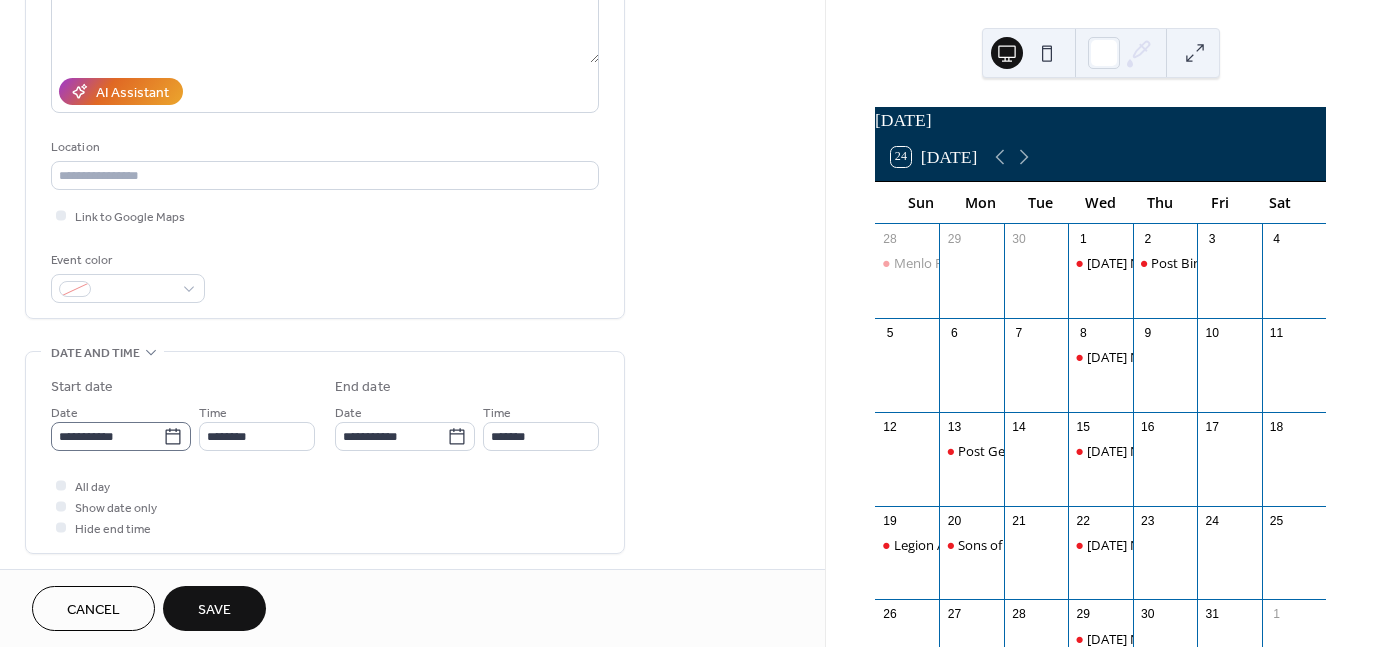 click 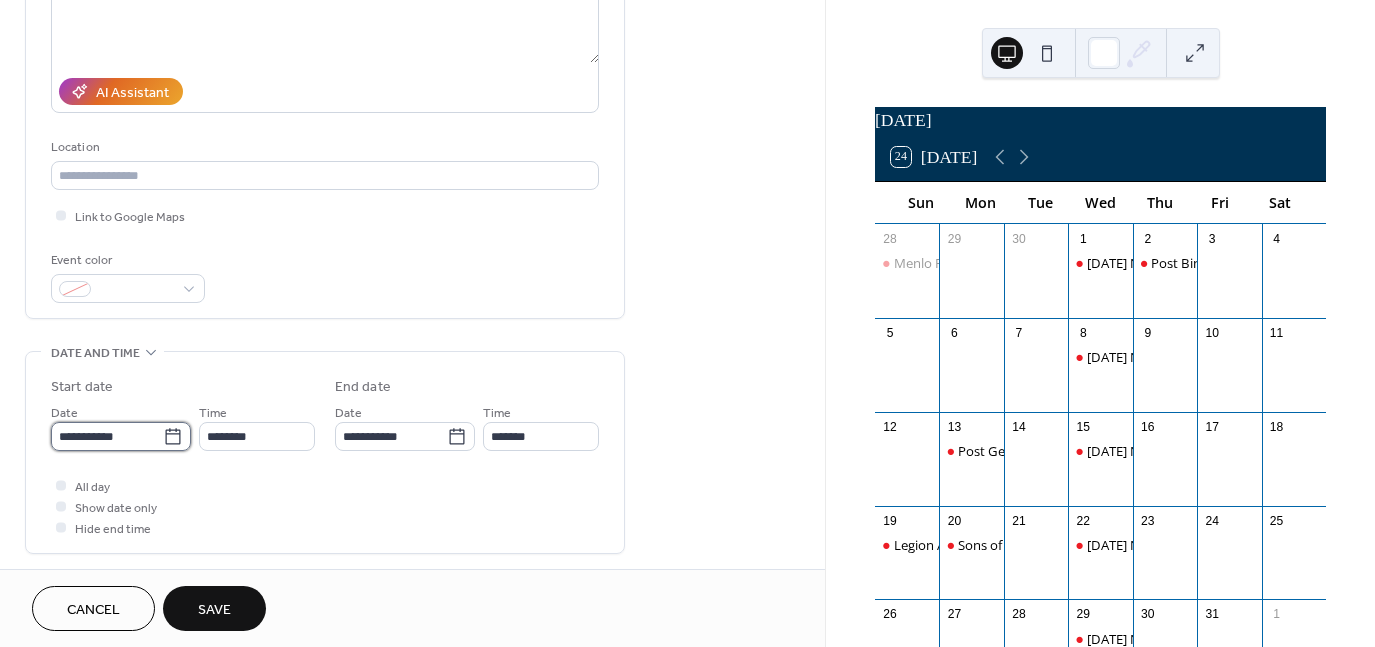 click on "**********" at bounding box center [107, 436] 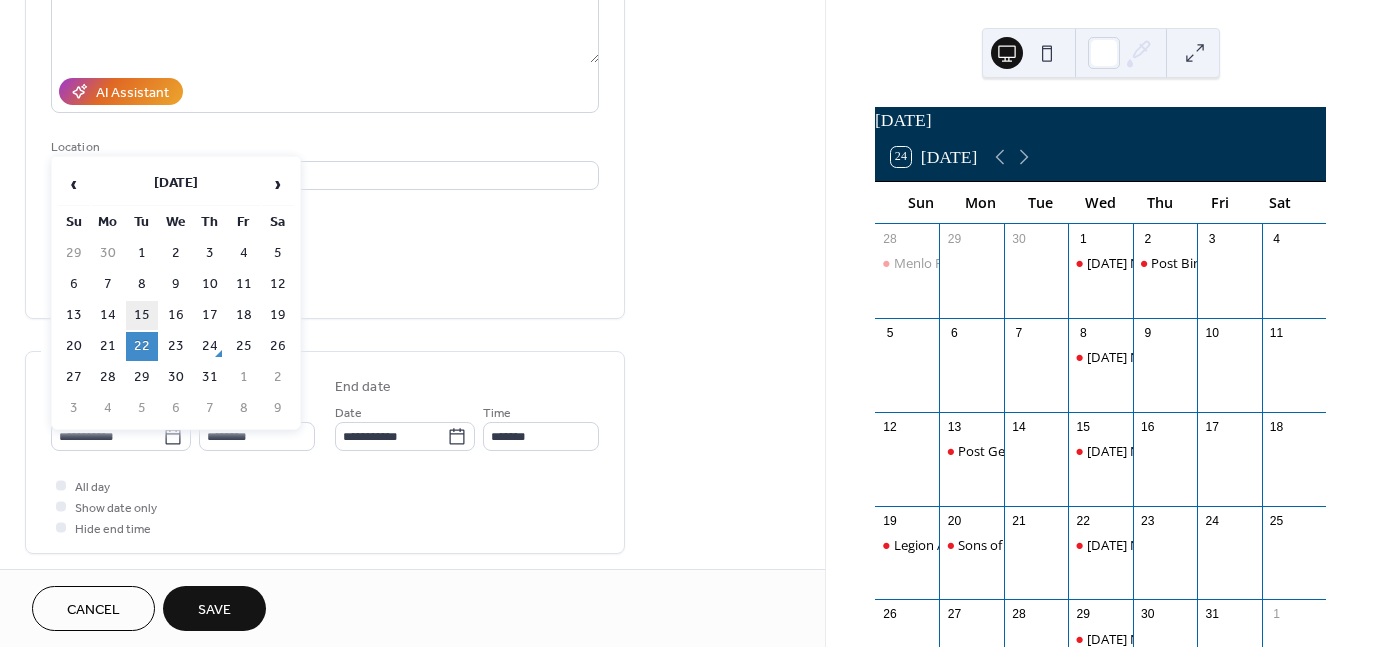 click on "15" at bounding box center (142, 315) 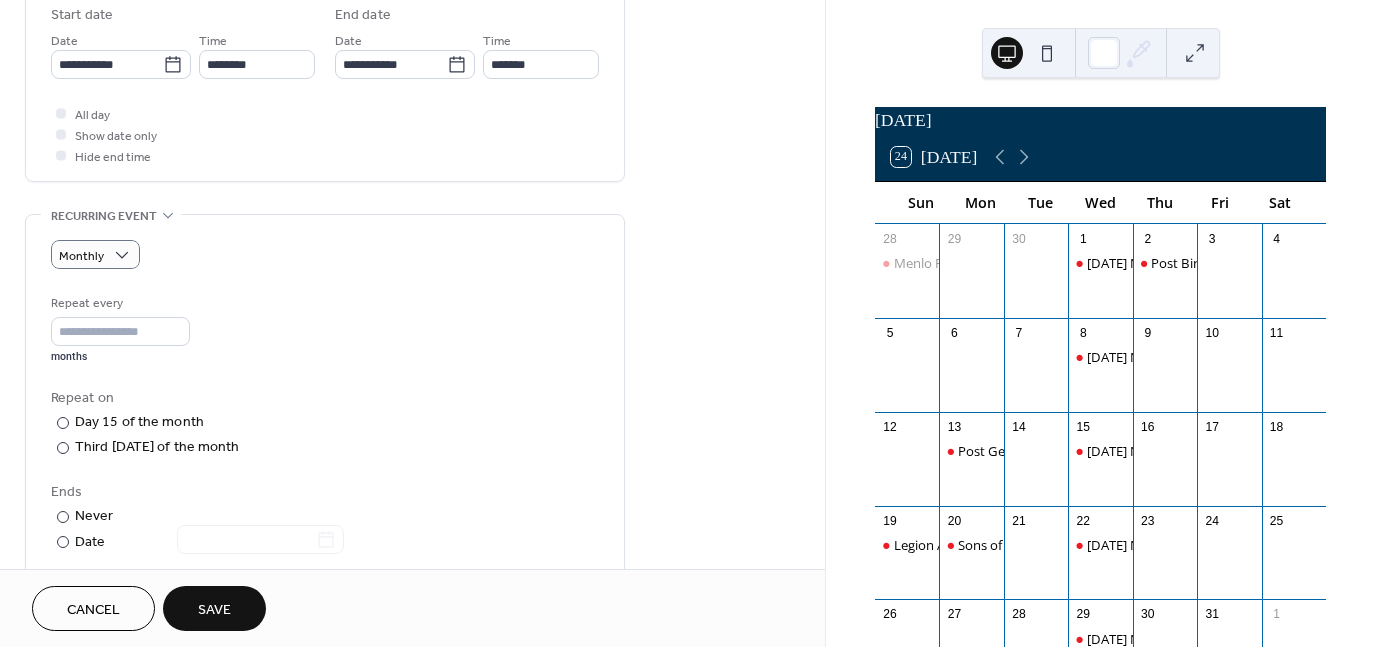 scroll, scrollTop: 700, scrollLeft: 0, axis: vertical 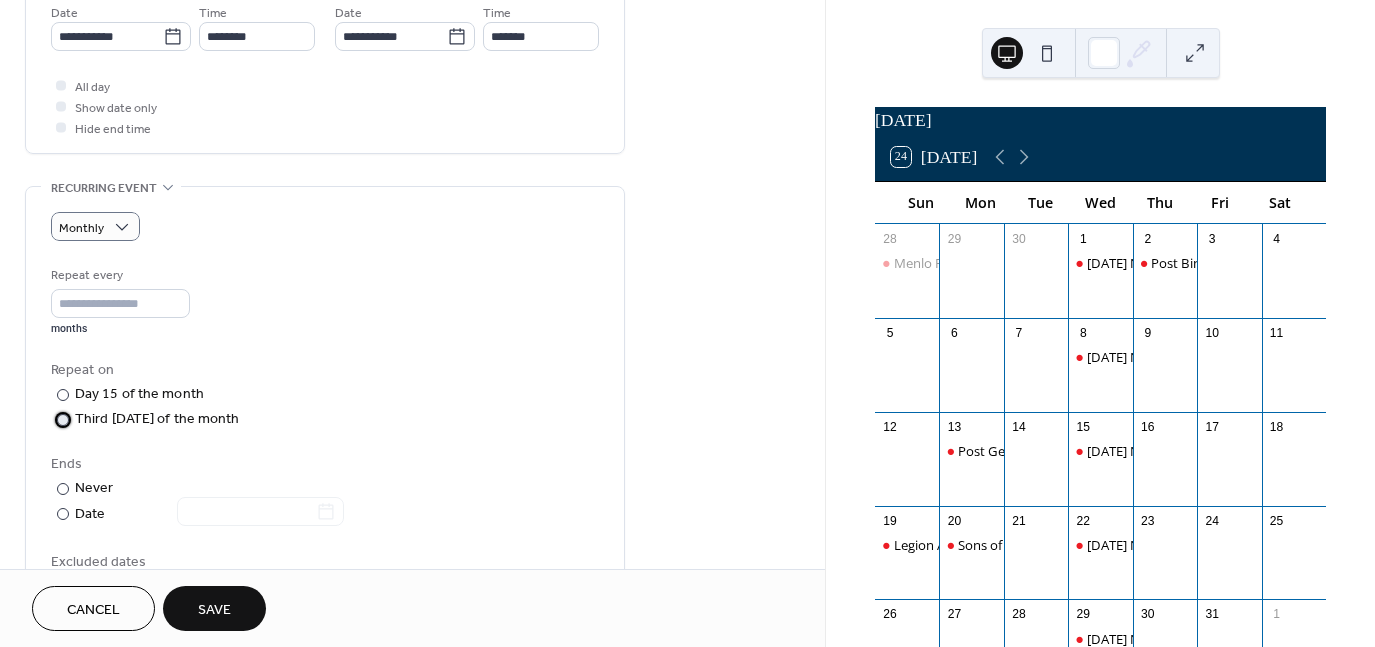 click at bounding box center [63, 420] 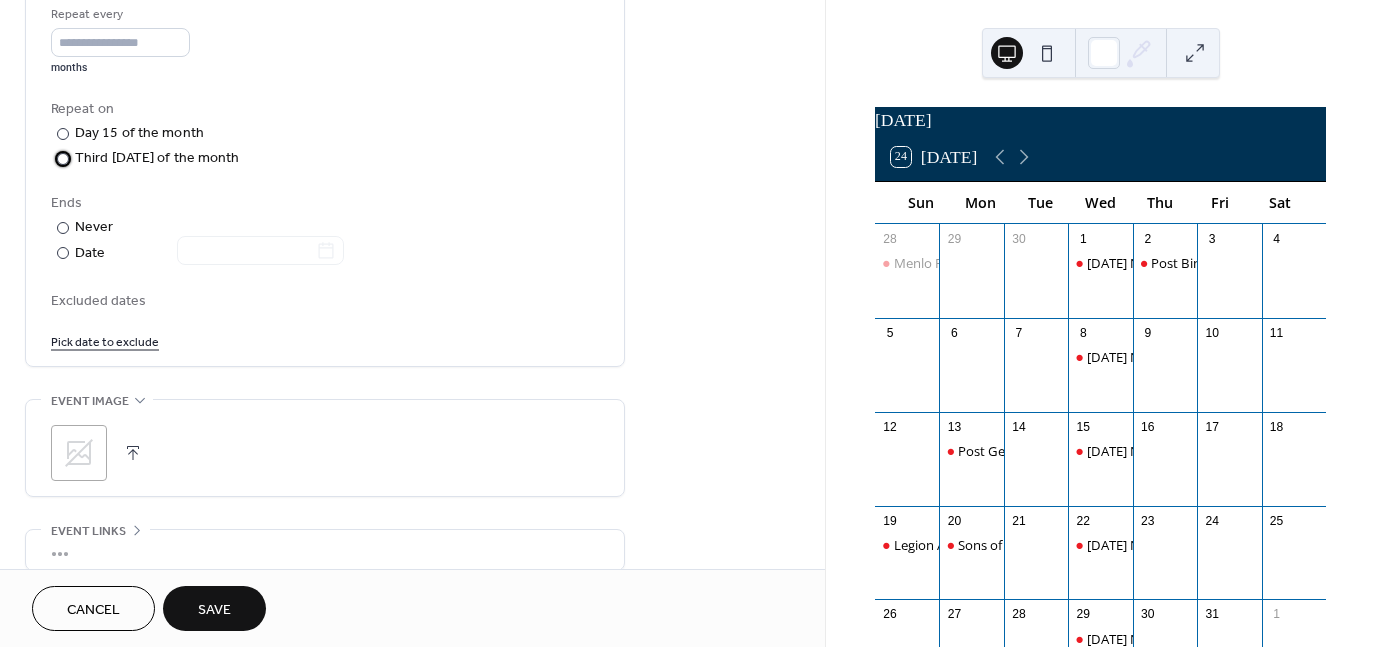 scroll, scrollTop: 1000, scrollLeft: 0, axis: vertical 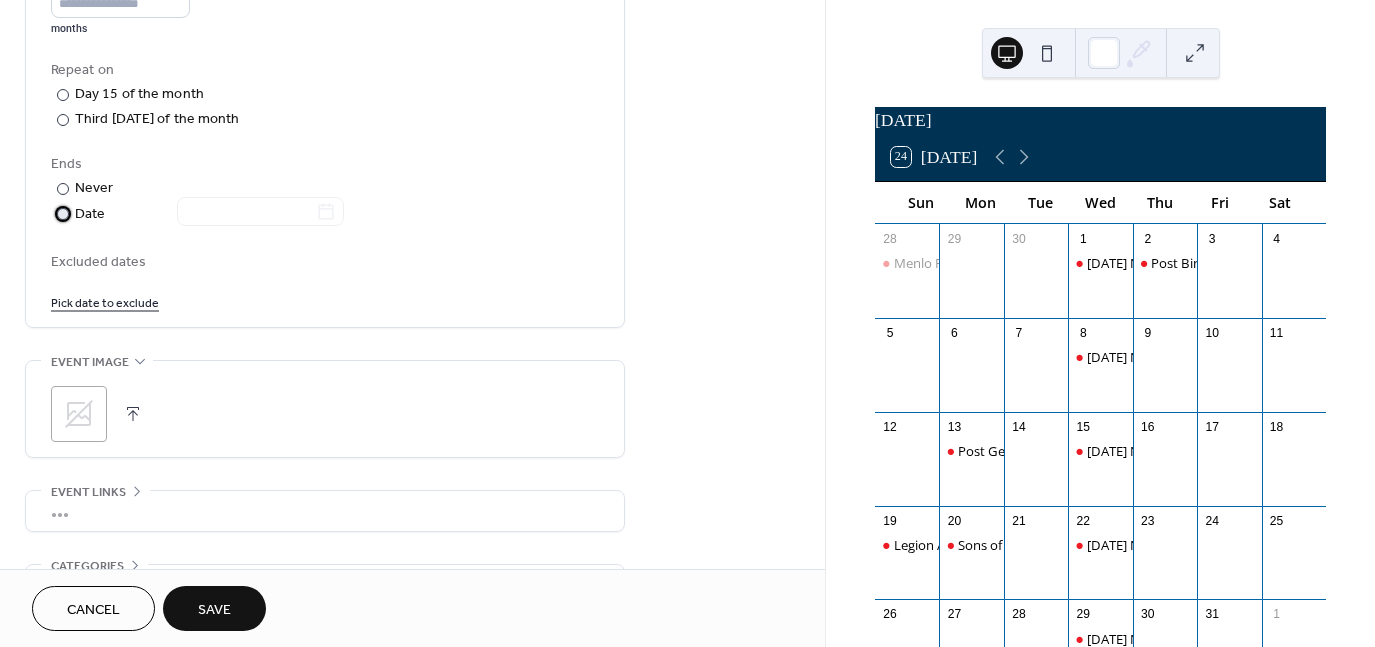 drag, startPoint x: 64, startPoint y: 213, endPoint x: 123, endPoint y: 213, distance: 59 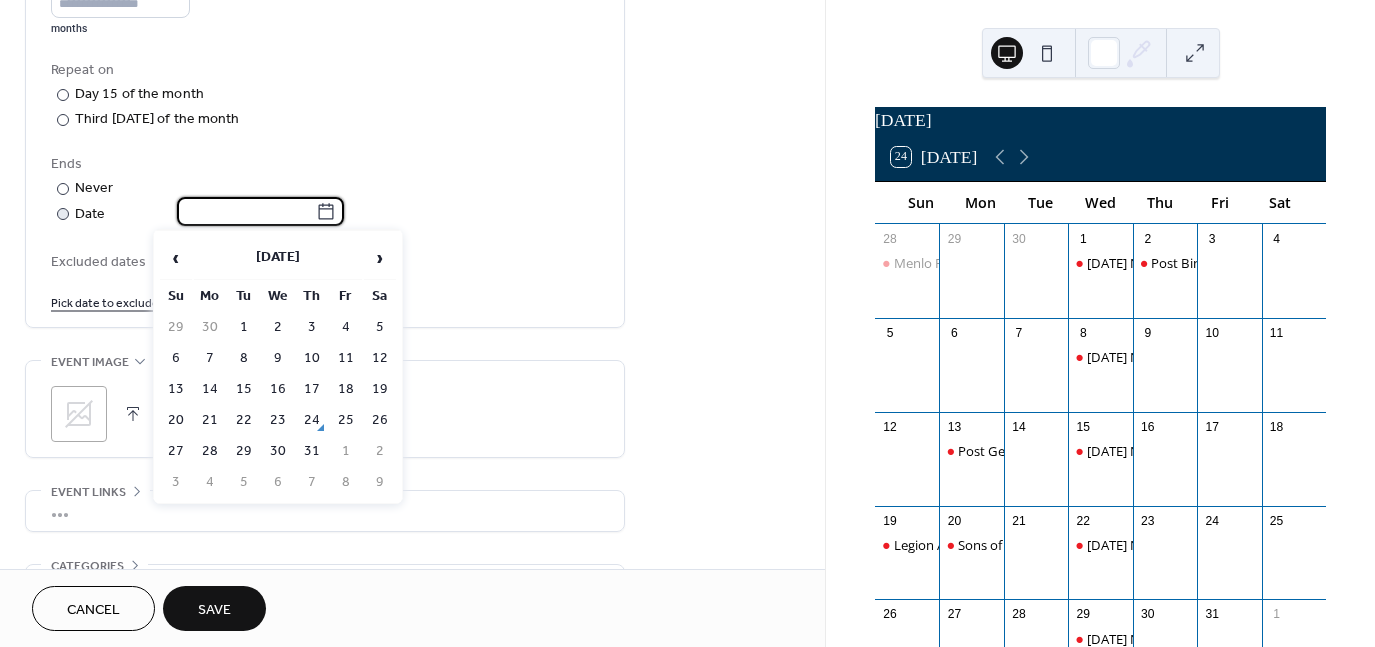 click at bounding box center (246, 211) 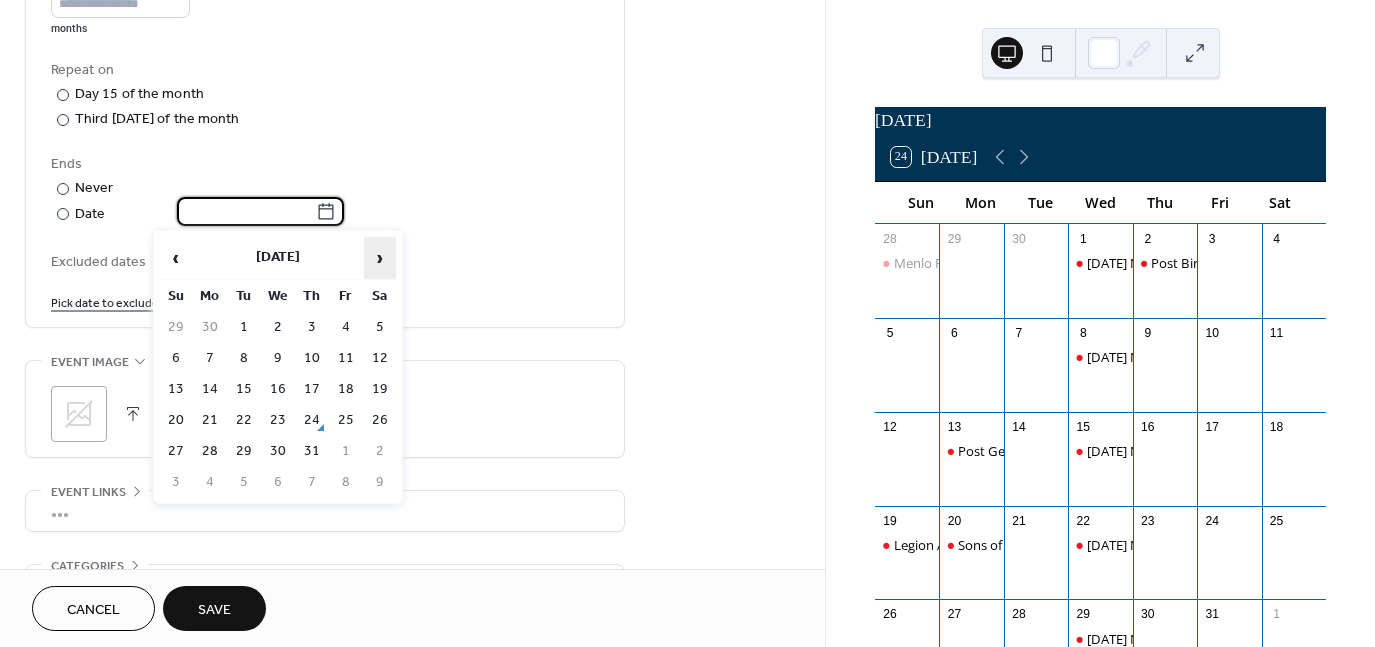 click on "›" at bounding box center [380, 258] 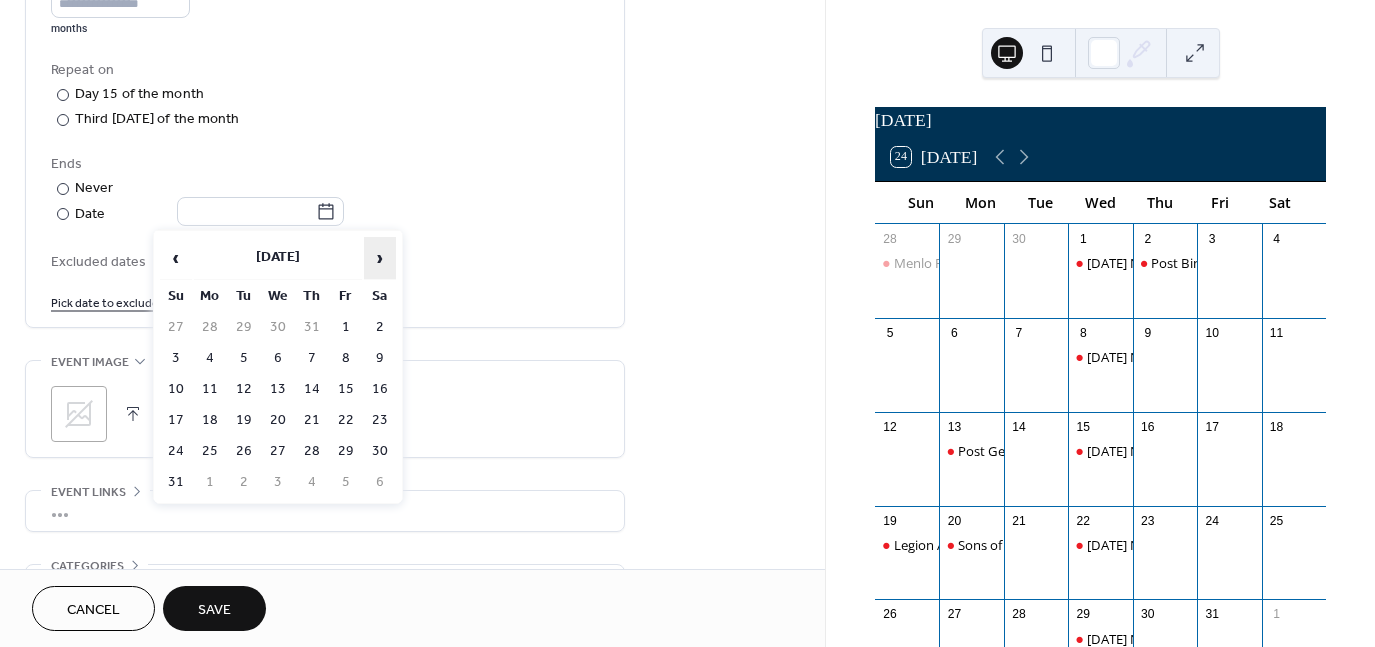 click on "›" at bounding box center [380, 258] 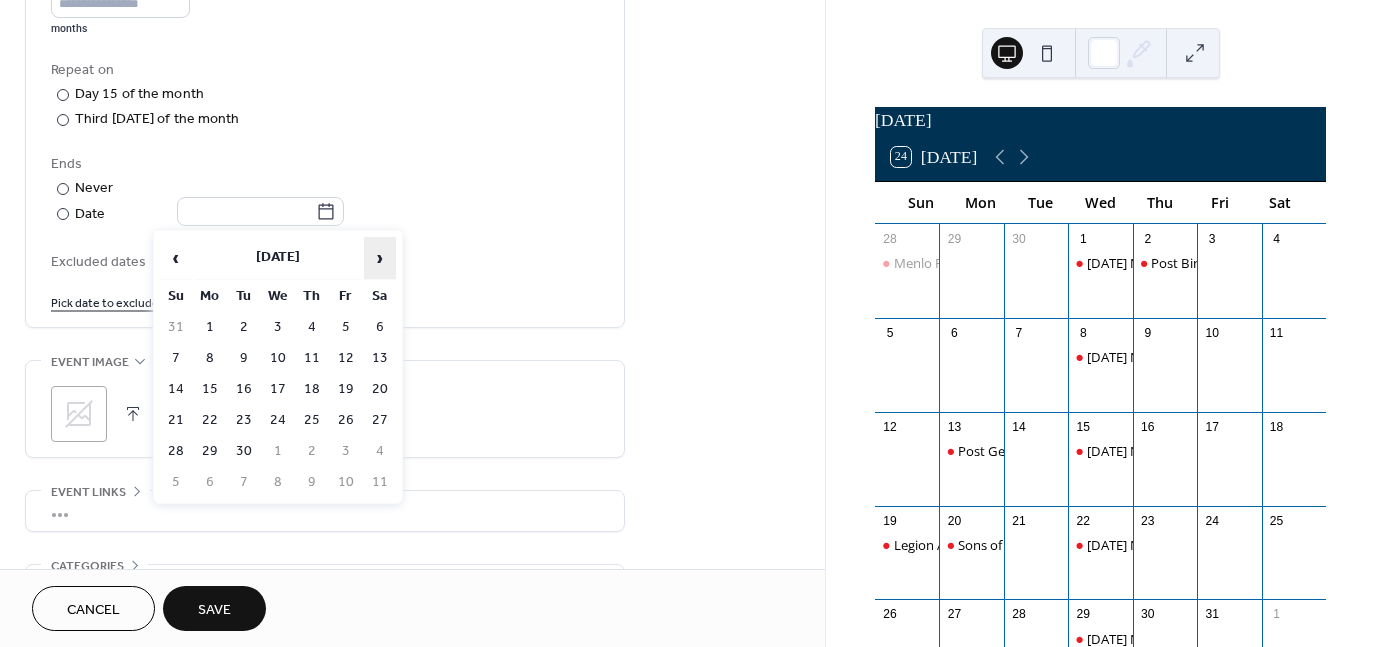 click on "›" at bounding box center [380, 258] 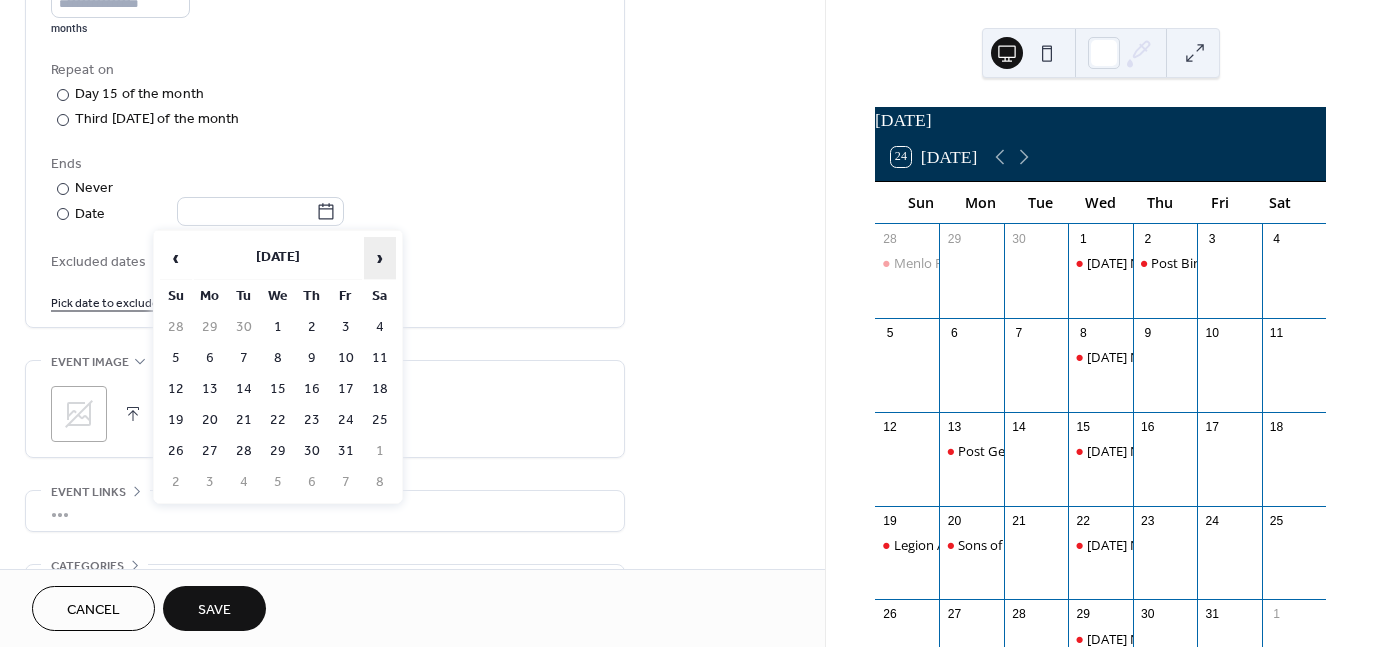 click on "›" at bounding box center (380, 258) 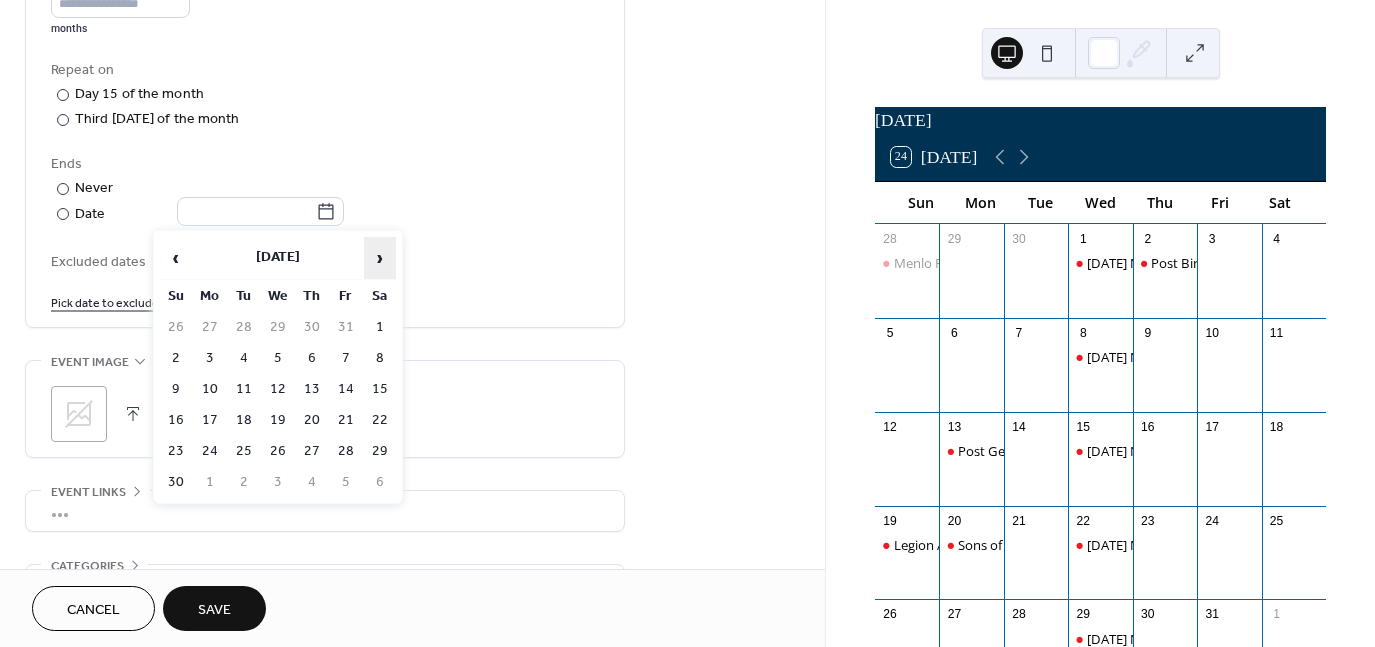 click on "›" at bounding box center [380, 258] 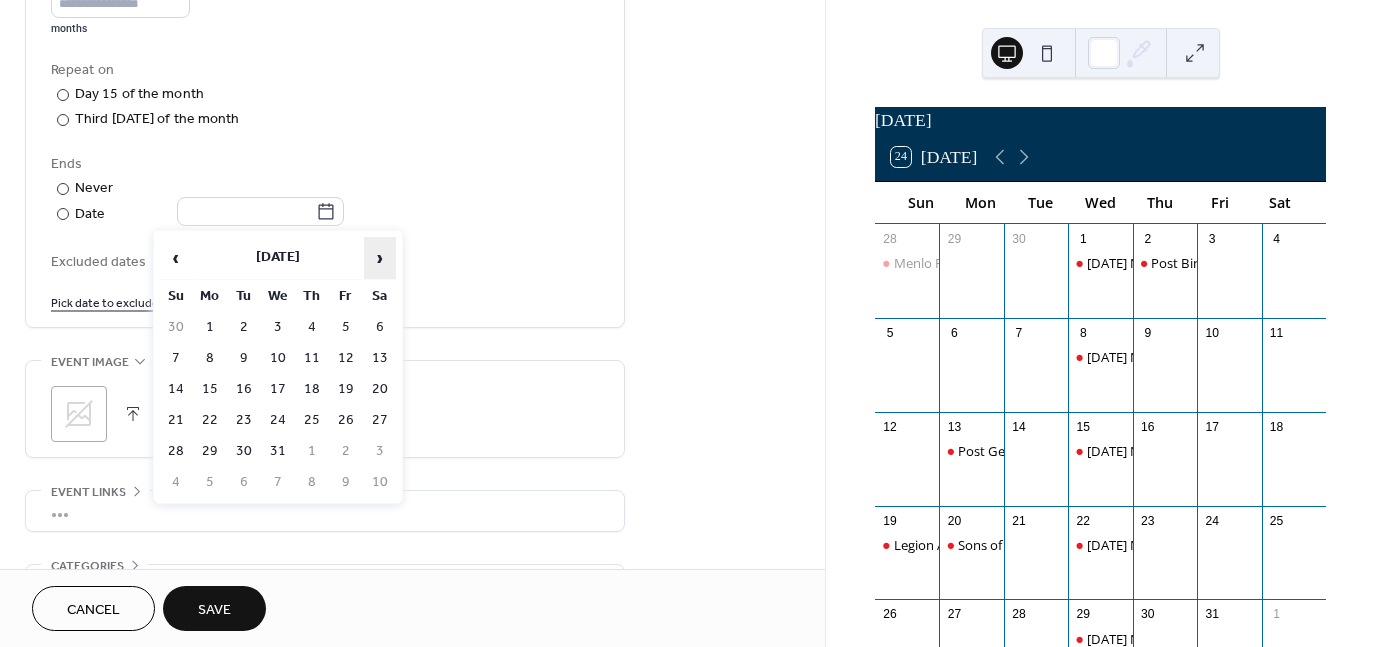 click on "›" at bounding box center [380, 258] 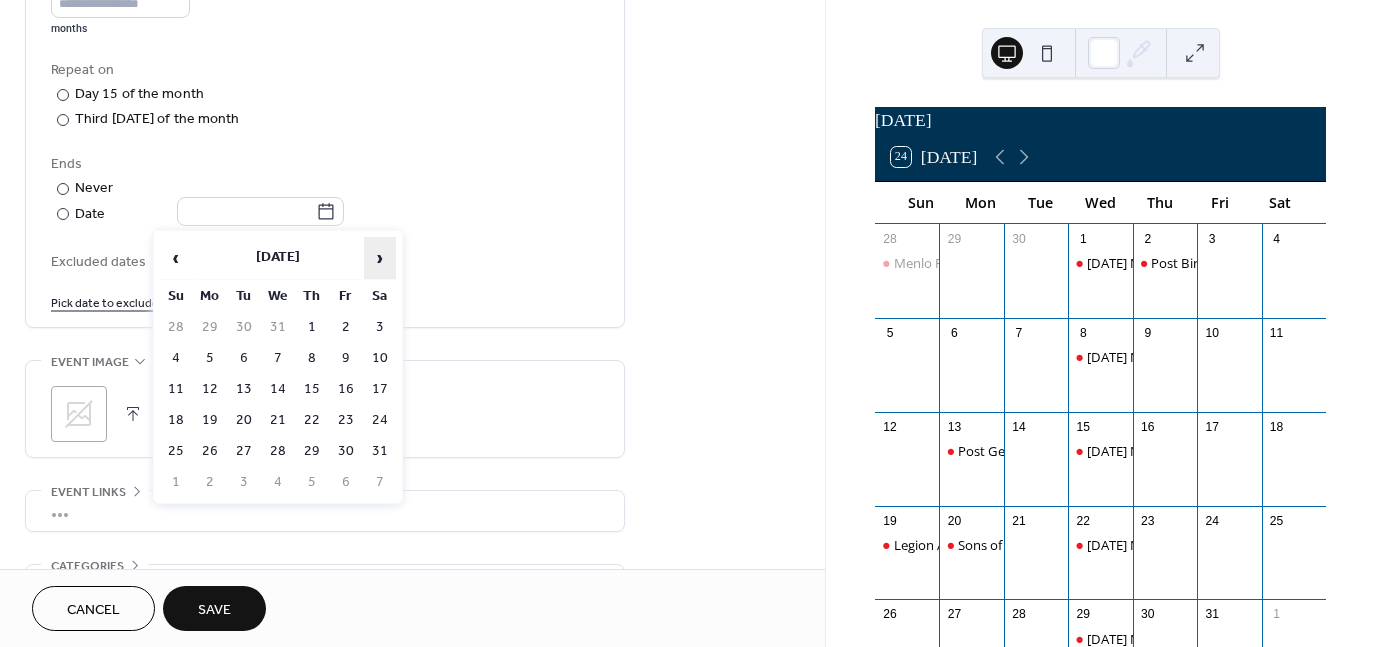 click on "›" at bounding box center [380, 258] 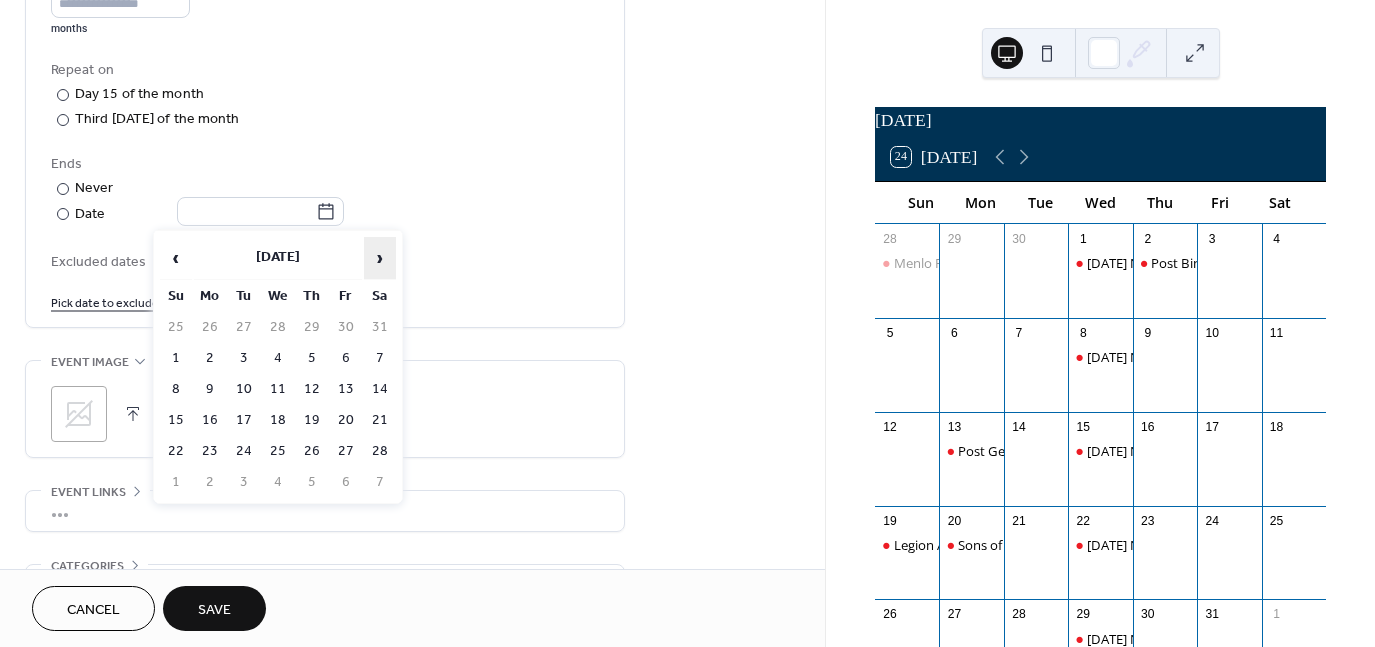 click on "›" at bounding box center (380, 258) 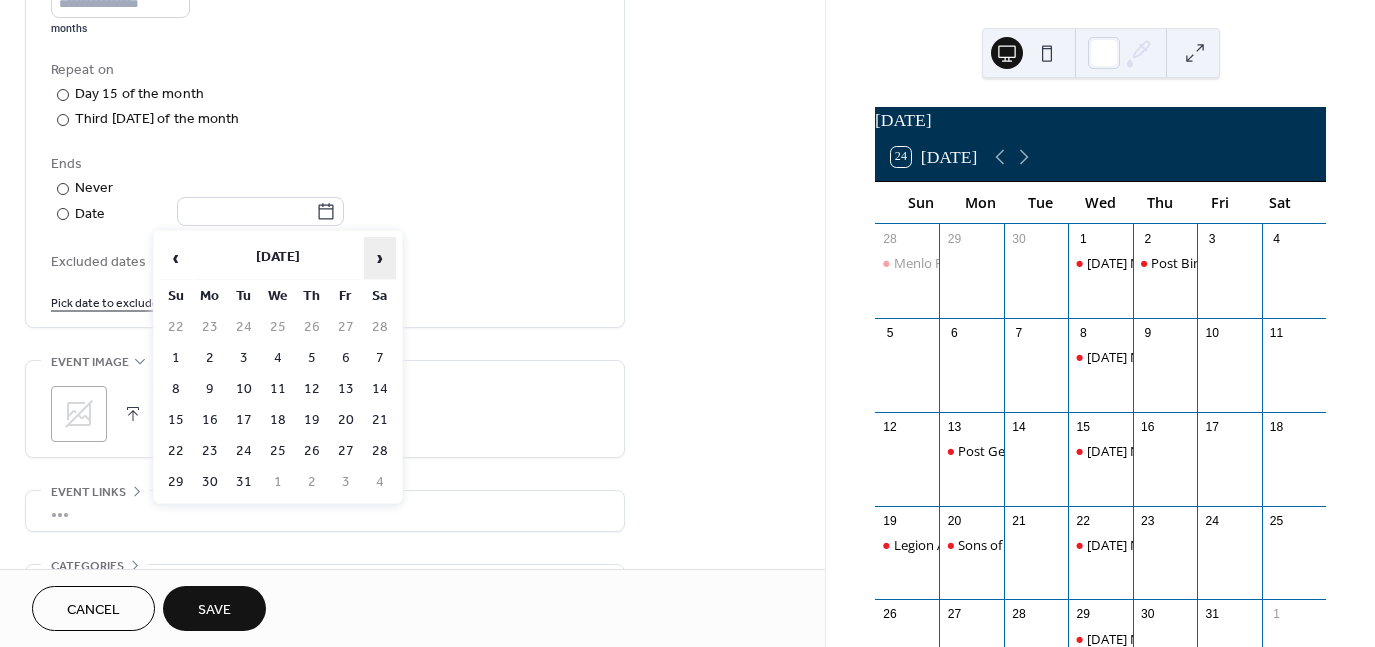 click on "›" at bounding box center [380, 258] 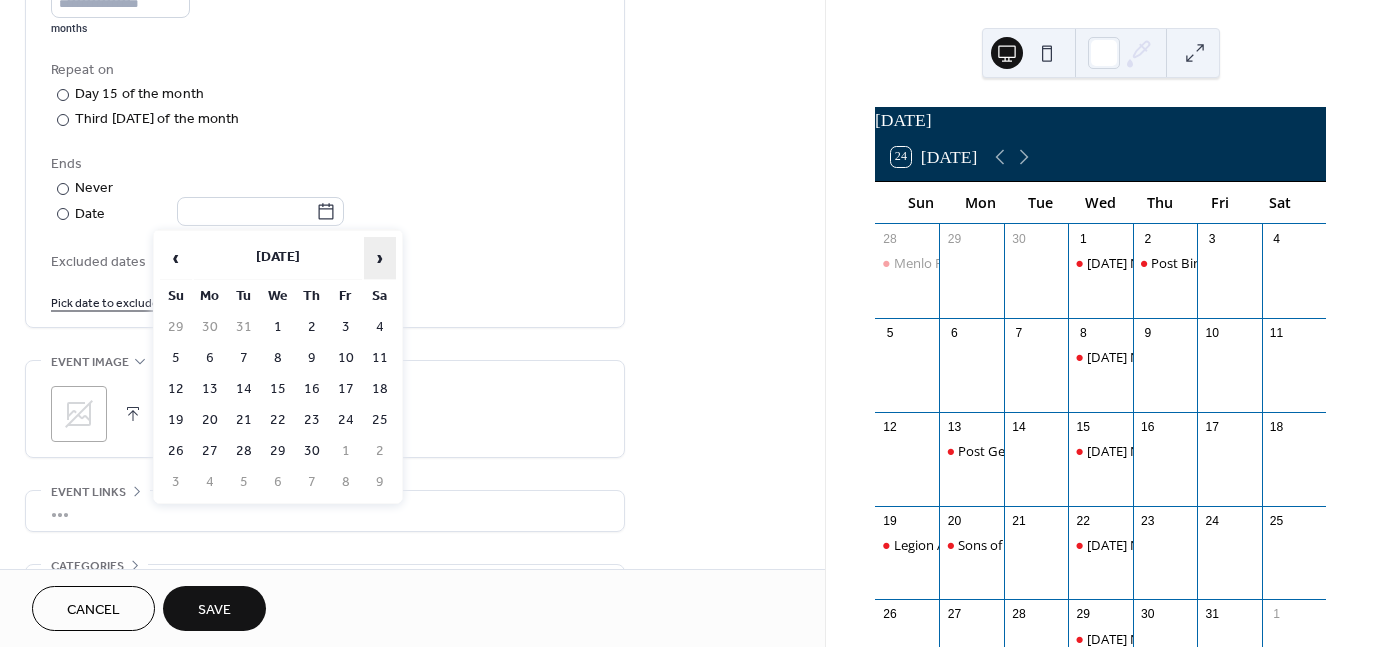 click on "›" at bounding box center [380, 258] 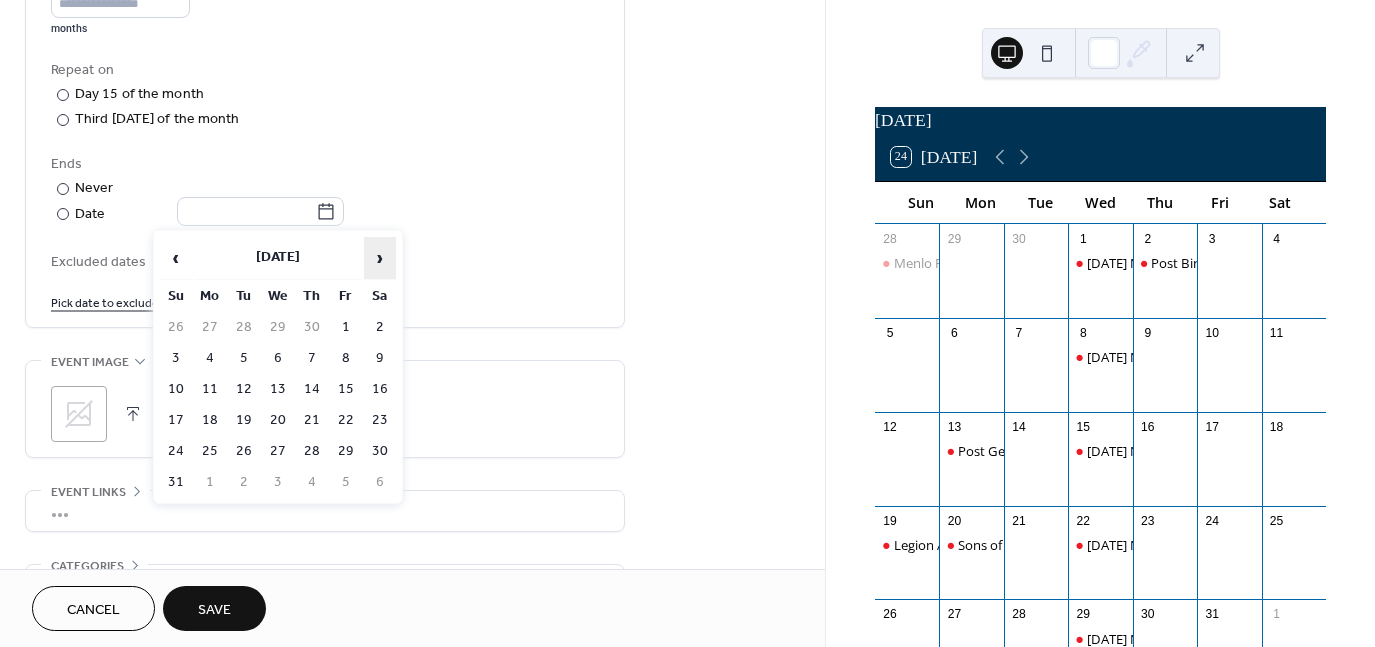 click on "›" at bounding box center (380, 258) 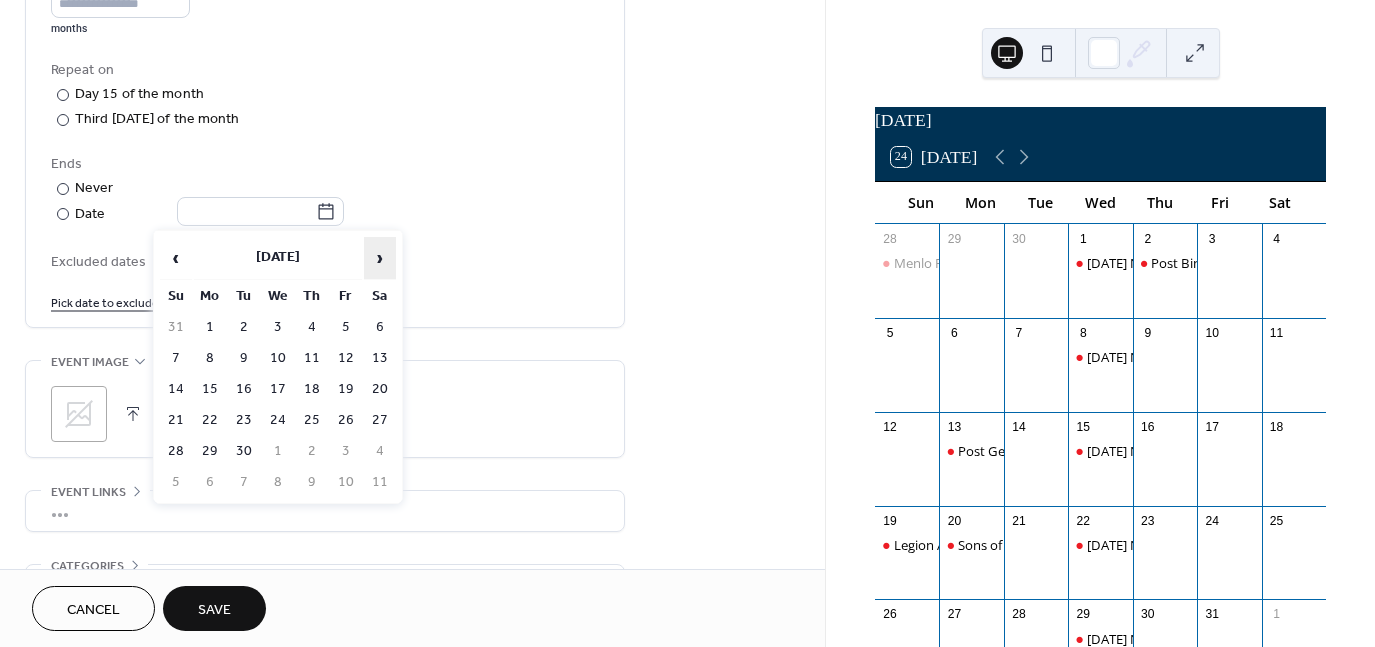 click on "›" at bounding box center (380, 258) 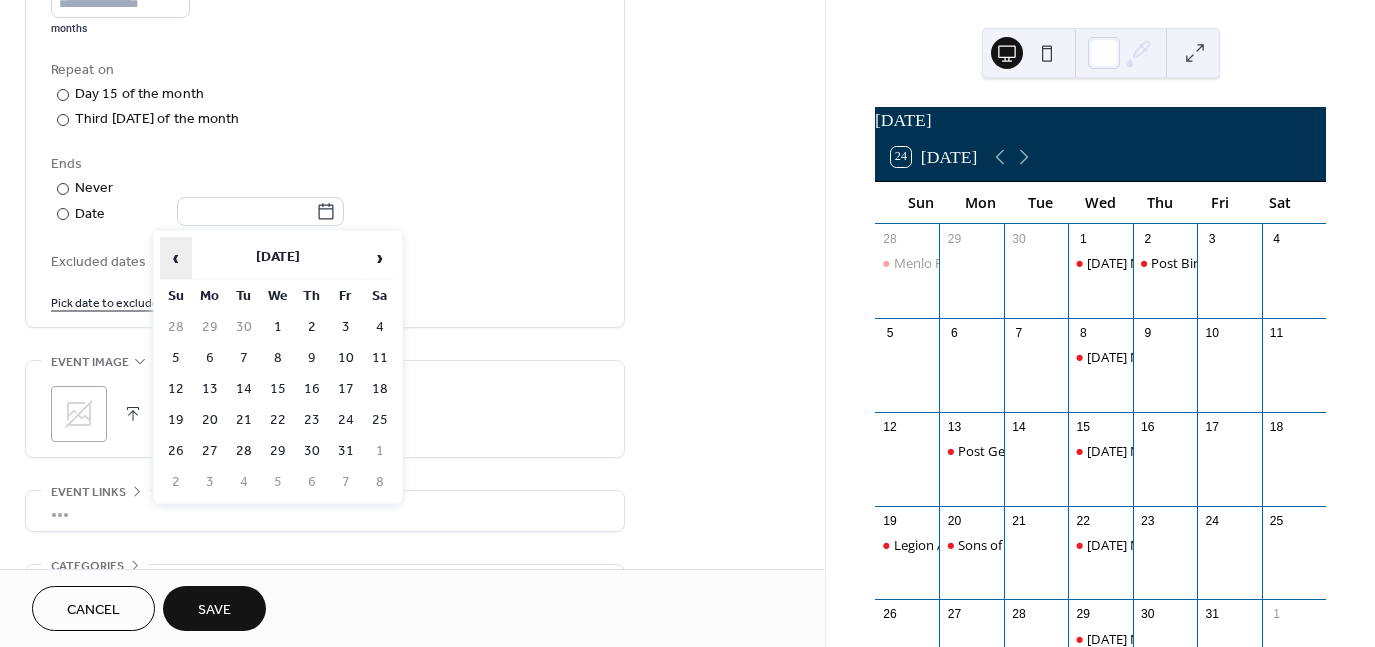 click on "‹" at bounding box center (176, 258) 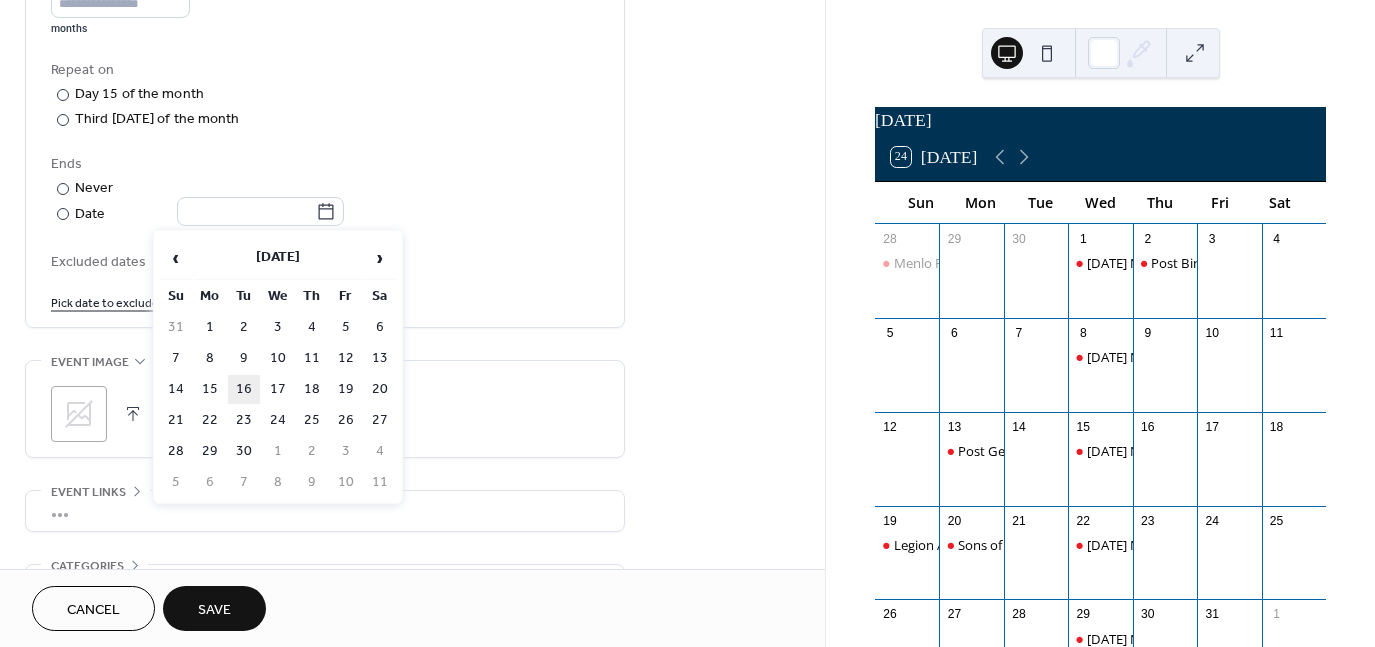 click on "16" at bounding box center [244, 389] 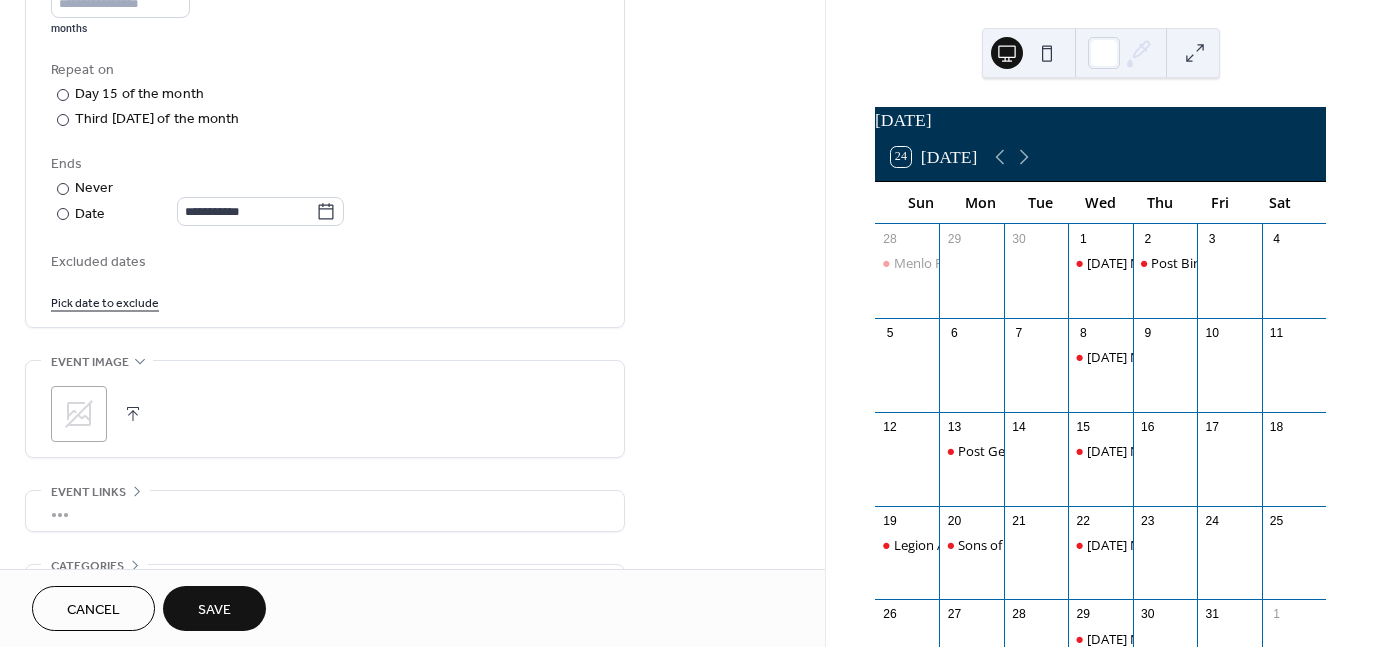click on "Save" at bounding box center [214, 610] 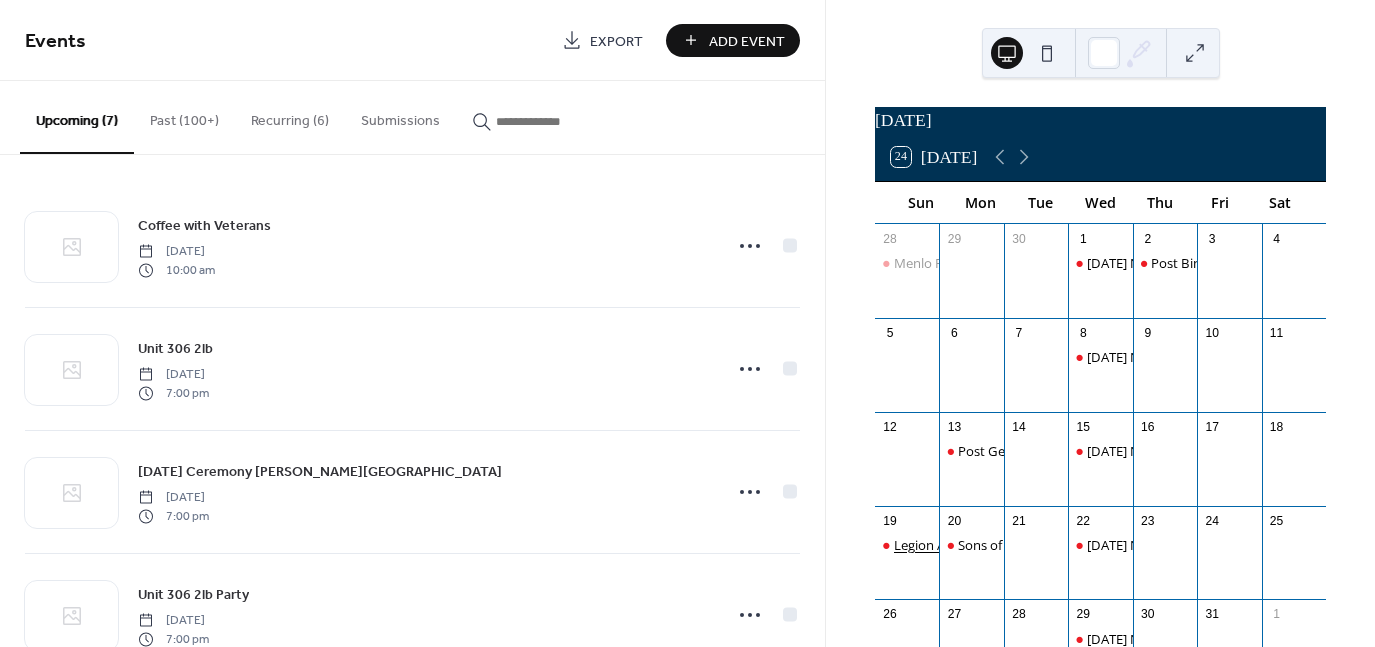click on "Legion Auxiliary Meeting" at bounding box center (967, 545) 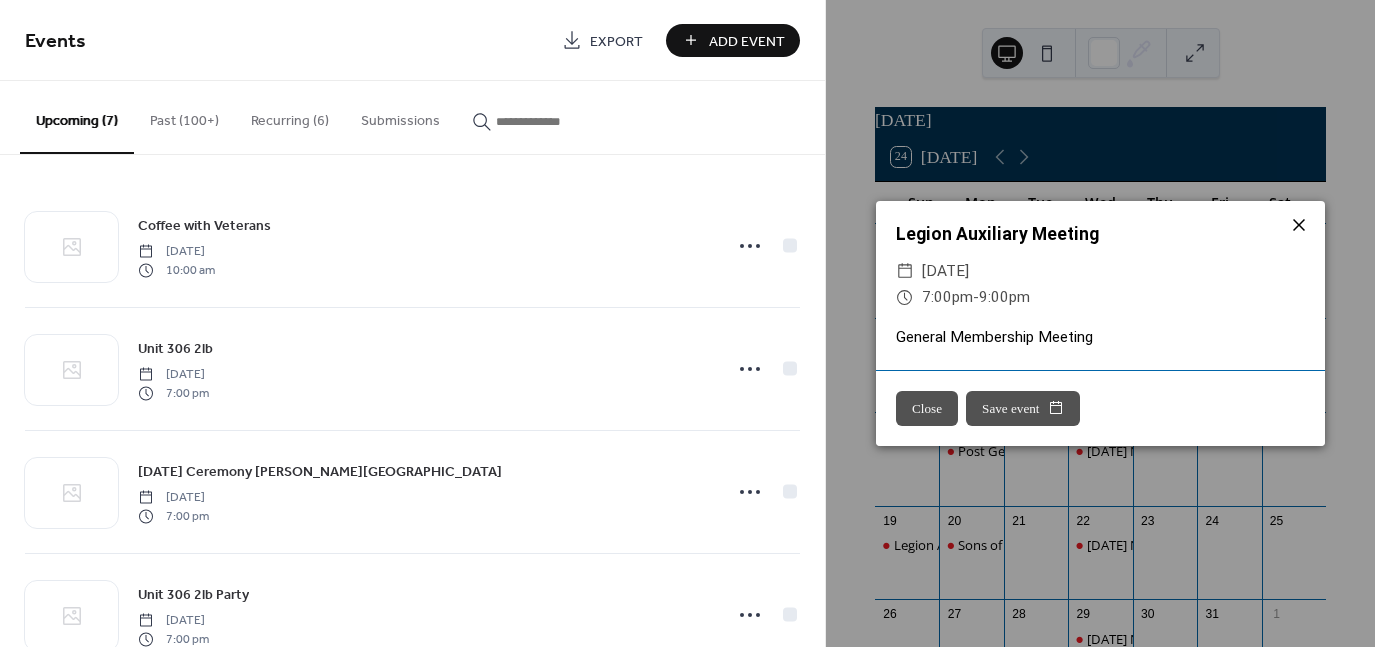 click 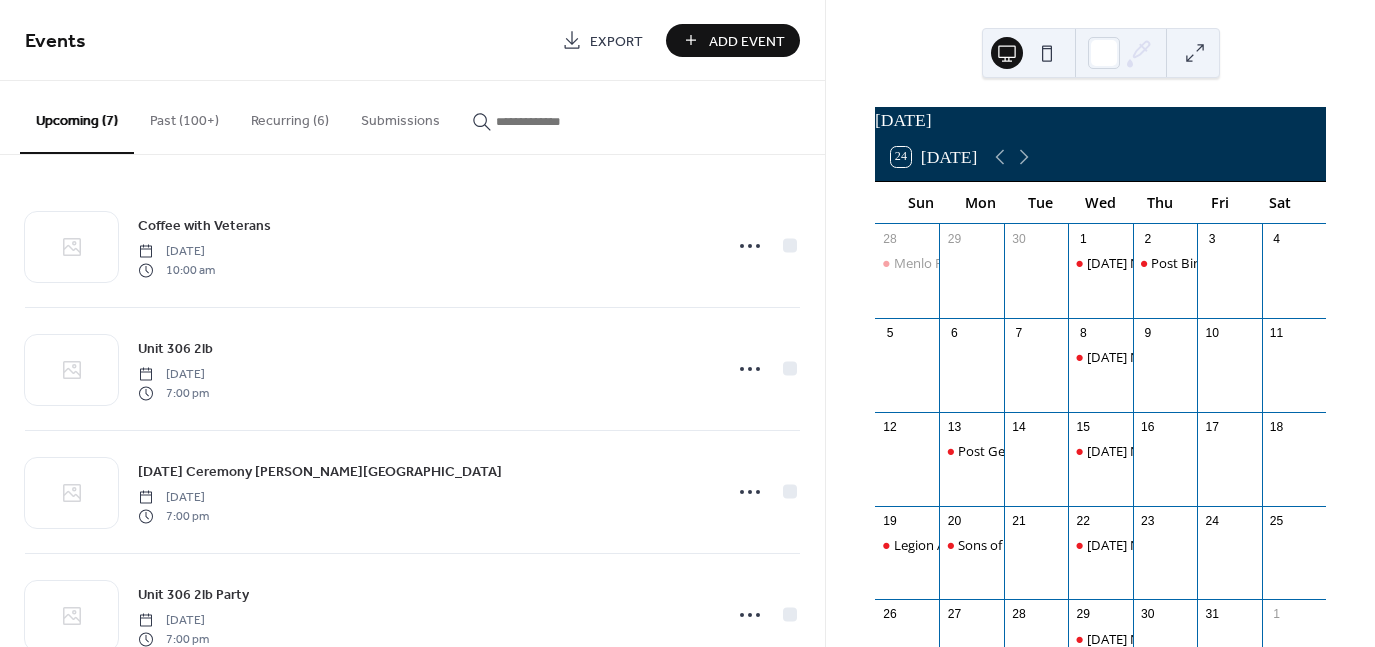 drag, startPoint x: 929, startPoint y: 557, endPoint x: 872, endPoint y: 47, distance: 513.1754 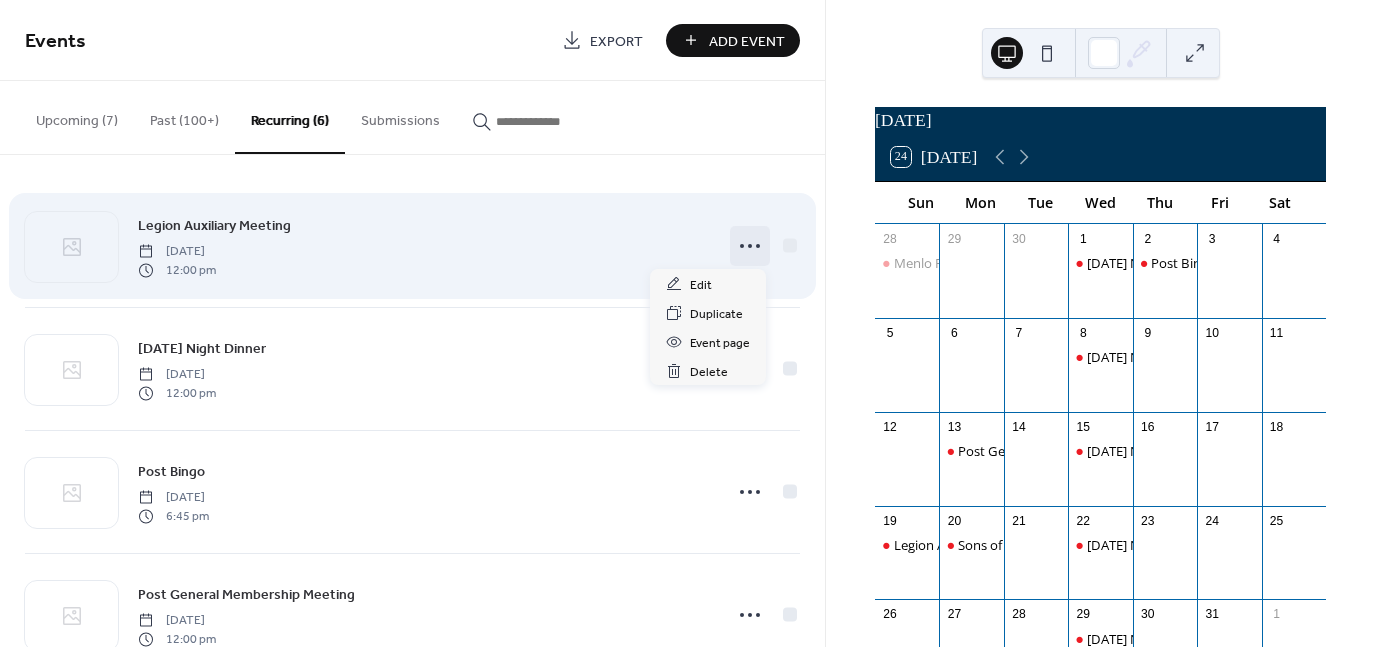 click 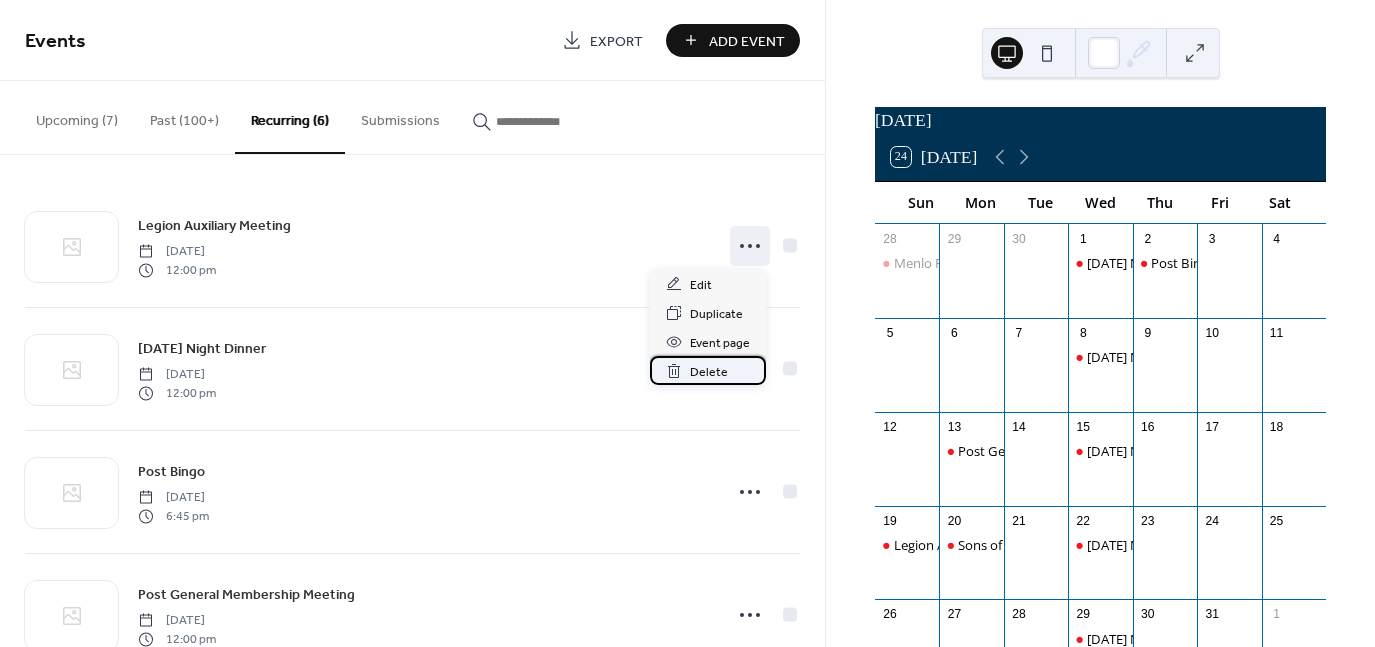 click on "Delete" at bounding box center [709, 372] 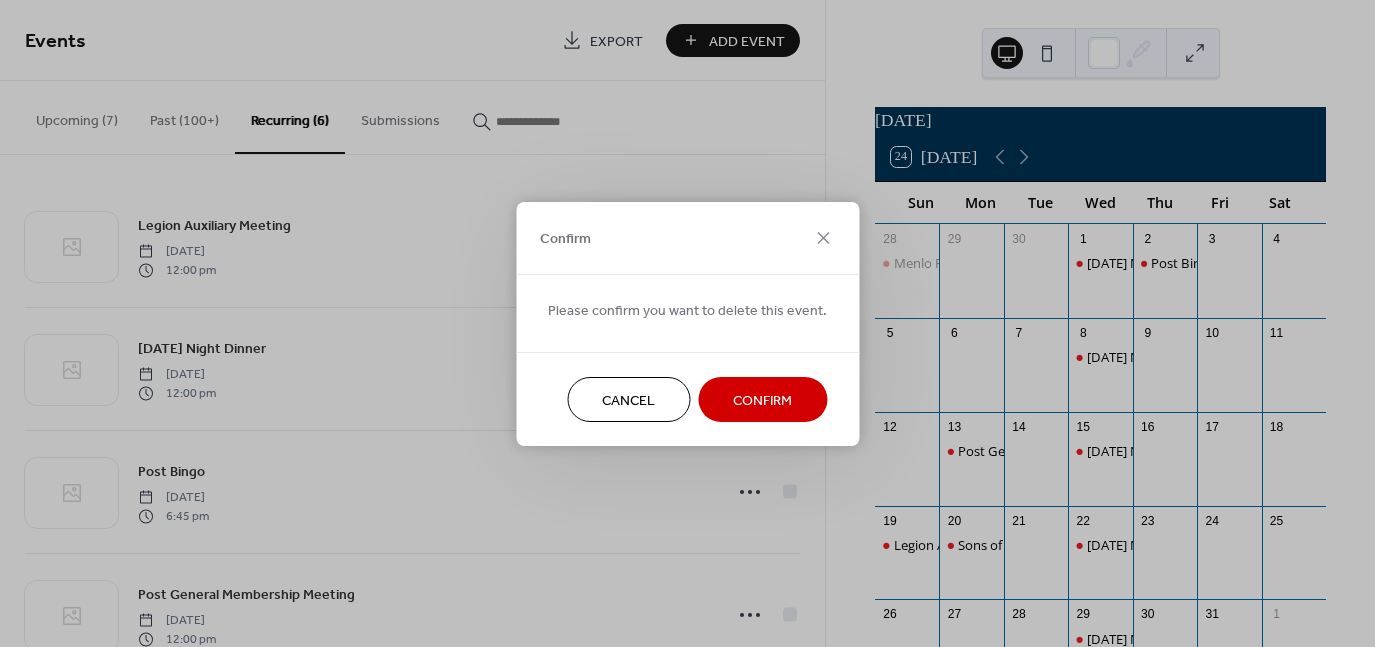 click on "Confirm" at bounding box center (762, 400) 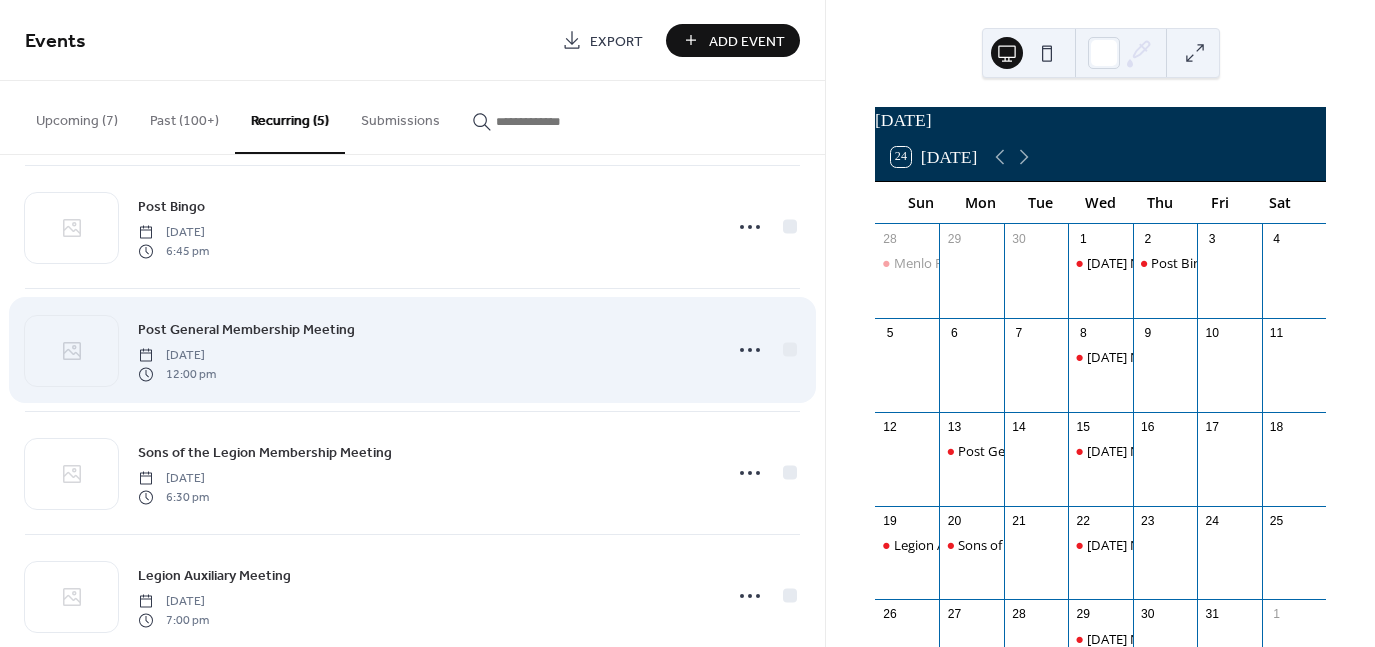 scroll, scrollTop: 180, scrollLeft: 0, axis: vertical 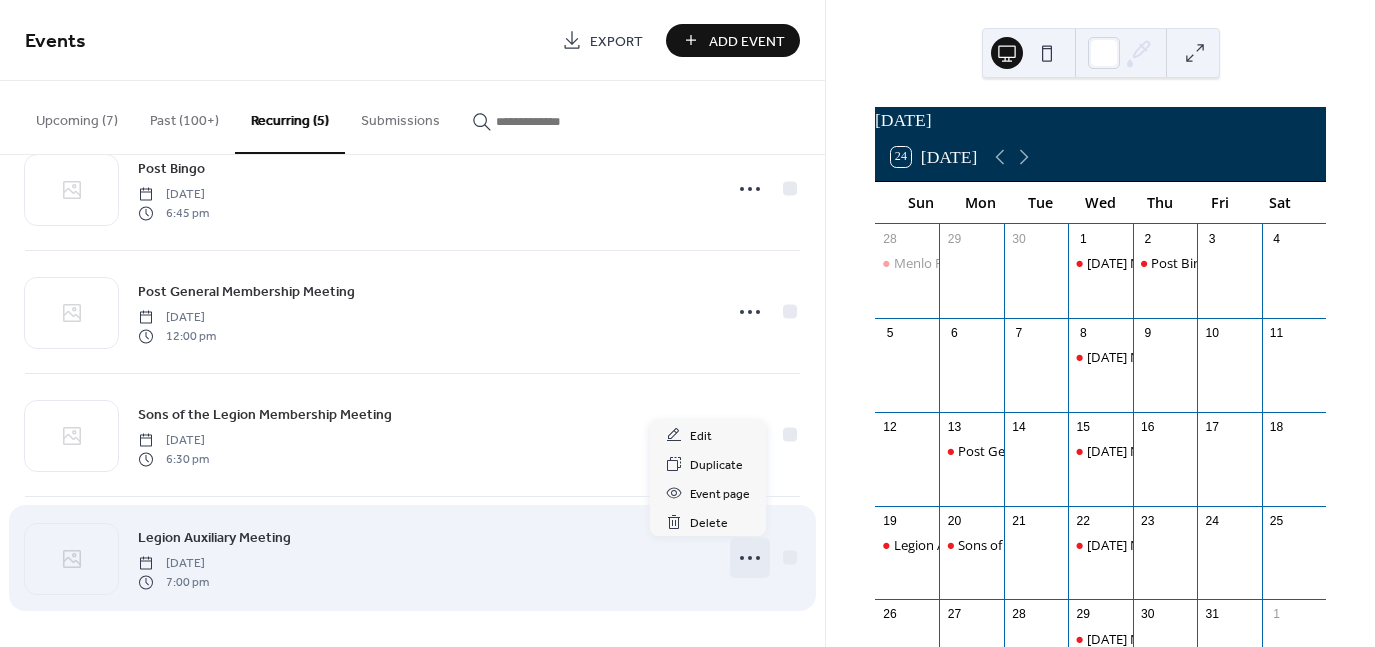 click 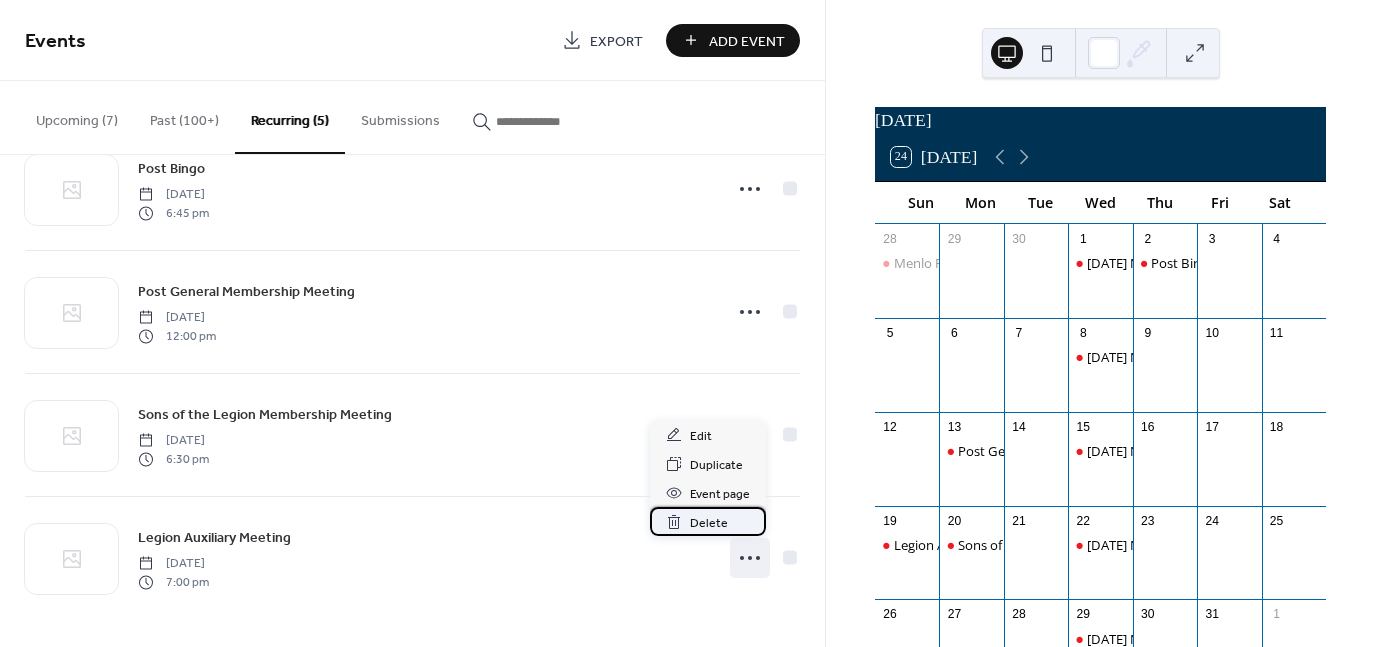 click on "Delete" at bounding box center (709, 523) 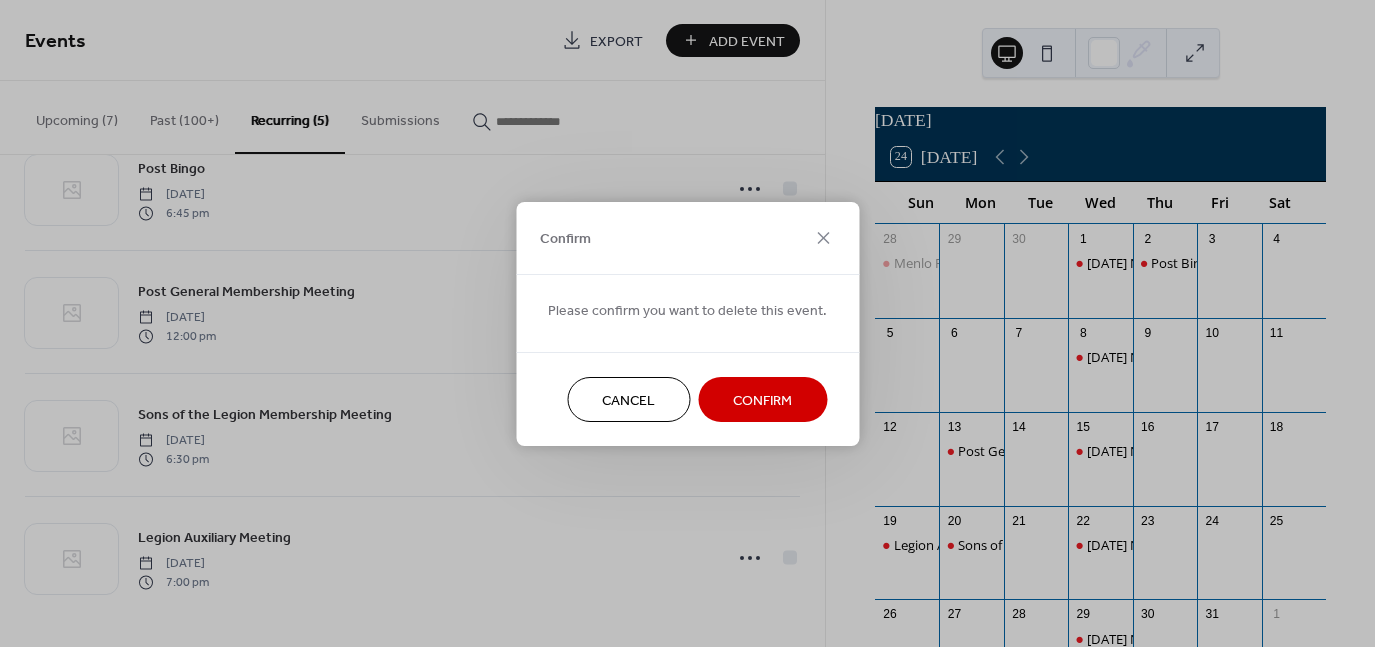 click on "Confirm" at bounding box center (762, 400) 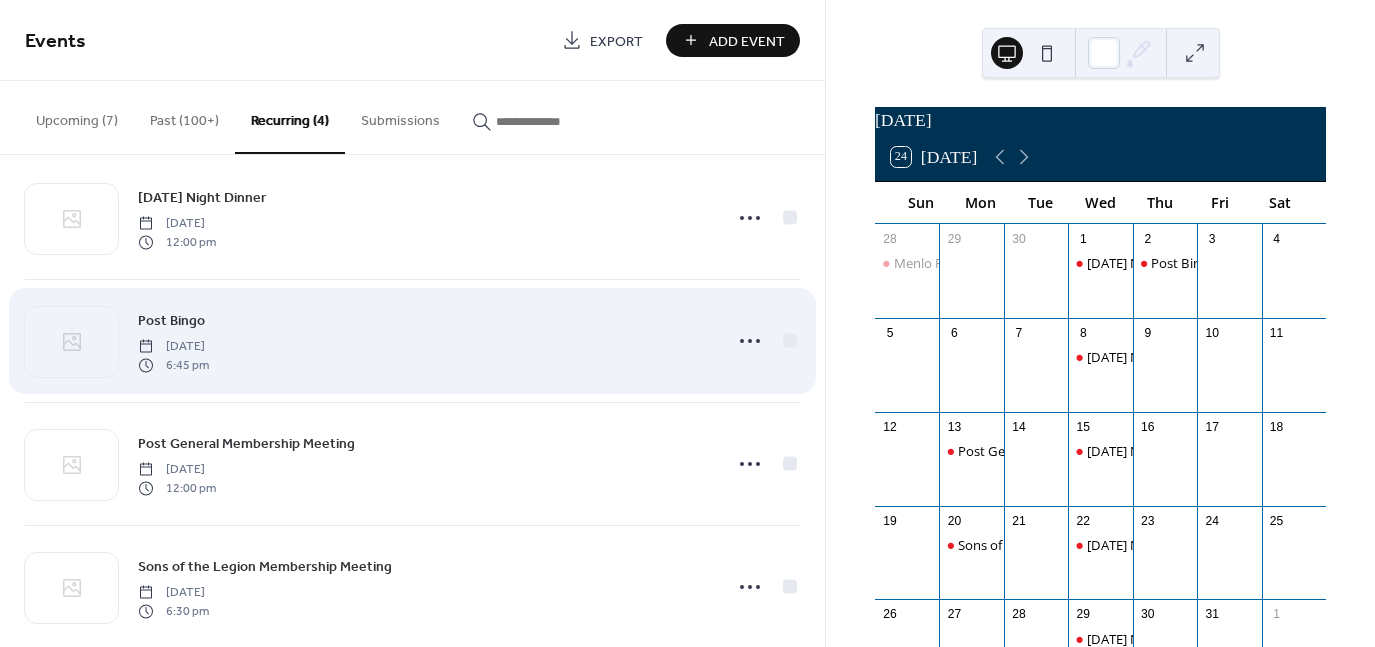 scroll, scrollTop: 0, scrollLeft: 0, axis: both 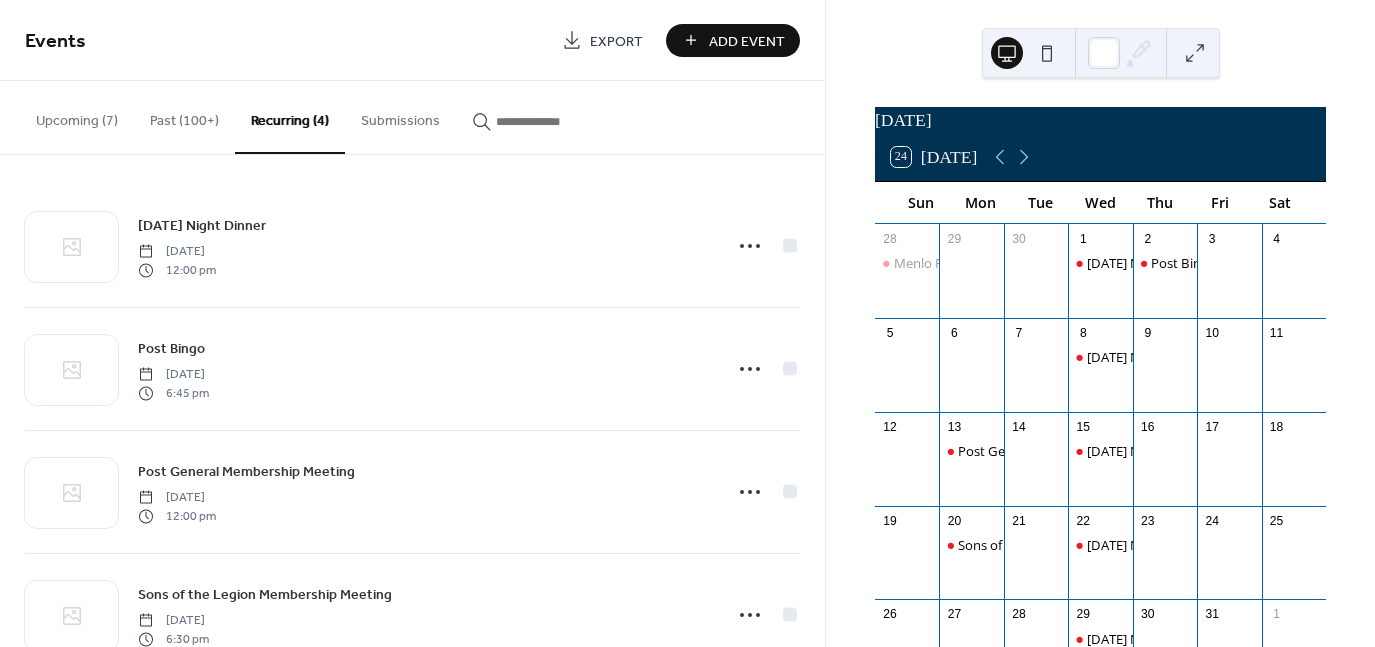 click on "Add Event" at bounding box center (747, 41) 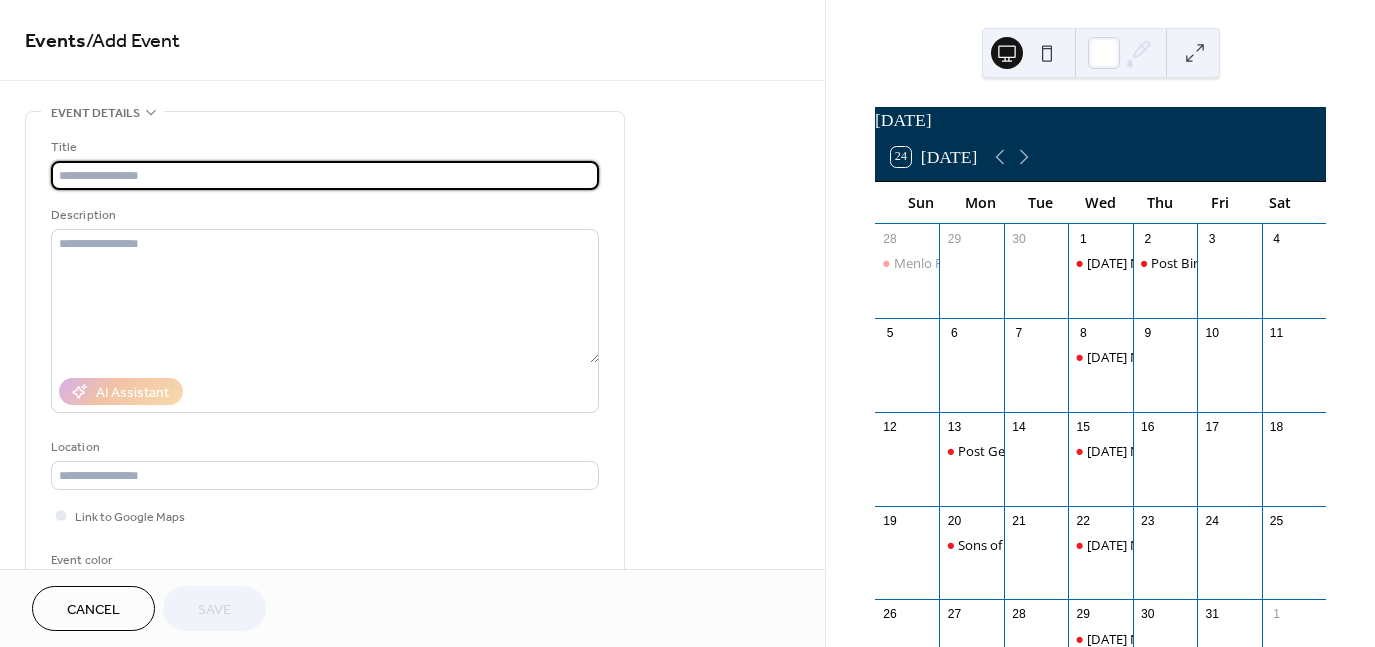 drag, startPoint x: 187, startPoint y: 178, endPoint x: 187, endPoint y: 161, distance: 17 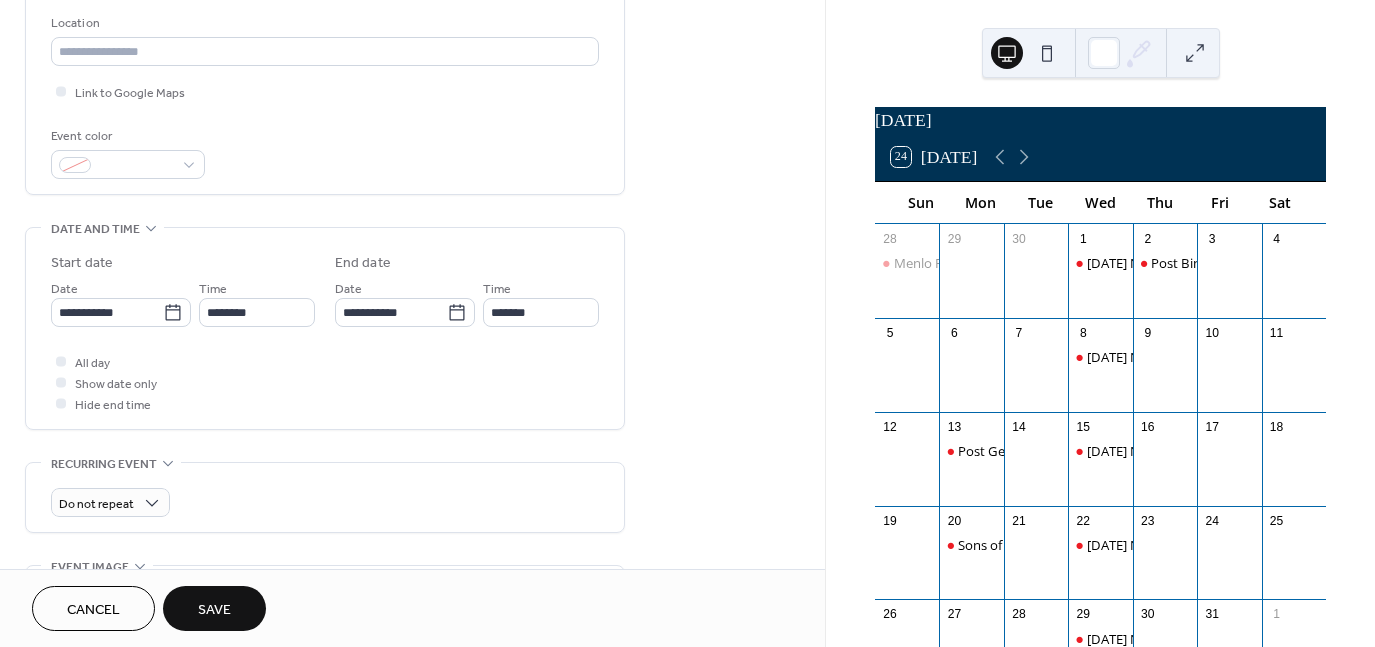 scroll, scrollTop: 500, scrollLeft: 0, axis: vertical 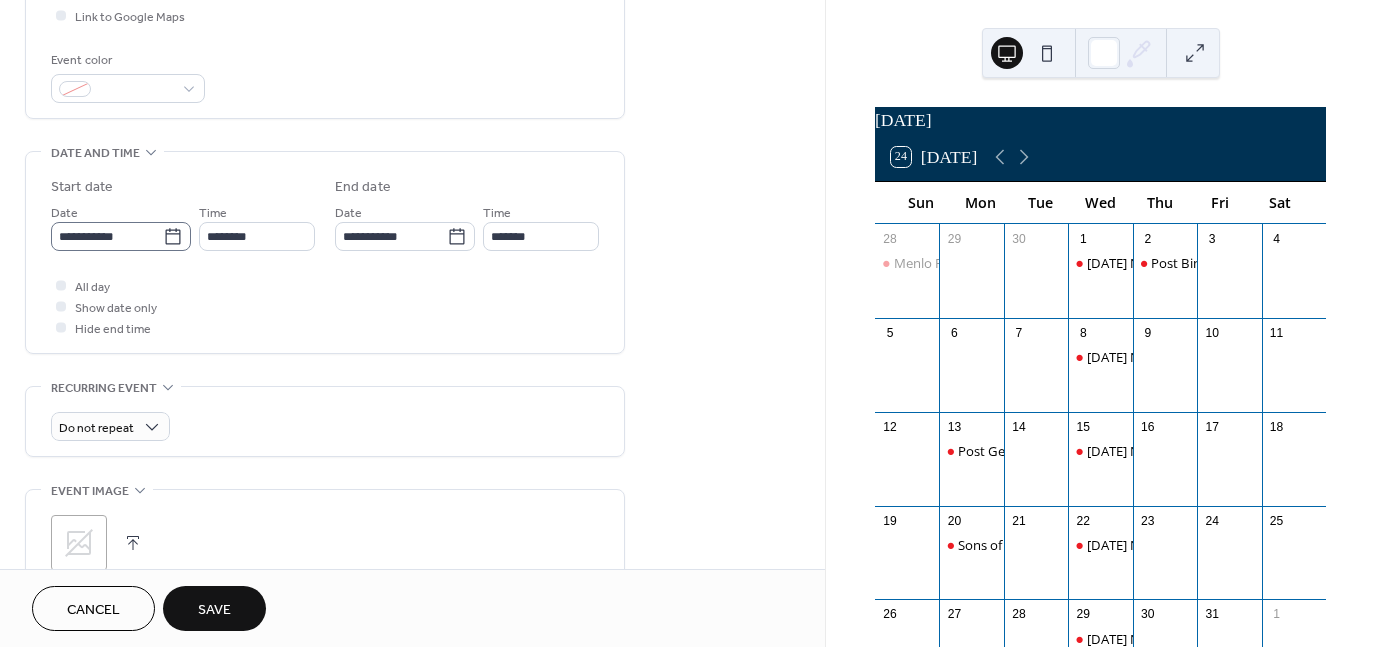type on "**********" 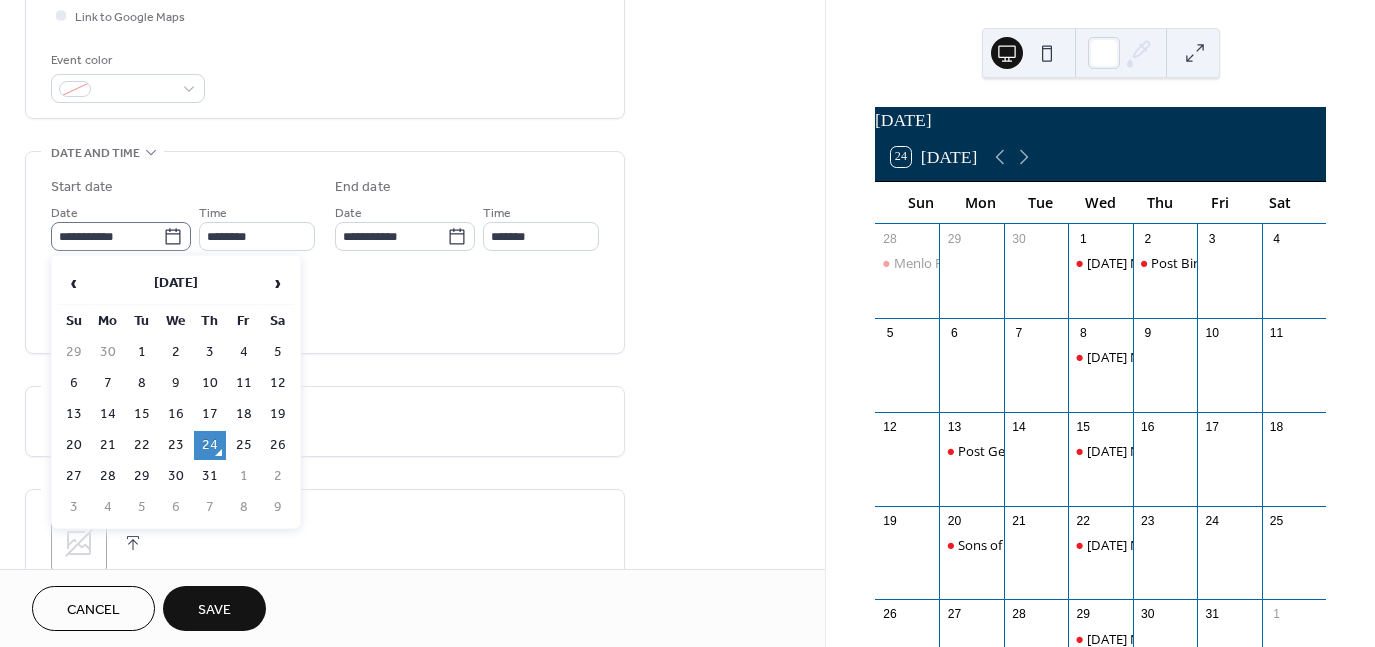 click 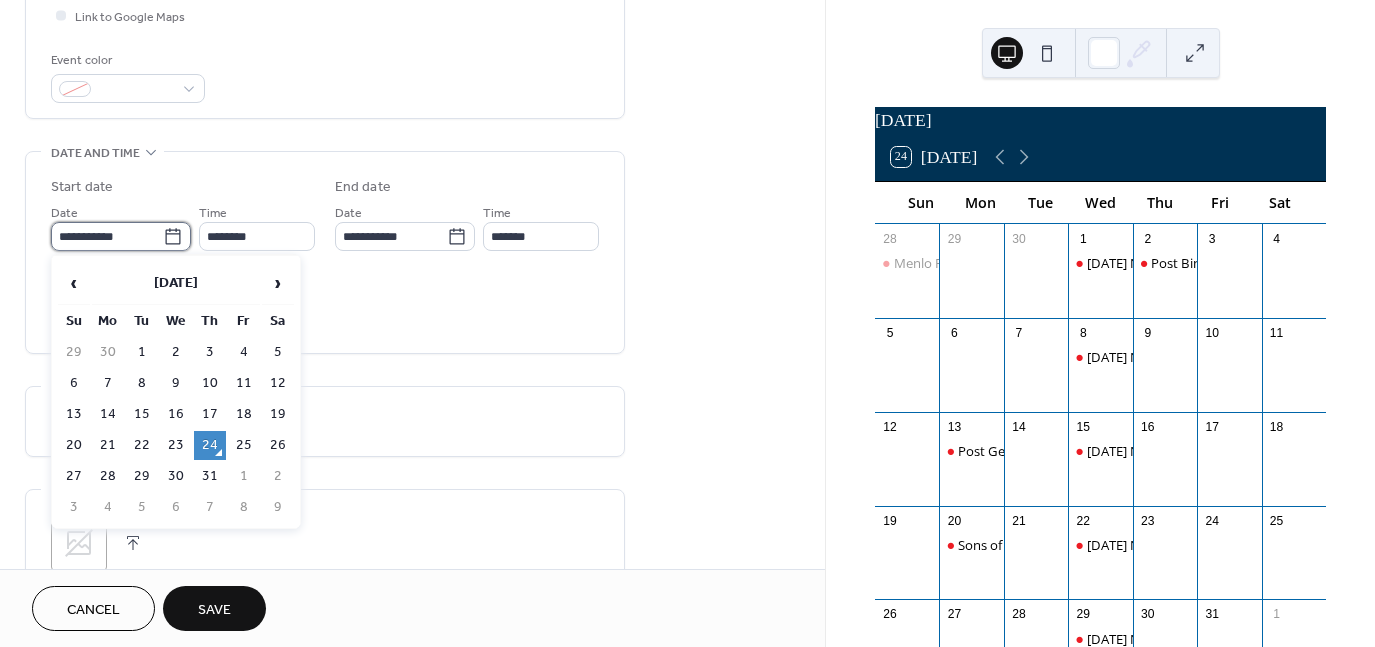 click on "**********" at bounding box center [107, 236] 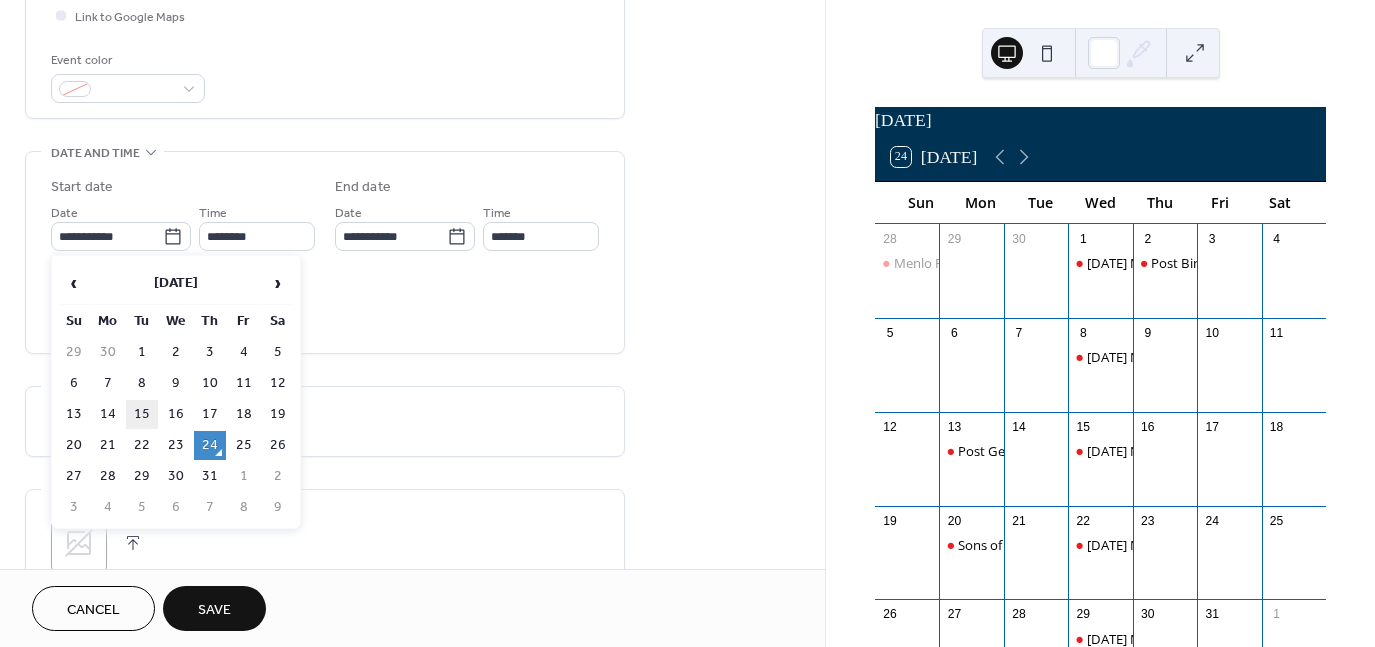click on "15" at bounding box center [142, 414] 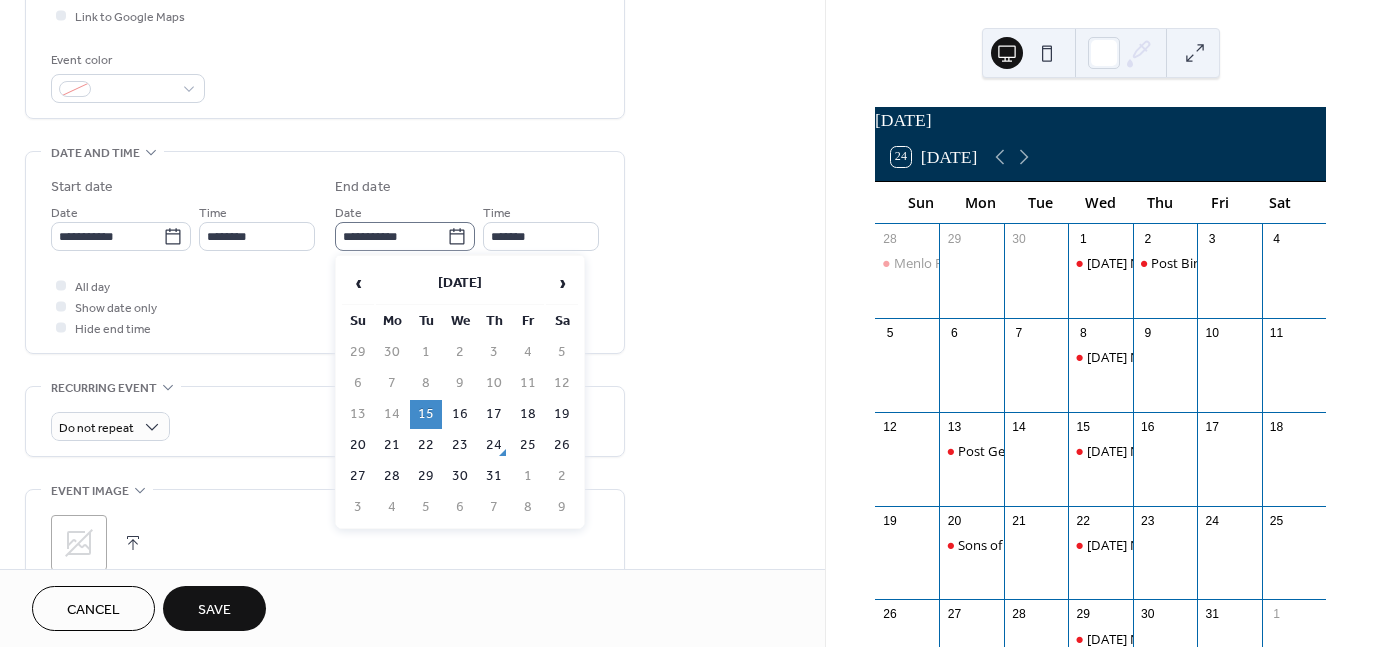 click 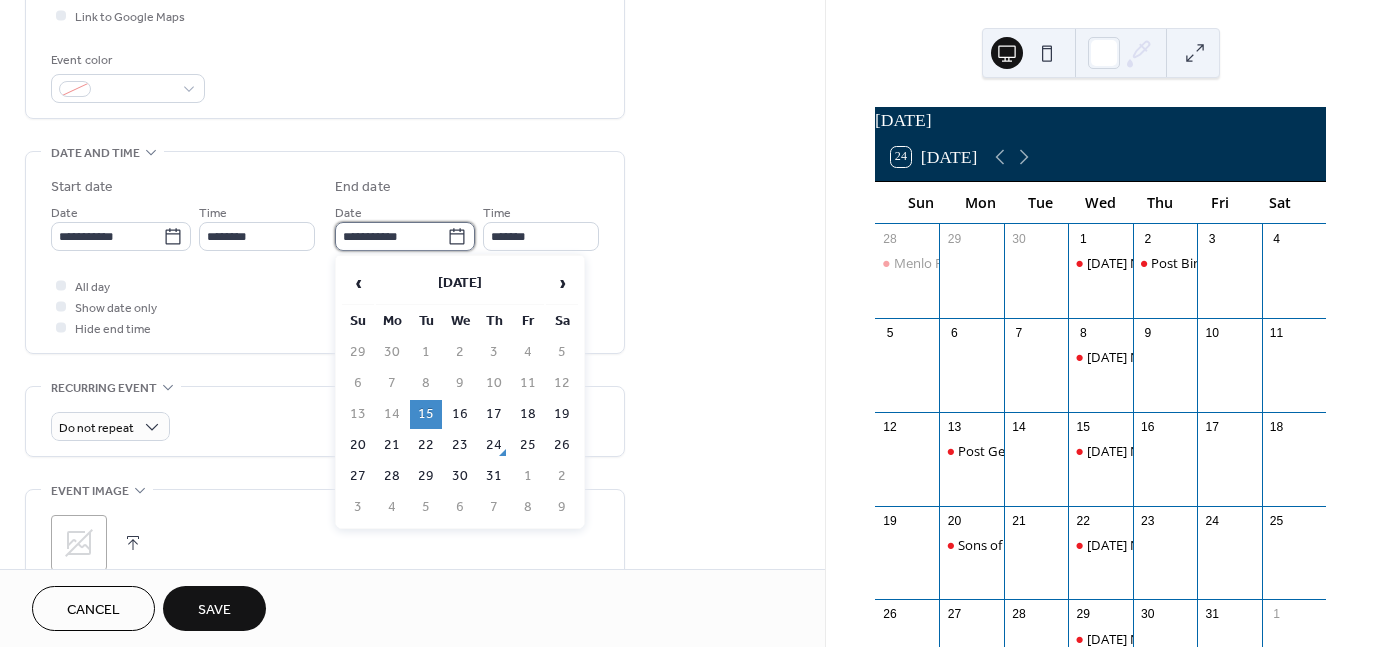 click on "**********" at bounding box center [391, 236] 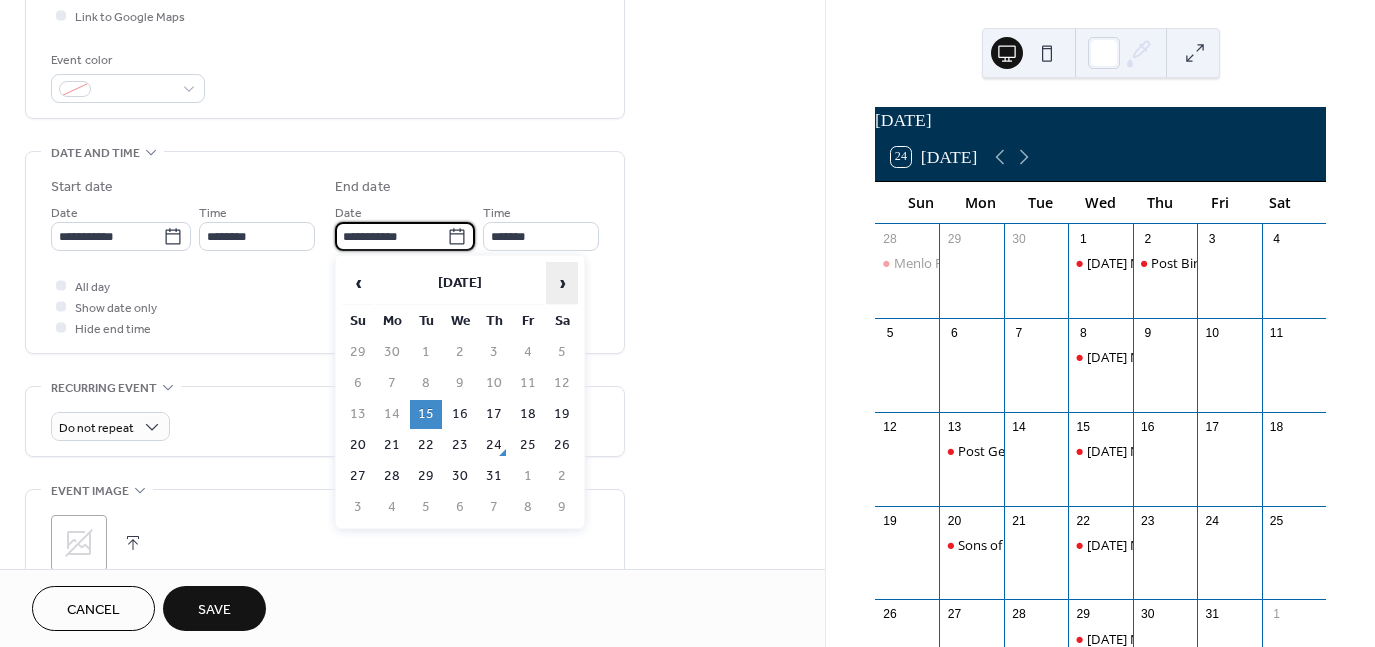 click on "›" at bounding box center [562, 283] 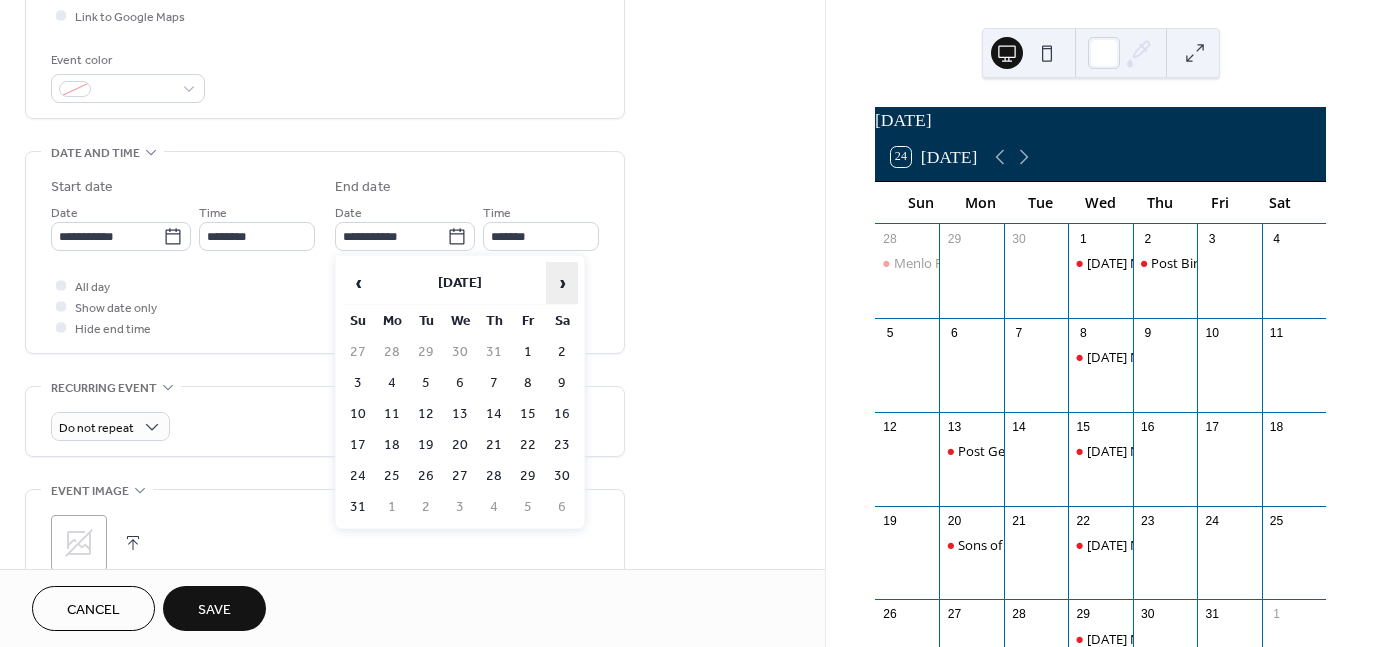 click on "›" at bounding box center (562, 283) 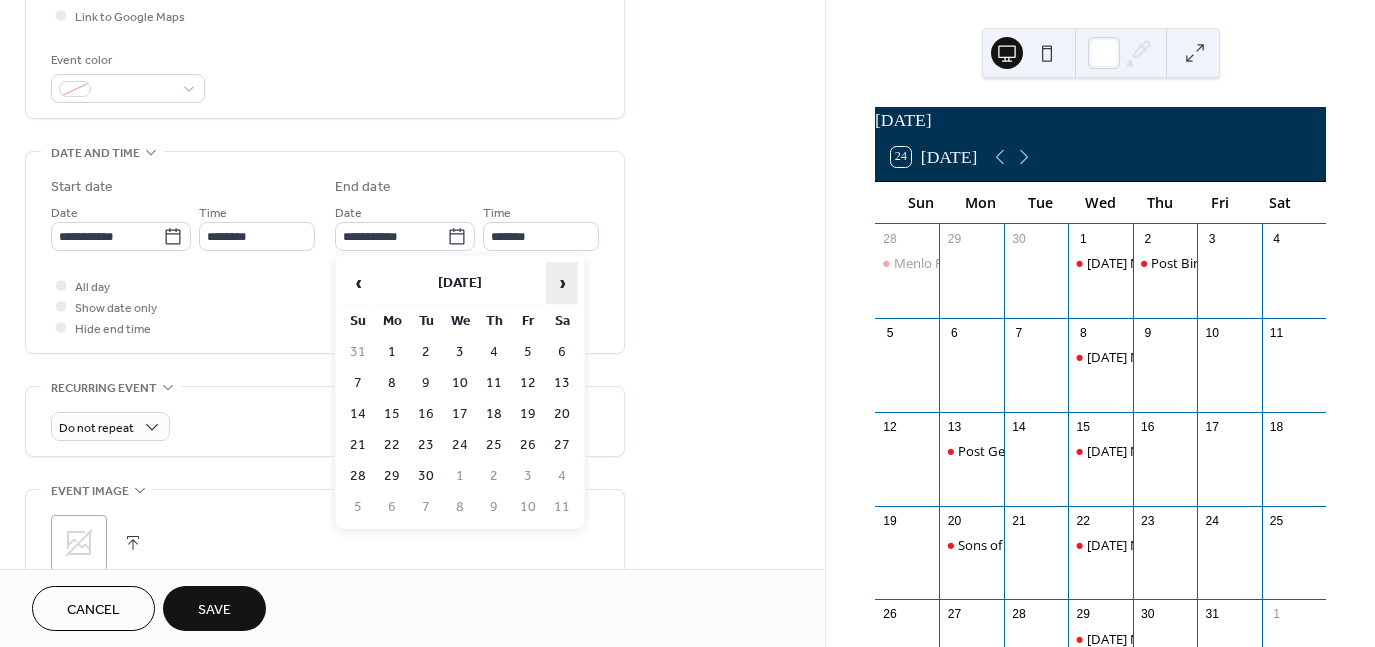 click on "›" at bounding box center (562, 283) 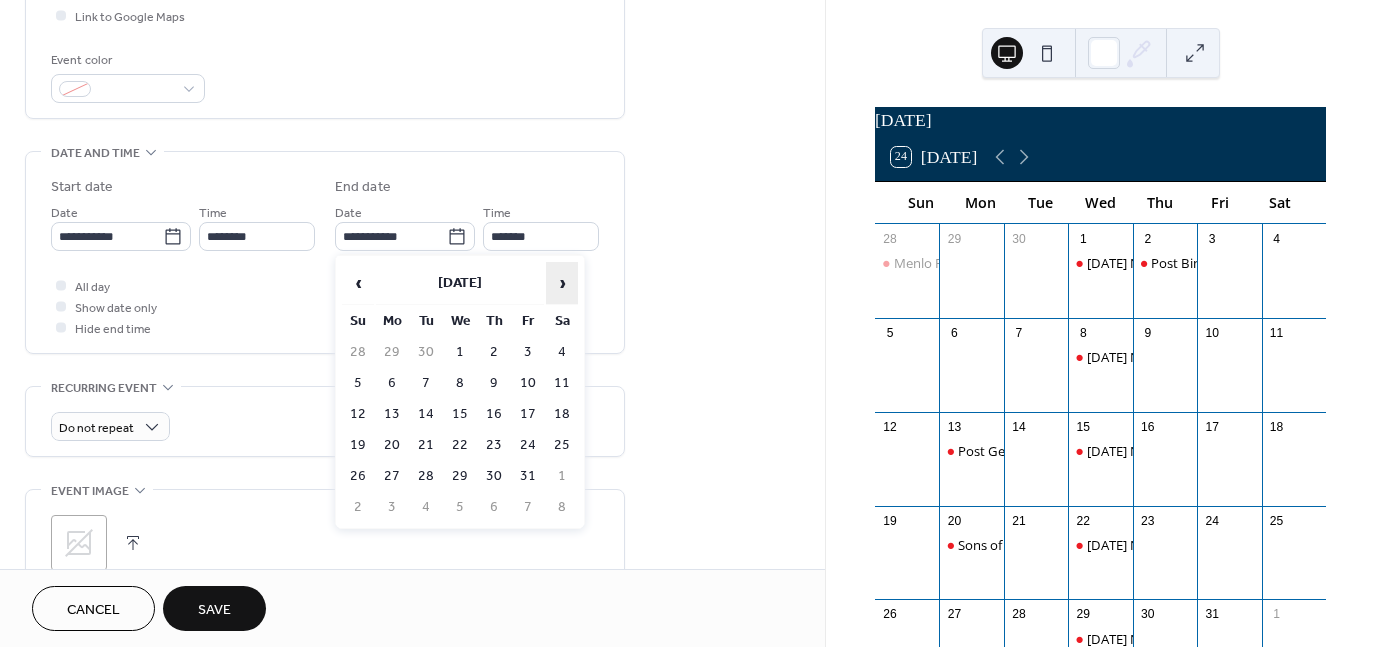 click on "›" at bounding box center (562, 283) 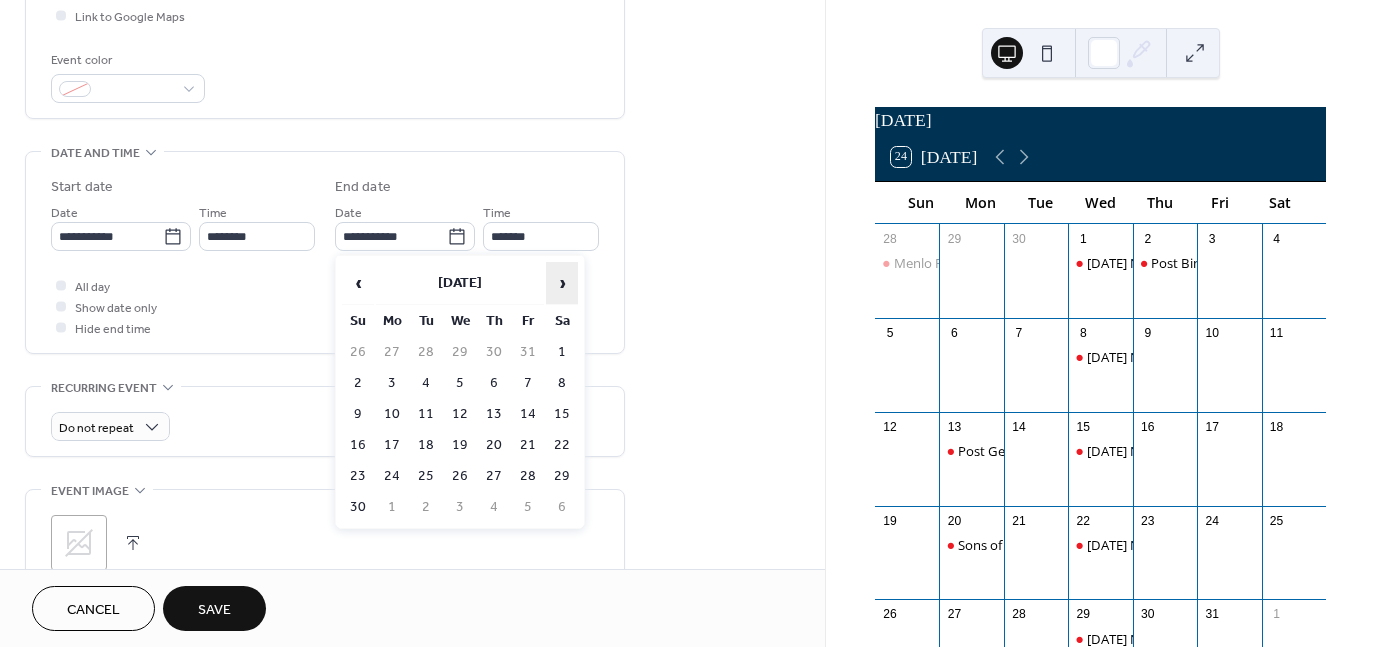 click on "›" at bounding box center [562, 283] 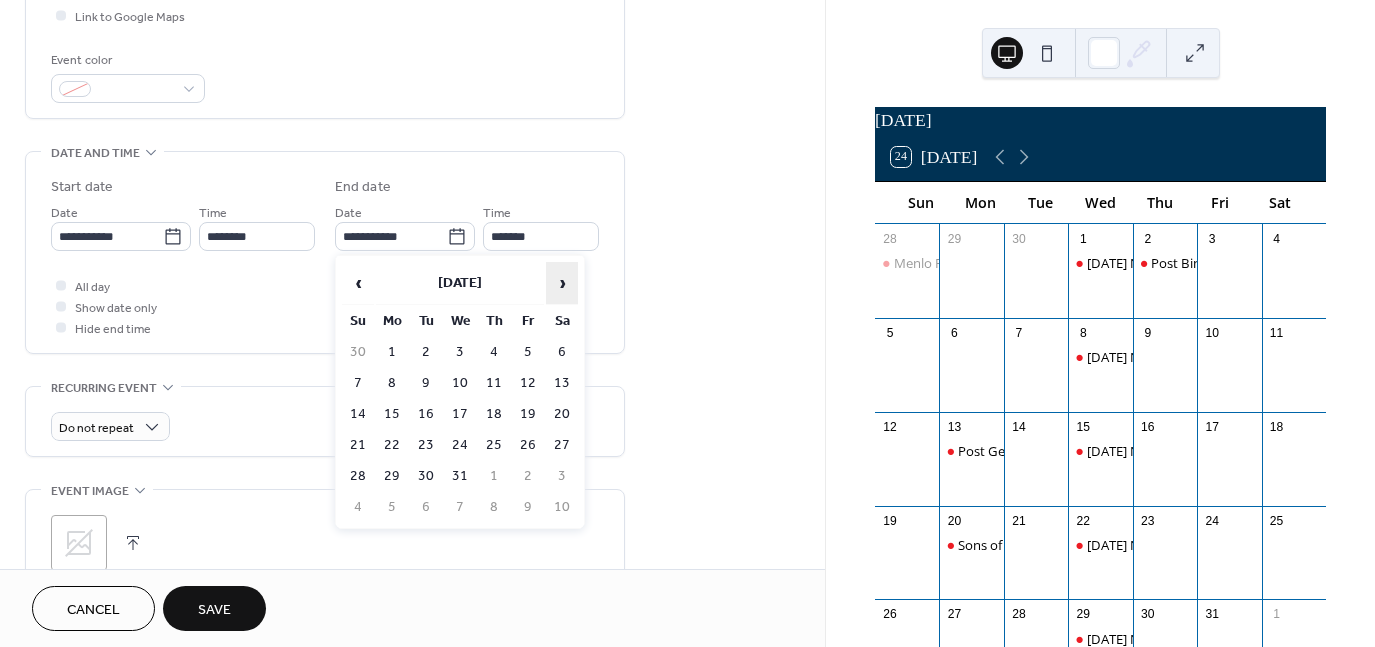 click on "›" at bounding box center [562, 283] 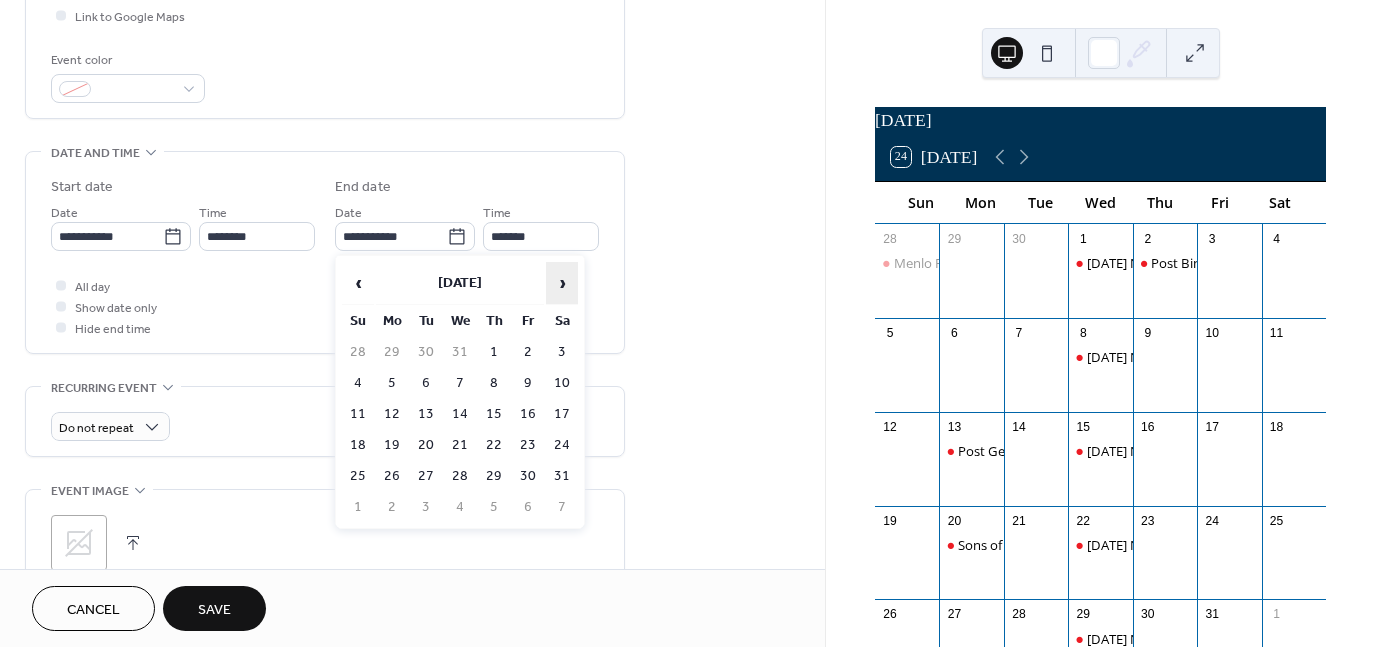 click on "›" at bounding box center [562, 283] 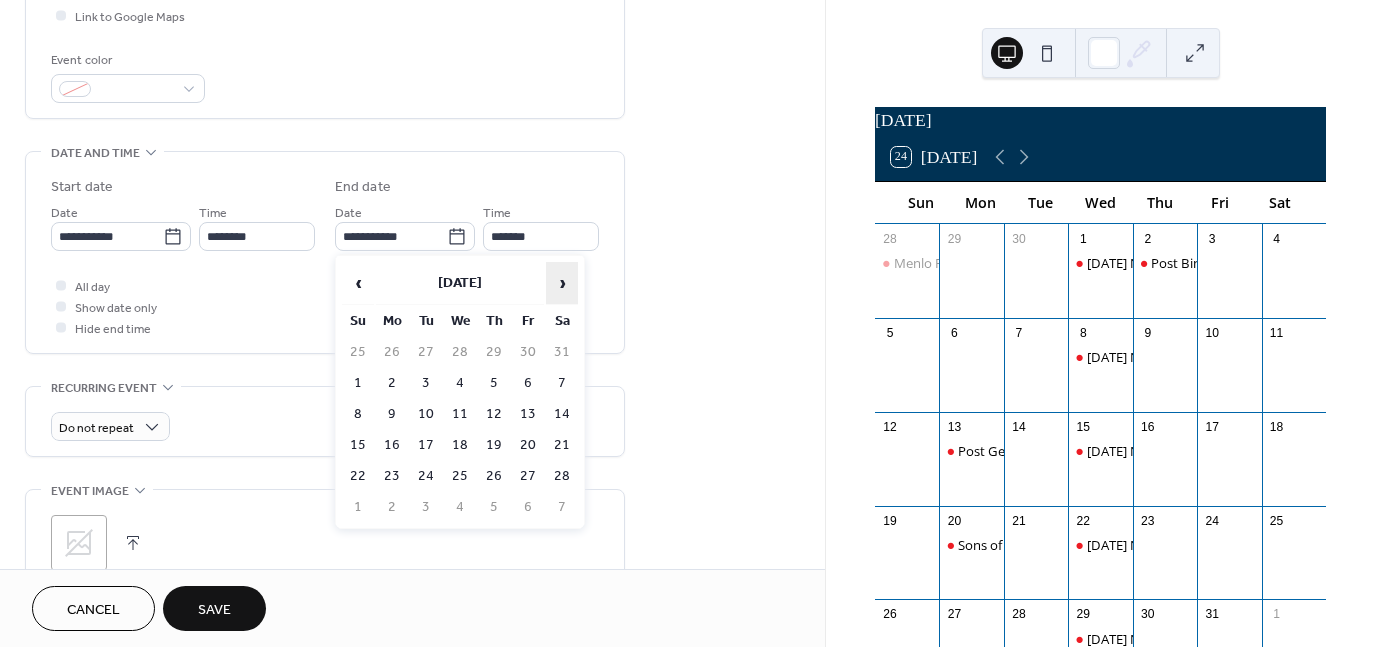 click on "›" at bounding box center [562, 283] 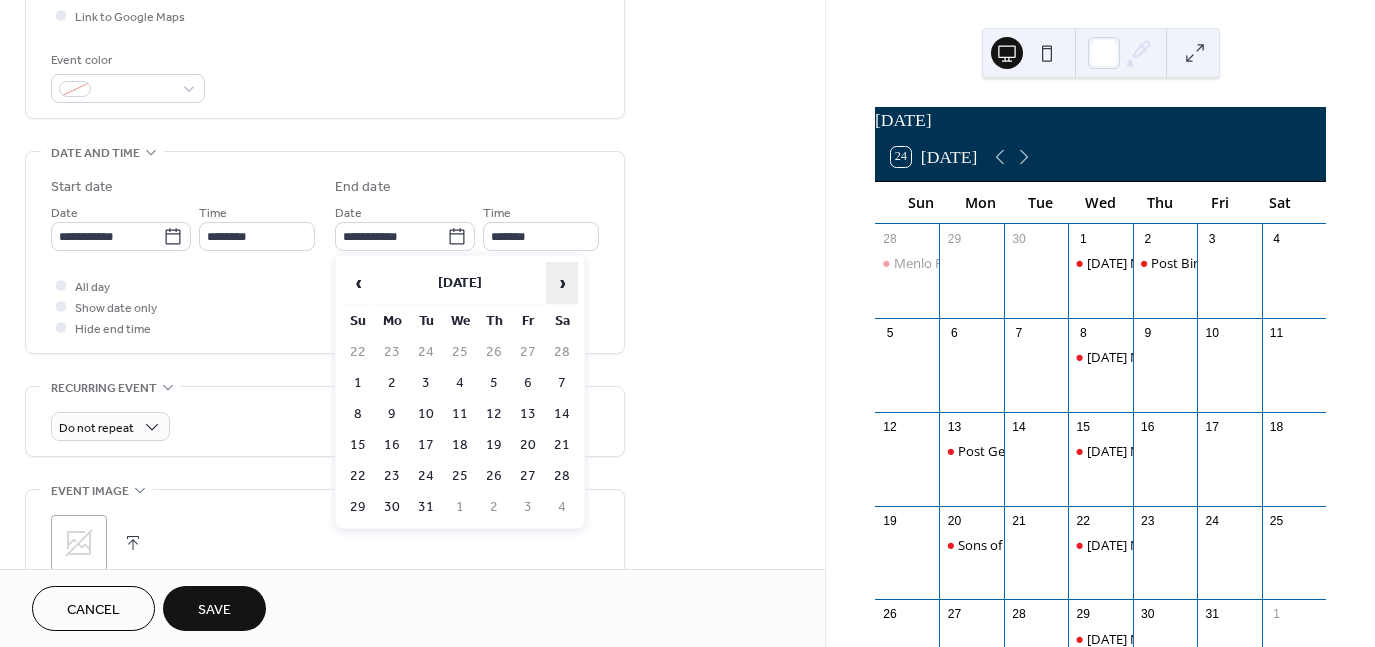 click on "›" at bounding box center (562, 283) 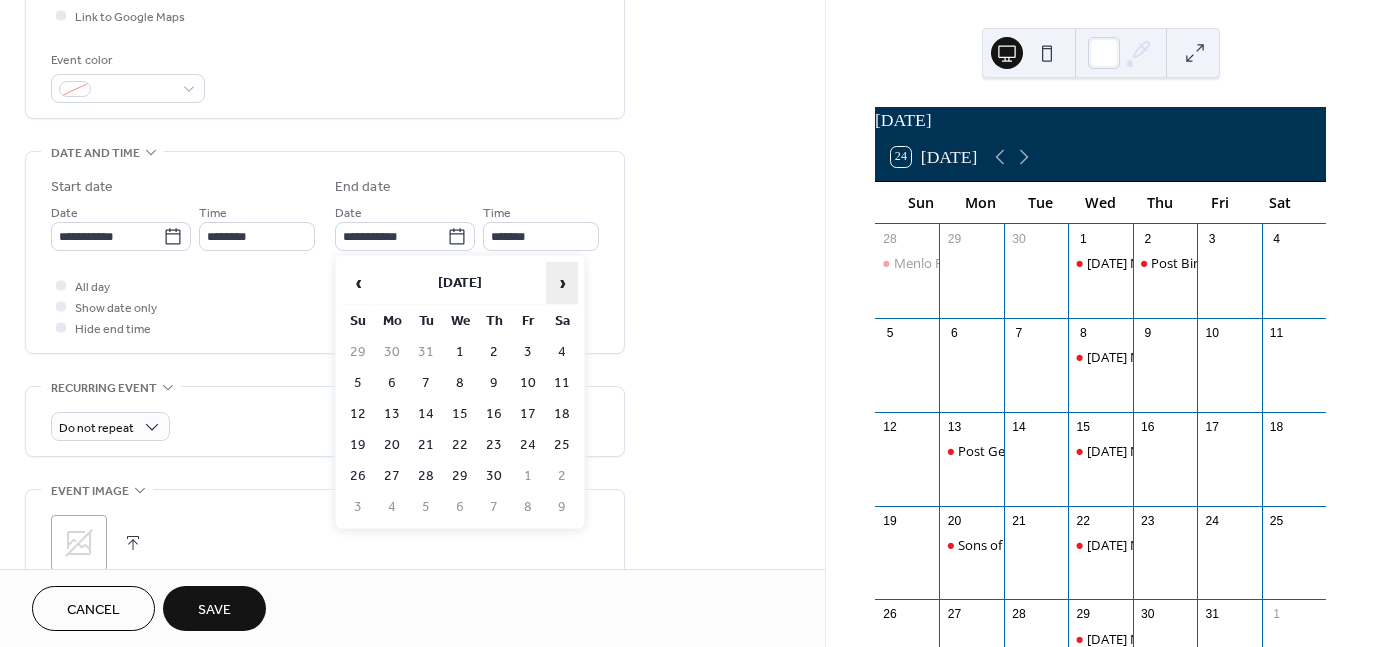 click on "›" at bounding box center (562, 283) 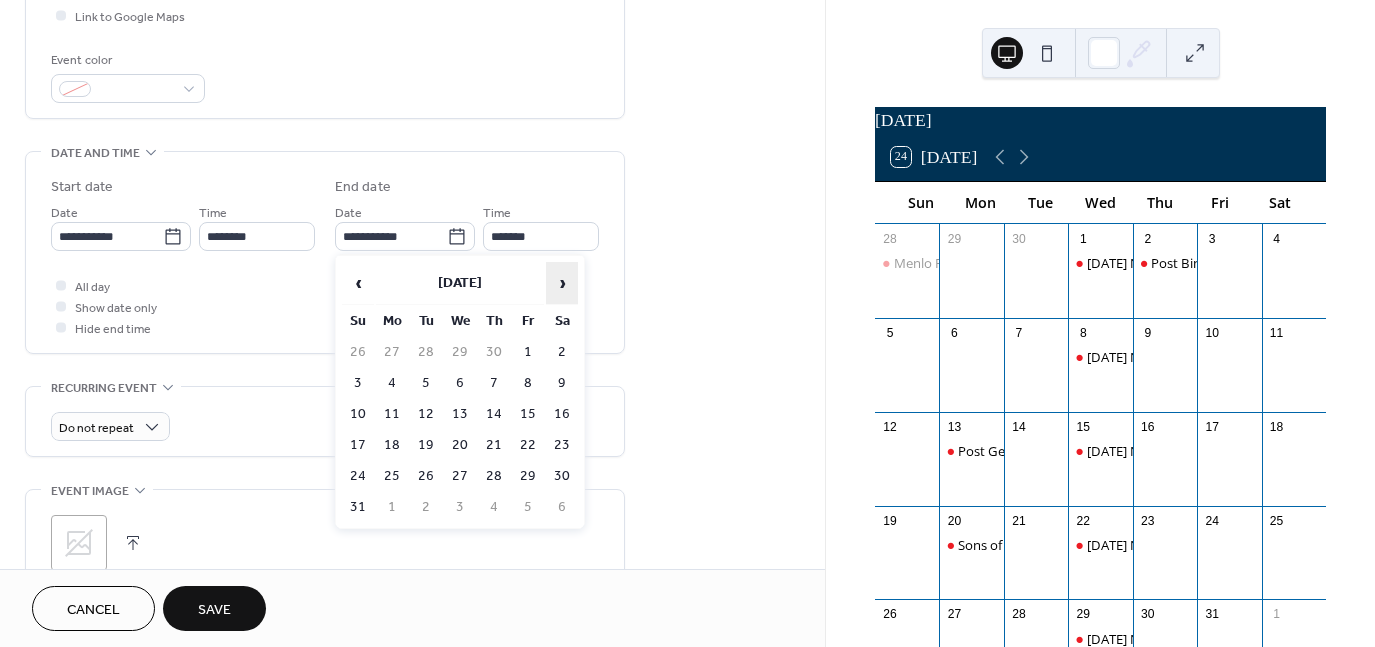 click on "›" at bounding box center [562, 283] 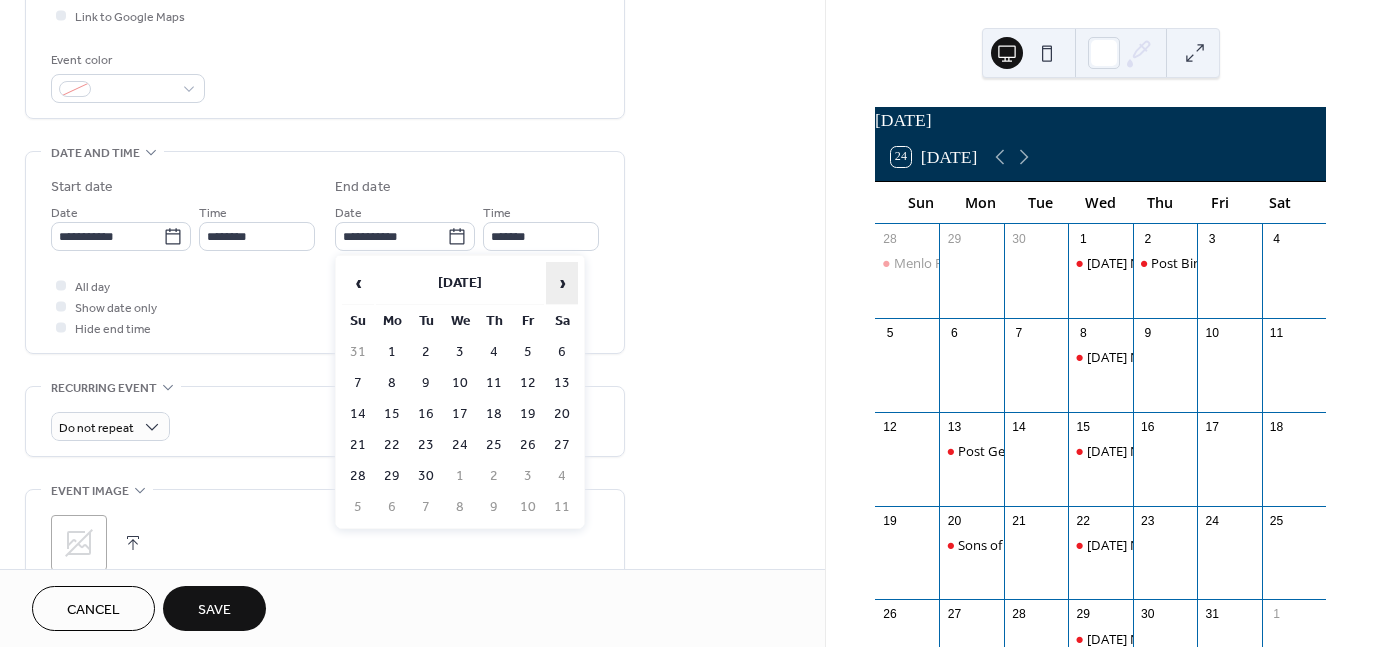 click on "›" at bounding box center [562, 283] 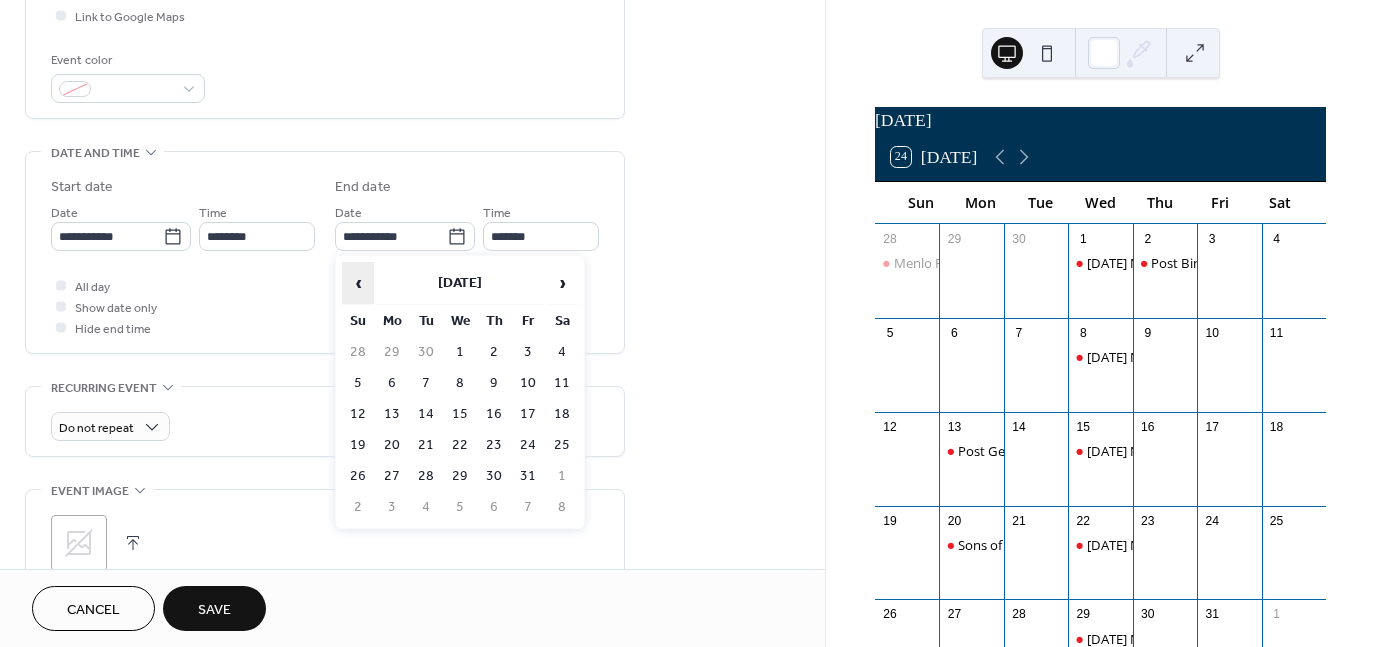 click on "‹" at bounding box center [358, 283] 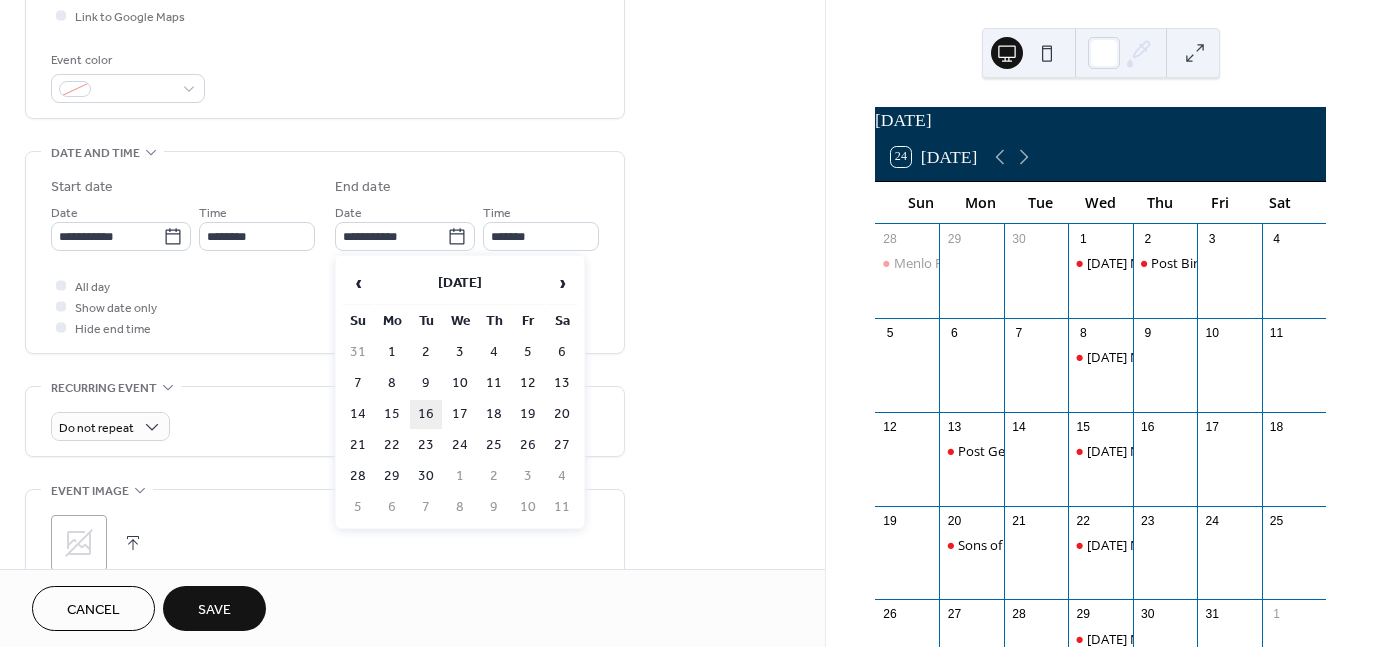 click on "16" at bounding box center (426, 414) 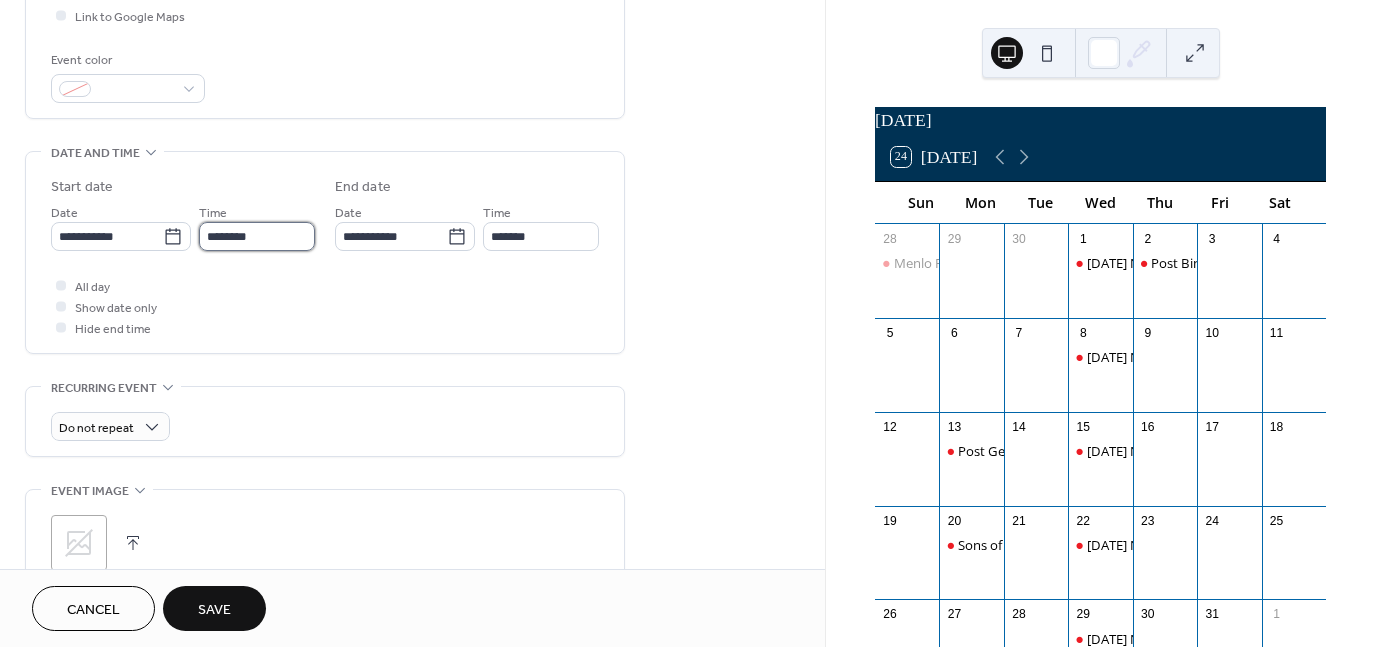 click on "********" at bounding box center [257, 236] 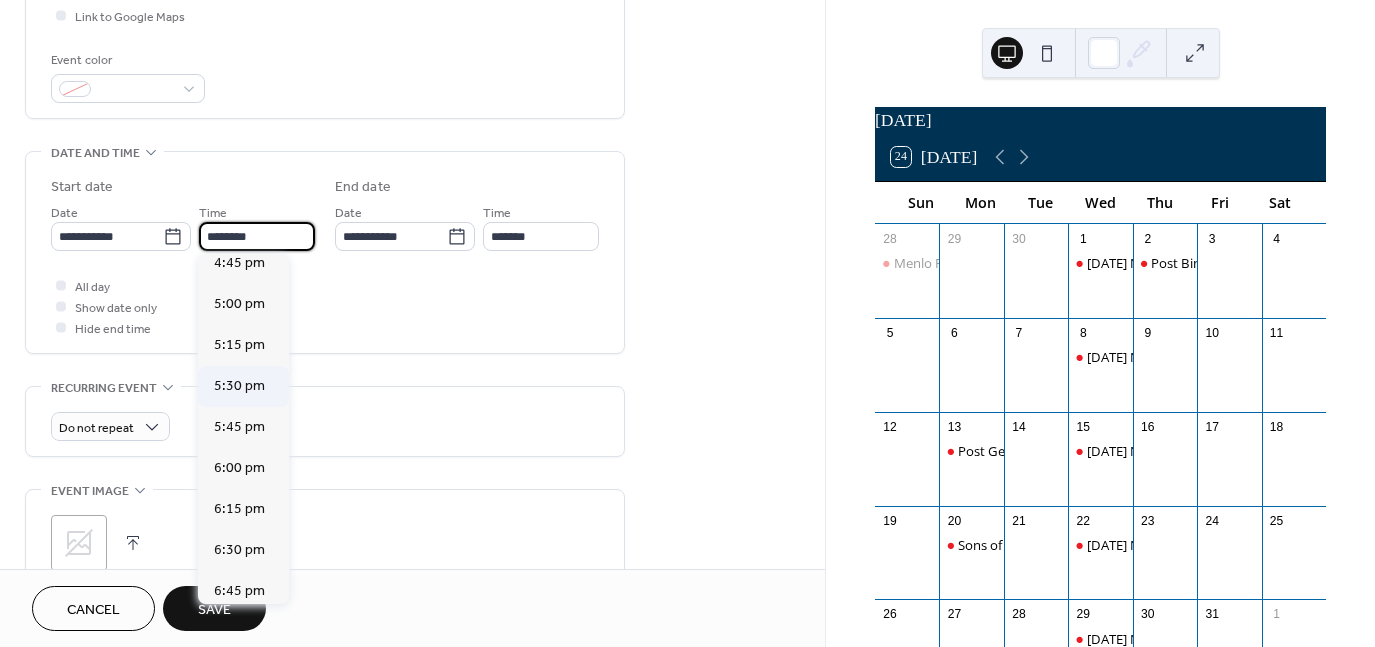 scroll, scrollTop: 2768, scrollLeft: 0, axis: vertical 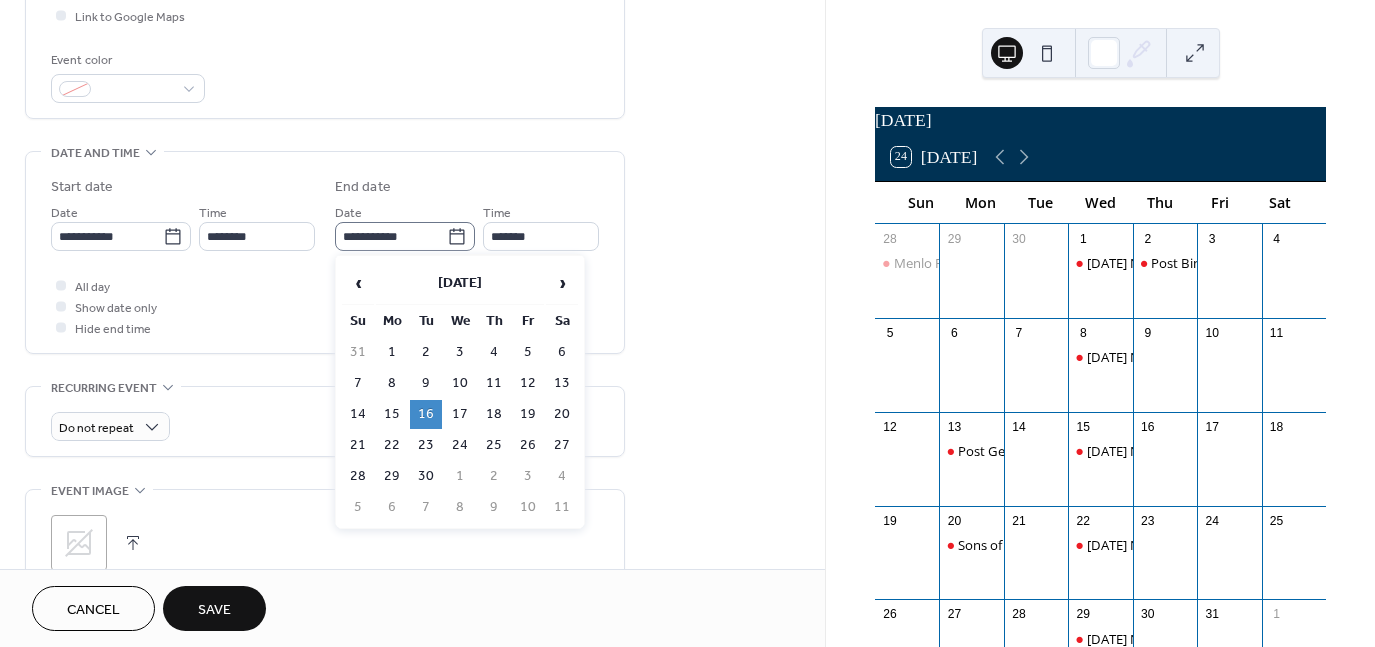 click 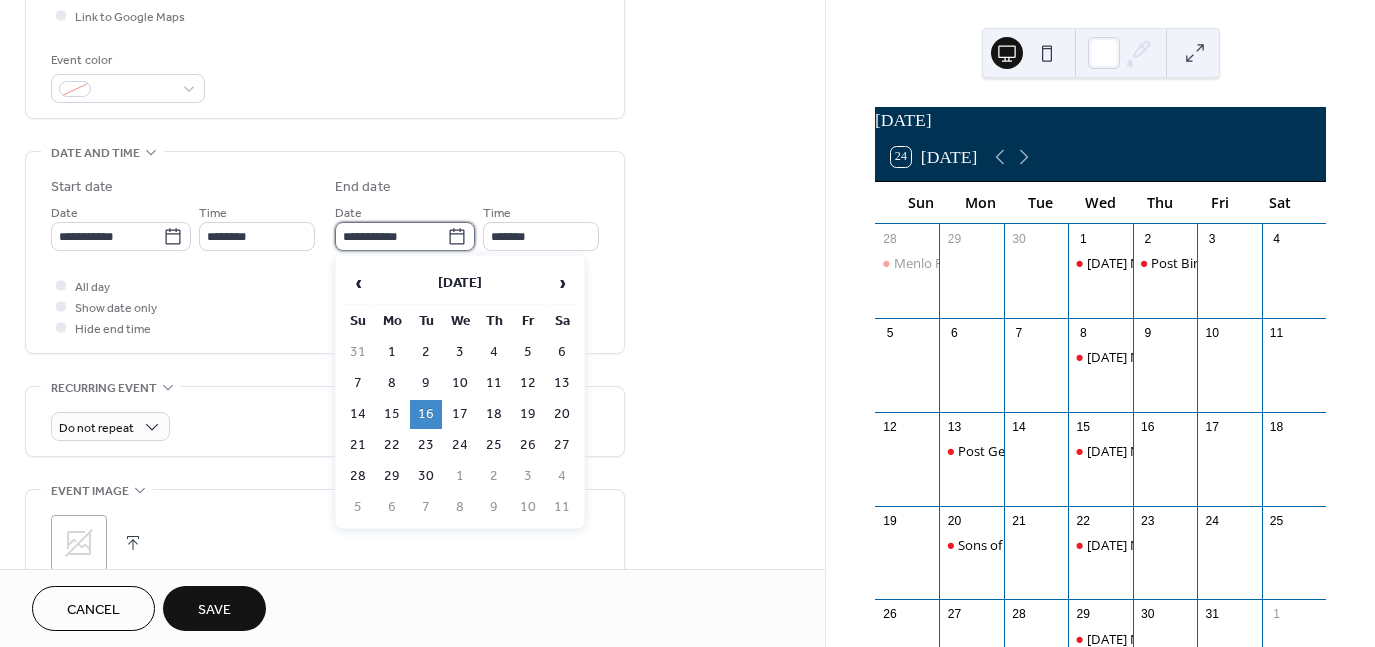 click on "**********" at bounding box center (391, 236) 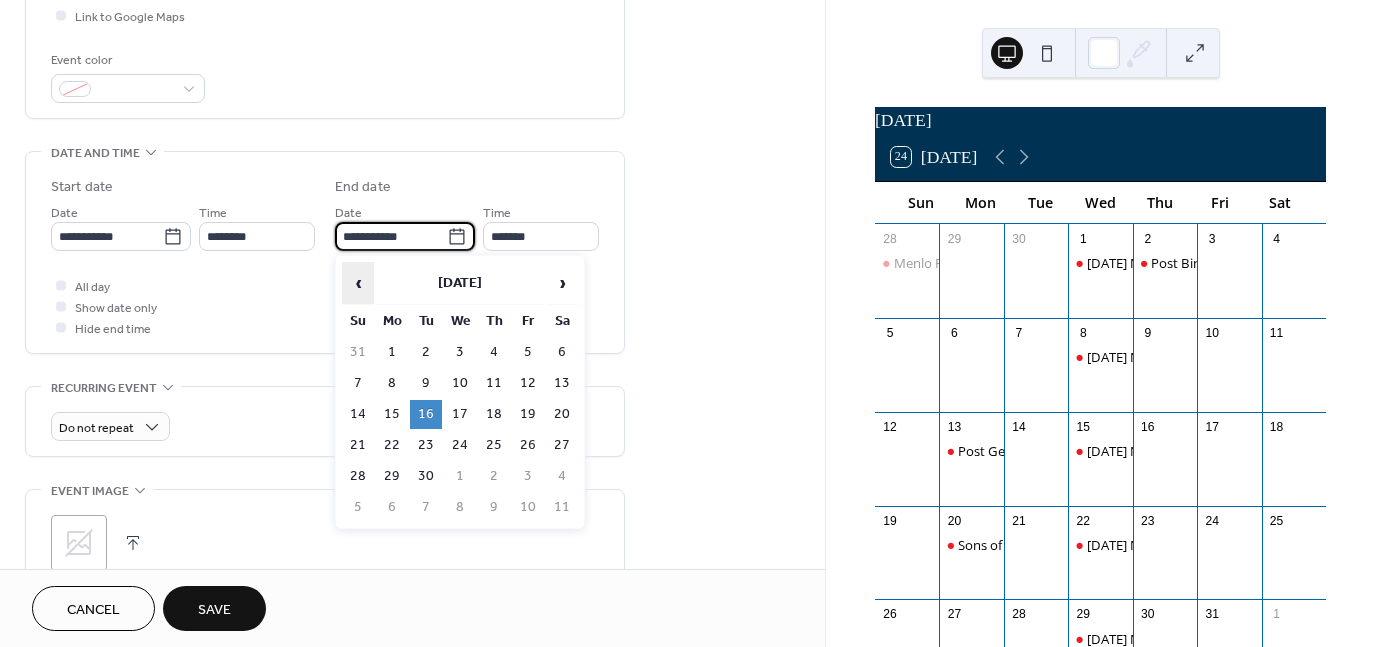 click on "‹" at bounding box center (358, 283) 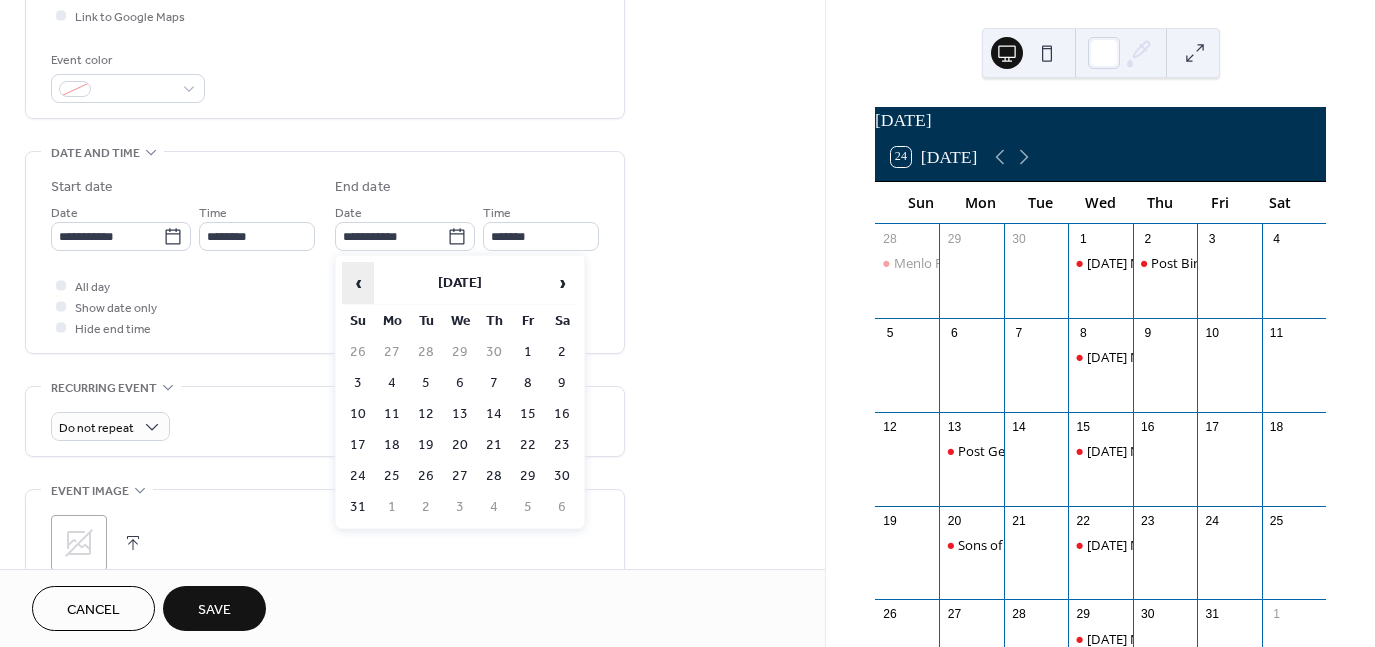 click on "‹" at bounding box center [358, 283] 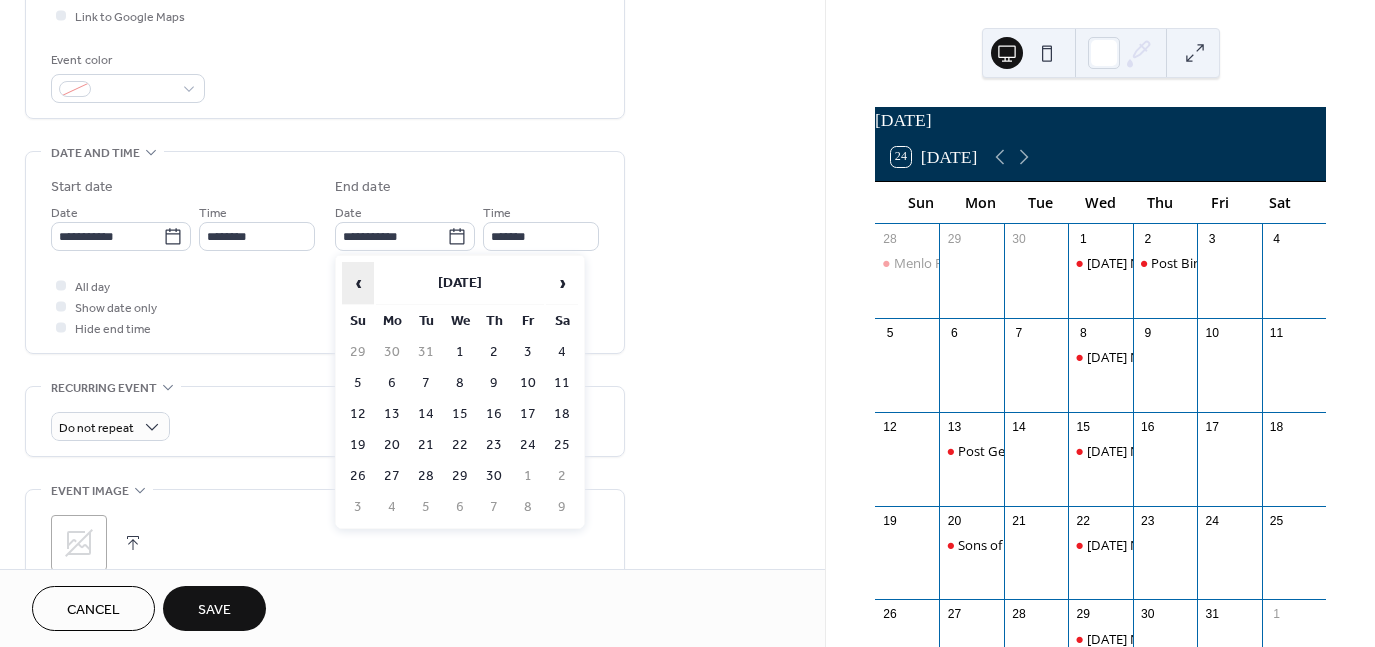 click on "‹" at bounding box center [358, 283] 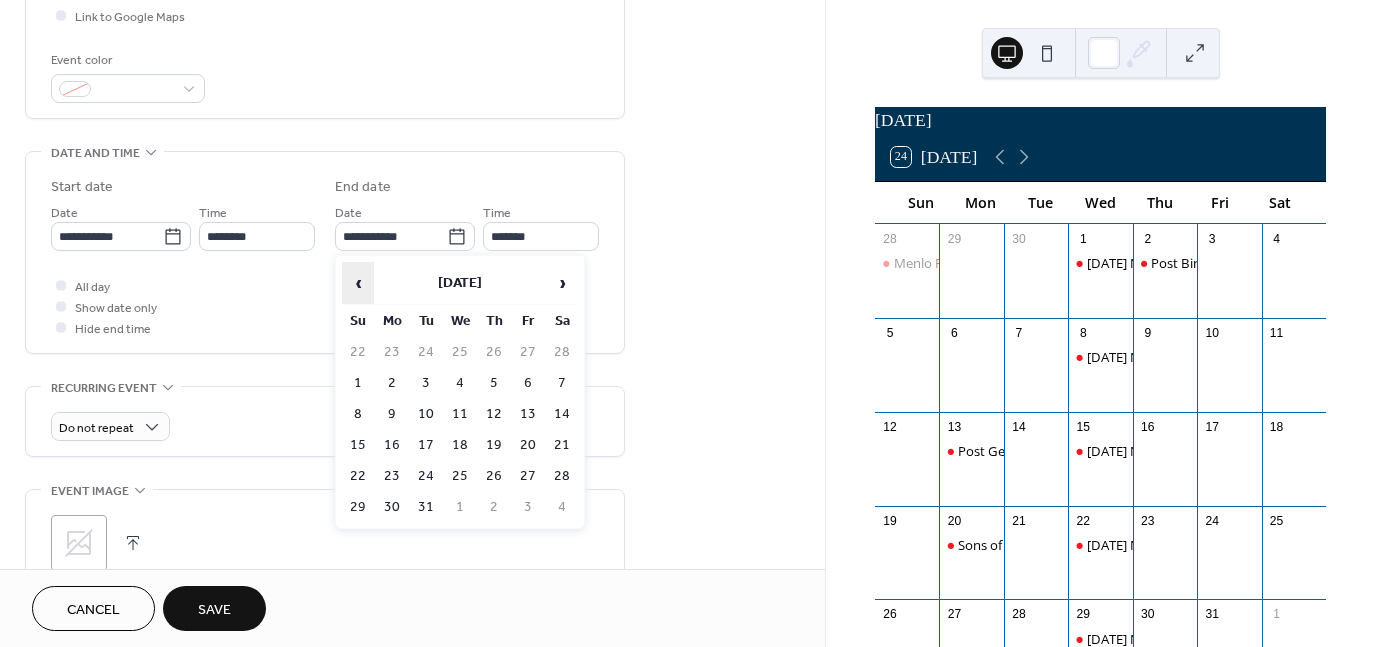 click on "‹" at bounding box center [358, 283] 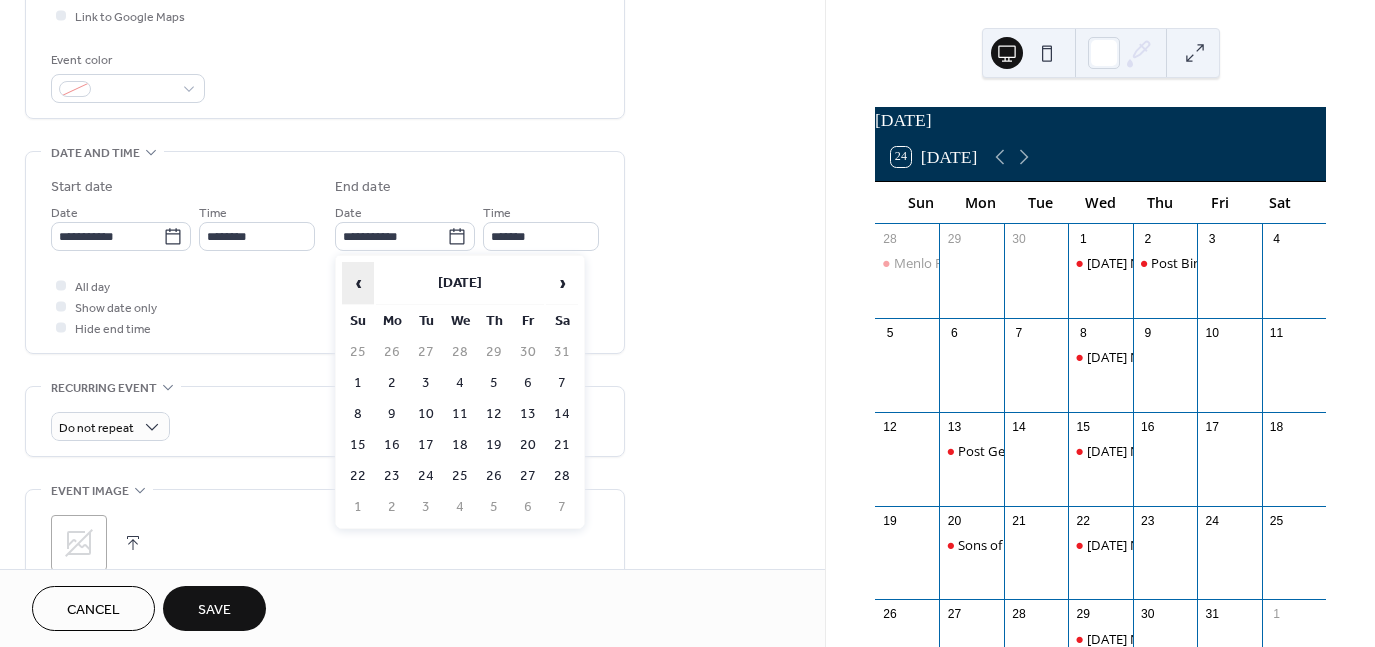 click on "‹" at bounding box center (358, 283) 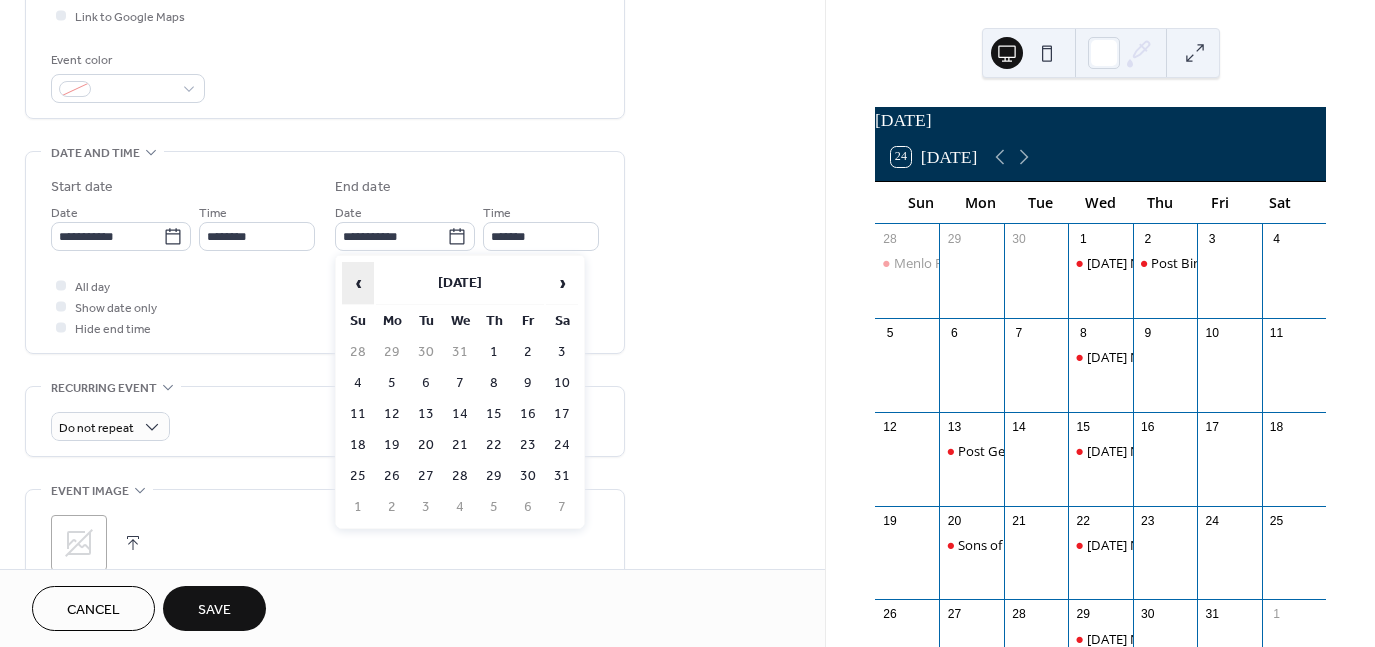 click on "‹" at bounding box center [358, 283] 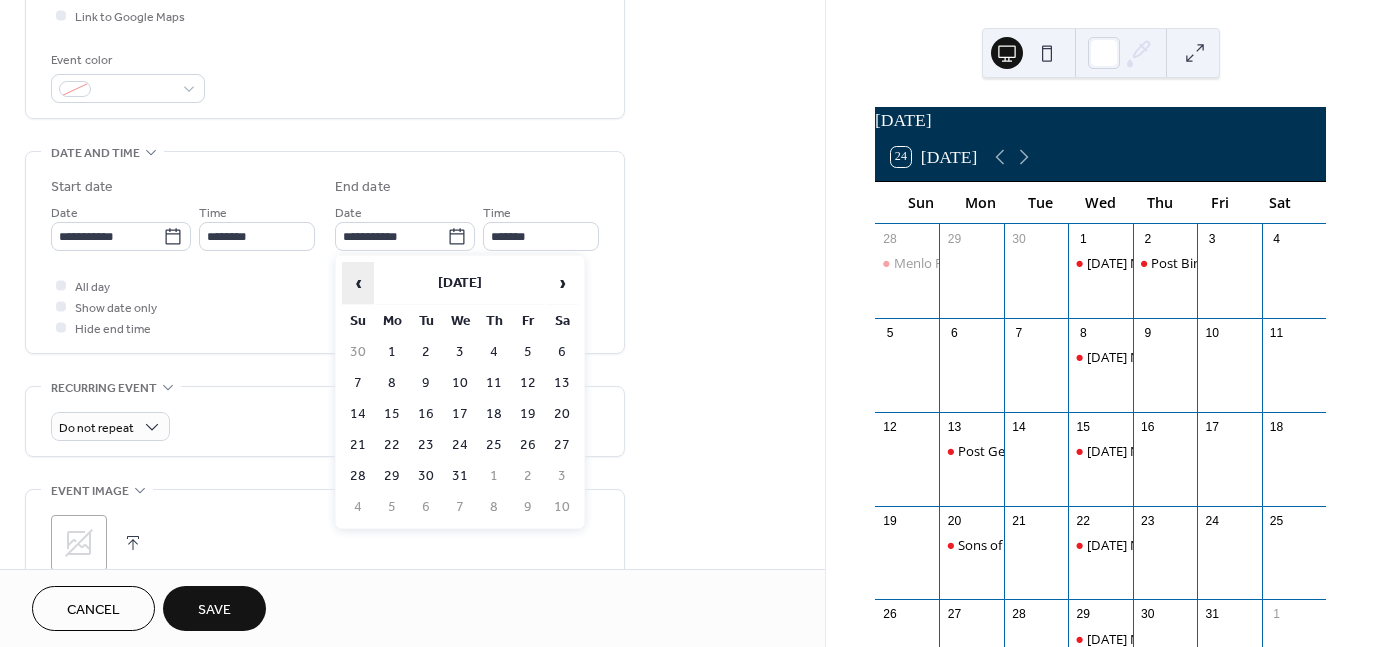 click on "‹" at bounding box center (358, 283) 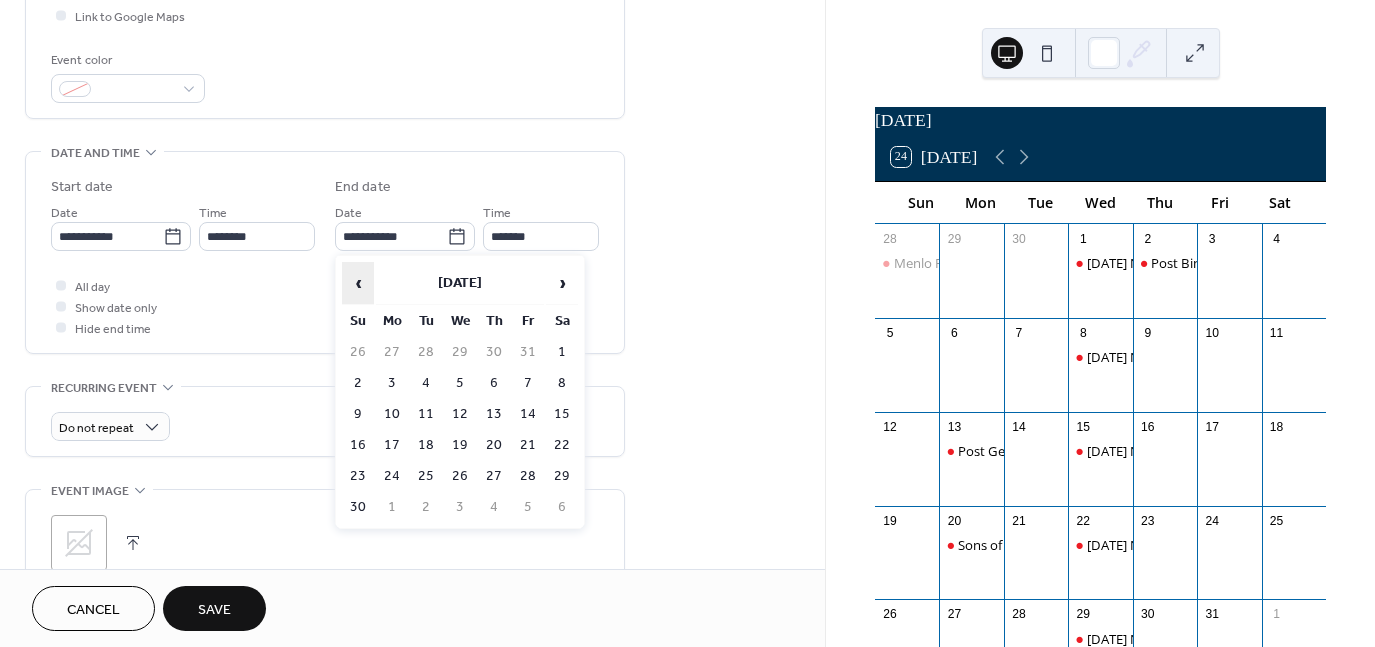 click on "‹" at bounding box center [358, 283] 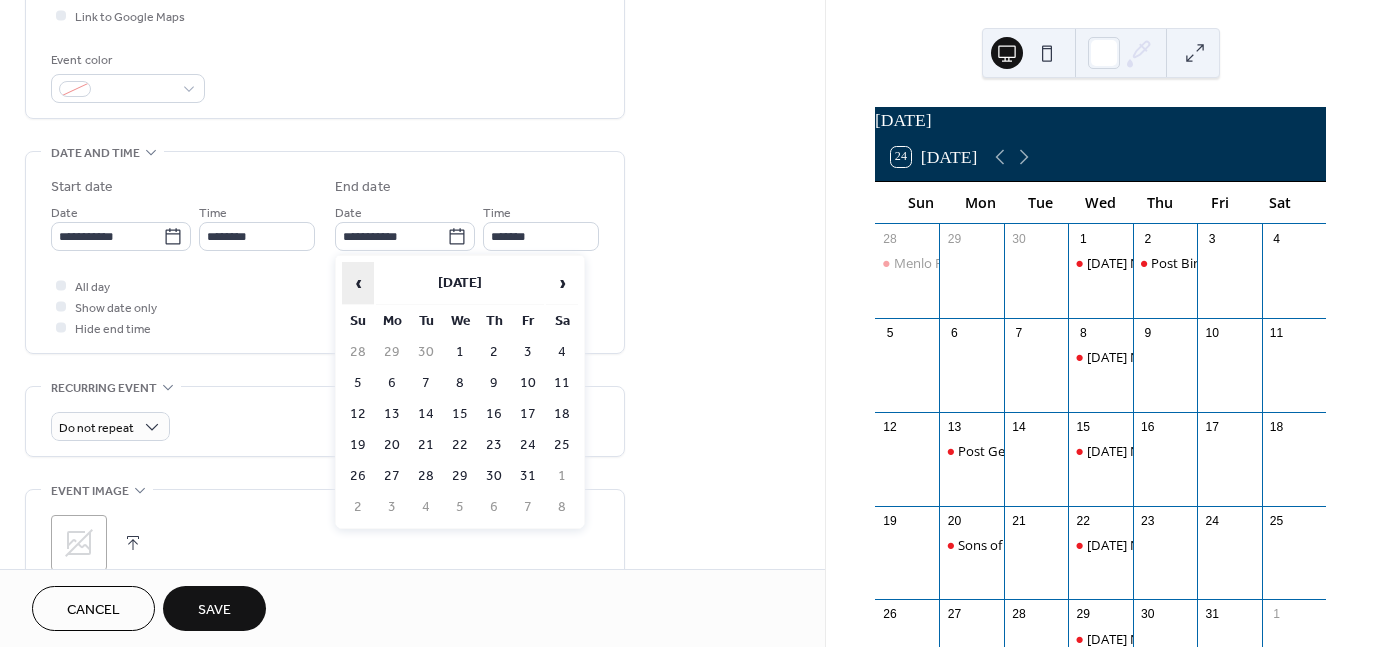click on "‹" at bounding box center [358, 283] 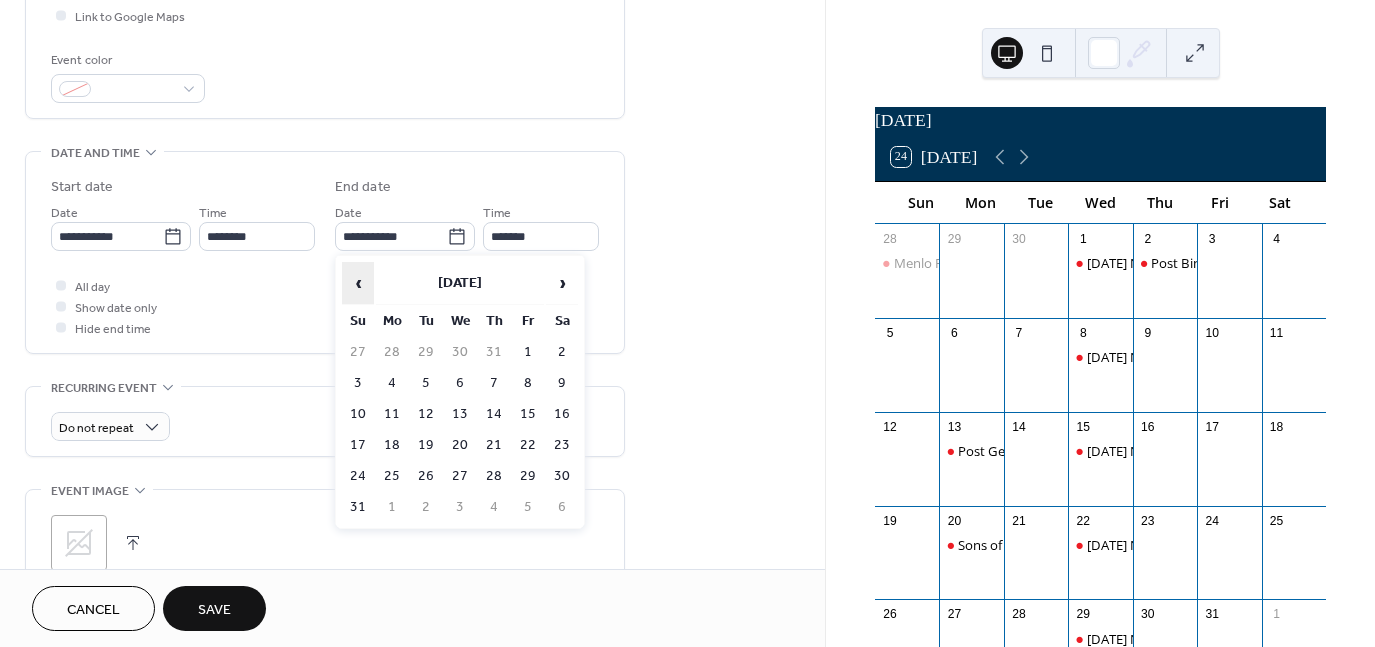 click on "‹" at bounding box center [358, 283] 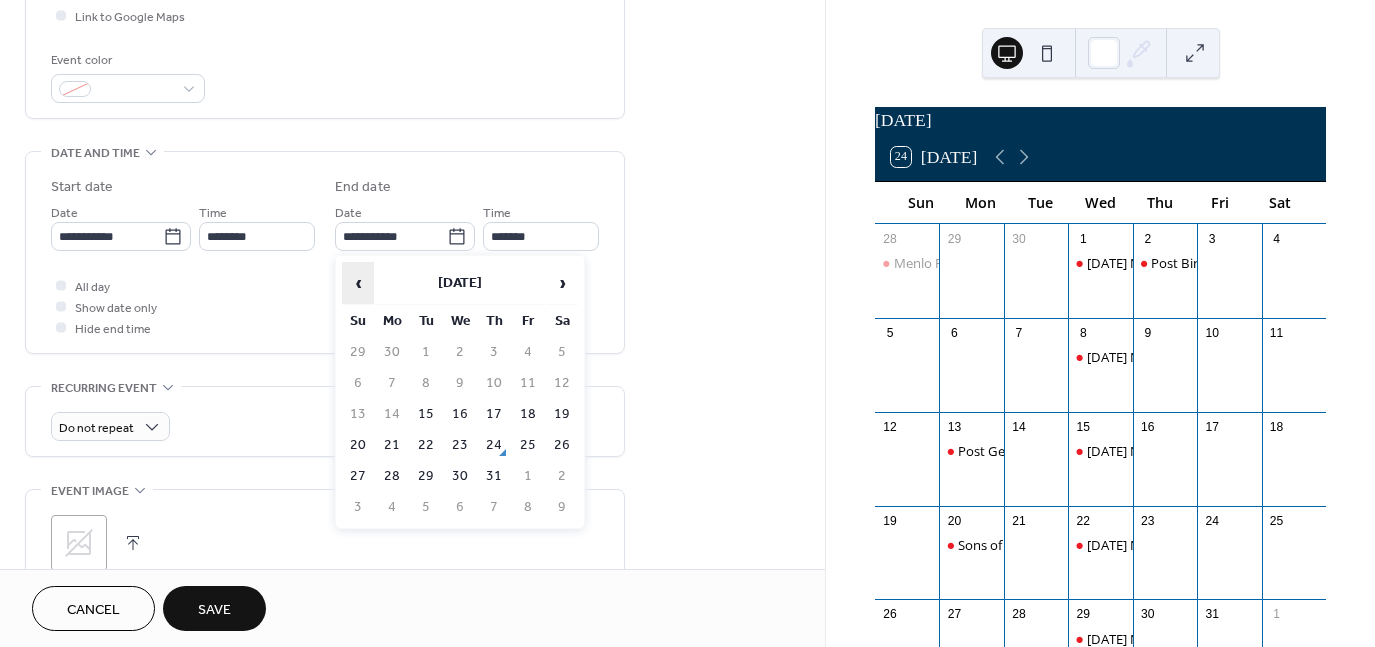 click on "‹" at bounding box center (358, 283) 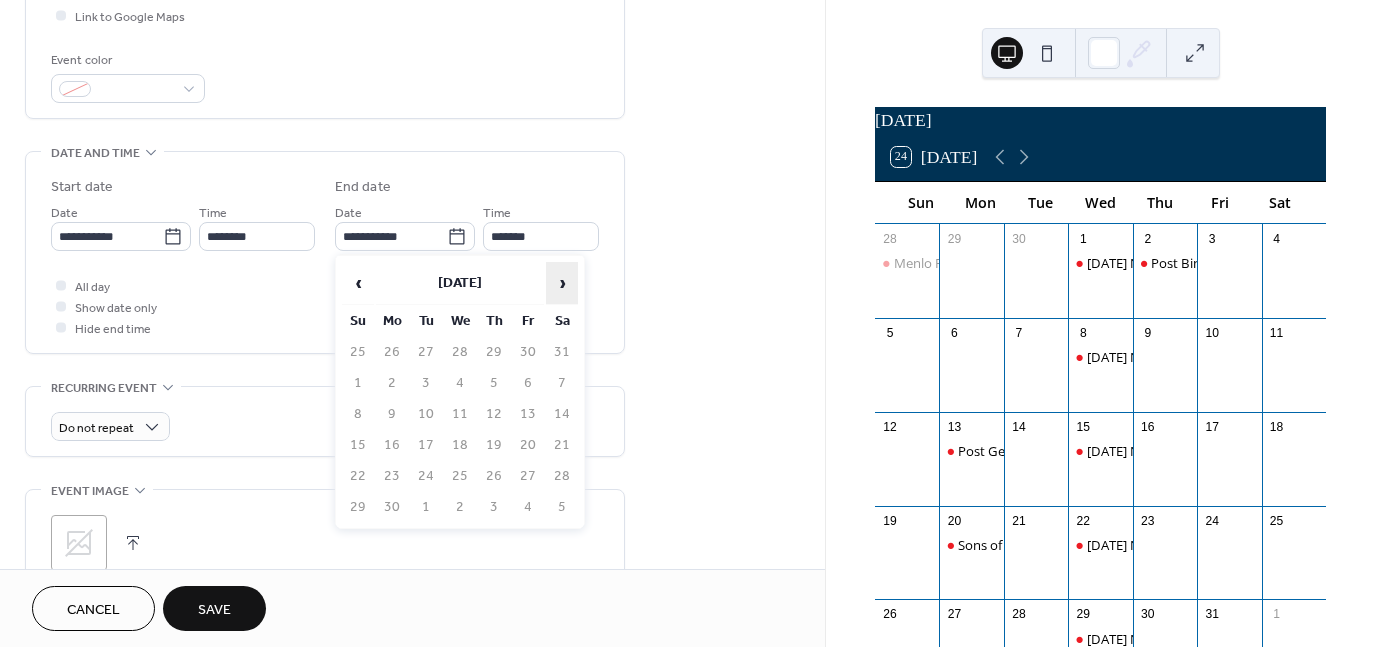 click on "›" at bounding box center [562, 283] 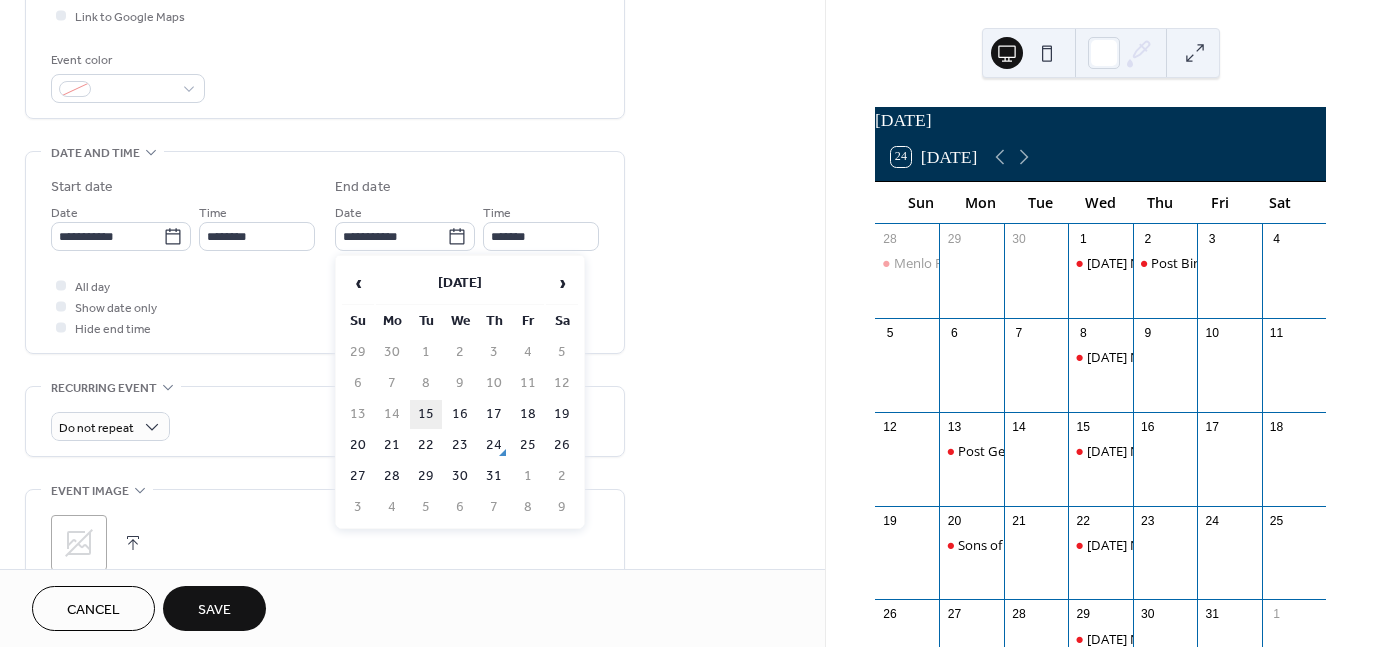 click on "15" at bounding box center [426, 414] 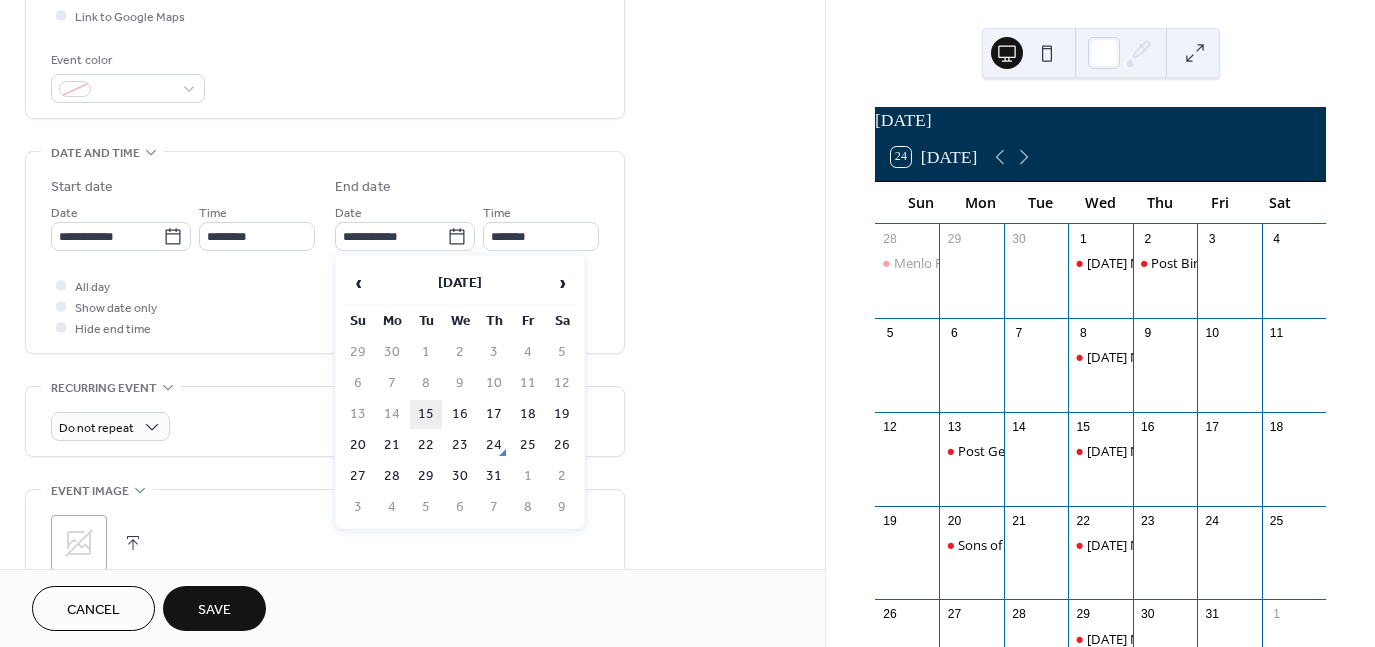 type on "**********" 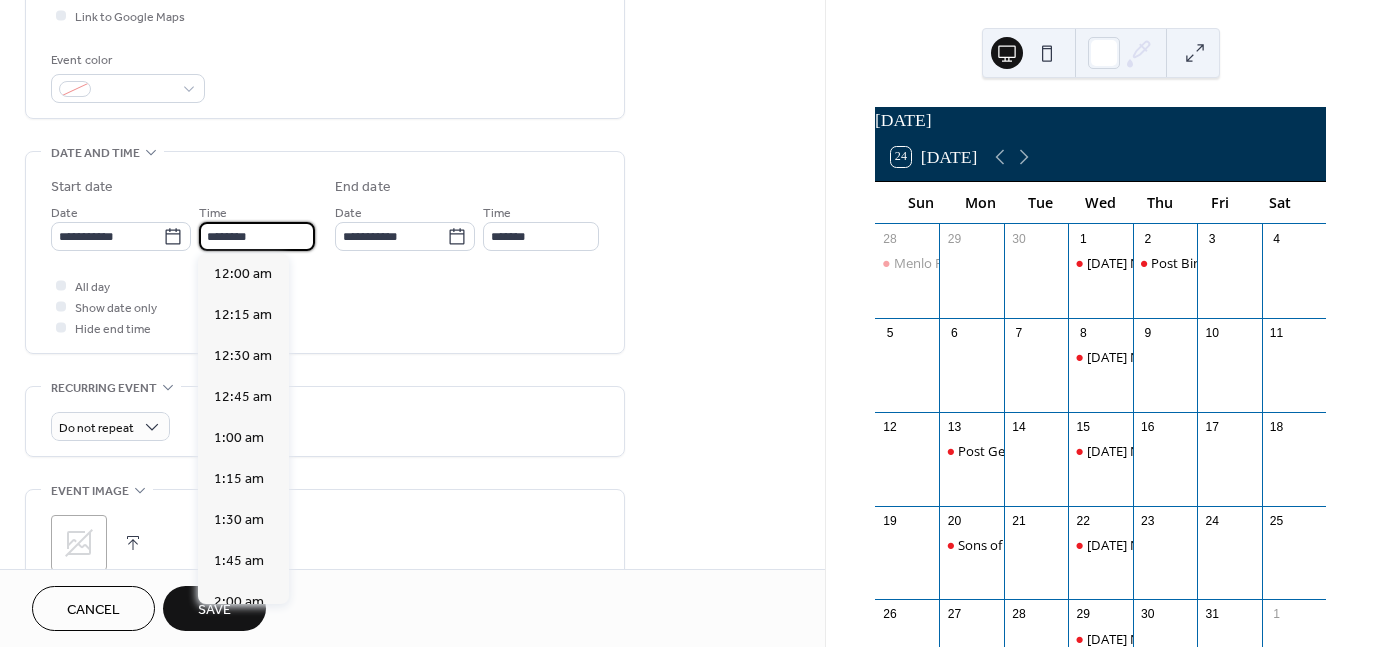 click on "********" at bounding box center (257, 236) 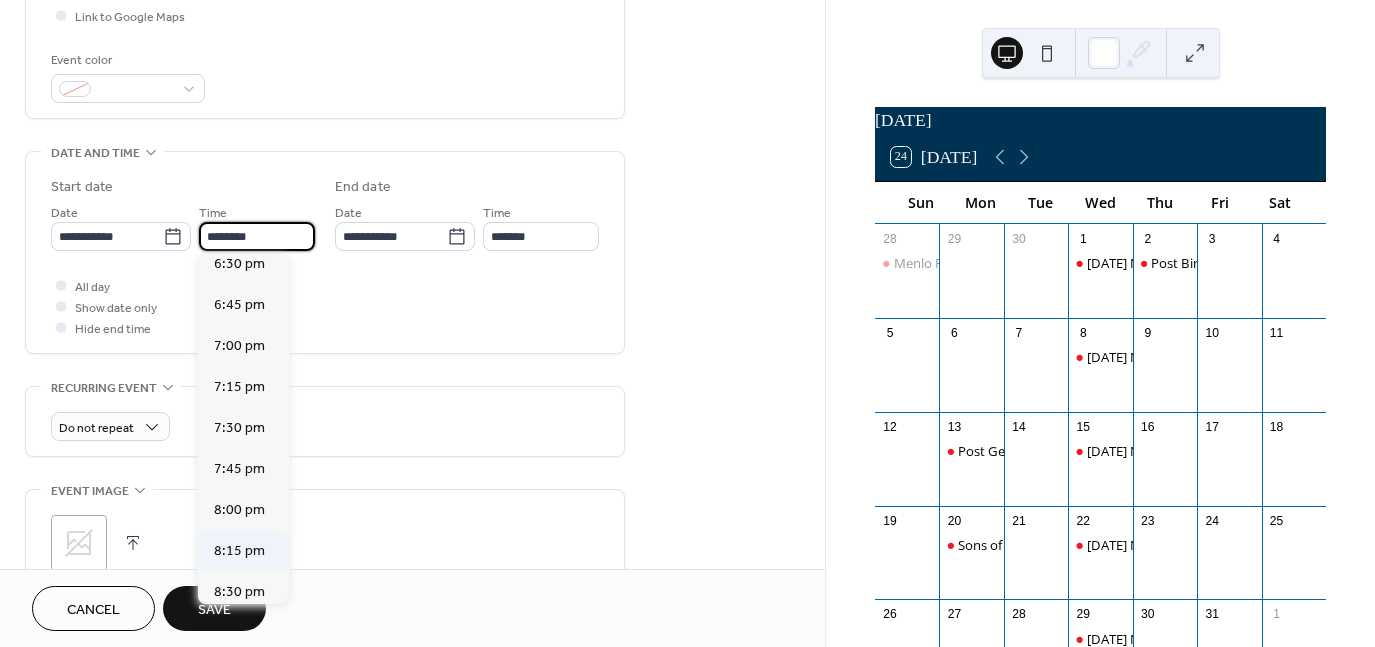 scroll, scrollTop: 3068, scrollLeft: 0, axis: vertical 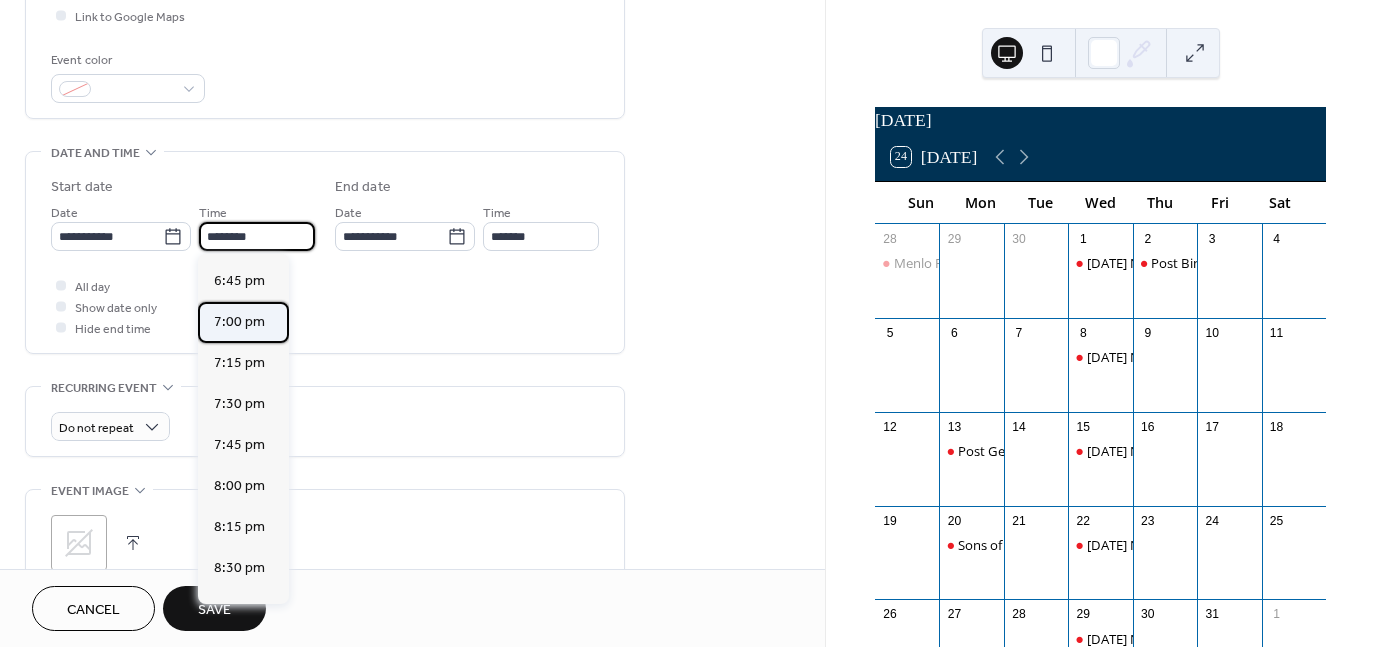 click on "7:00 pm" at bounding box center (239, 322) 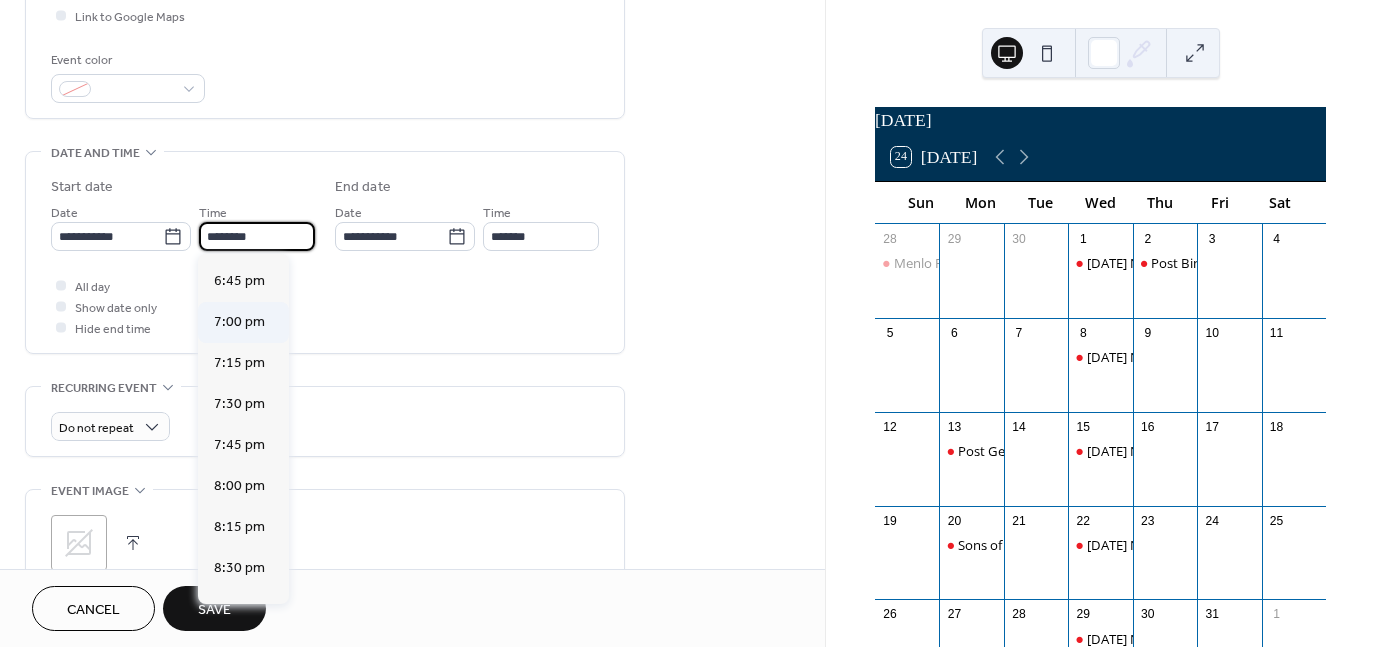 type on "*******" 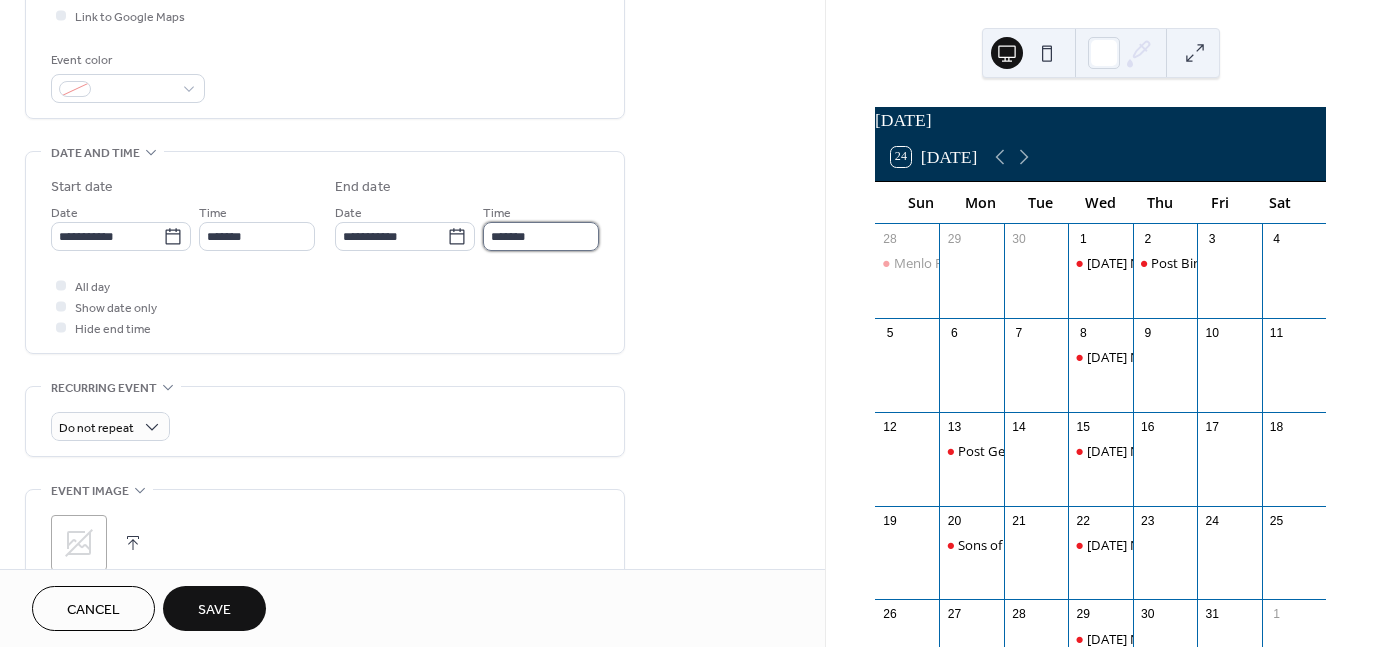 click on "*******" at bounding box center (541, 236) 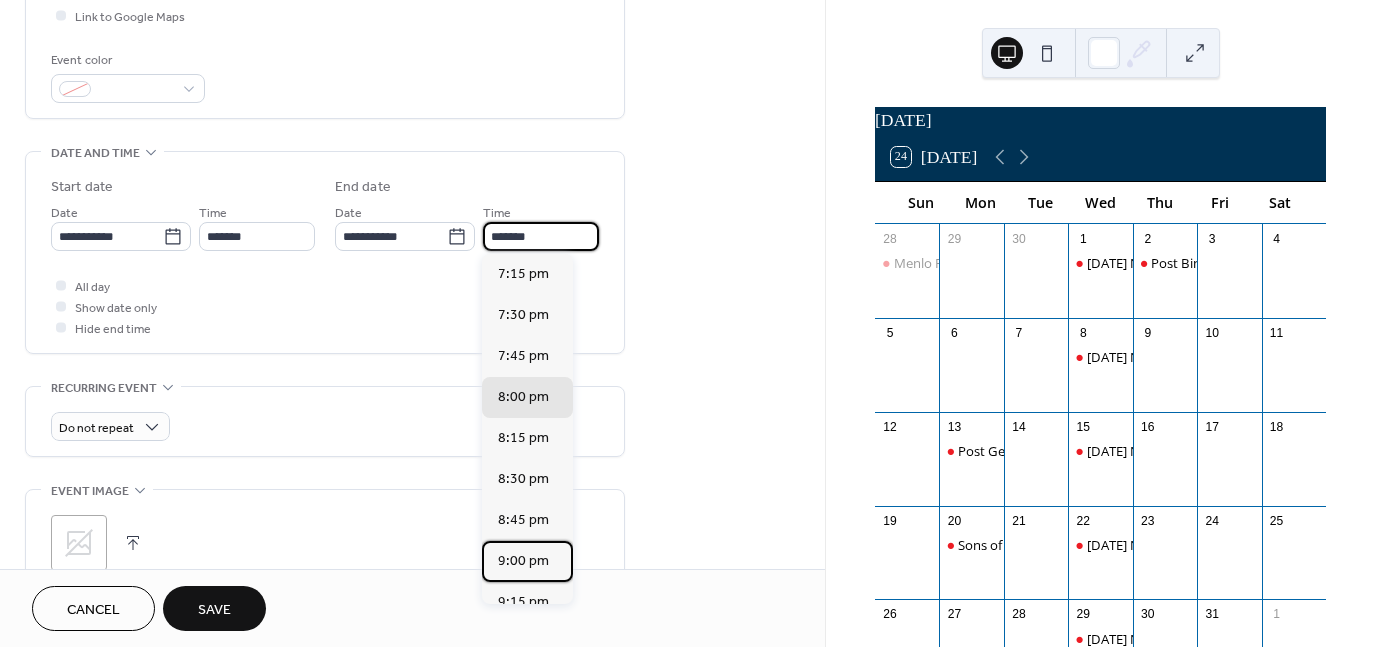 click on "9:00 pm" at bounding box center [523, 561] 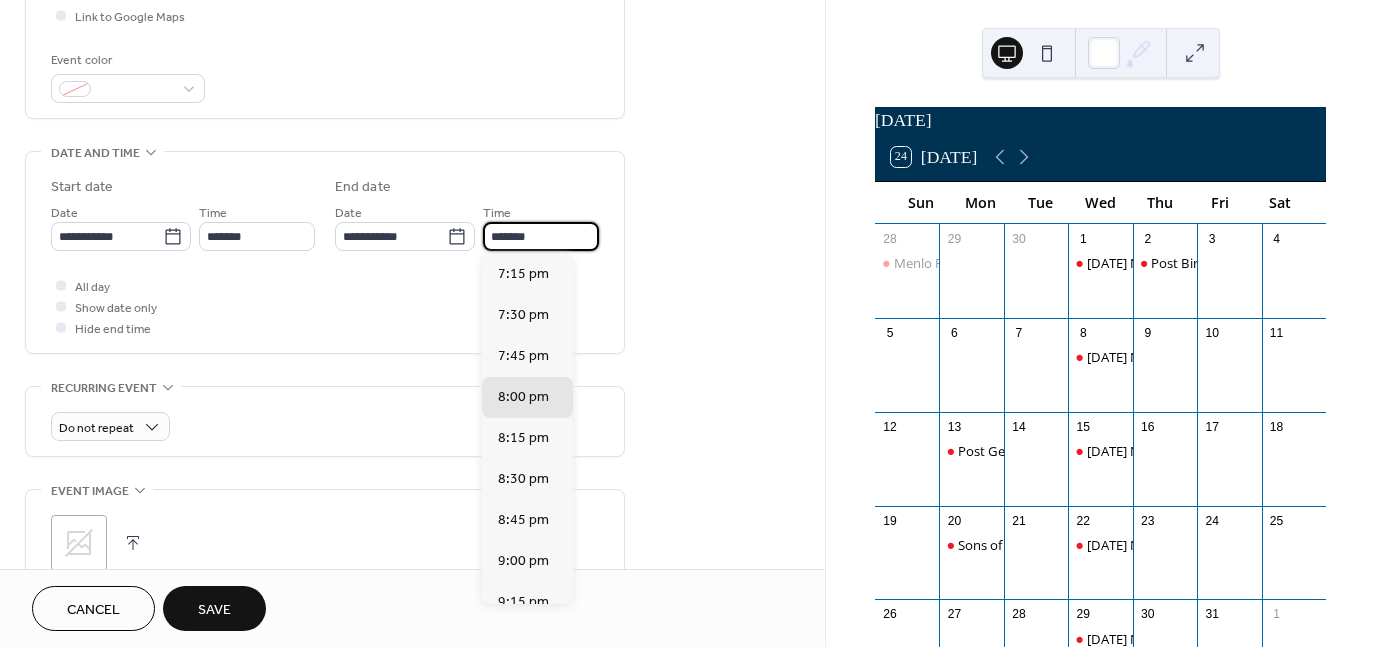 type on "*******" 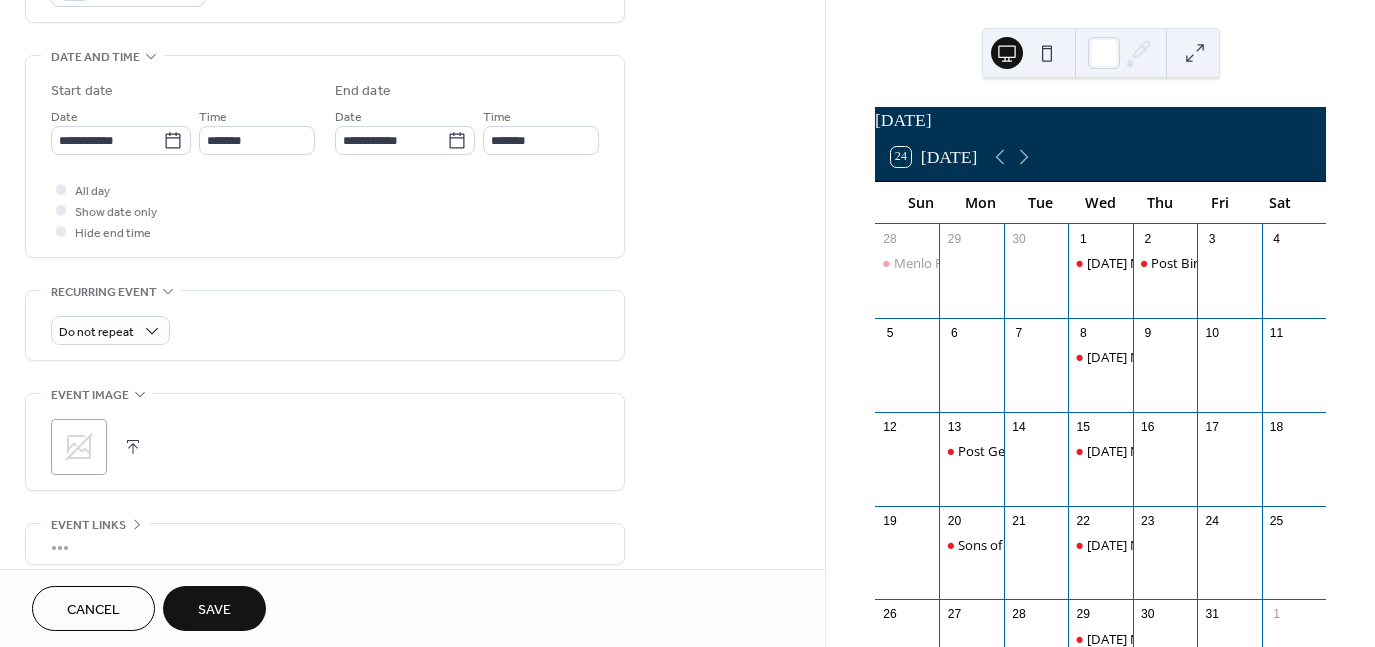 scroll, scrollTop: 557, scrollLeft: 0, axis: vertical 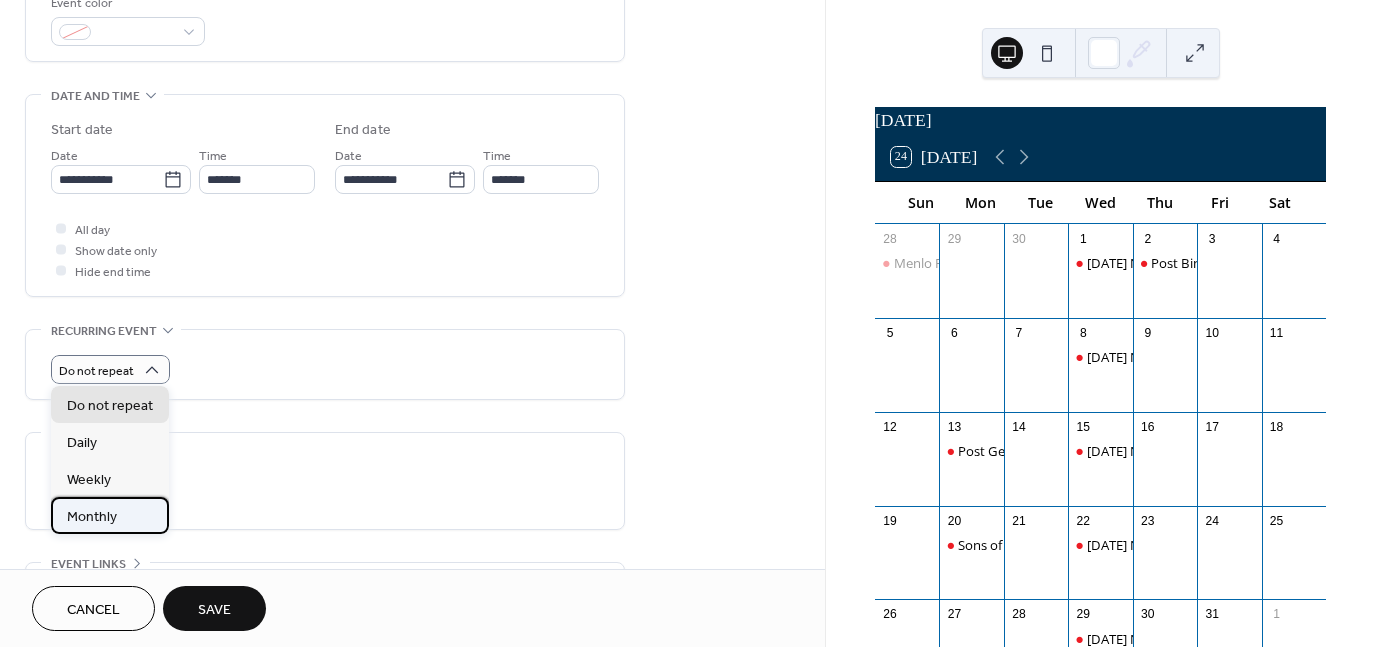 click on "Monthly" at bounding box center (110, 515) 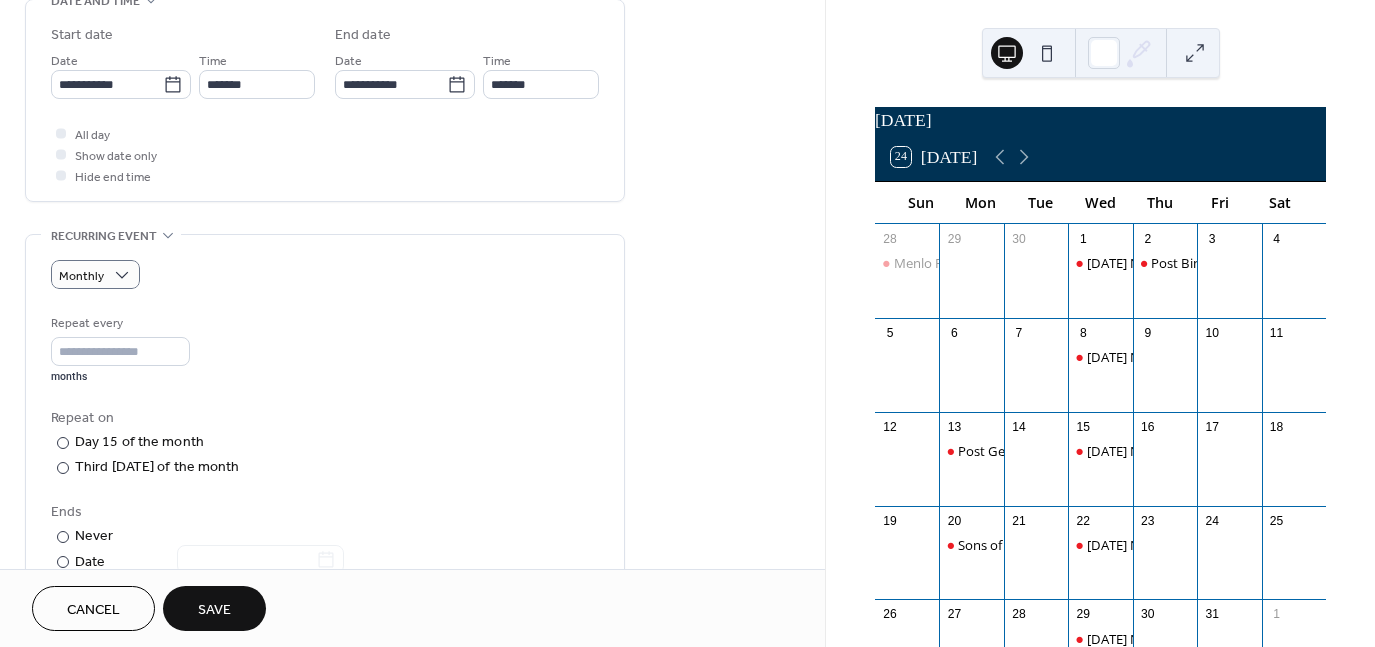 scroll, scrollTop: 657, scrollLeft: 0, axis: vertical 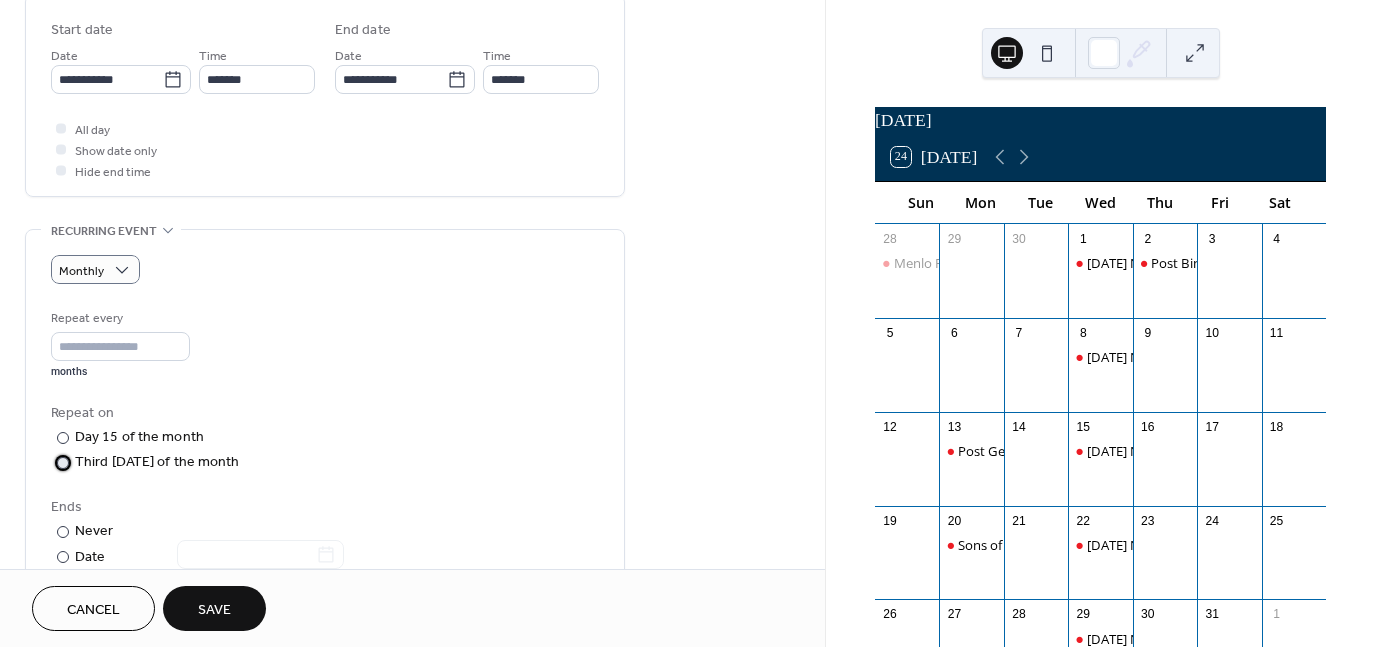 click on "​" at bounding box center (61, 462) 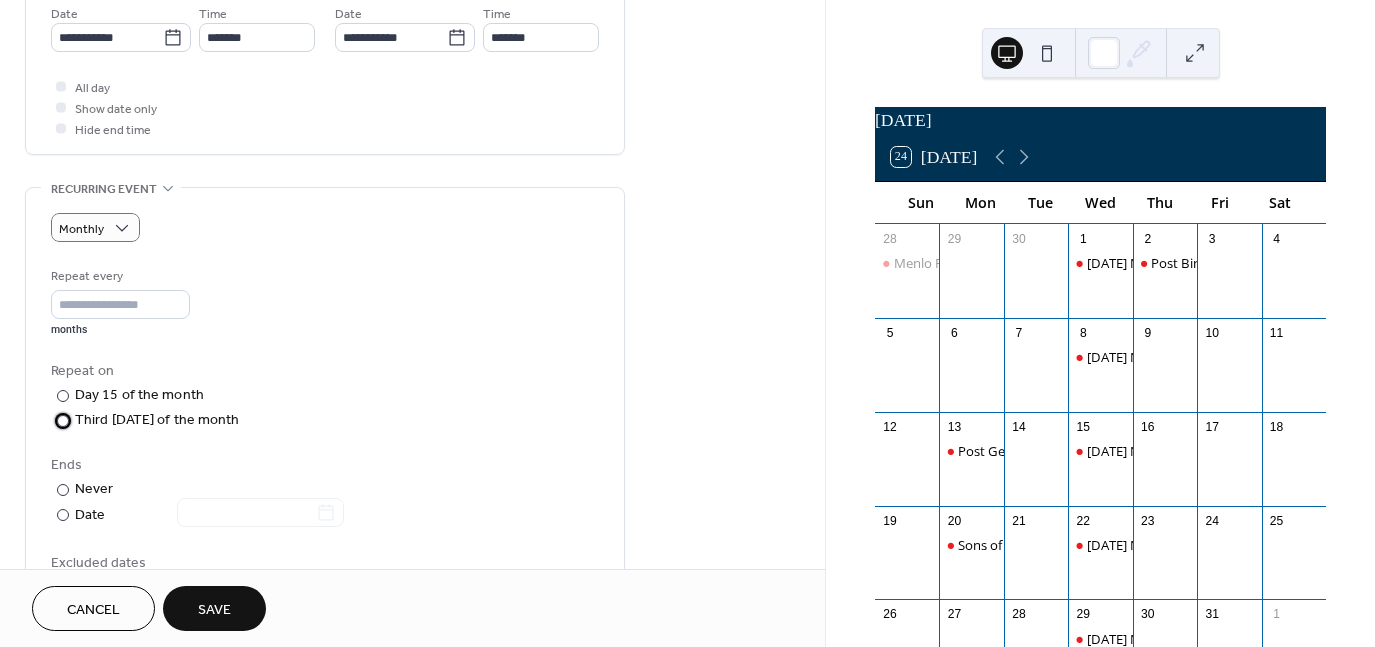 scroll, scrollTop: 857, scrollLeft: 0, axis: vertical 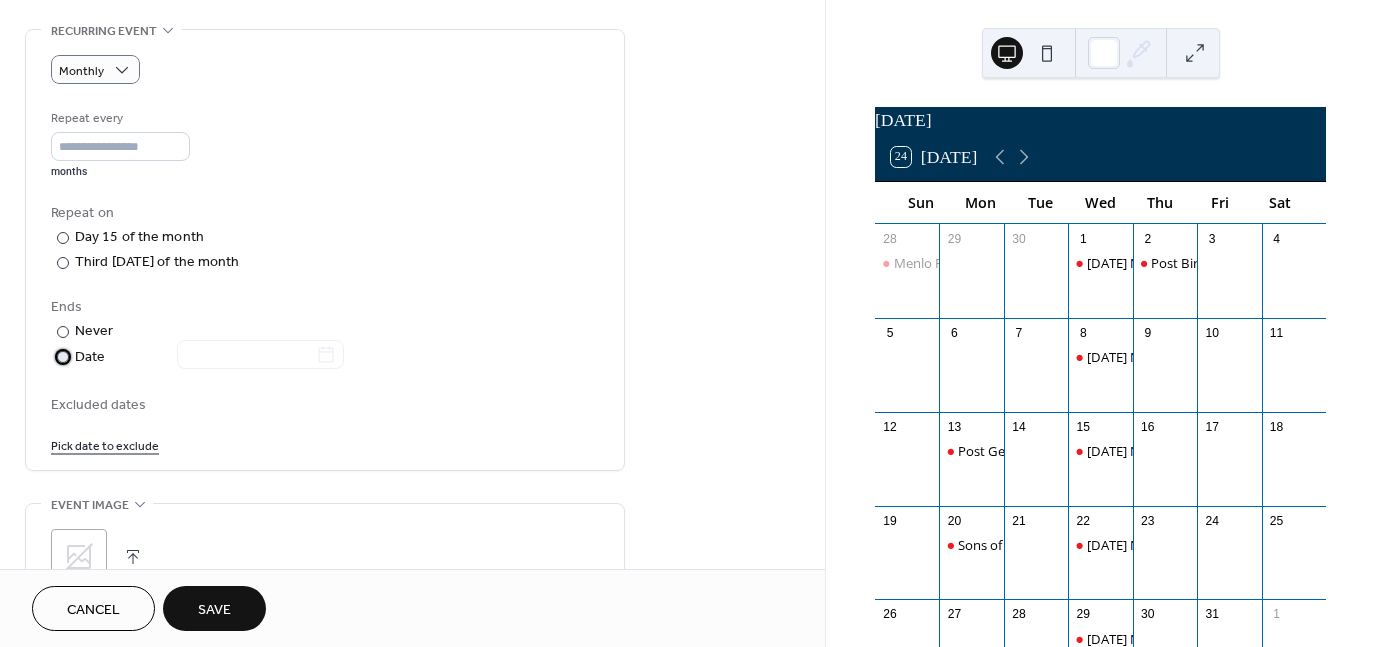 click on "​" at bounding box center (61, 356) 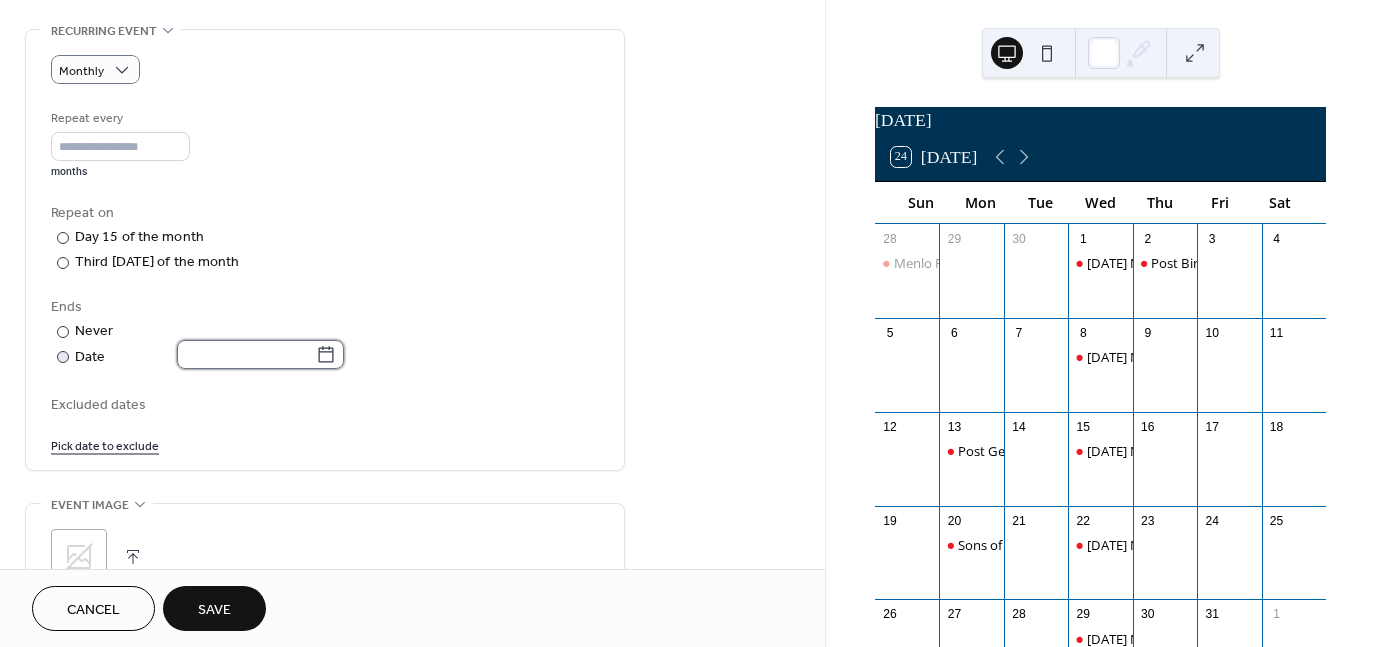drag, startPoint x: 210, startPoint y: 359, endPoint x: 348, endPoint y: 351, distance: 138.23169 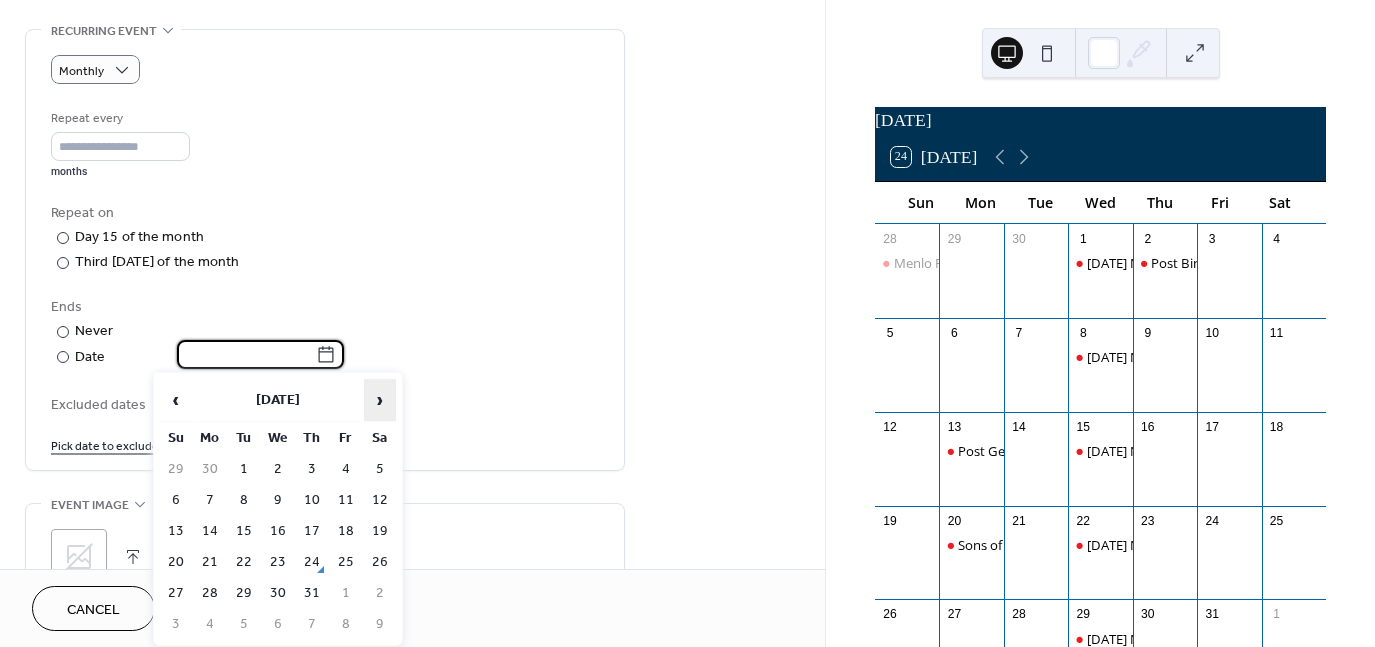 click on "›" at bounding box center (380, 400) 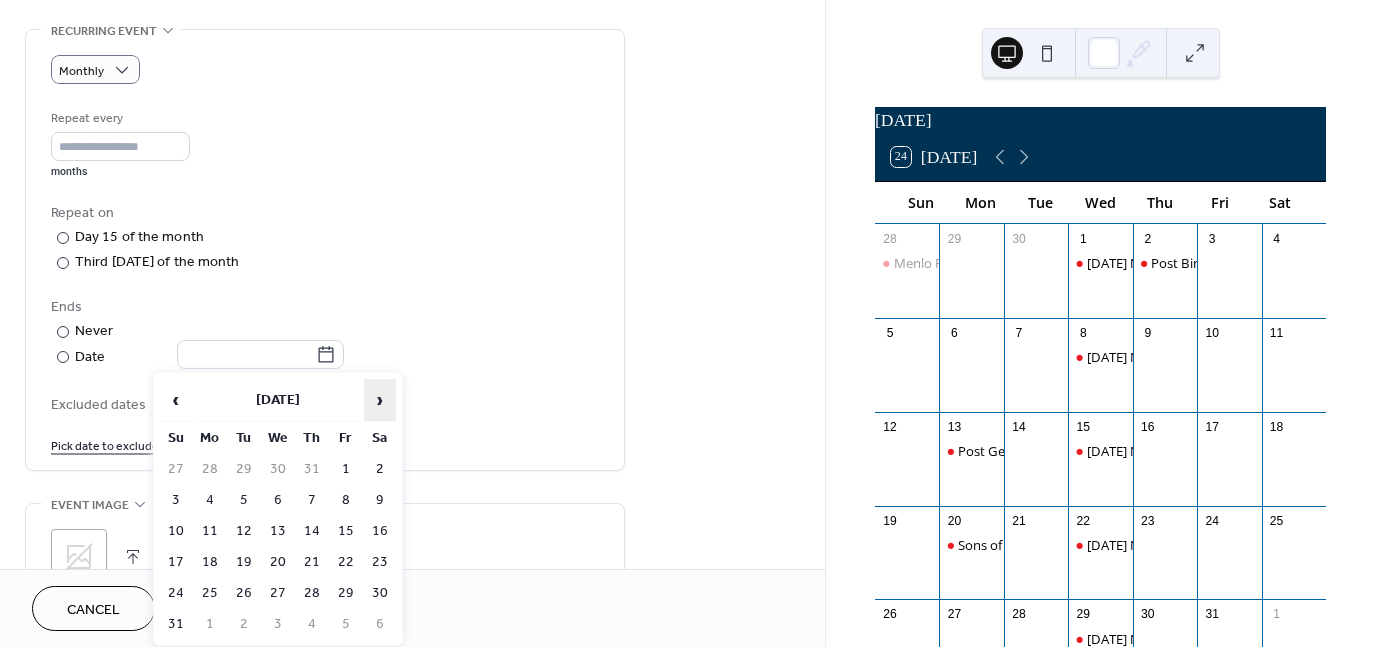 click on "›" at bounding box center (380, 400) 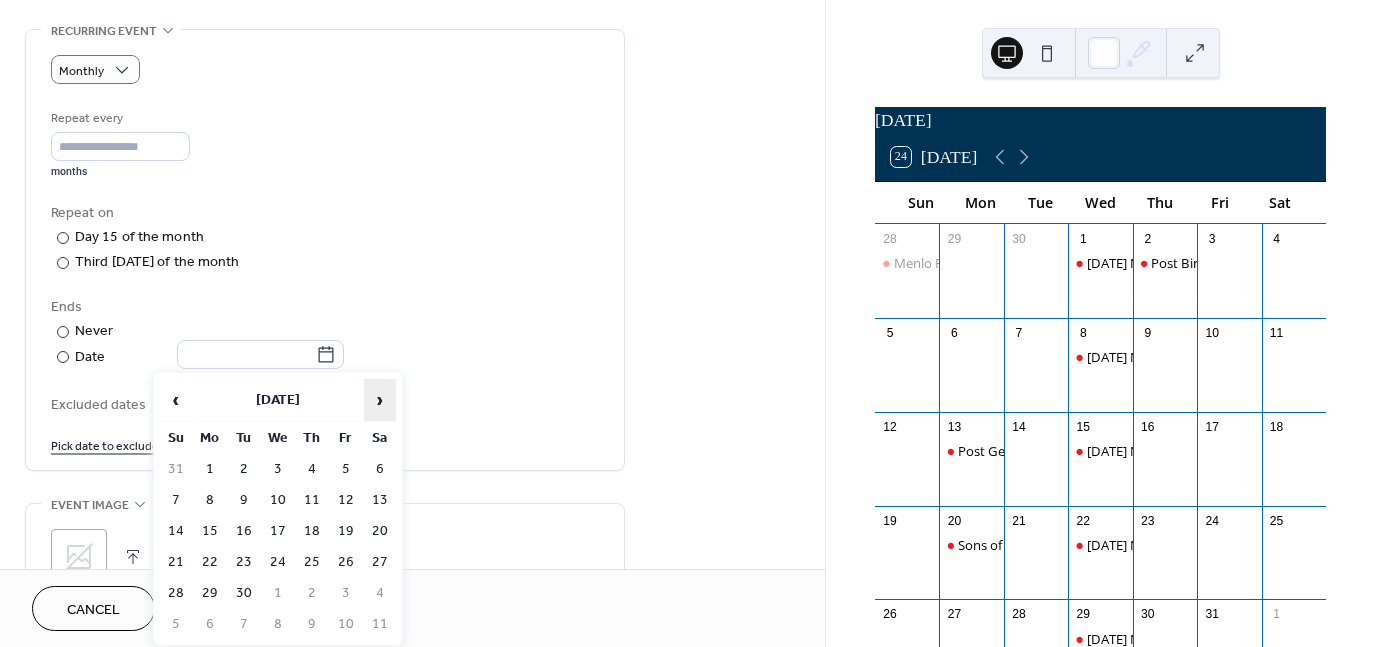click on "›" at bounding box center [380, 400] 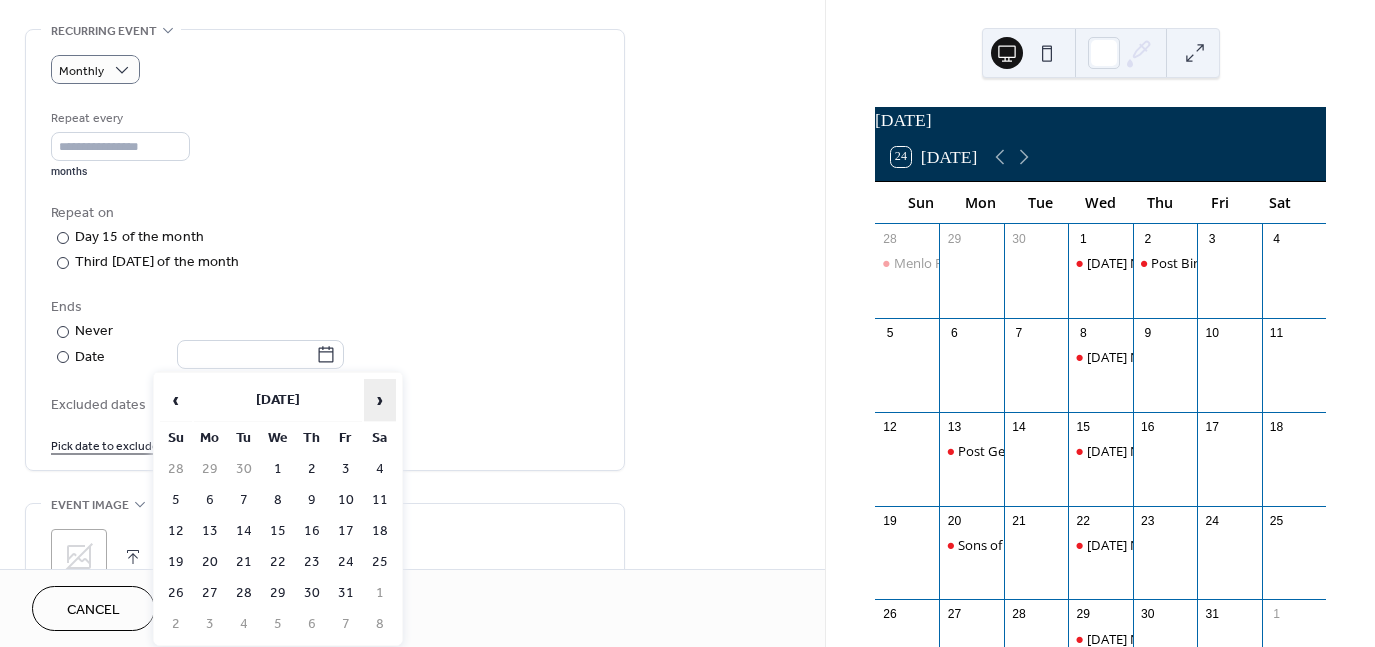 click on "›" at bounding box center (380, 400) 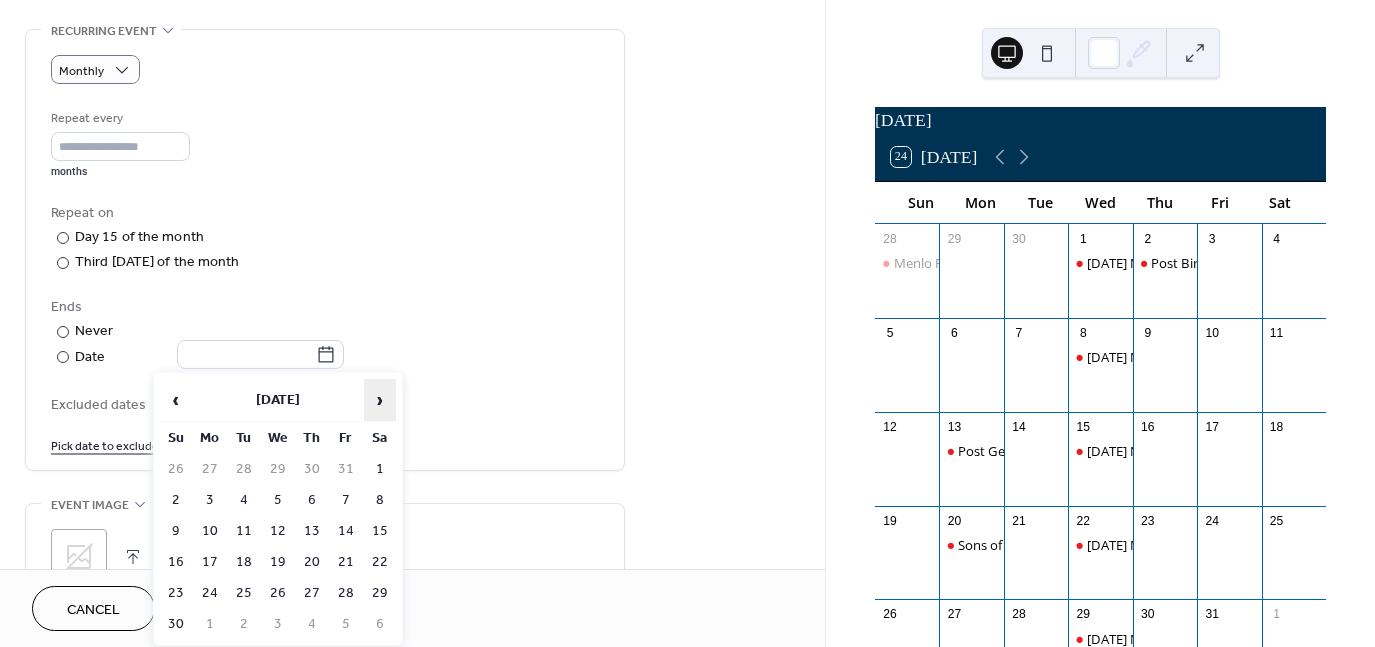 click on "›" at bounding box center (380, 400) 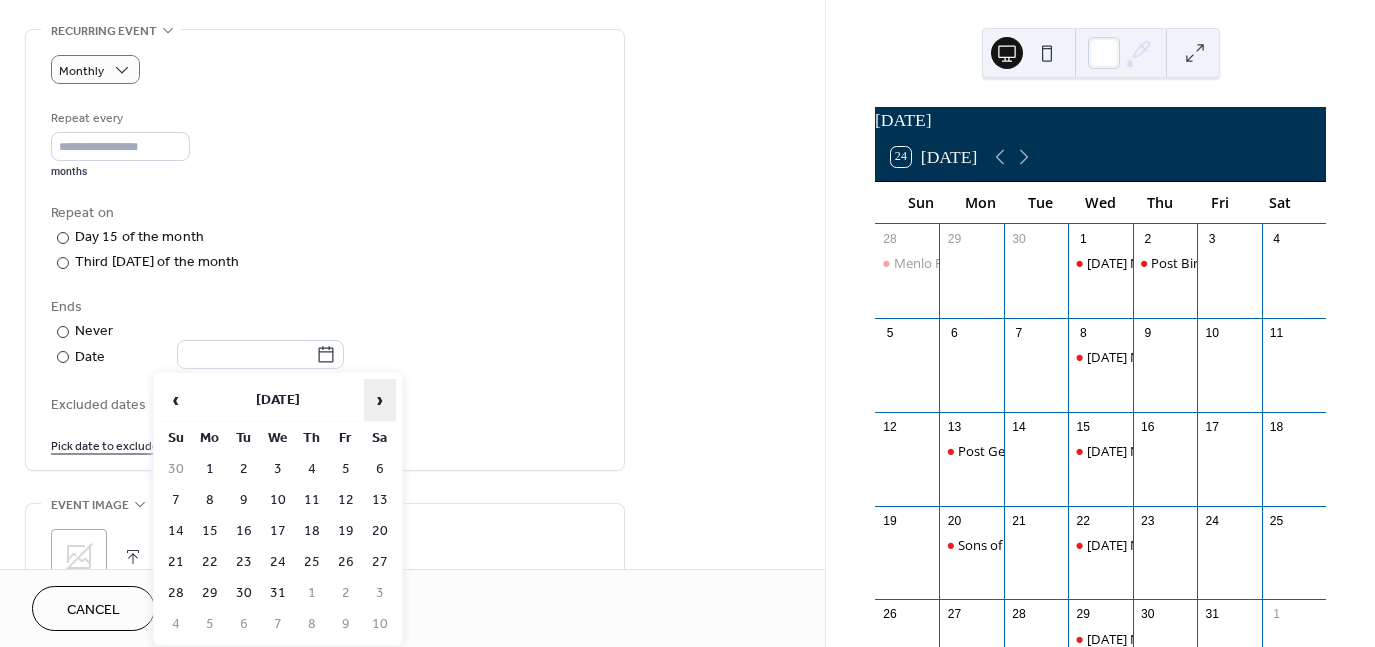 click on "›" at bounding box center [380, 400] 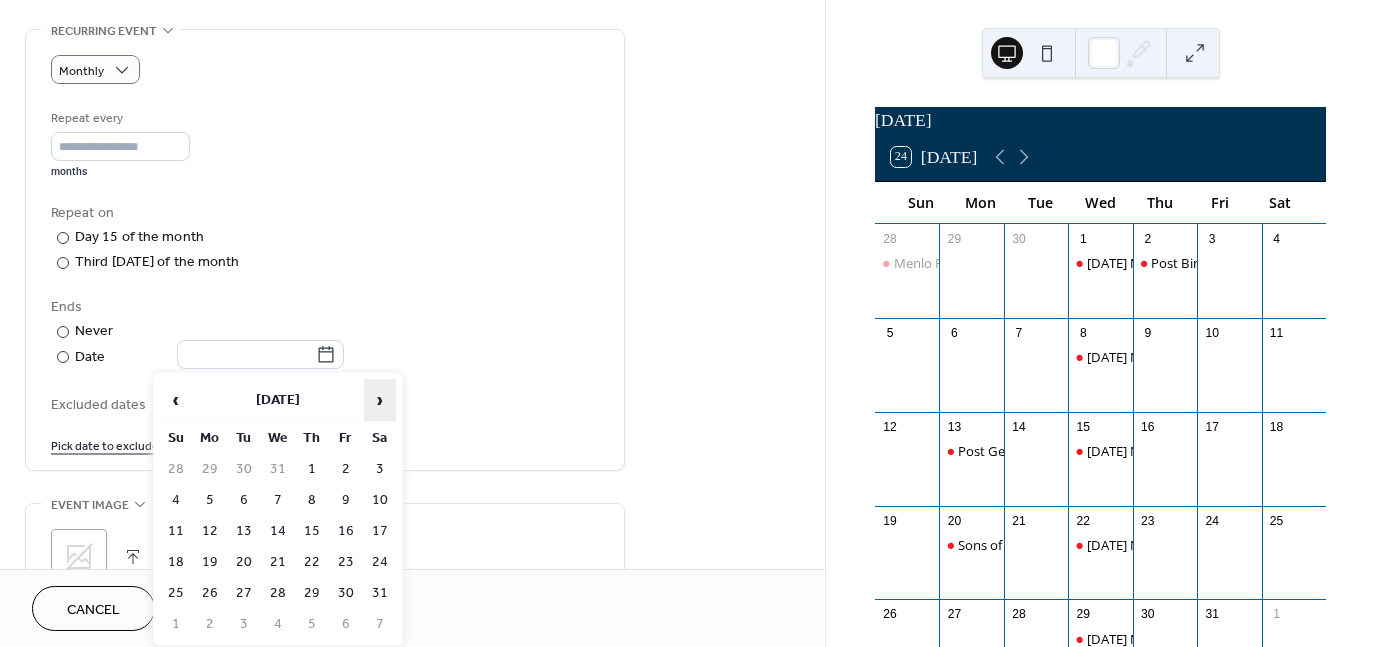 click on "›" at bounding box center [380, 400] 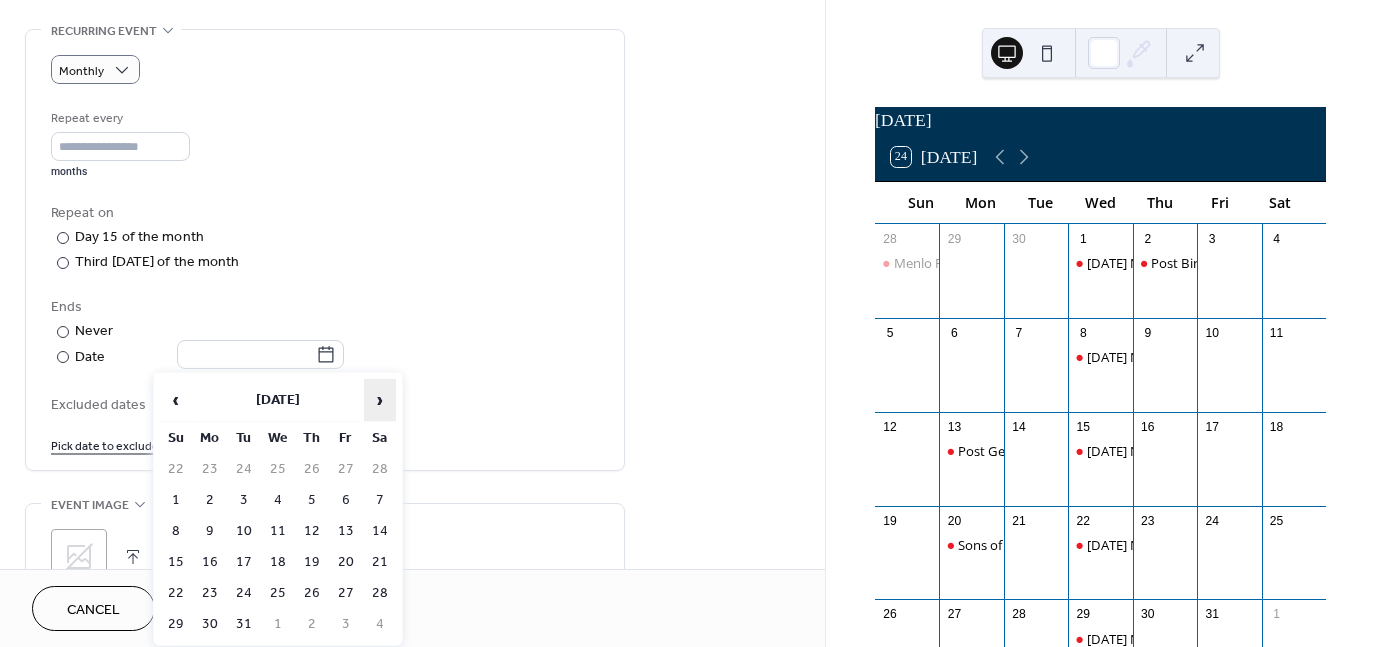 click on "›" at bounding box center (380, 400) 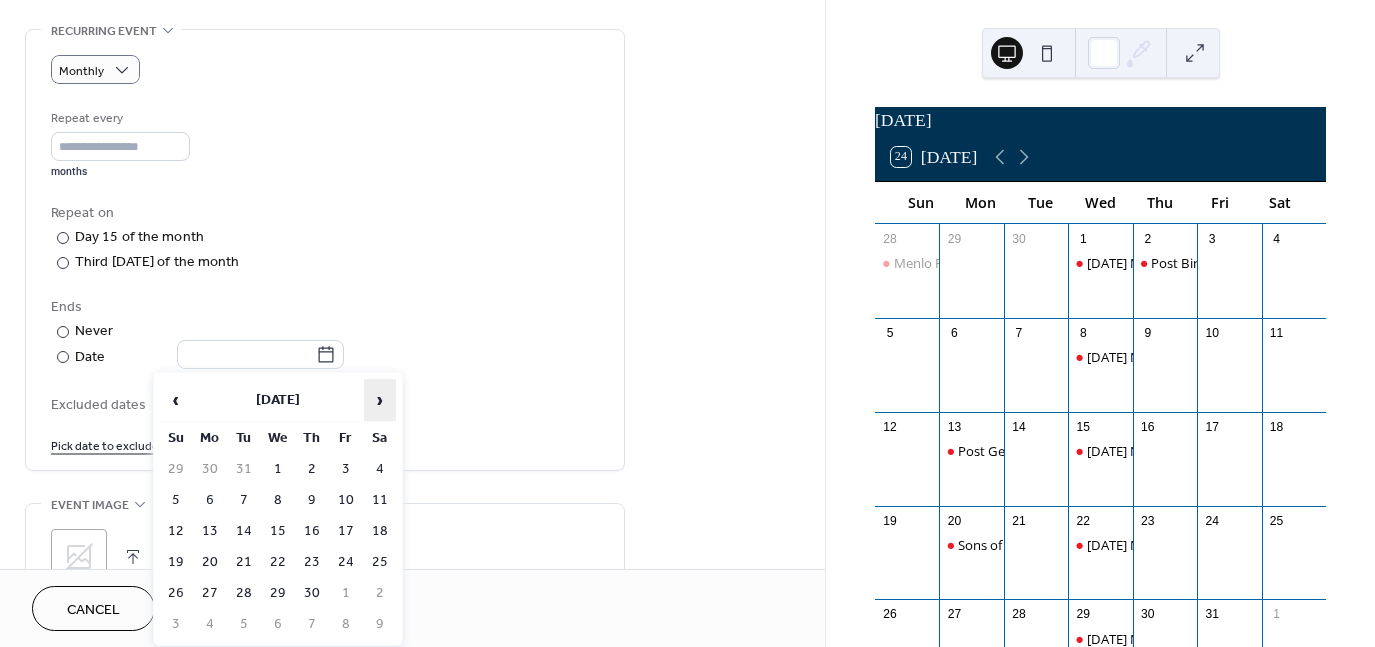 click on "›" at bounding box center [380, 400] 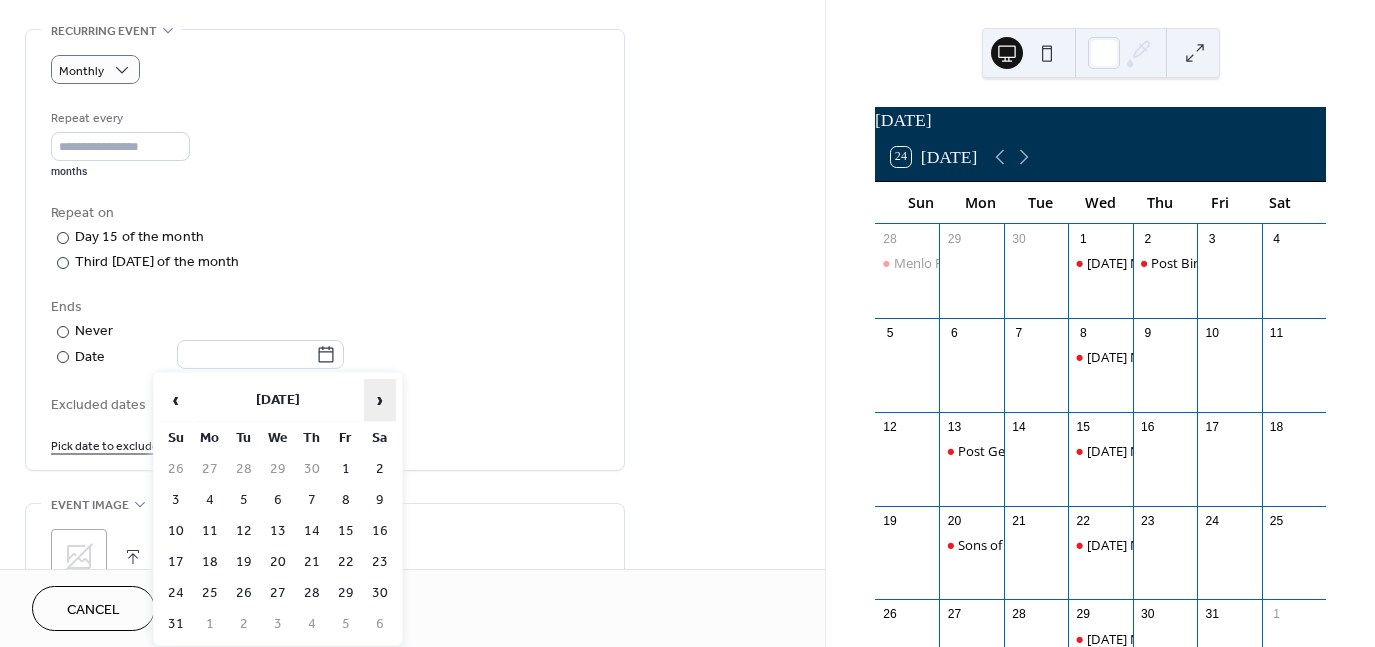 click on "›" at bounding box center [380, 400] 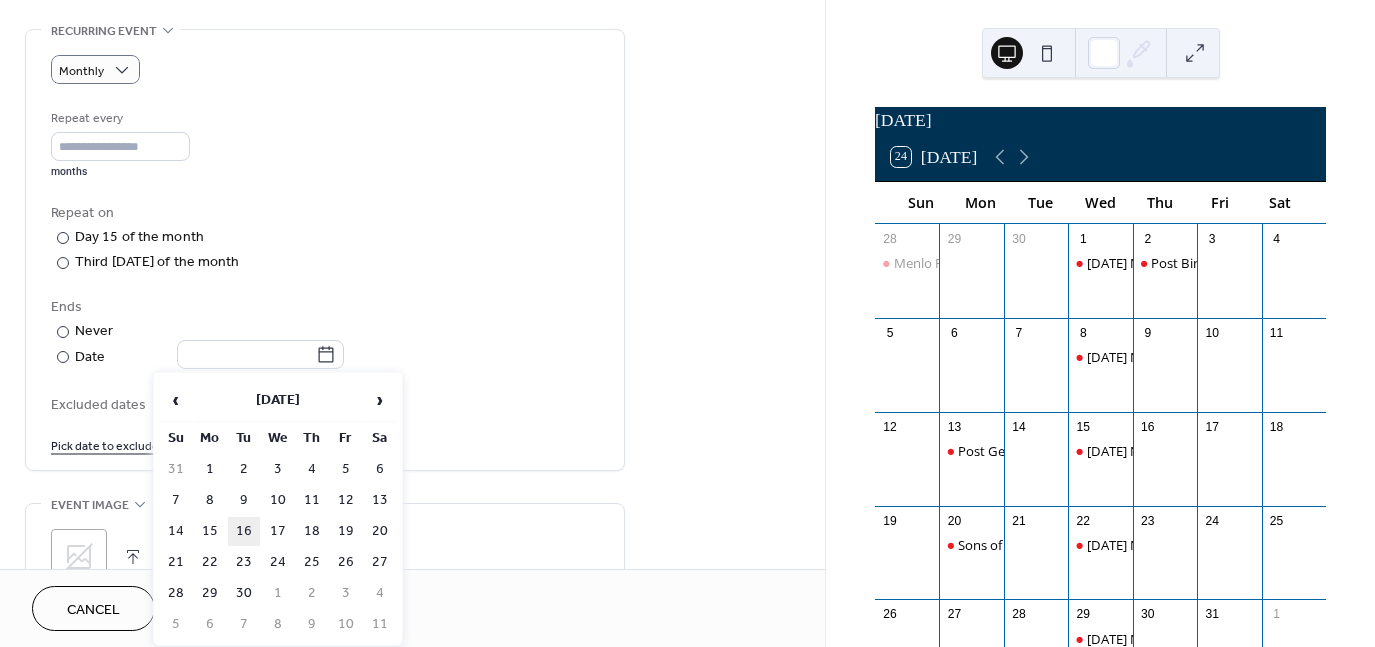 click on "16" at bounding box center [244, 531] 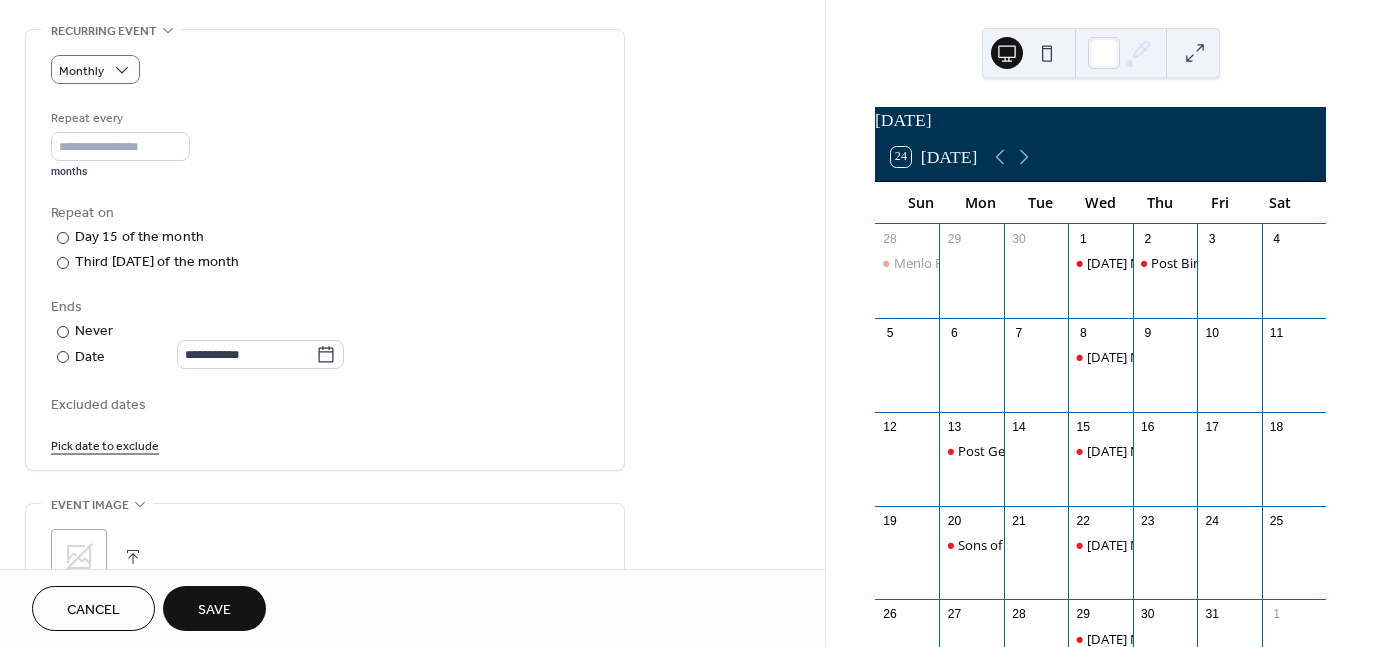 click on "Save" at bounding box center (214, 608) 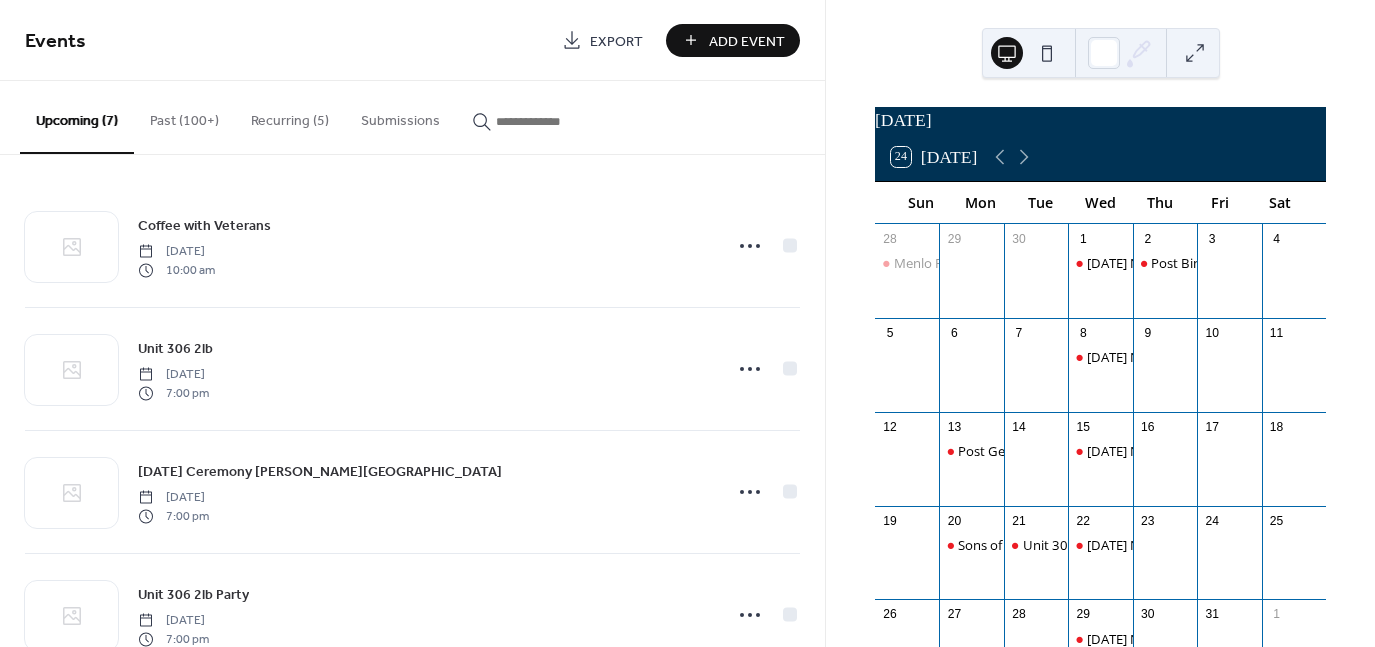 click on "Add Event" at bounding box center (747, 41) 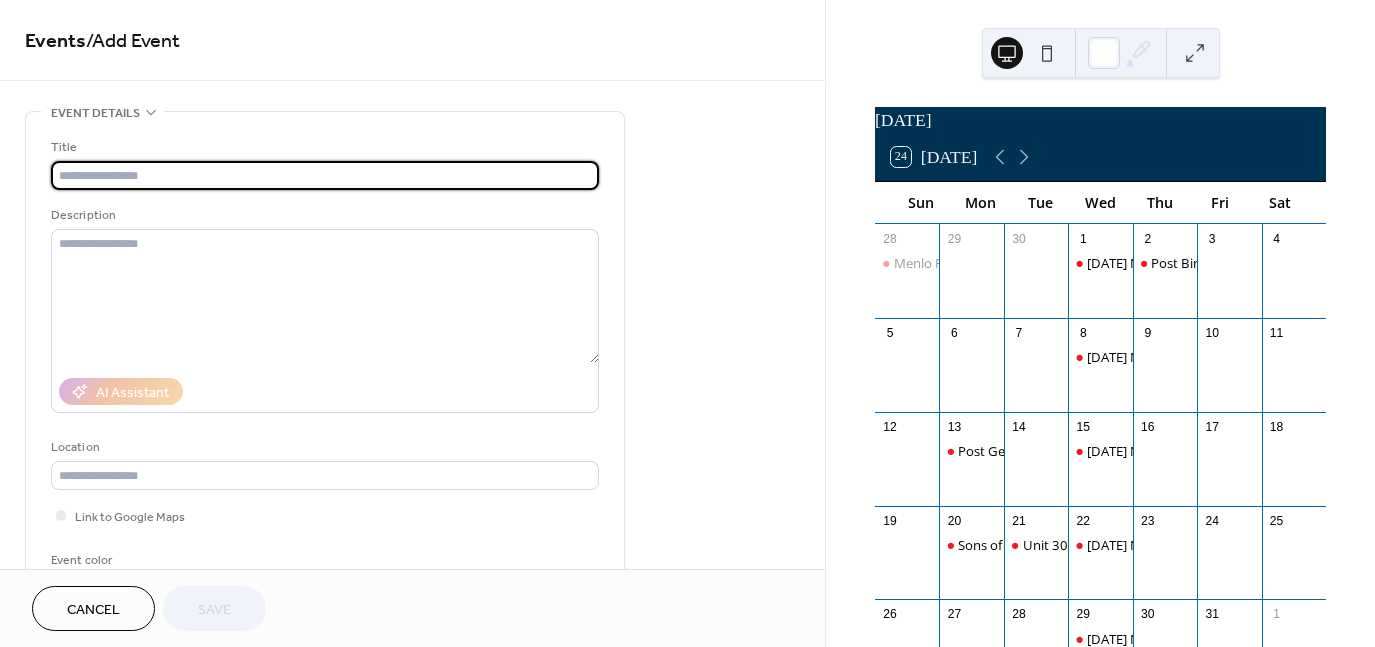 click at bounding box center [325, 175] 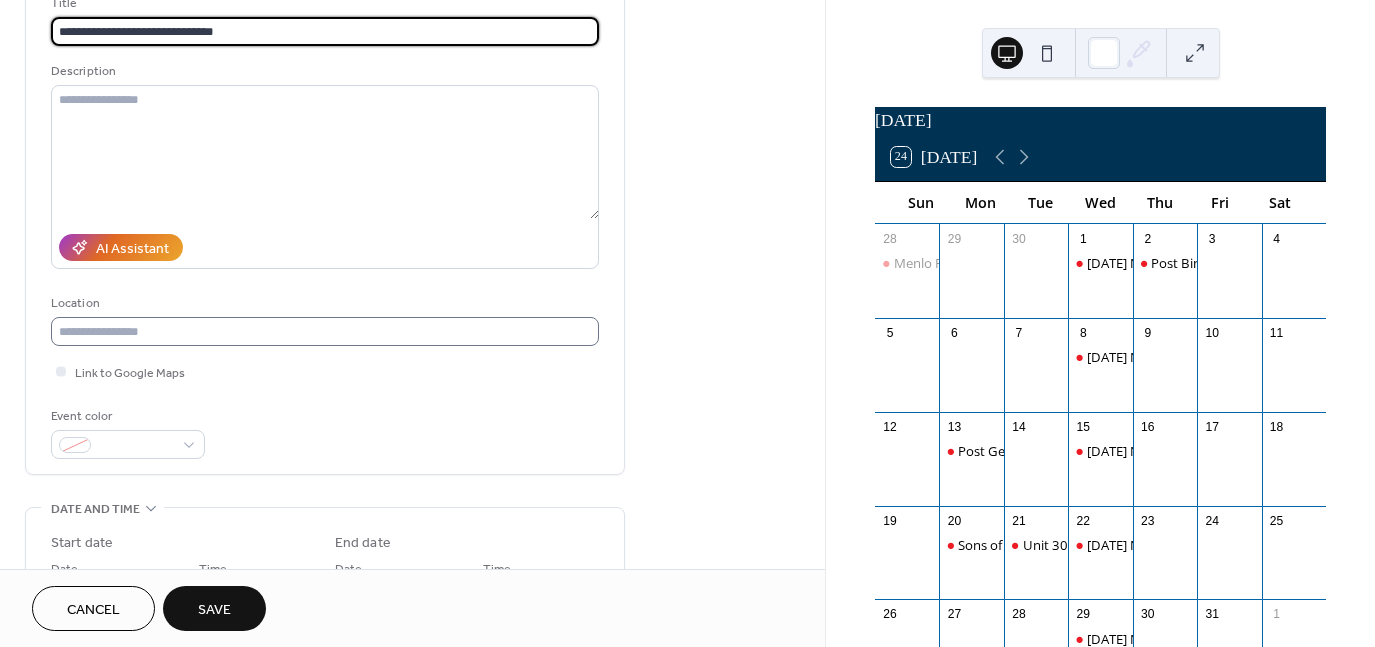 scroll, scrollTop: 200, scrollLeft: 0, axis: vertical 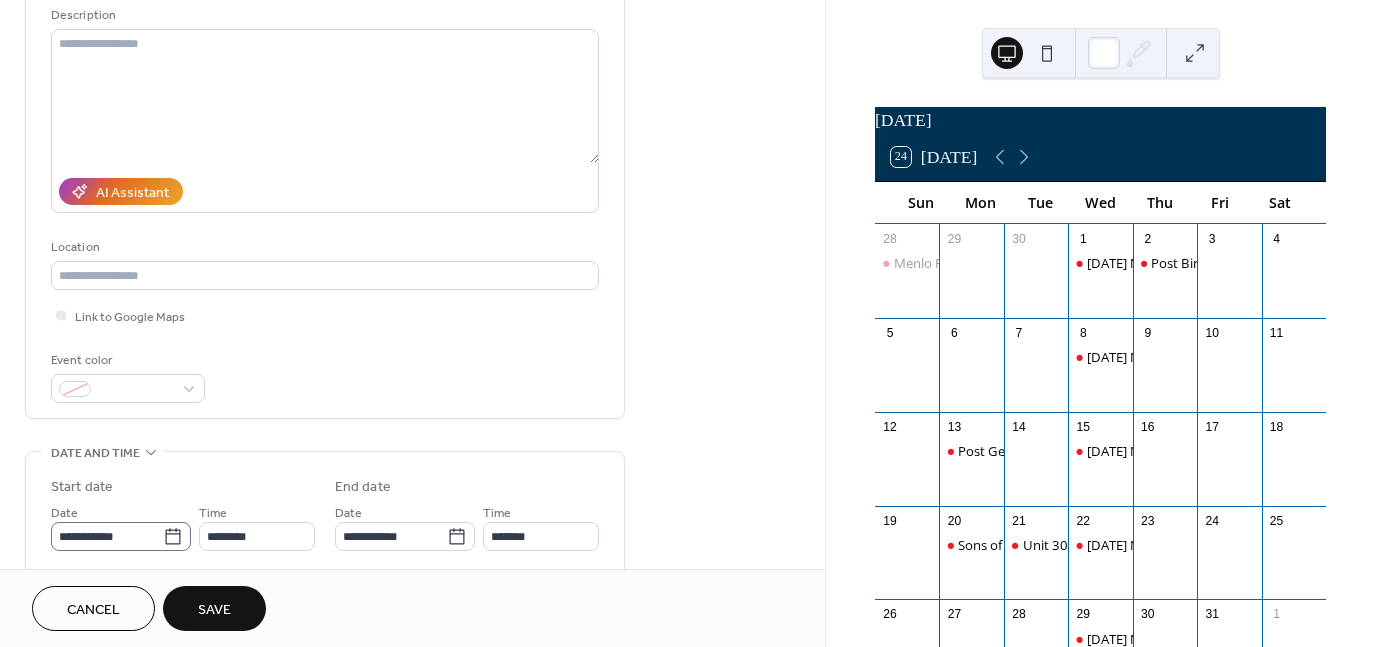 type on "**********" 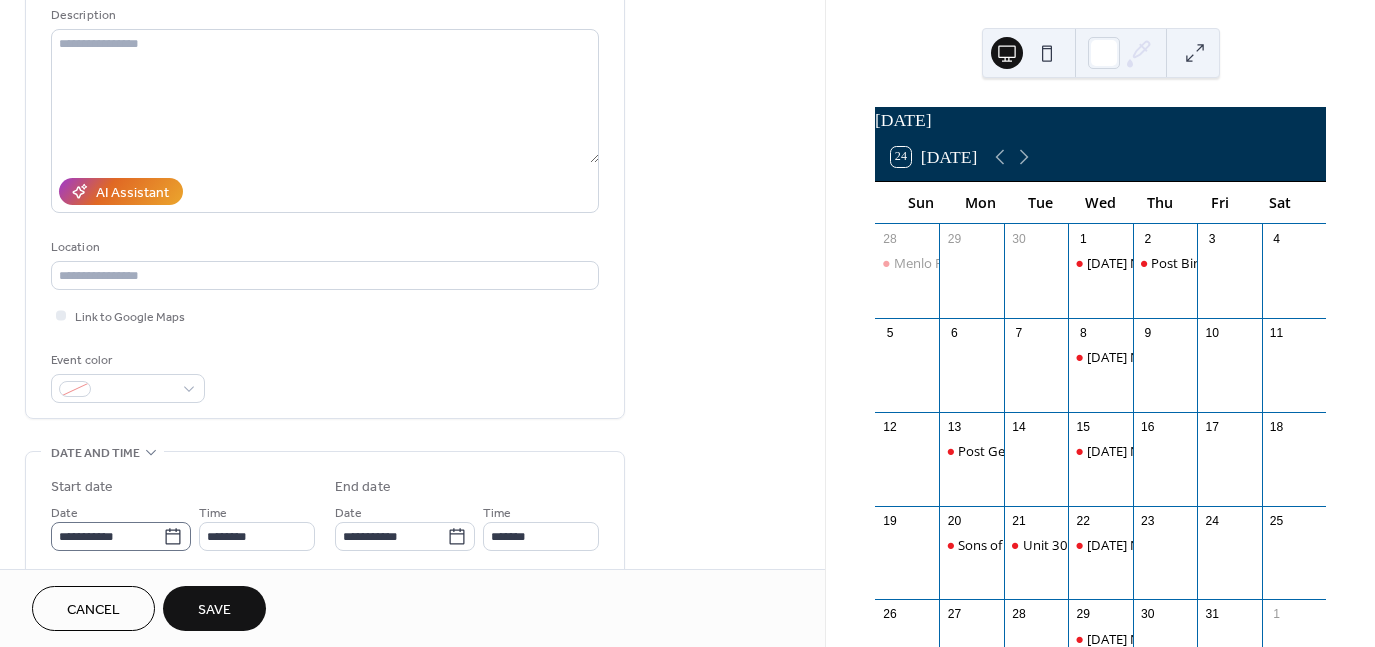 click on "**********" at bounding box center [121, 536] 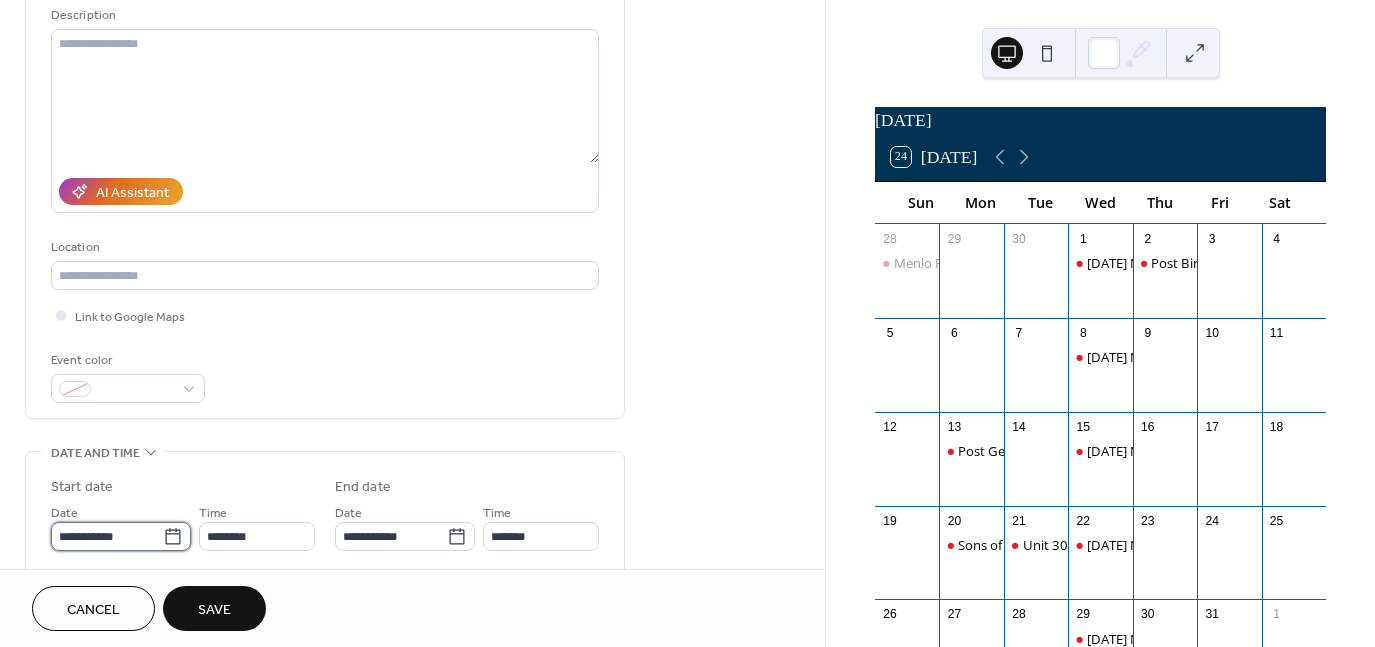 click on "**********" at bounding box center (107, 536) 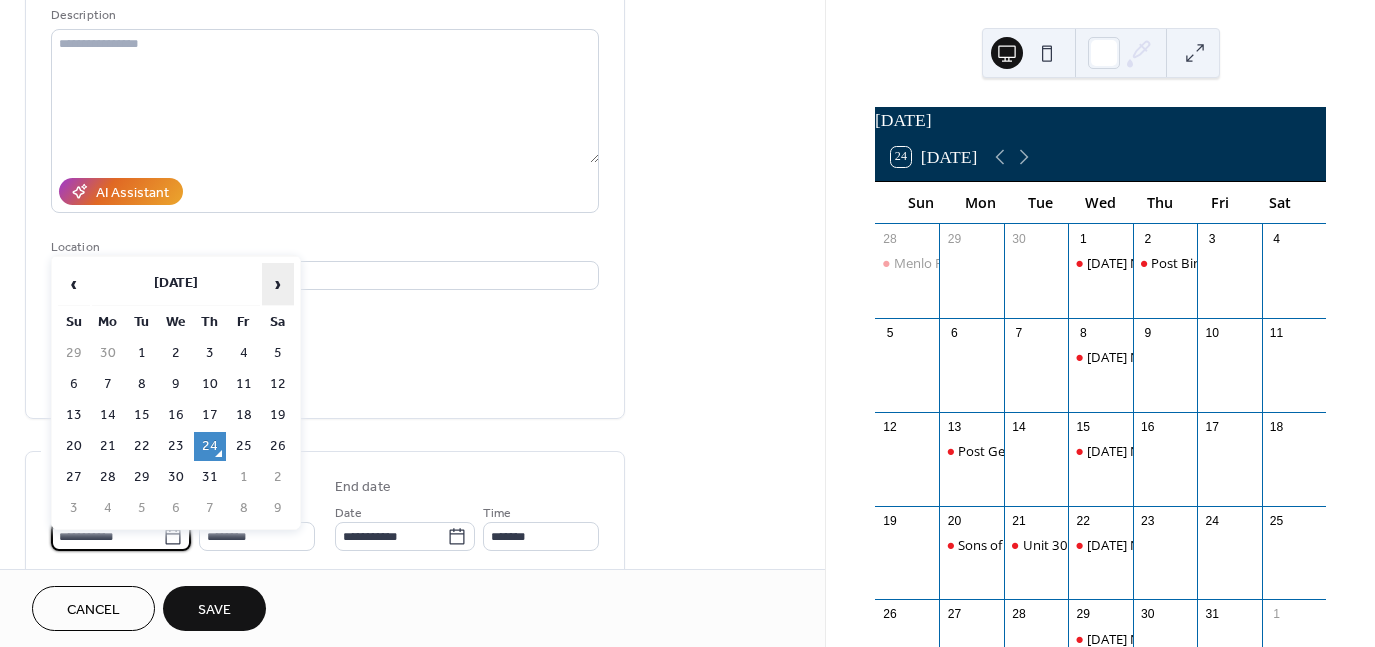 click on "›" at bounding box center [278, 284] 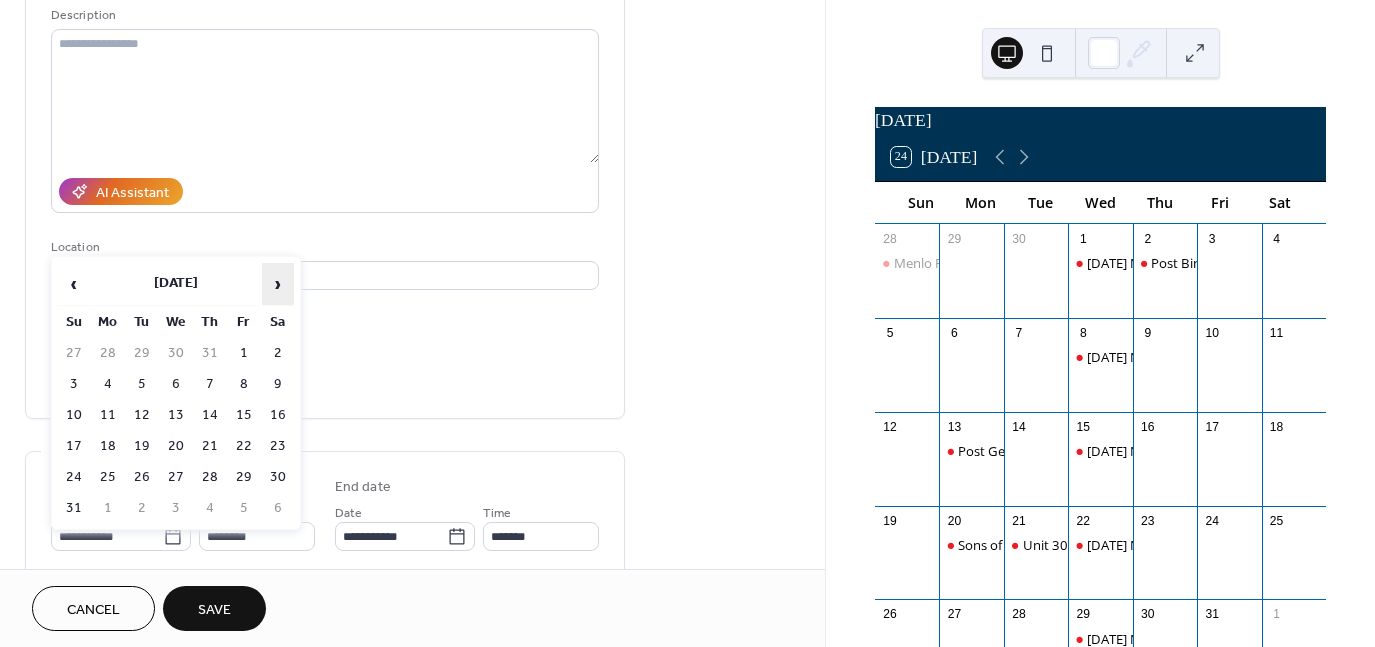 click on "›" at bounding box center (278, 284) 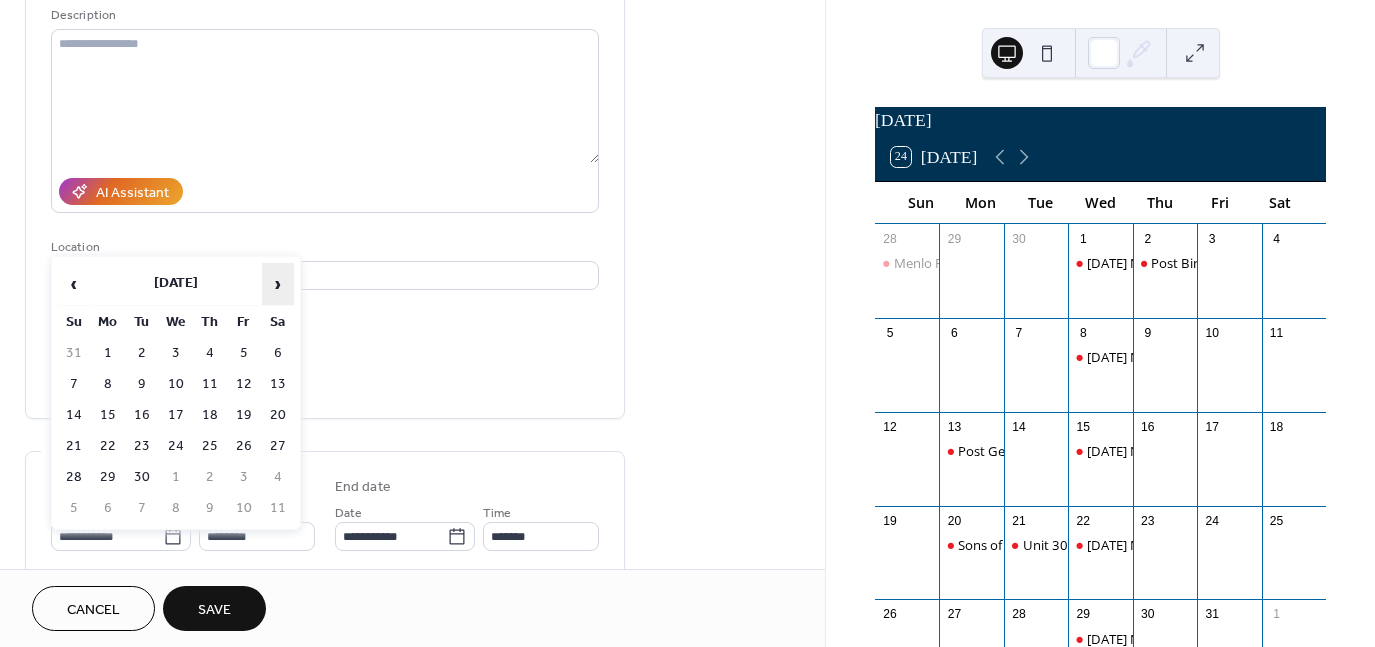 click on "›" at bounding box center (278, 284) 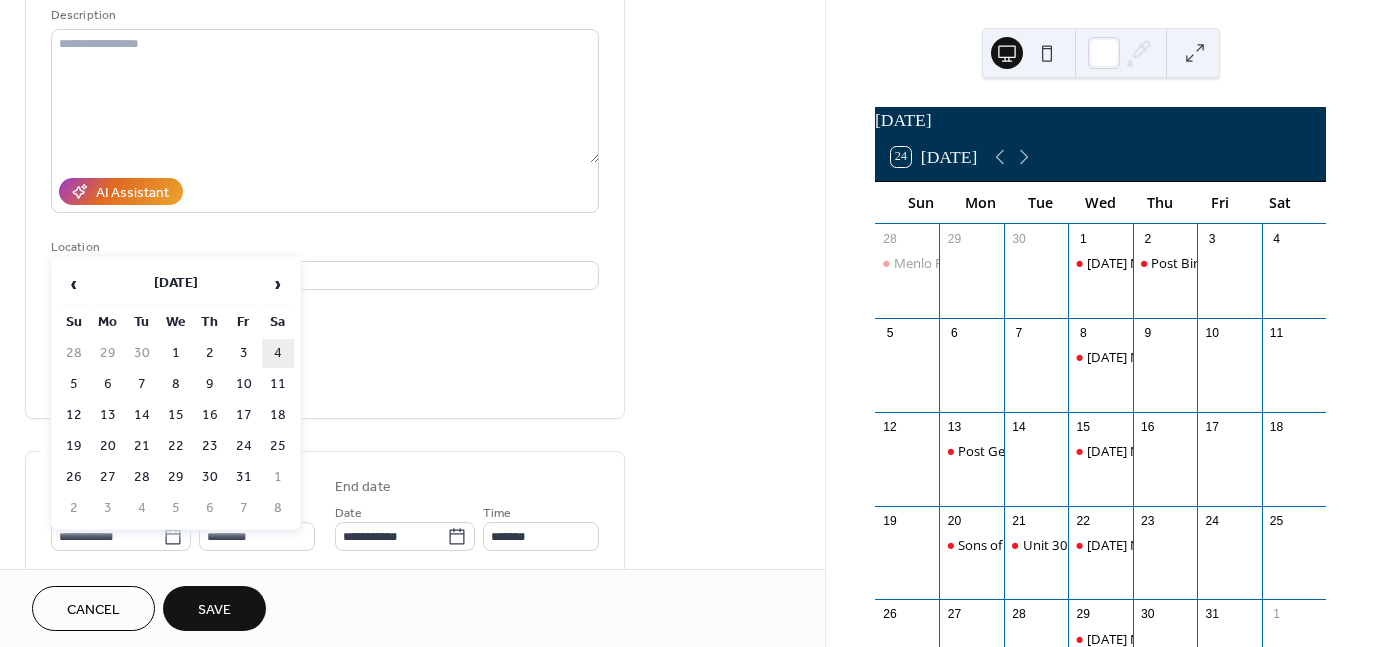click on "4" at bounding box center (278, 353) 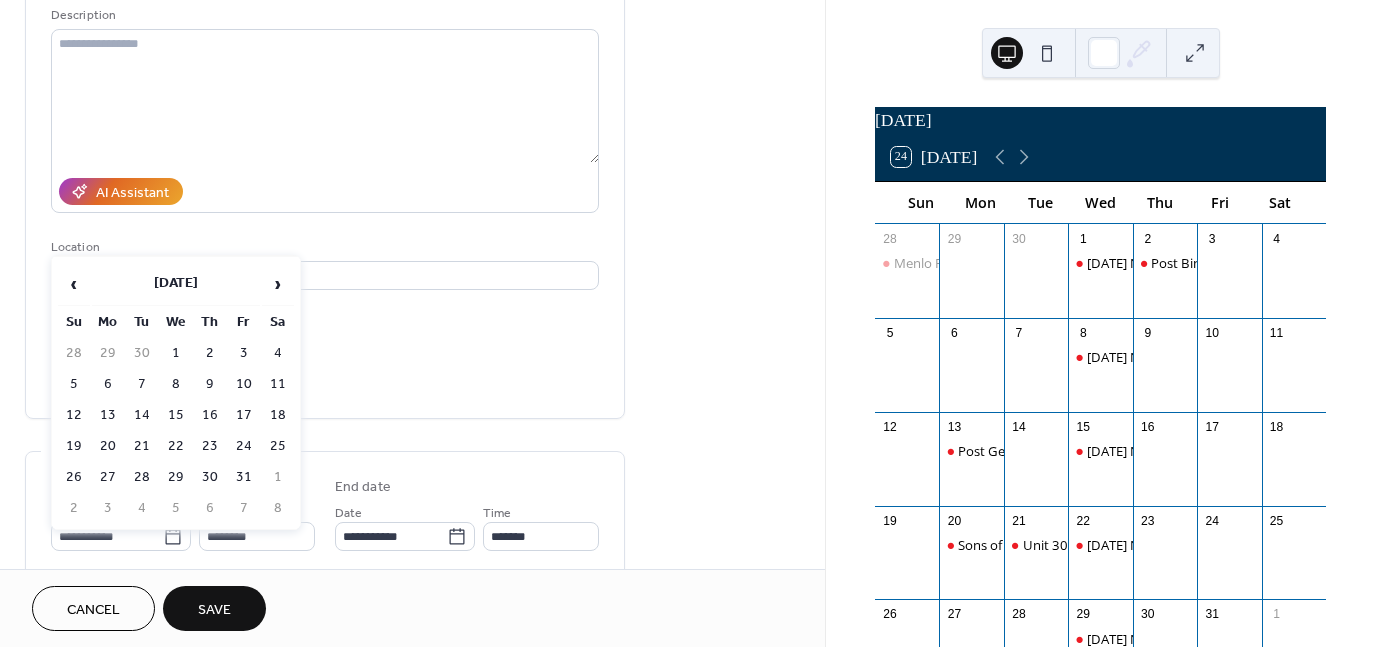 type on "**********" 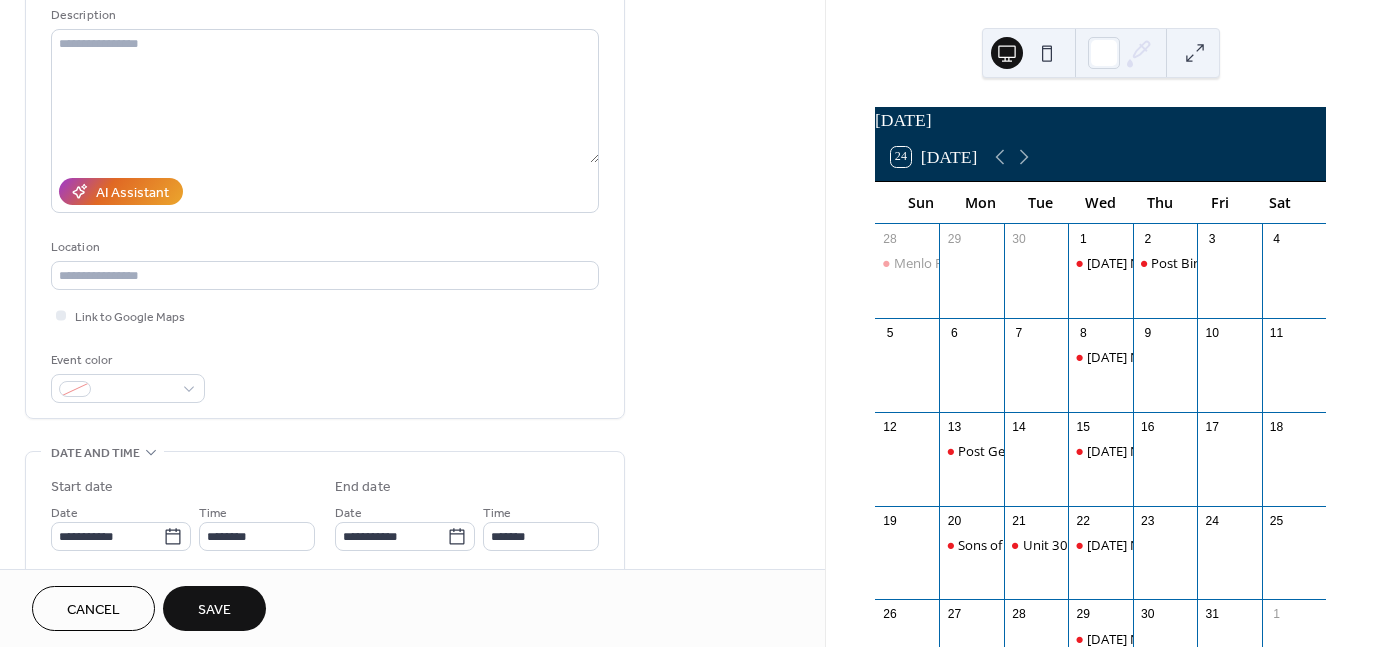 scroll, scrollTop: 300, scrollLeft: 0, axis: vertical 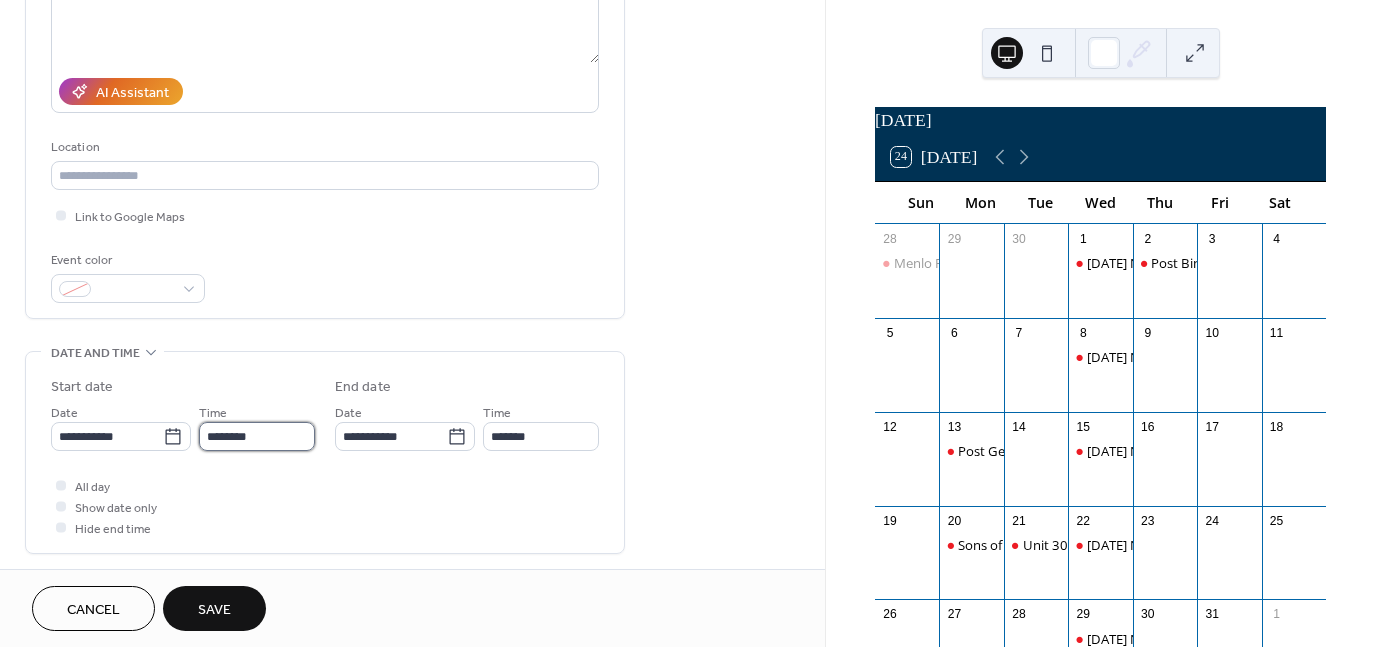click on "********" at bounding box center (257, 436) 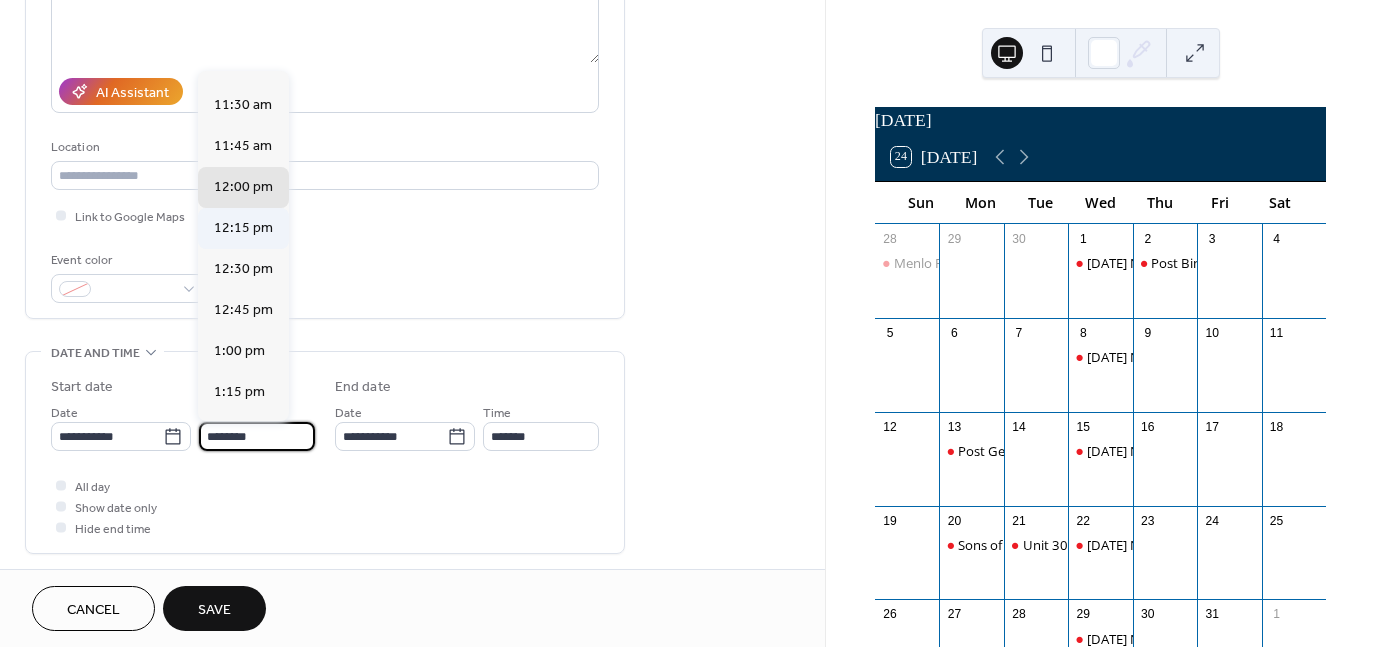 scroll, scrollTop: 1868, scrollLeft: 0, axis: vertical 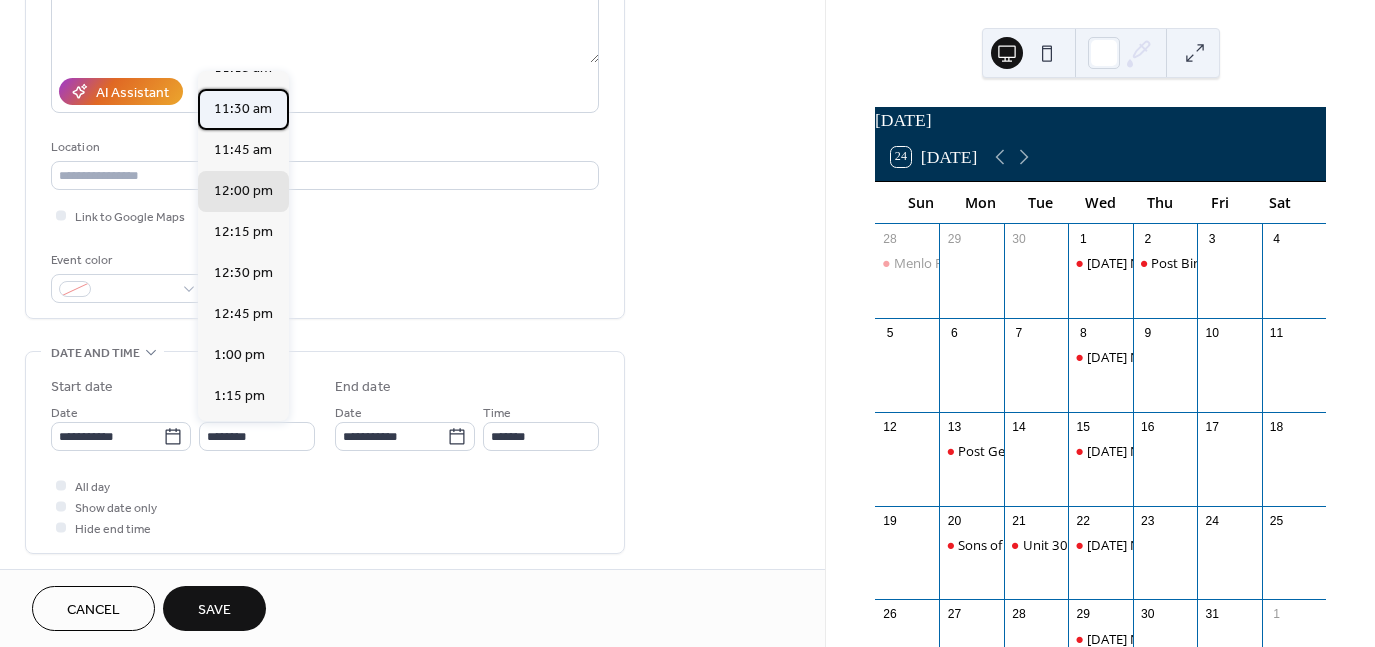 click on "11:30 am" at bounding box center [243, 109] 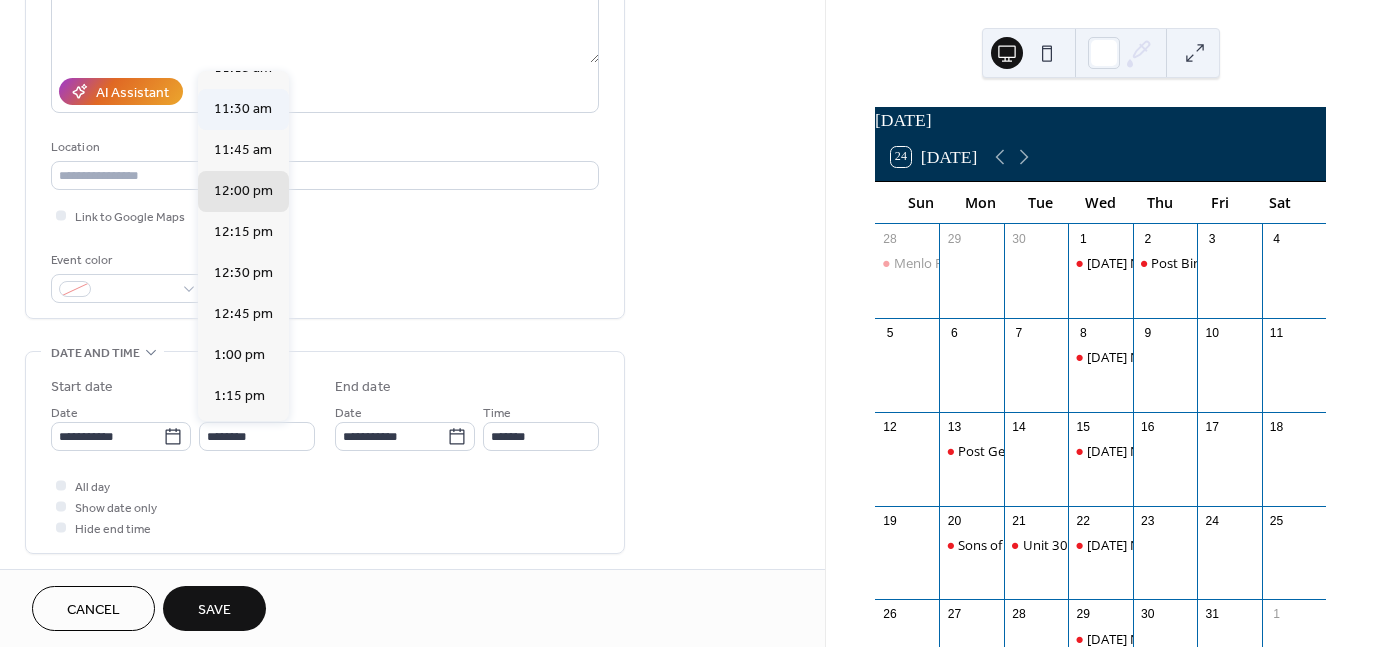 type on "********" 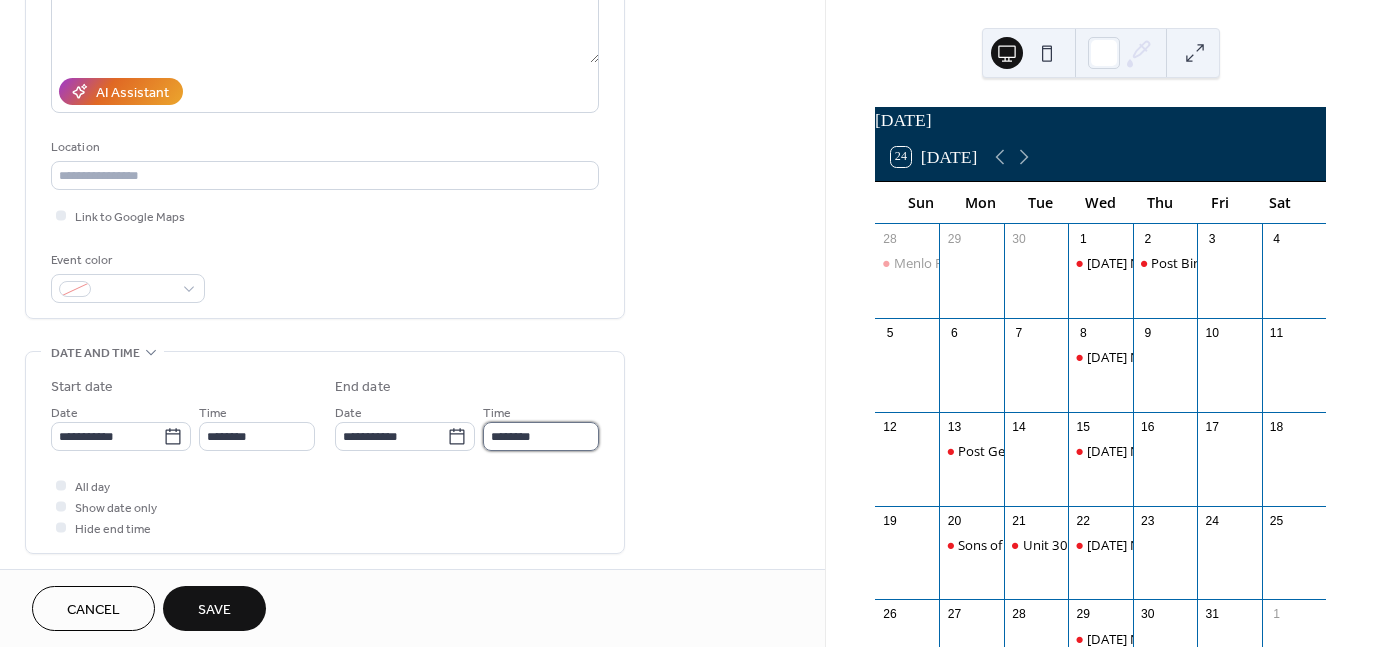 click on "********" at bounding box center (541, 436) 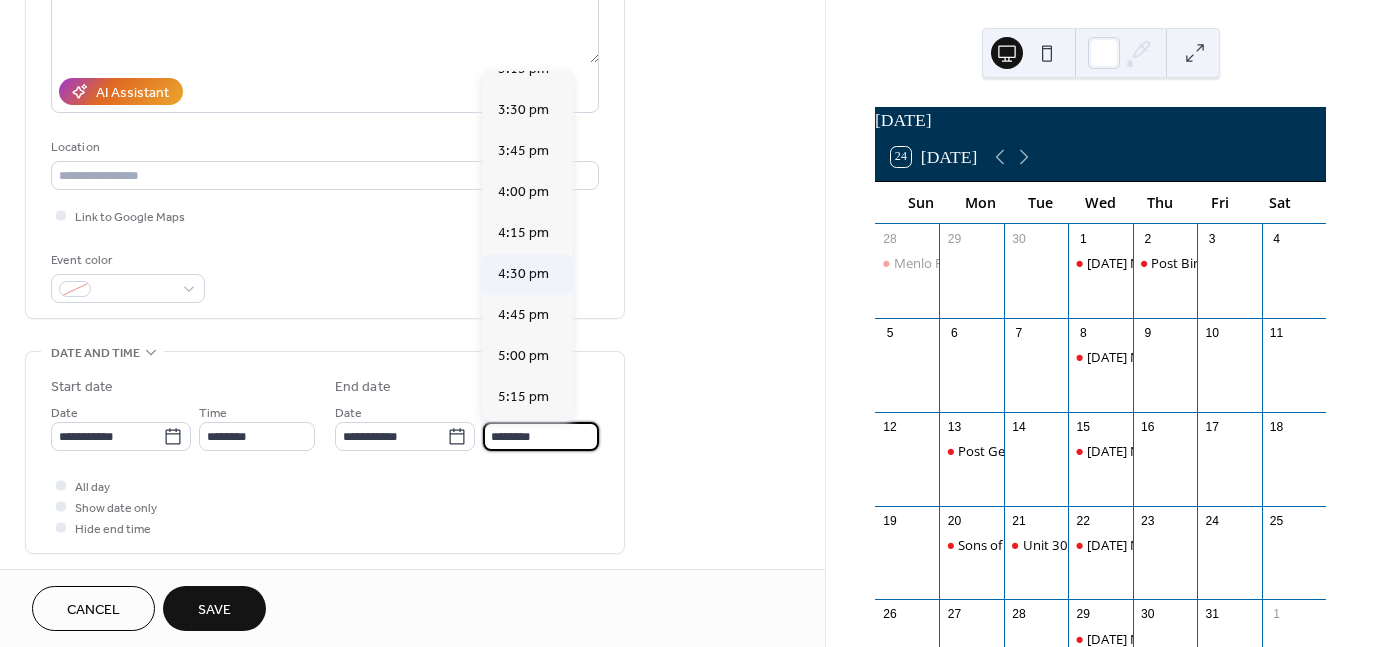 scroll, scrollTop: 600, scrollLeft: 0, axis: vertical 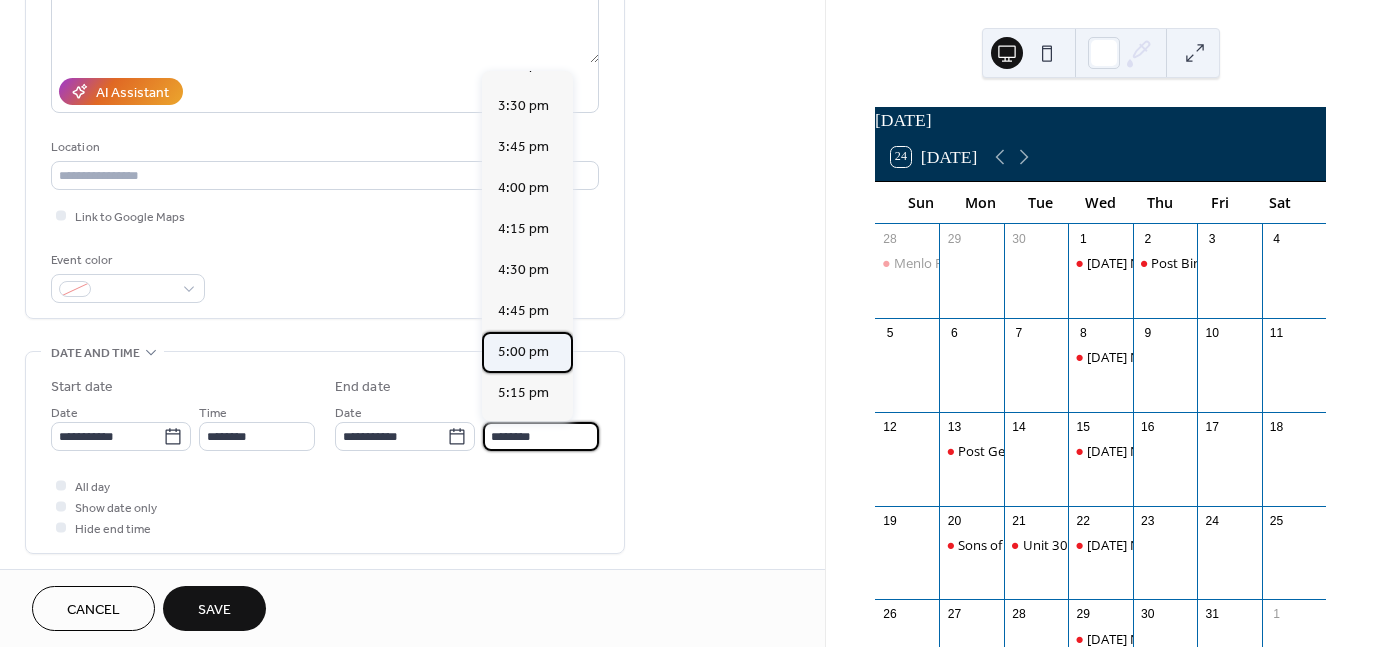 click on "5:00 pm" at bounding box center [523, 352] 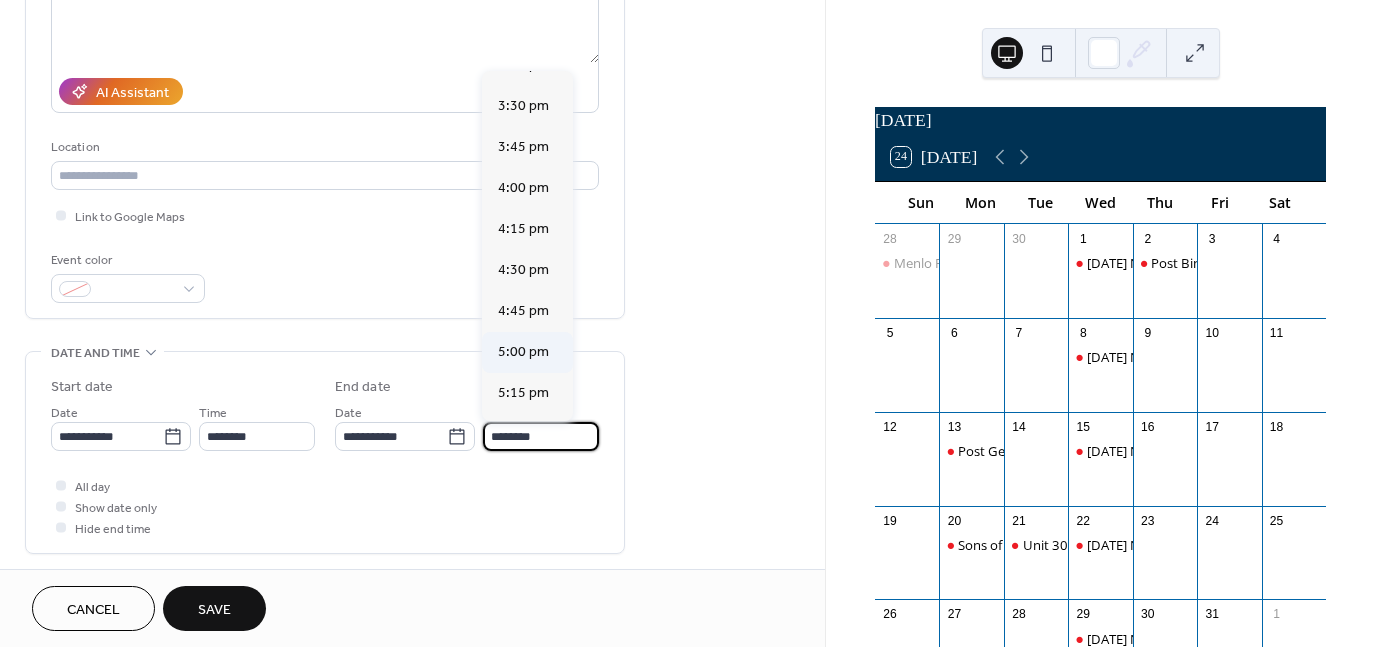 type on "*******" 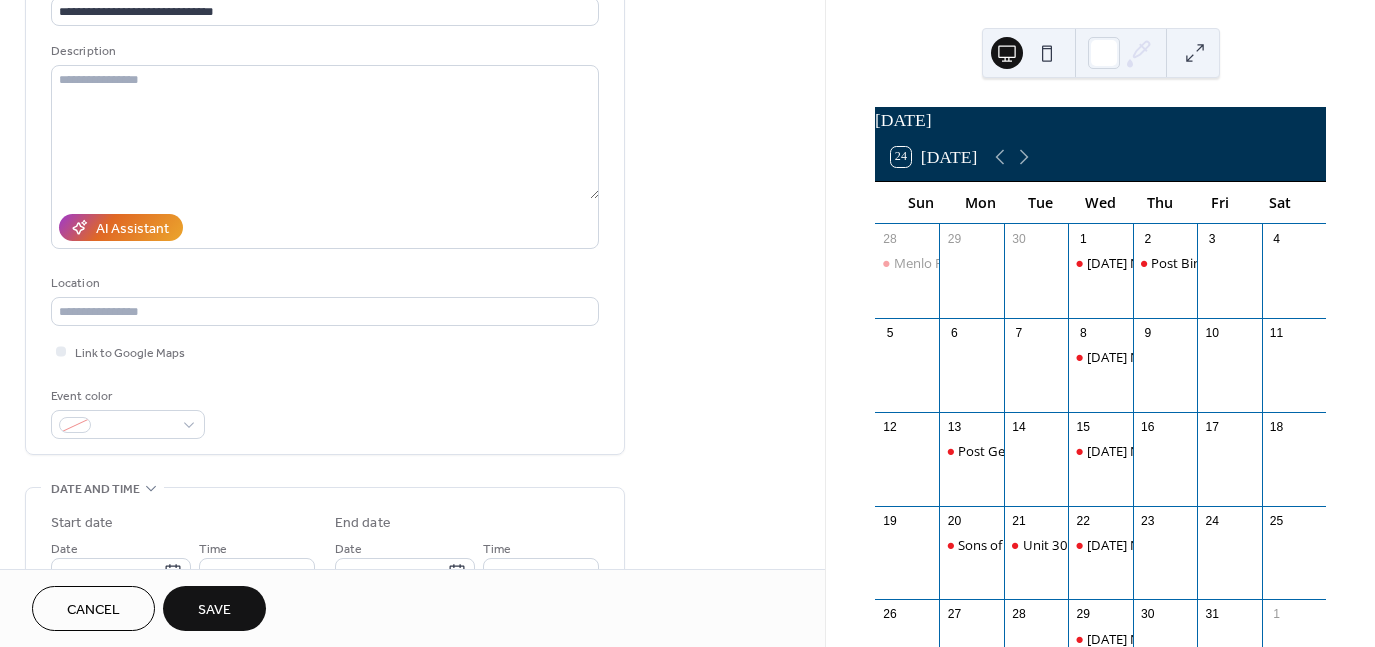 scroll, scrollTop: 157, scrollLeft: 0, axis: vertical 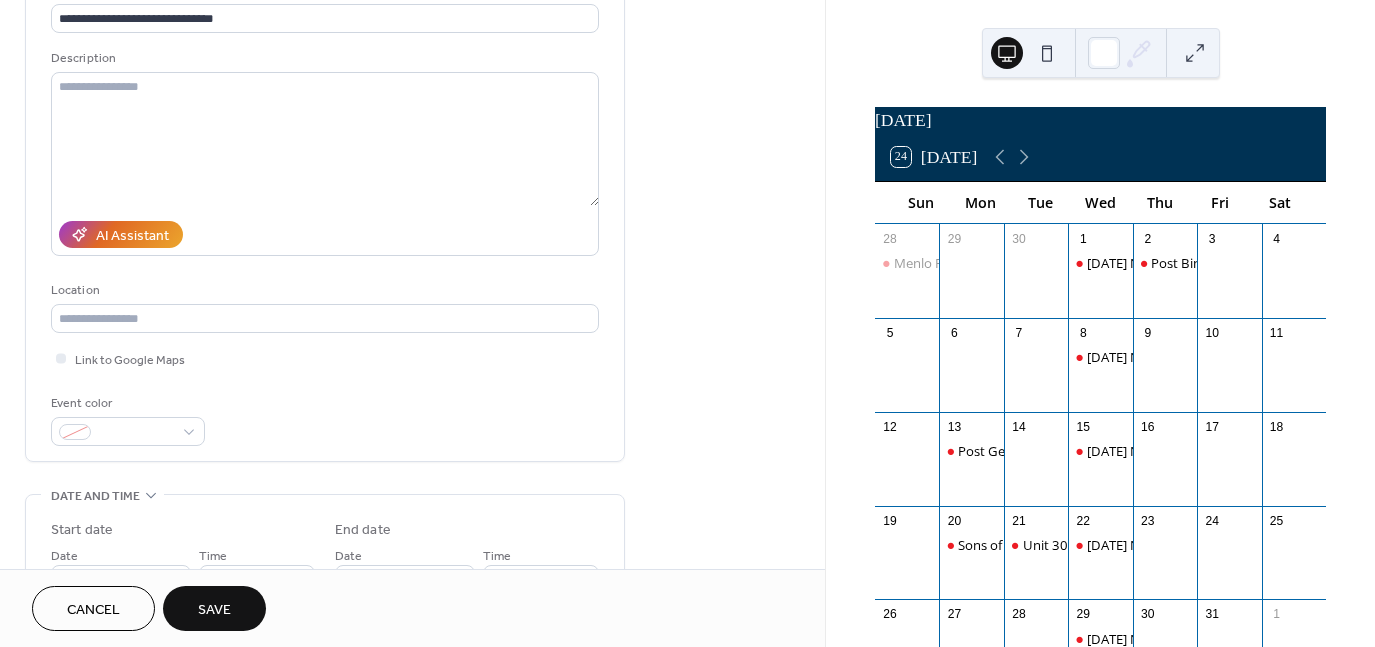 click on "Save" at bounding box center (214, 610) 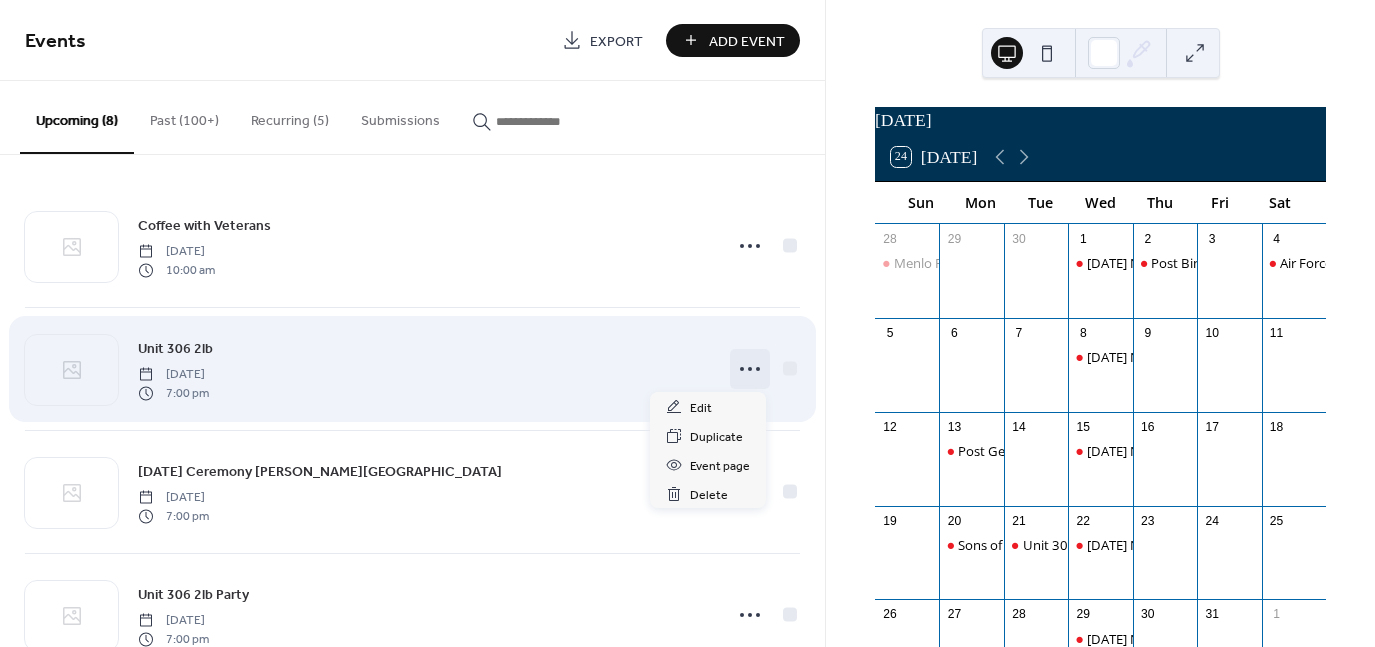 click 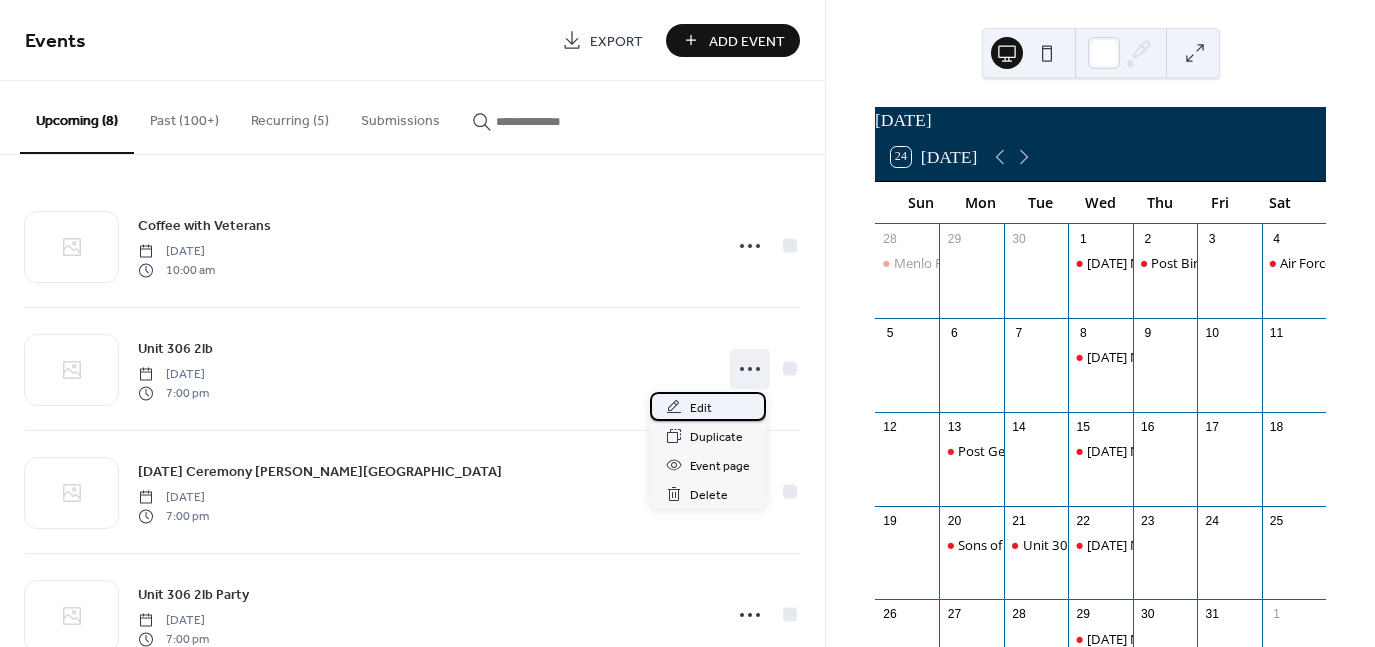 click on "Edit" at bounding box center [701, 408] 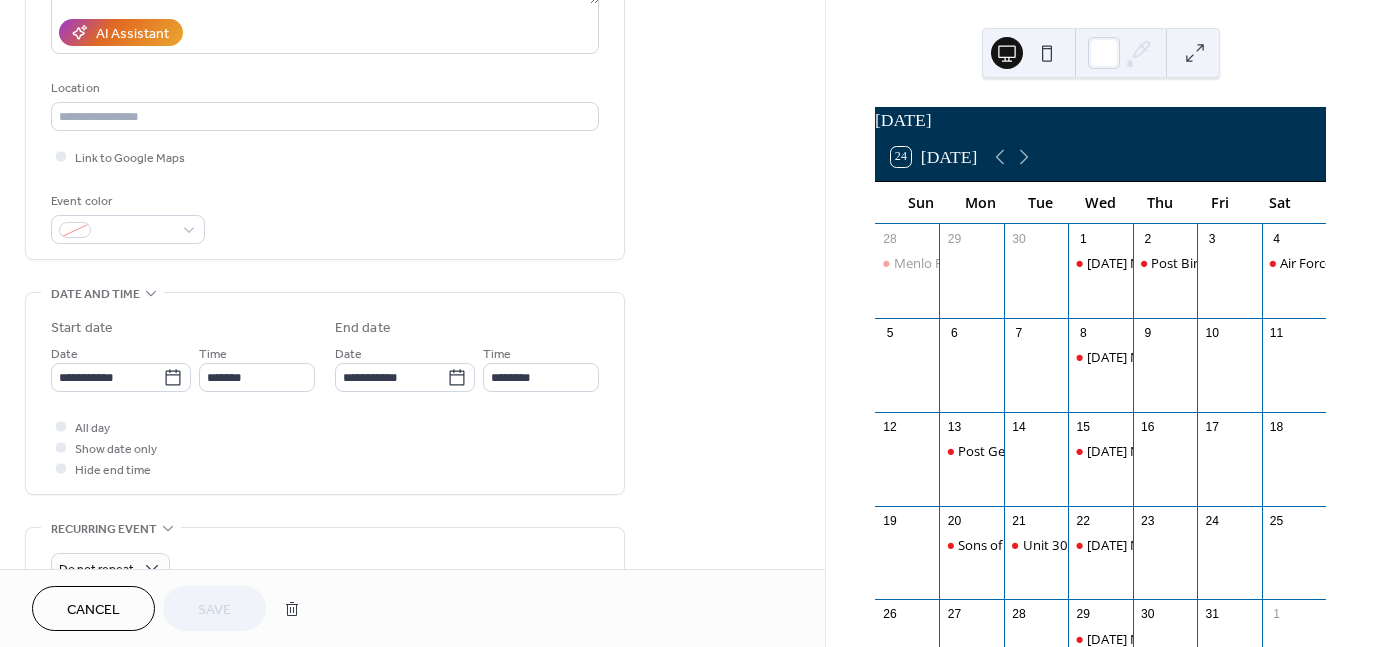 scroll, scrollTop: 357, scrollLeft: 0, axis: vertical 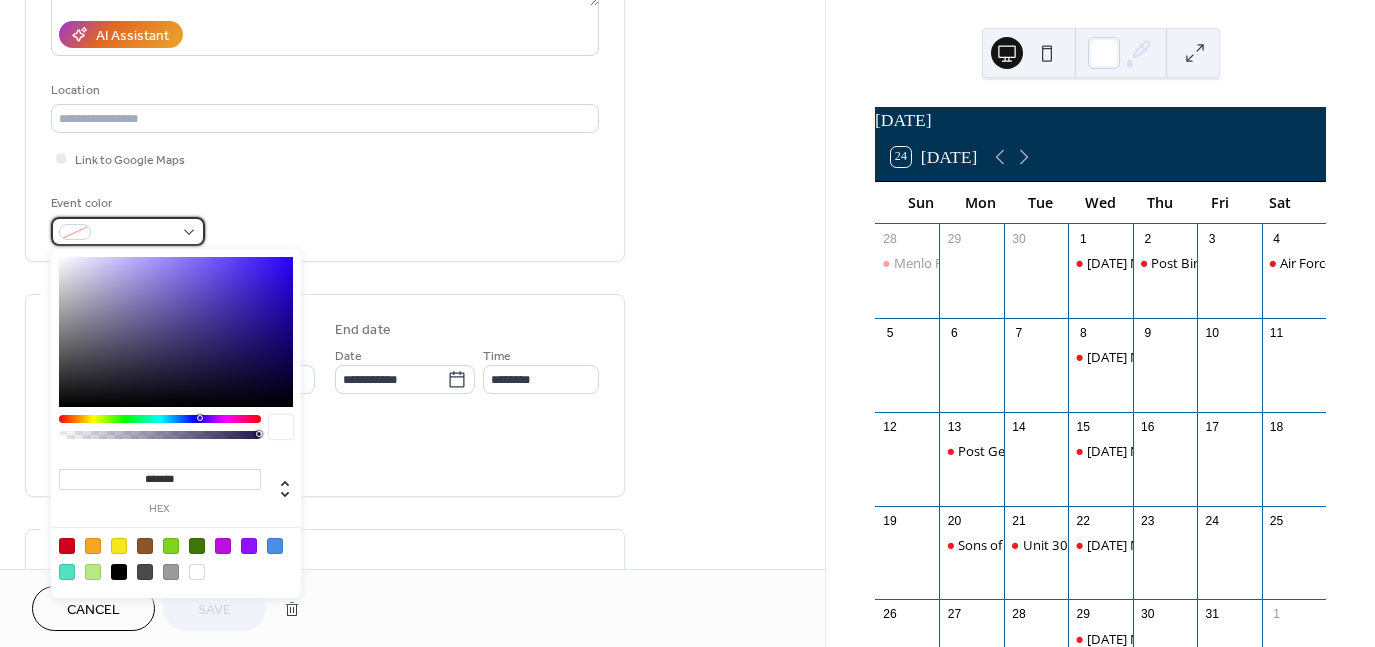 click at bounding box center [128, 231] 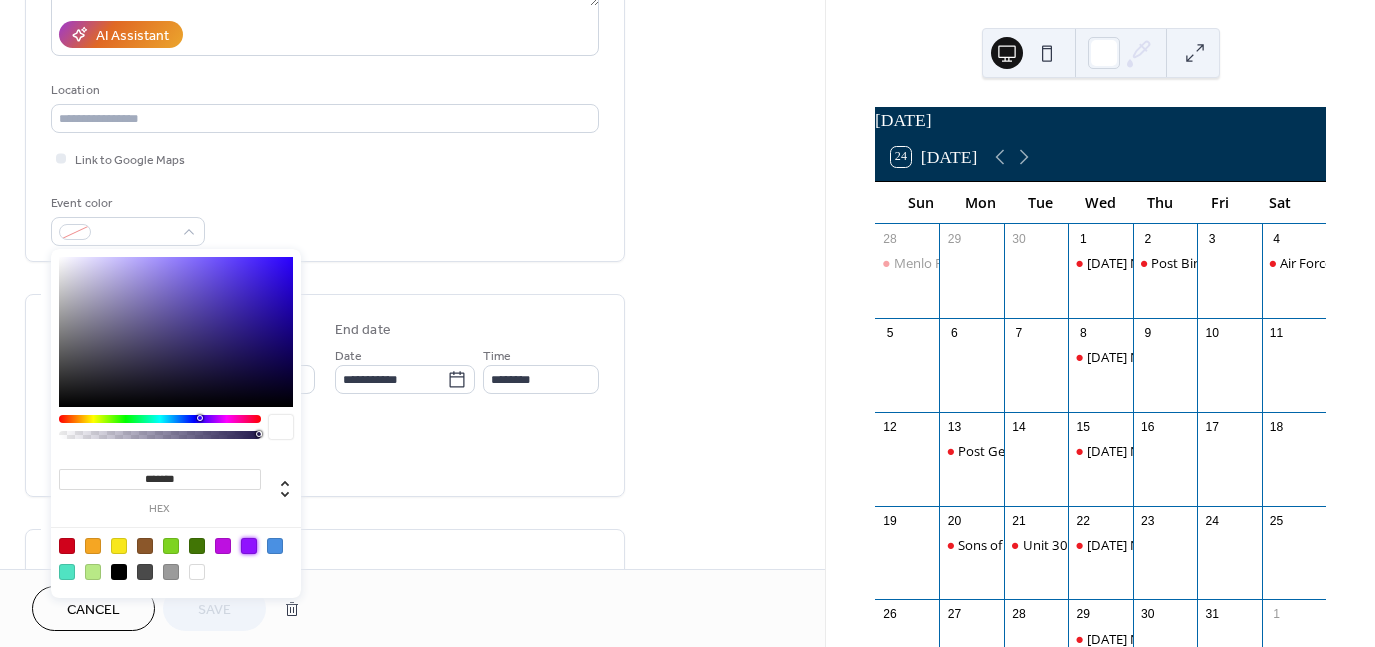 click at bounding box center [249, 546] 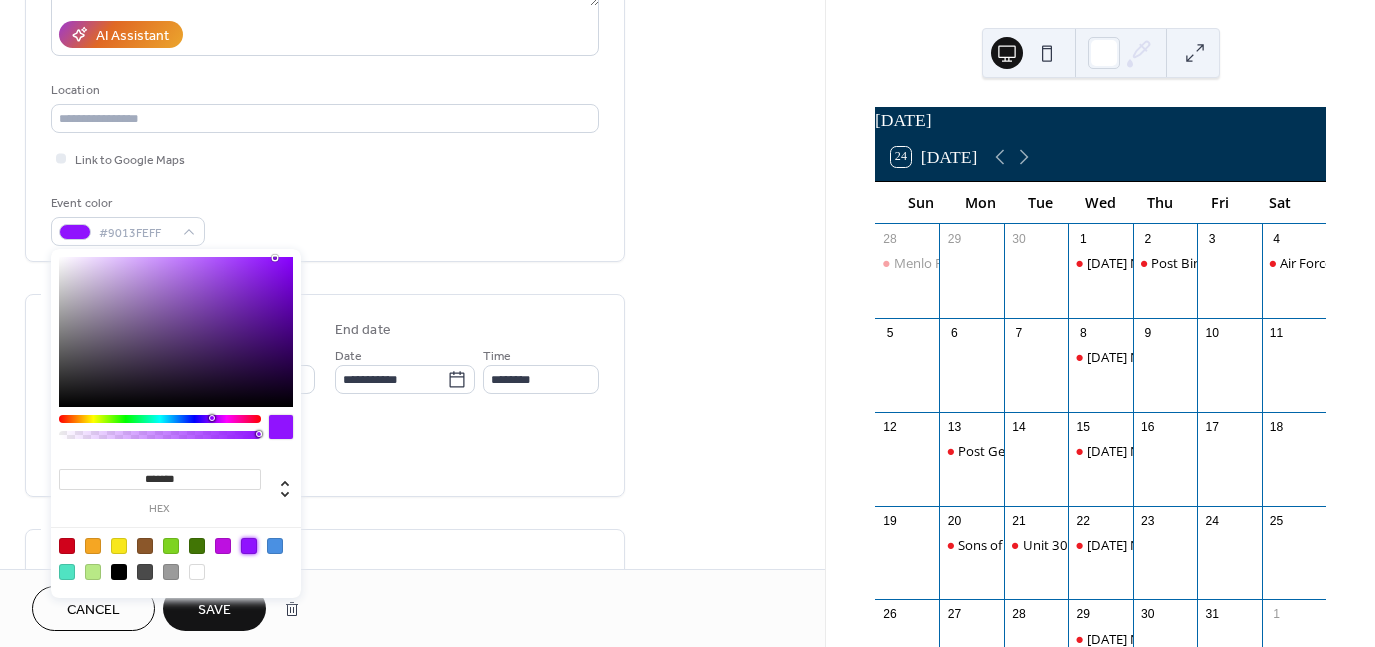 click on "Save" at bounding box center (214, 610) 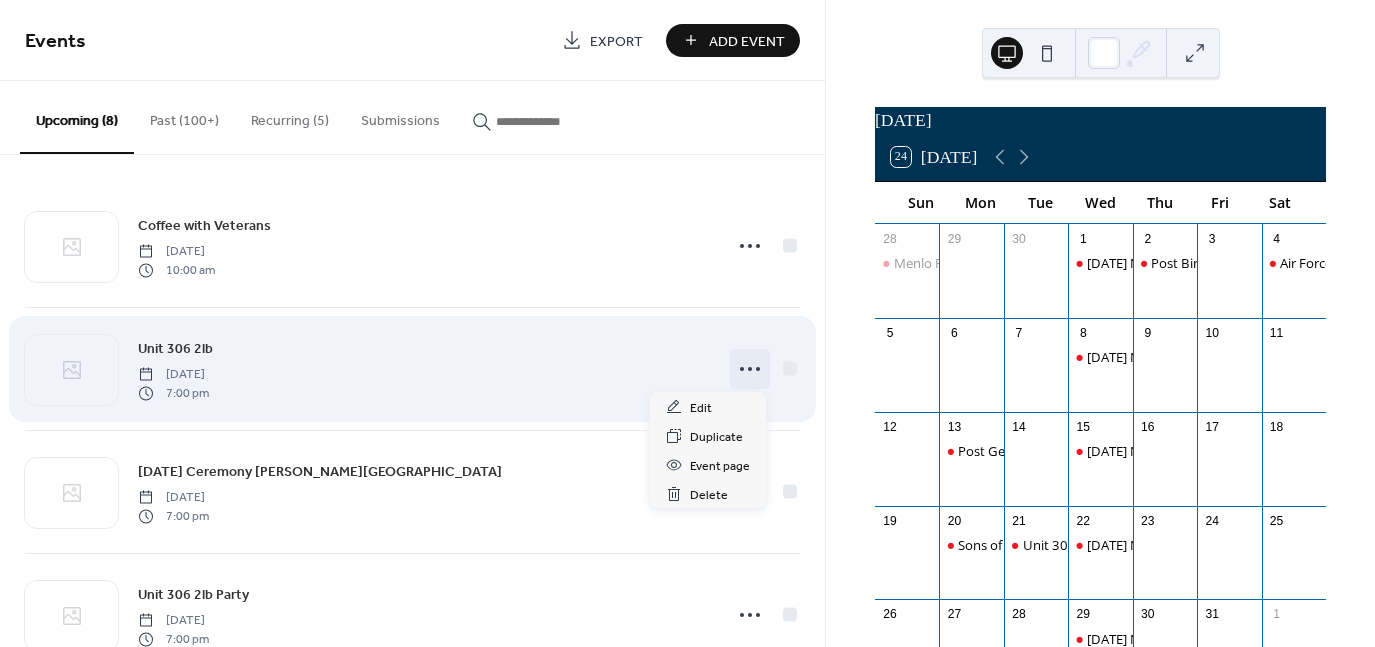 click 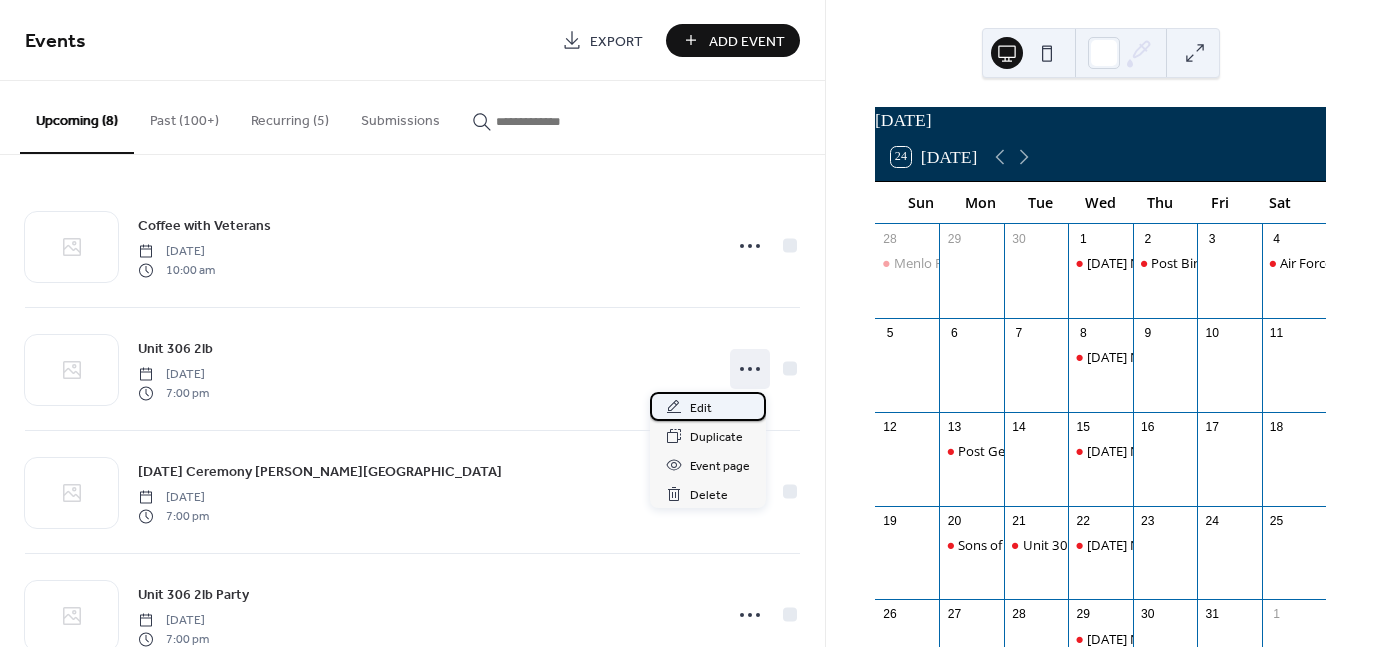 click on "Edit" at bounding box center (708, 406) 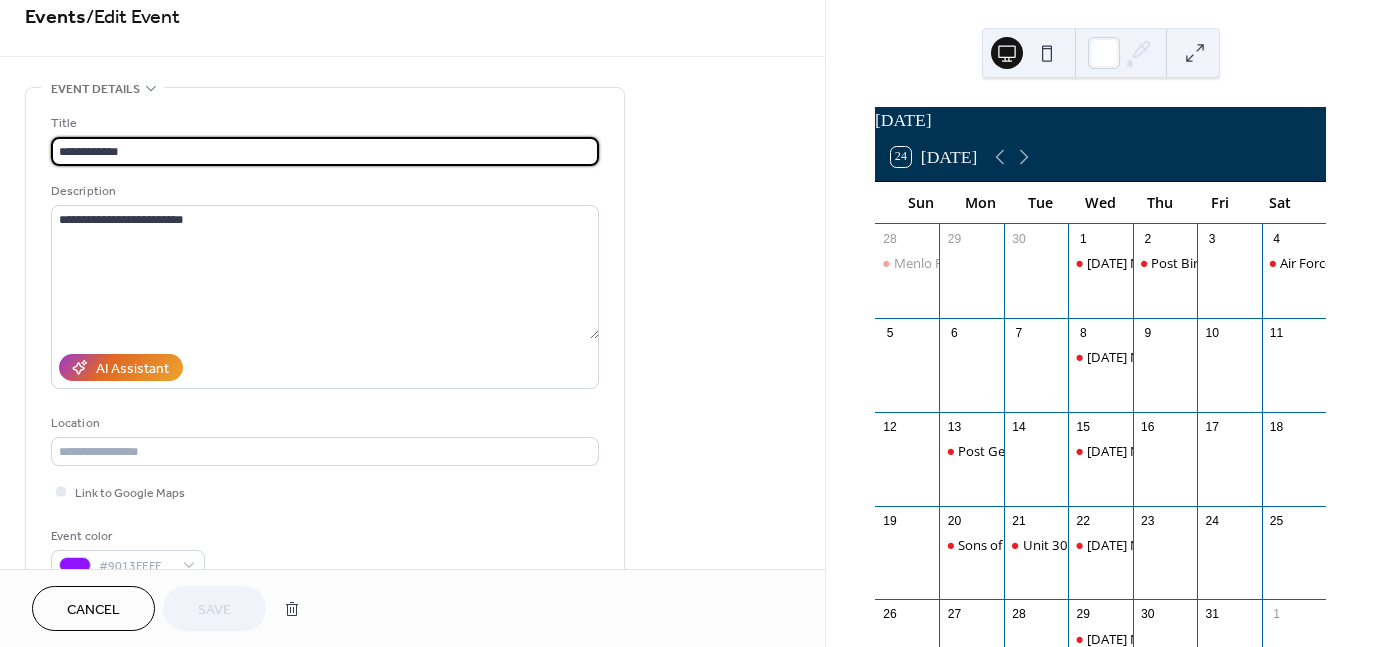 scroll, scrollTop: 100, scrollLeft: 0, axis: vertical 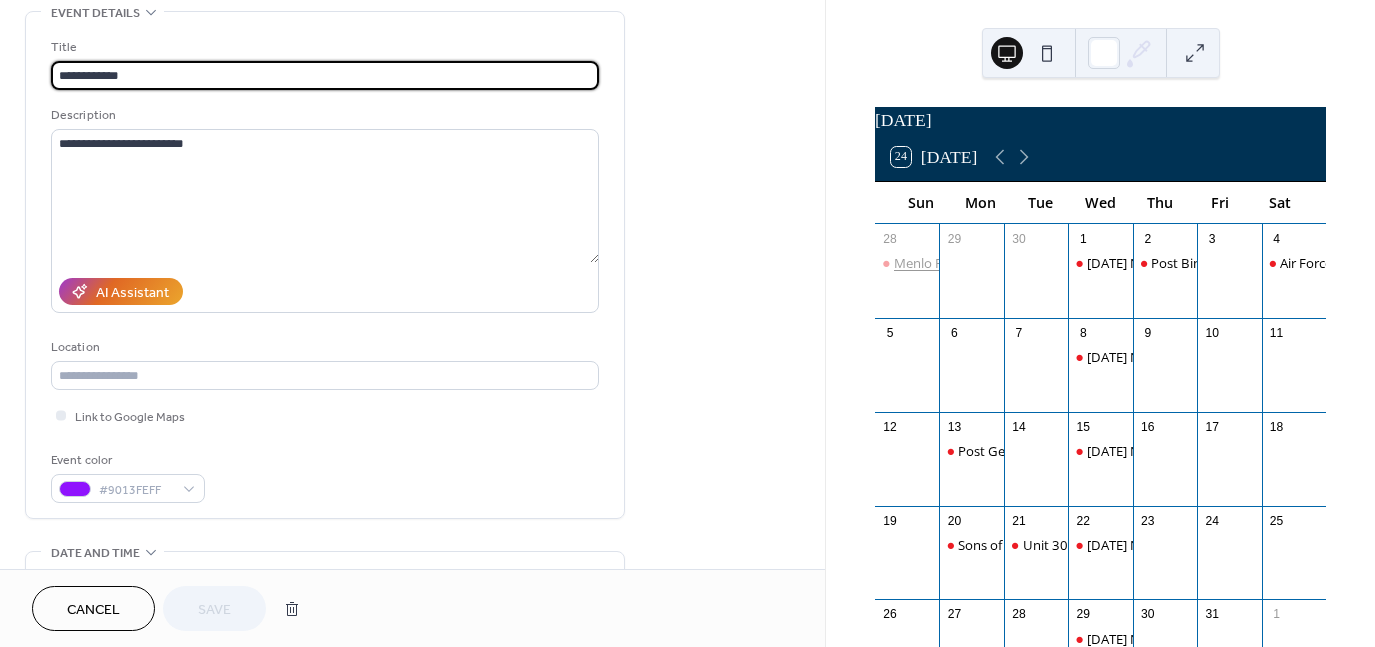 click on "Menlo Park Picnic" at bounding box center (946, 263) 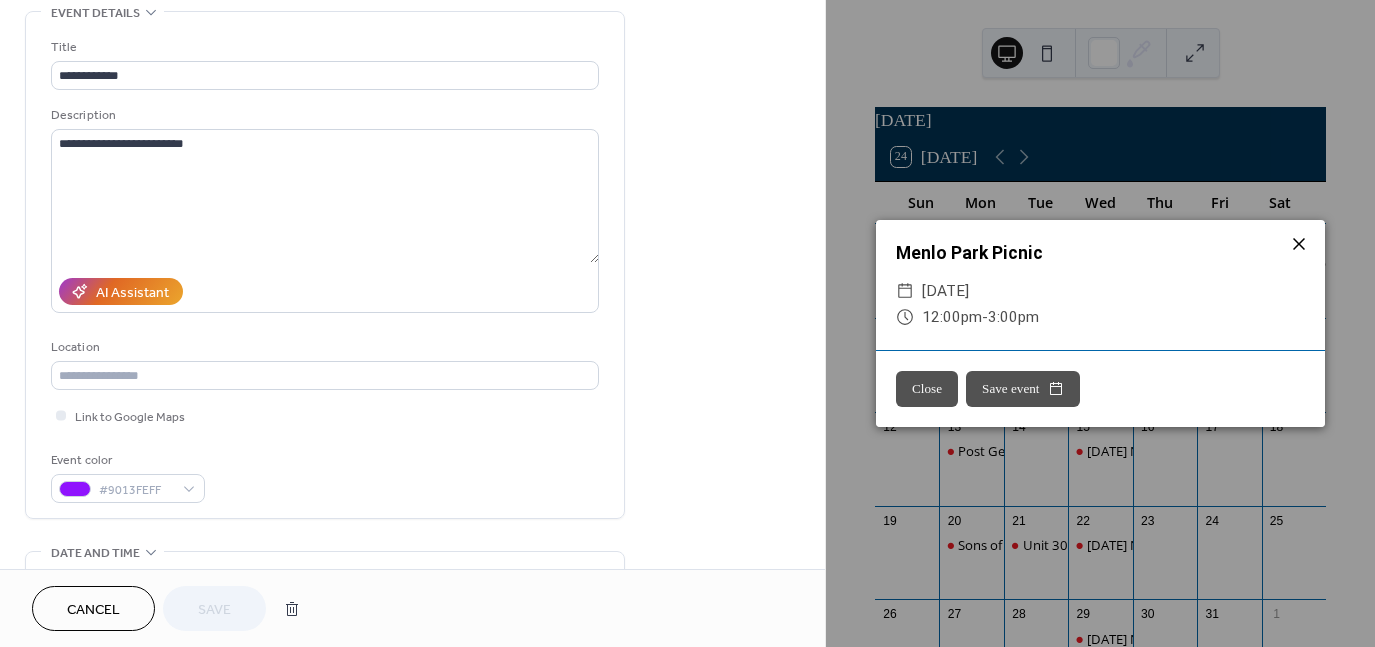 drag, startPoint x: 1299, startPoint y: 241, endPoint x: 1289, endPoint y: 247, distance: 11.661903 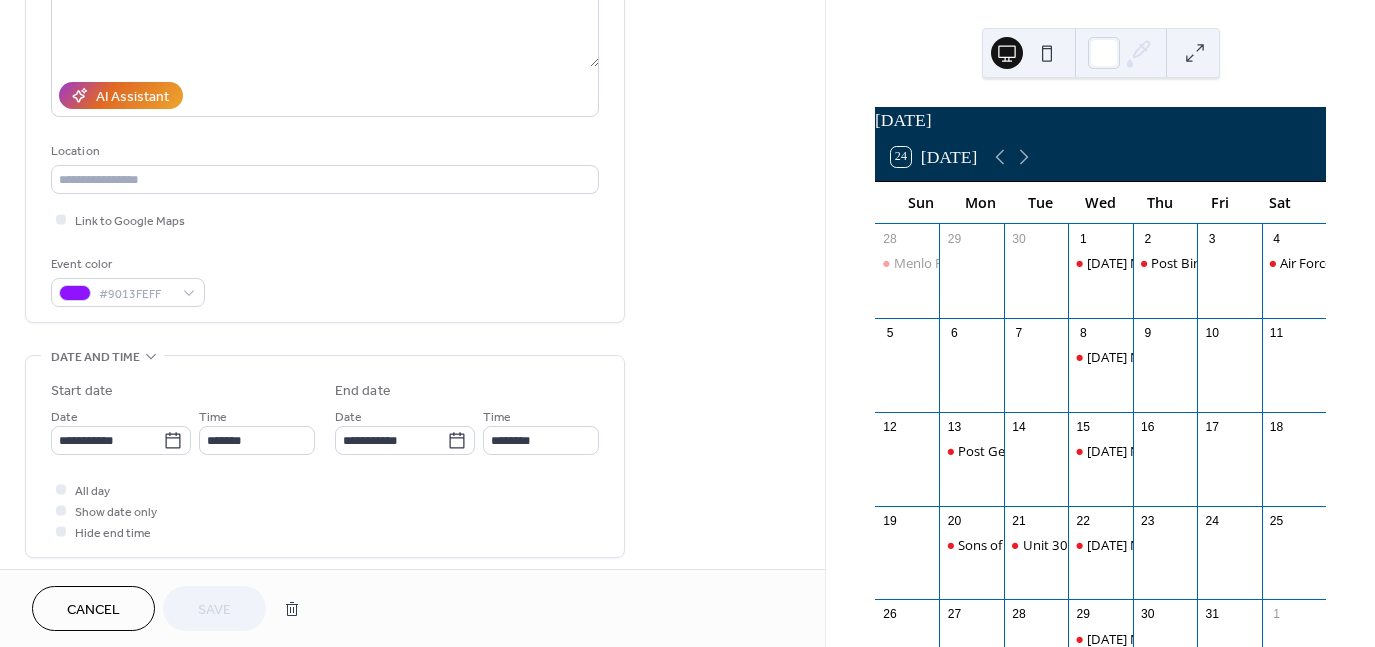 scroll, scrollTop: 300, scrollLeft: 0, axis: vertical 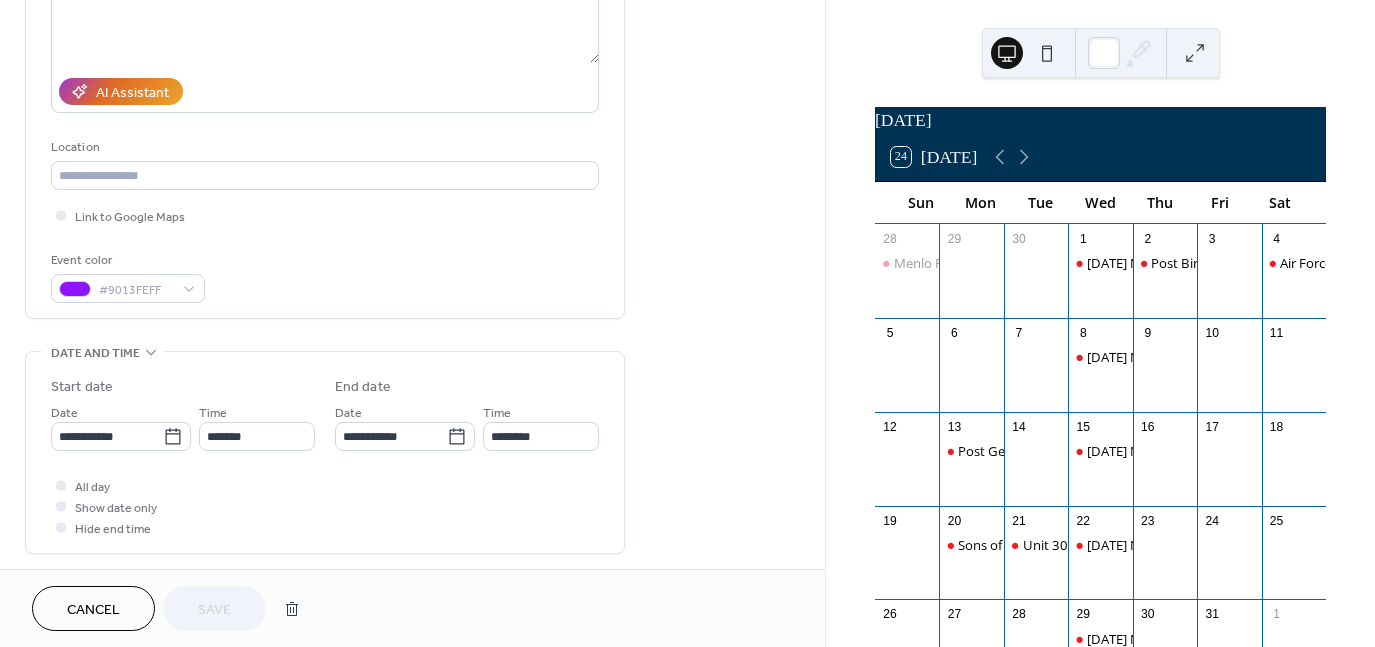 click on "Cancel" at bounding box center (93, 610) 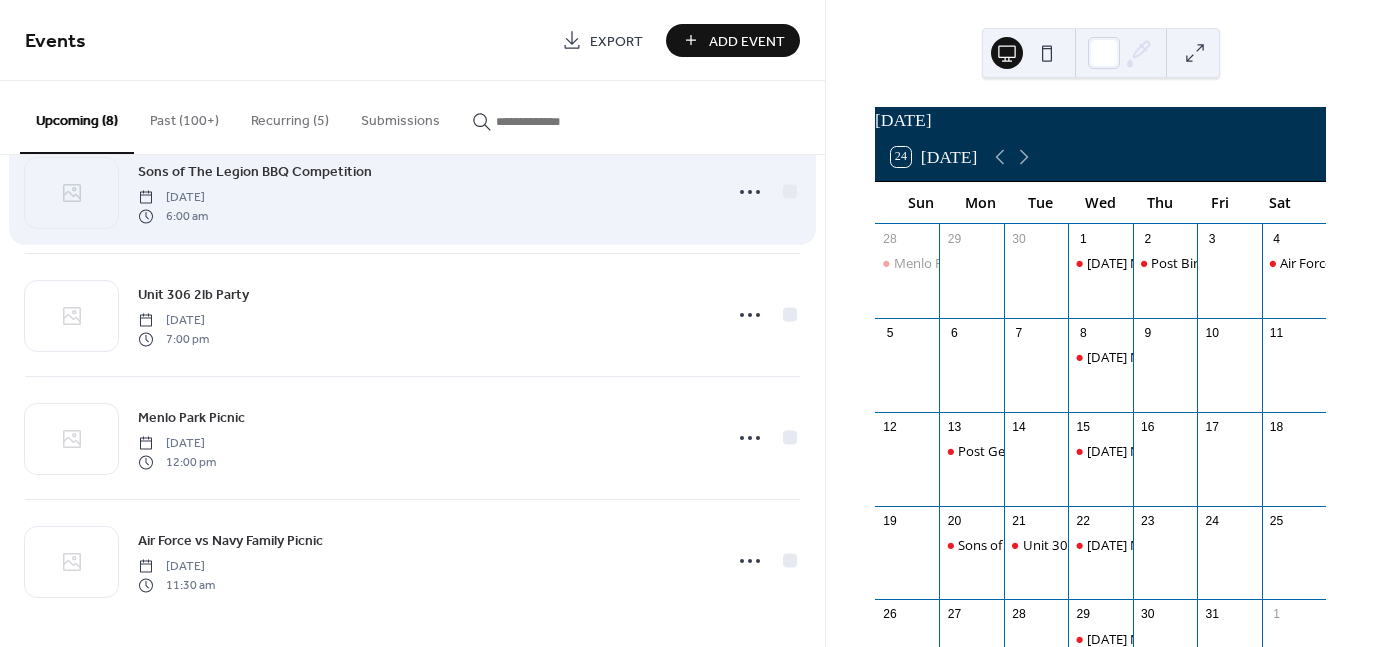 scroll, scrollTop: 548, scrollLeft: 0, axis: vertical 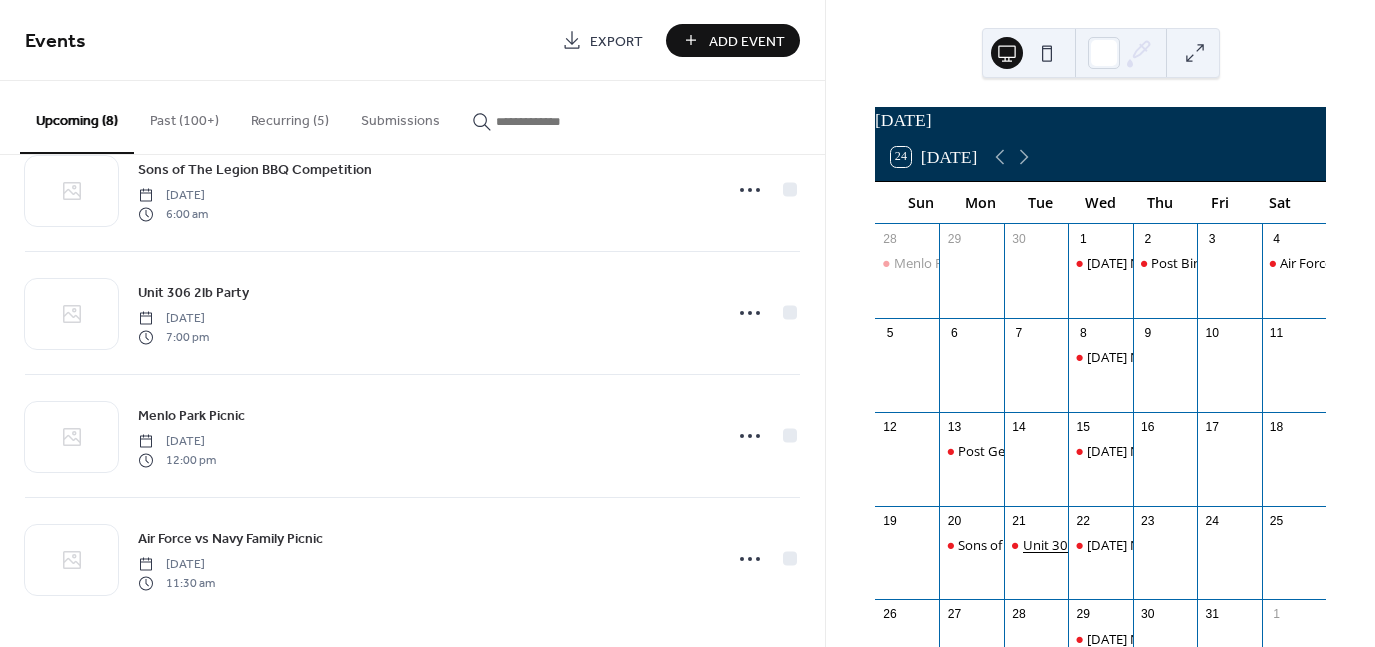 click on "Unit 306 Monthly Membership Meeting" at bounding box center [1142, 545] 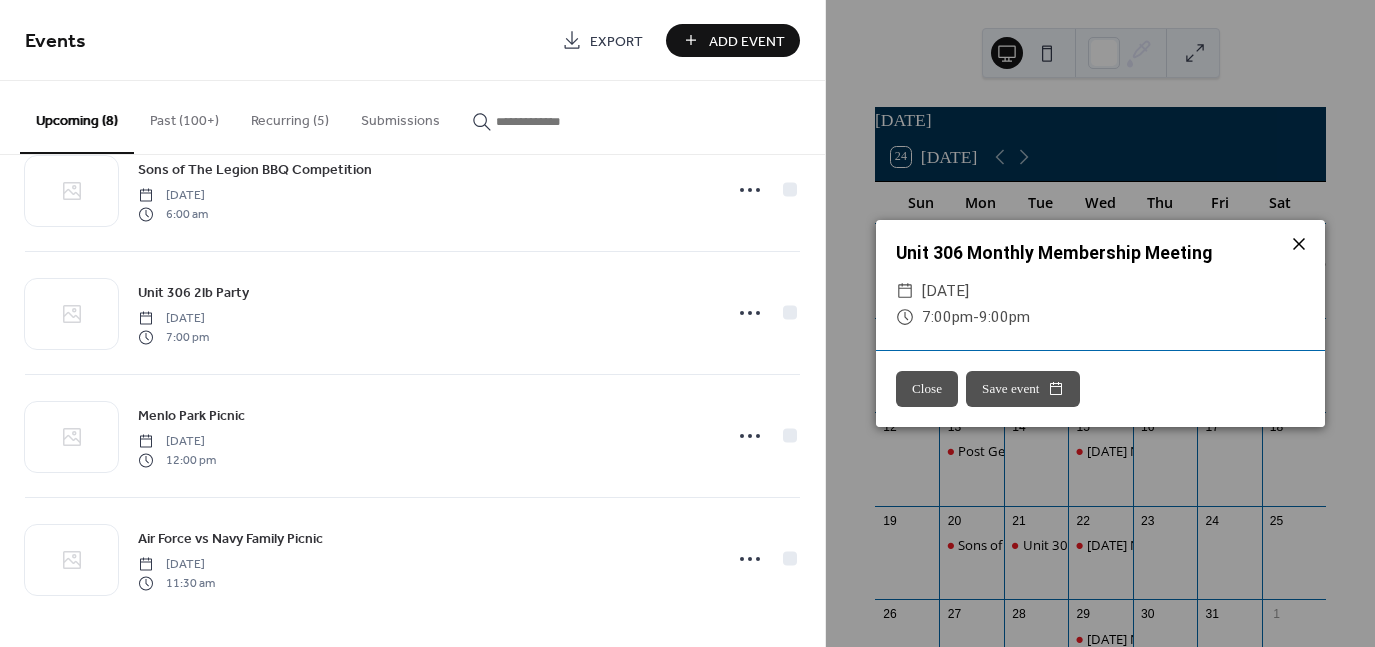 click 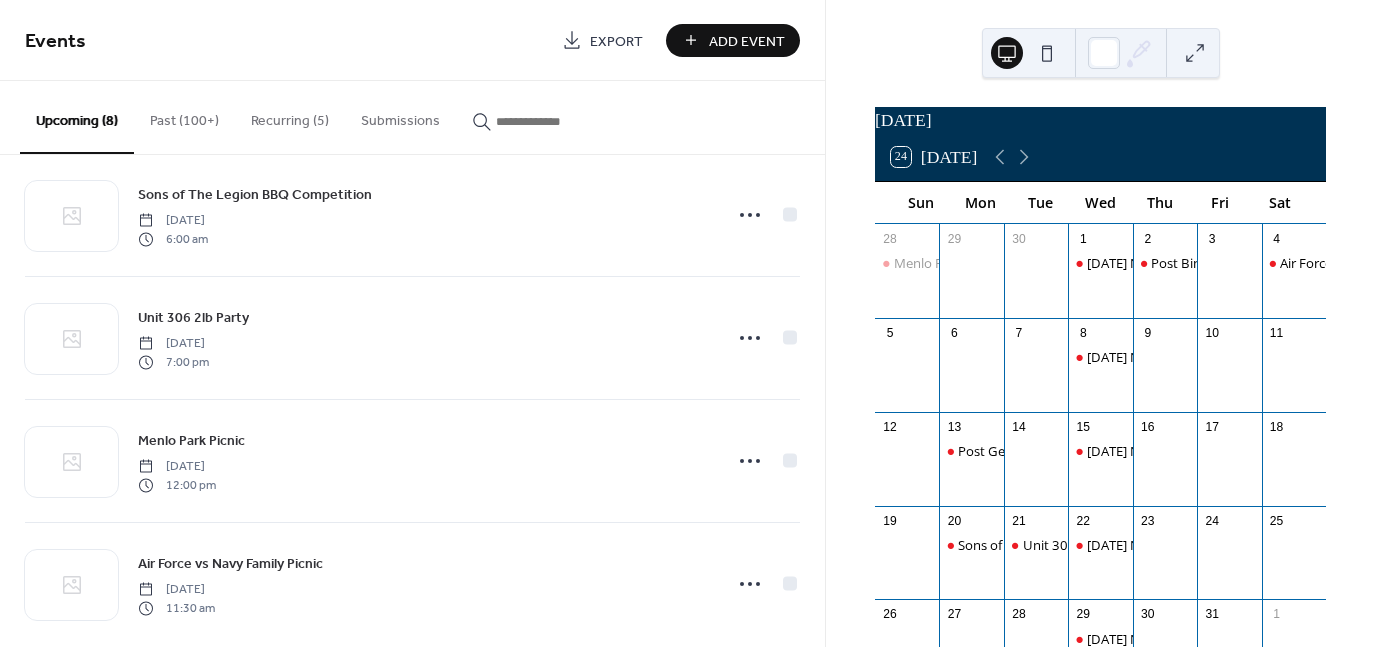 scroll, scrollTop: 548, scrollLeft: 0, axis: vertical 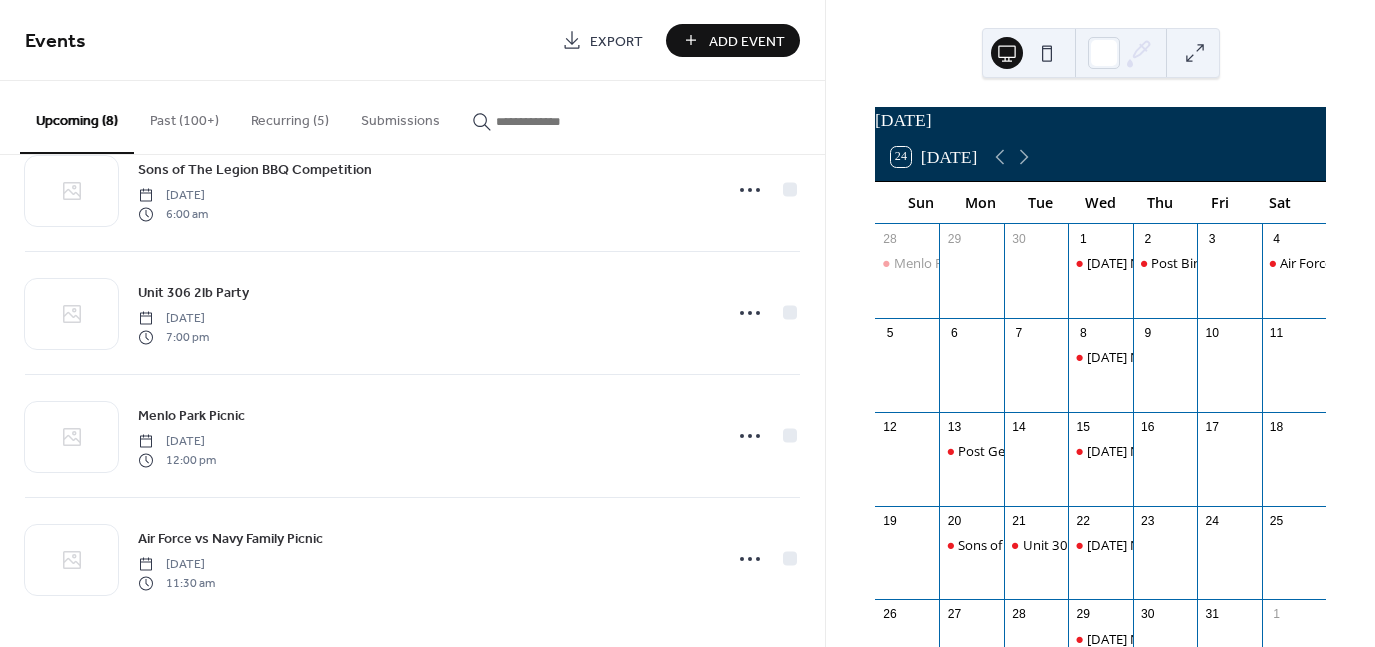 click on "Recurring (5)" at bounding box center [290, 116] 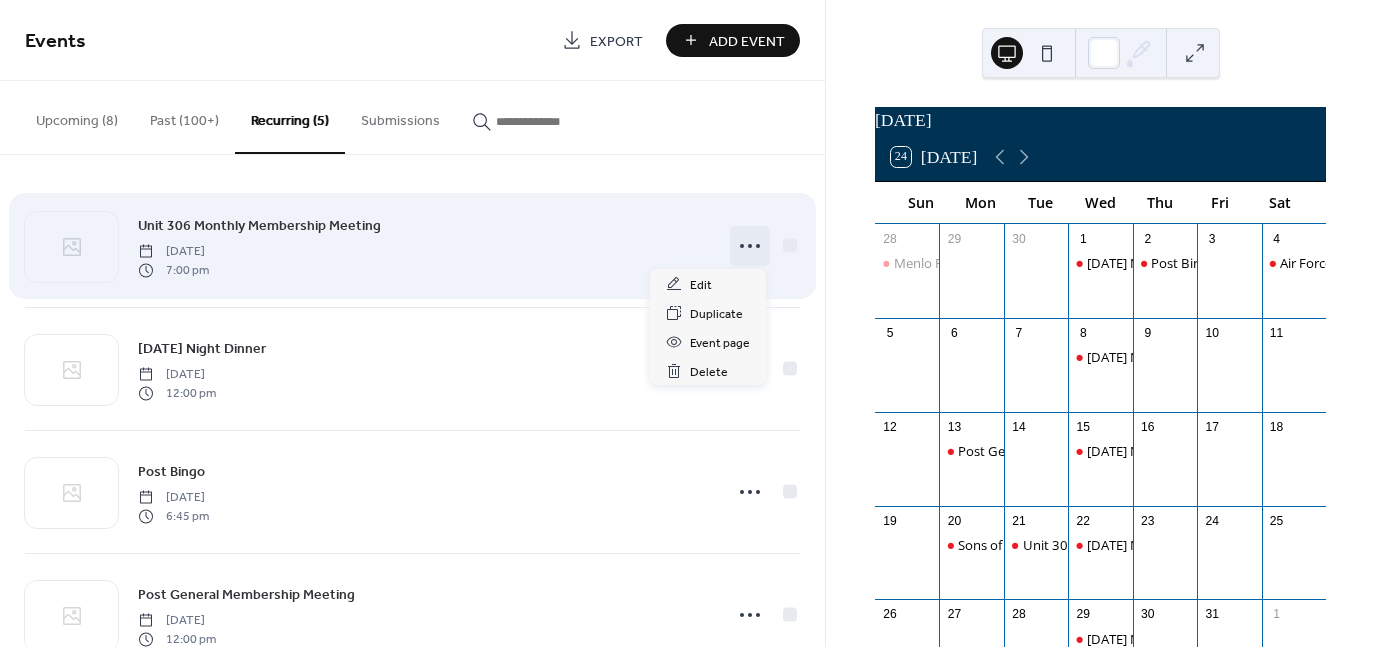 click 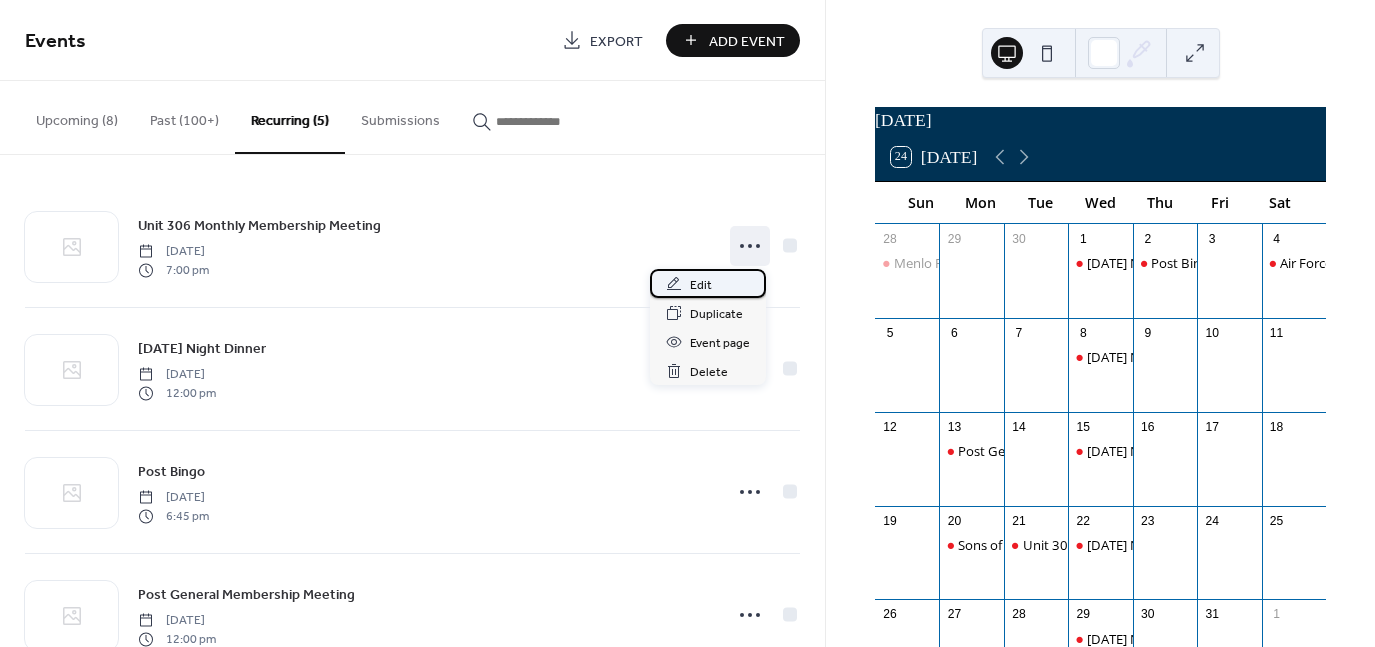 click on "Edit" at bounding box center (708, 283) 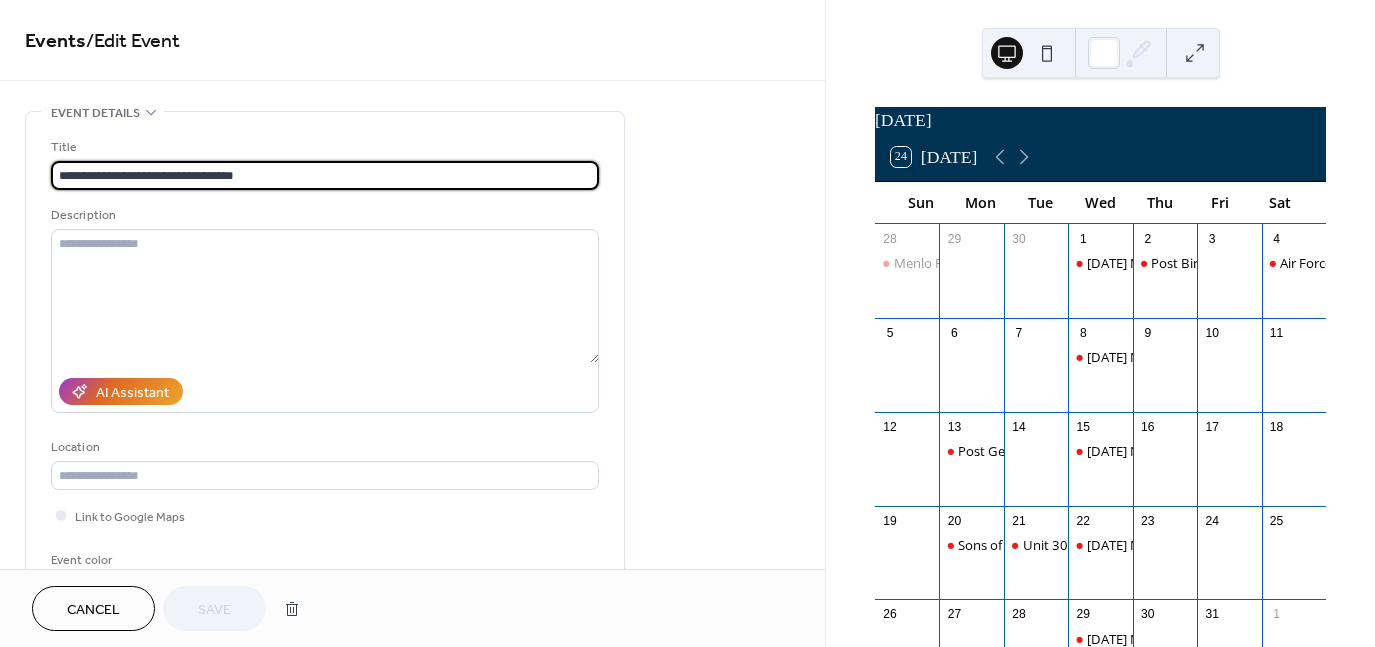 type on "**********" 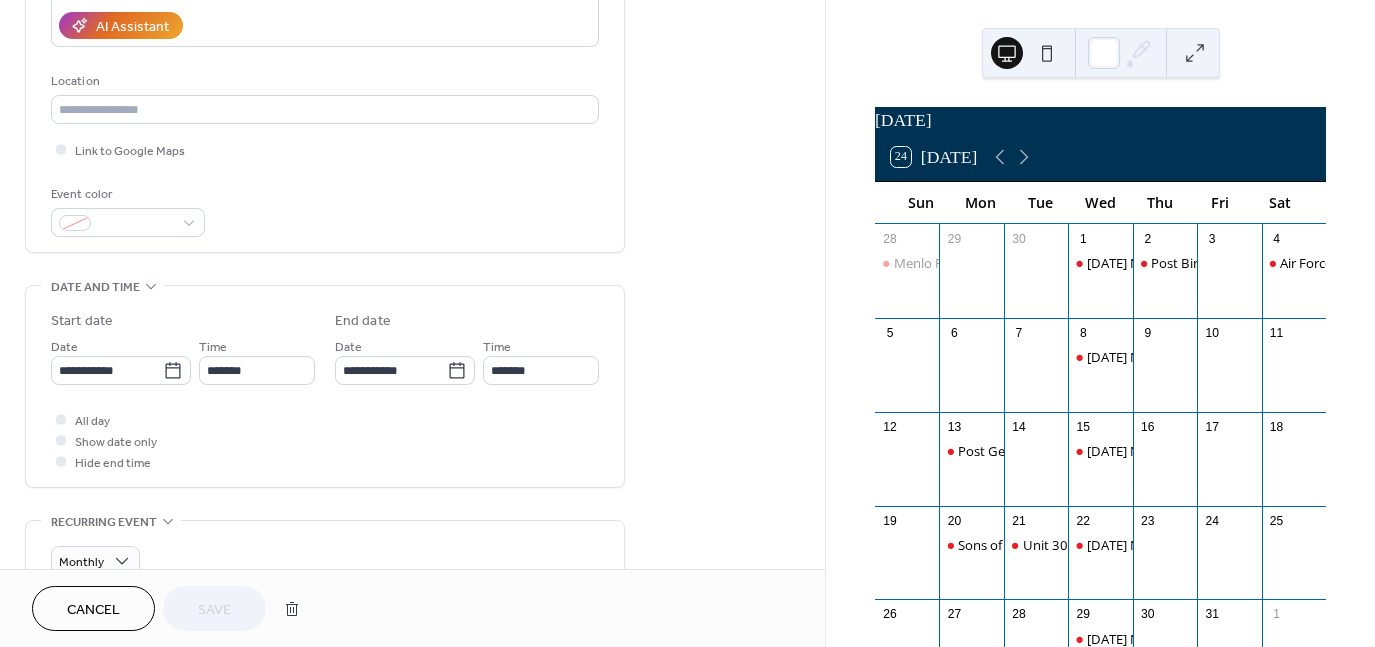 scroll, scrollTop: 400, scrollLeft: 0, axis: vertical 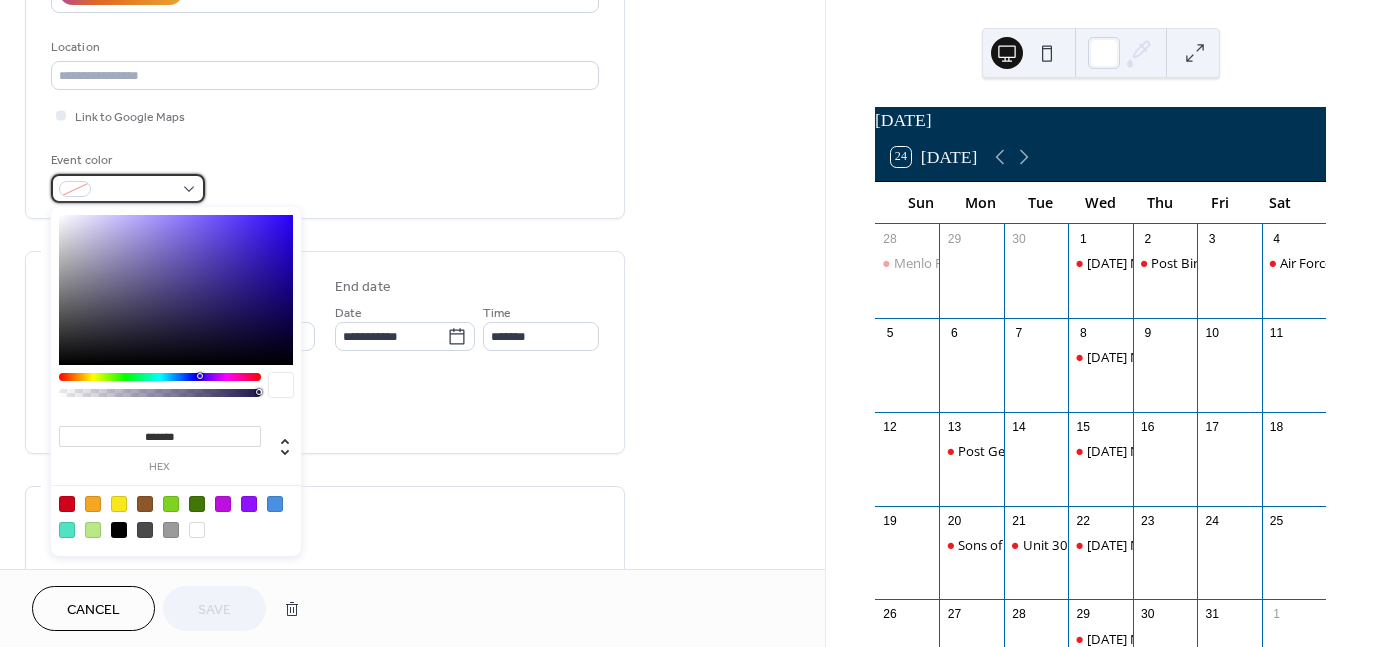 click at bounding box center (128, 188) 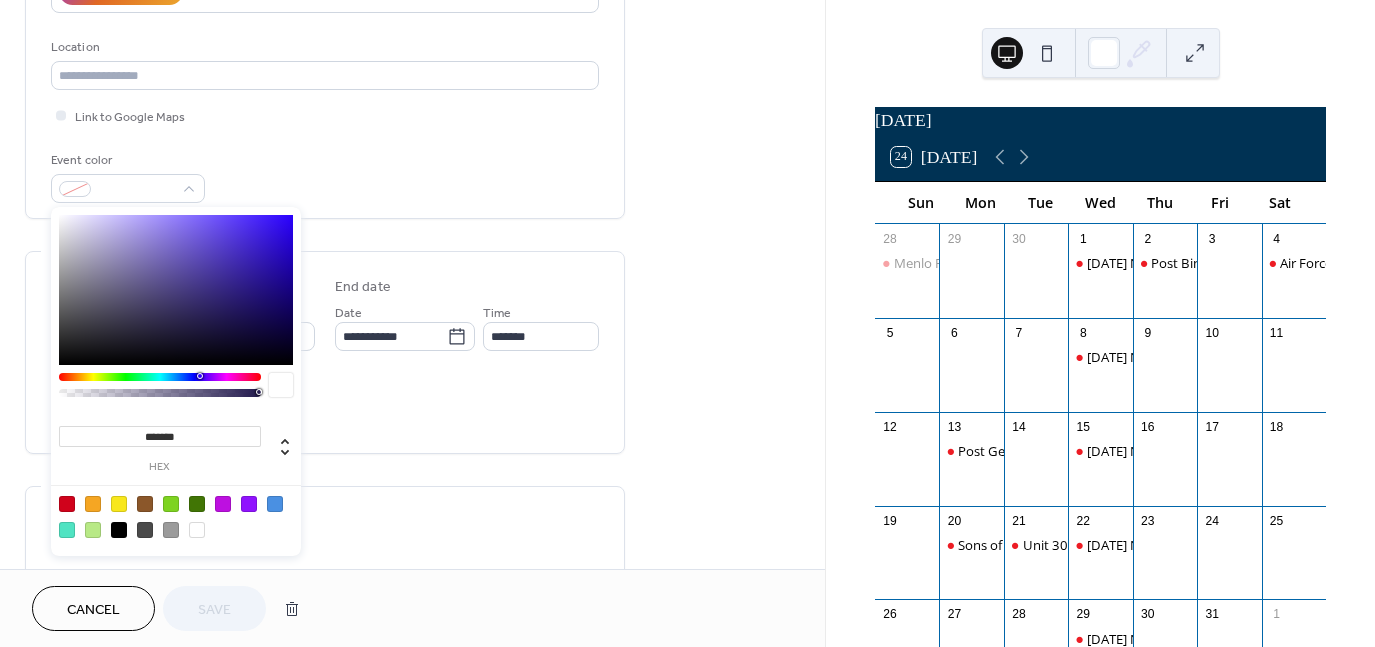 click at bounding box center [249, 504] 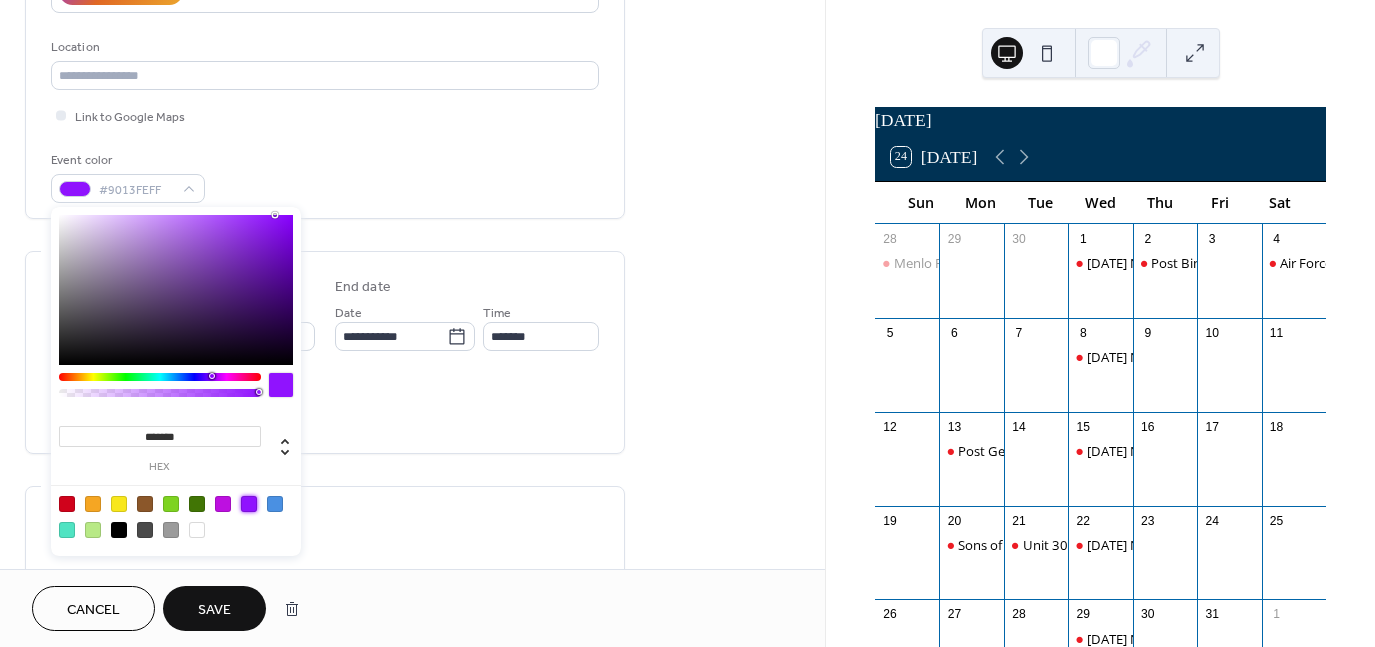 click on "Save" at bounding box center [214, 610] 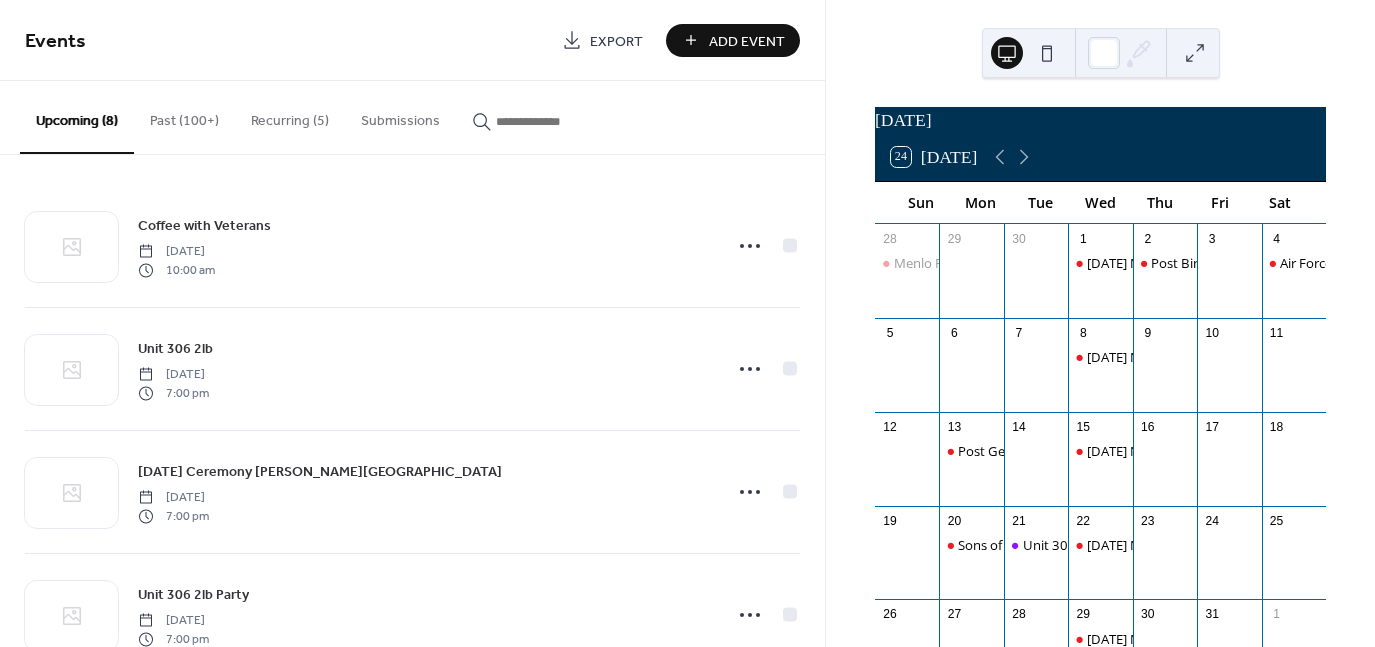 click on "Recurring (5)" at bounding box center [290, 116] 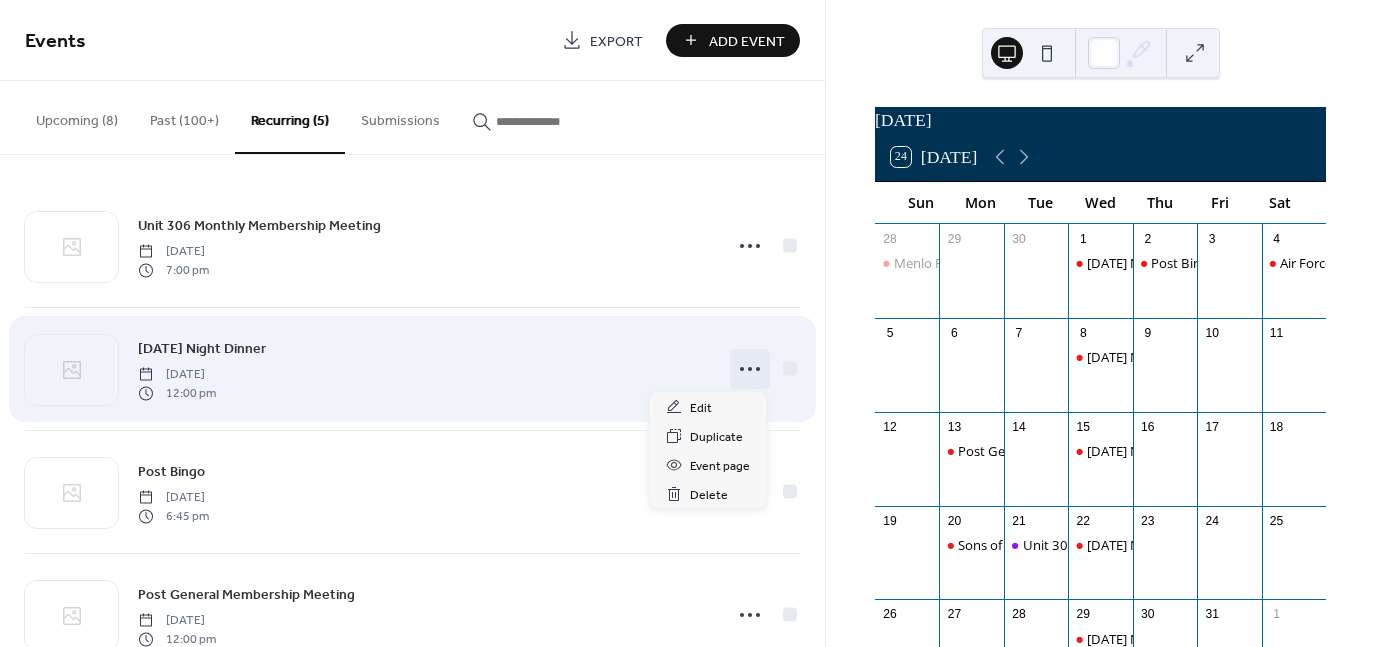 click 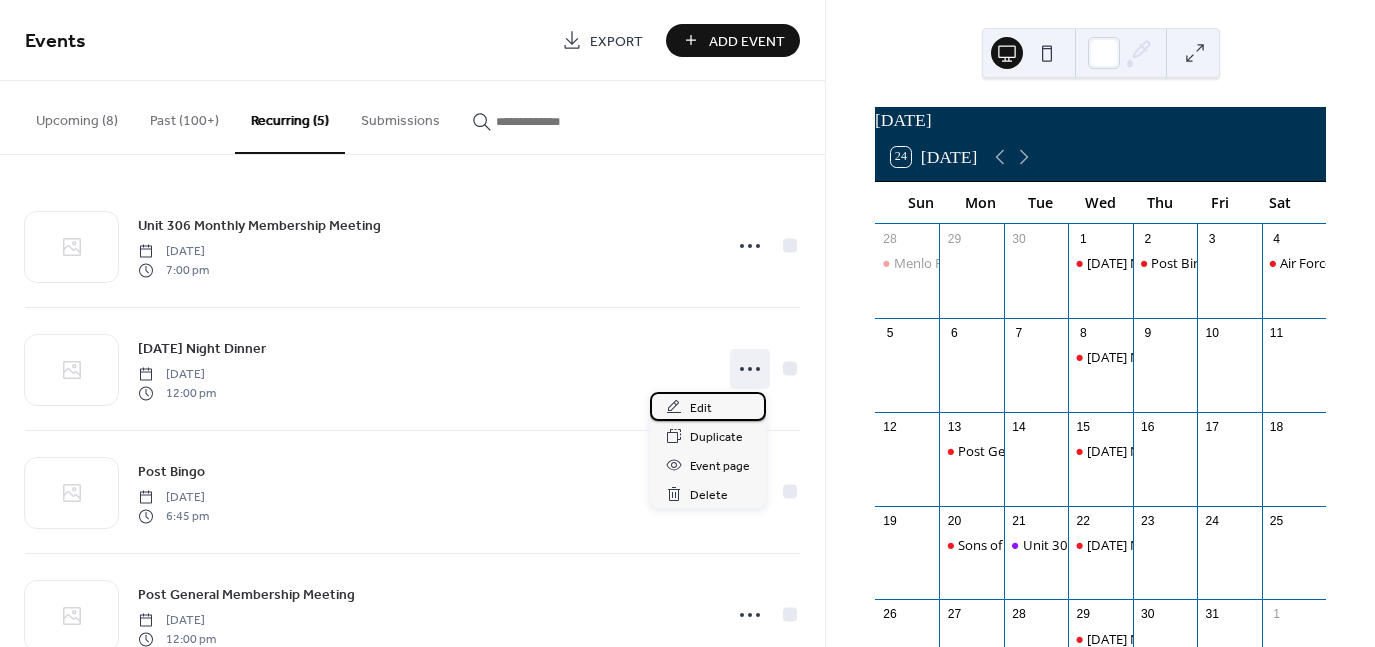 click on "Edit" at bounding box center (708, 406) 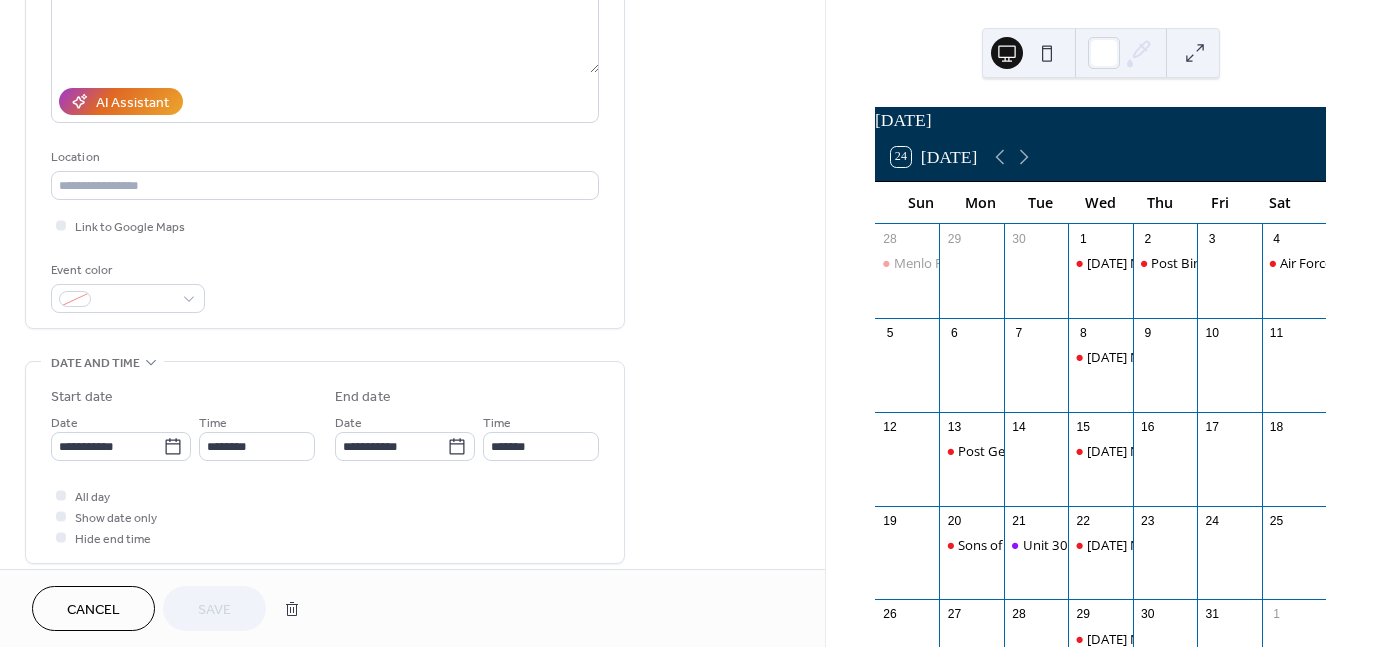 scroll, scrollTop: 300, scrollLeft: 0, axis: vertical 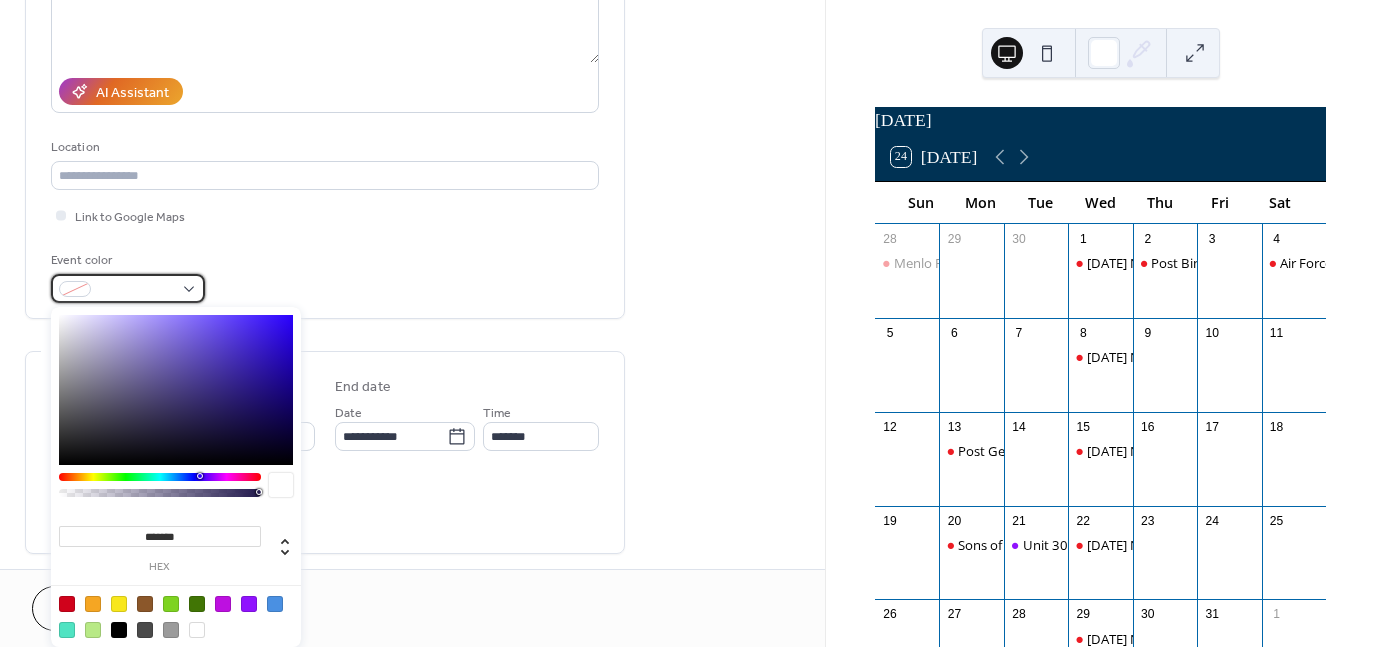 click at bounding box center [128, 288] 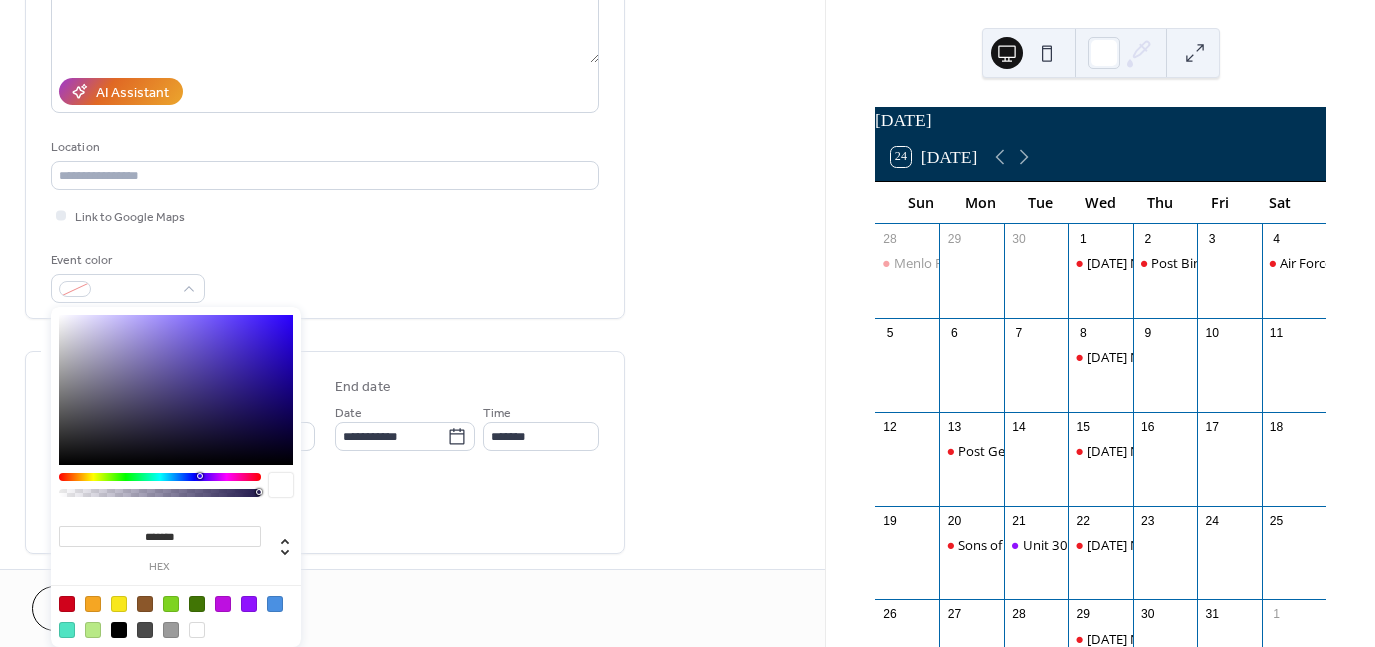 click at bounding box center (119, 604) 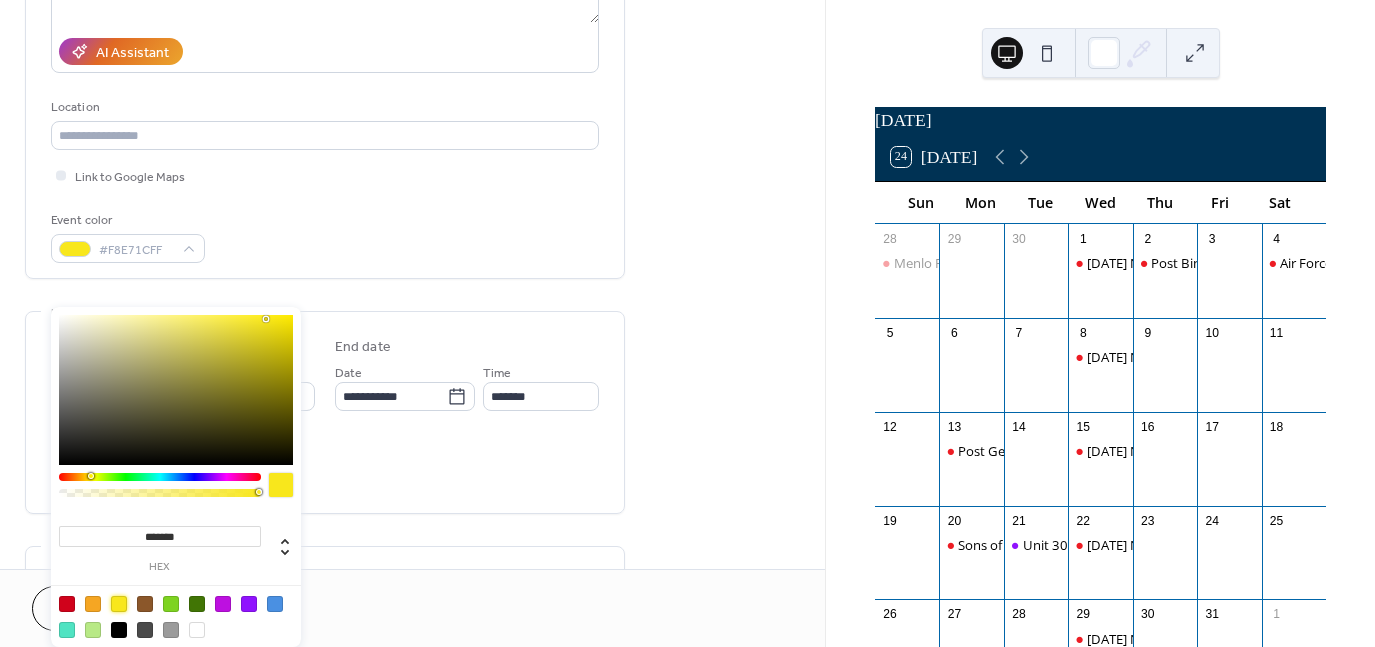 scroll, scrollTop: 500, scrollLeft: 0, axis: vertical 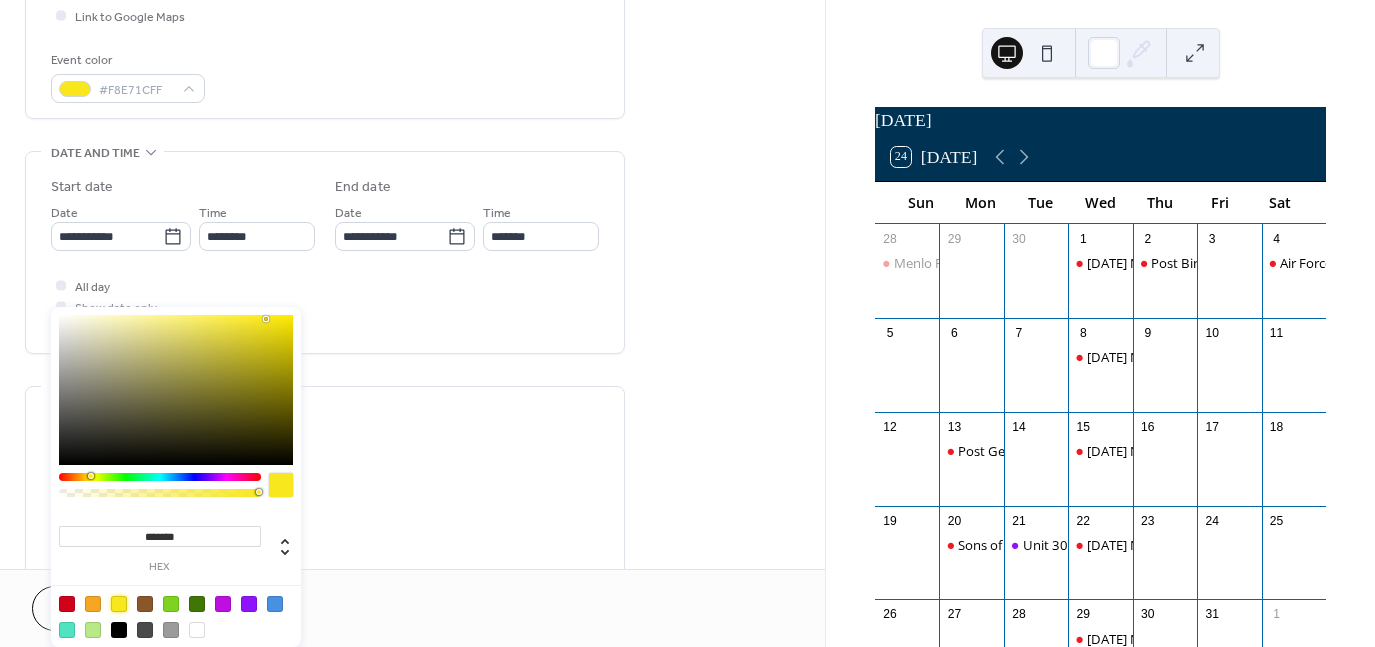click on "Repeat every * weeks" at bounding box center [325, 500] 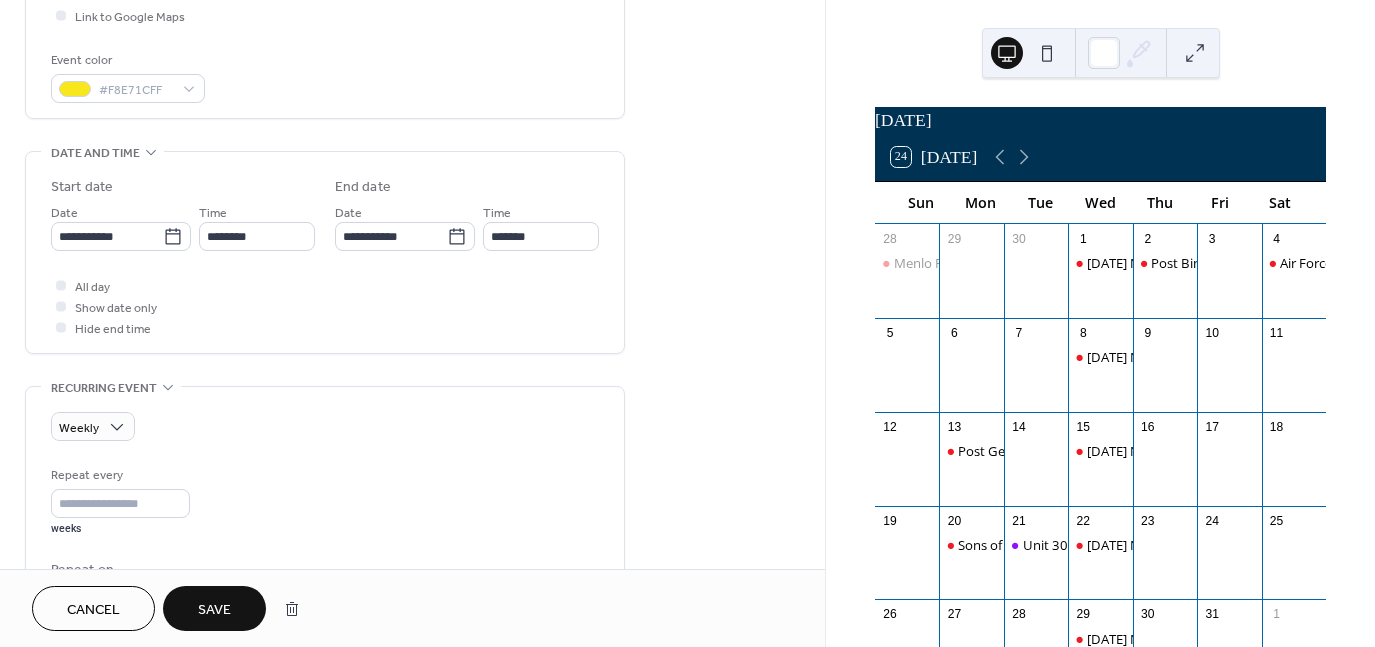 click on "Save" at bounding box center (214, 608) 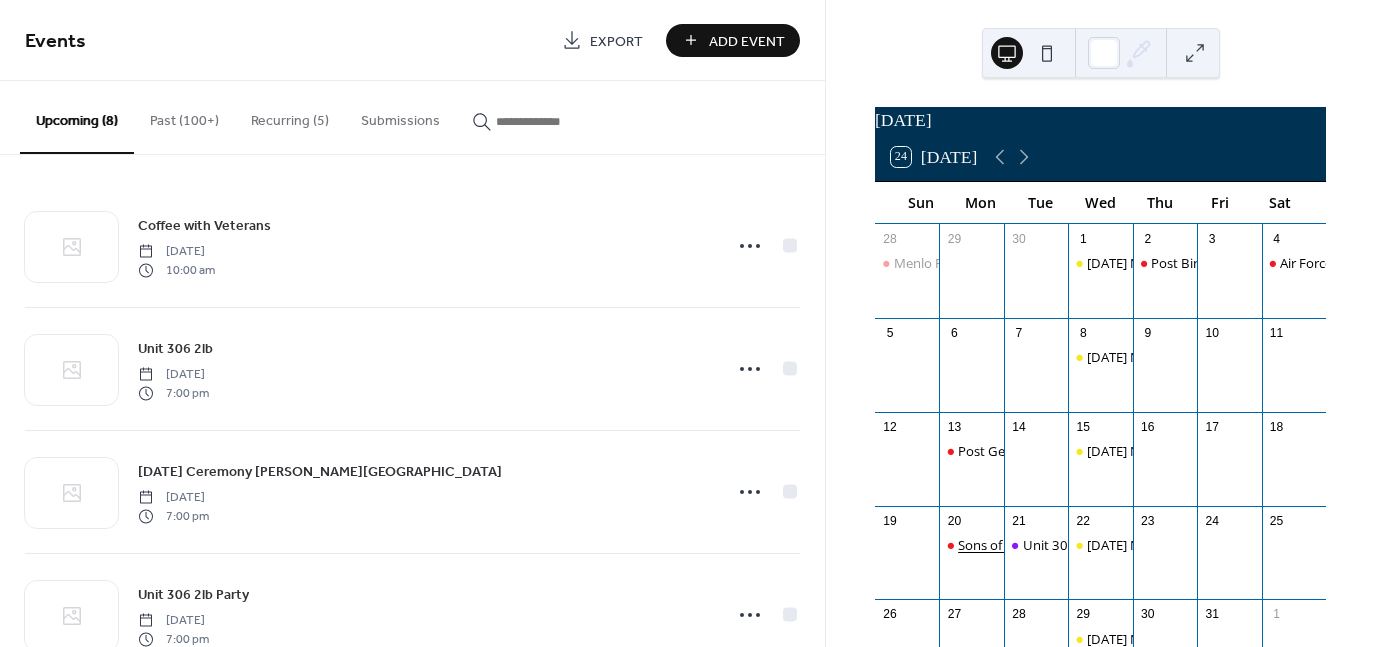 click on "Sons of the Legion Membership Meeting" at bounding box center (1078, 545) 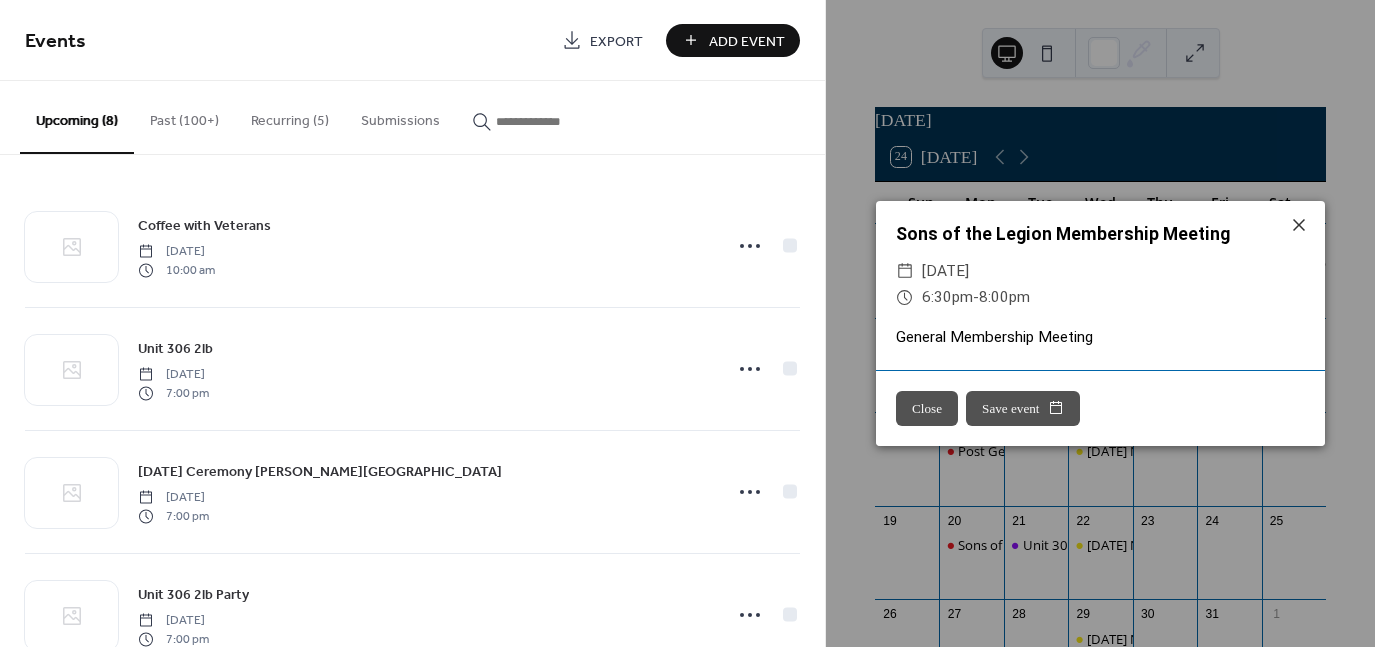 drag, startPoint x: 1301, startPoint y: 225, endPoint x: 1188, endPoint y: 221, distance: 113.07078 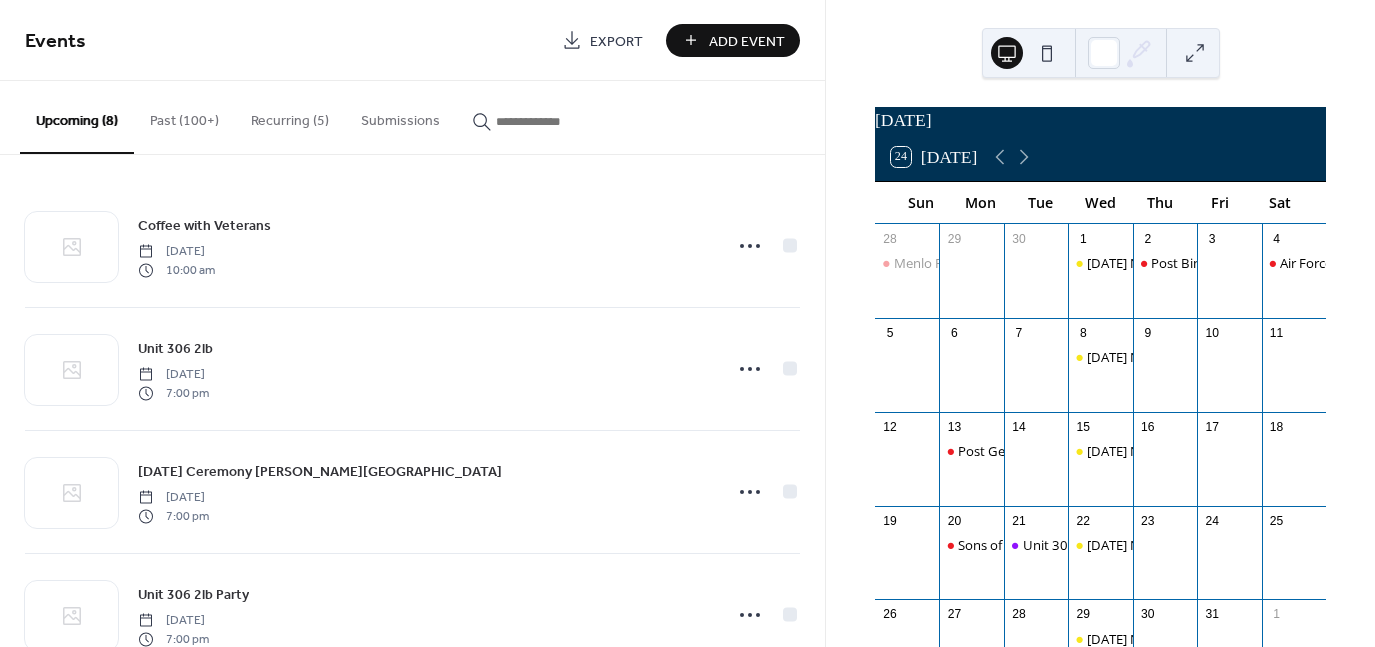 click on "Recurring (5)" at bounding box center [290, 116] 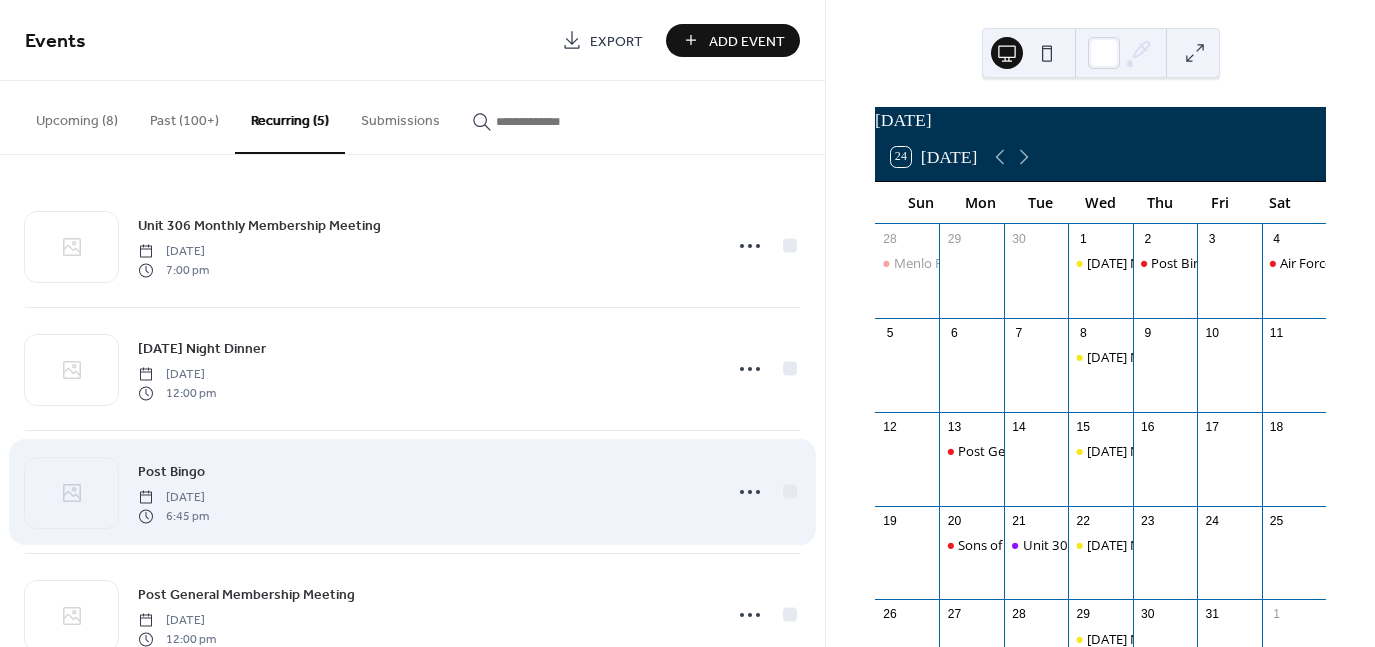 click on "Post Bingo [DATE] 6:45 pm" at bounding box center [424, 492] 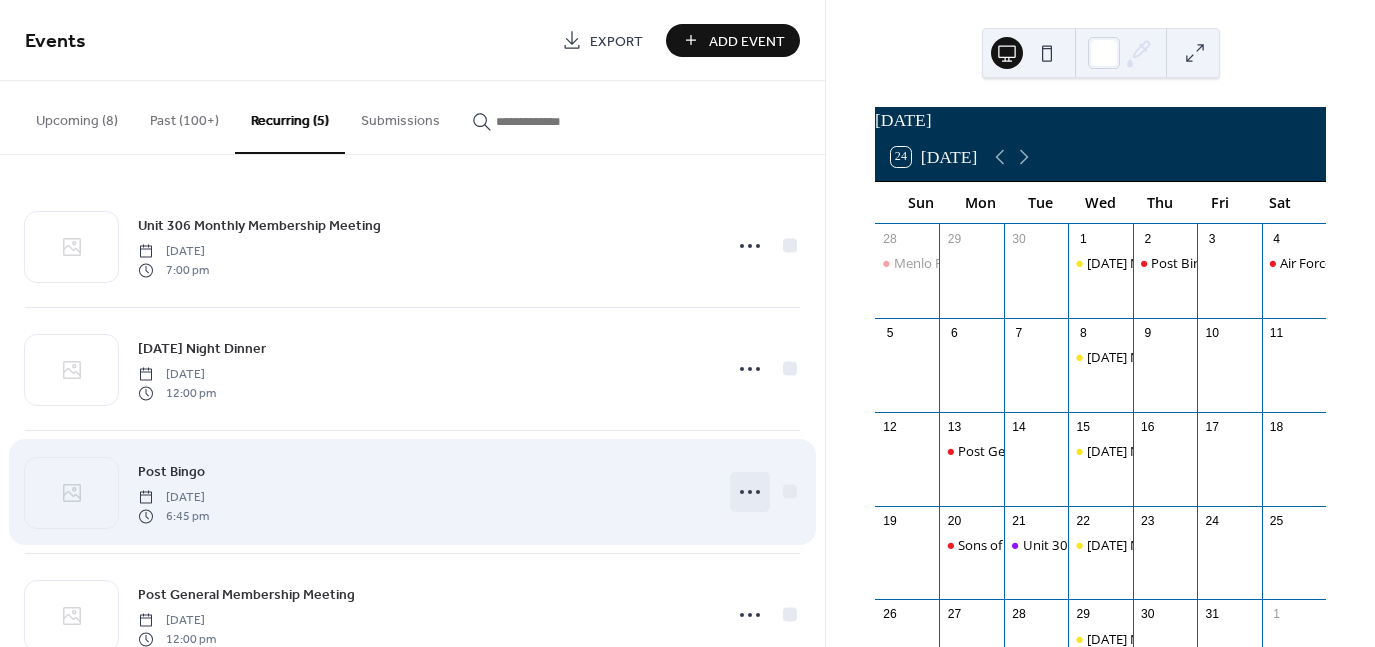 click 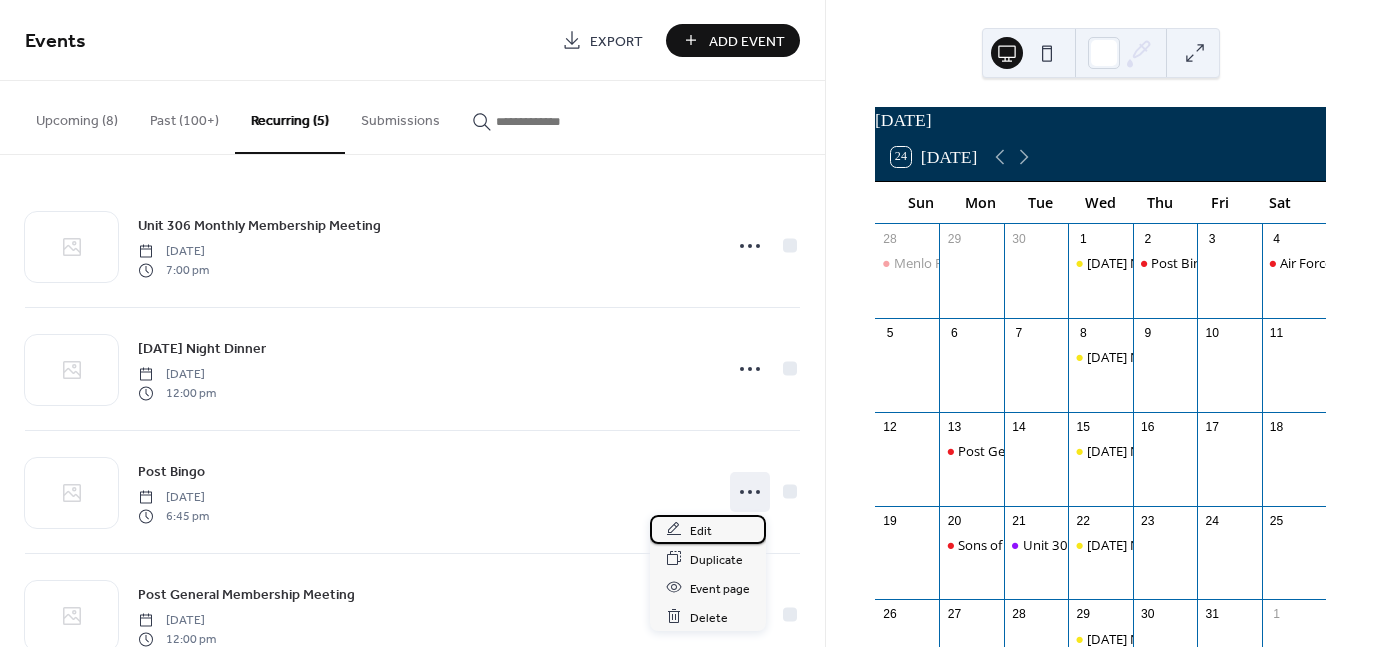click on "Edit" at bounding box center [701, 530] 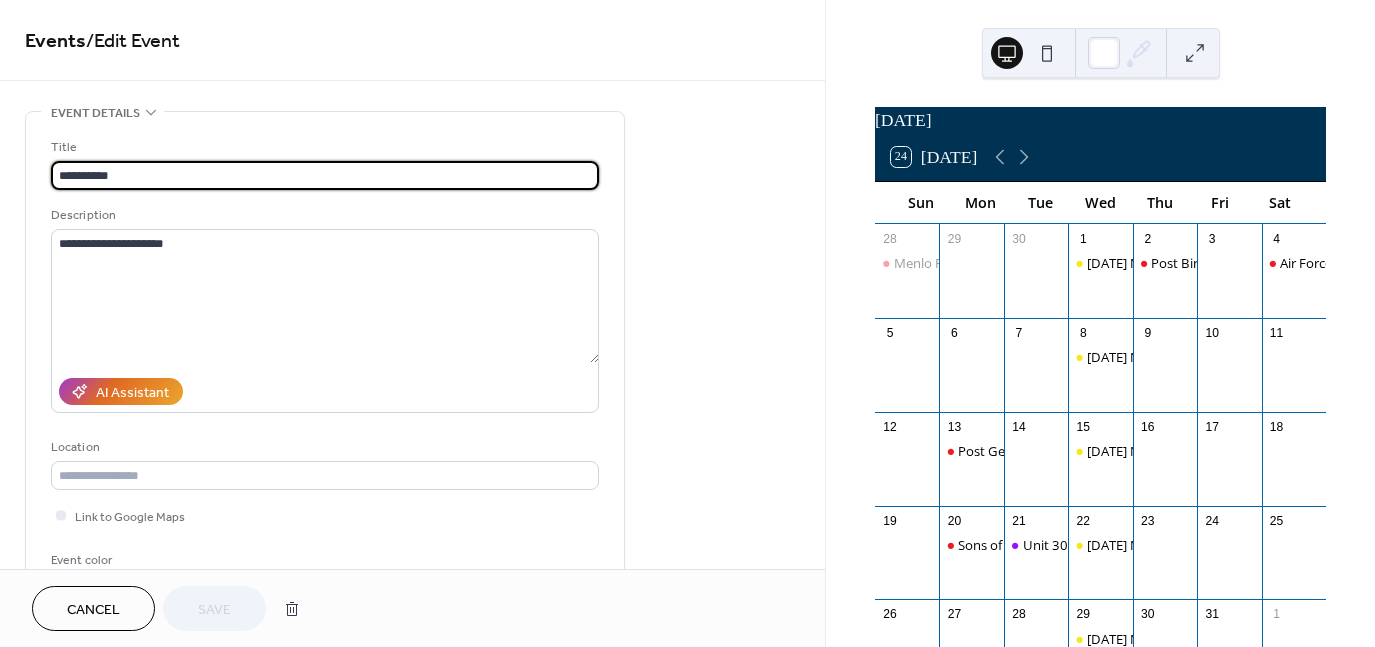 type on "**********" 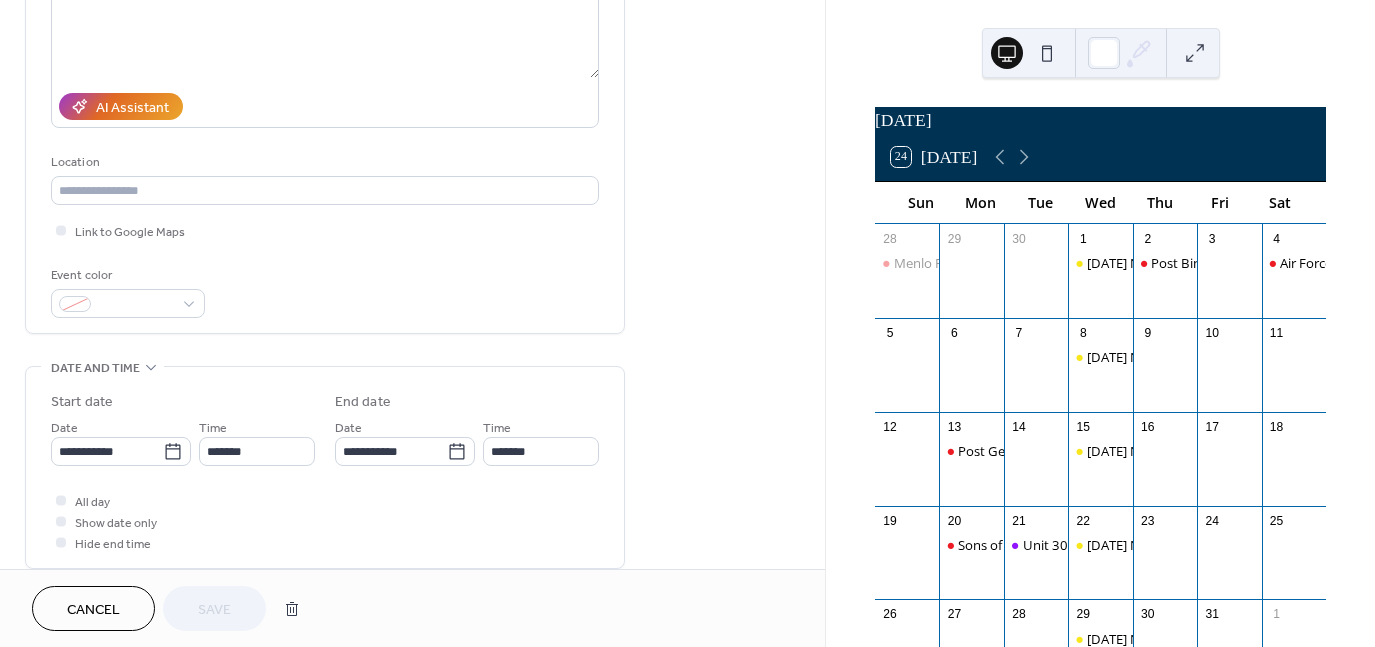 scroll, scrollTop: 300, scrollLeft: 0, axis: vertical 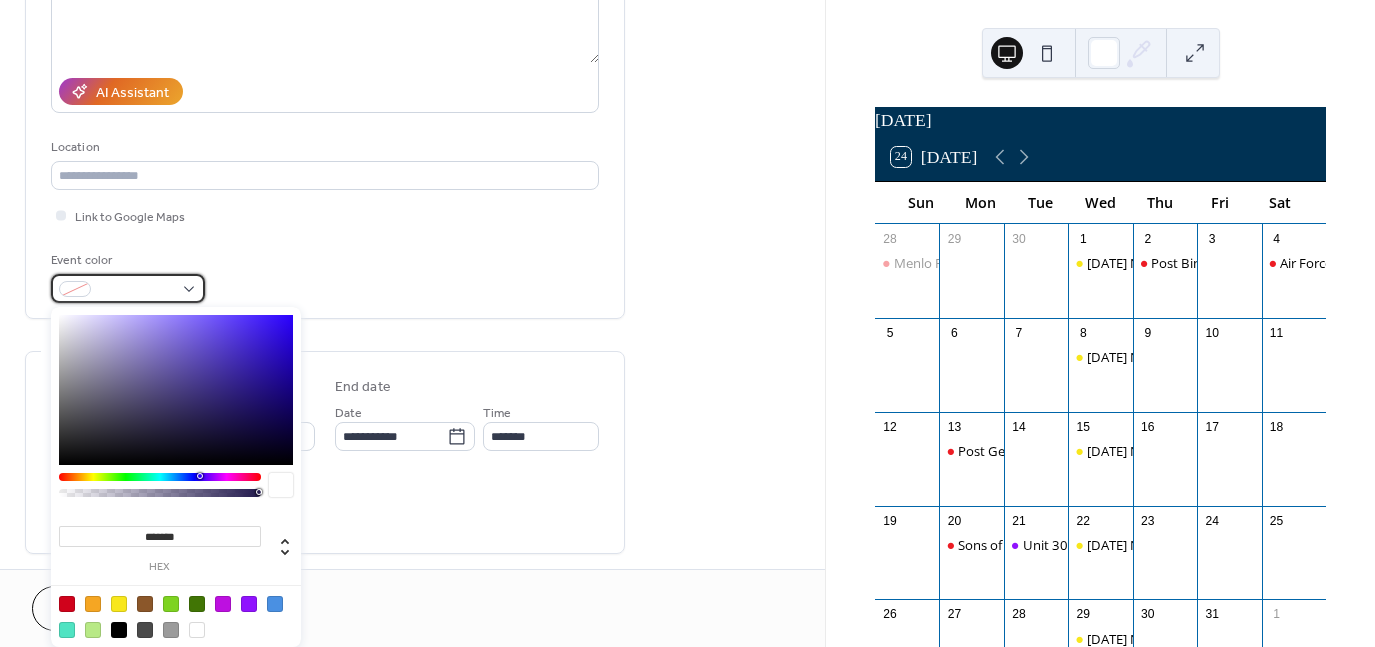 drag, startPoint x: 186, startPoint y: 281, endPoint x: 185, endPoint y: 291, distance: 10.049875 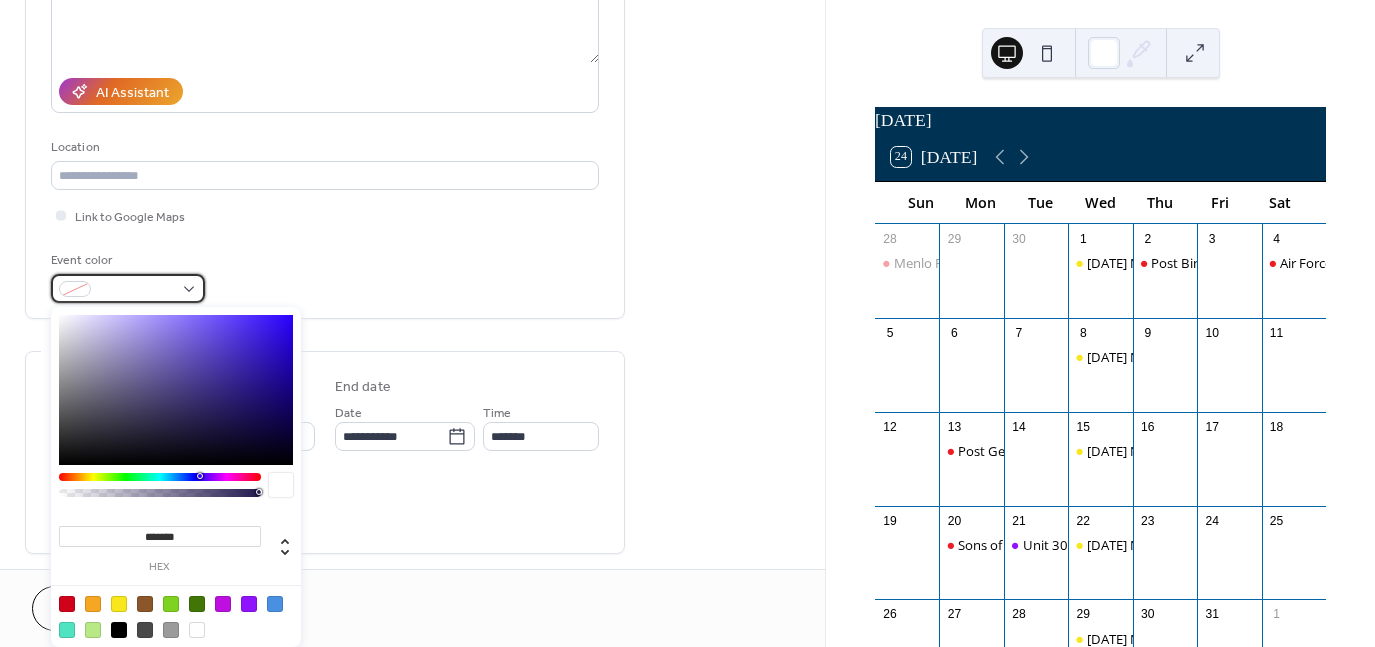 click at bounding box center (128, 288) 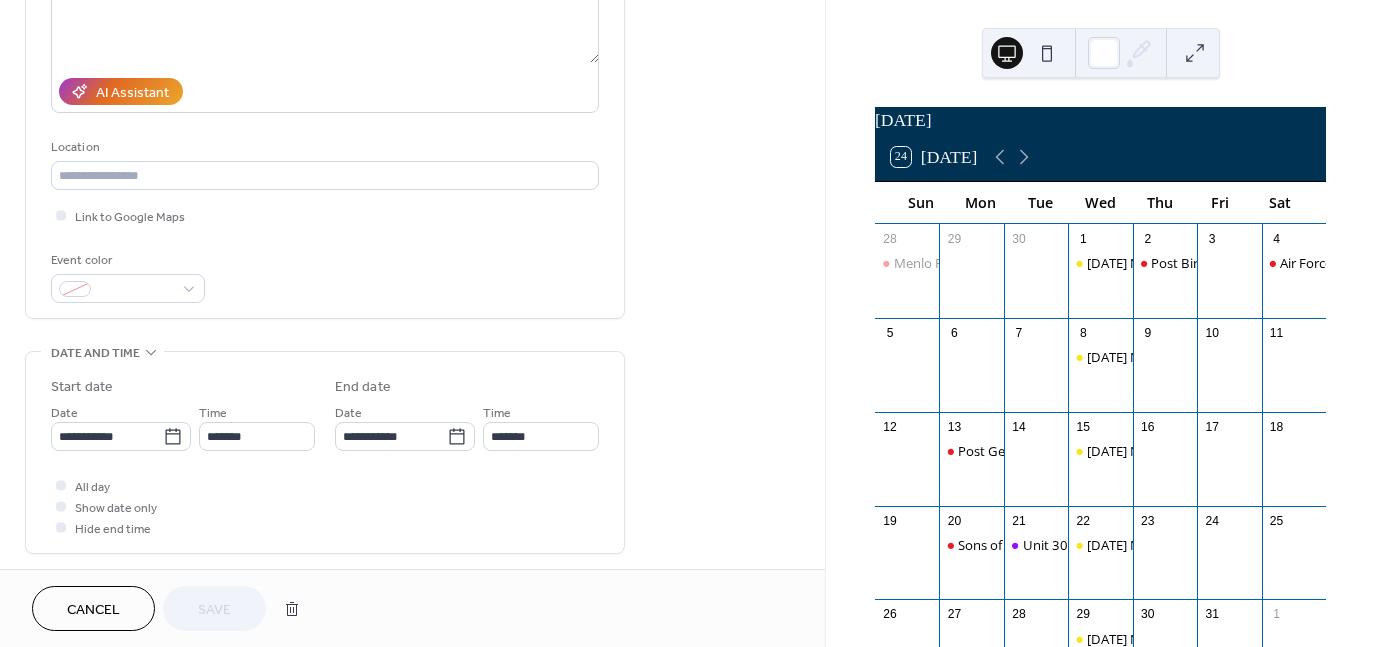 click on "Cancel Save" at bounding box center (412, 608) 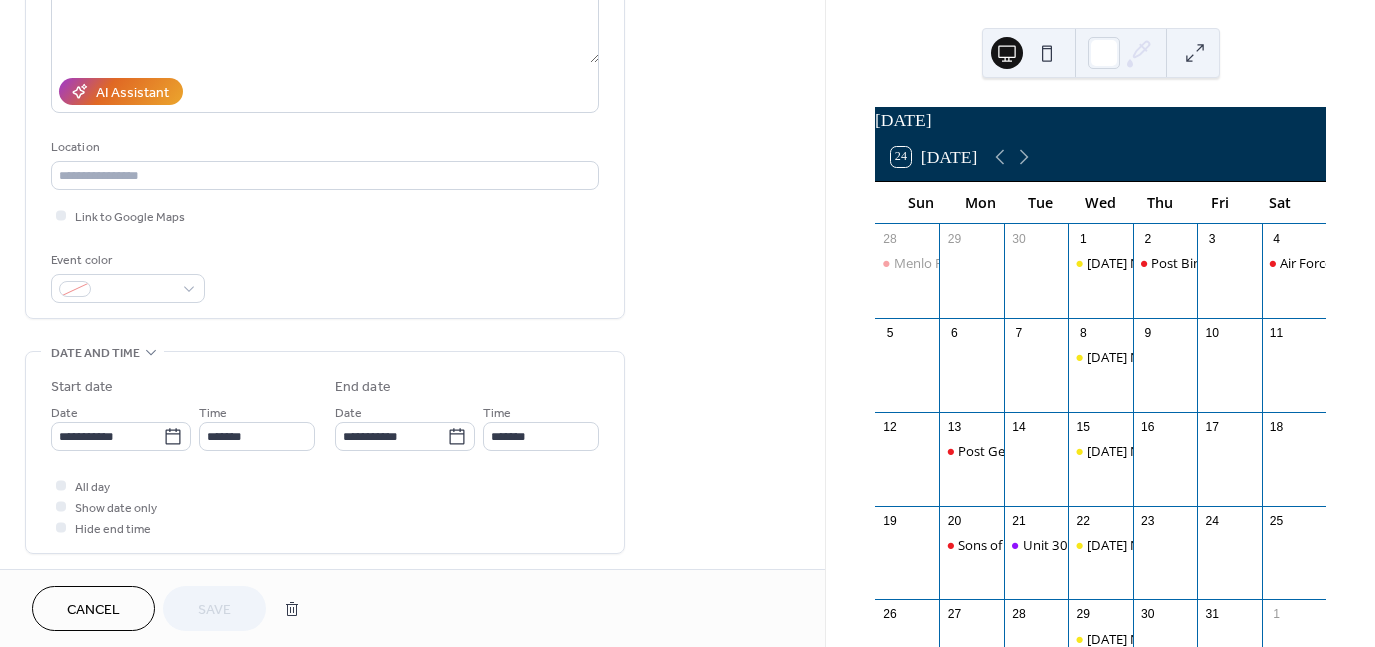 click on "Cancel" at bounding box center (93, 610) 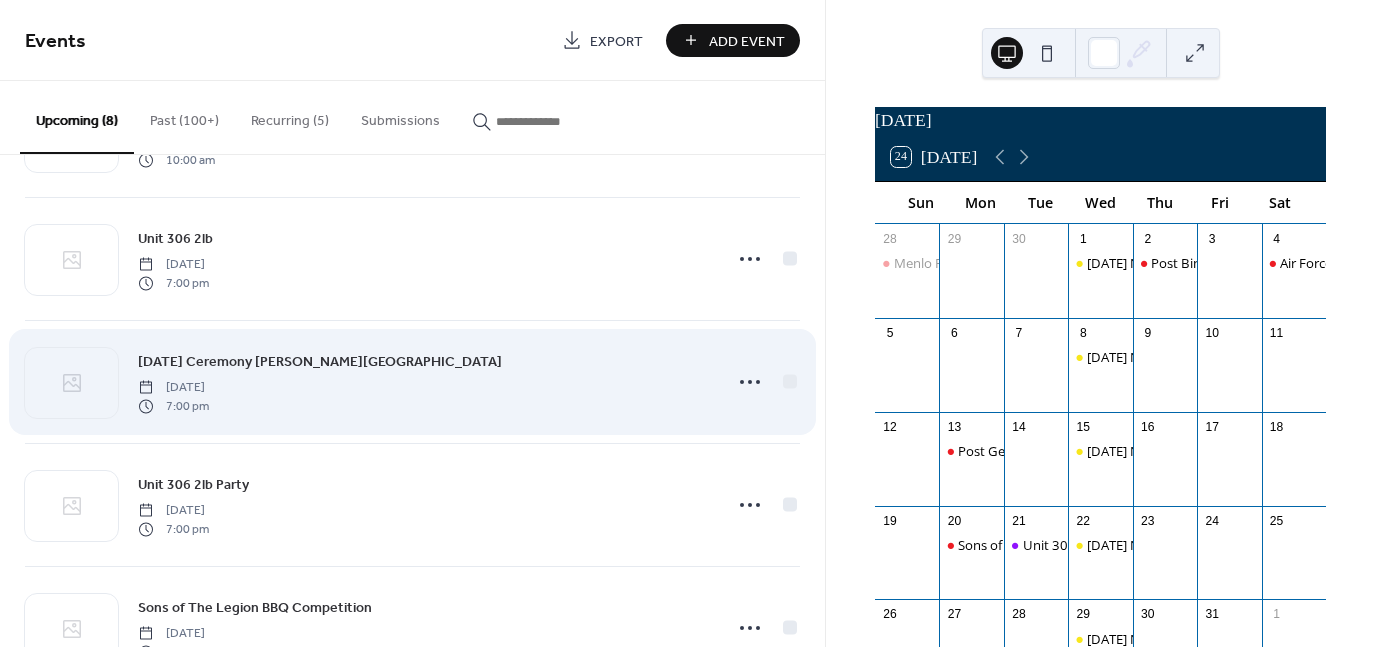 scroll, scrollTop: 0, scrollLeft: 0, axis: both 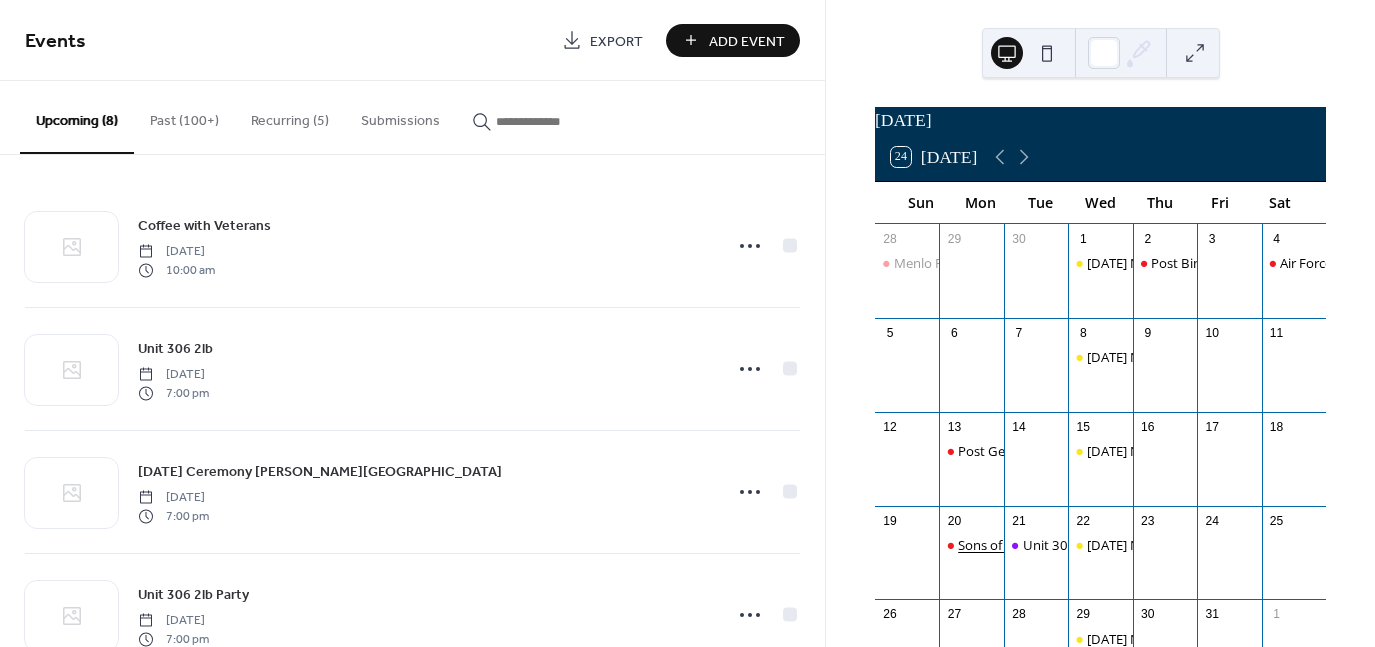 click on "Sons of the Legion Membership Meeting" at bounding box center [1078, 545] 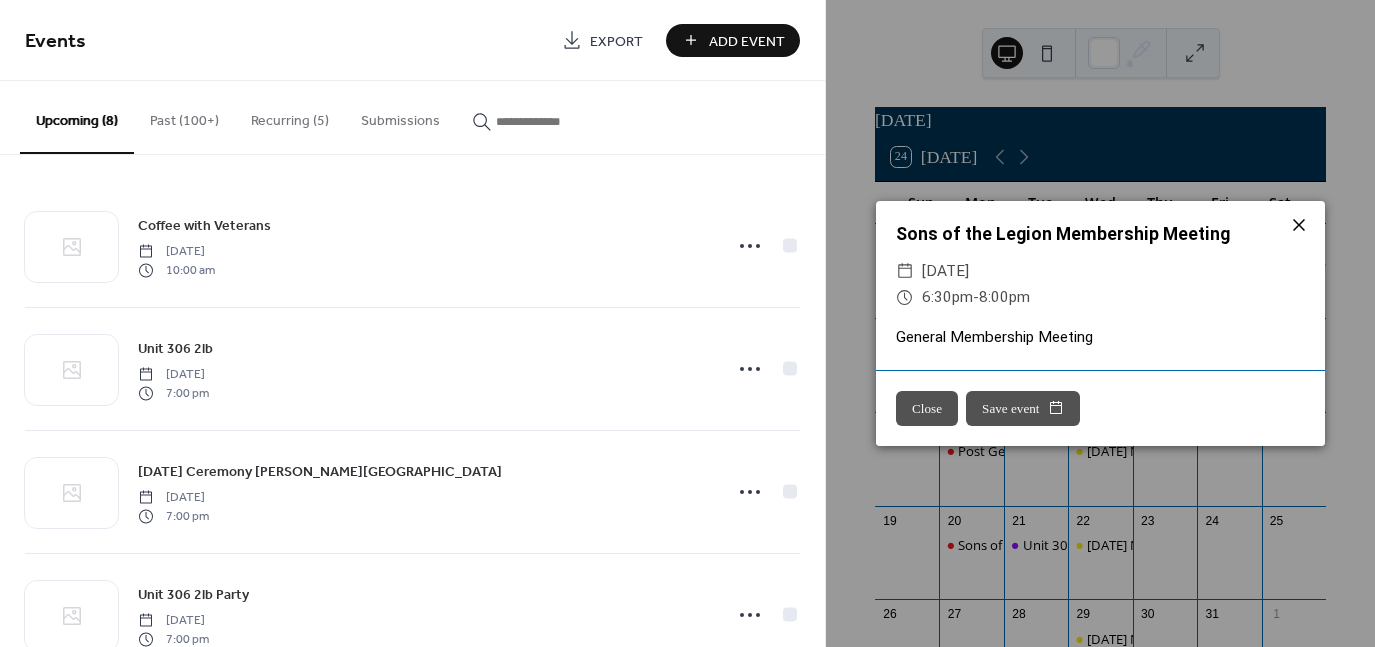click 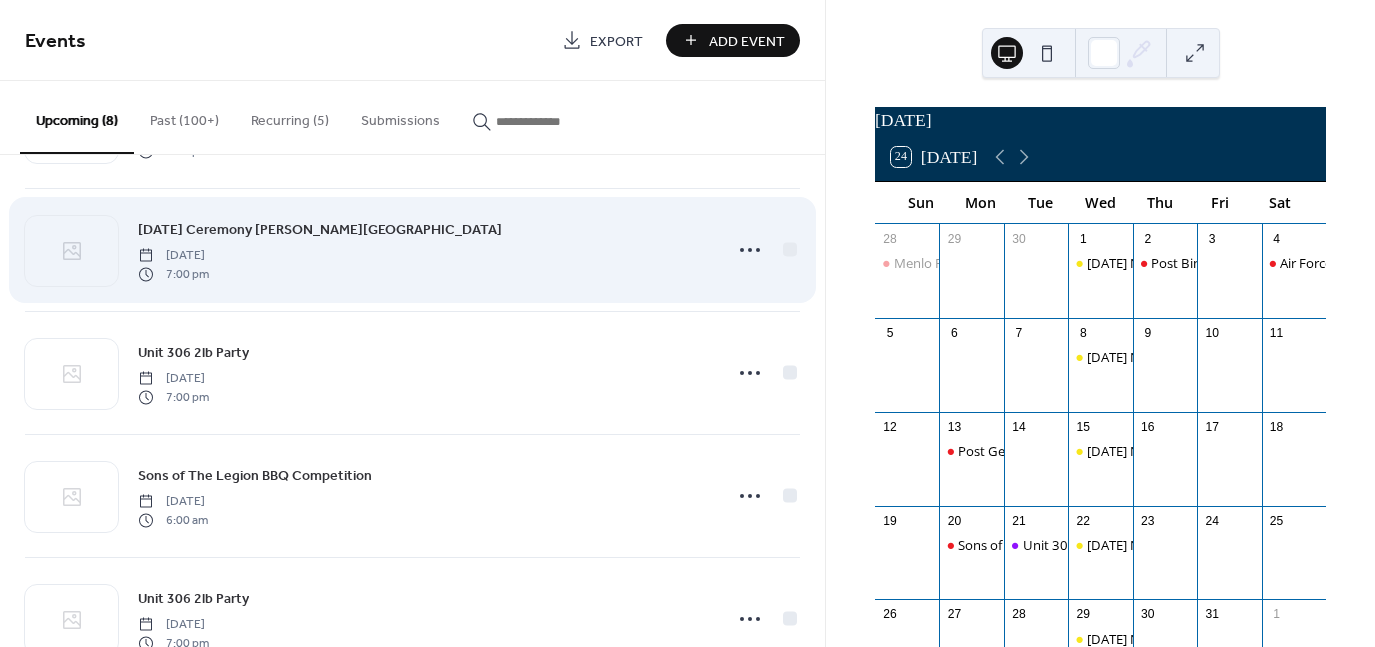 scroll, scrollTop: 300, scrollLeft: 0, axis: vertical 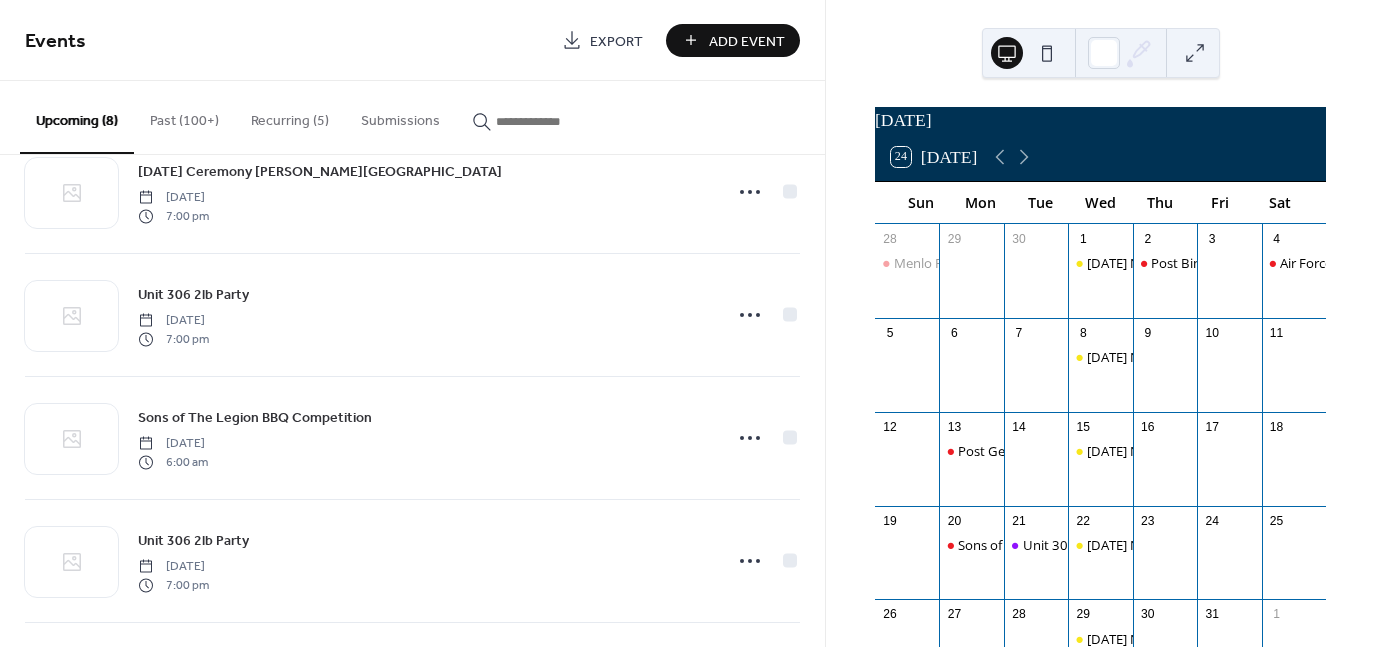 click on "Recurring (5)" at bounding box center [290, 116] 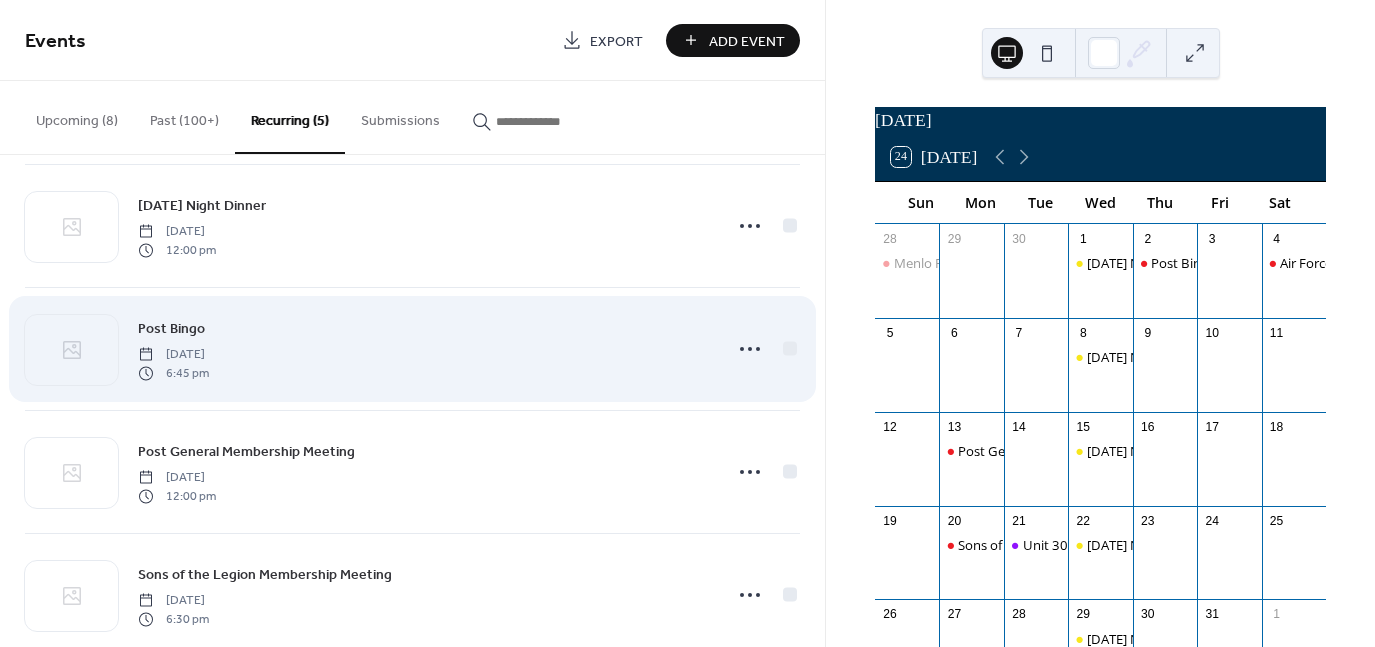 scroll, scrollTop: 180, scrollLeft: 0, axis: vertical 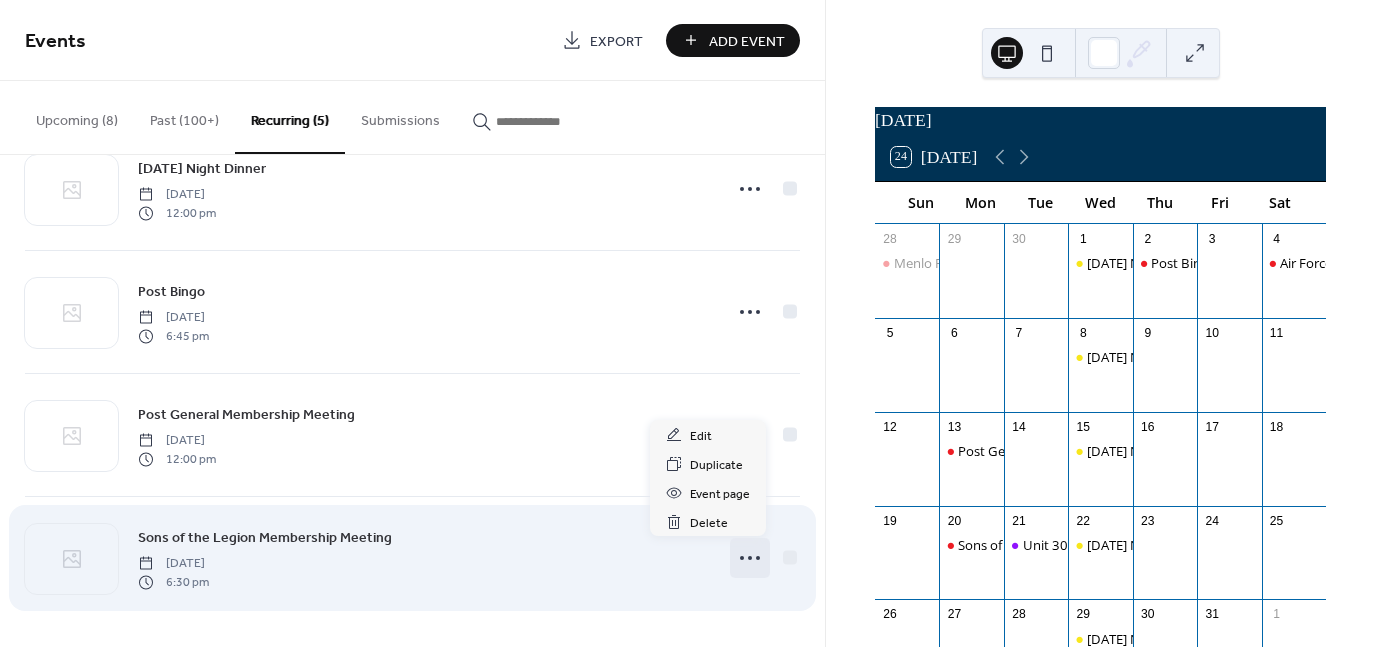 click 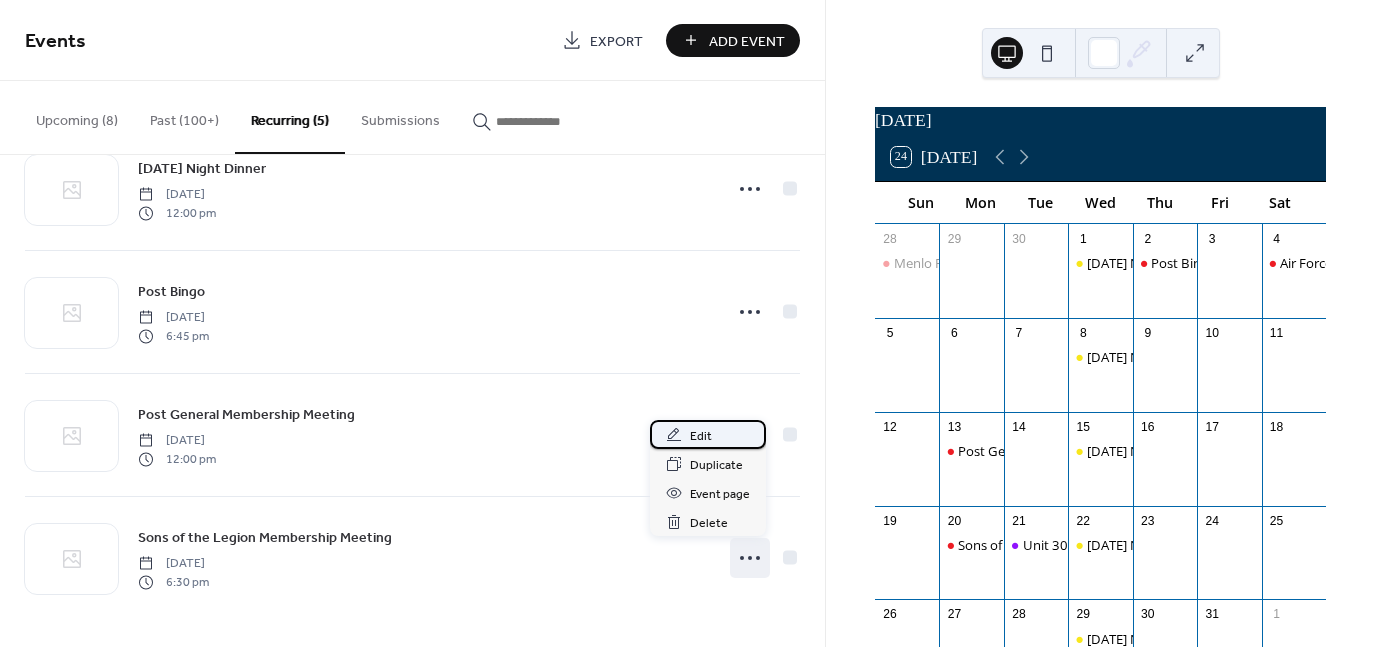 click on "Edit" at bounding box center (708, 434) 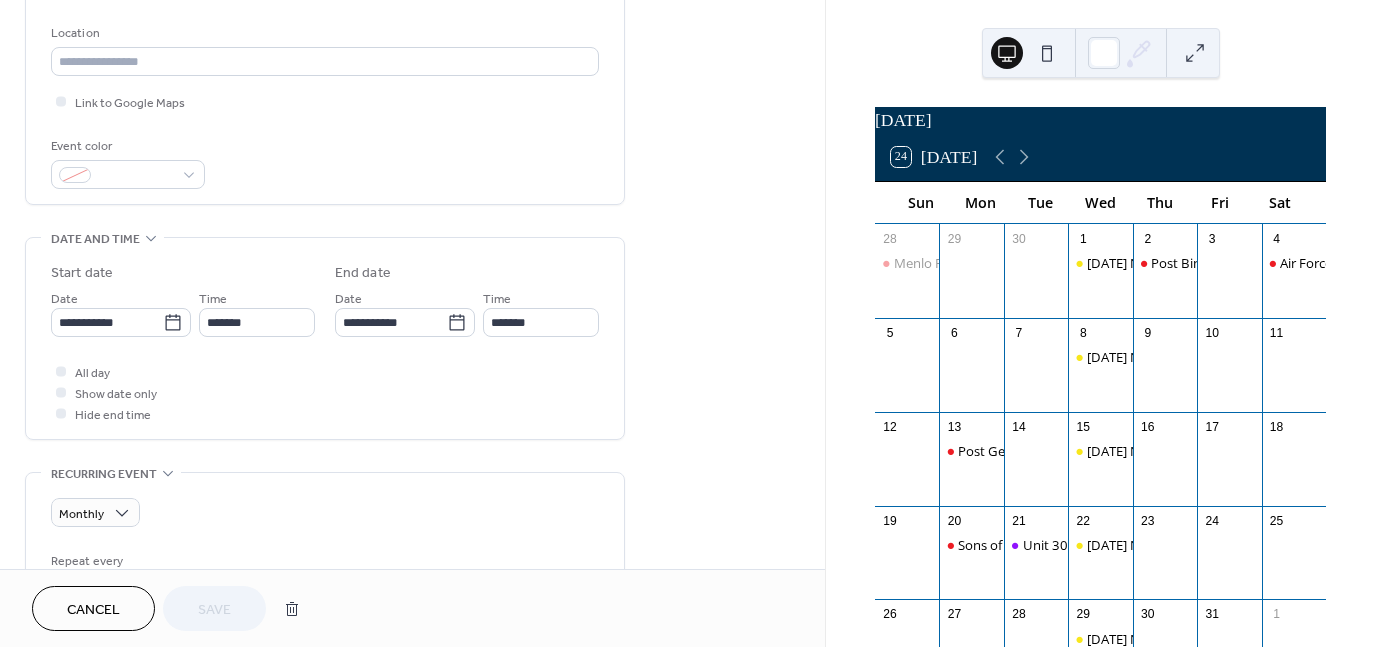 scroll, scrollTop: 400, scrollLeft: 0, axis: vertical 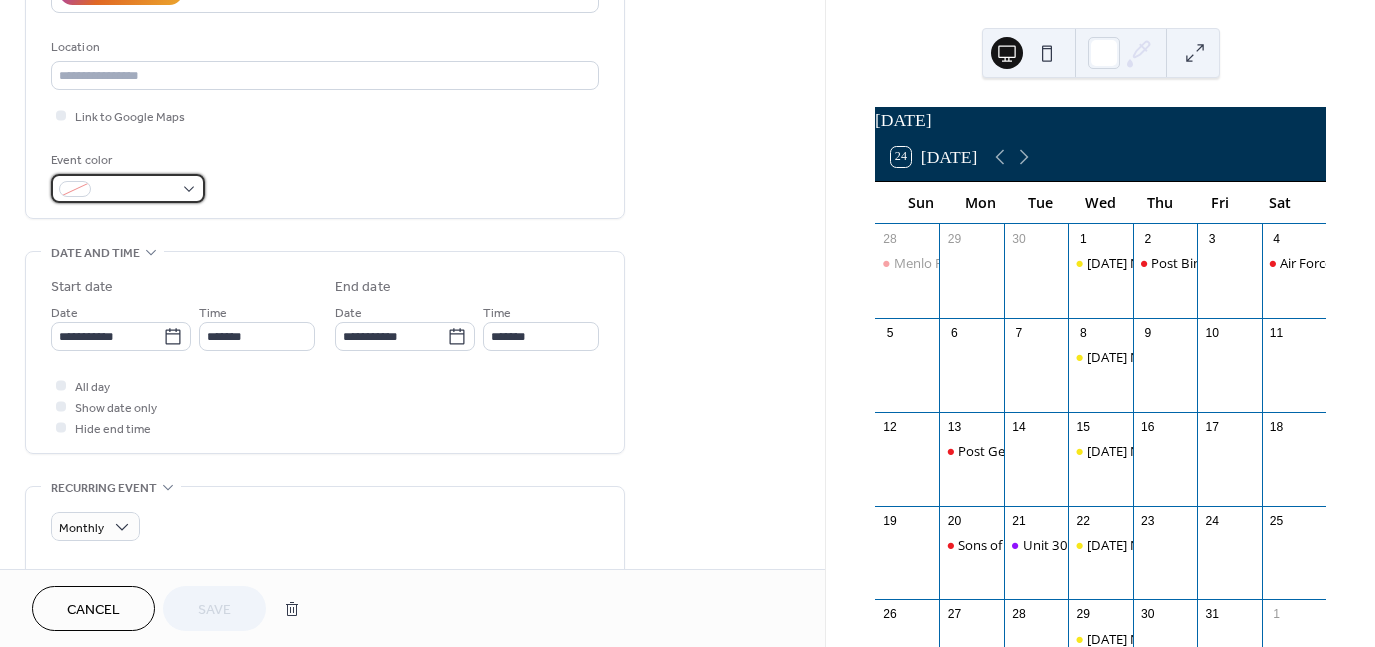 click at bounding box center [128, 188] 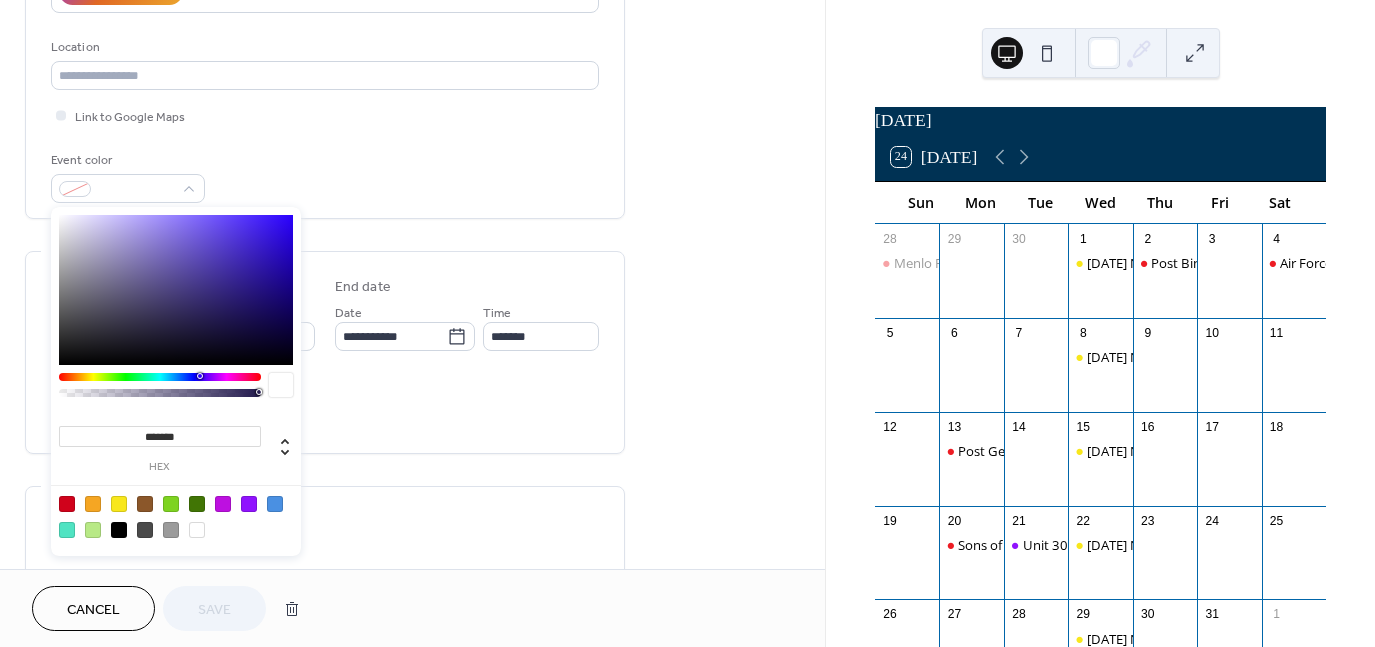 click at bounding box center [275, 504] 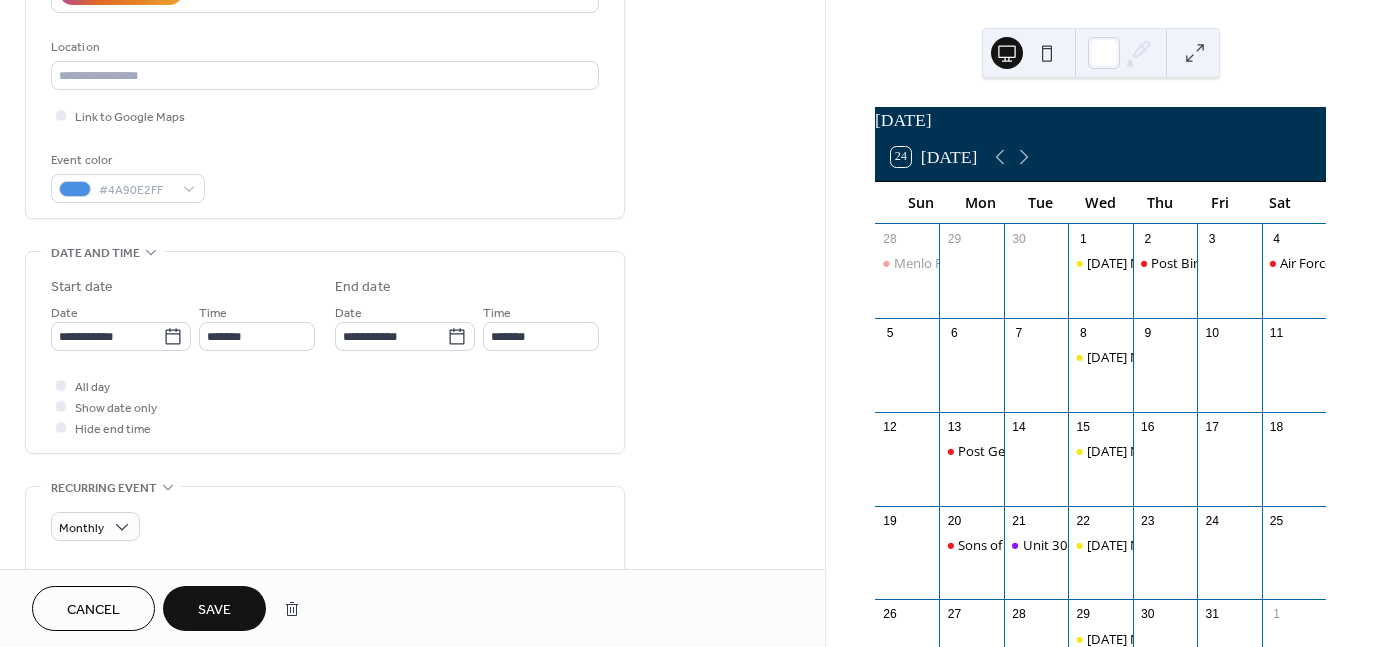 click on "Save" at bounding box center (214, 610) 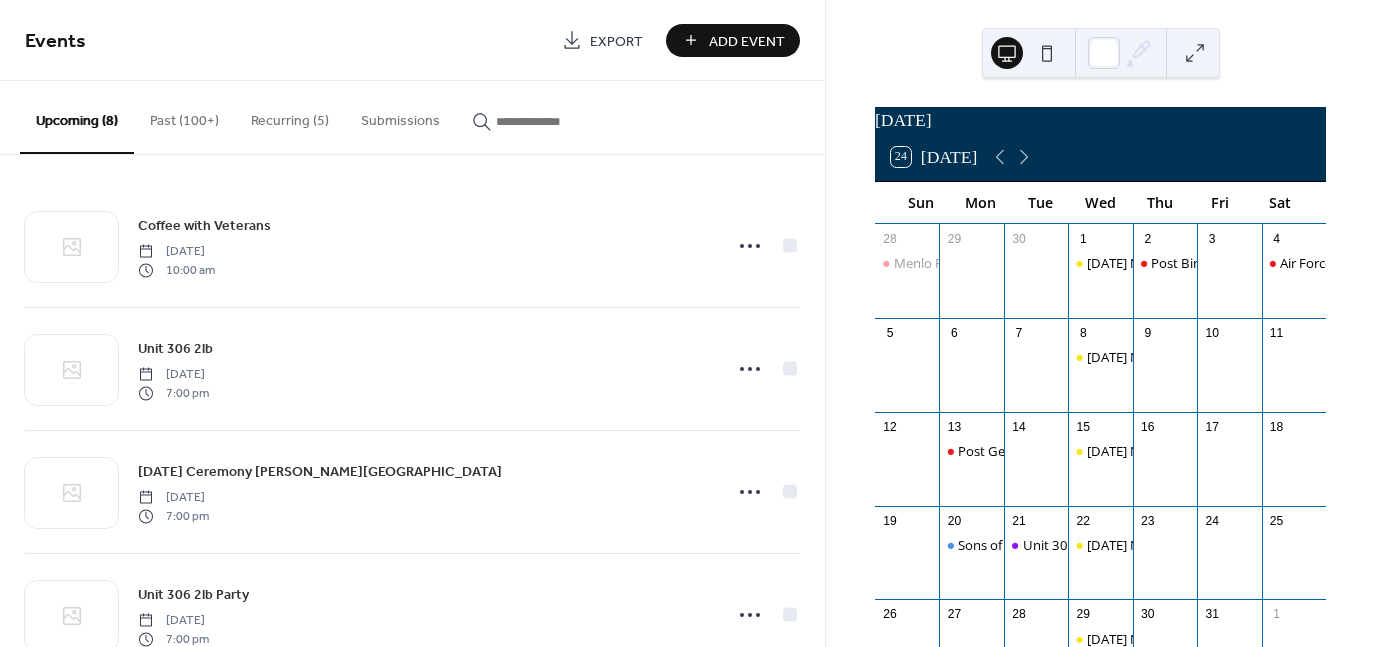 click on "Upcoming (8)" at bounding box center [77, 117] 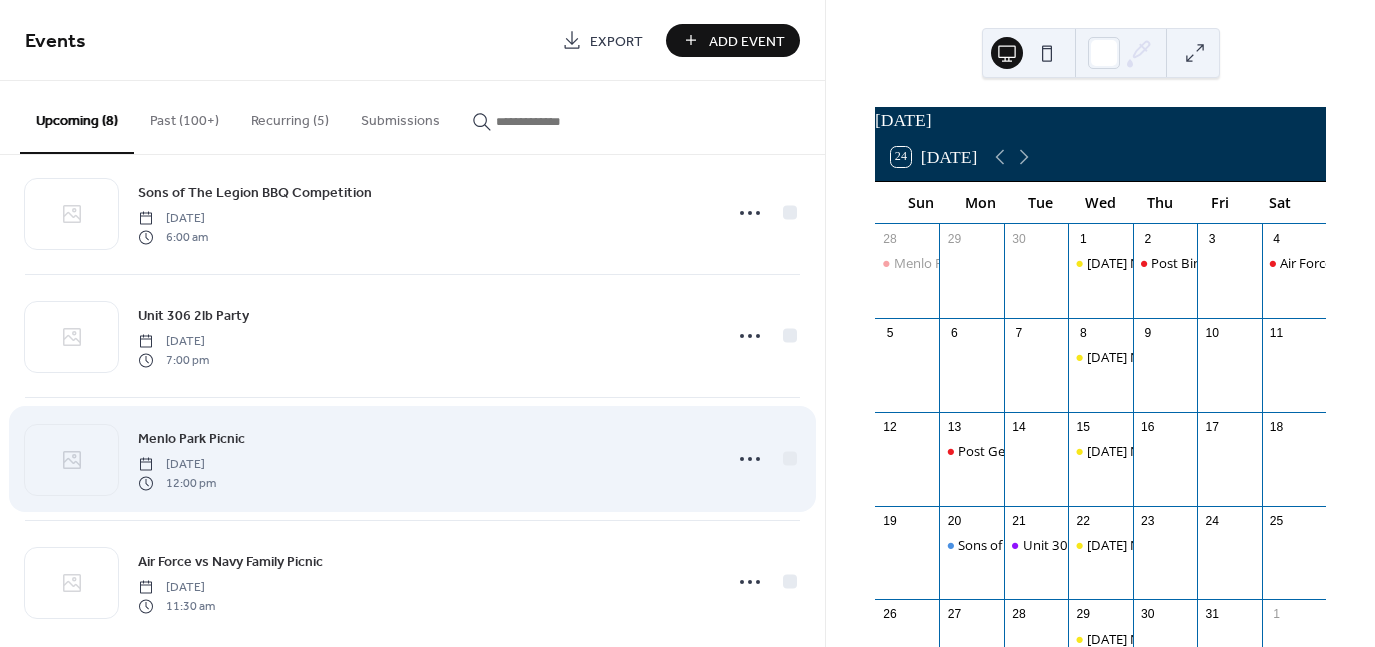 scroll, scrollTop: 548, scrollLeft: 0, axis: vertical 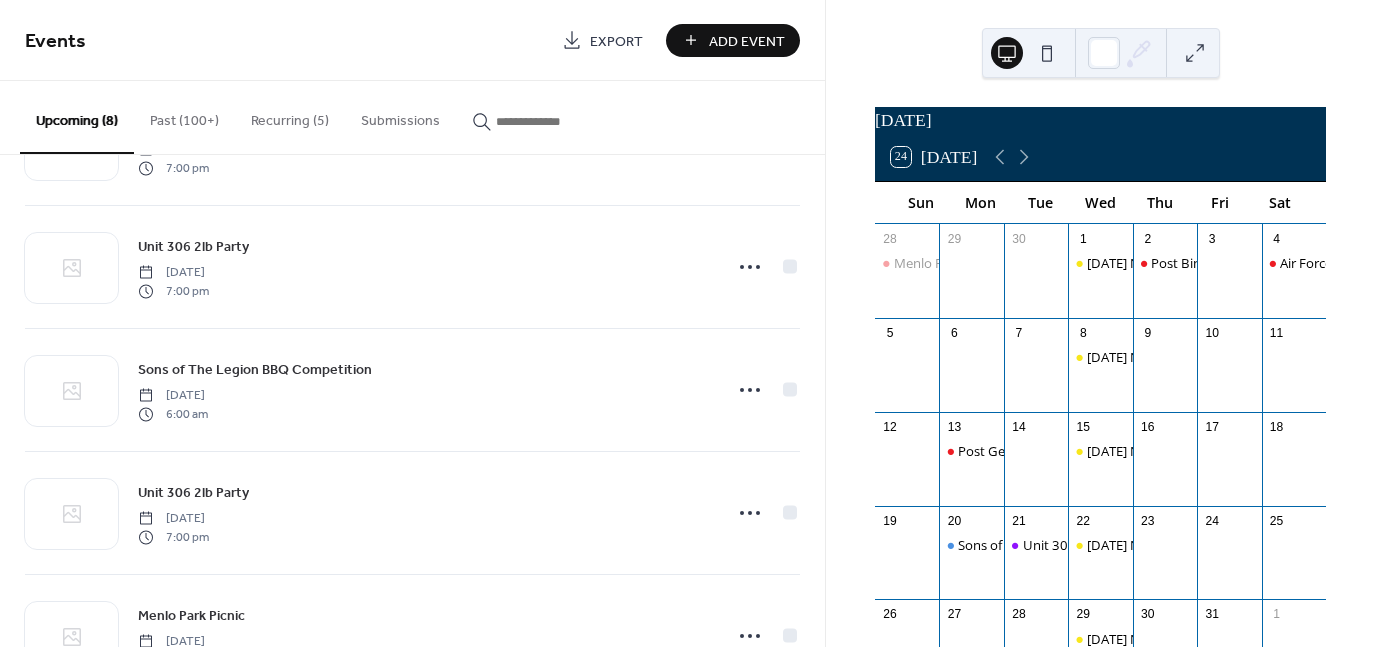 click on "Add Event" at bounding box center (747, 41) 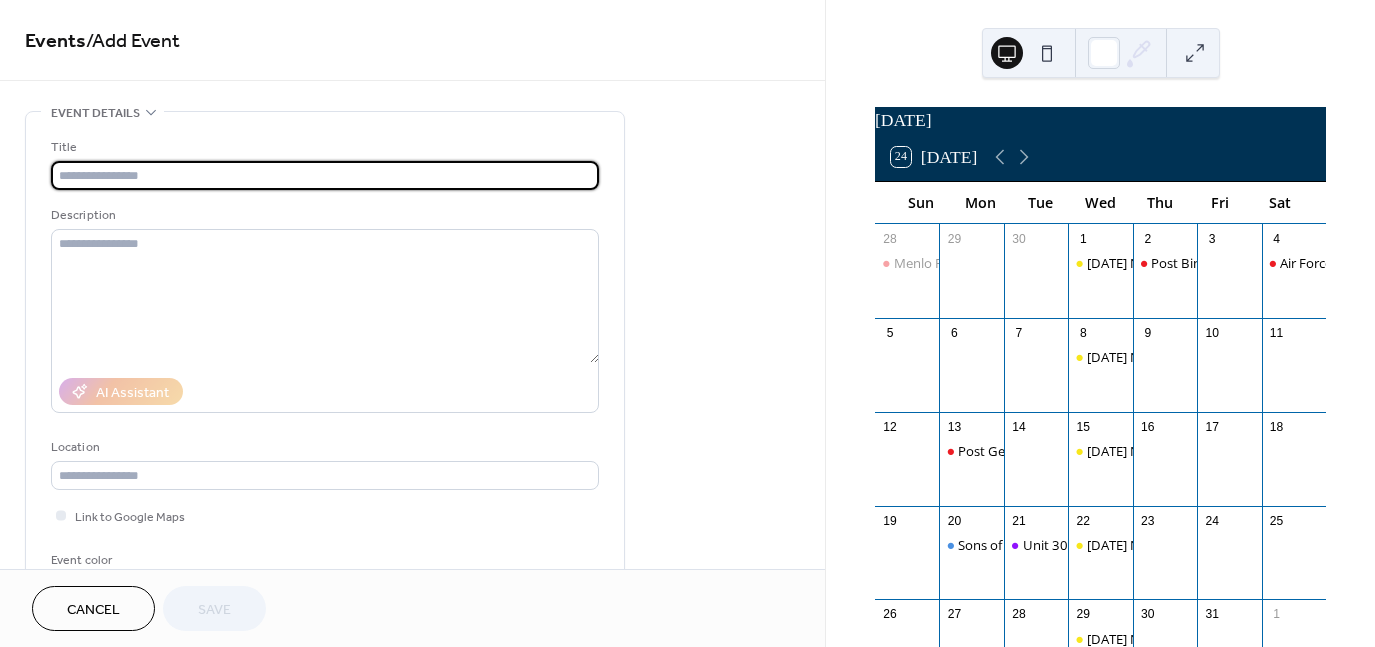 click at bounding box center (325, 175) 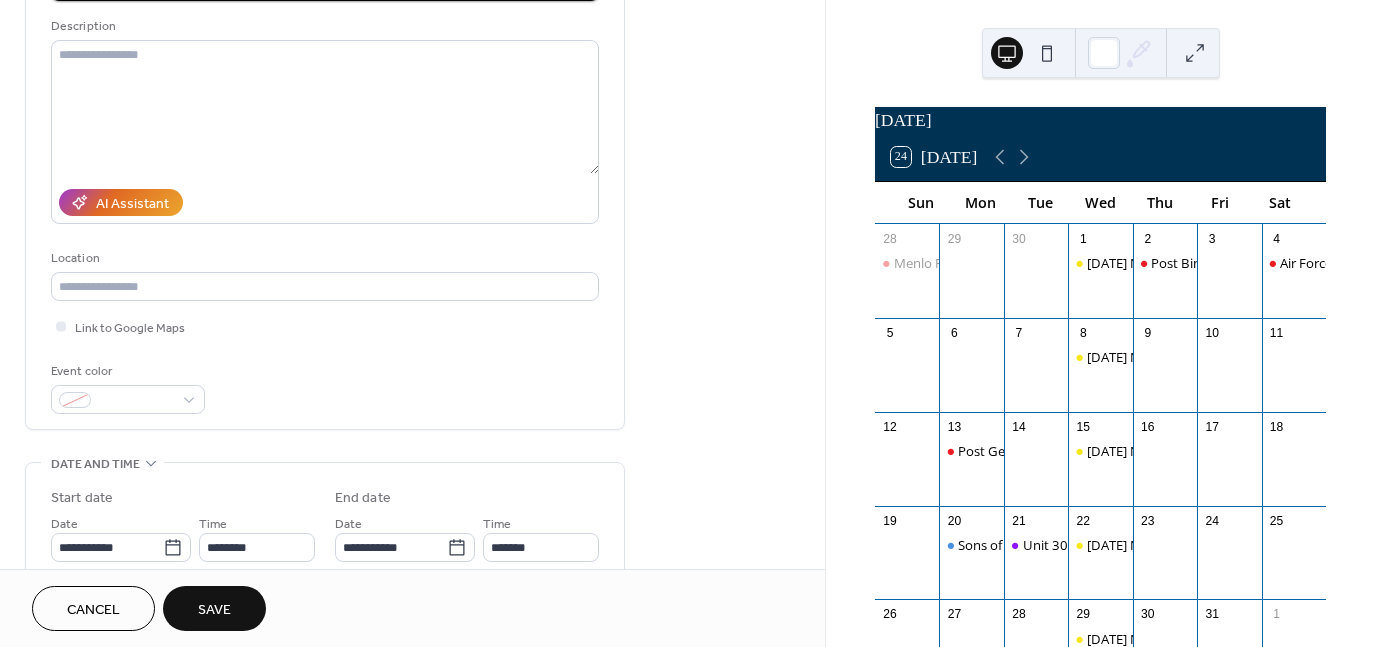 scroll, scrollTop: 300, scrollLeft: 0, axis: vertical 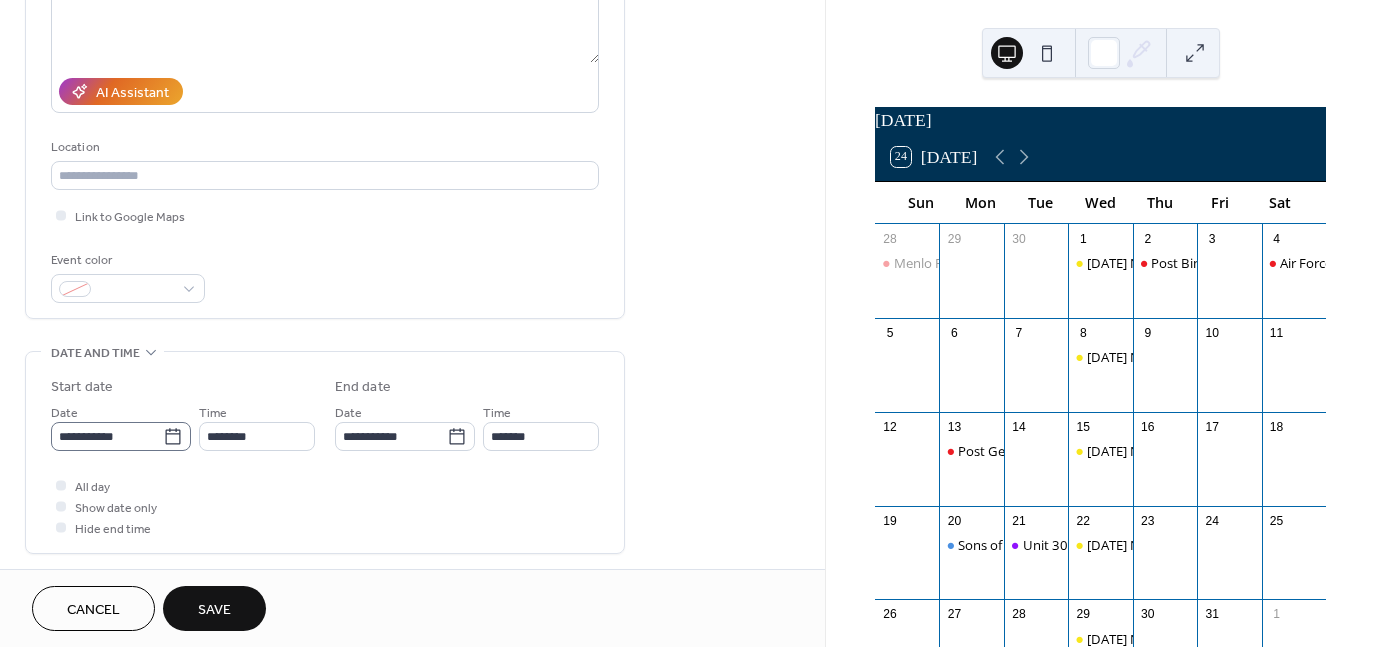 type on "**********" 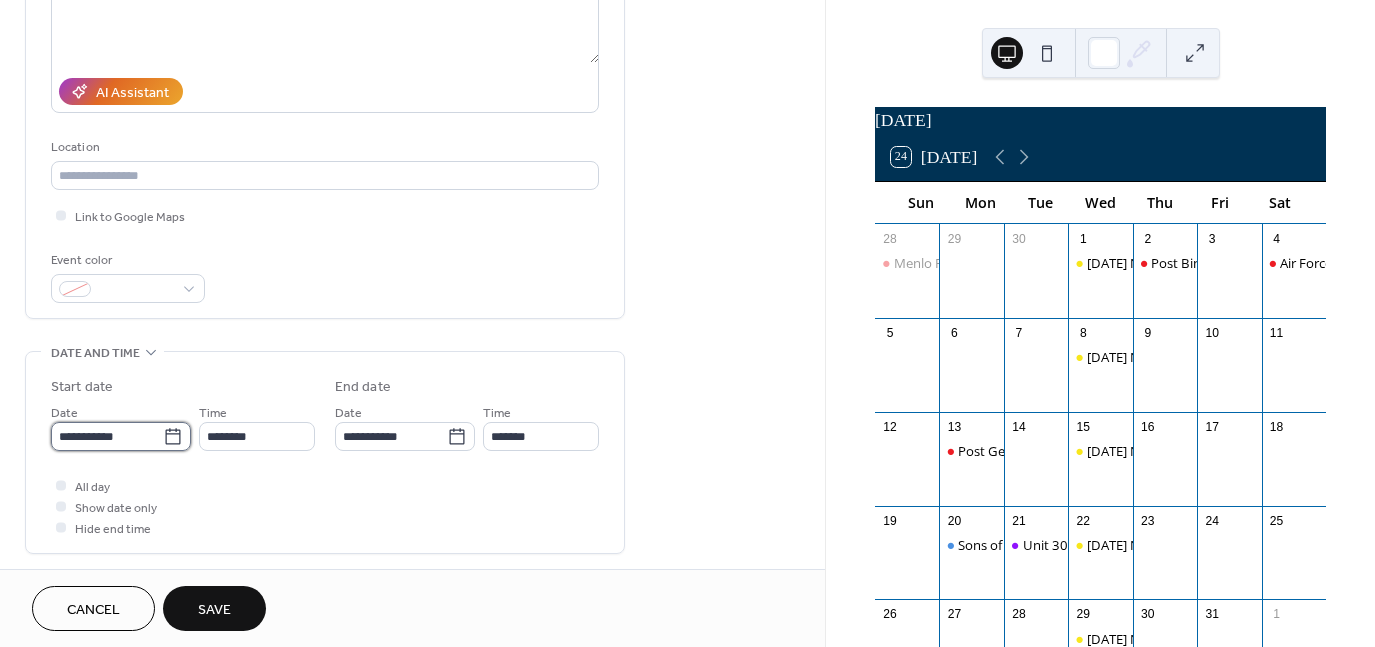 click on "**********" at bounding box center [107, 436] 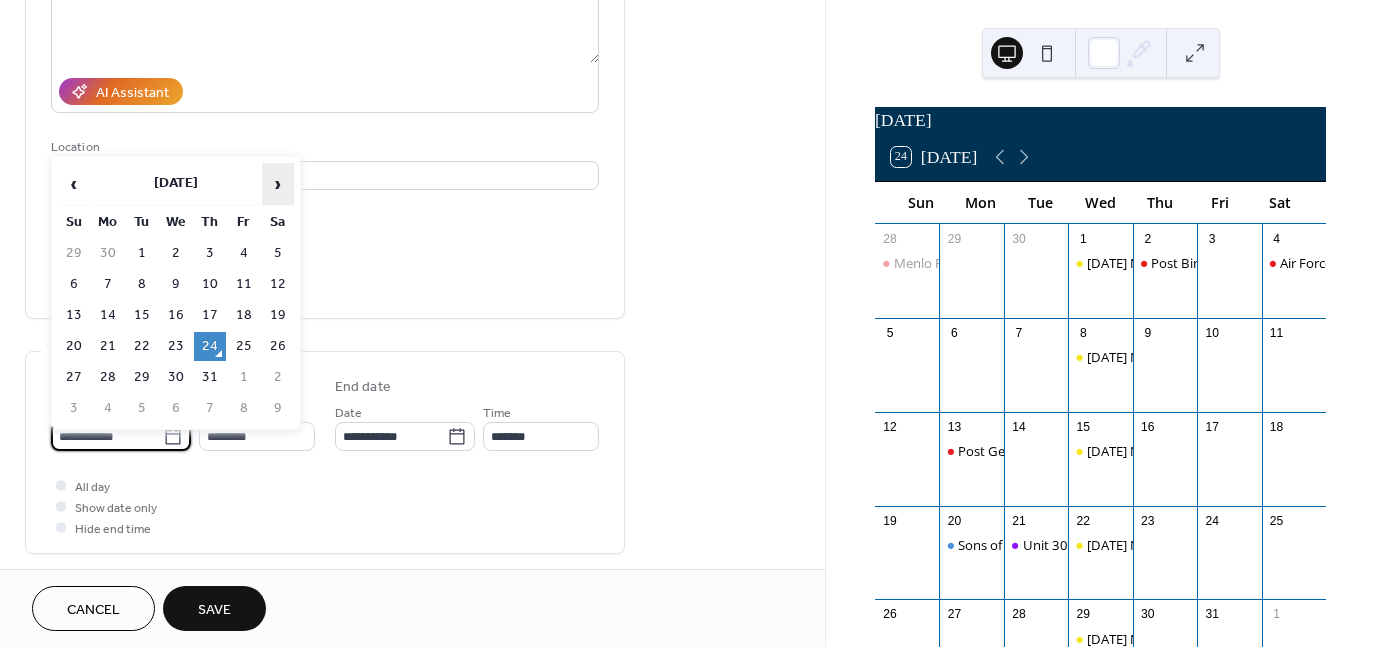 click on "›" at bounding box center [278, 184] 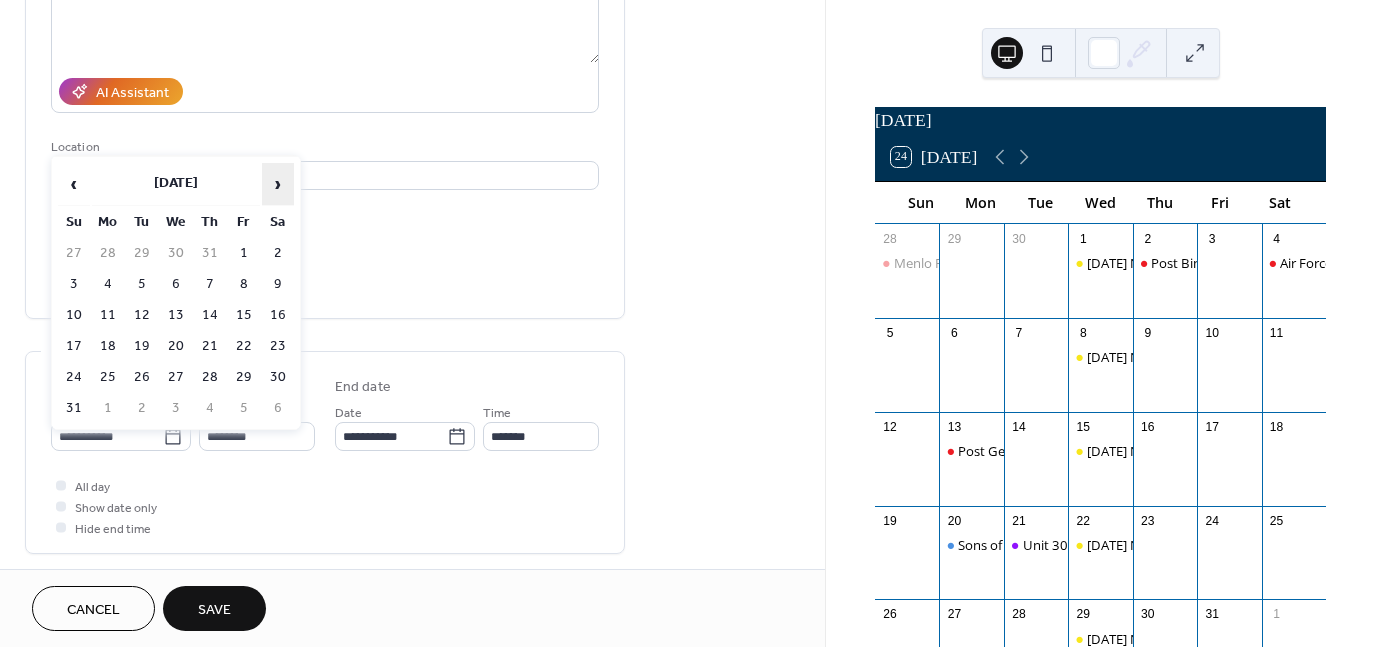 click on "›" at bounding box center (278, 184) 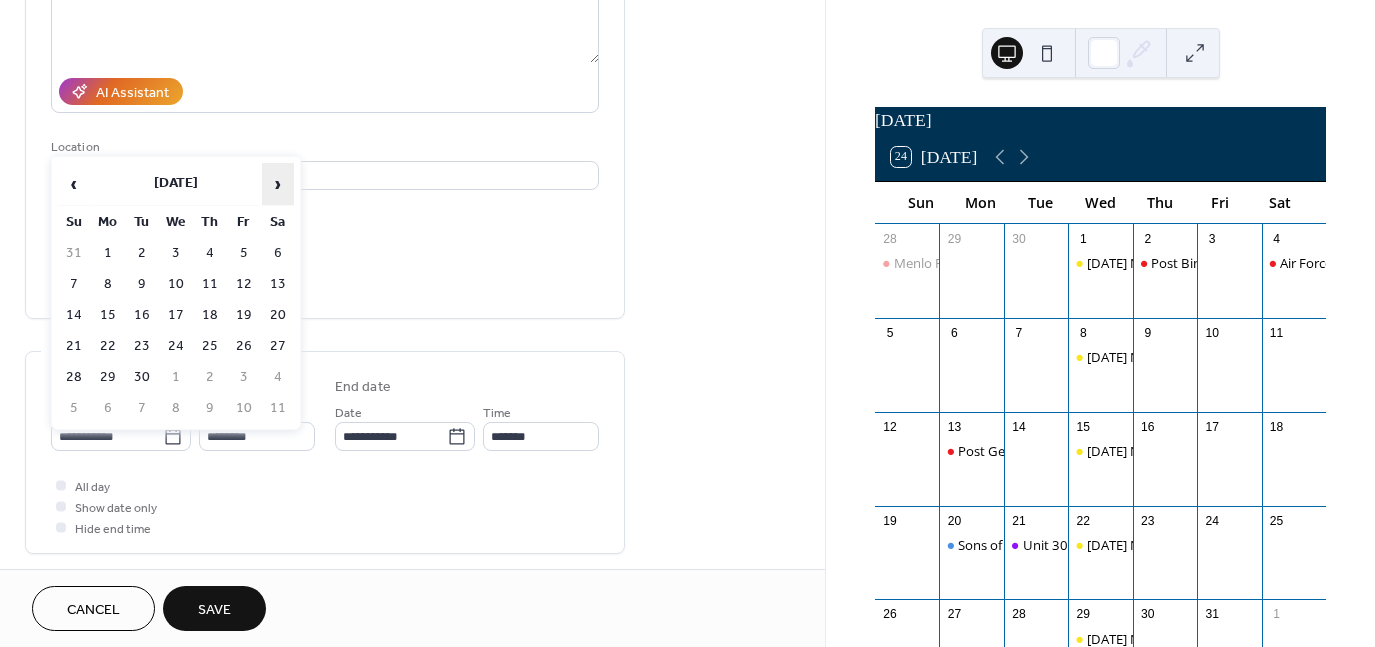 click on "›" at bounding box center [278, 184] 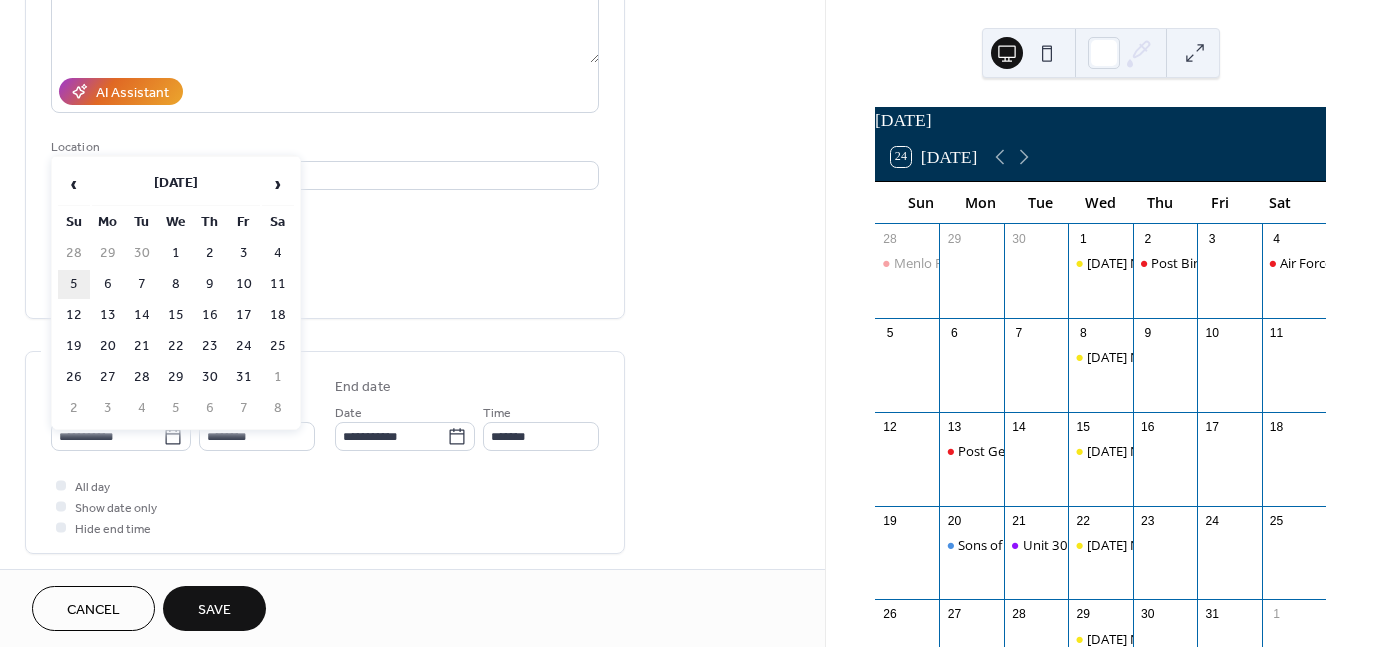 click on "5" at bounding box center (74, 284) 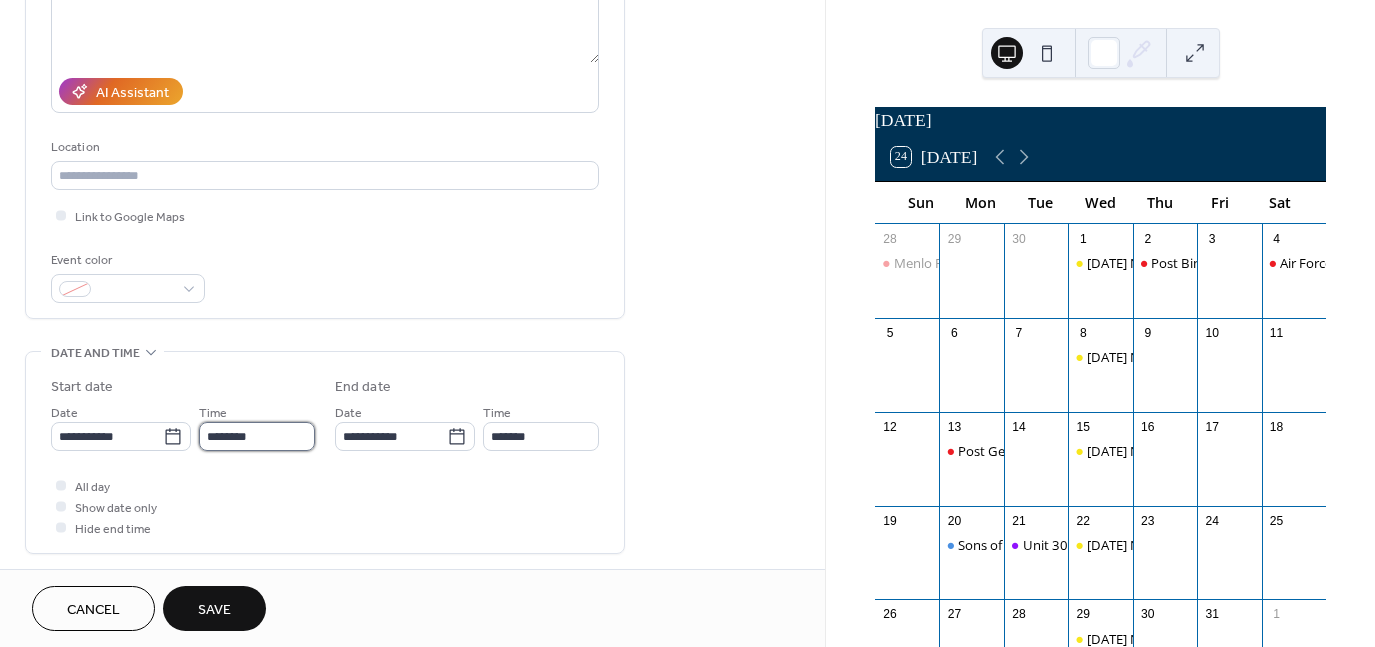 click on "********" at bounding box center [257, 436] 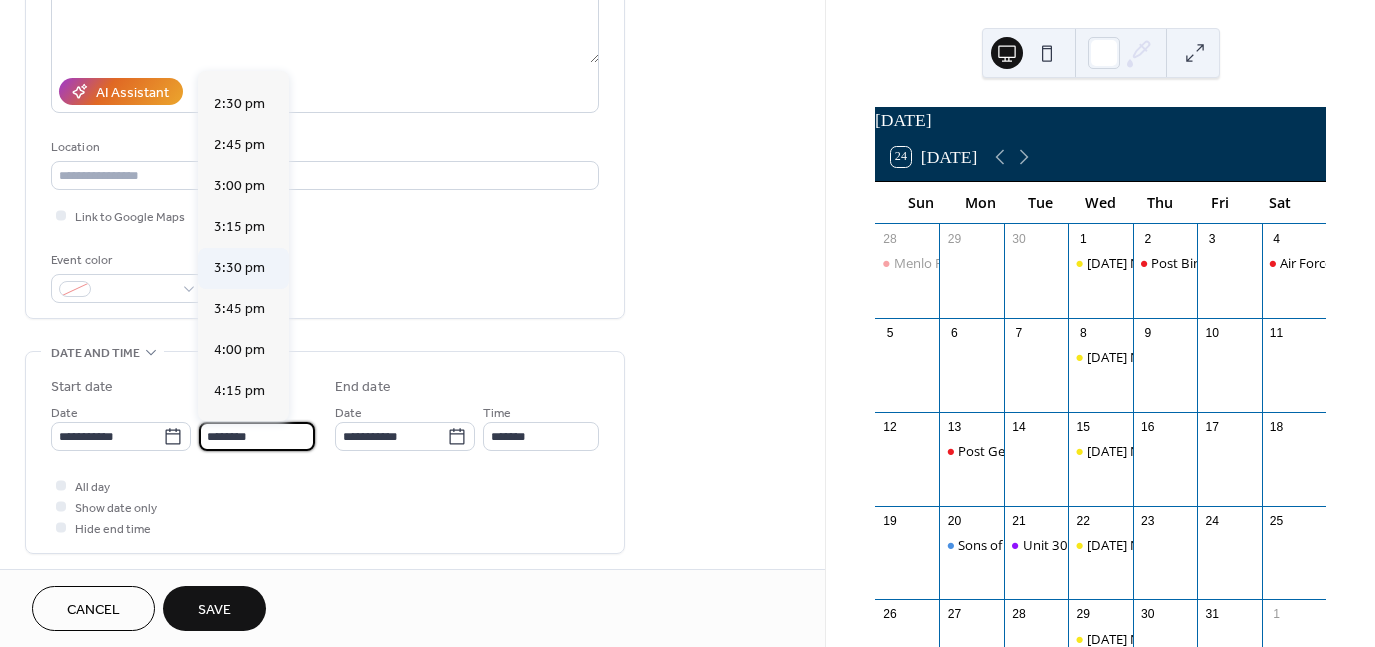 scroll, scrollTop: 2368, scrollLeft: 0, axis: vertical 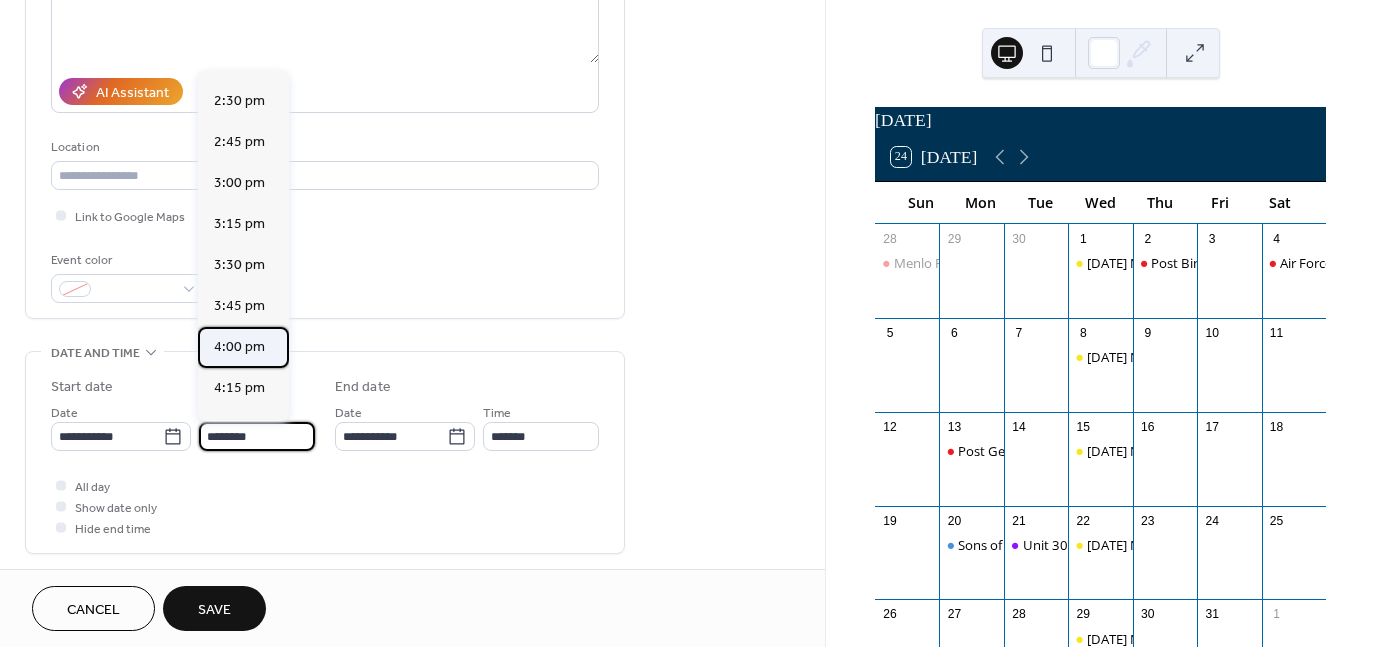 click on "4:00 pm" at bounding box center [239, 347] 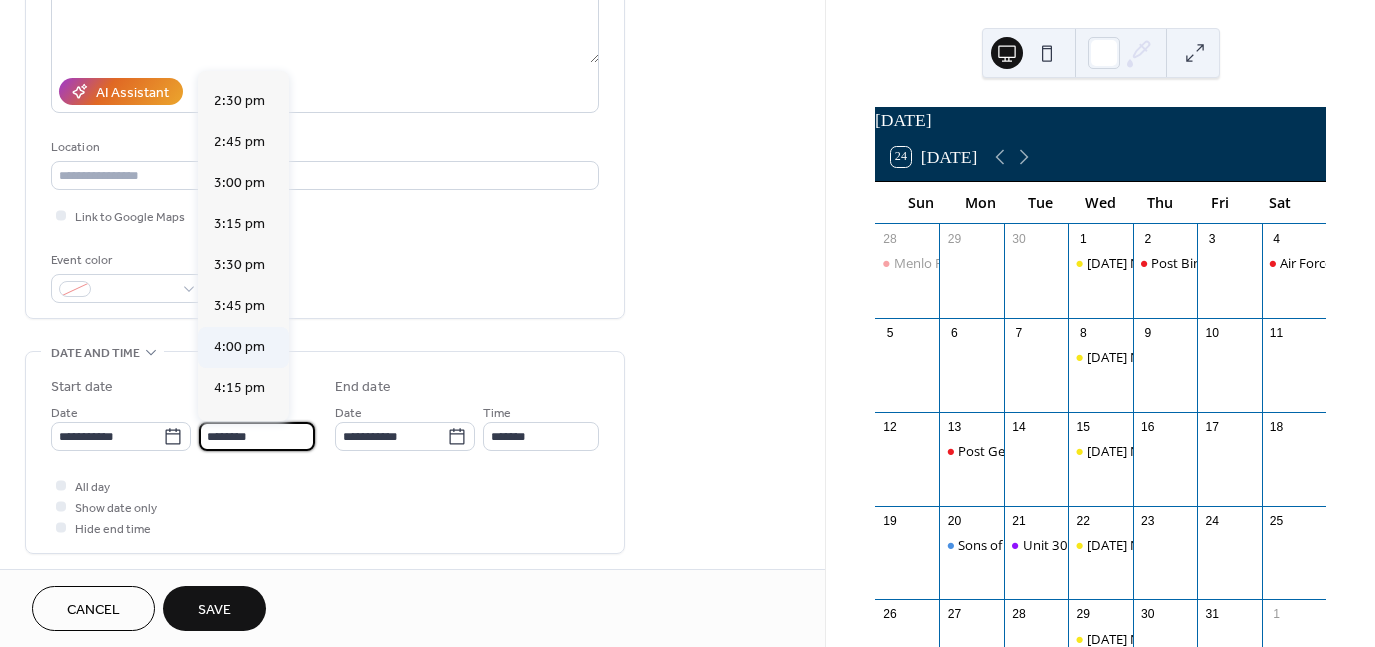 type on "*******" 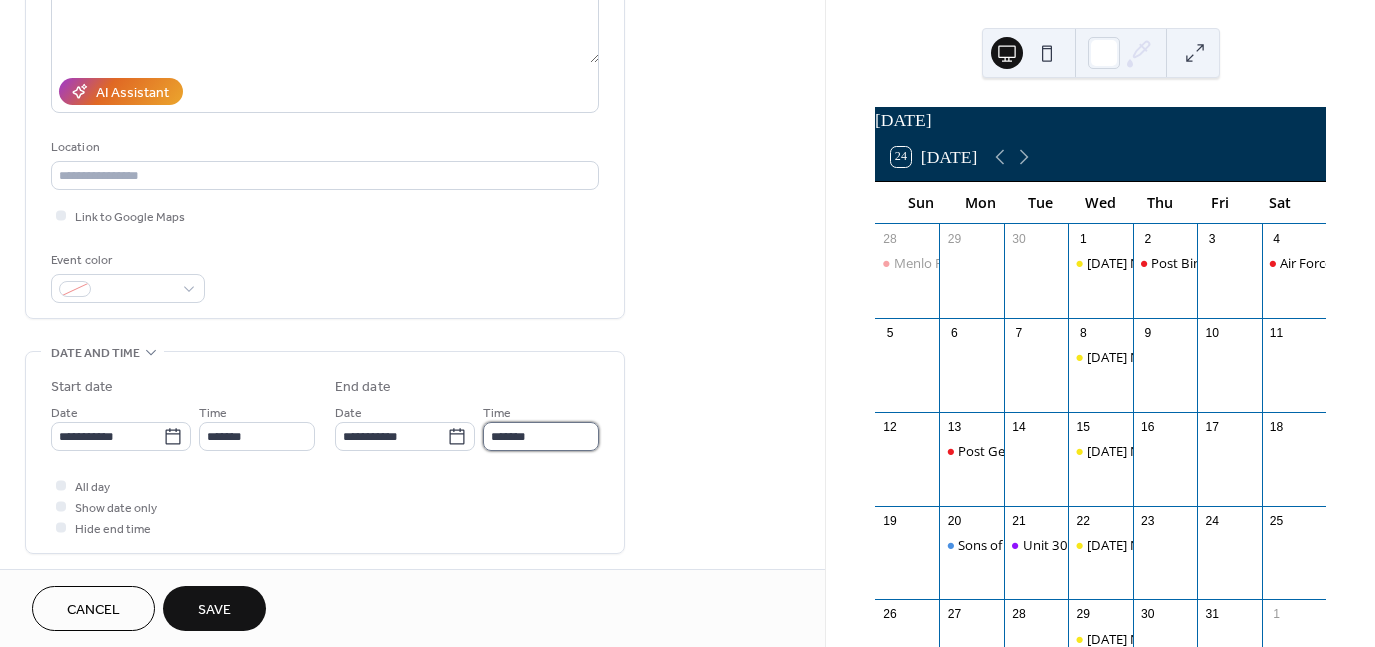 click on "*******" at bounding box center [541, 436] 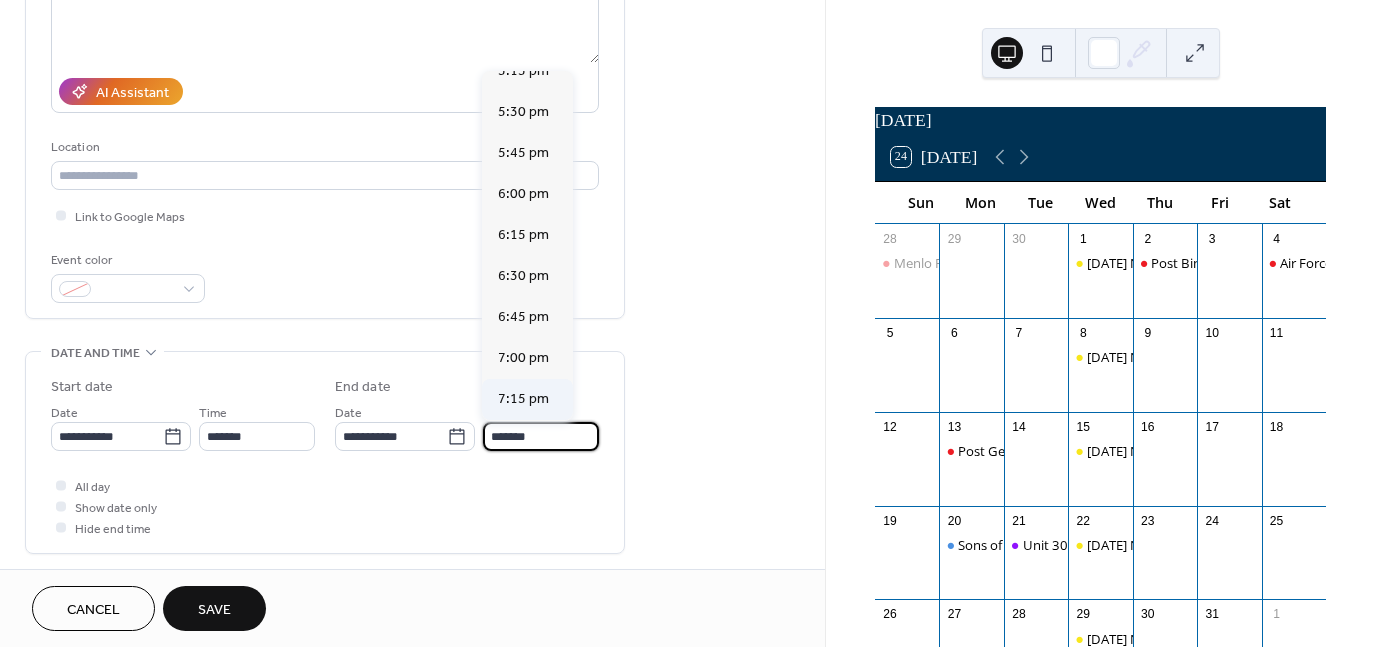 scroll, scrollTop: 200, scrollLeft: 0, axis: vertical 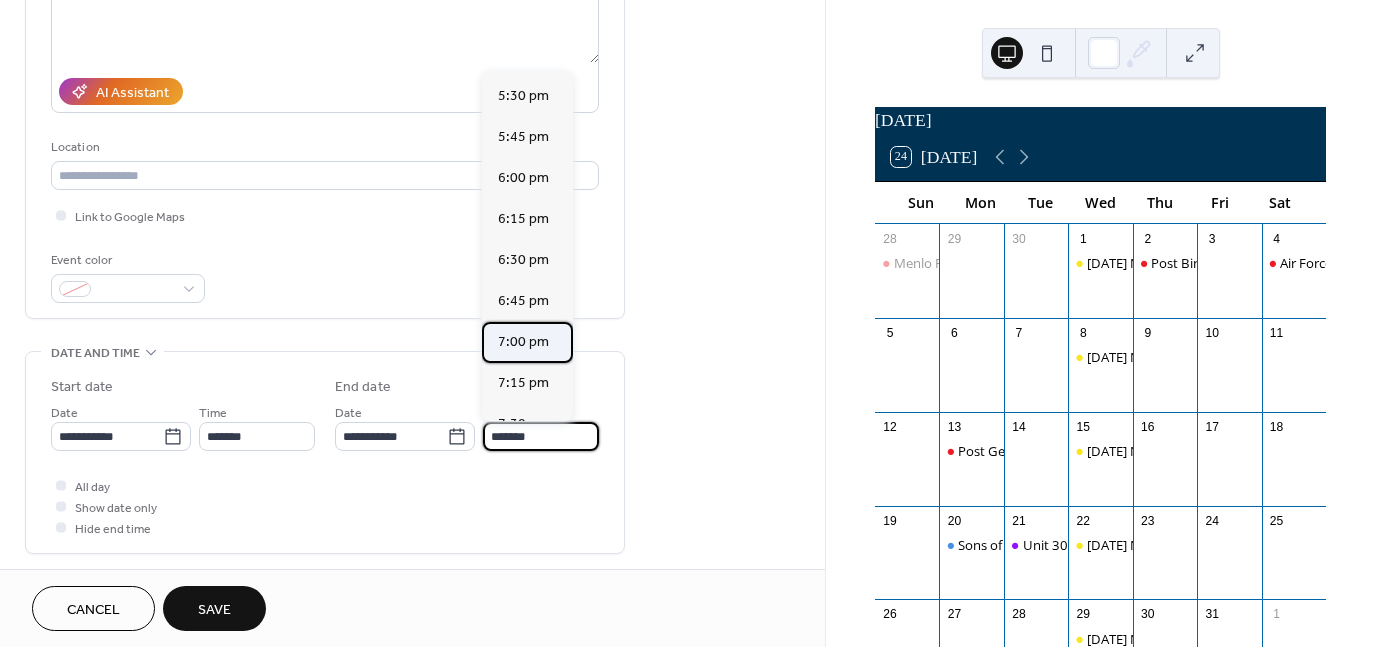 click on "7:00 pm" at bounding box center (523, 342) 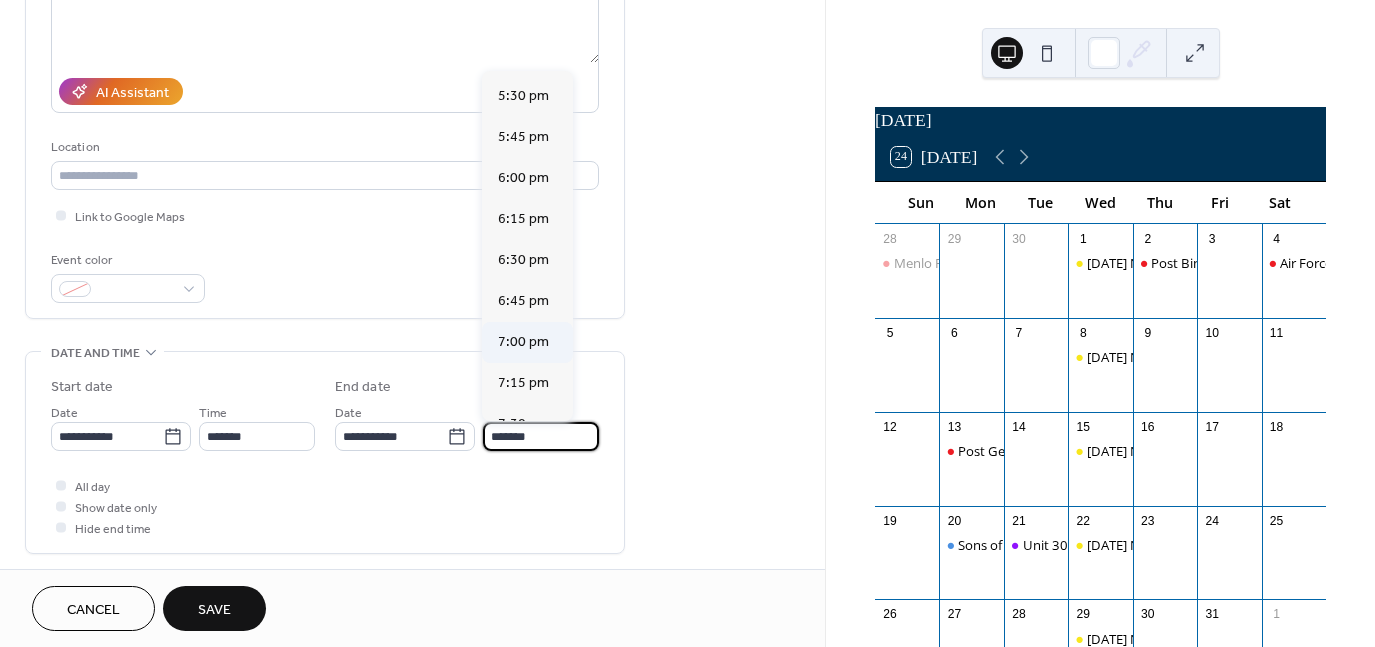 type on "*******" 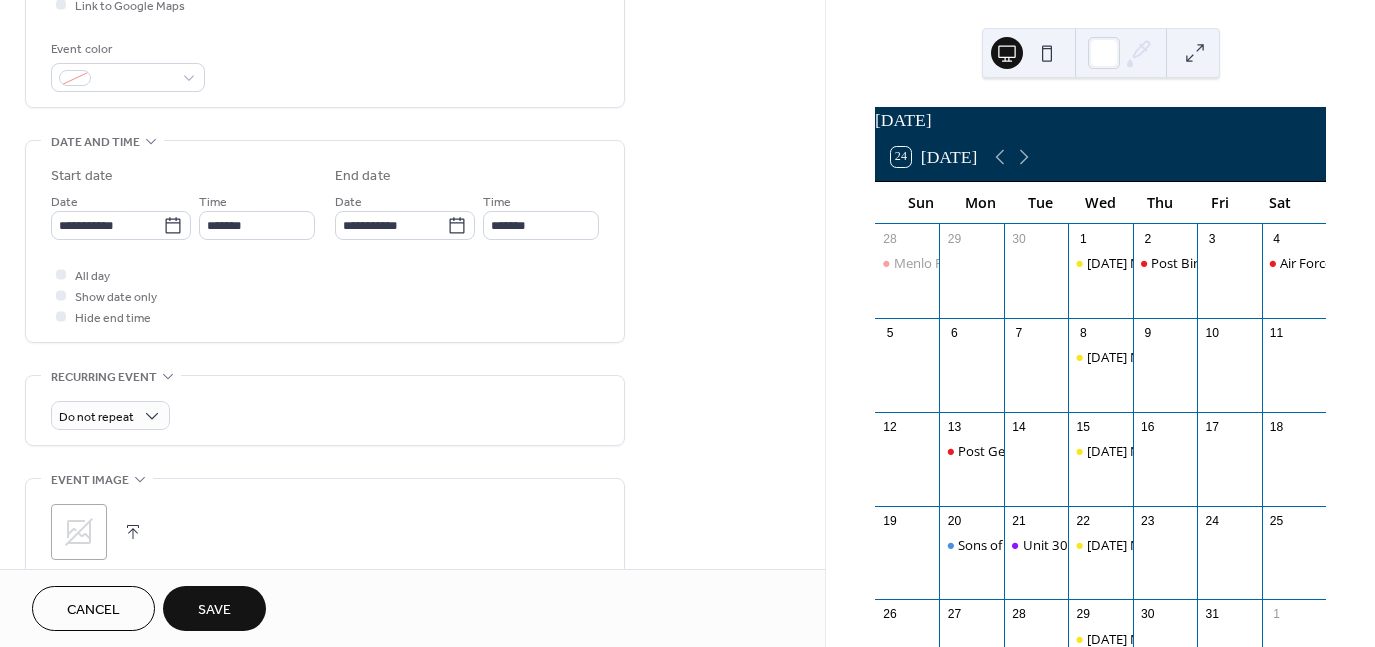 scroll, scrollTop: 457, scrollLeft: 0, axis: vertical 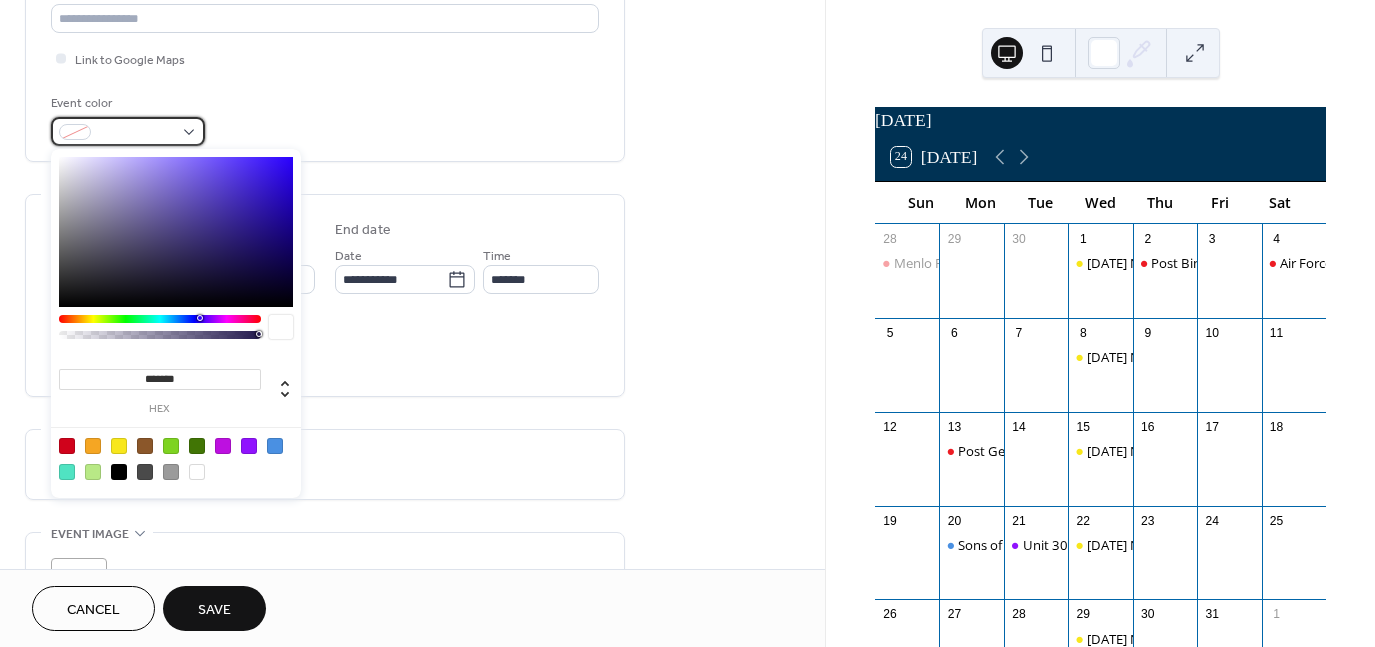 click at bounding box center [128, 131] 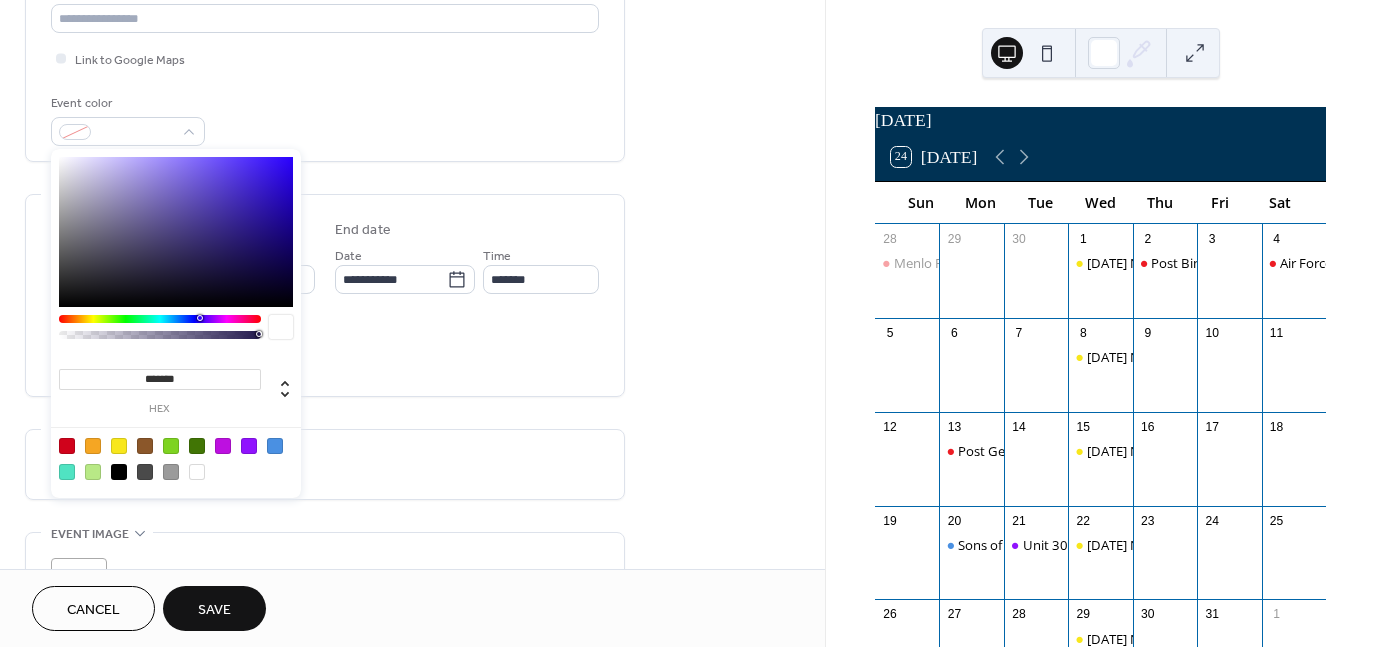 click at bounding box center [249, 446] 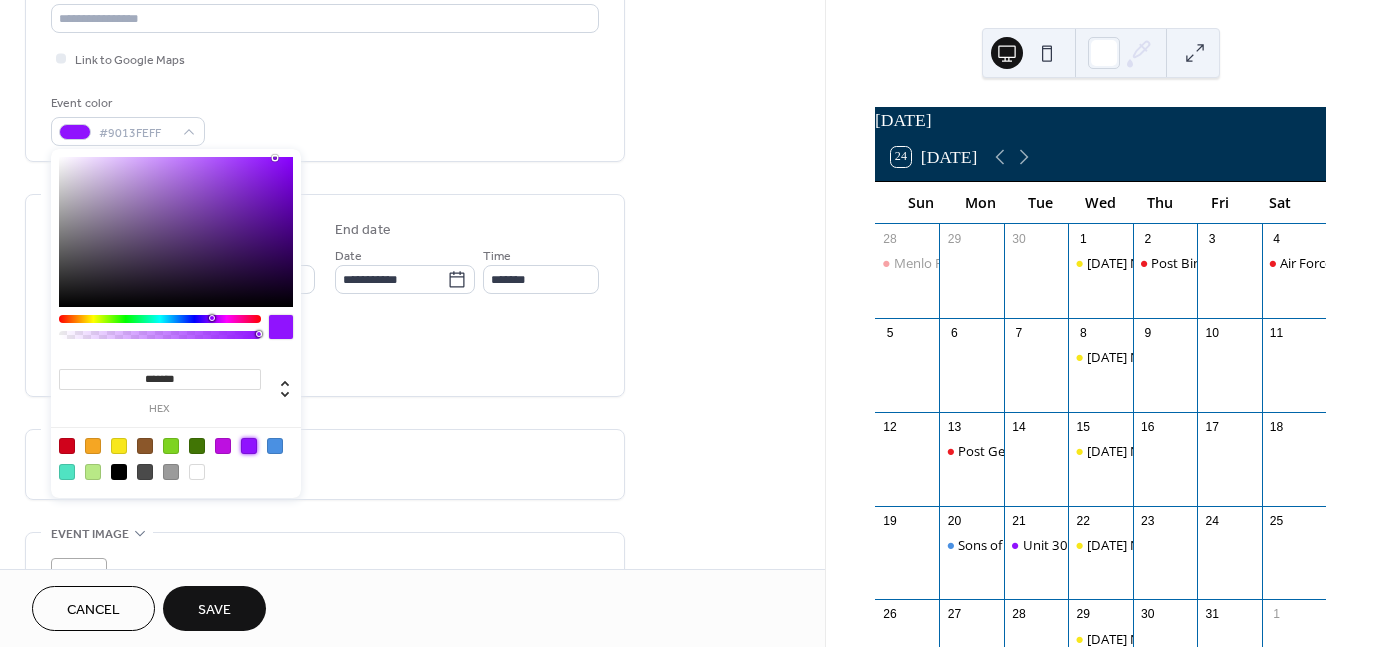click on "All day Show date only Hide end time" at bounding box center [325, 349] 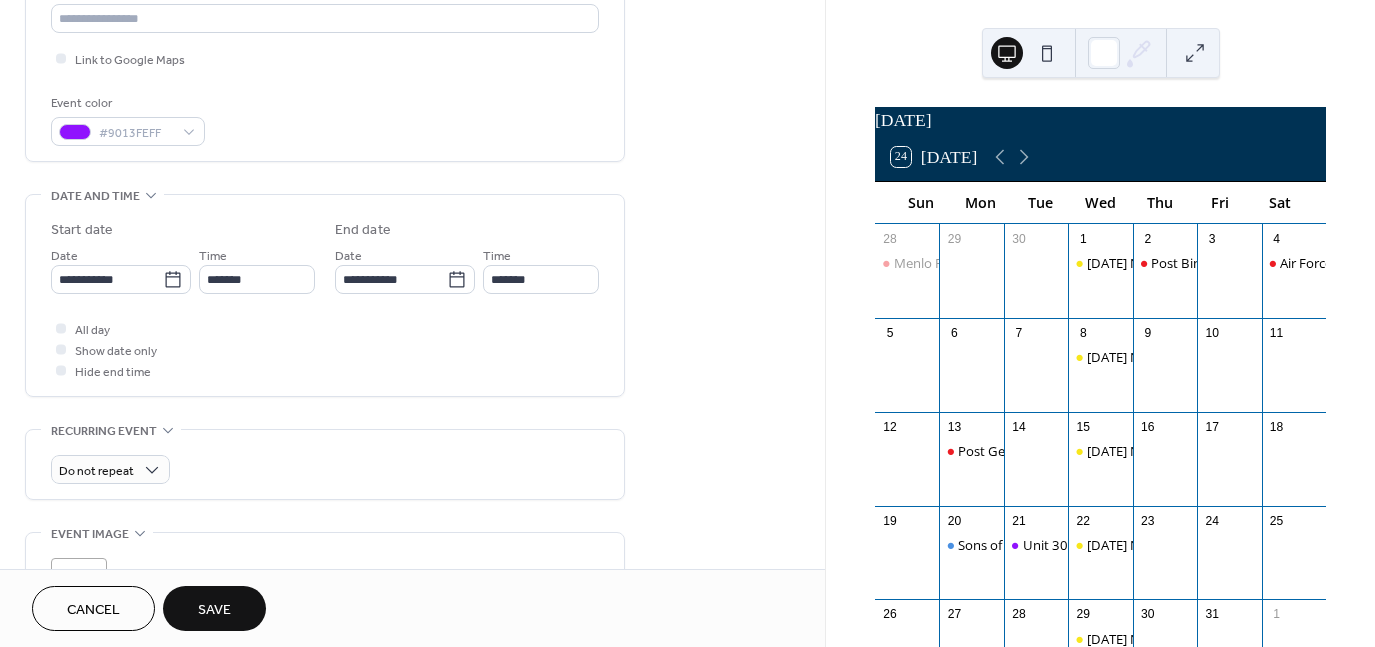 click on "Save" at bounding box center (214, 608) 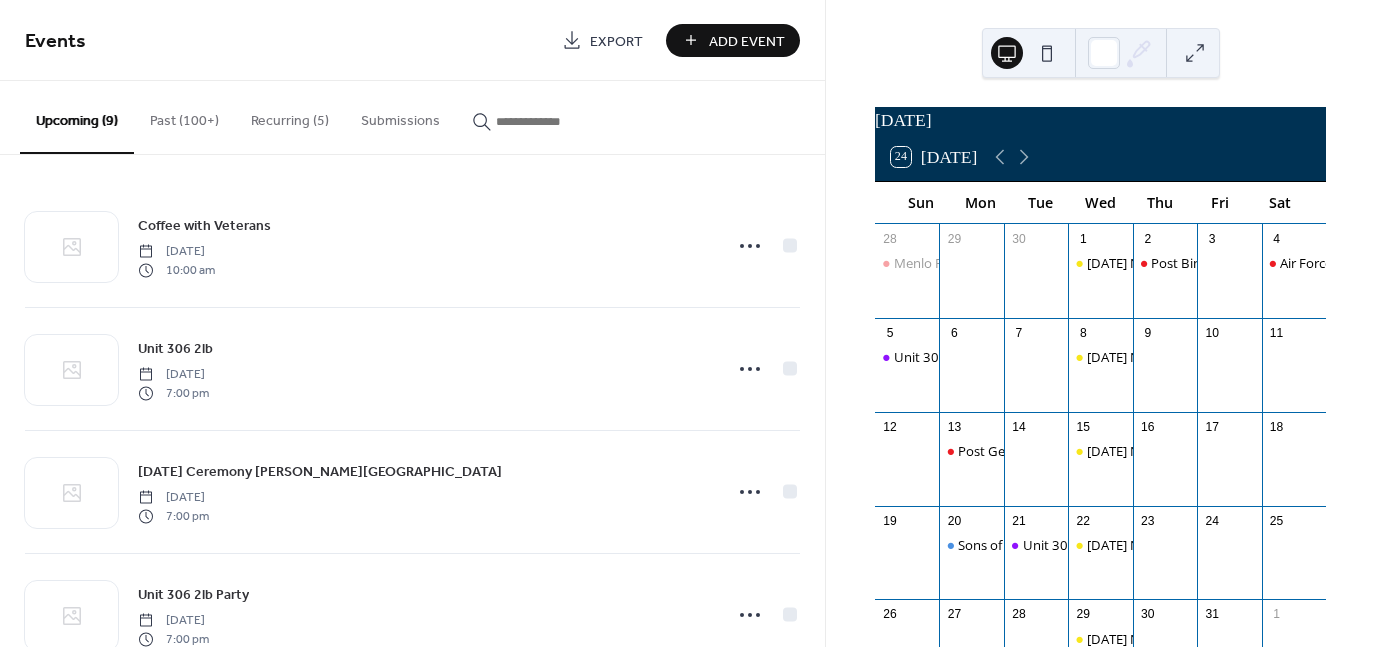 click on "Add Event" at bounding box center [747, 41] 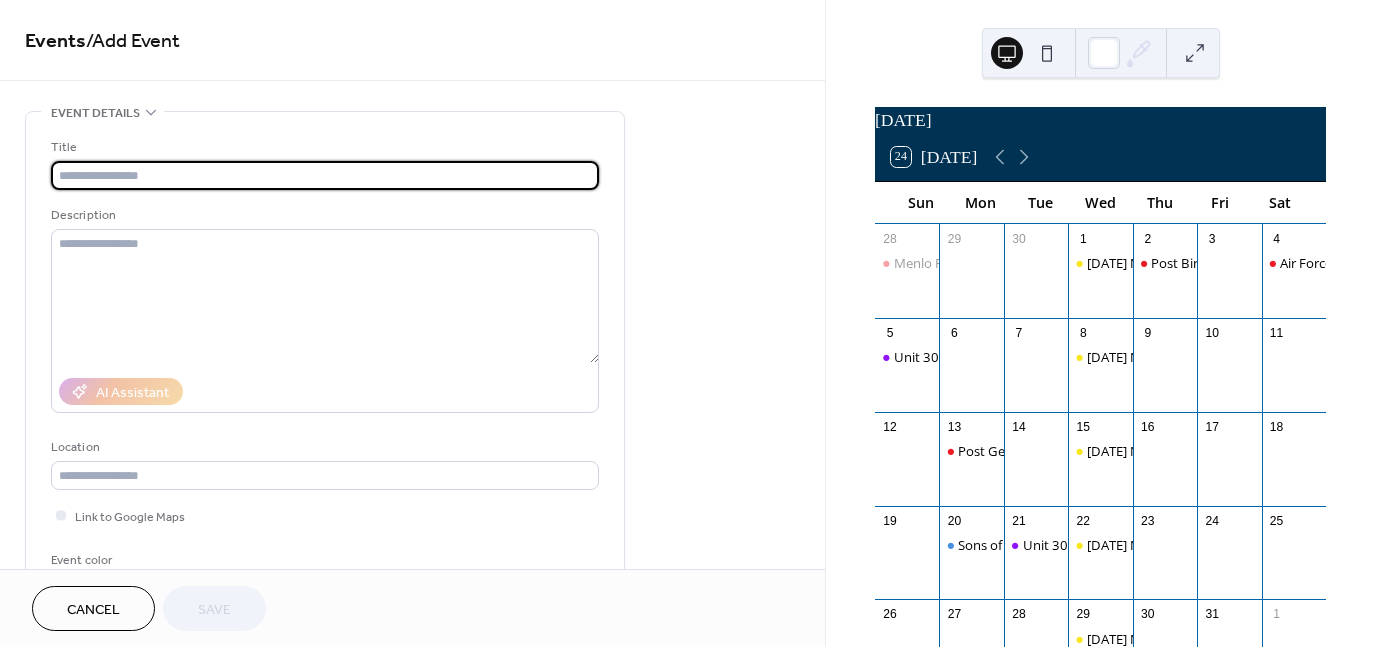 click at bounding box center (325, 175) 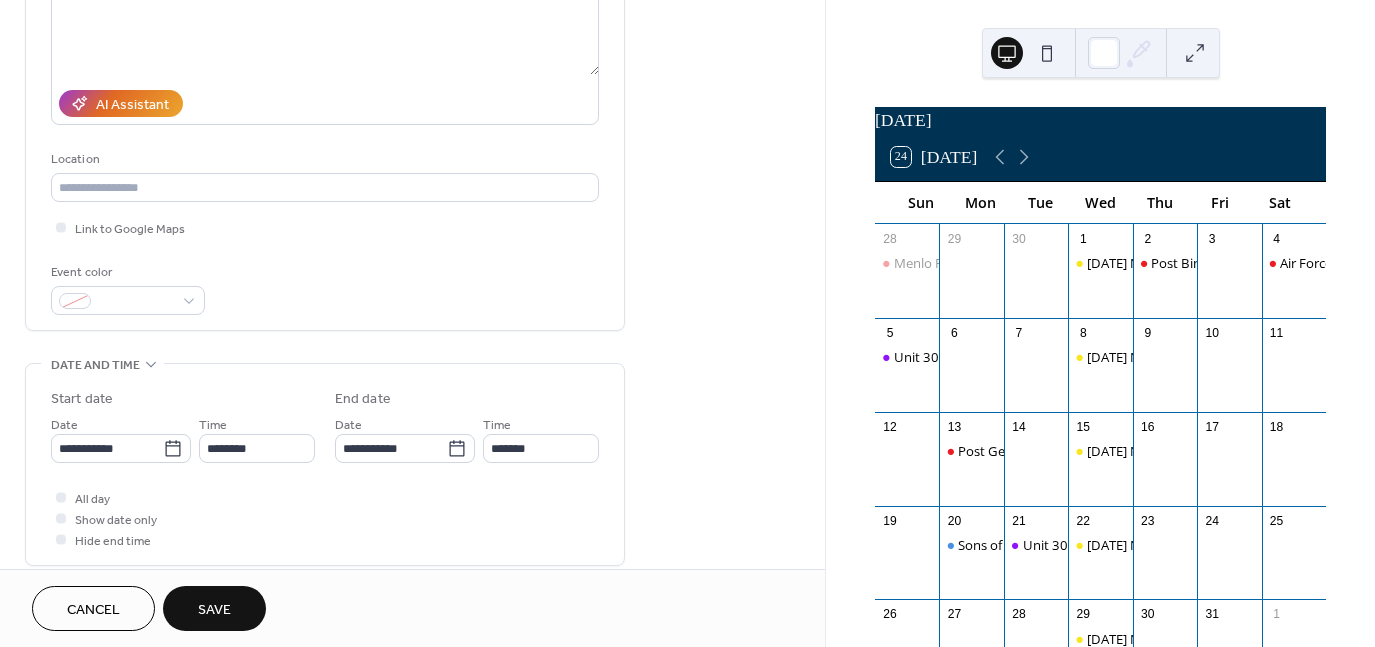 scroll, scrollTop: 400, scrollLeft: 0, axis: vertical 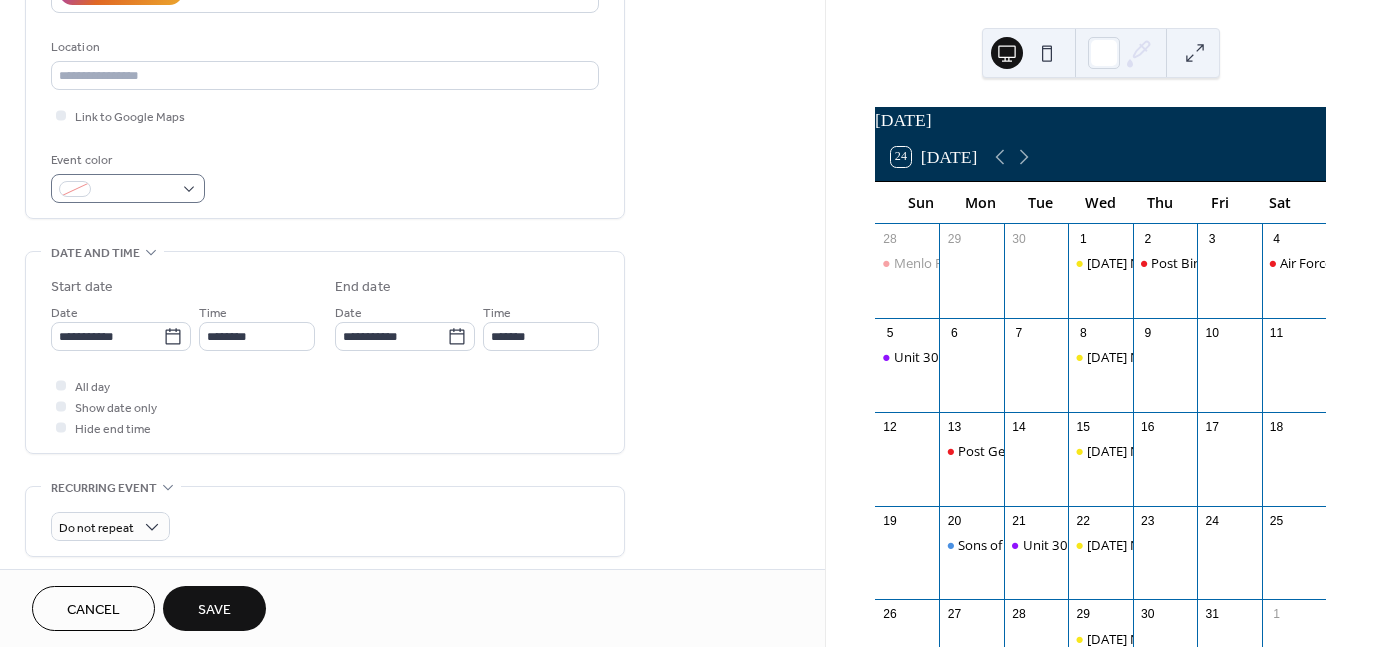 type on "**********" 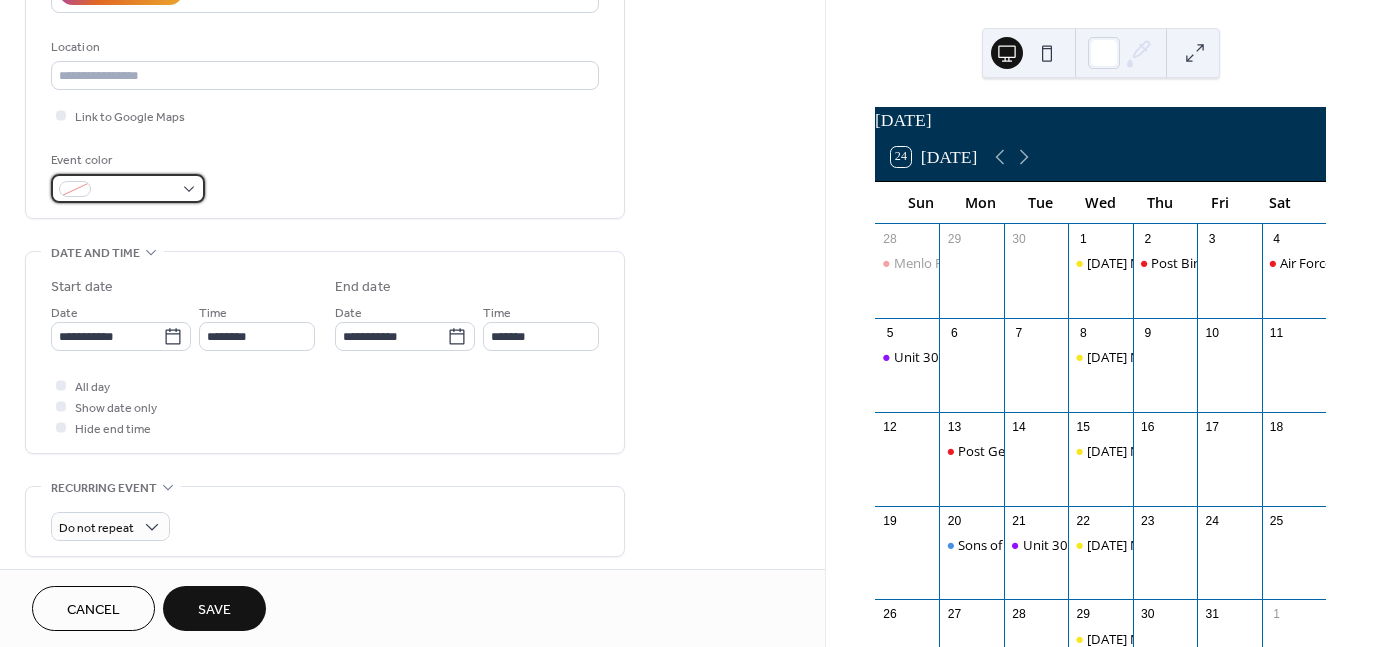 click at bounding box center [128, 188] 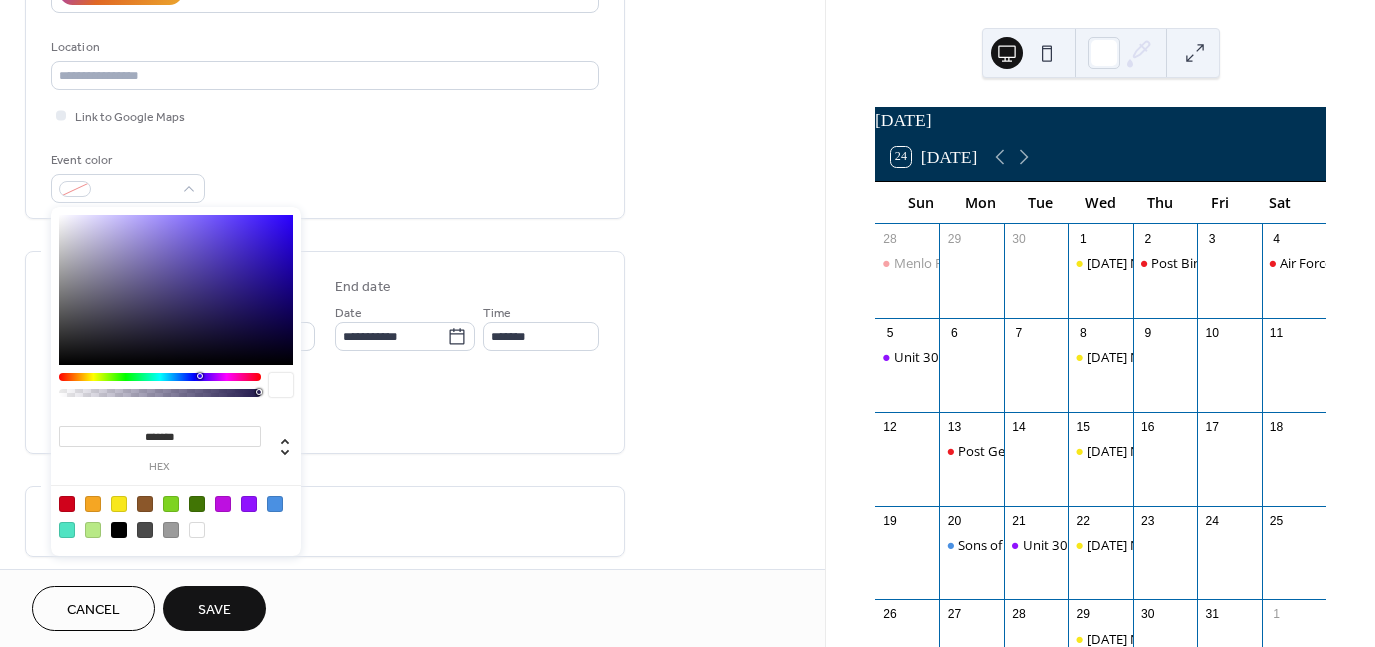 click at bounding box center (171, 504) 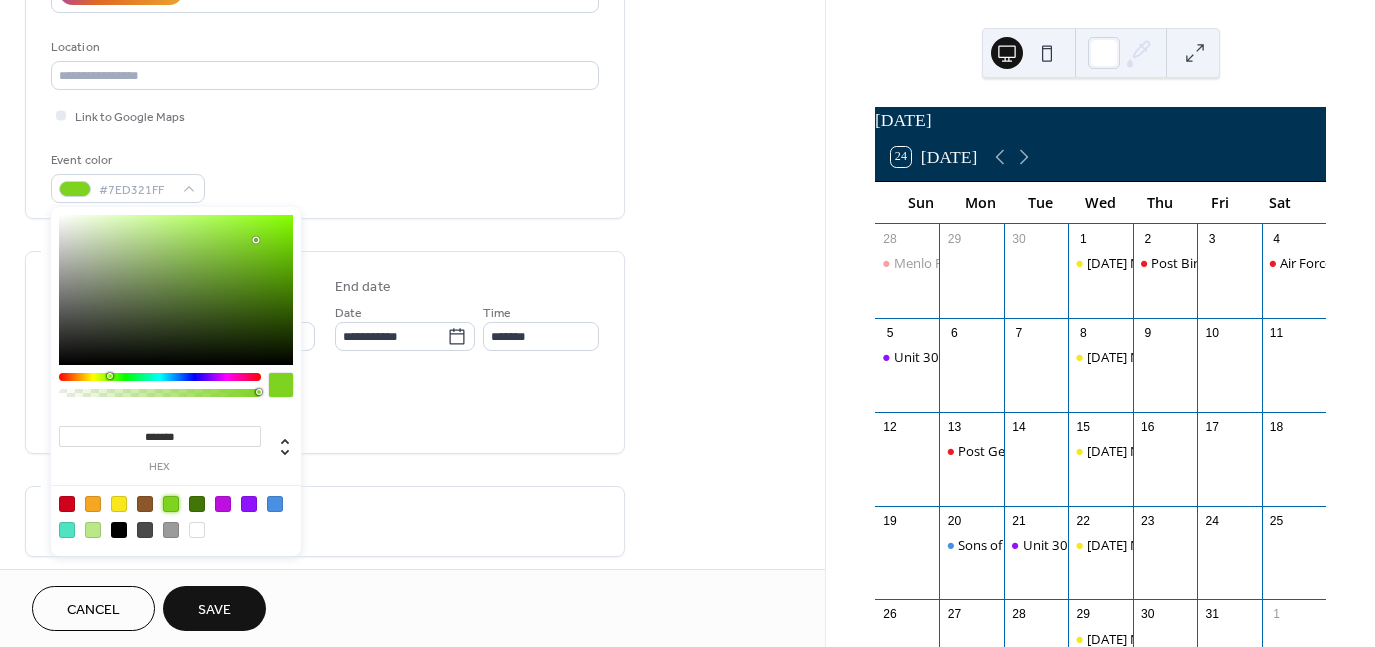 click on "All day Show date only Hide end time" at bounding box center (325, 406) 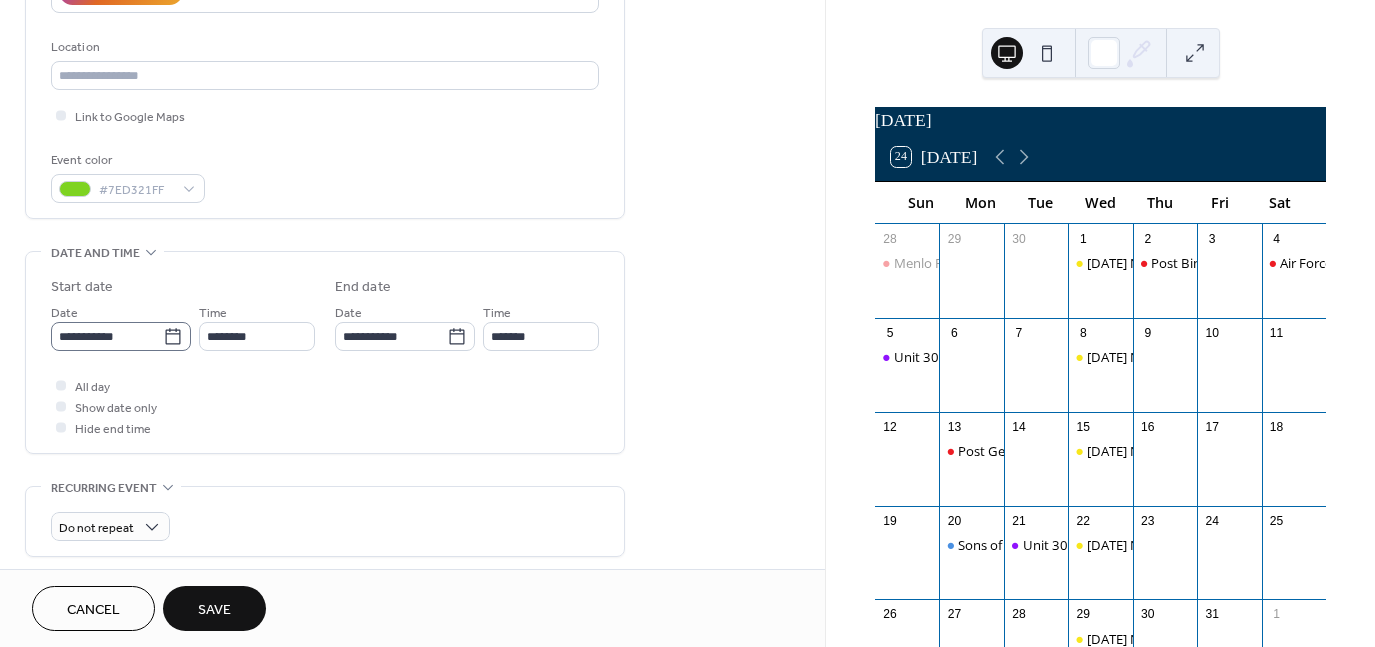 click 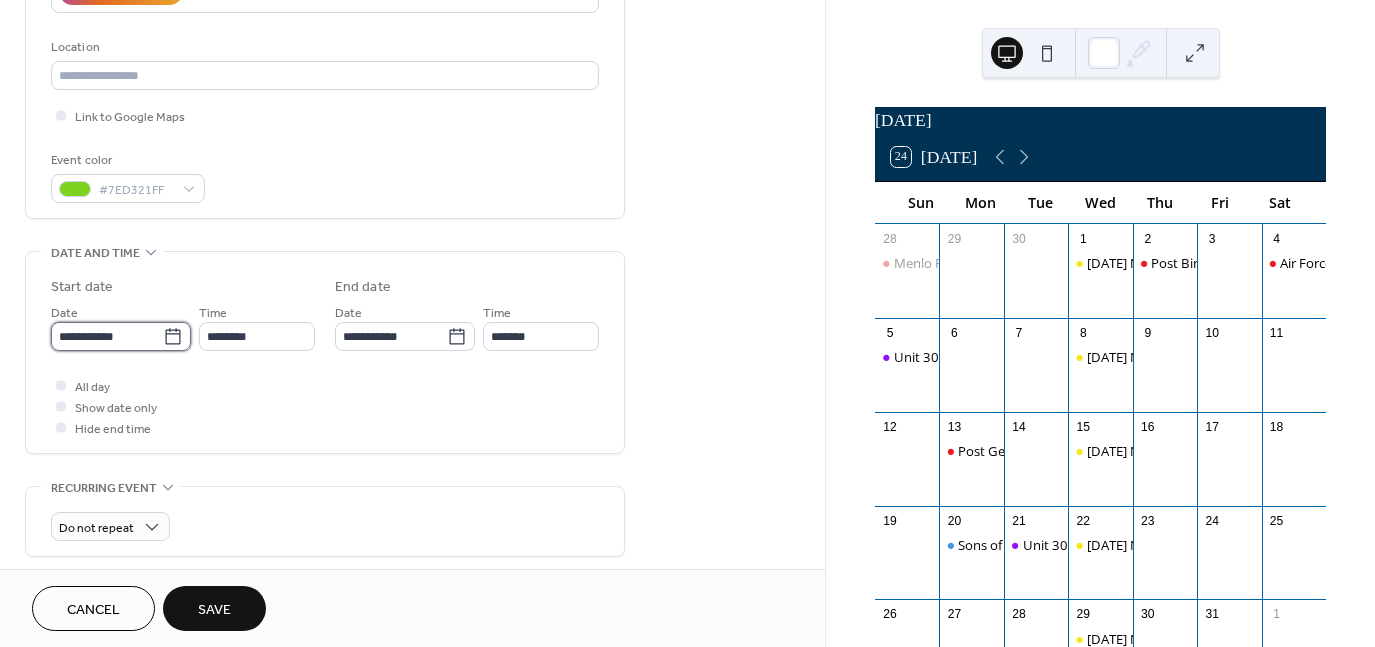 click on "**********" at bounding box center [107, 336] 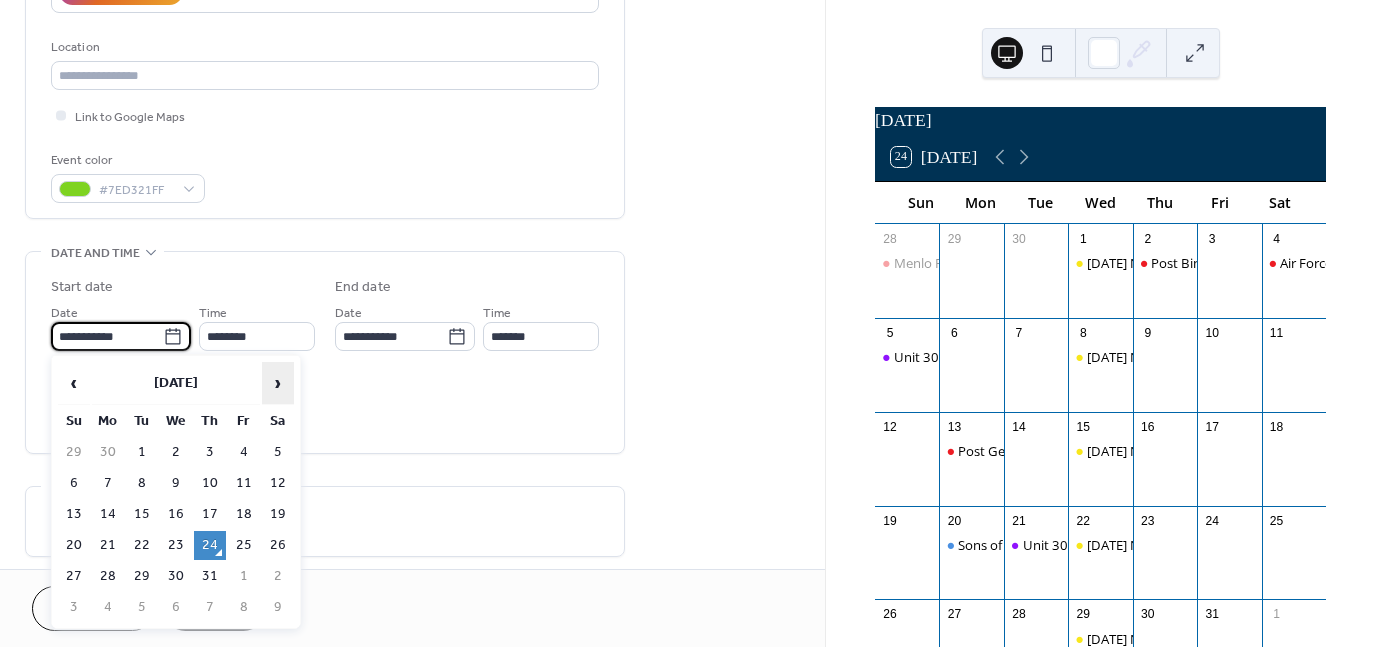 click on "›" at bounding box center (278, 383) 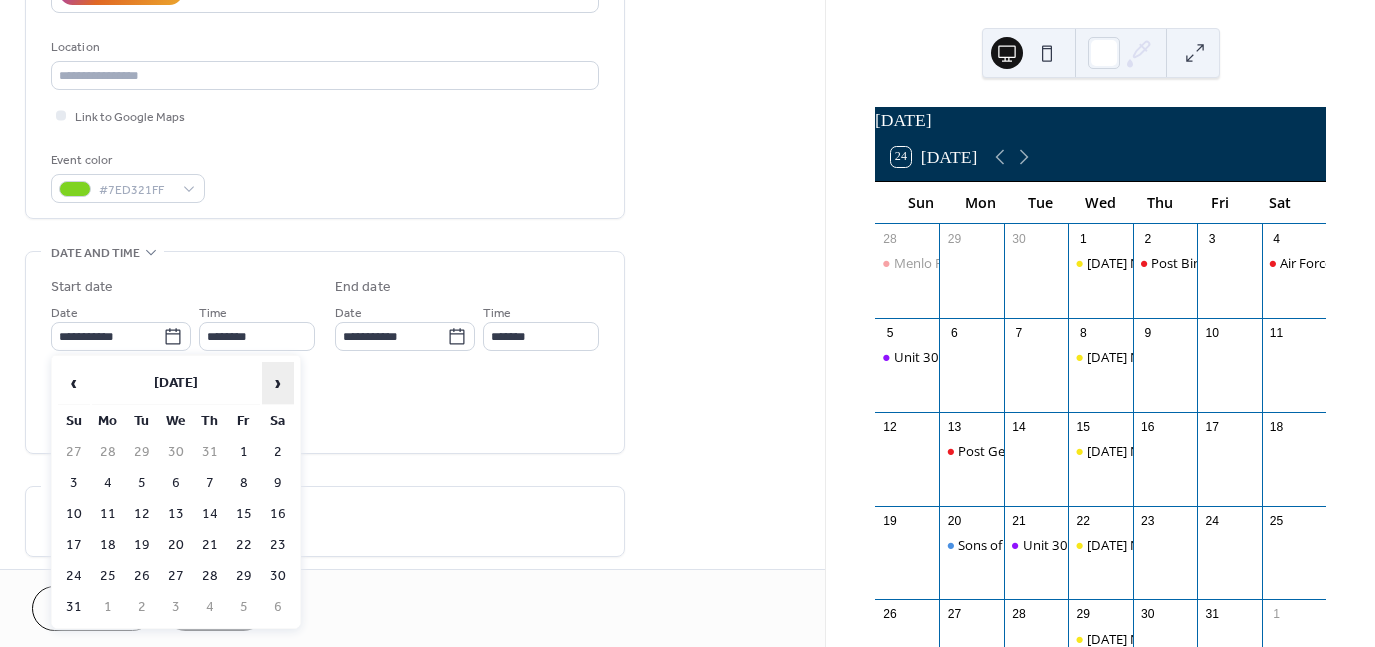 click on "›" at bounding box center [278, 383] 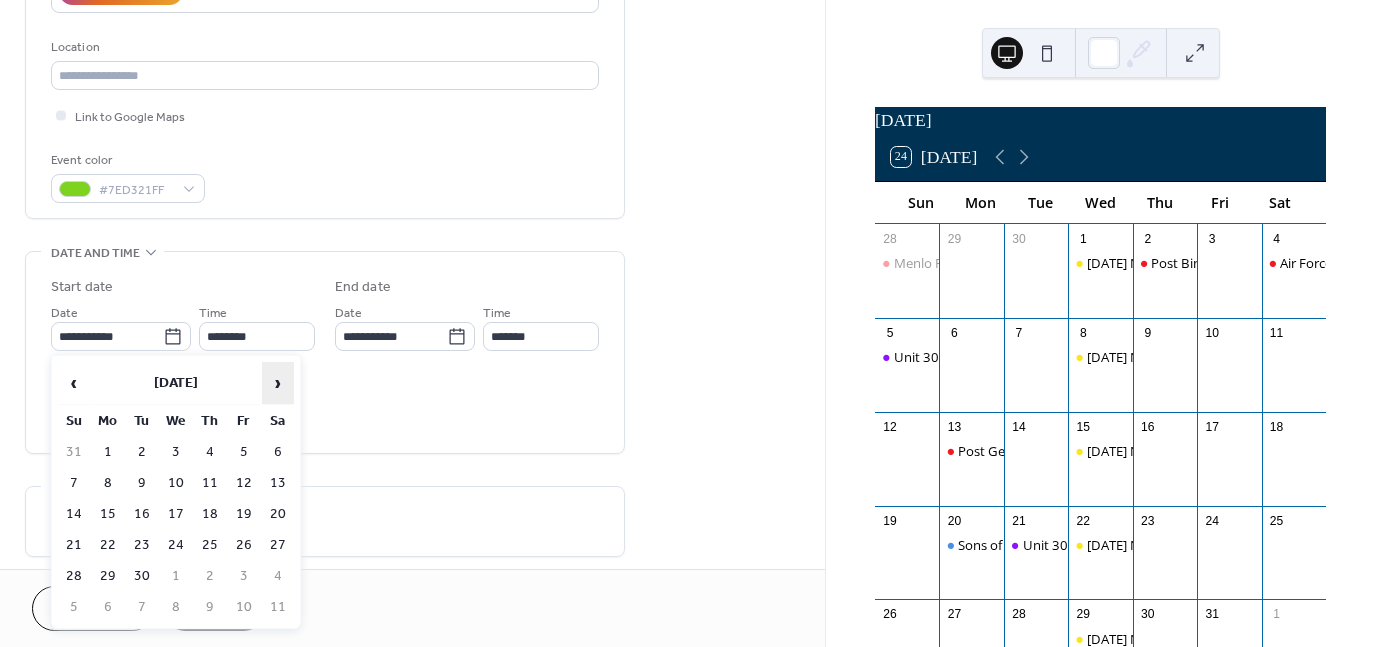 click on "›" at bounding box center (278, 383) 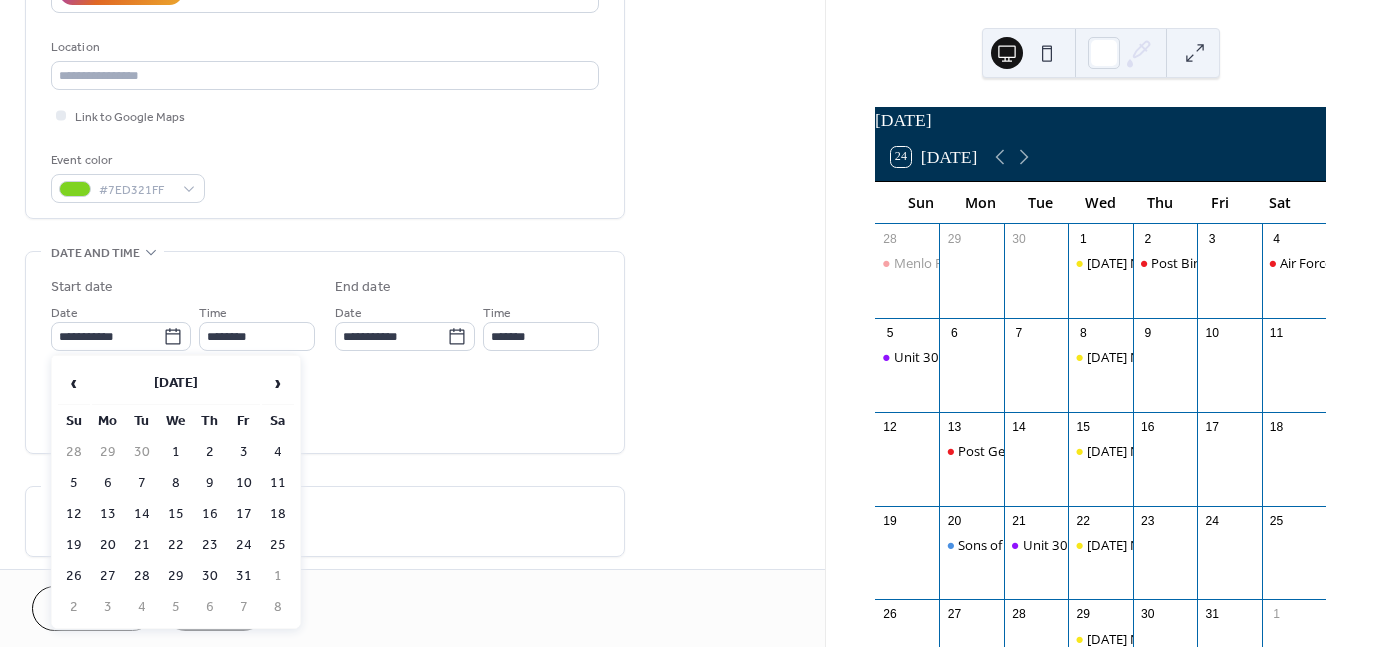 click on "9" at bounding box center (210, 483) 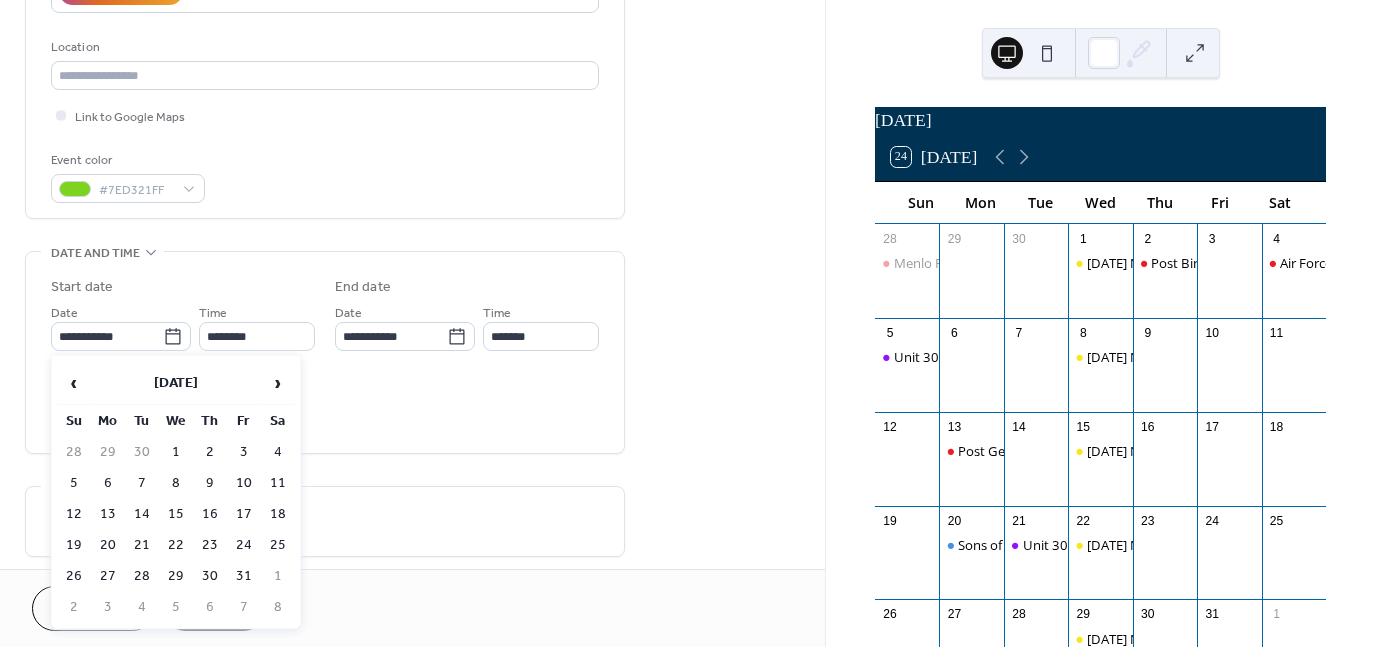 type on "**********" 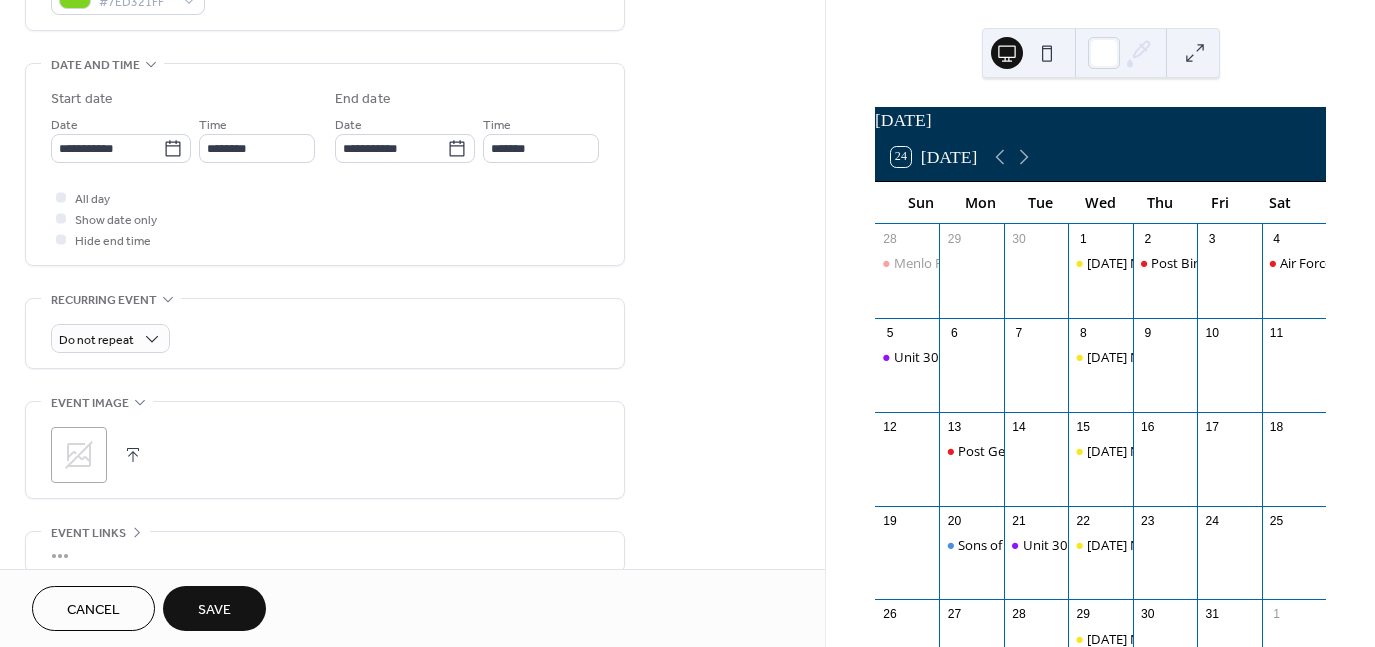 scroll, scrollTop: 600, scrollLeft: 0, axis: vertical 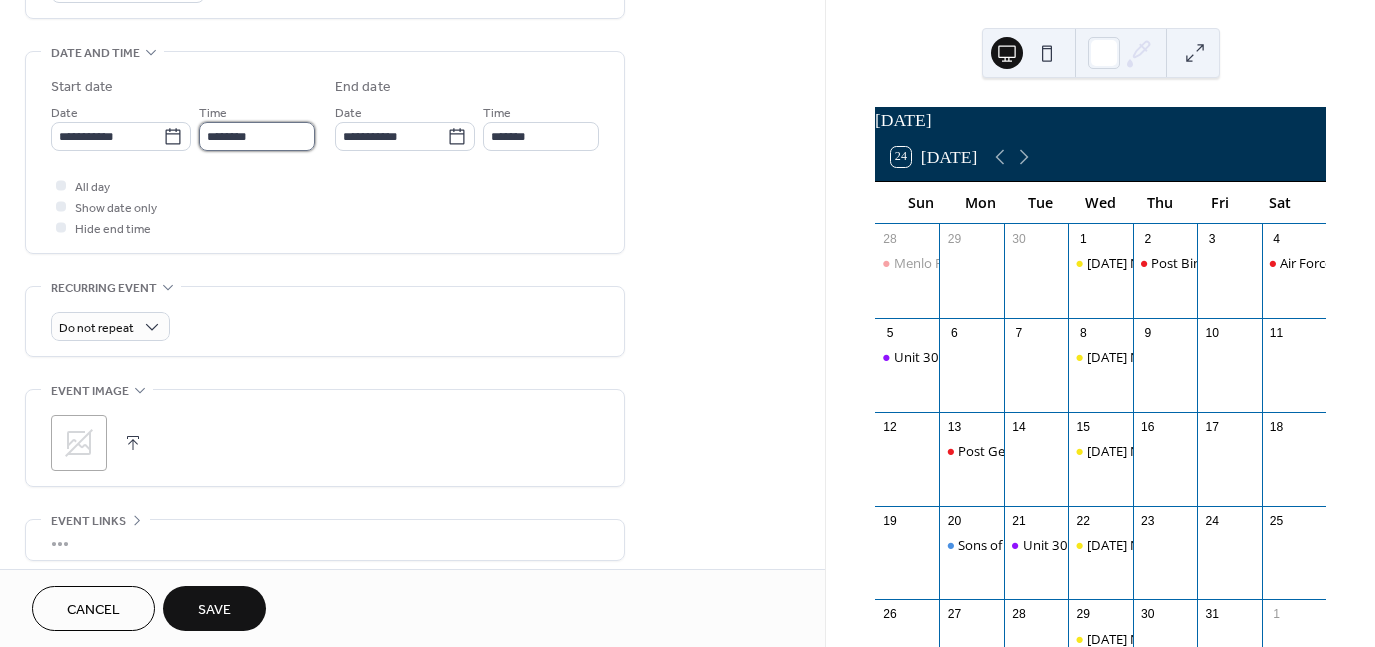 click on "********" at bounding box center (257, 136) 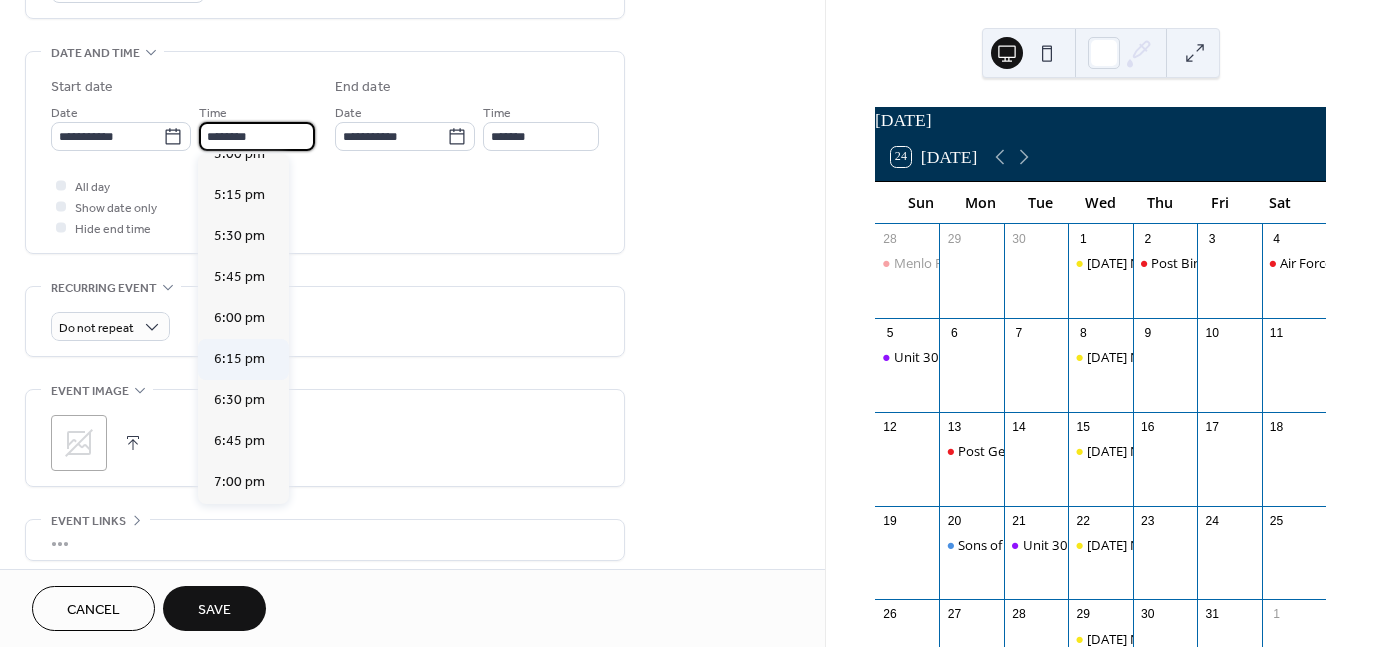 scroll, scrollTop: 2868, scrollLeft: 0, axis: vertical 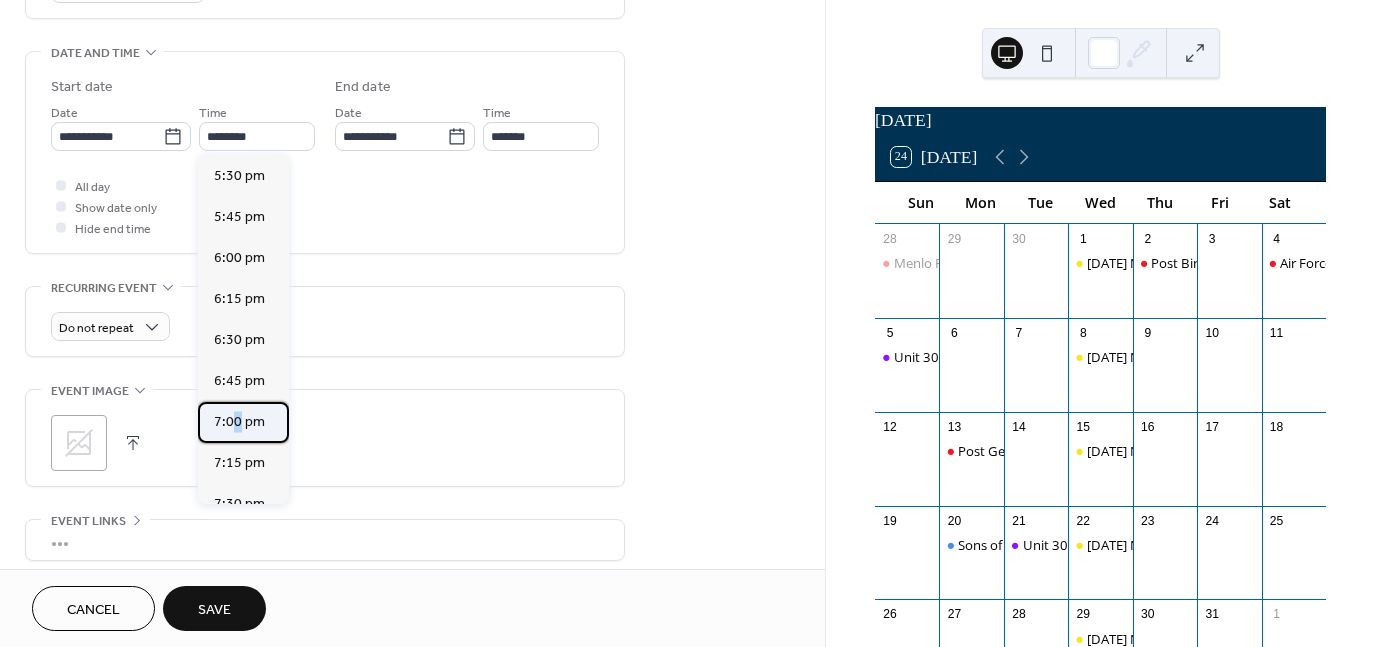 click on "7:00 pm" at bounding box center (239, 422) 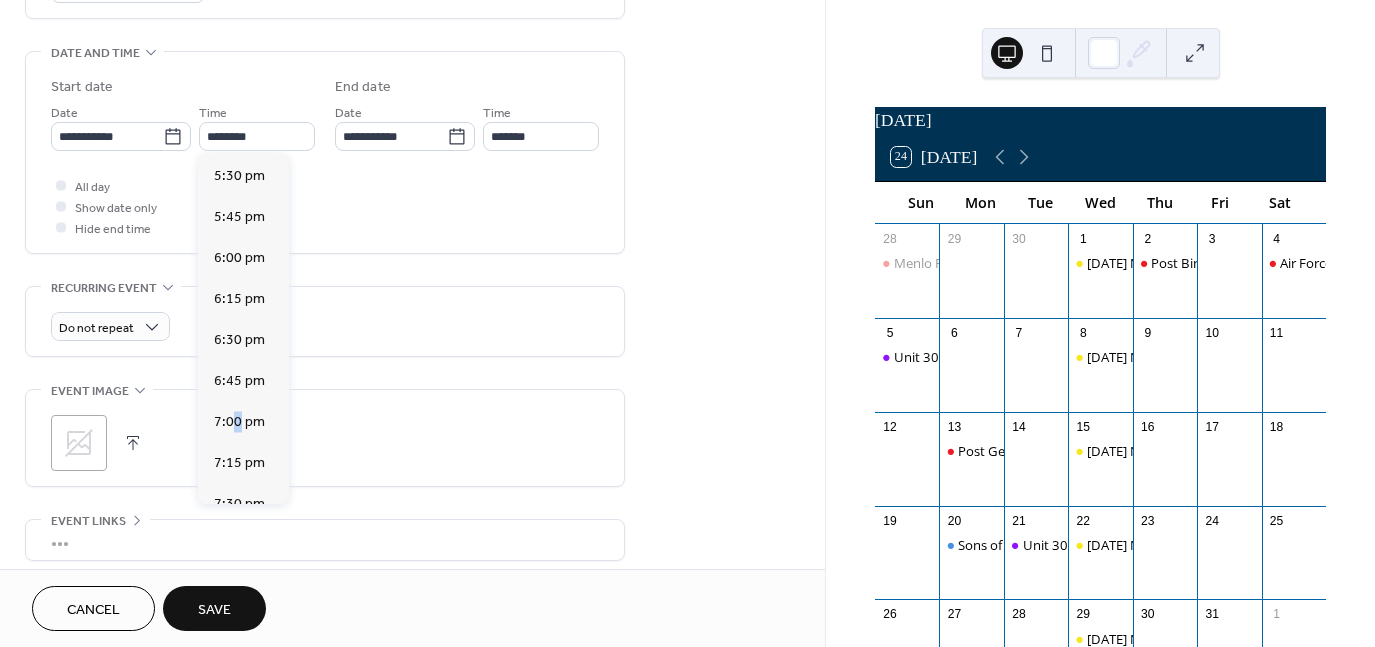 type on "*******" 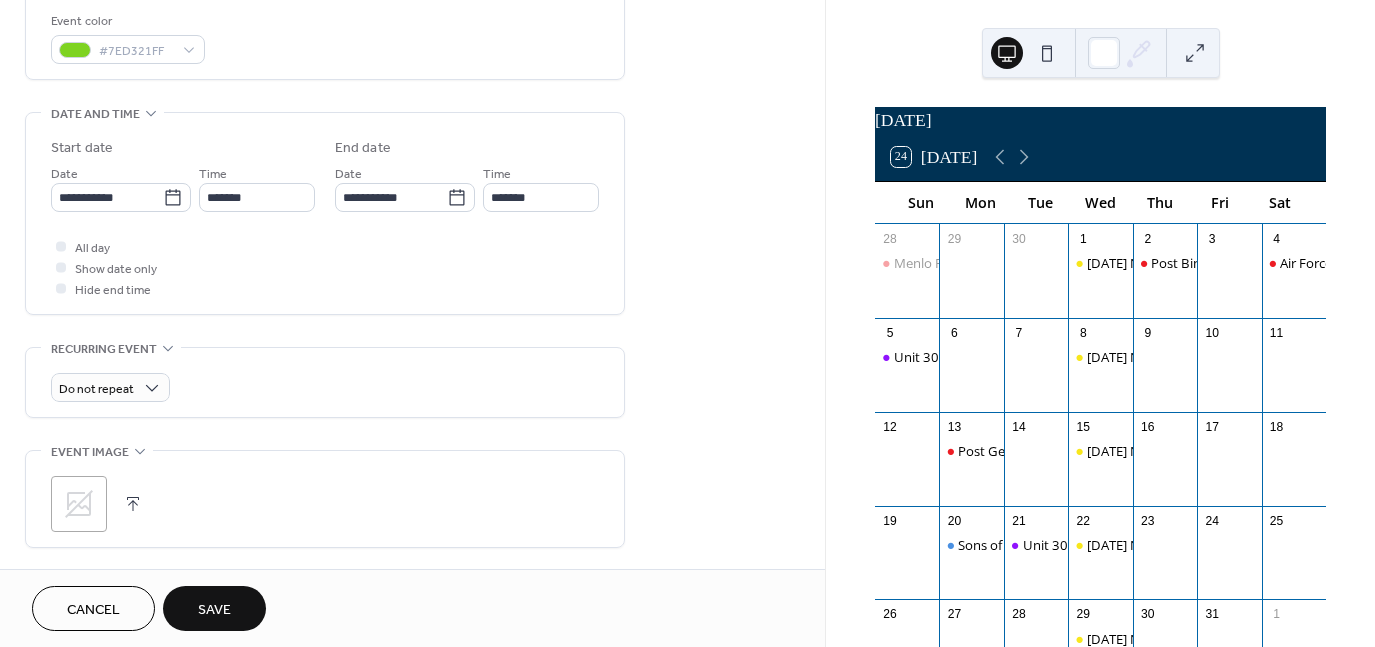 scroll, scrollTop: 600, scrollLeft: 0, axis: vertical 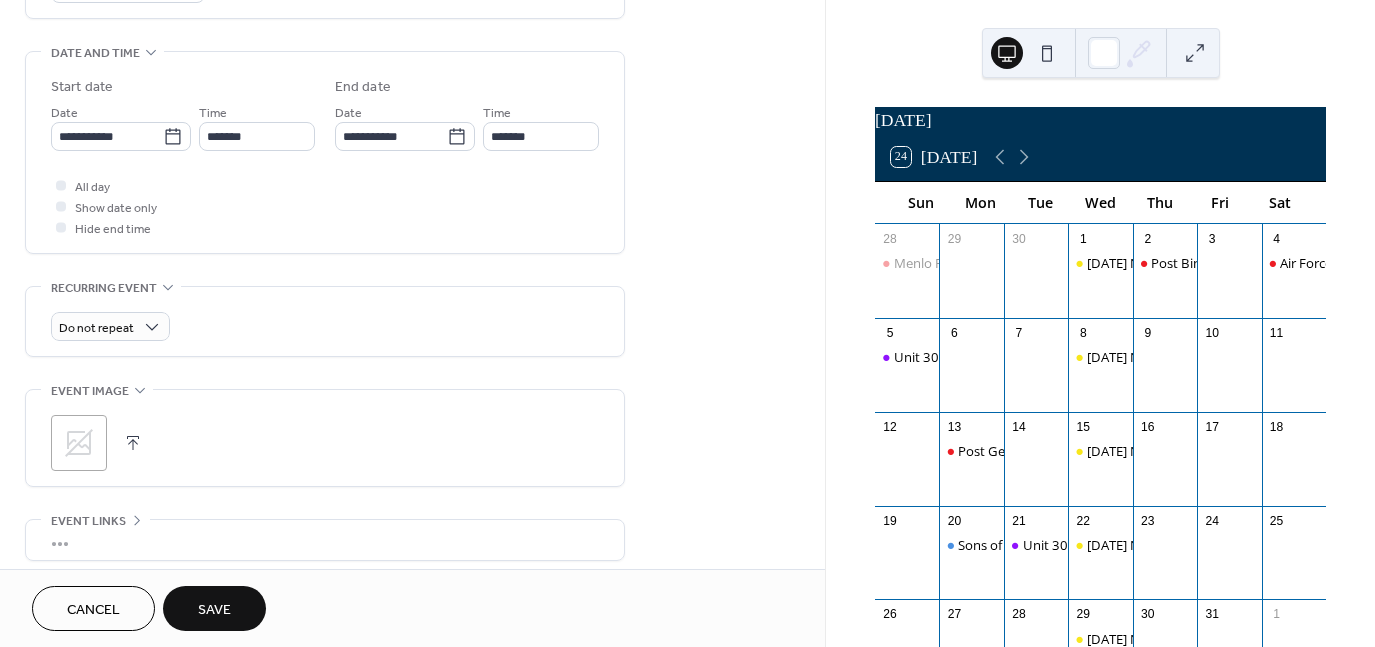 click on "Save" at bounding box center (214, 610) 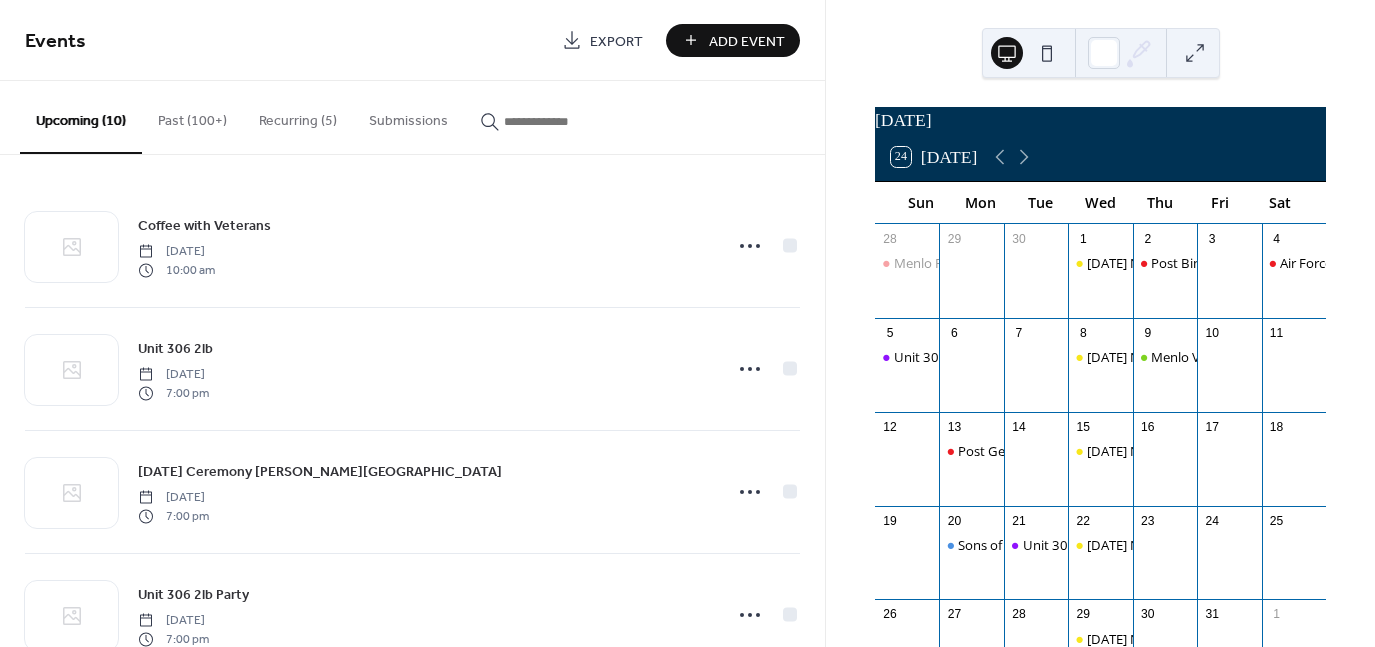 click at bounding box center (1229, 376) 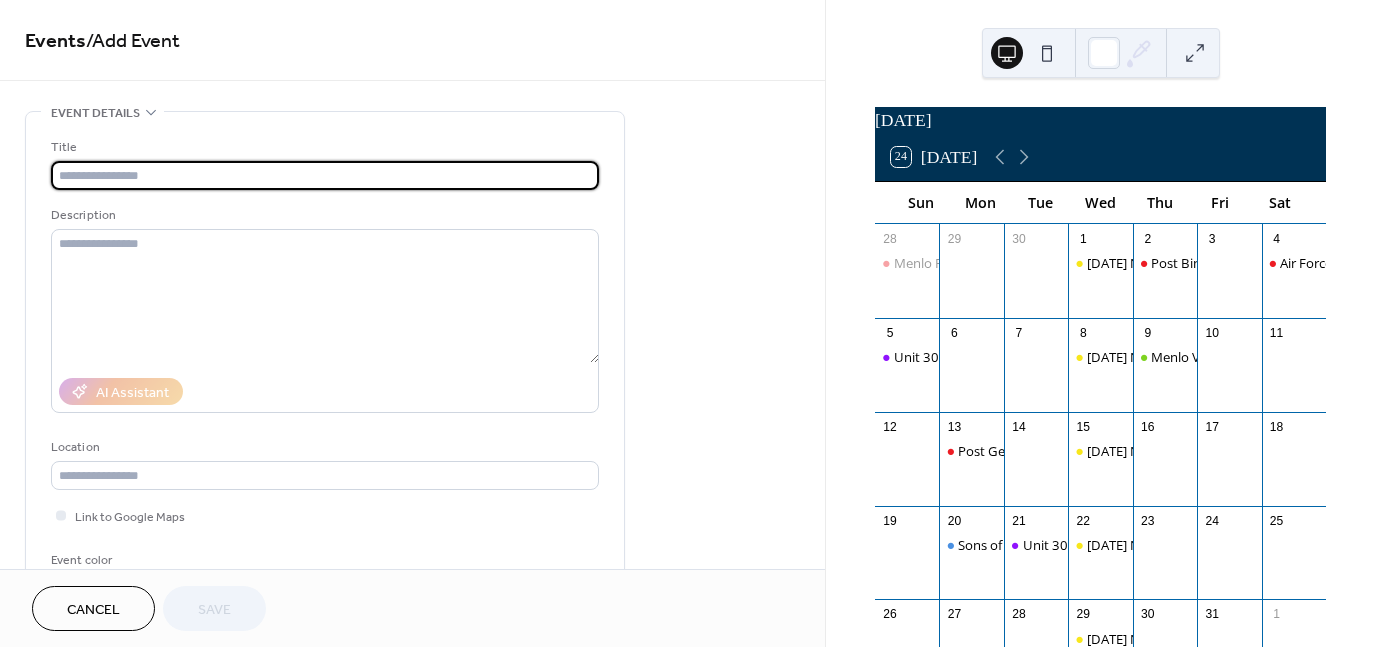 click at bounding box center (325, 175) 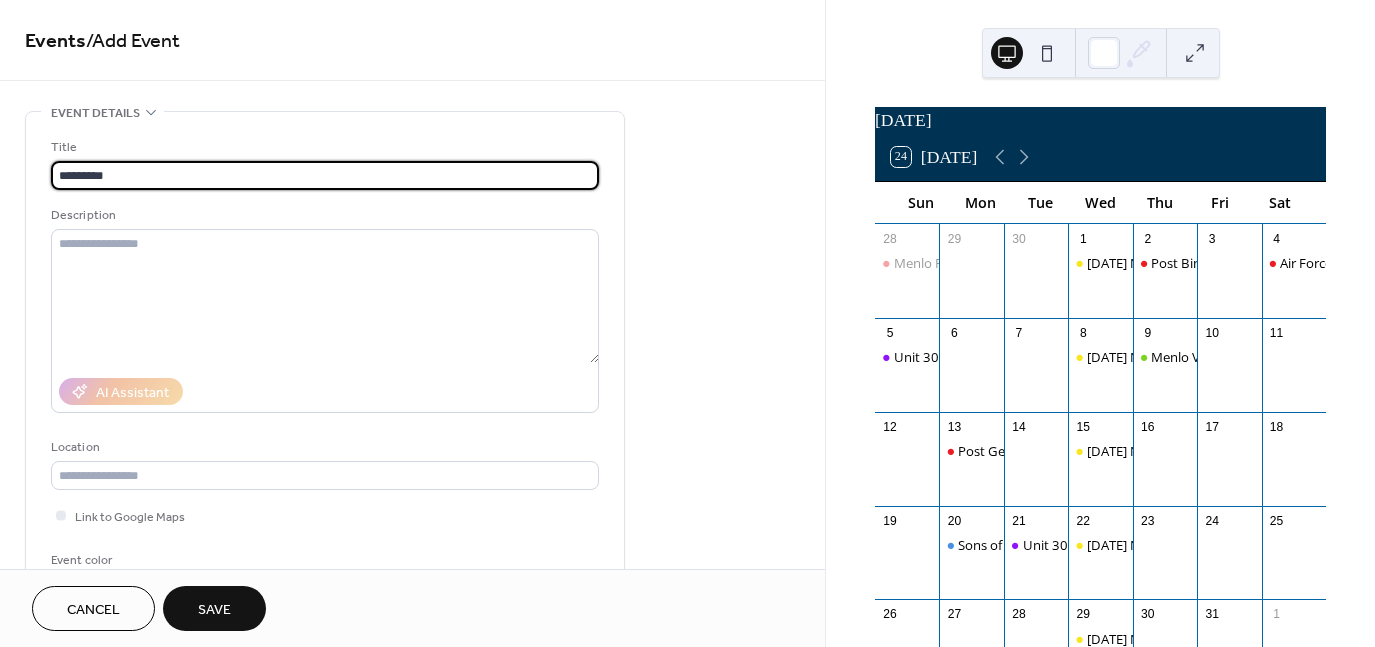 type on "**********" 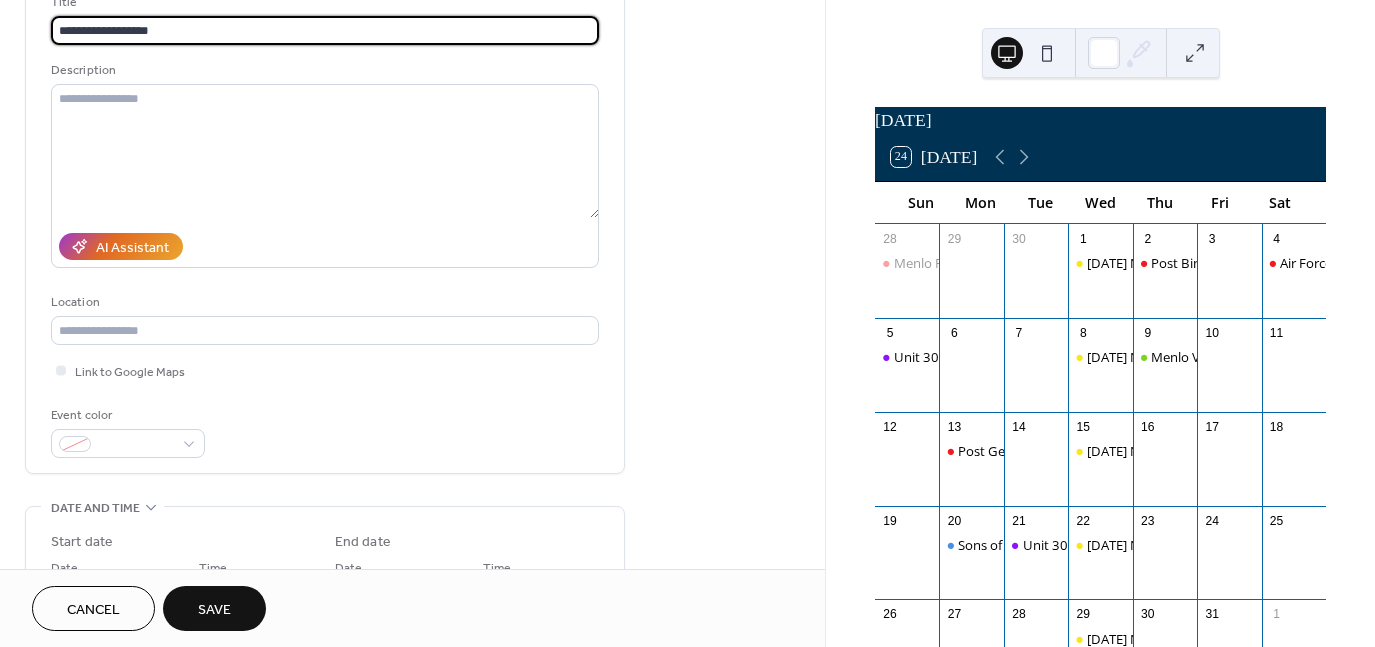scroll, scrollTop: 300, scrollLeft: 0, axis: vertical 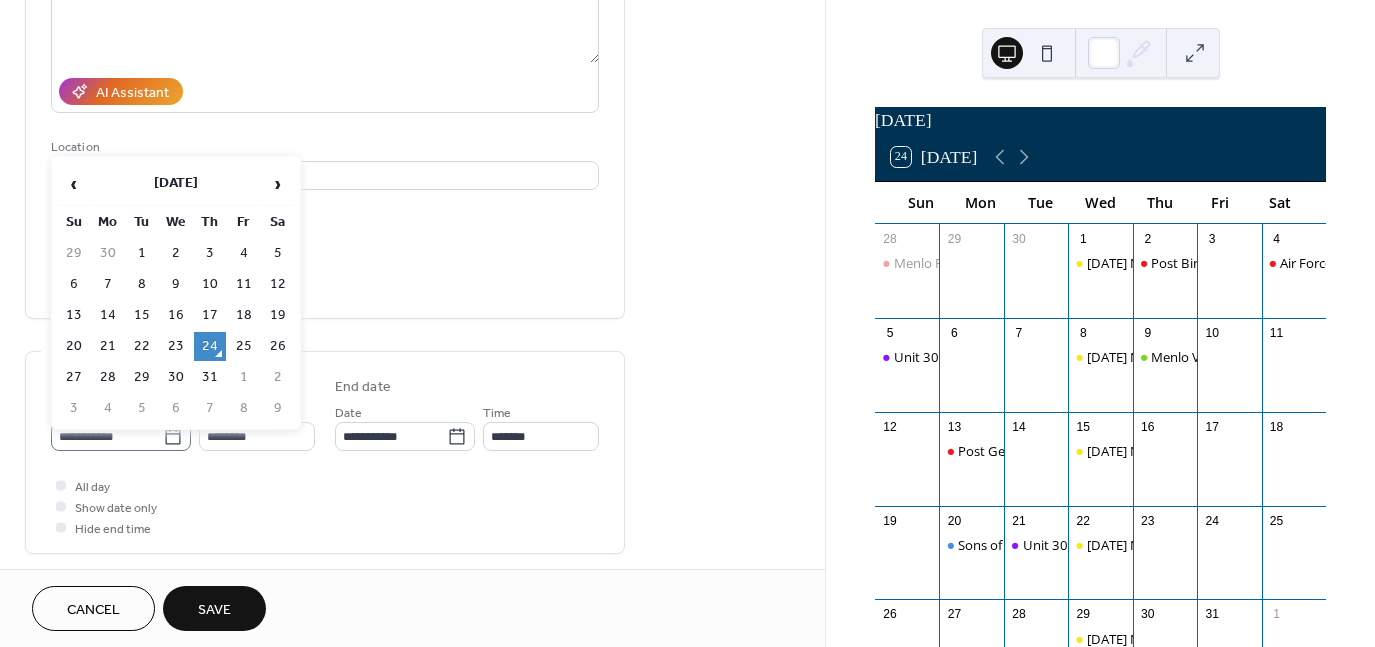 click 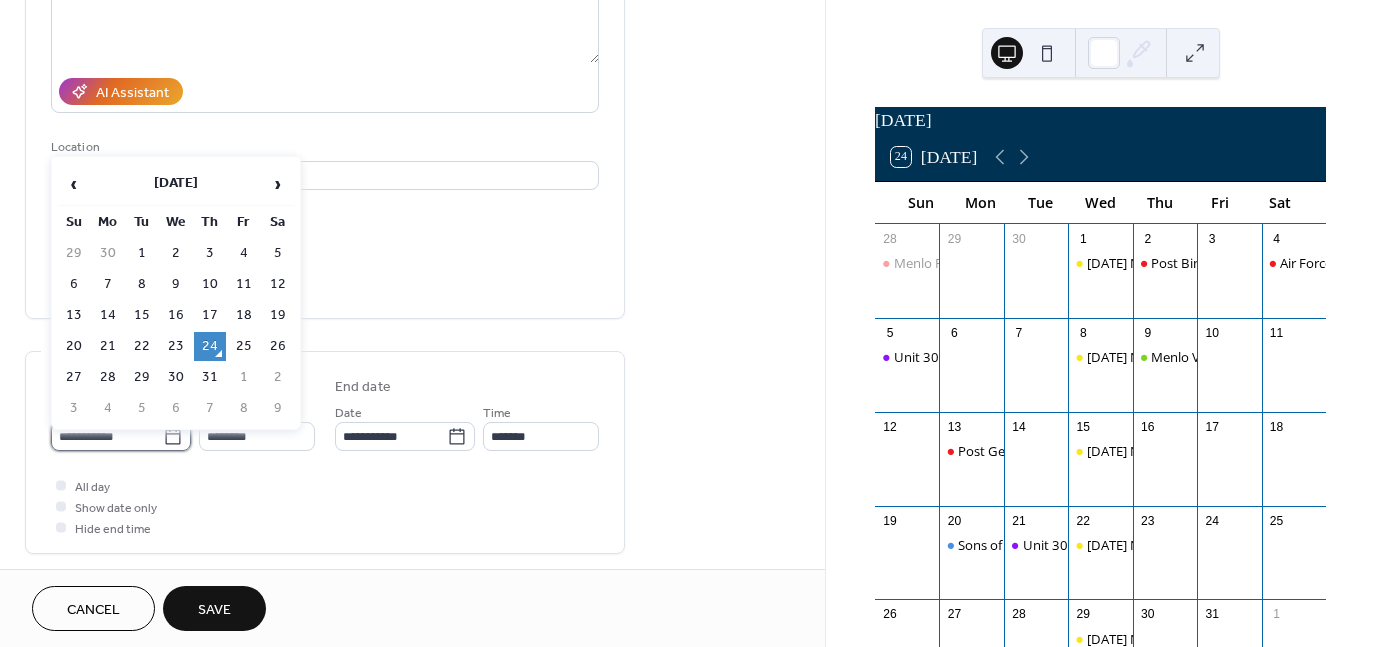 click on "**********" at bounding box center [107, 436] 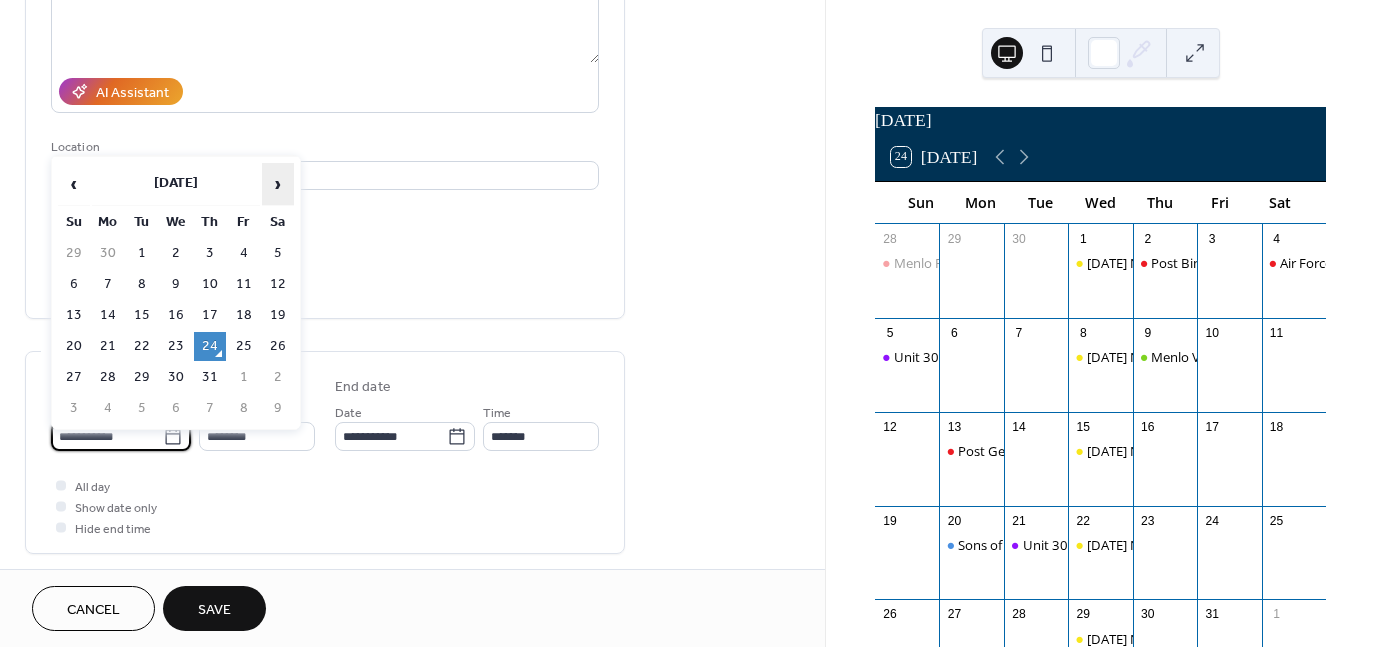 click on "›" at bounding box center [278, 184] 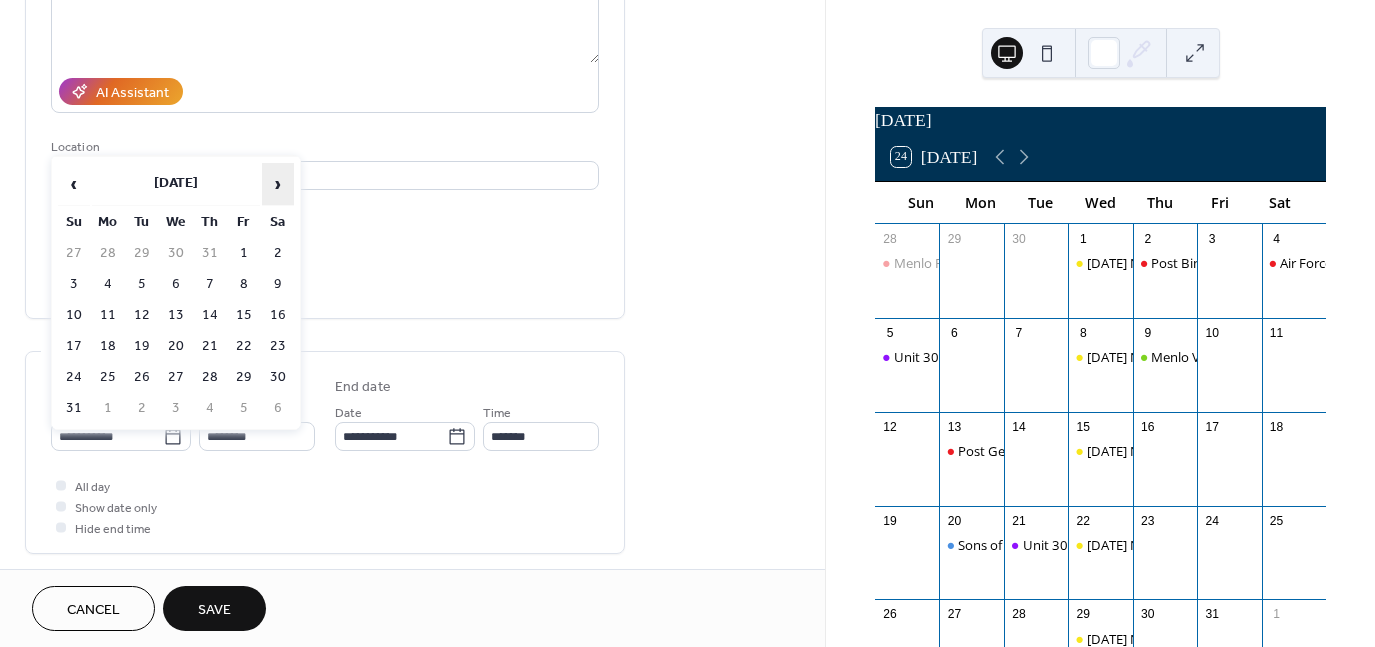 click on "›" at bounding box center (278, 184) 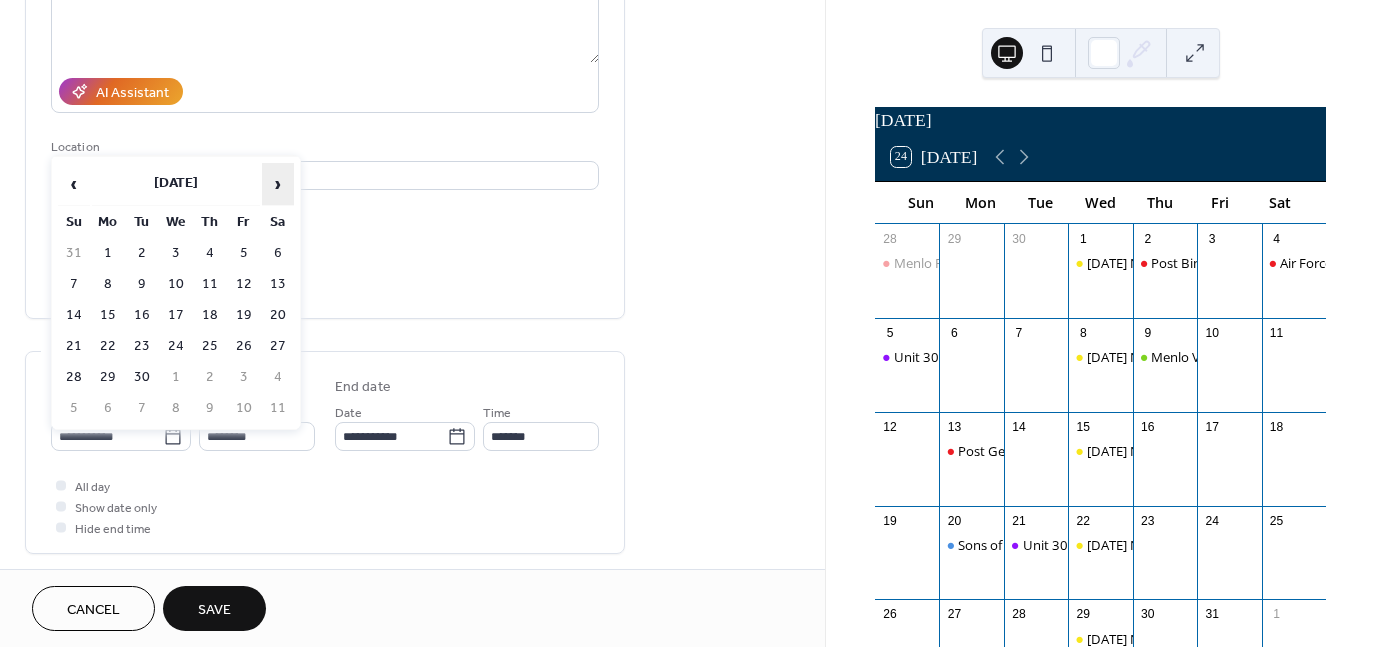 click on "›" at bounding box center [278, 184] 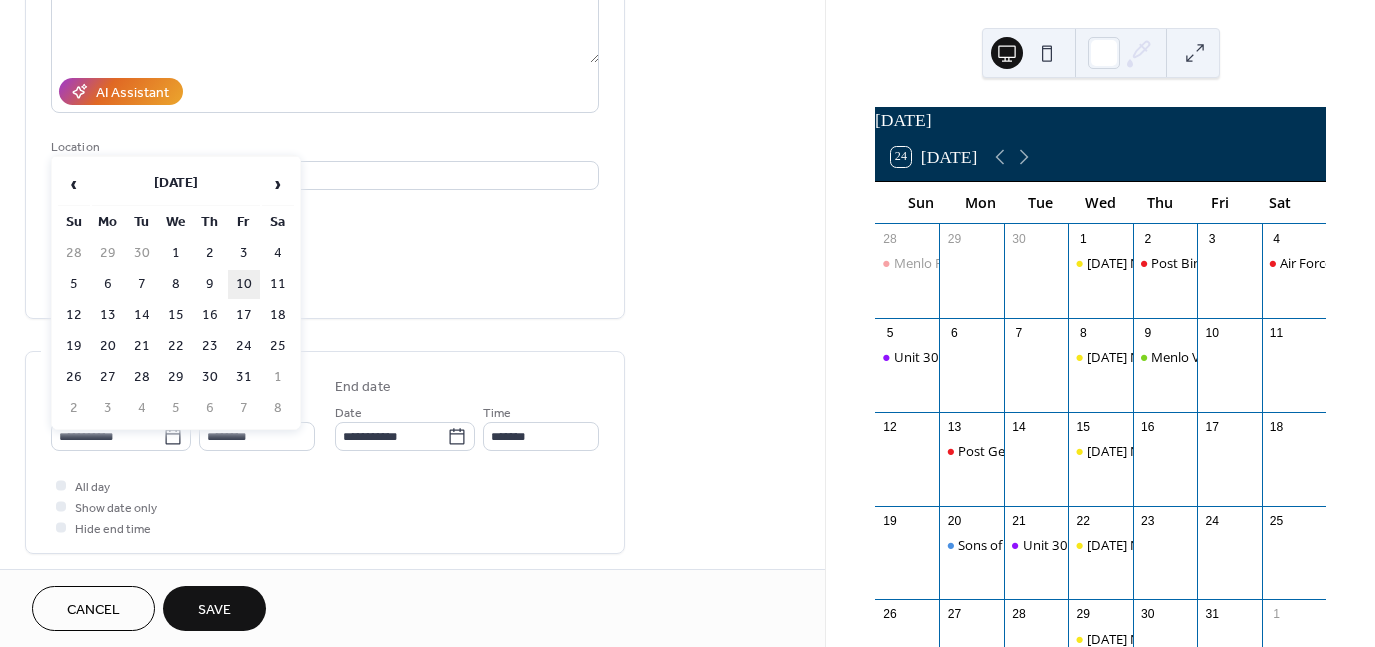 click on "10" at bounding box center [244, 284] 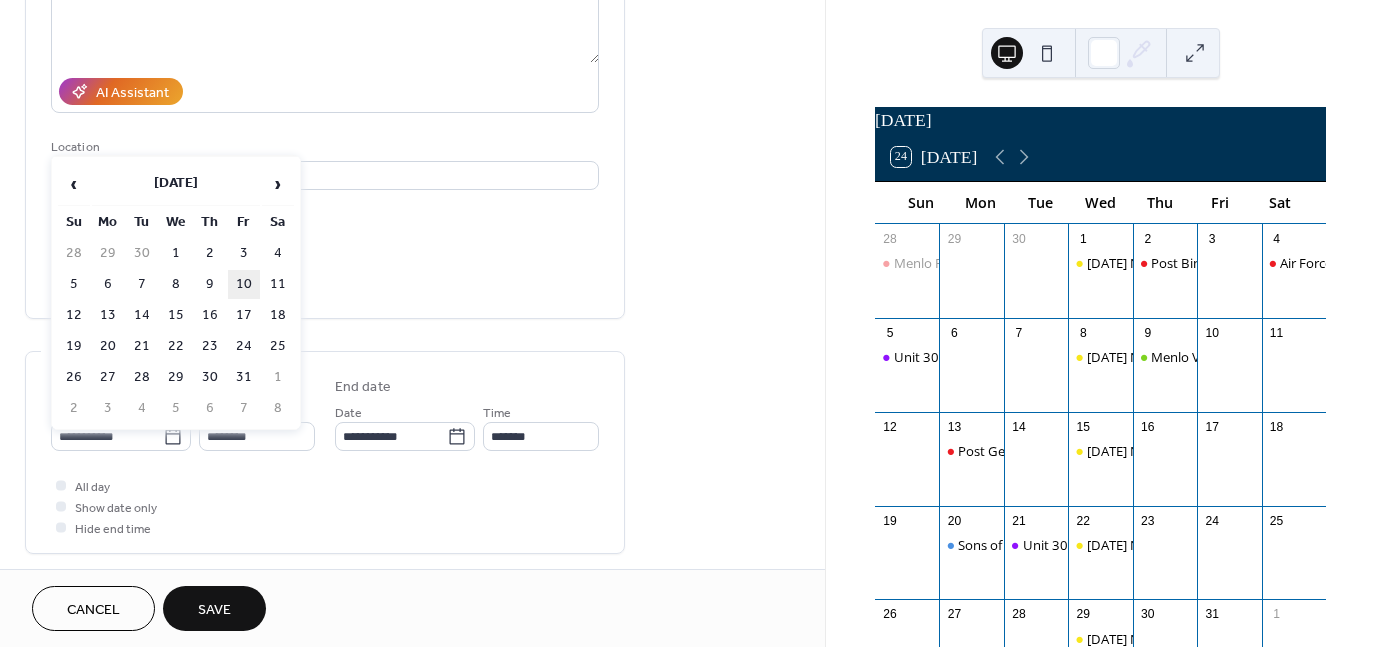 type on "**********" 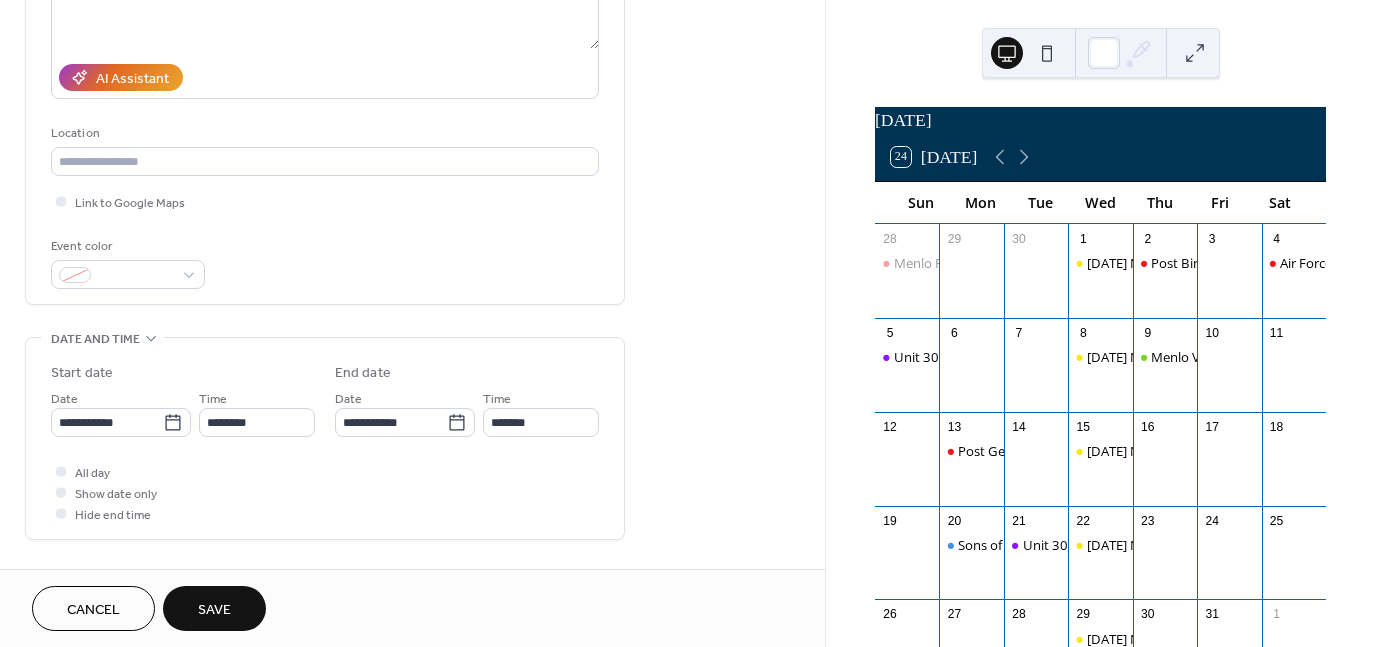 scroll, scrollTop: 400, scrollLeft: 0, axis: vertical 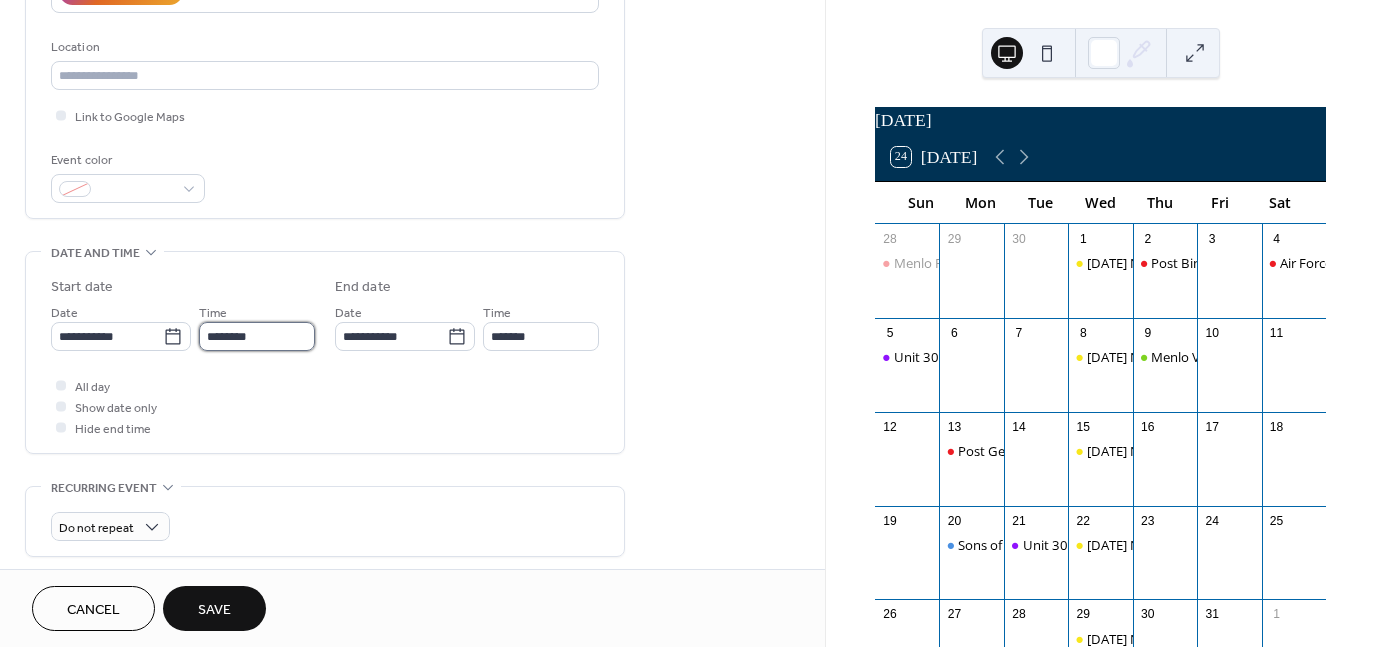 click on "********" at bounding box center [257, 336] 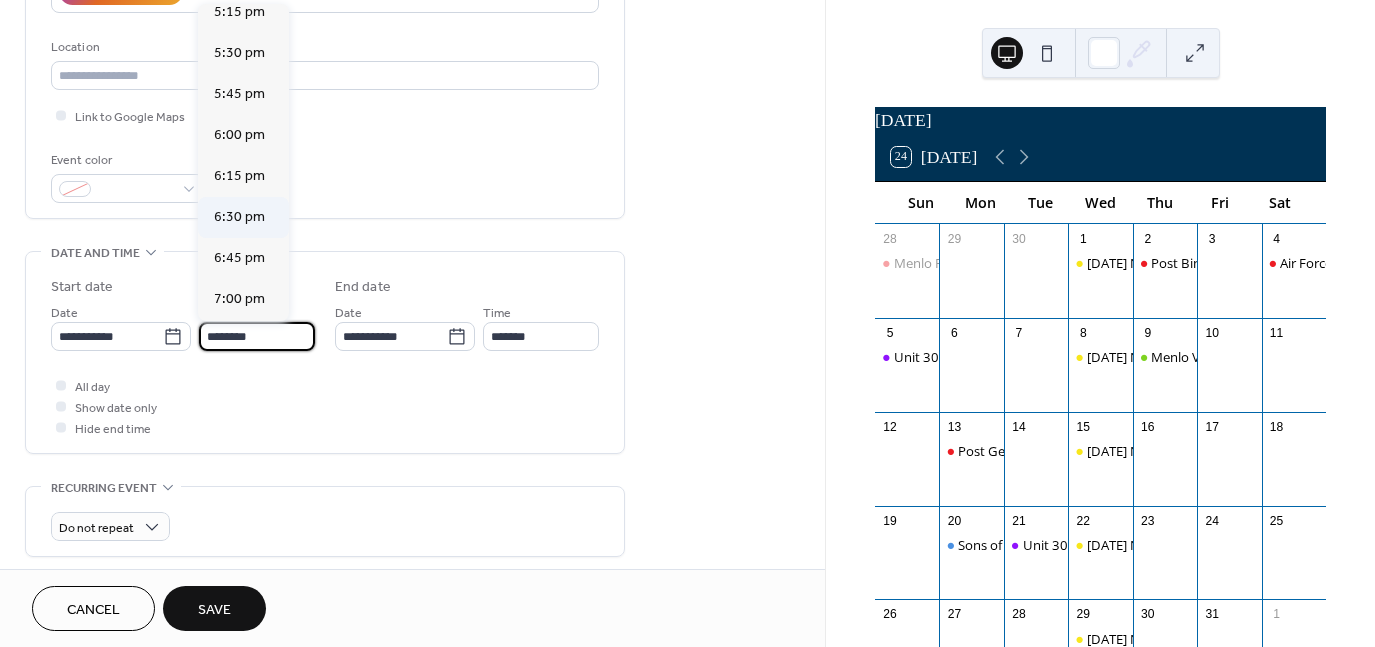scroll, scrollTop: 2968, scrollLeft: 0, axis: vertical 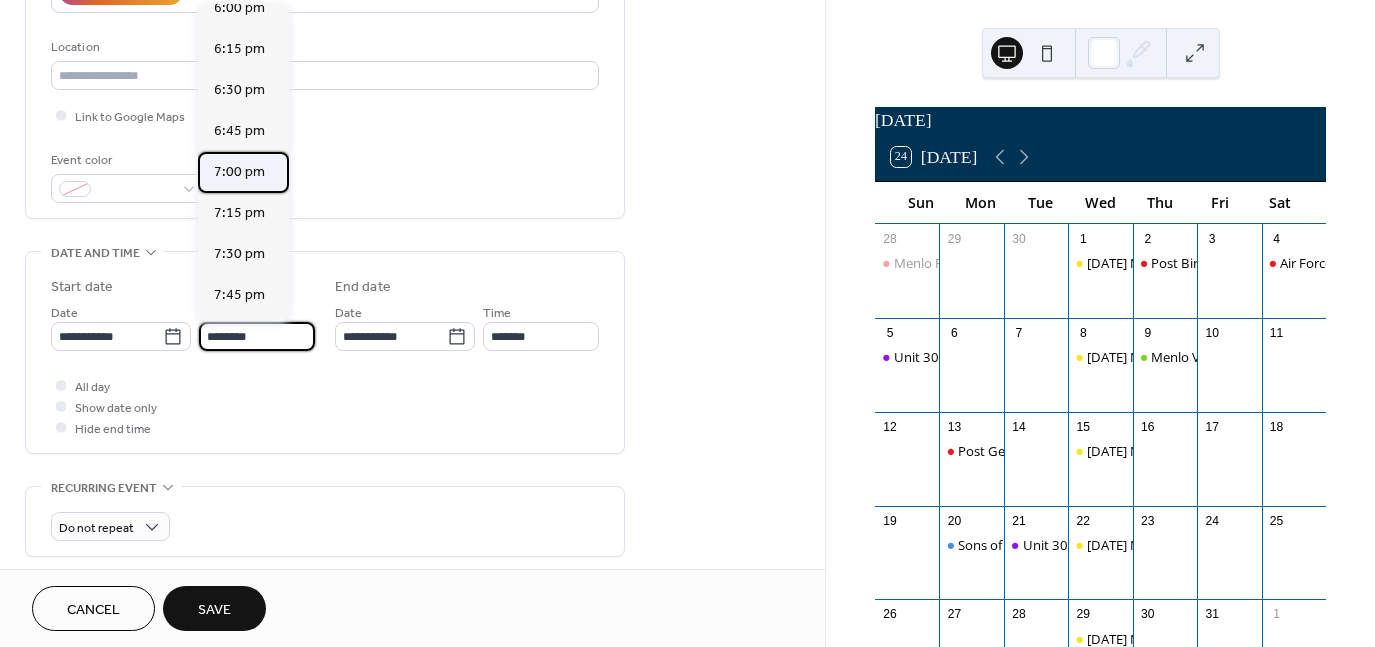 click on "7:00 pm" at bounding box center (239, 172) 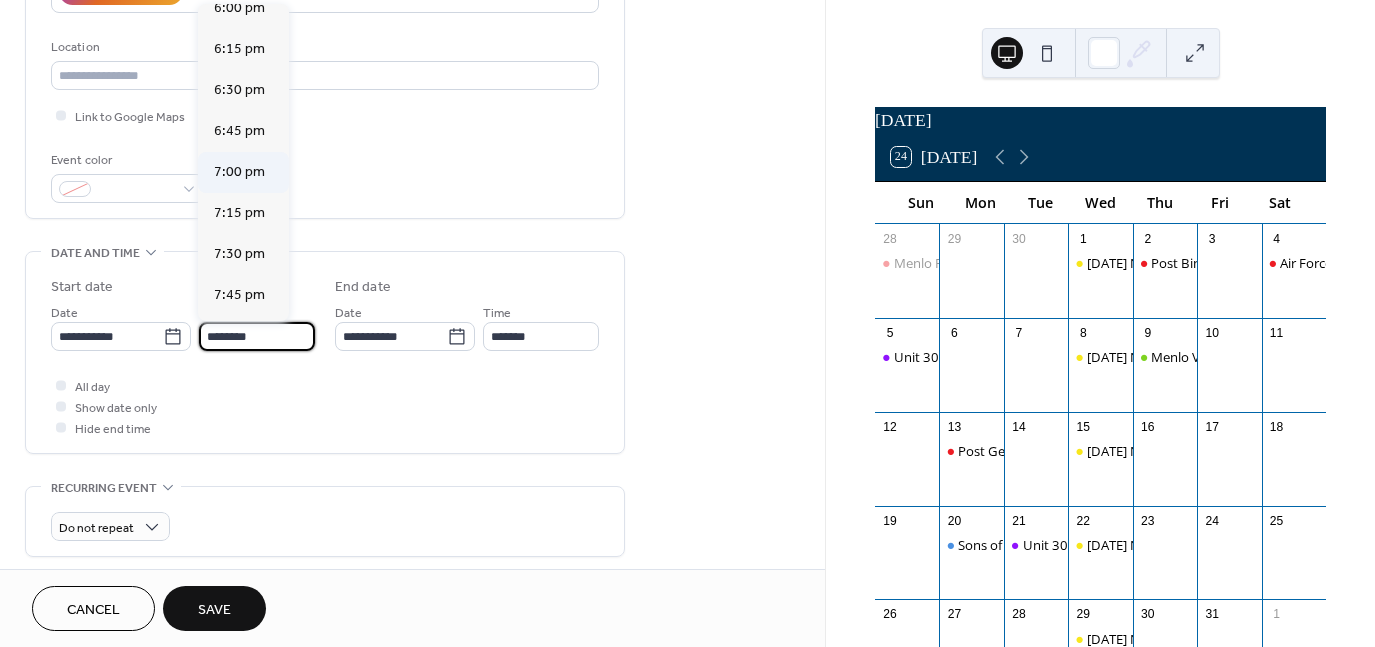 type on "*******" 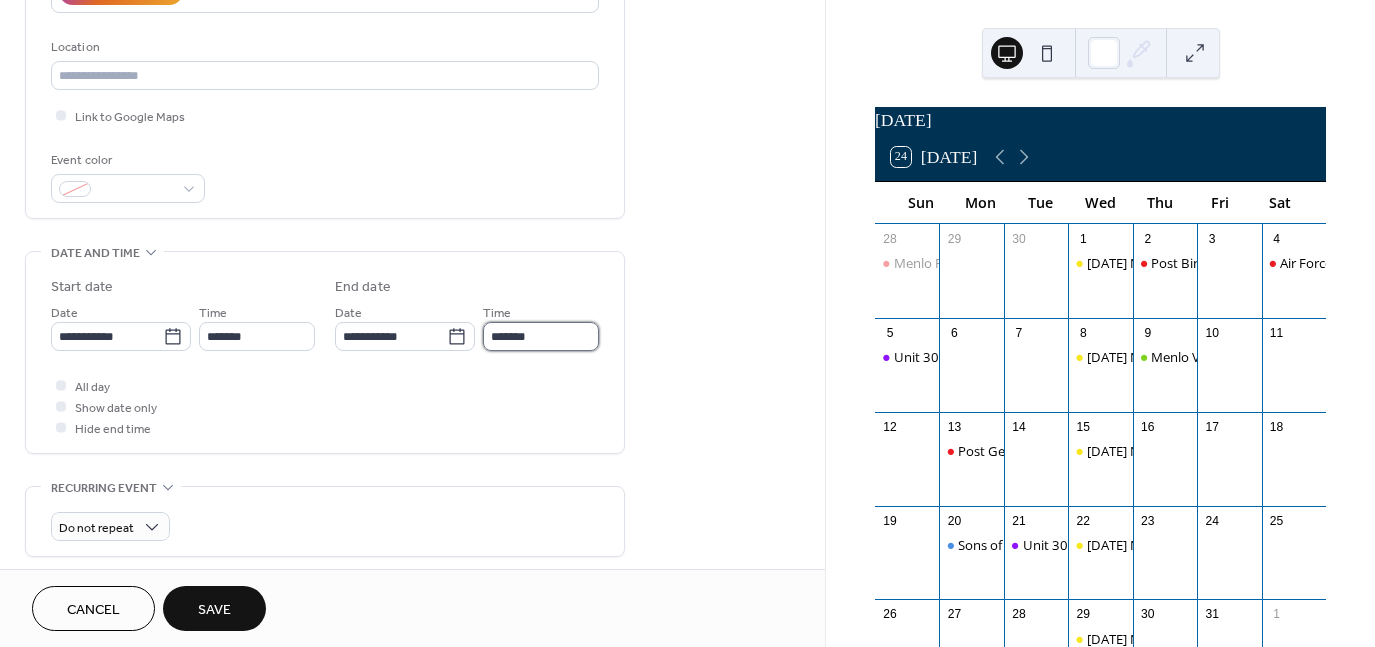 click on "*******" at bounding box center [541, 336] 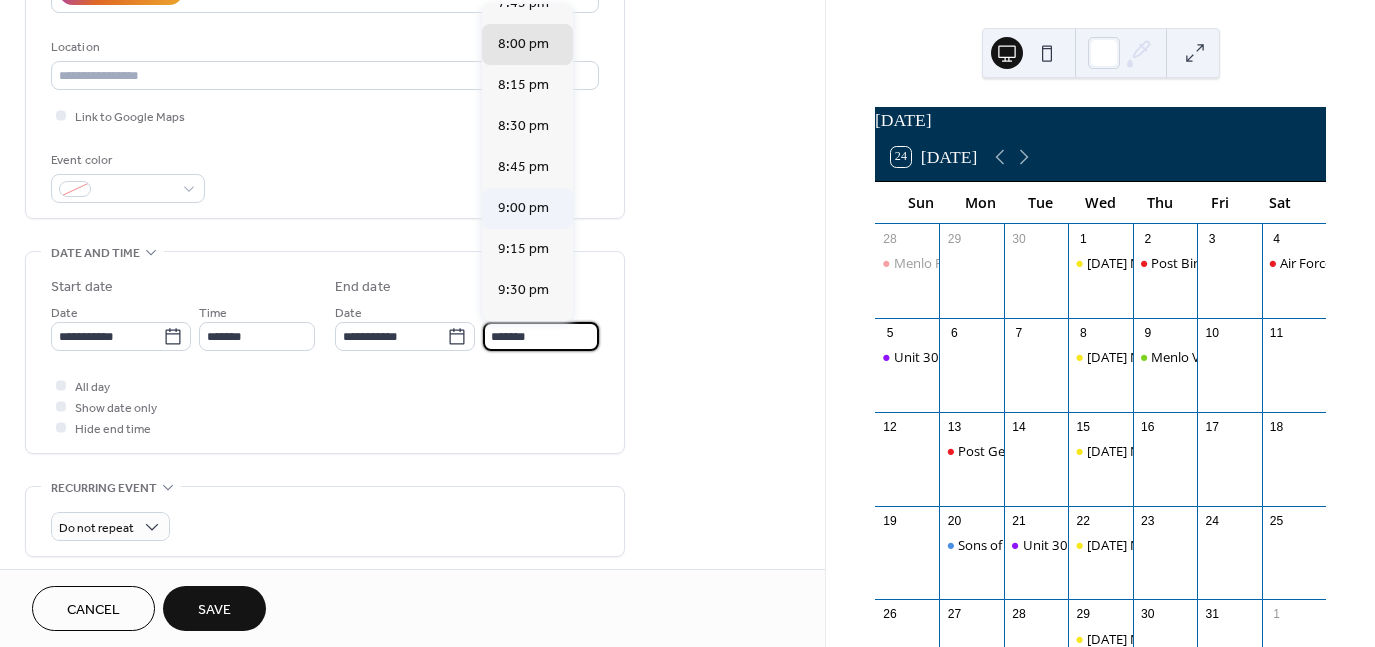 scroll, scrollTop: 200, scrollLeft: 0, axis: vertical 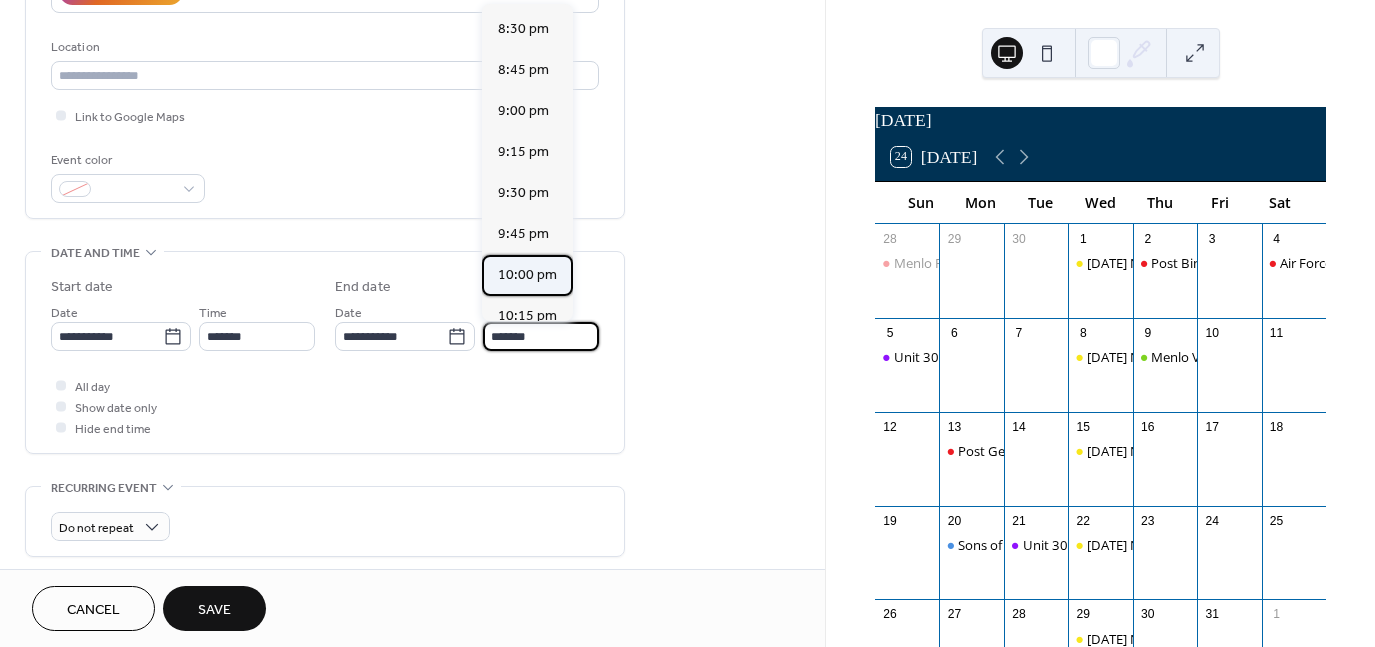 click on "10:00 pm" at bounding box center [527, 275] 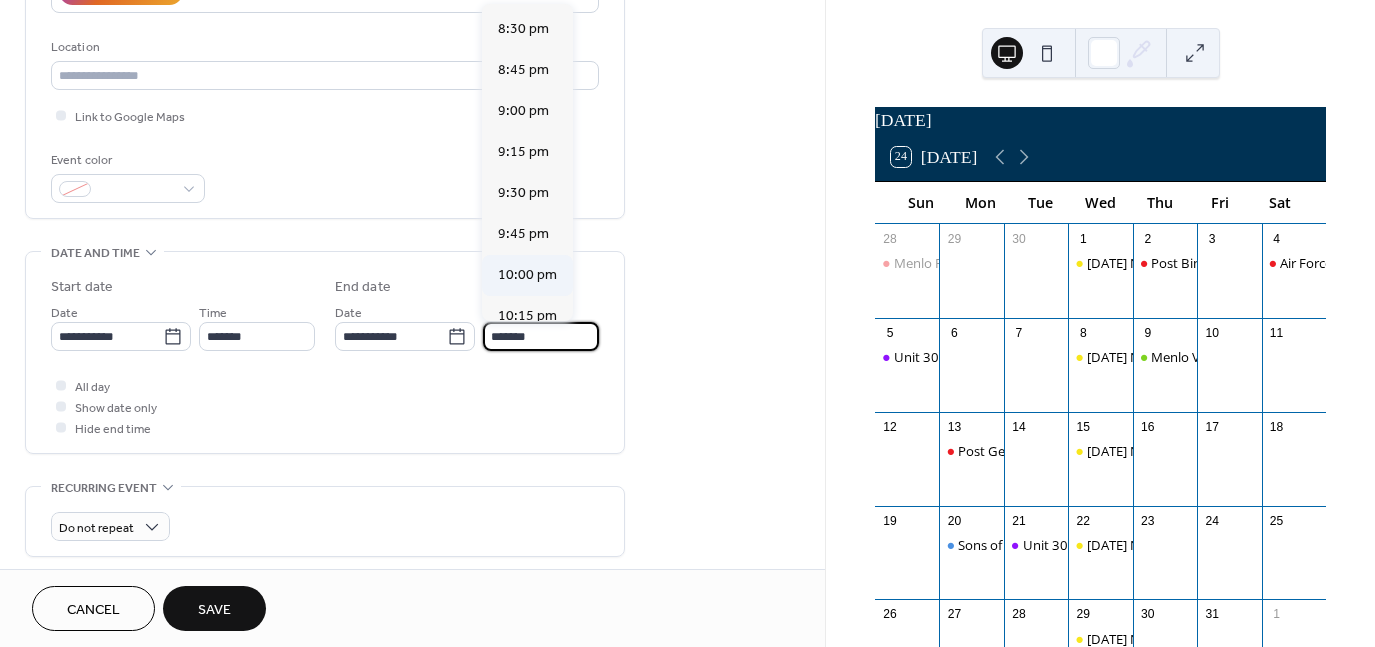 type on "********" 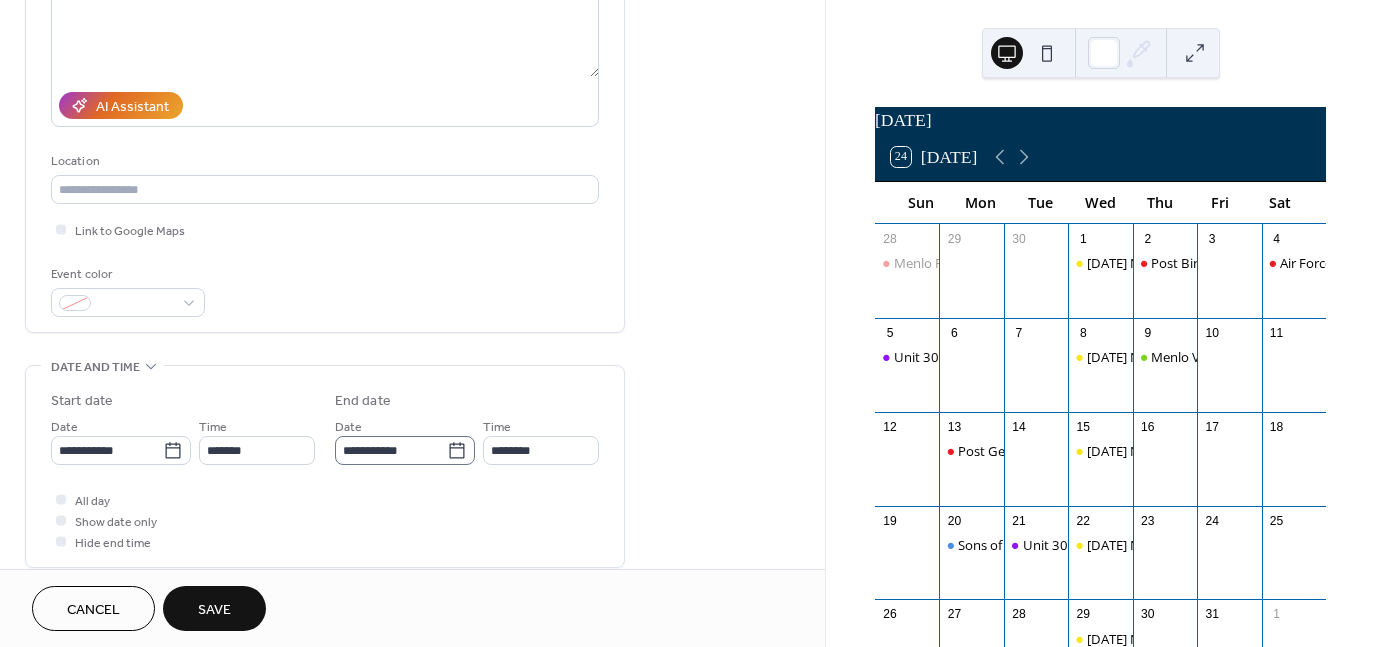 scroll, scrollTop: 400, scrollLeft: 0, axis: vertical 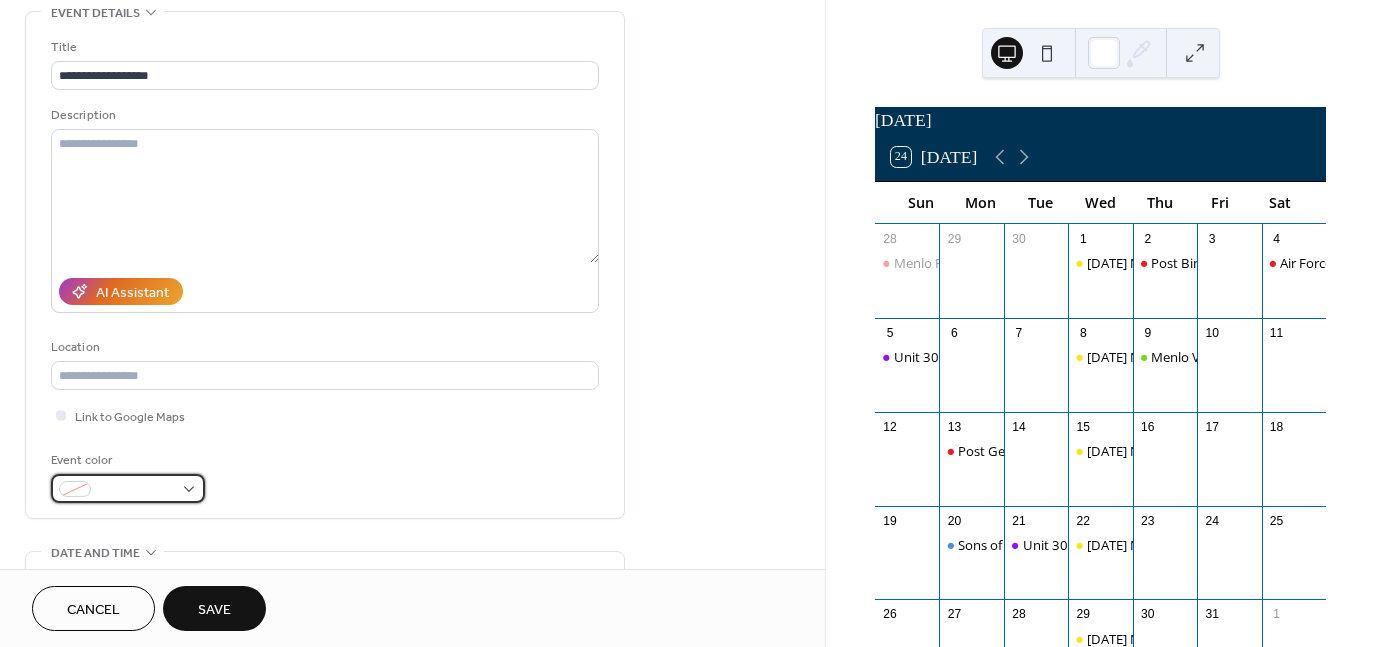 click at bounding box center (128, 488) 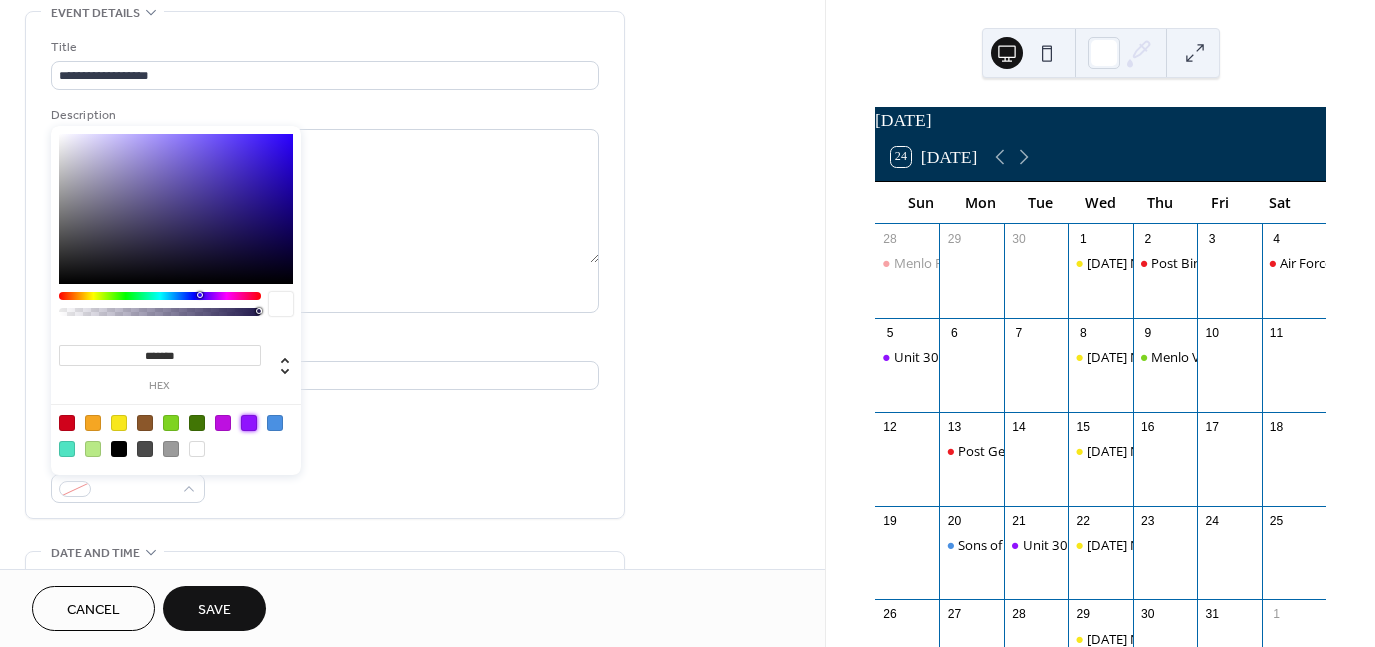 click at bounding box center [249, 423] 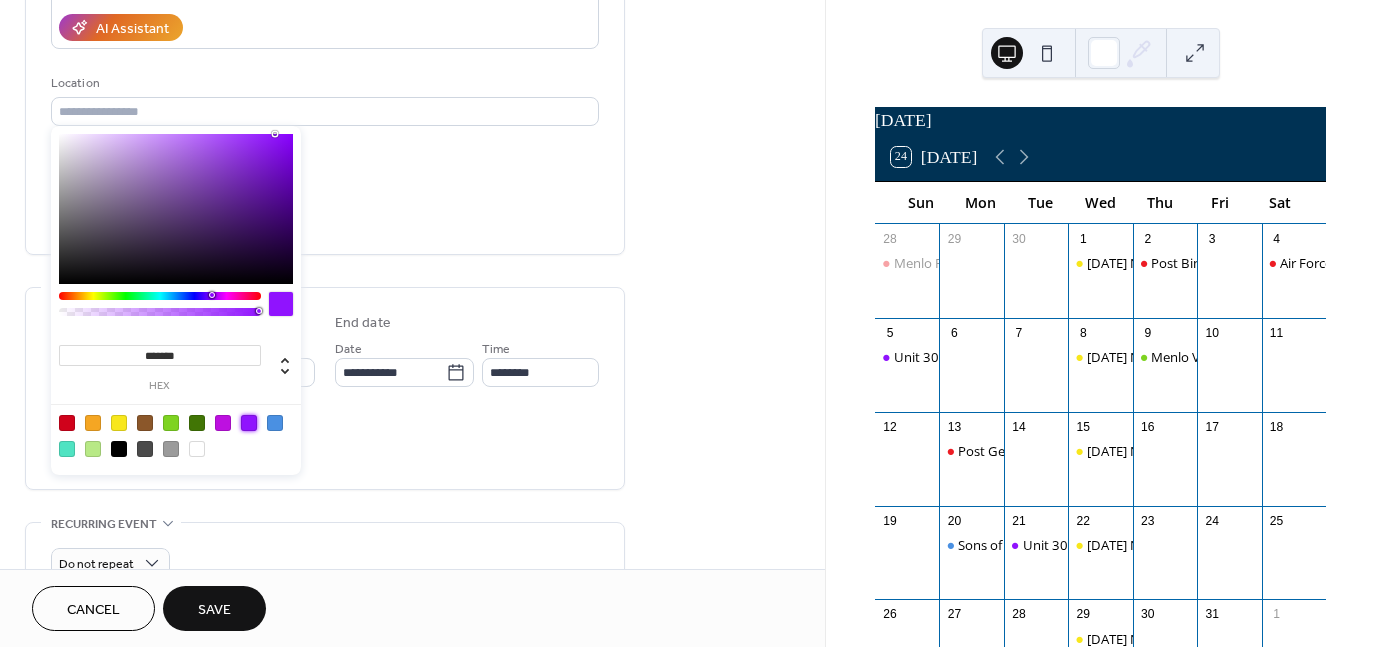 scroll, scrollTop: 500, scrollLeft: 0, axis: vertical 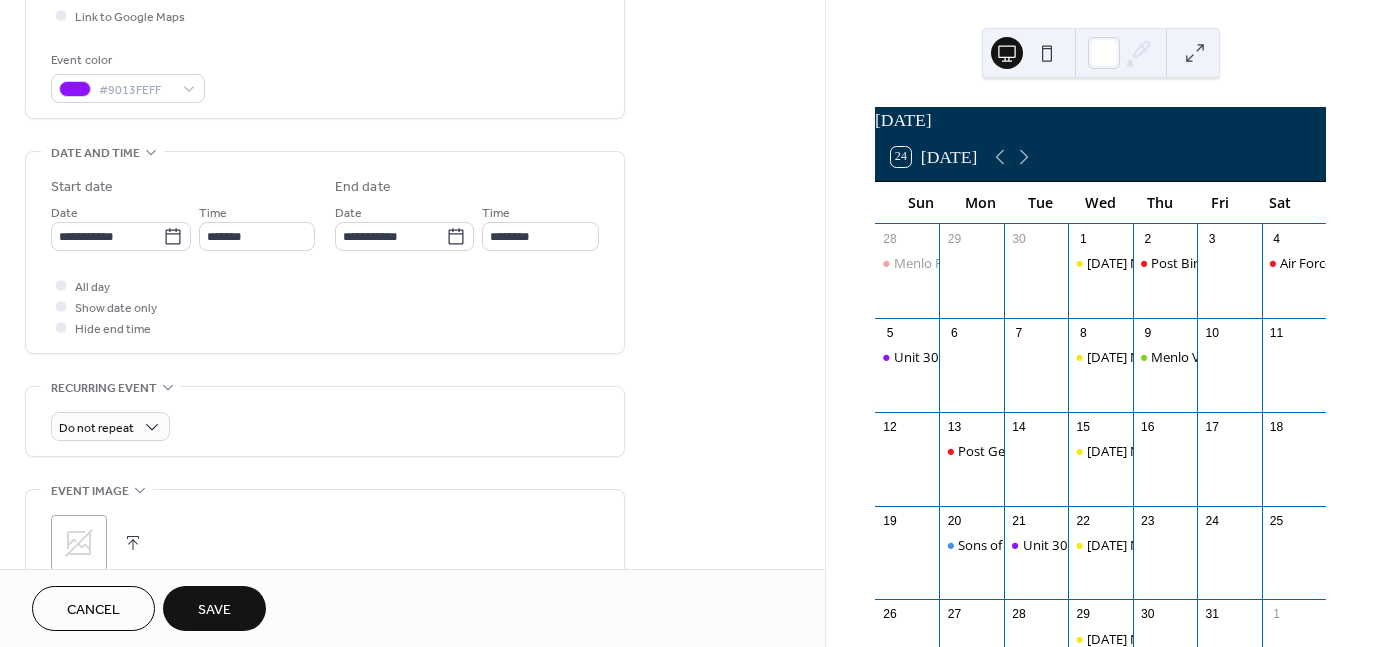 click on "Save" at bounding box center (214, 608) 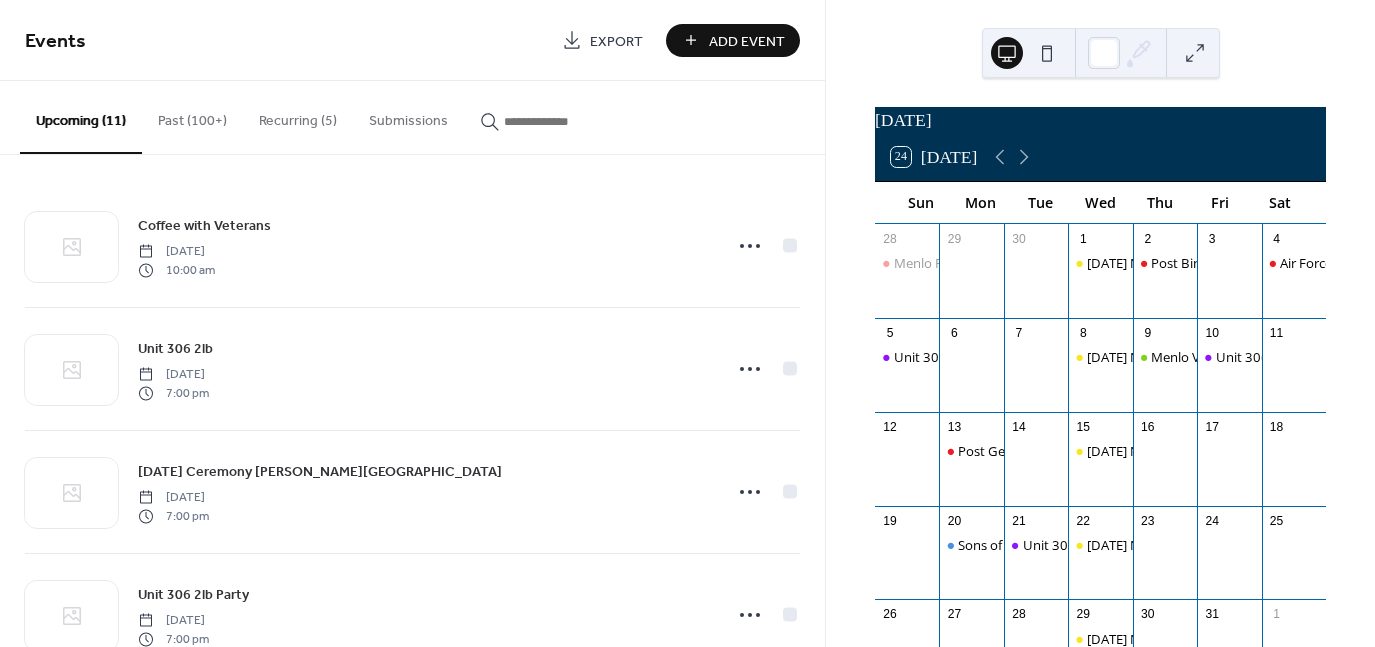 click on "Add Event" at bounding box center (747, 41) 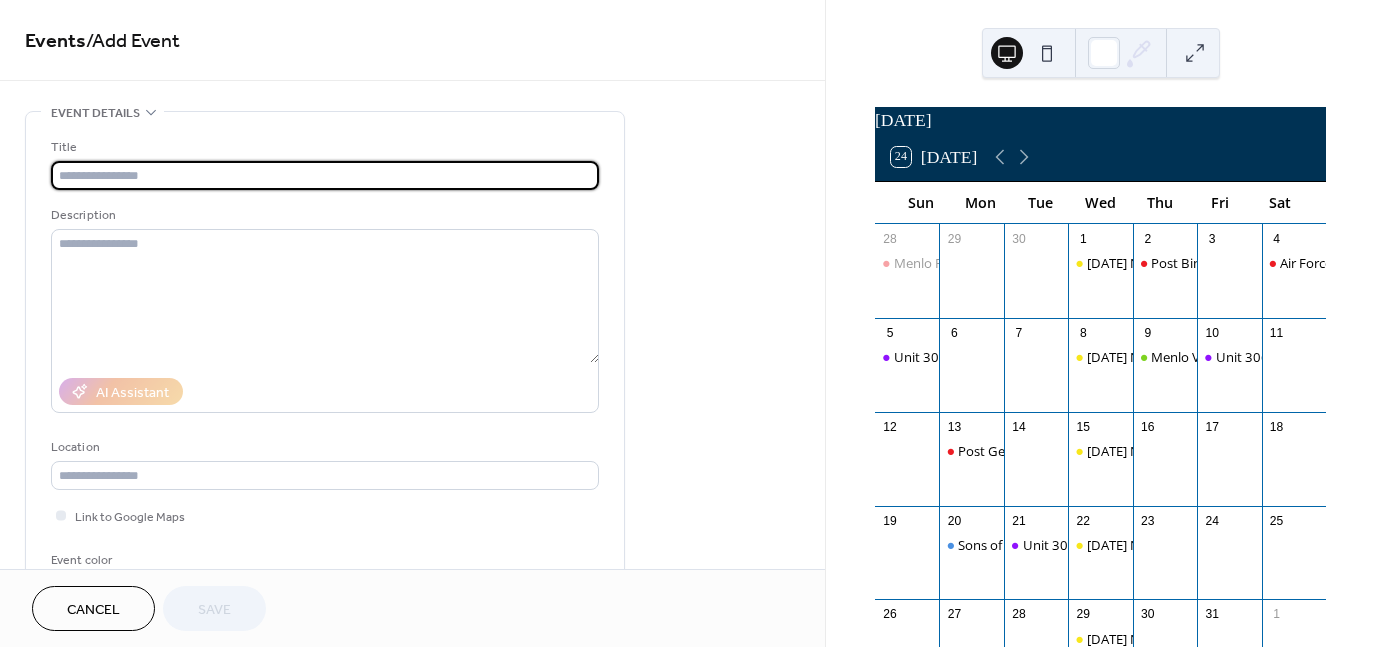 click at bounding box center (325, 175) 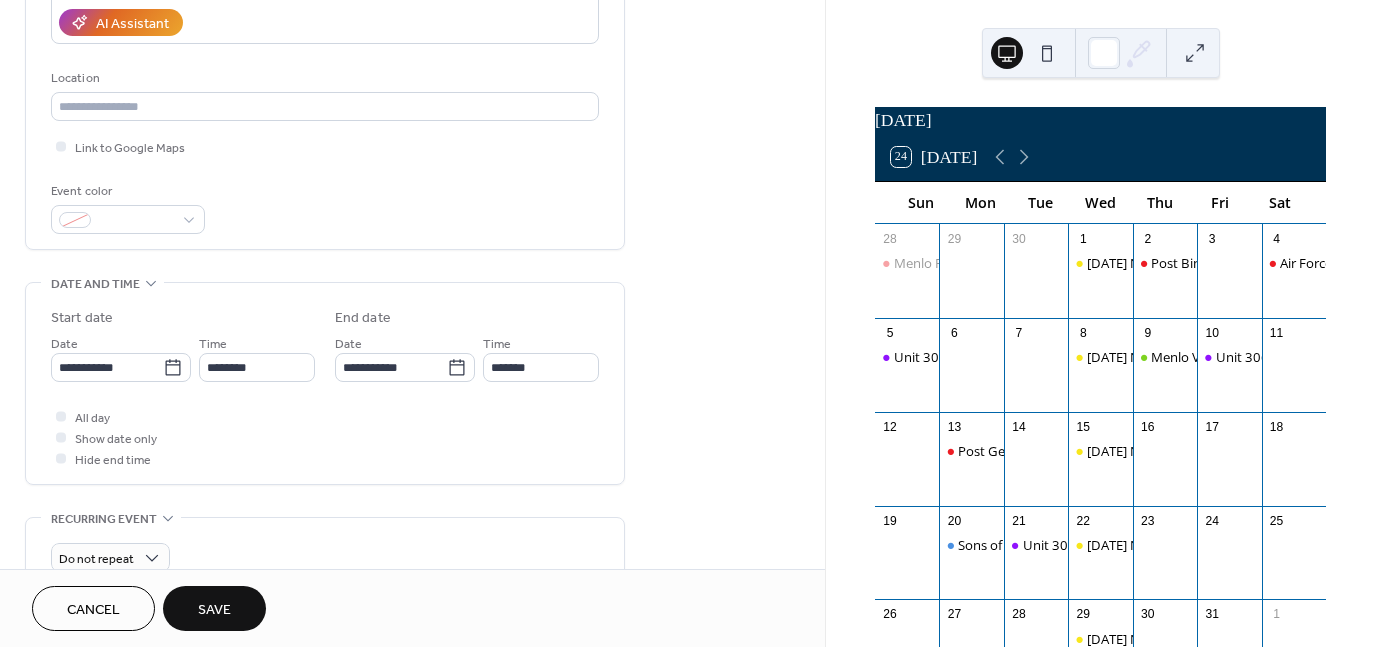 scroll, scrollTop: 400, scrollLeft: 0, axis: vertical 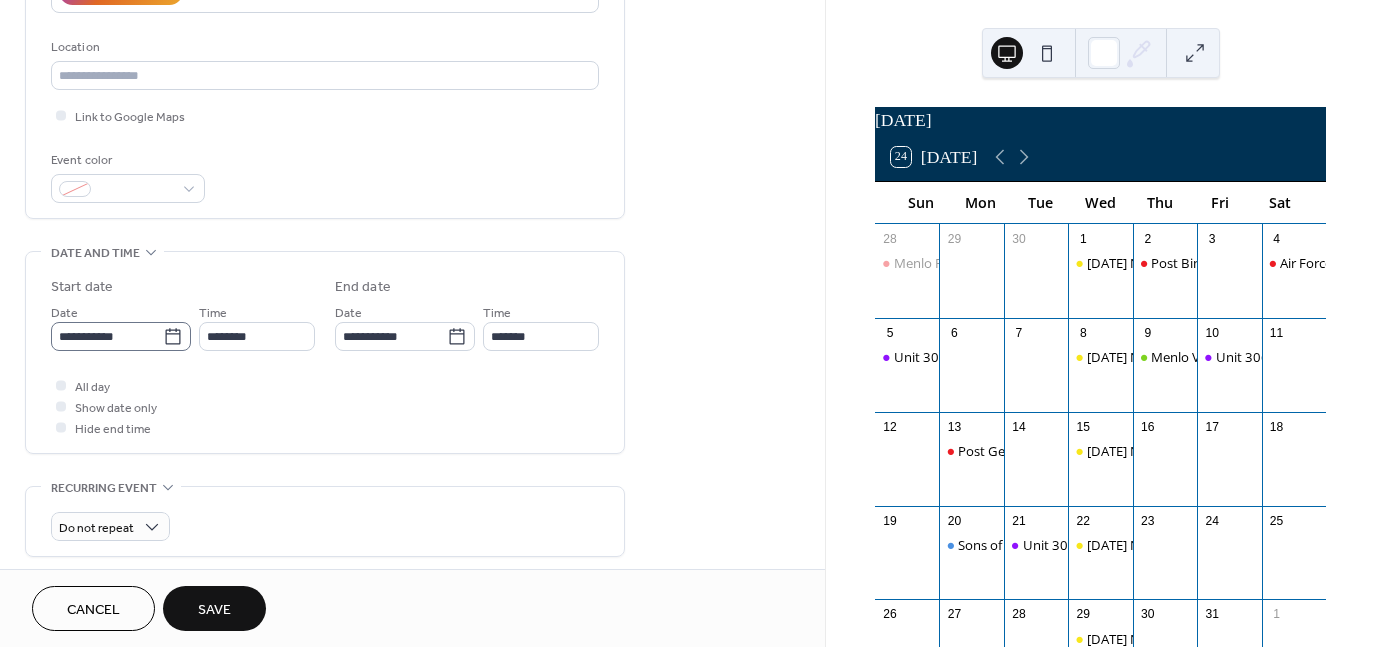 type on "**********" 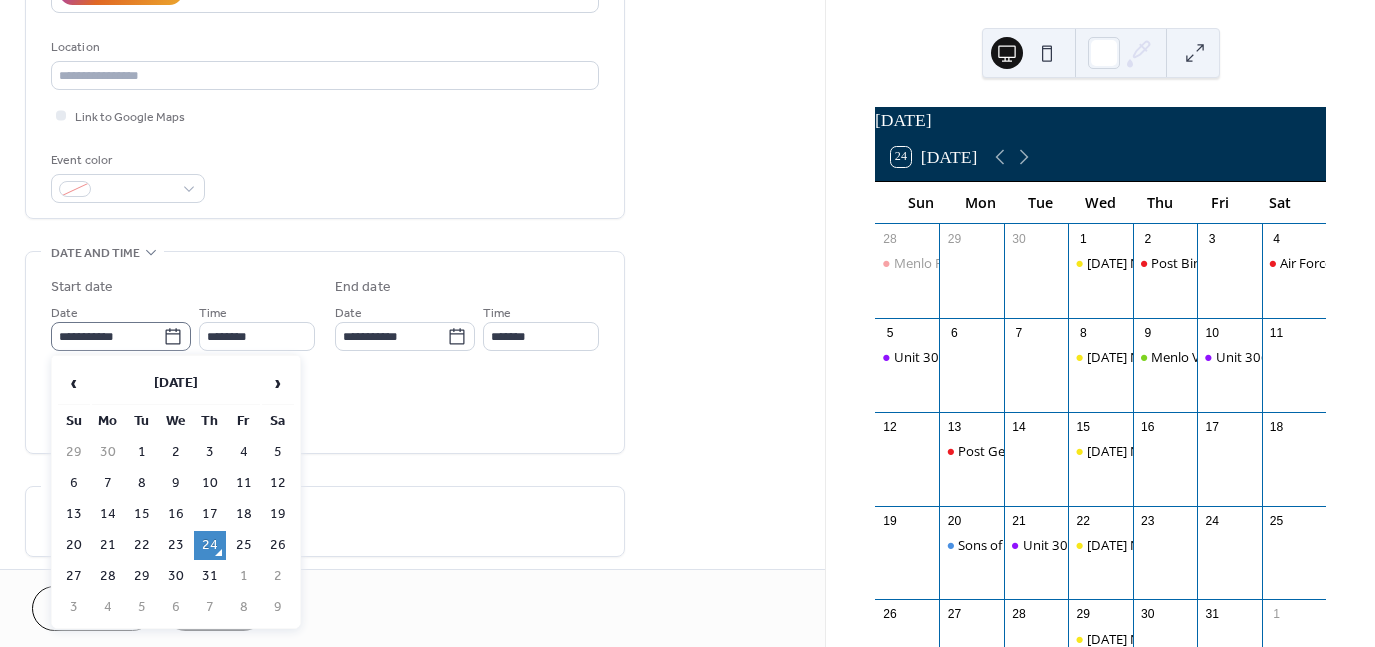 click 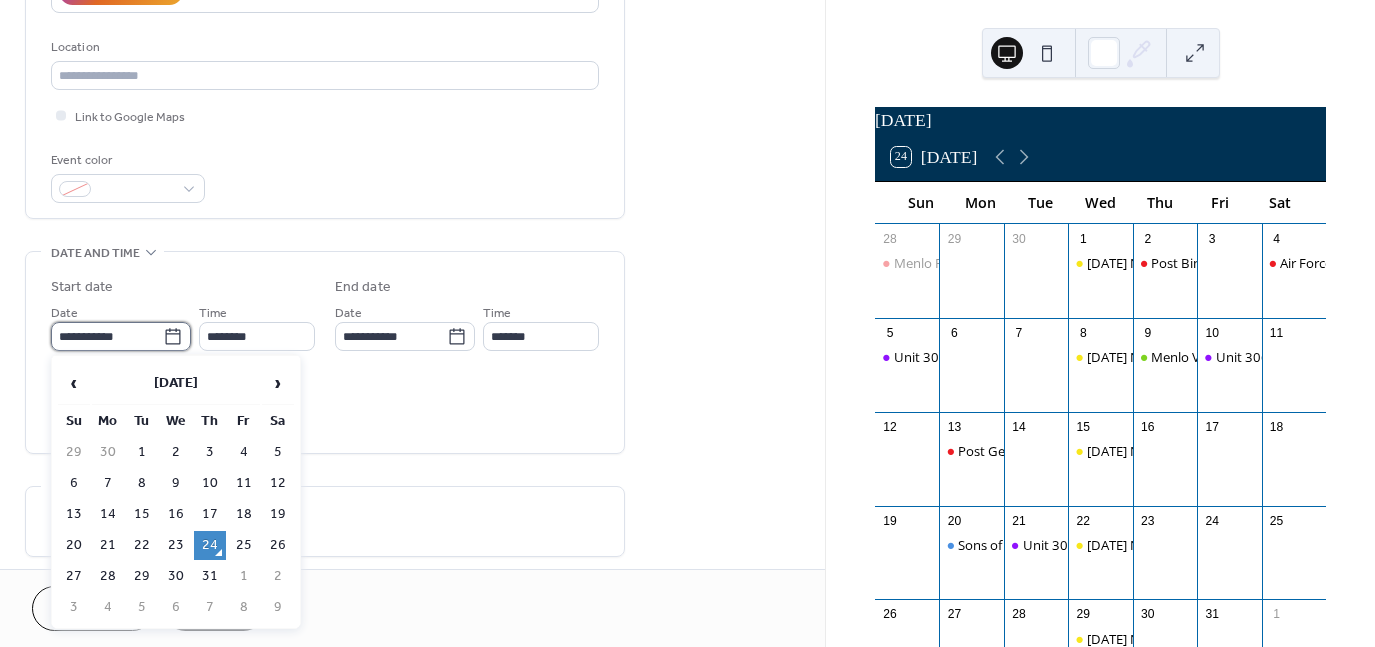 click on "**********" at bounding box center [107, 336] 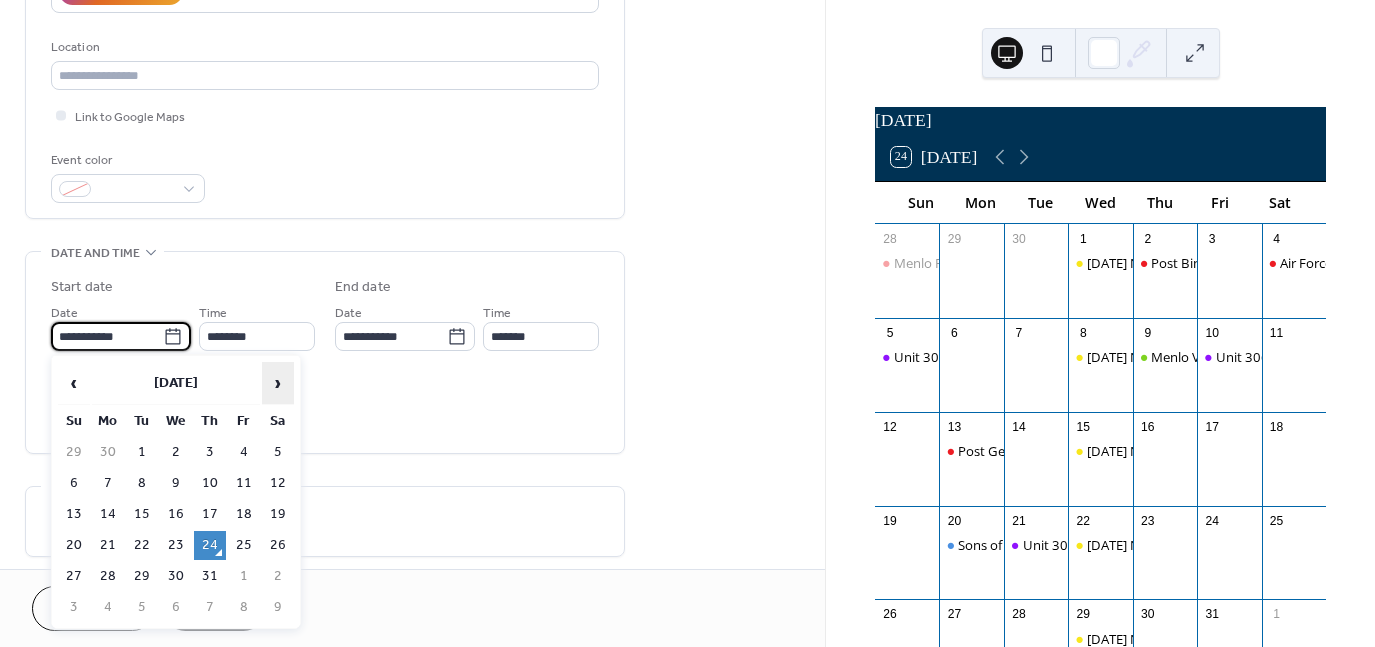 click on "›" at bounding box center [278, 383] 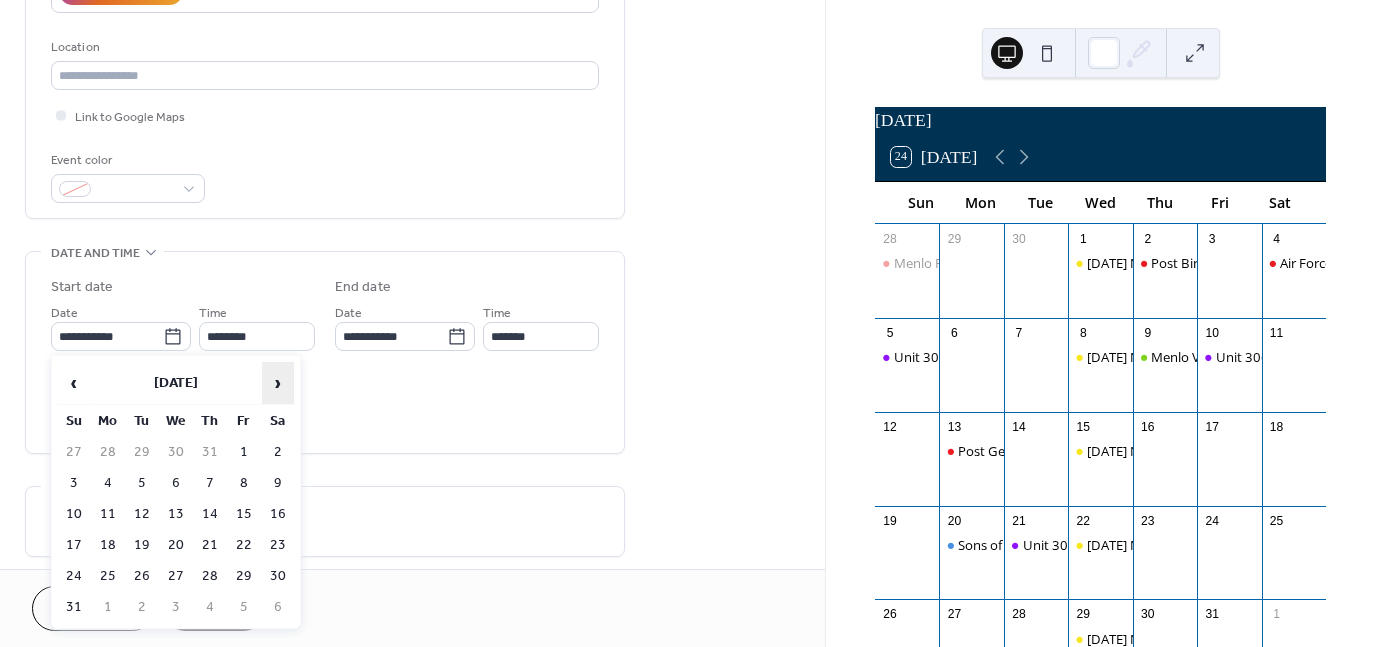 click on "›" at bounding box center [278, 383] 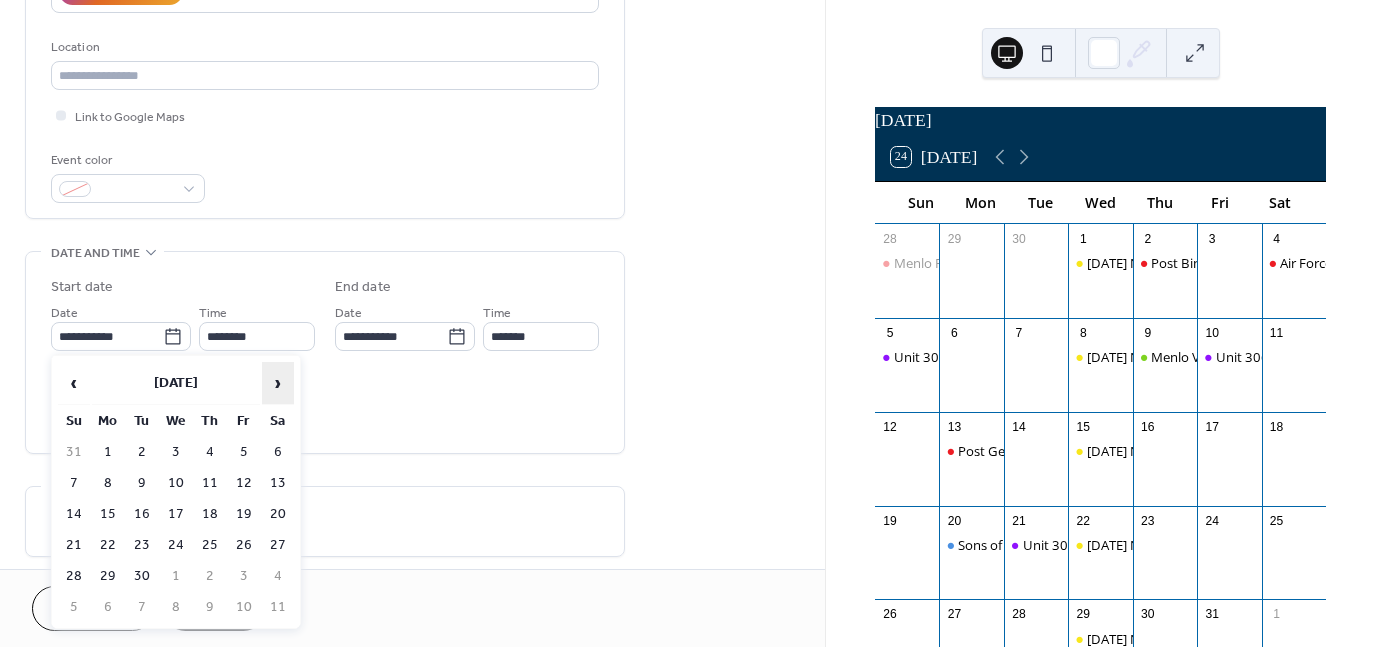 click on "›" at bounding box center [278, 383] 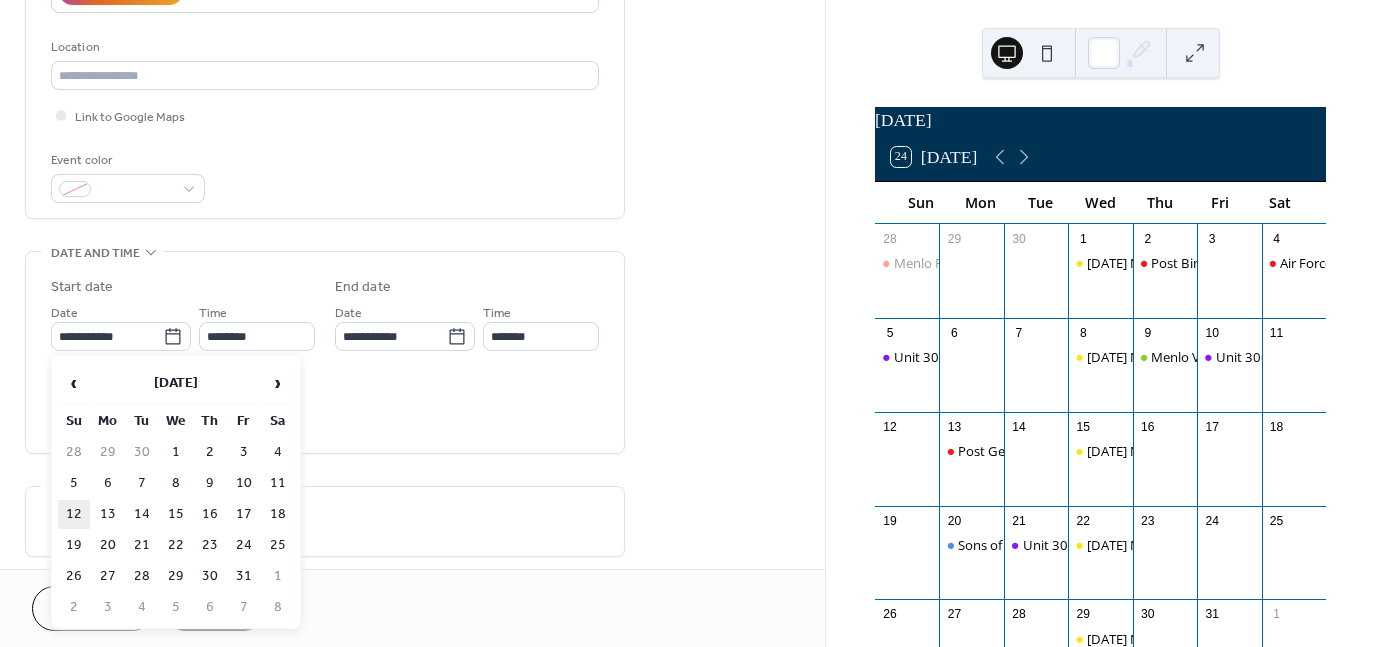 click on "12" at bounding box center (74, 514) 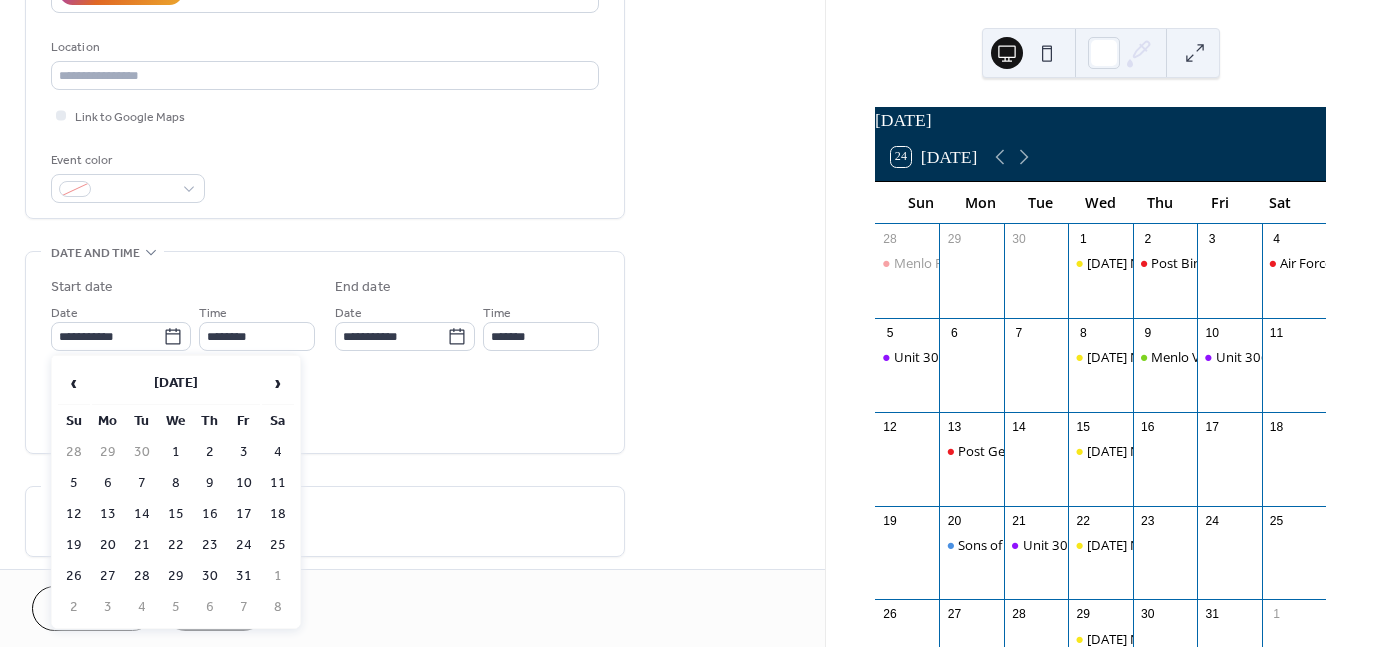 type on "**********" 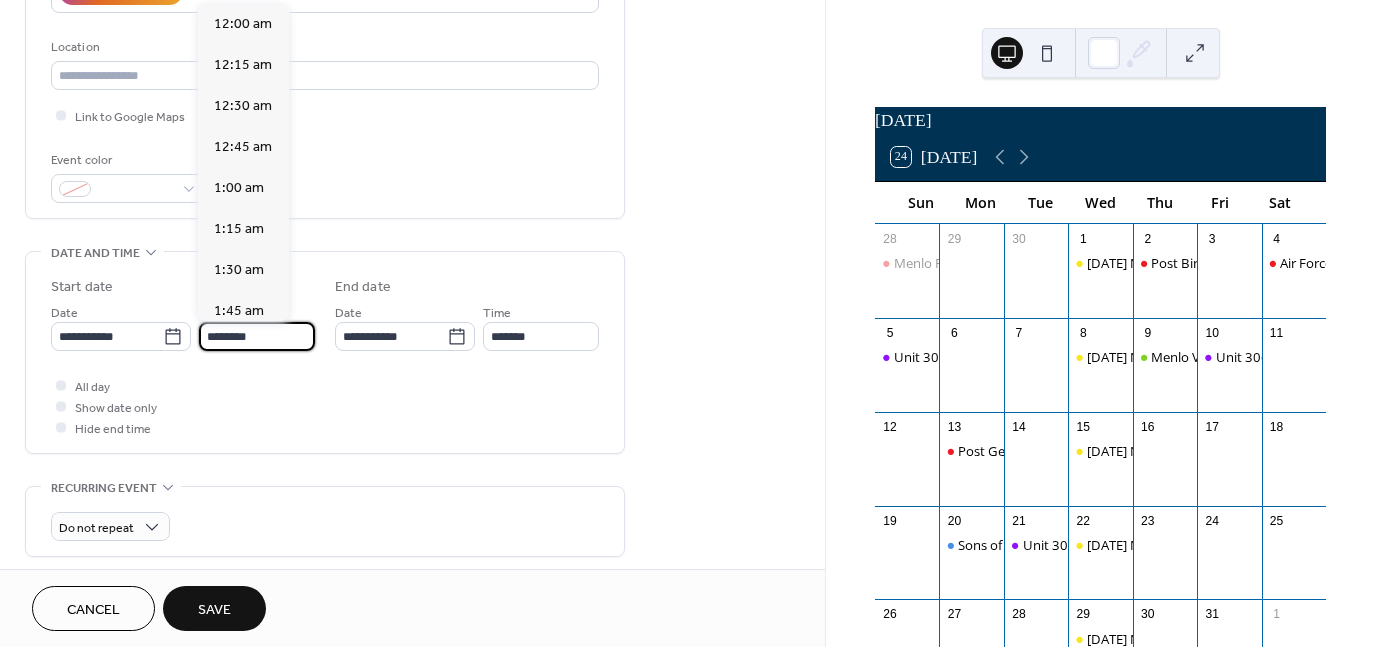 click on "********" at bounding box center (257, 336) 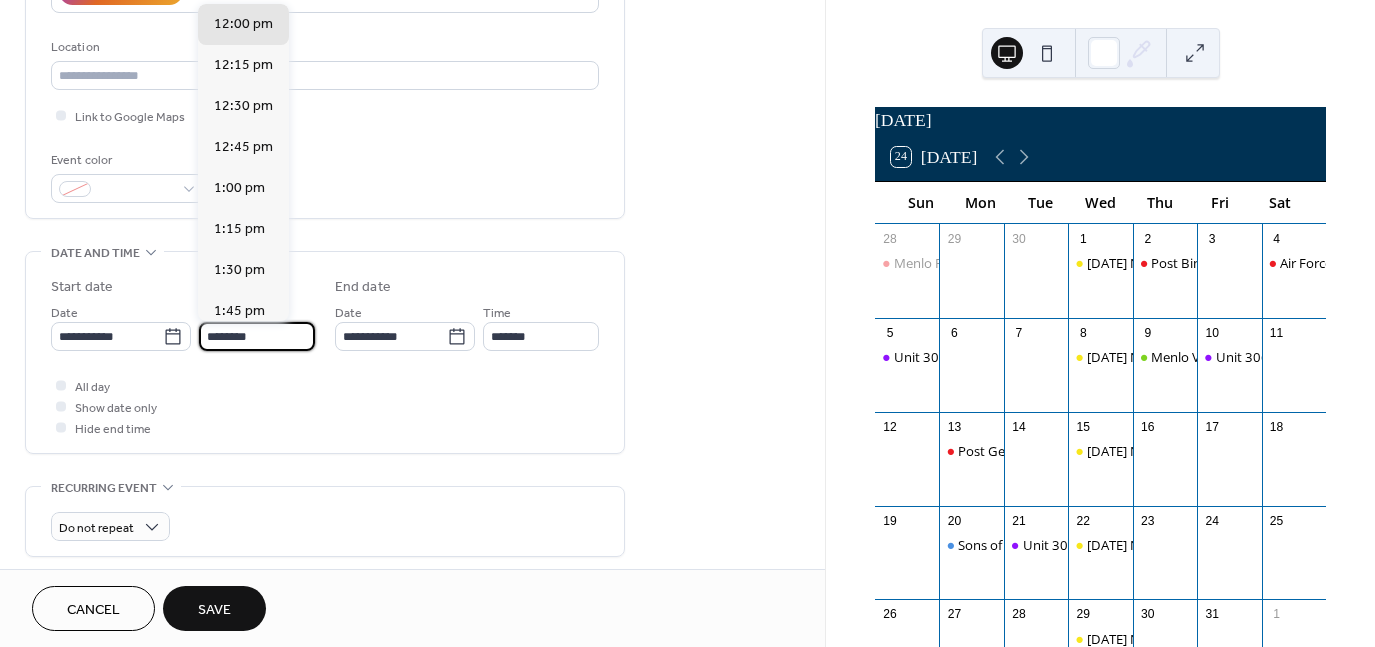 click on "********" at bounding box center (257, 336) 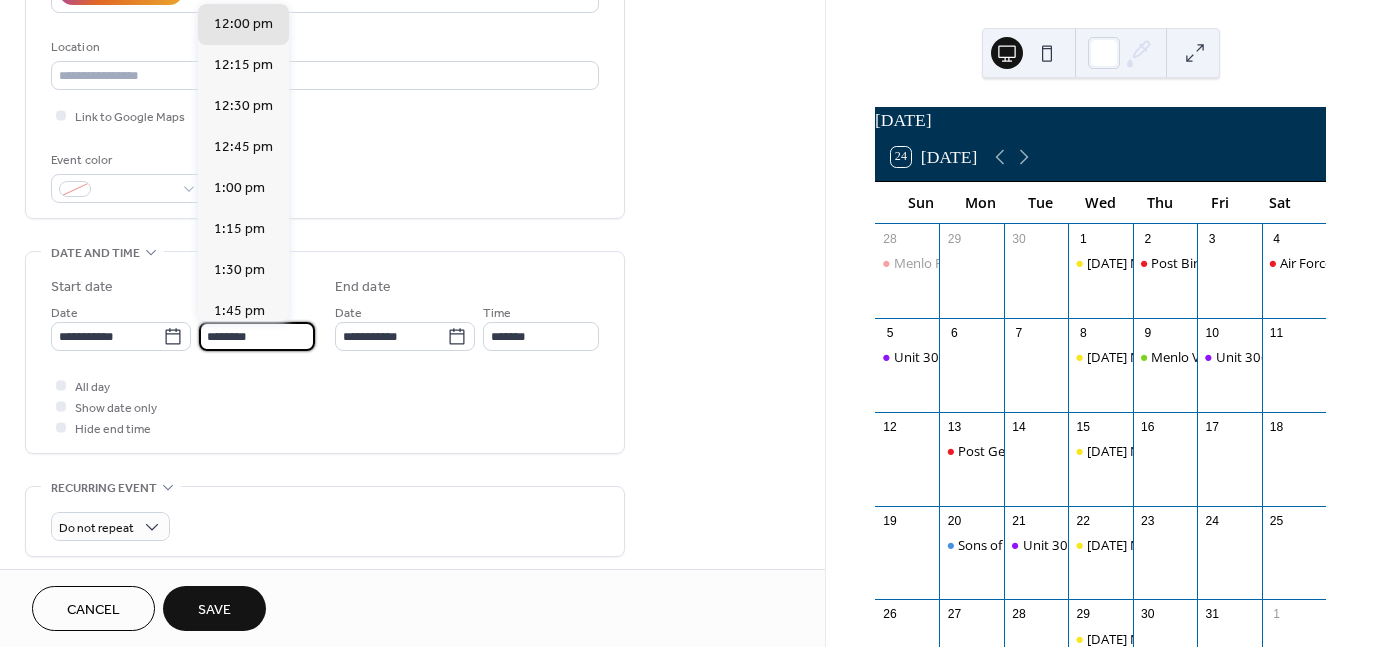 click on "Cancel" at bounding box center (93, 608) 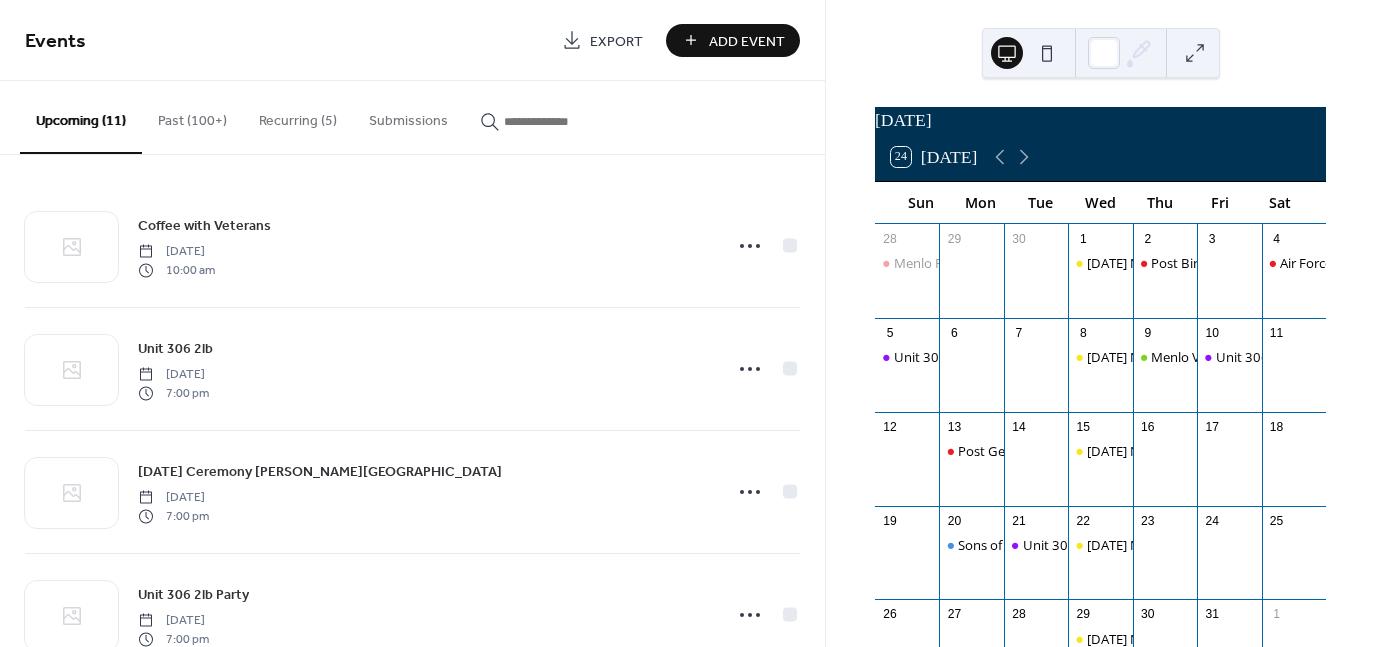 click on "Add Event" at bounding box center [747, 41] 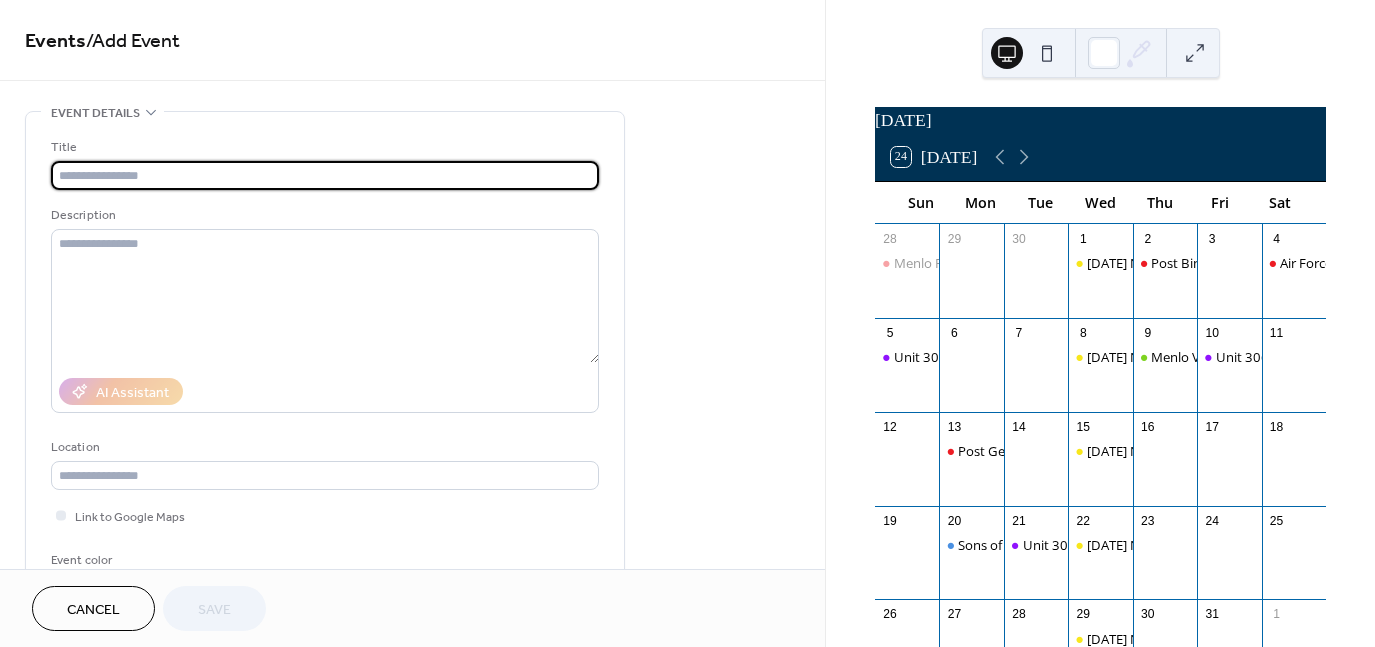 click at bounding box center [325, 175] 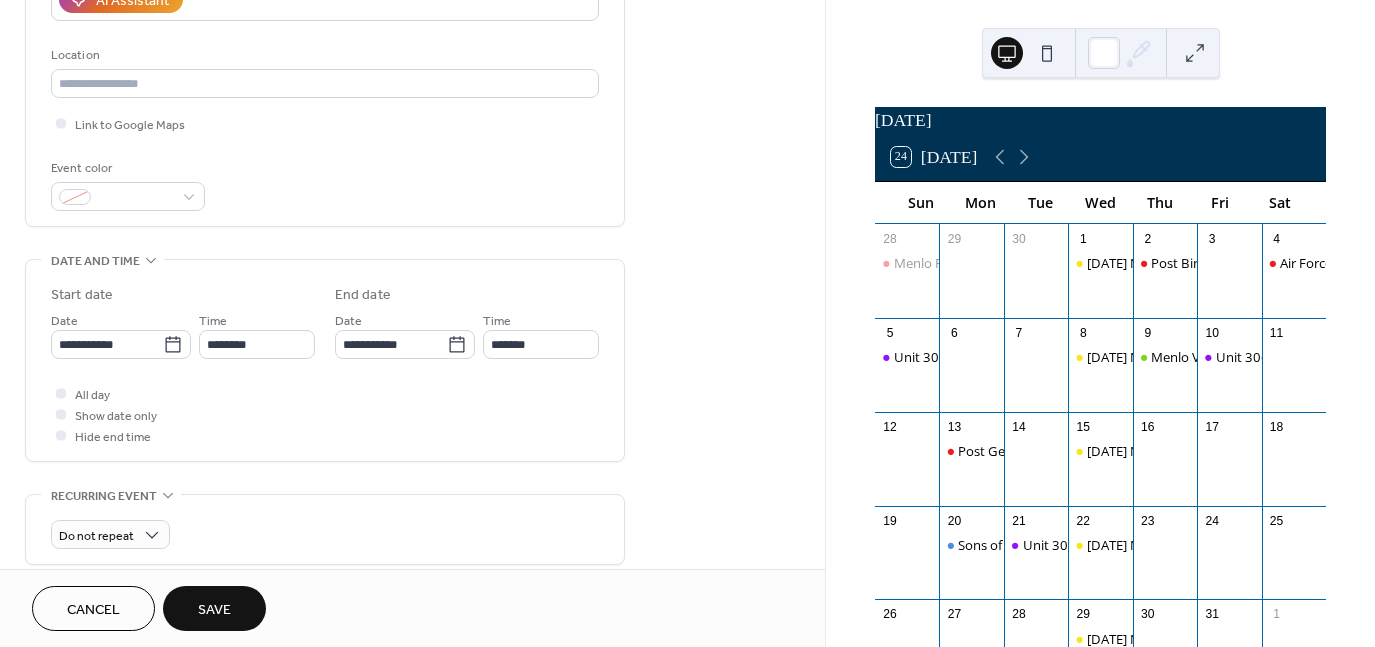 scroll, scrollTop: 400, scrollLeft: 0, axis: vertical 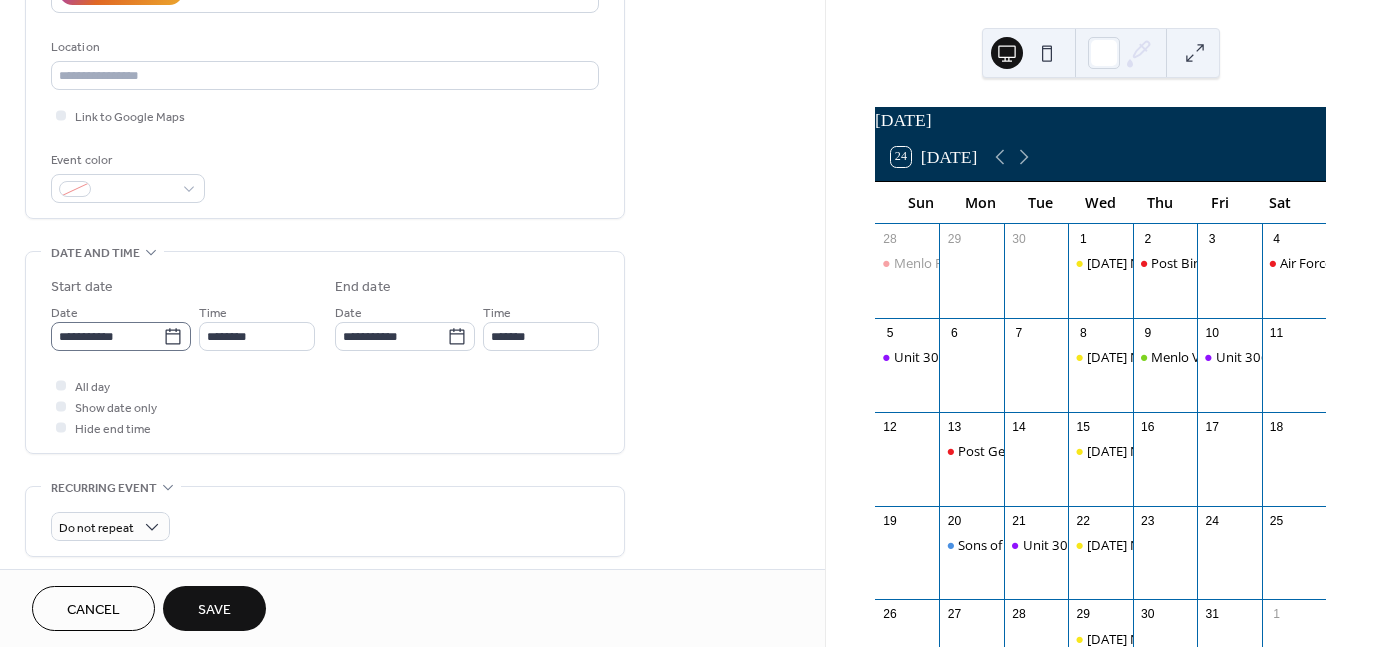 type on "**********" 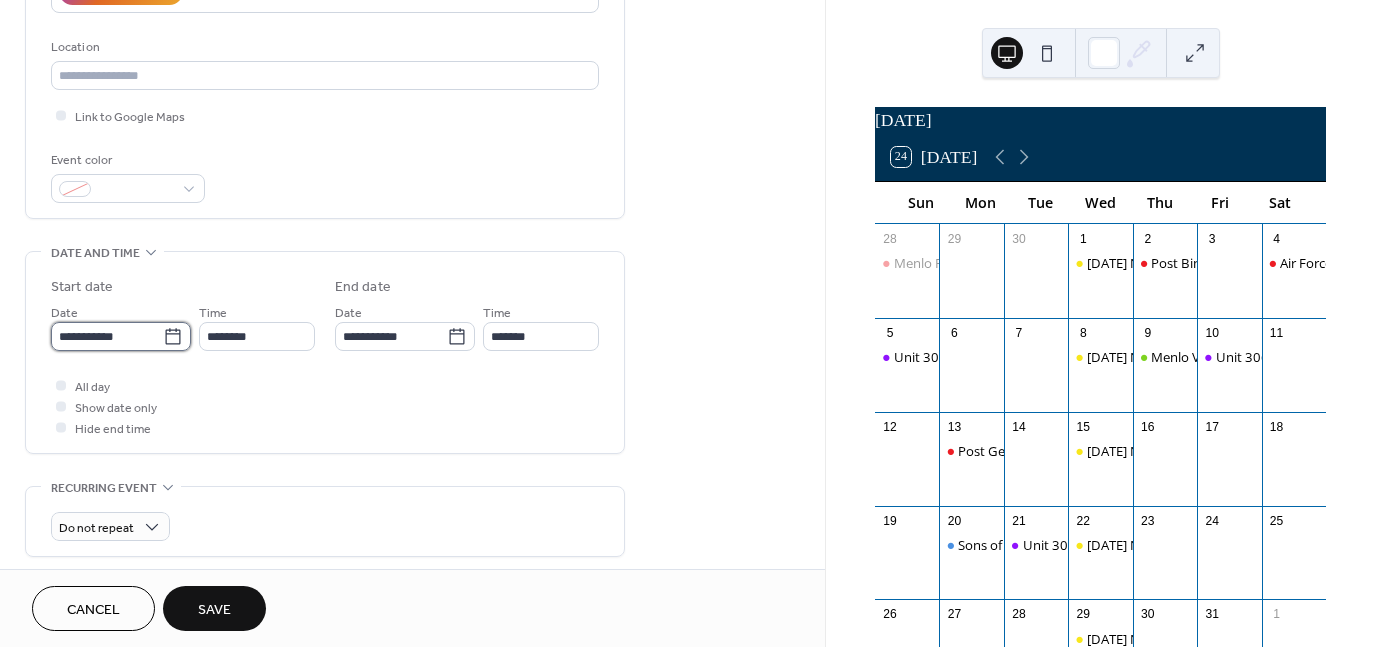 click on "**********" at bounding box center [107, 336] 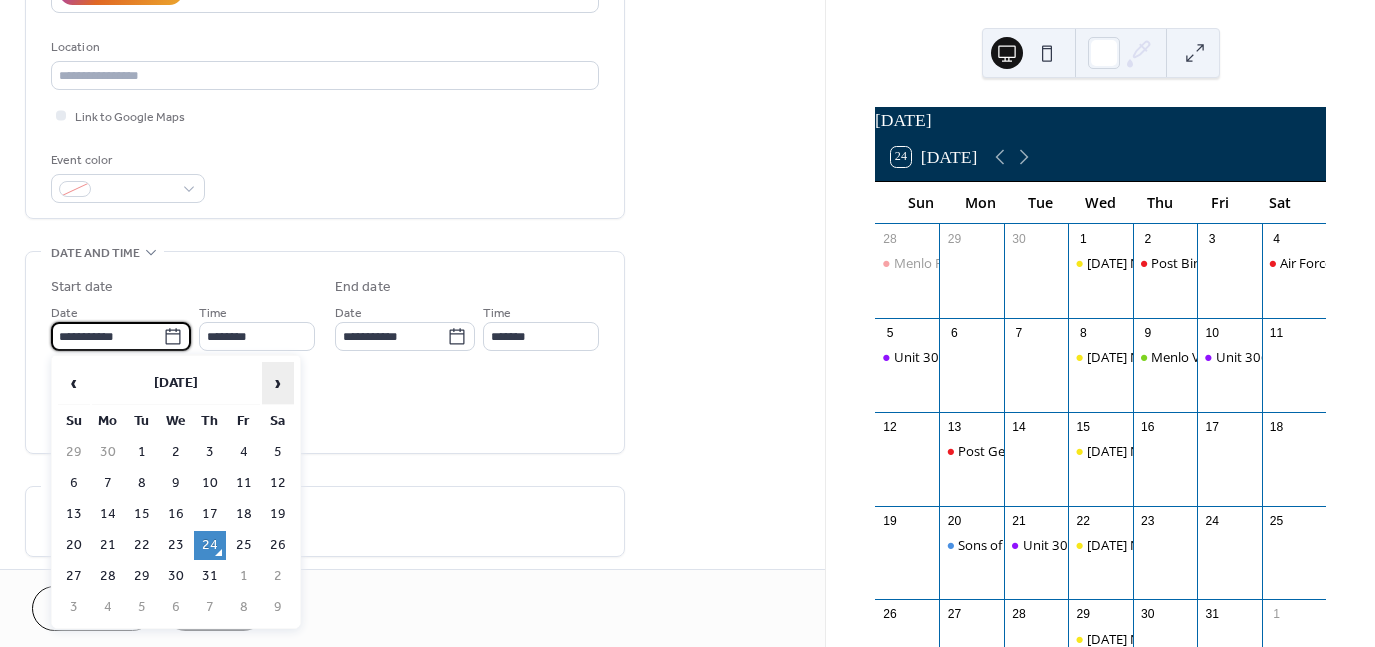 click on "›" at bounding box center [278, 383] 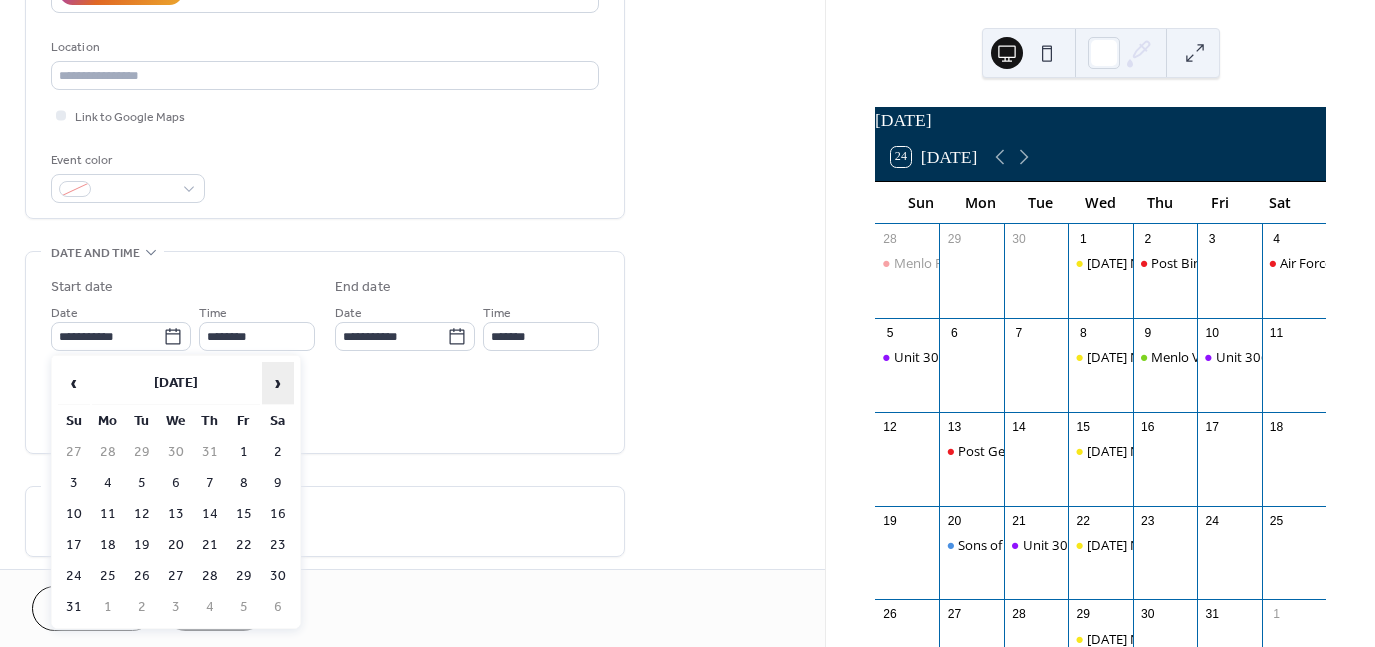 click on "›" at bounding box center (278, 383) 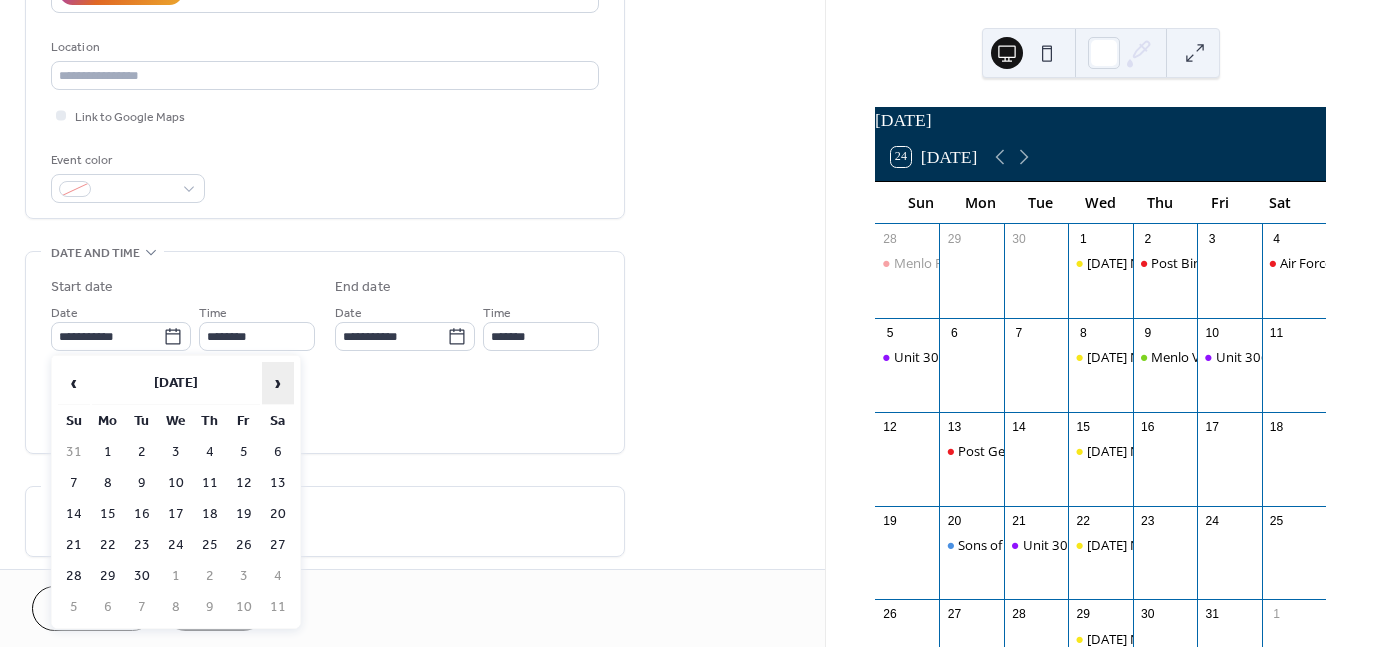click on "›" at bounding box center [278, 383] 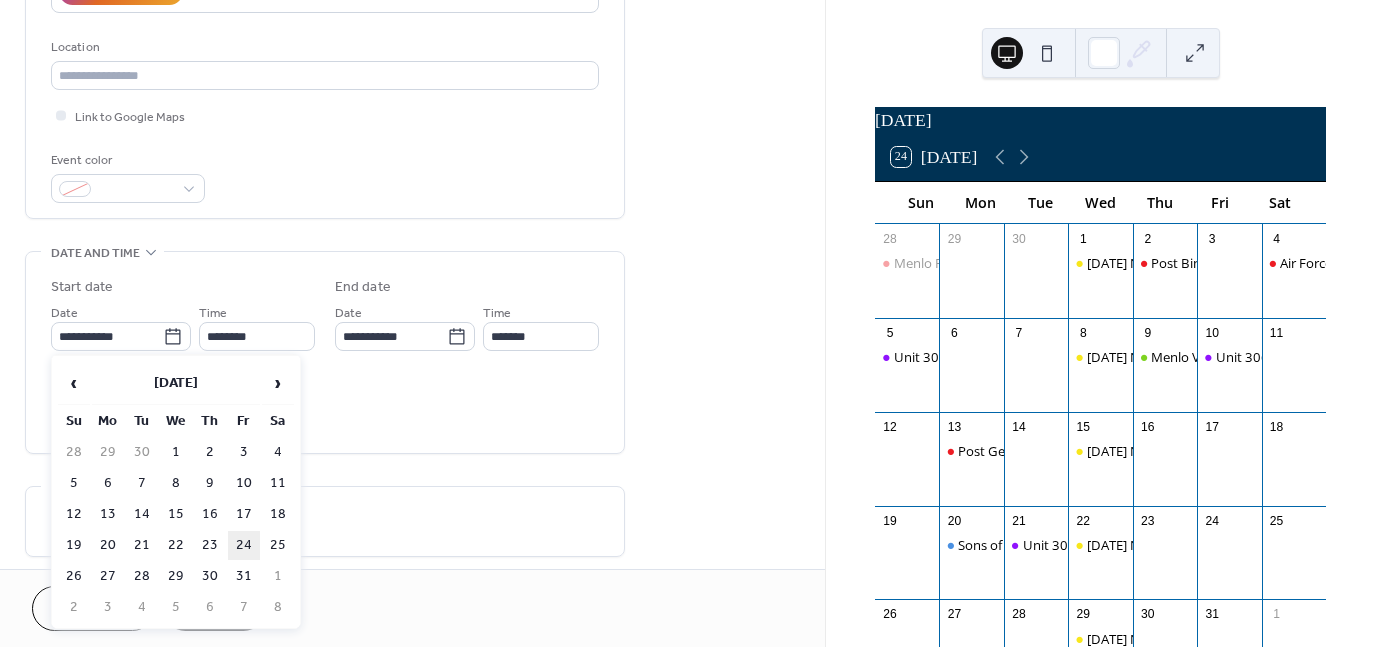 click on "24" at bounding box center [244, 545] 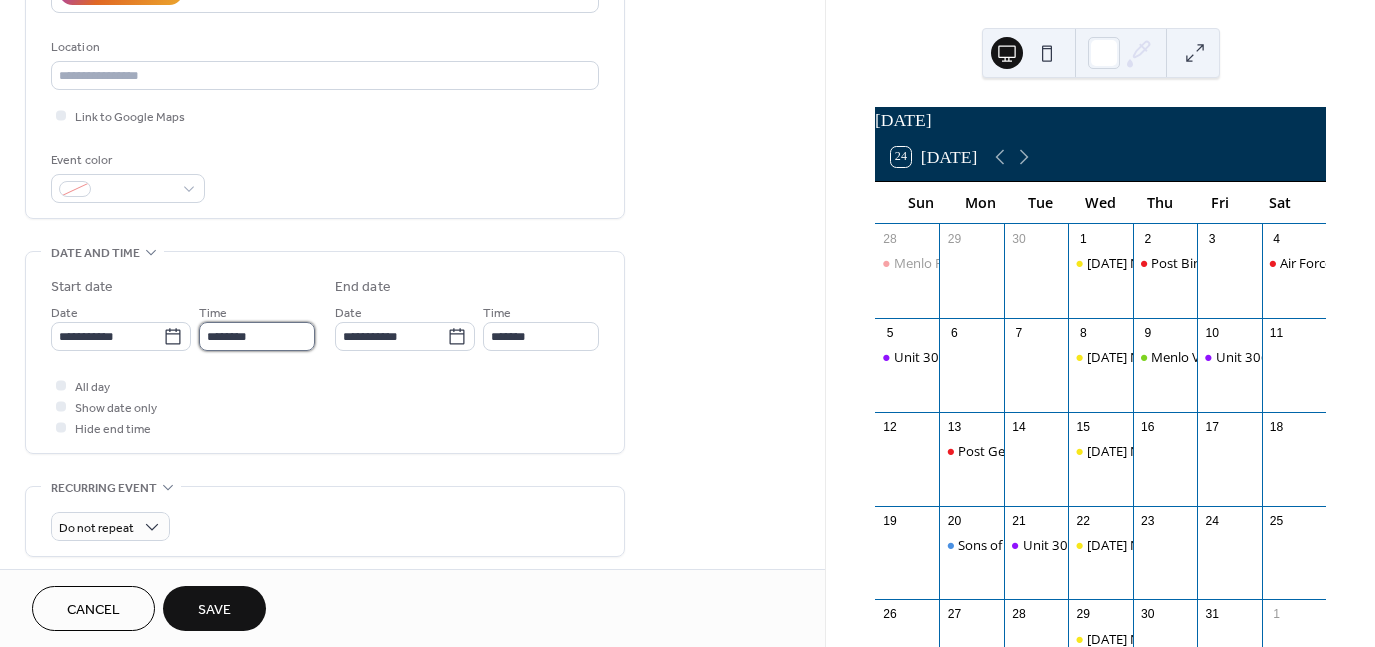 click on "********" at bounding box center (257, 336) 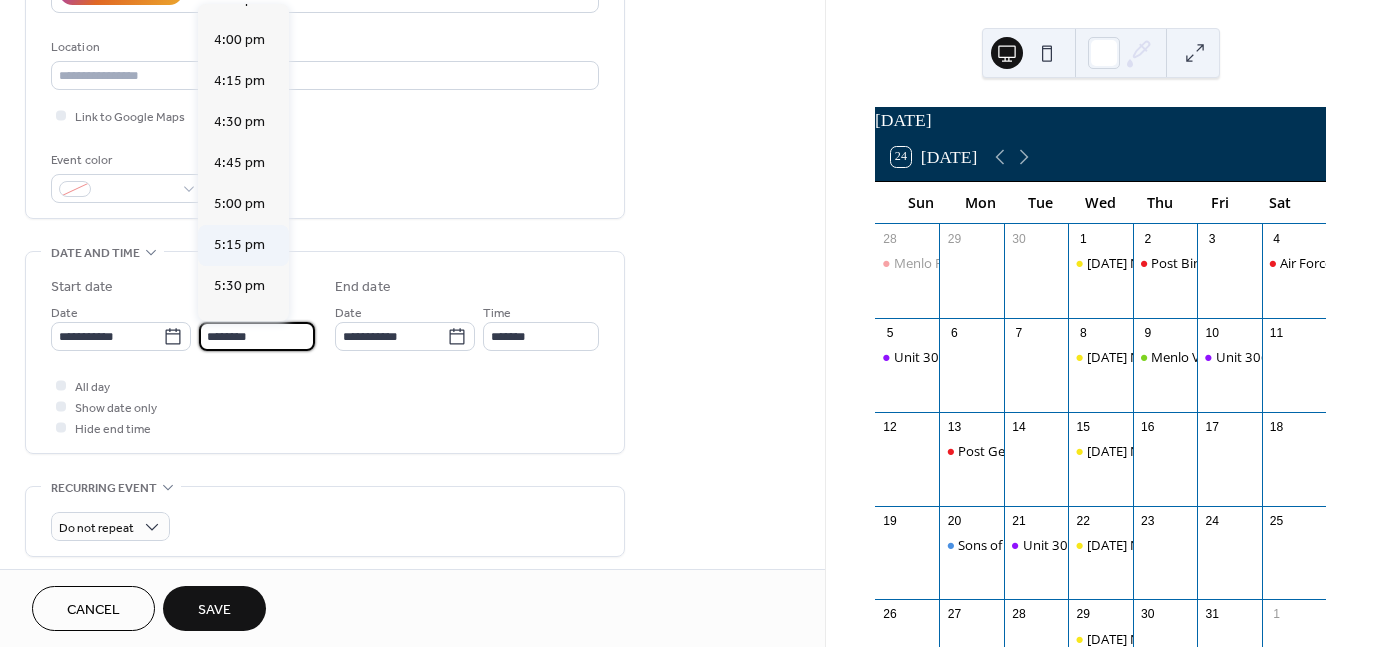scroll, scrollTop: 2668, scrollLeft: 0, axis: vertical 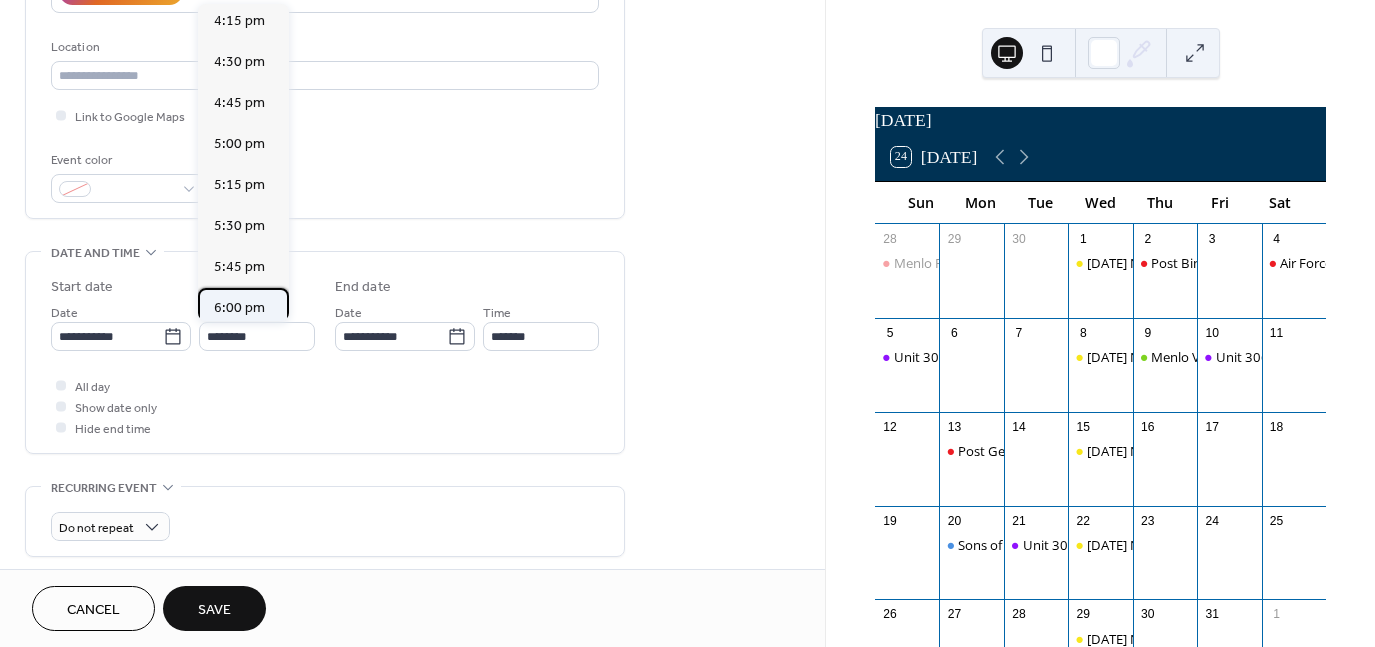 click on "6:00 pm" at bounding box center (239, 308) 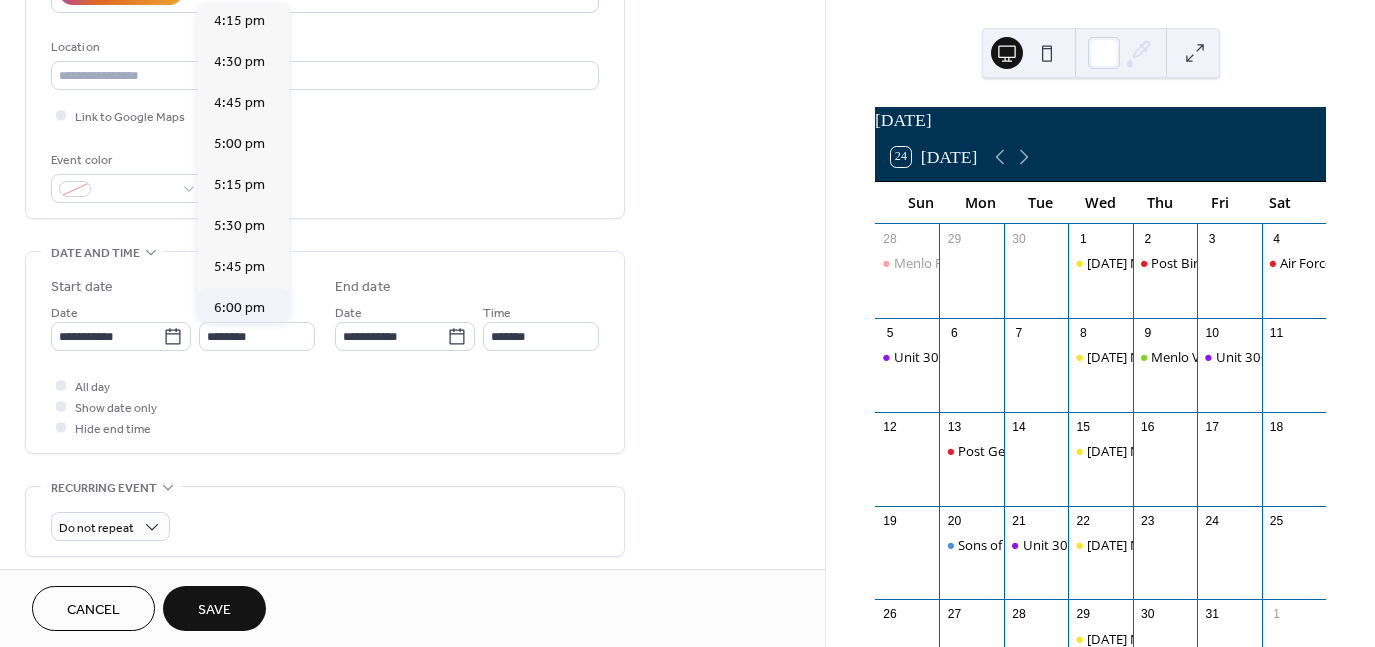 type on "*******" 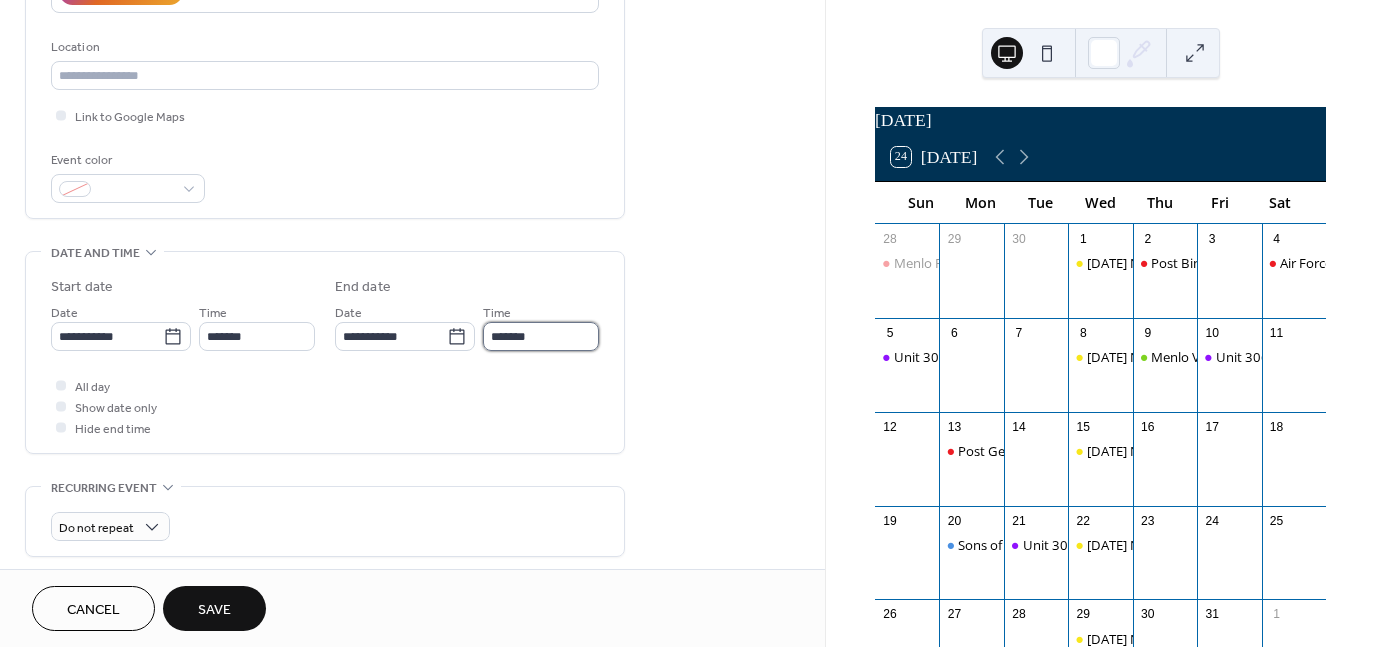 click on "*******" at bounding box center [541, 336] 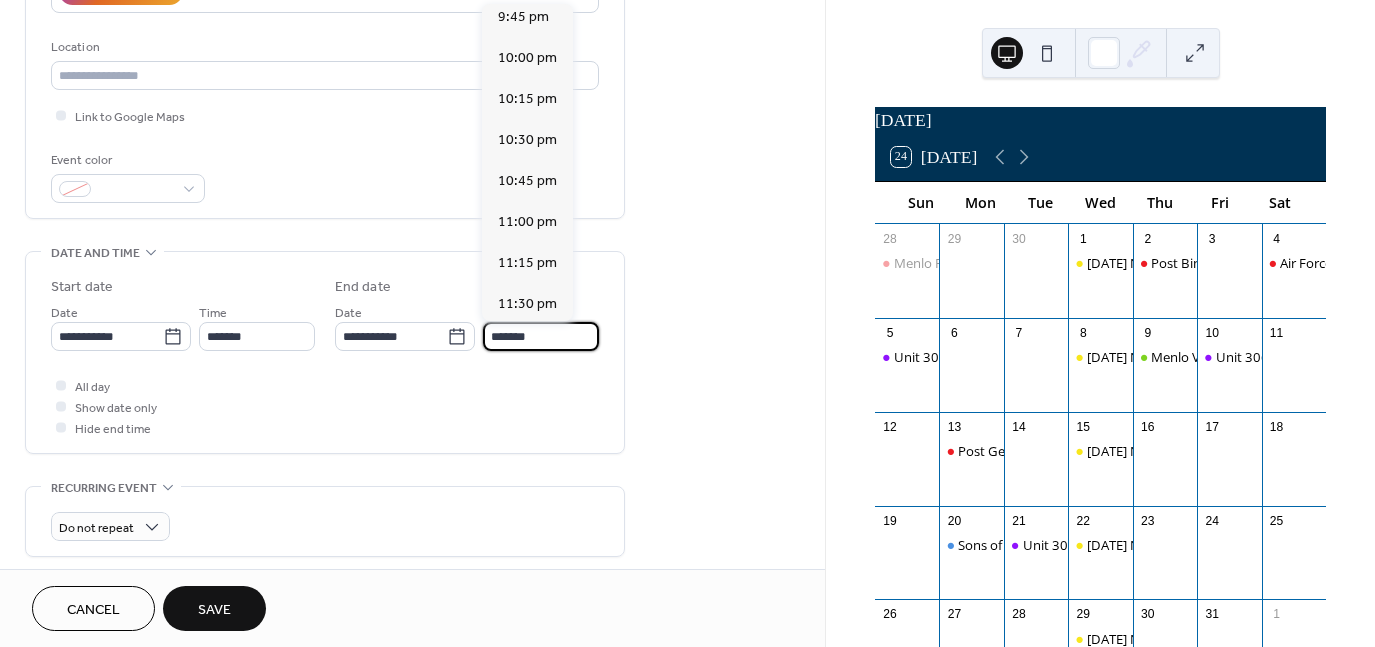 scroll, scrollTop: 625, scrollLeft: 0, axis: vertical 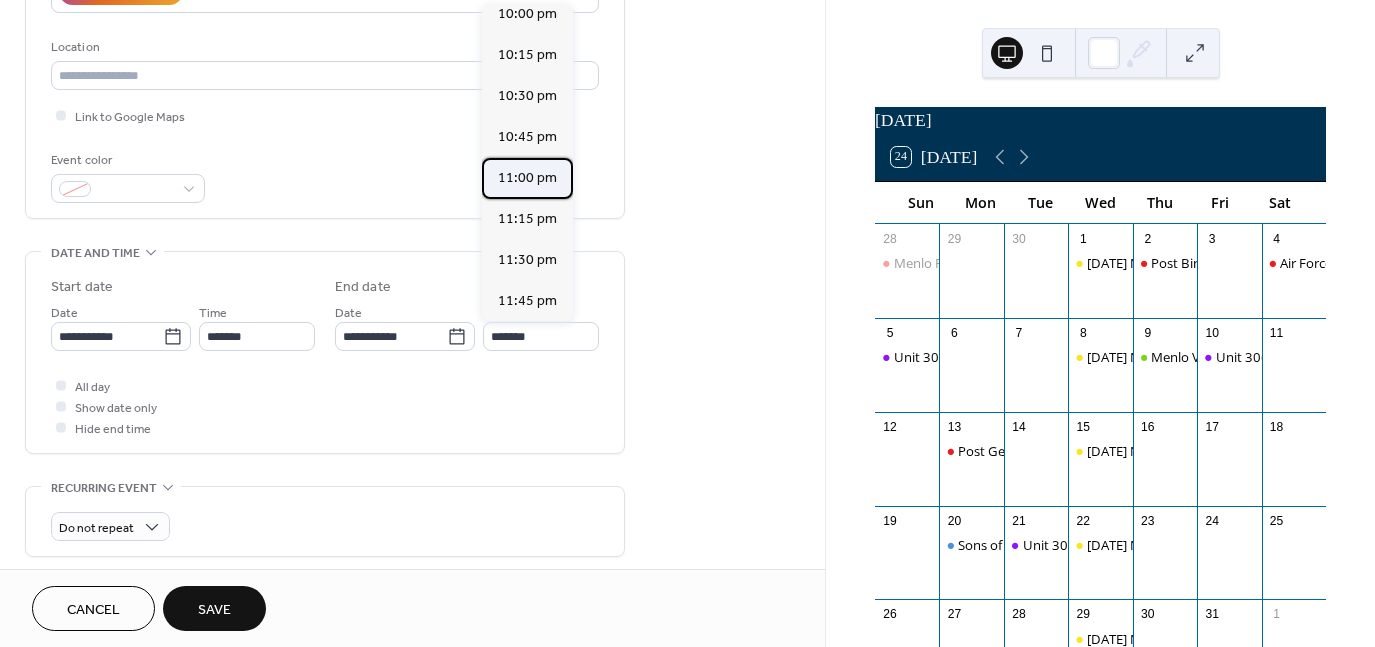 click on "11:00 pm" at bounding box center [527, 178] 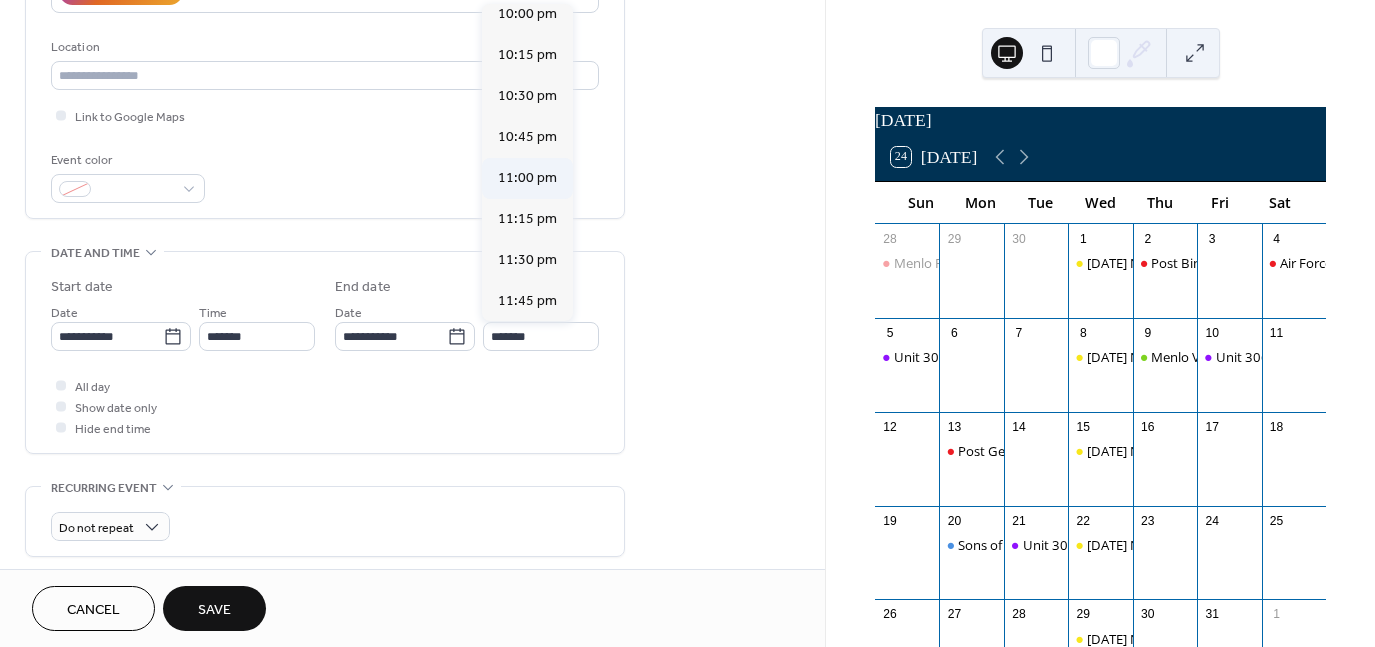 type on "********" 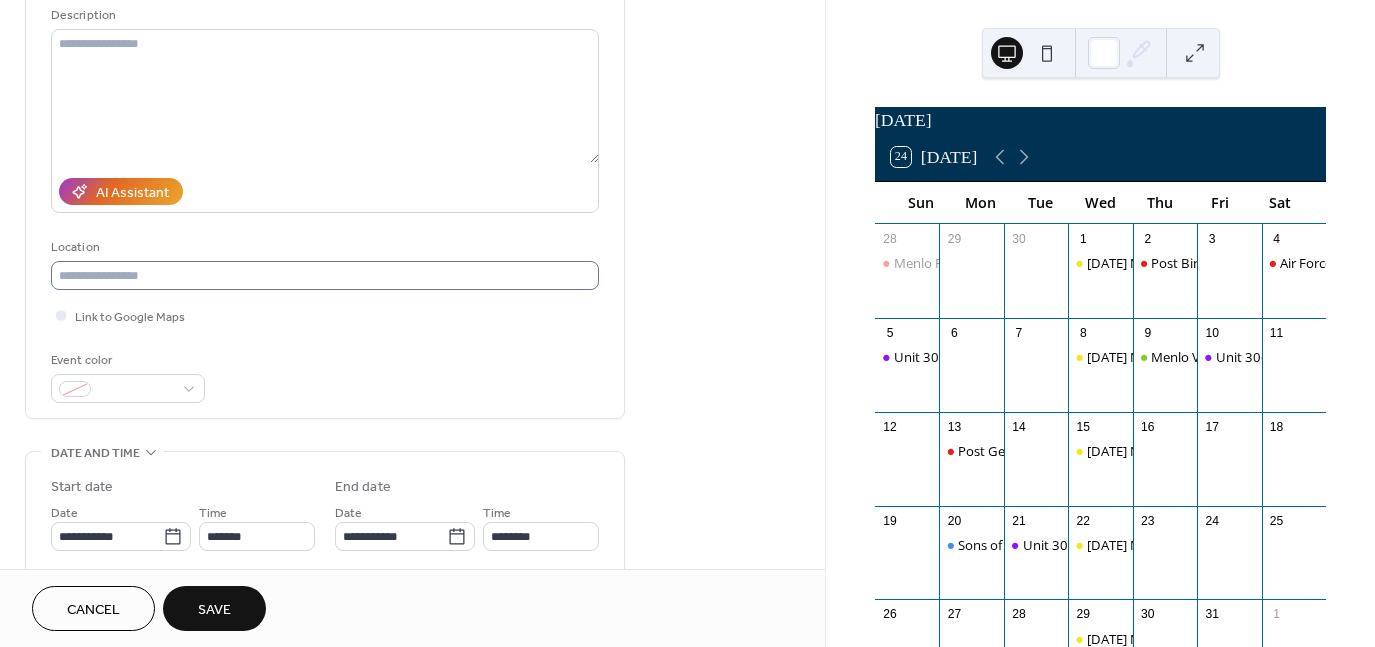scroll, scrollTop: 200, scrollLeft: 0, axis: vertical 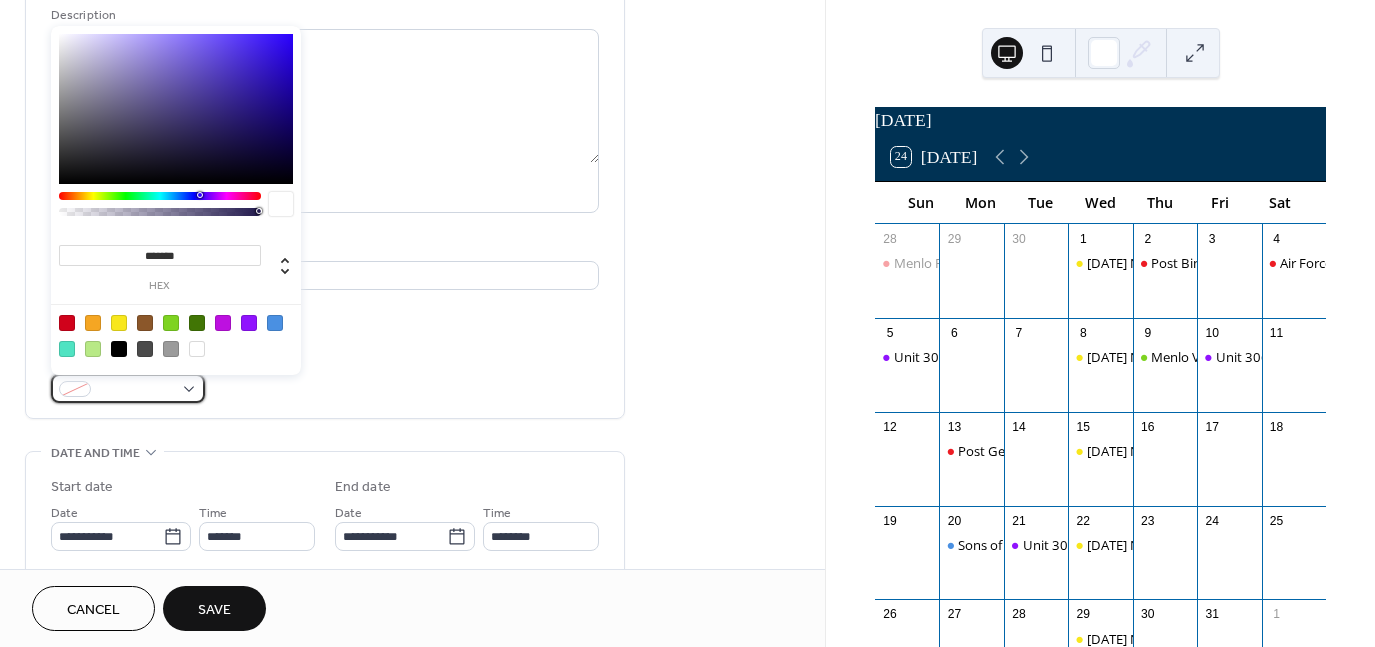 click at bounding box center [128, 388] 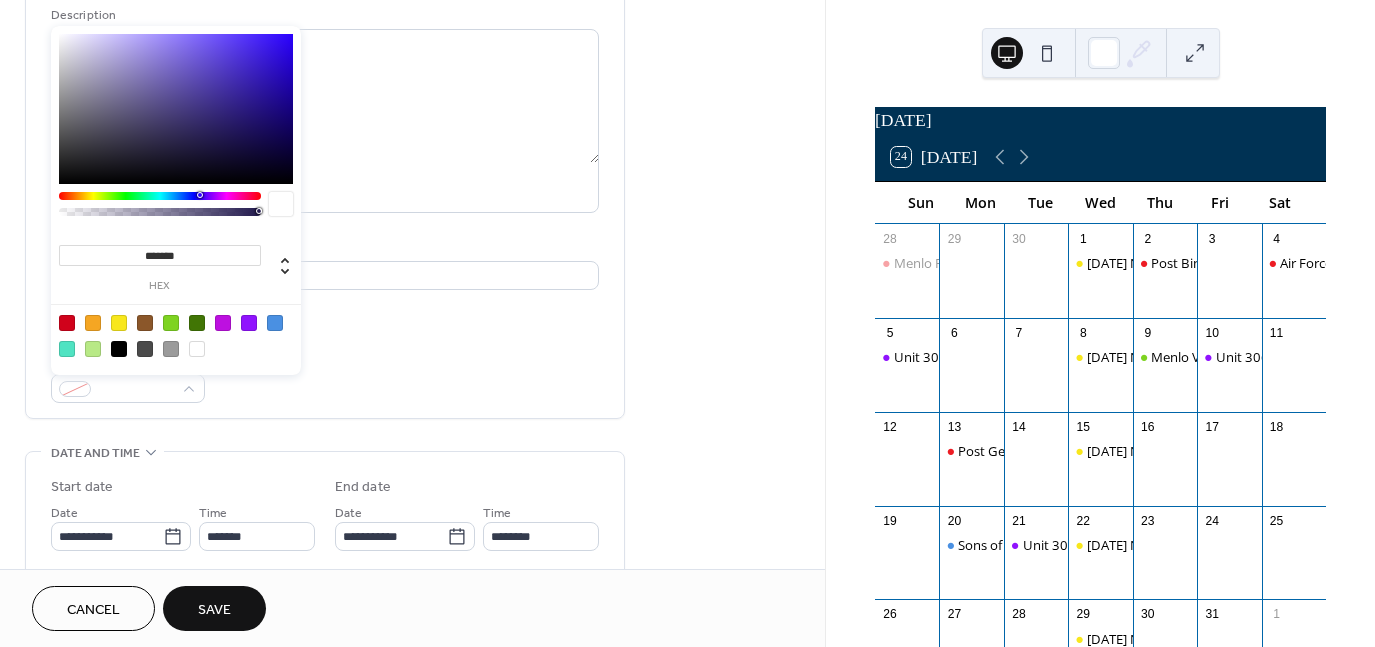 click at bounding box center (67, 323) 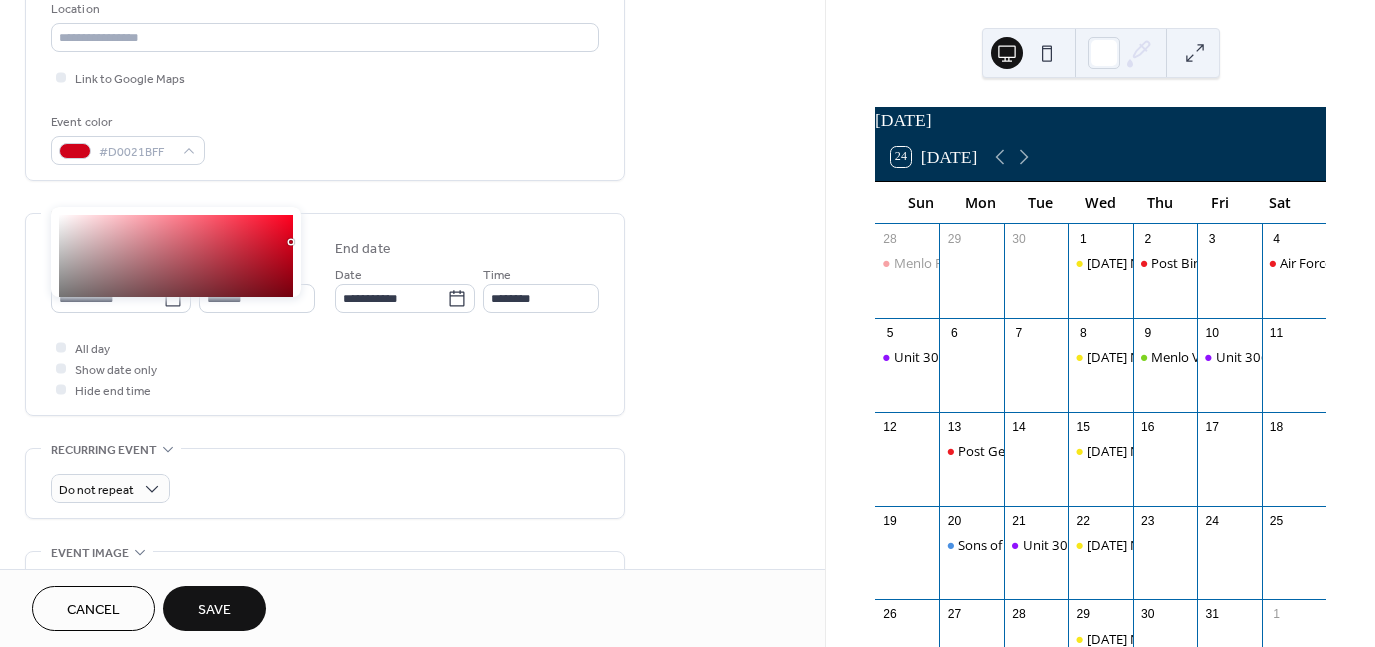 scroll, scrollTop: 257, scrollLeft: 0, axis: vertical 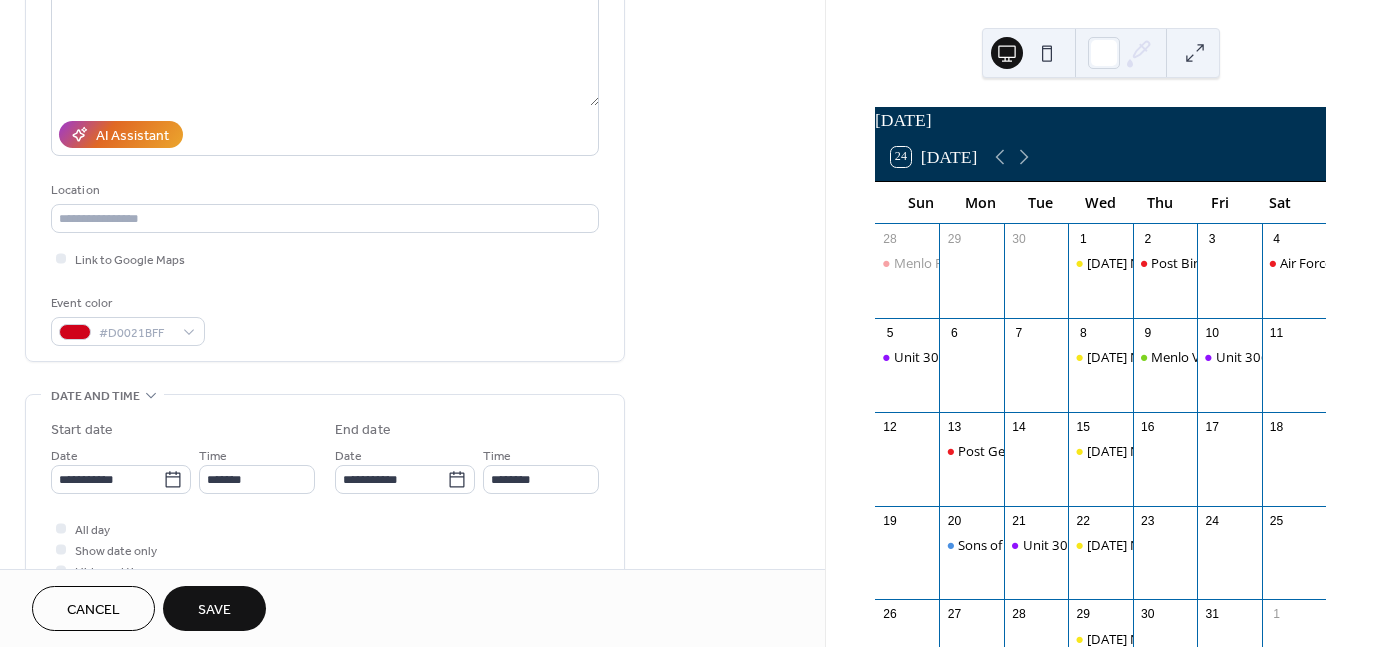 click on "Save" at bounding box center (214, 608) 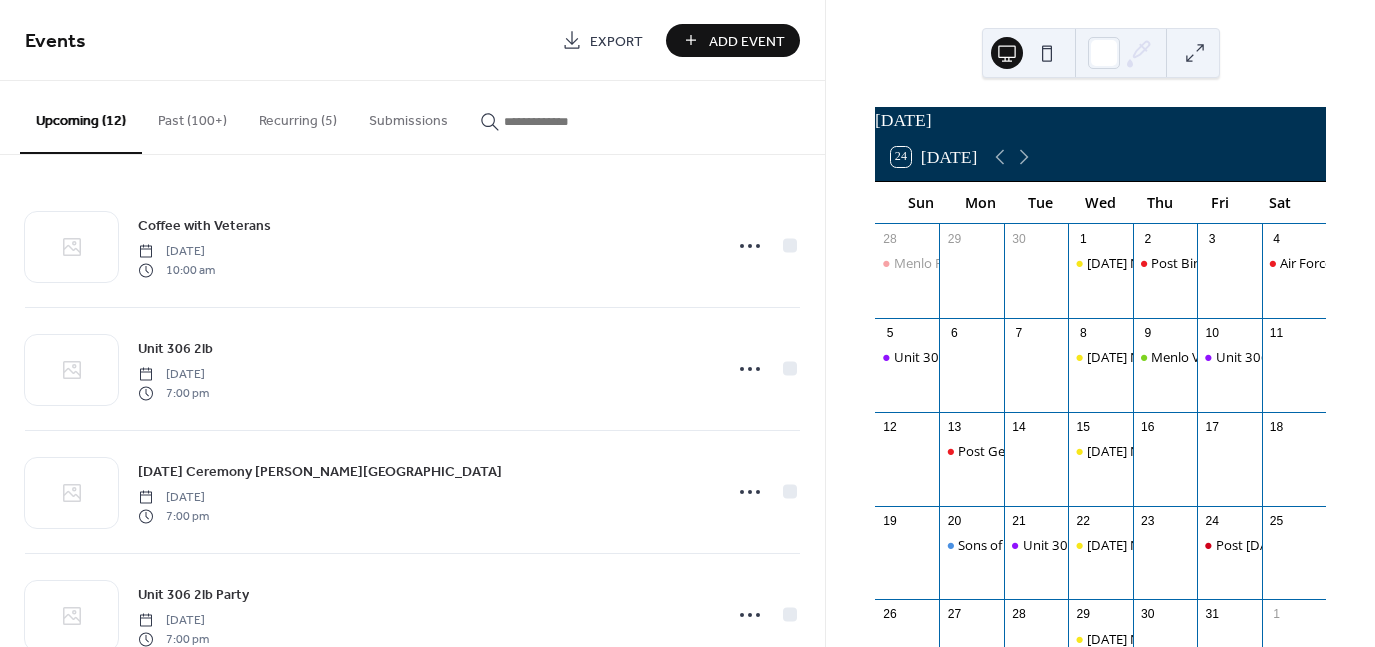 click on "[DATE] 24 [DATE] Sun Mon Tue Wed Thu Fri Sat 28 [GEOGRAPHIC_DATA] Picnic 29 30 1 [DATE] Night Dinner 2 Post Bingo 3 4 Air Force vs Navy Family Picnic 5 Unit 306 Ice Cream Social 6 7 8 [DATE] Night Dinner 9 Menlo Veterans Home Bingo Night 10 Unit 306 2lb Party 11 12 13 Post General Membership Meeting 14 15 [DATE] Night Dinner 16 17 18 19 20 Sons of the Legion Membership Meeting 21 Unit 306 Monthly Membership Meeting 22 [DATE] Night Dinner 23 24 Post [DATE] Dance 25 26 27 28 29 [DATE] Night Dinner 30 31 1 2 3 4 5 [DATE] Night Dinner 6 Post Bingo 7 8" at bounding box center [1100, 323] 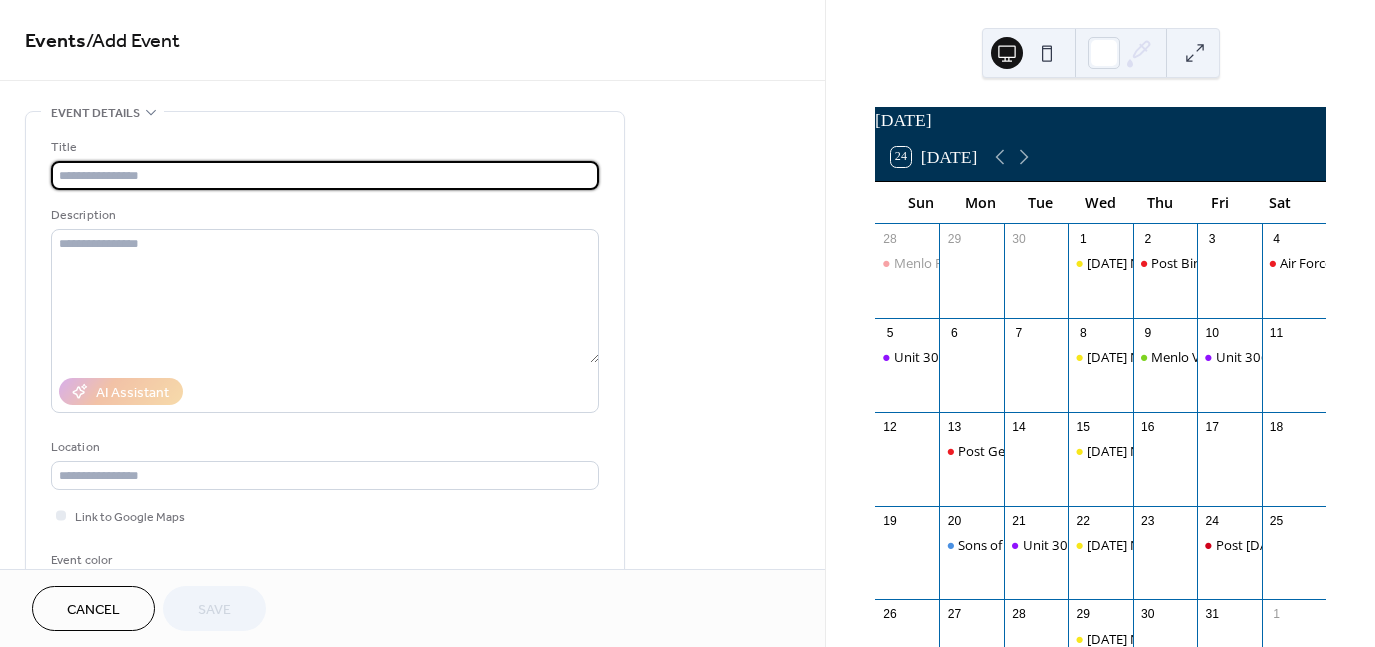 click at bounding box center [325, 175] 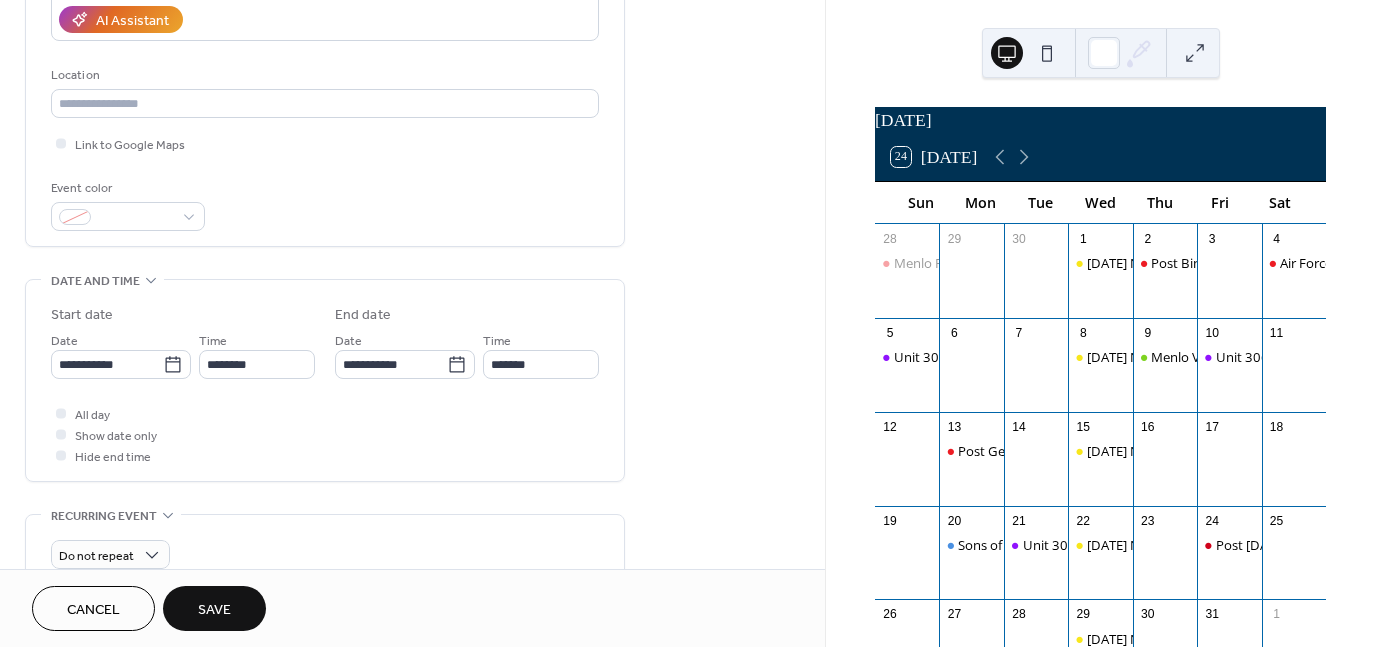 scroll, scrollTop: 400, scrollLeft: 0, axis: vertical 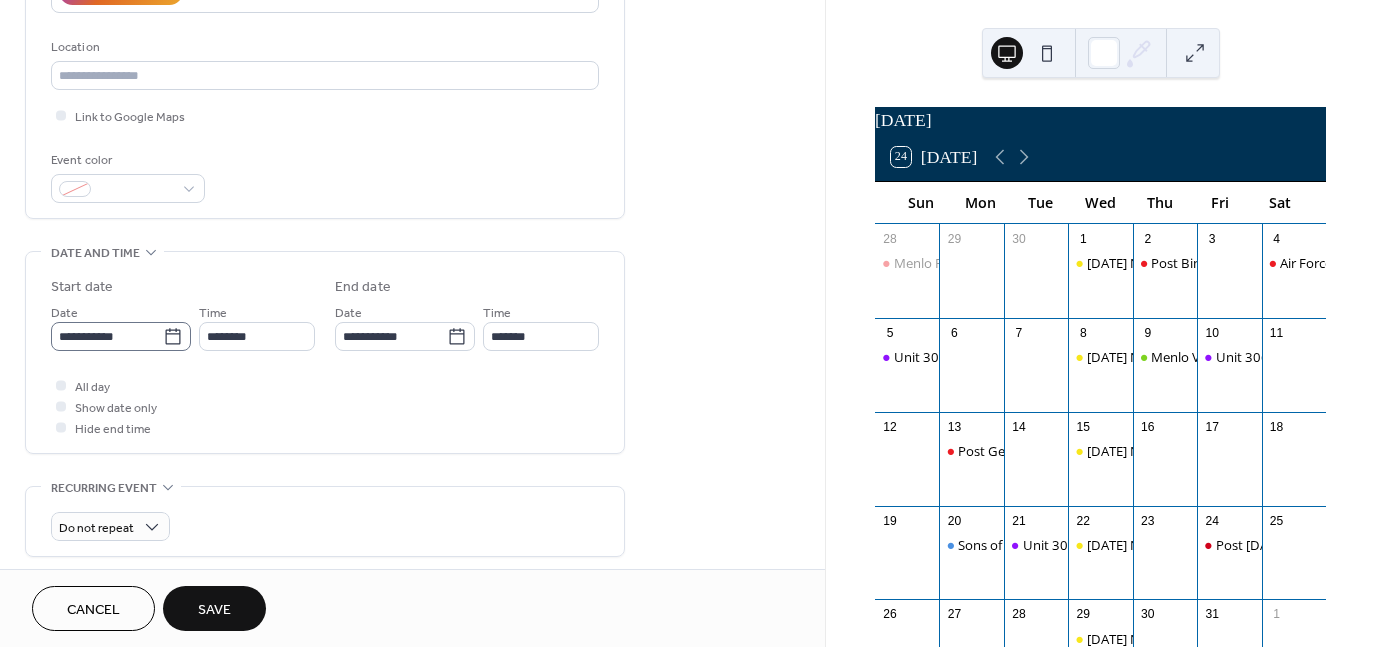 type on "**********" 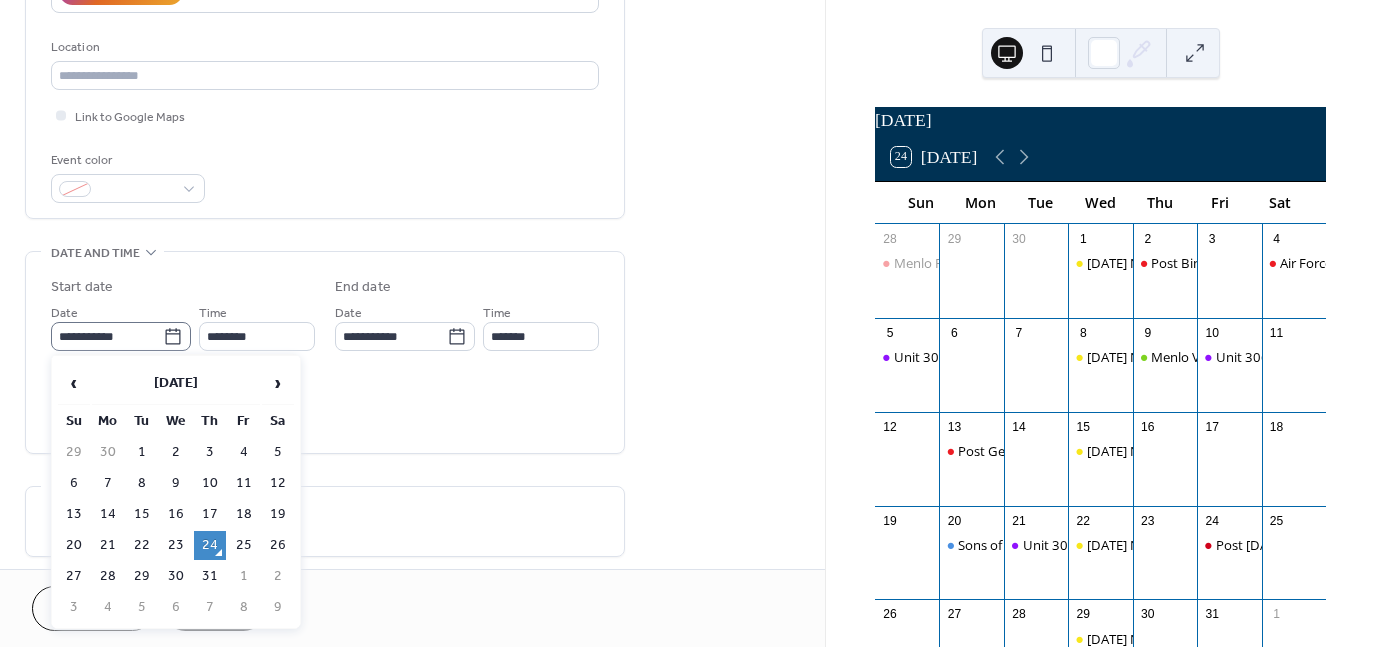 click 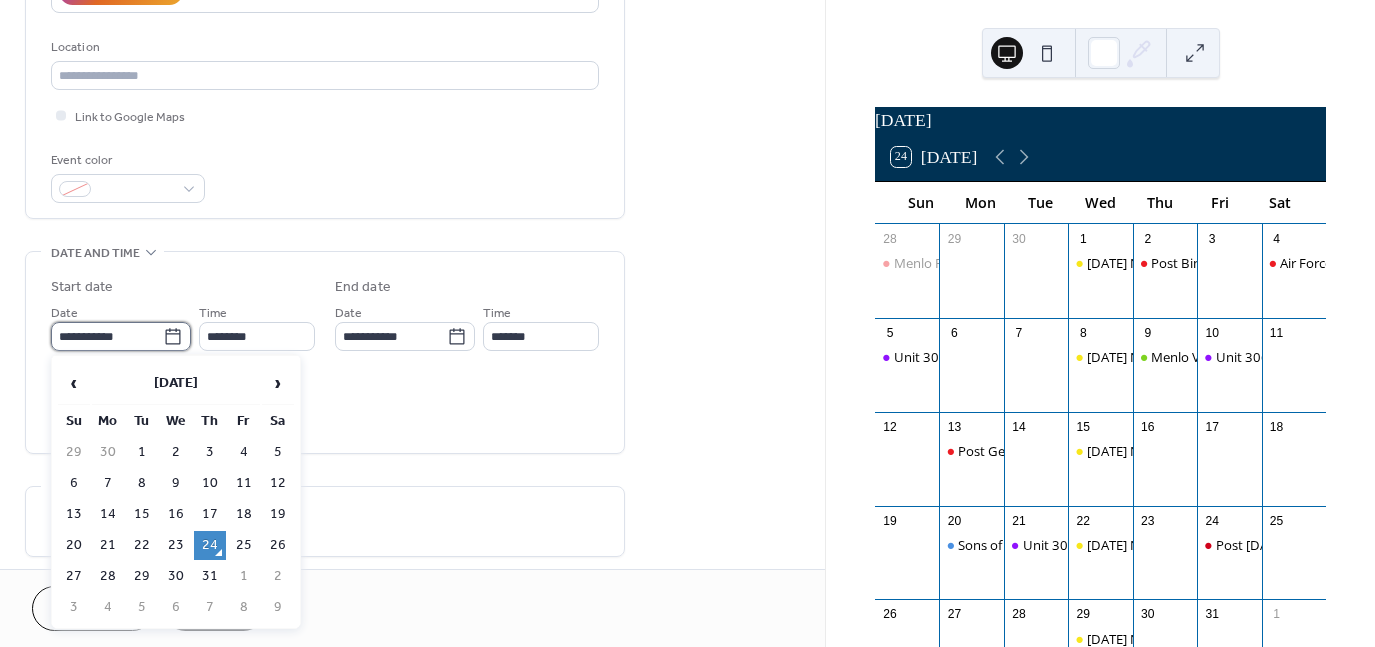 click on "**********" at bounding box center (107, 336) 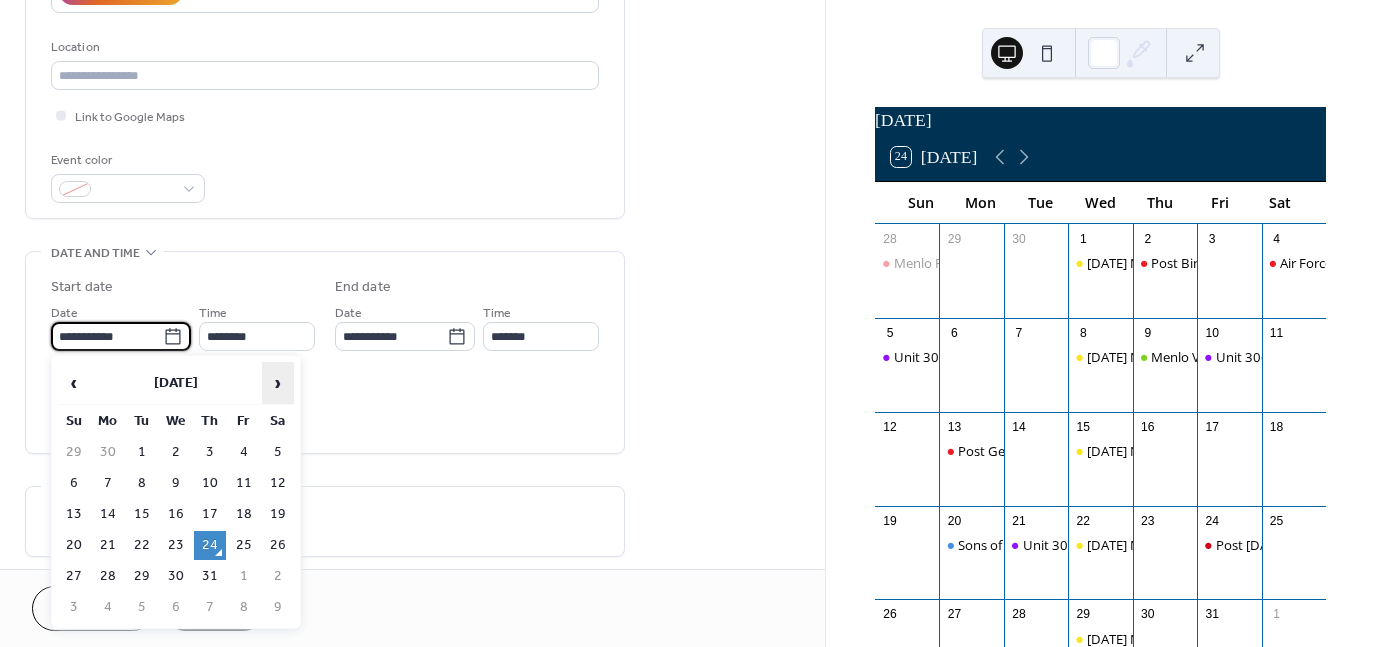 click on "›" at bounding box center [278, 383] 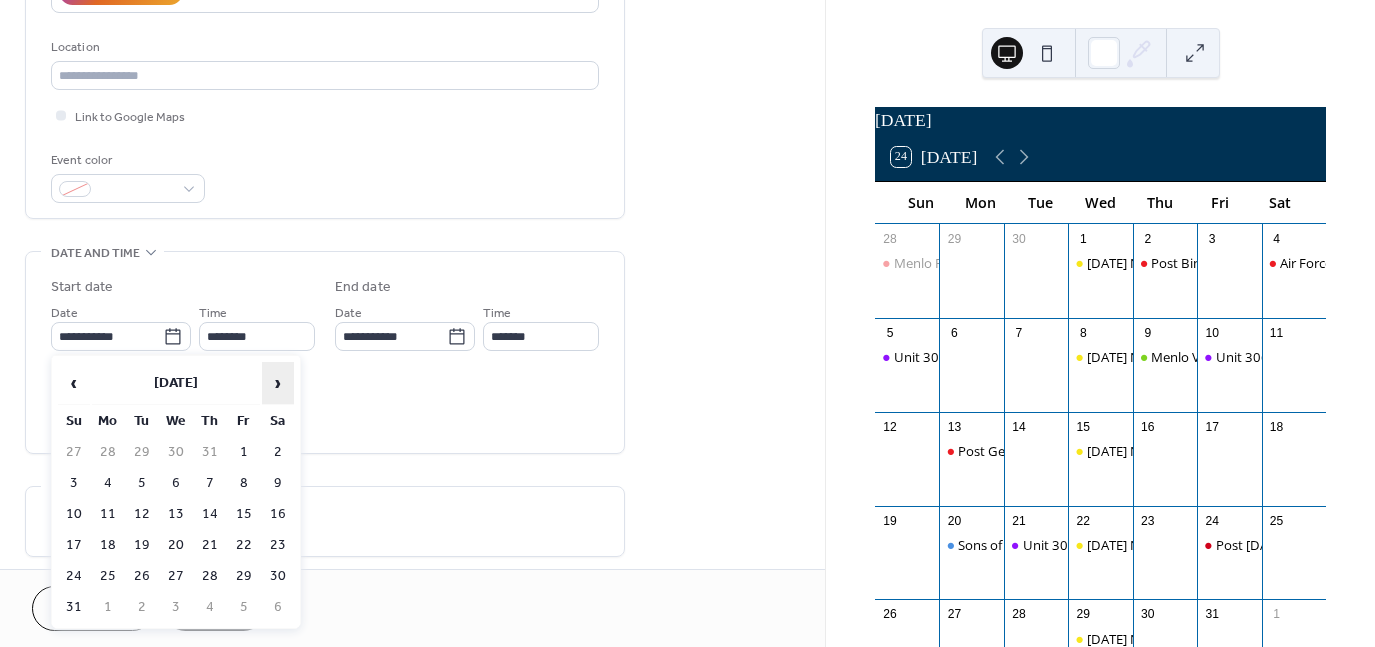 click on "›" at bounding box center (278, 383) 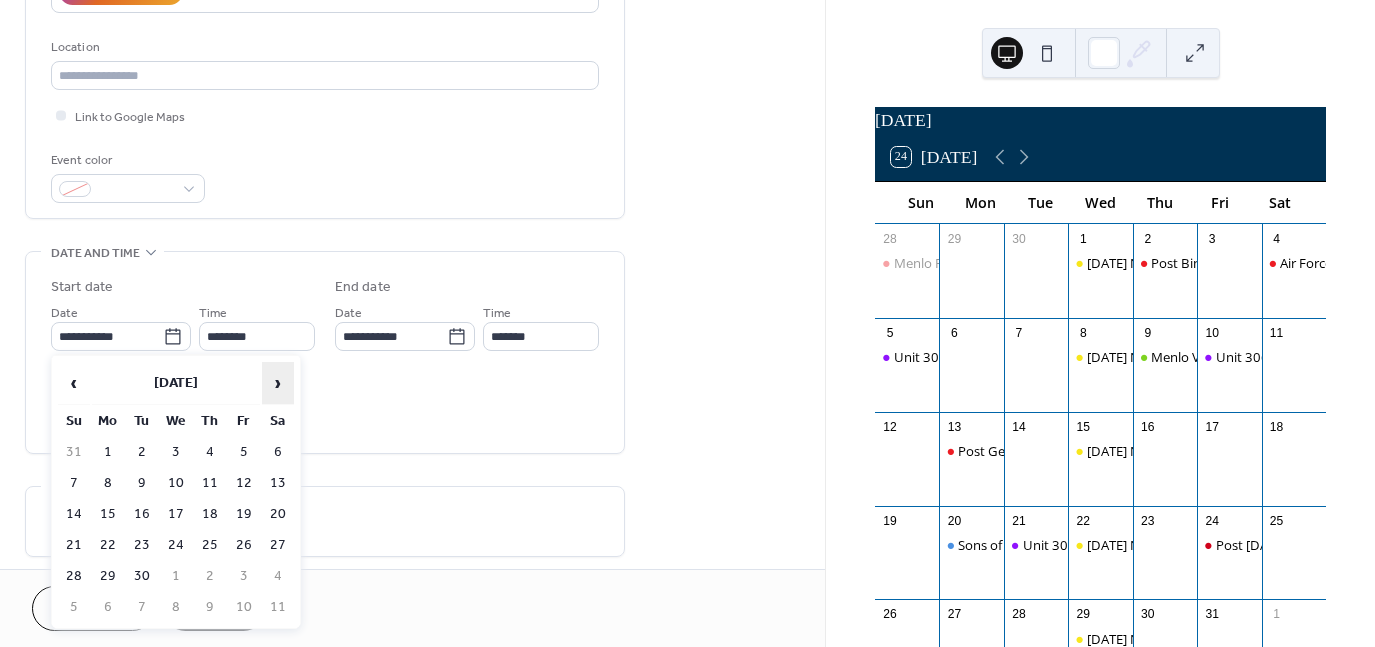 click on "›" at bounding box center (278, 383) 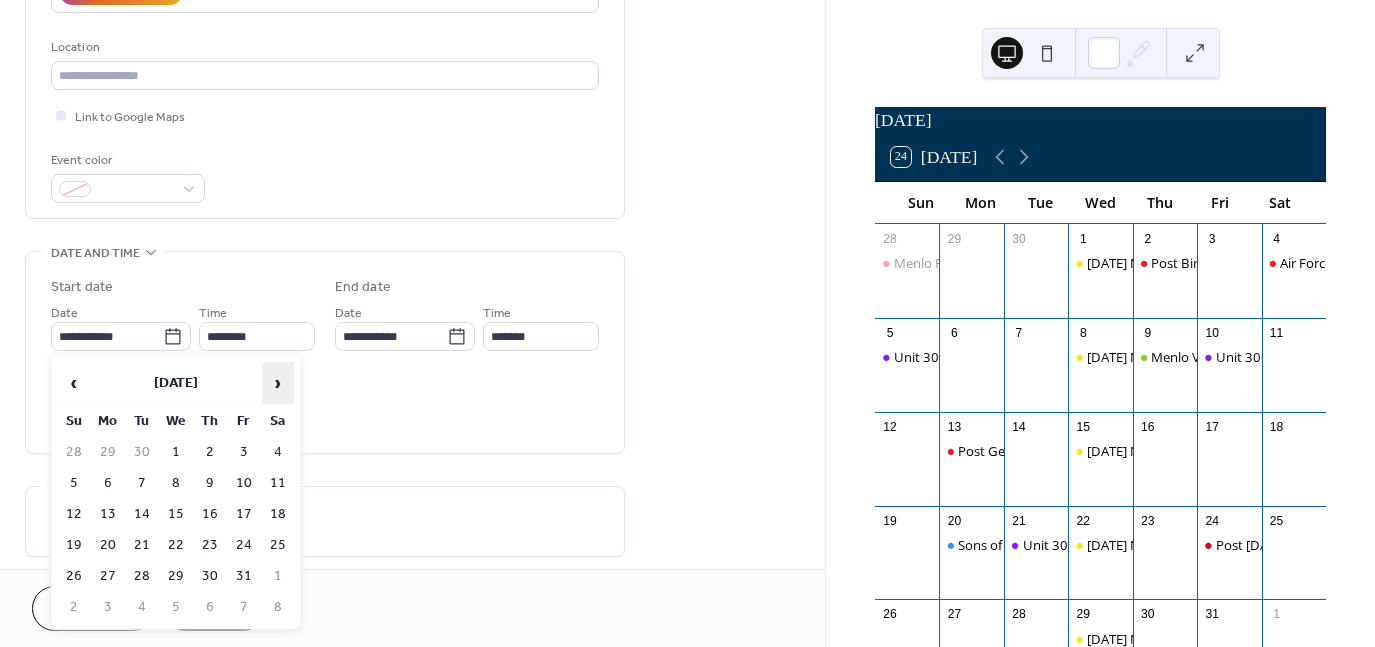 click on "›" at bounding box center (278, 383) 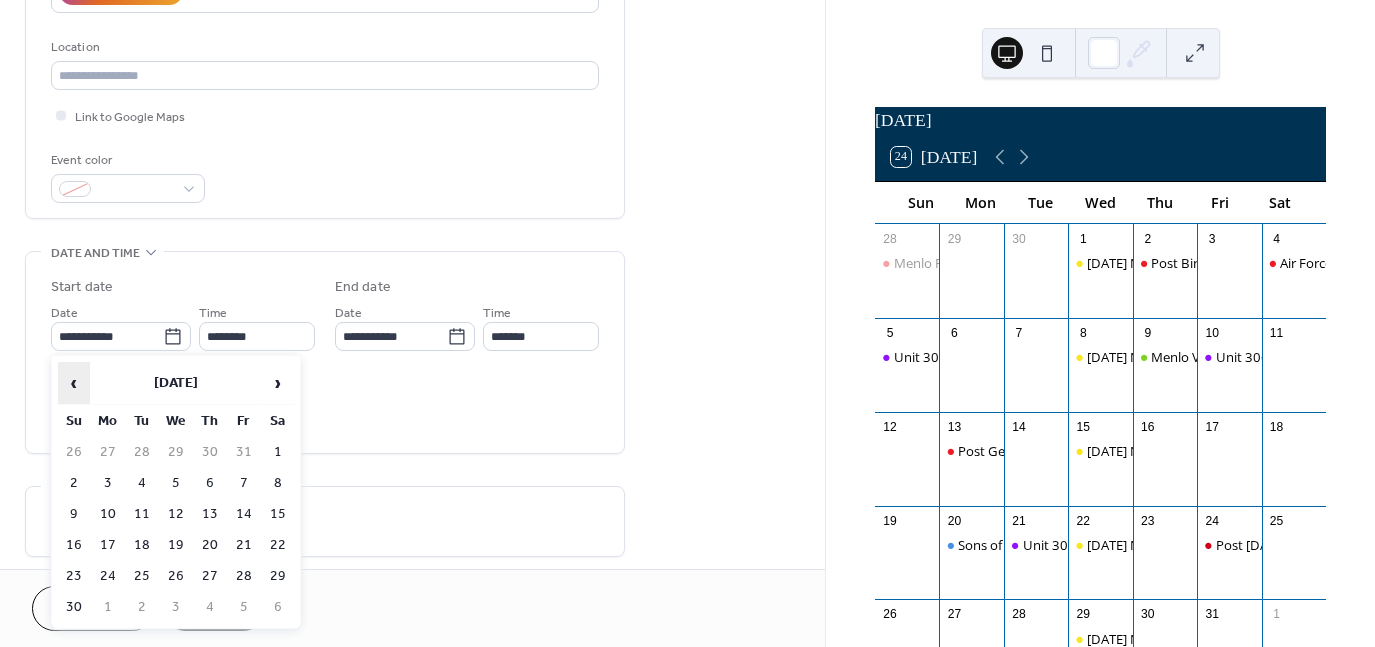 click on "‹" at bounding box center [74, 383] 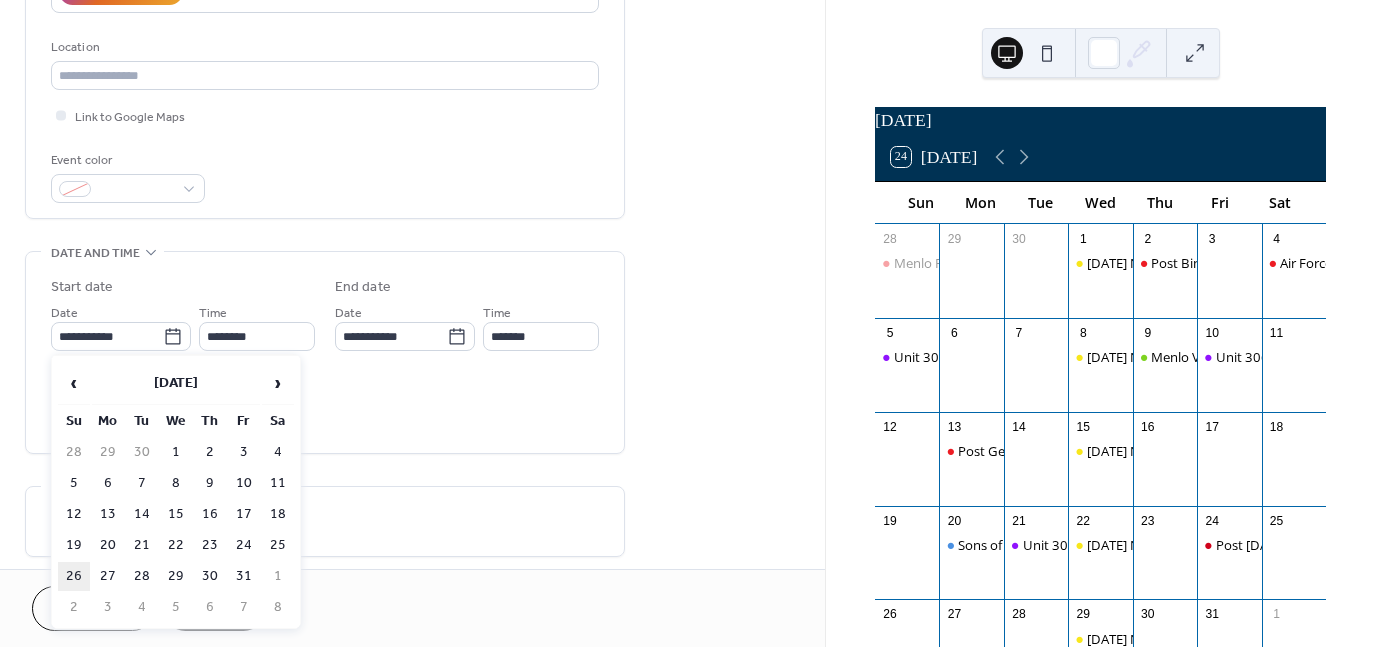 click on "26" at bounding box center [74, 576] 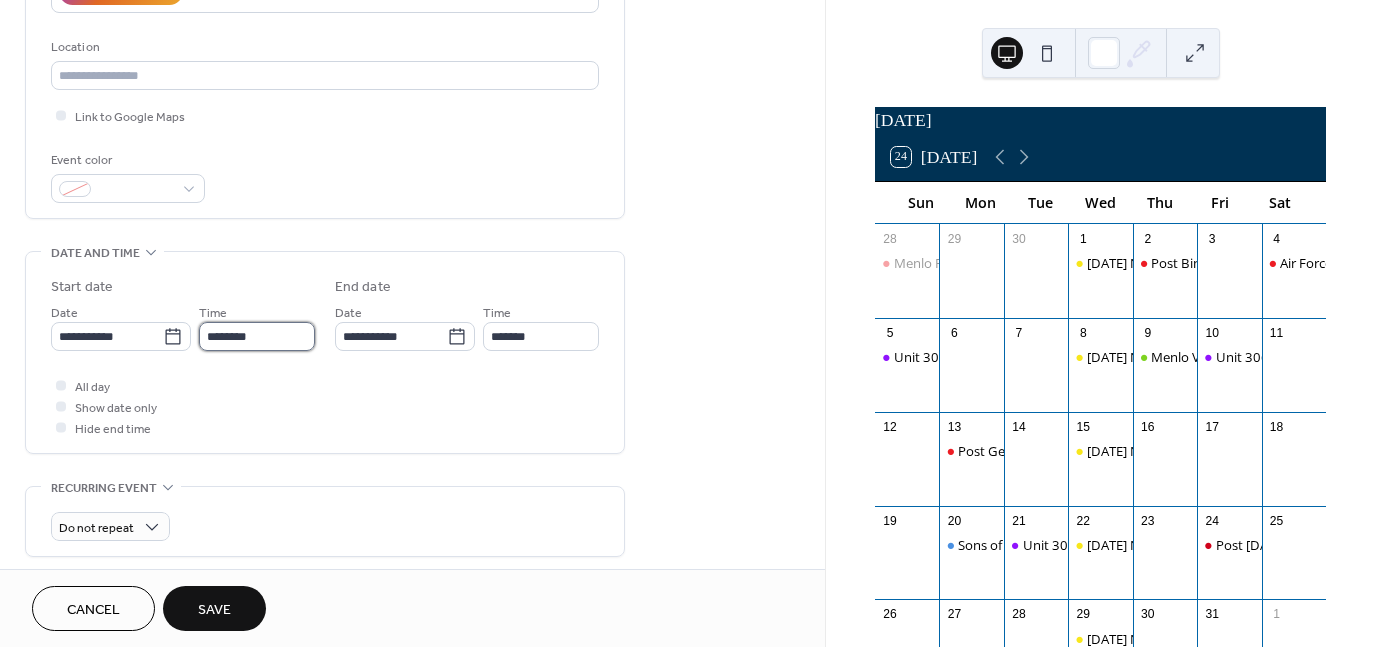click on "********" at bounding box center (257, 336) 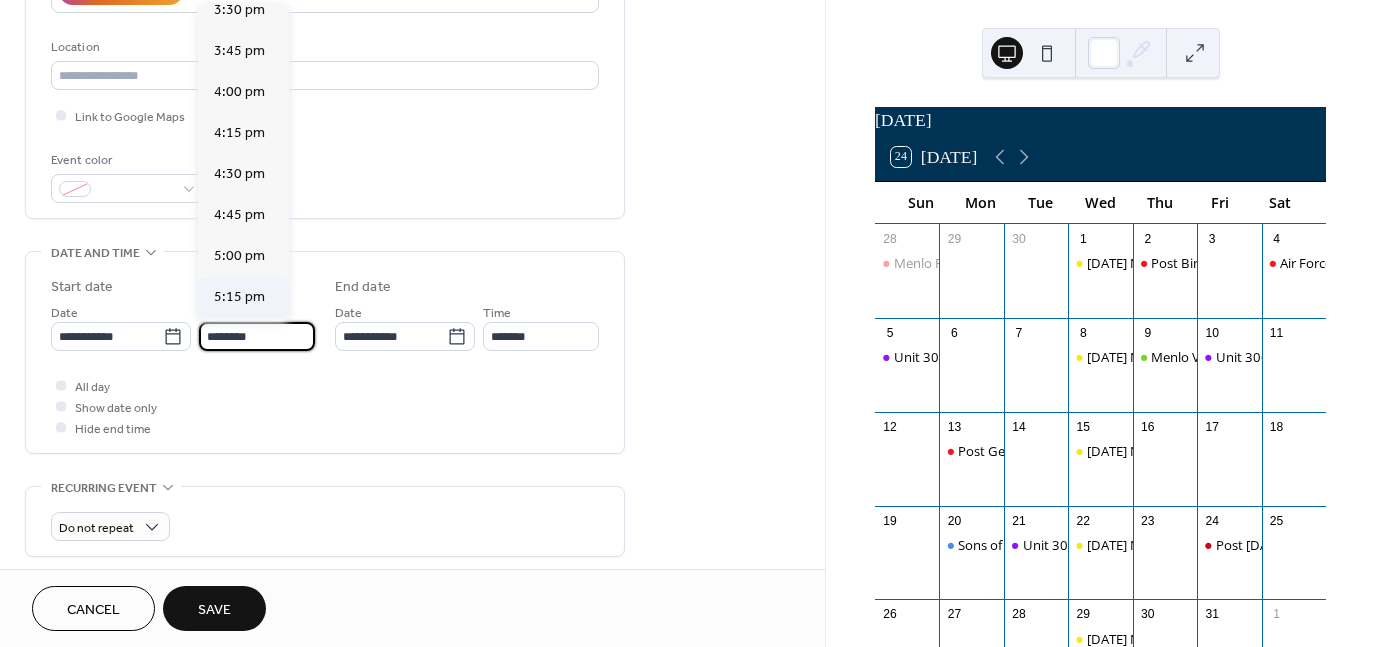 scroll, scrollTop: 2568, scrollLeft: 0, axis: vertical 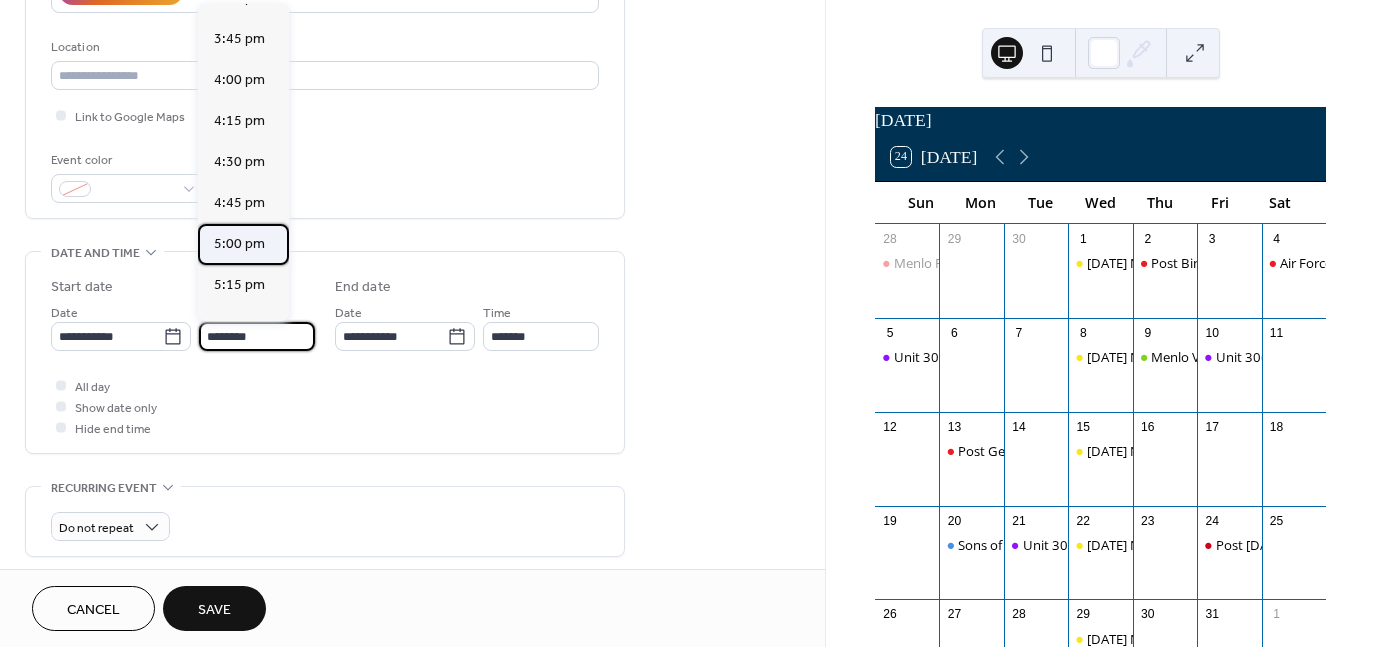 click on "5:00 pm" at bounding box center [239, 244] 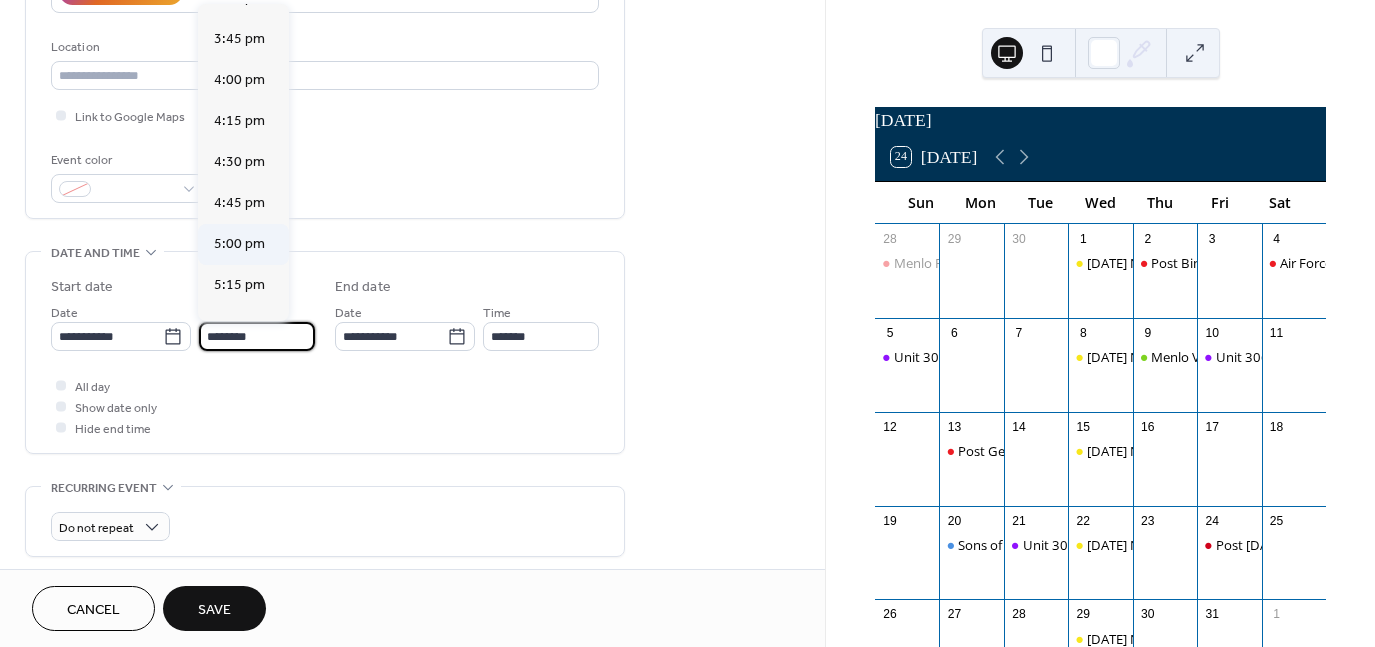 type on "*******" 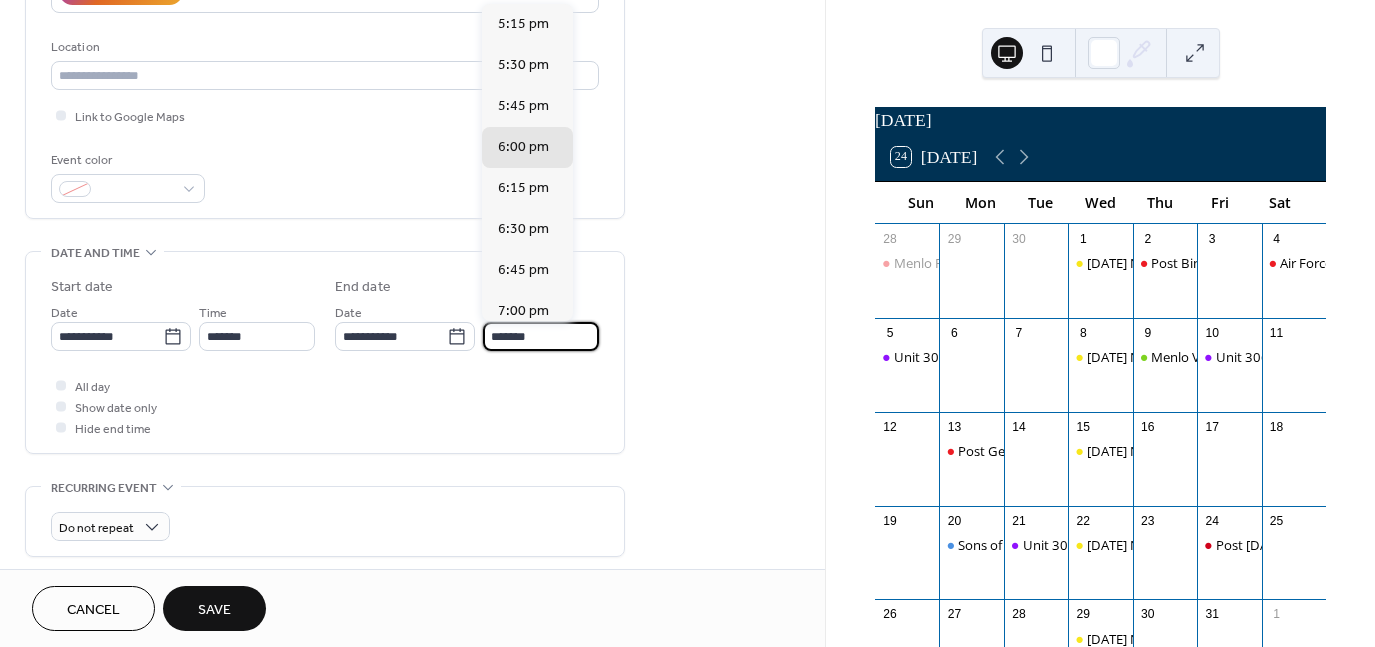 click on "*******" at bounding box center (541, 336) 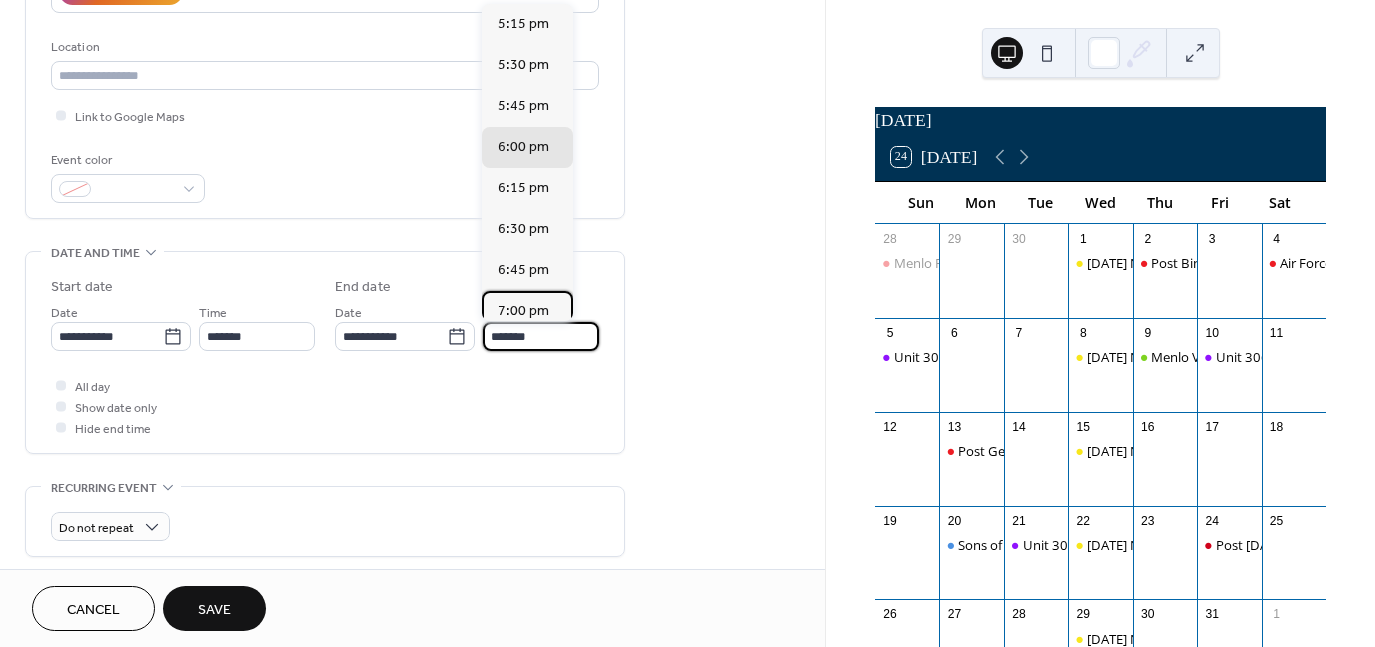 click on "7:00 pm" at bounding box center (523, 311) 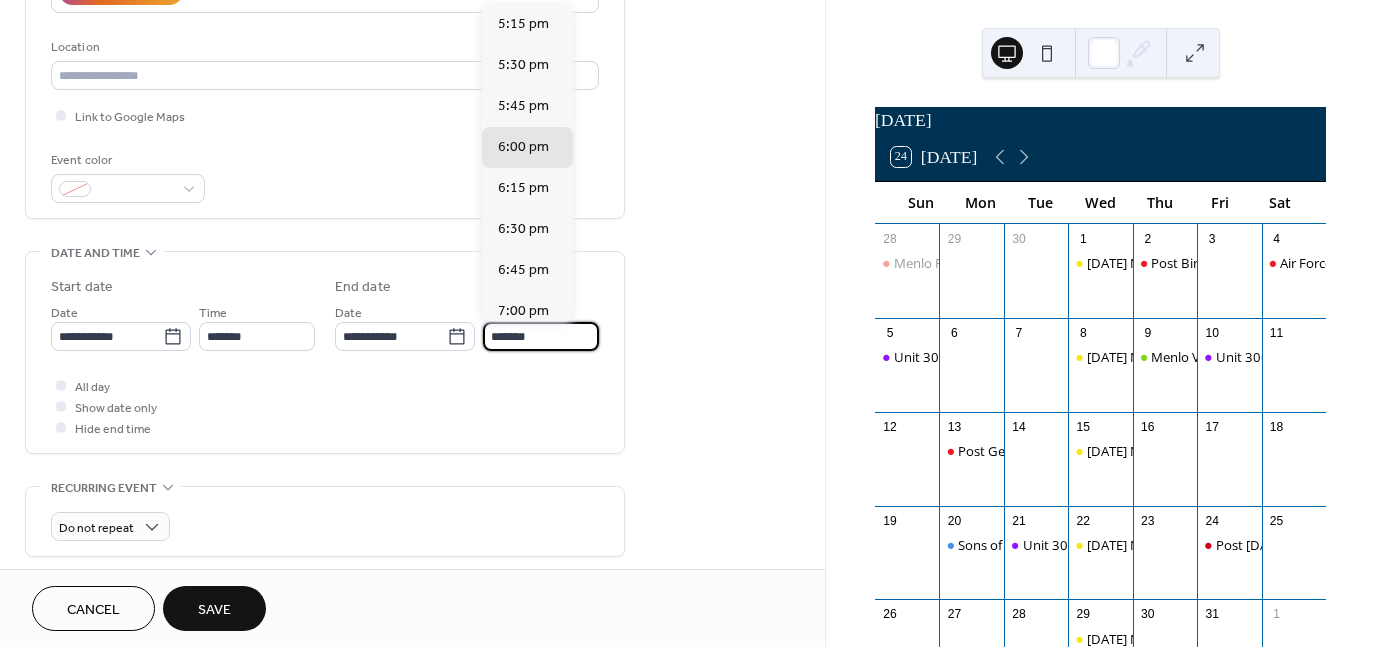type on "*******" 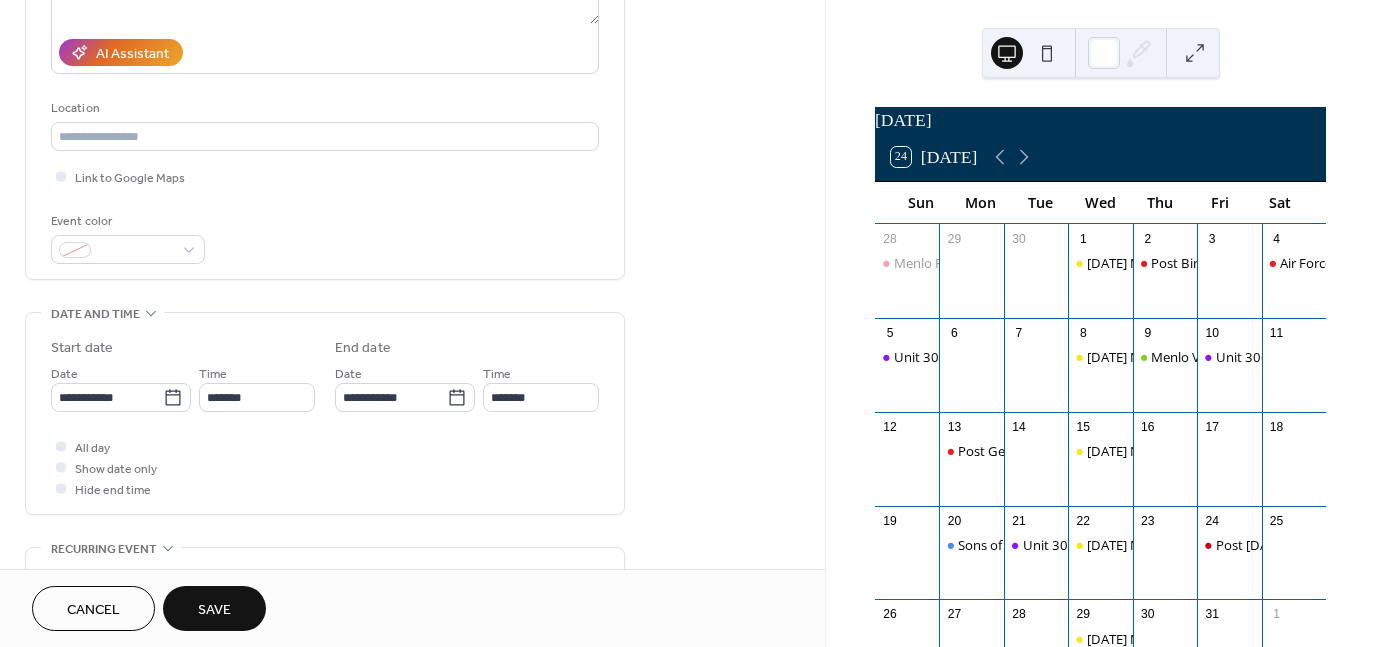 scroll, scrollTop: 300, scrollLeft: 0, axis: vertical 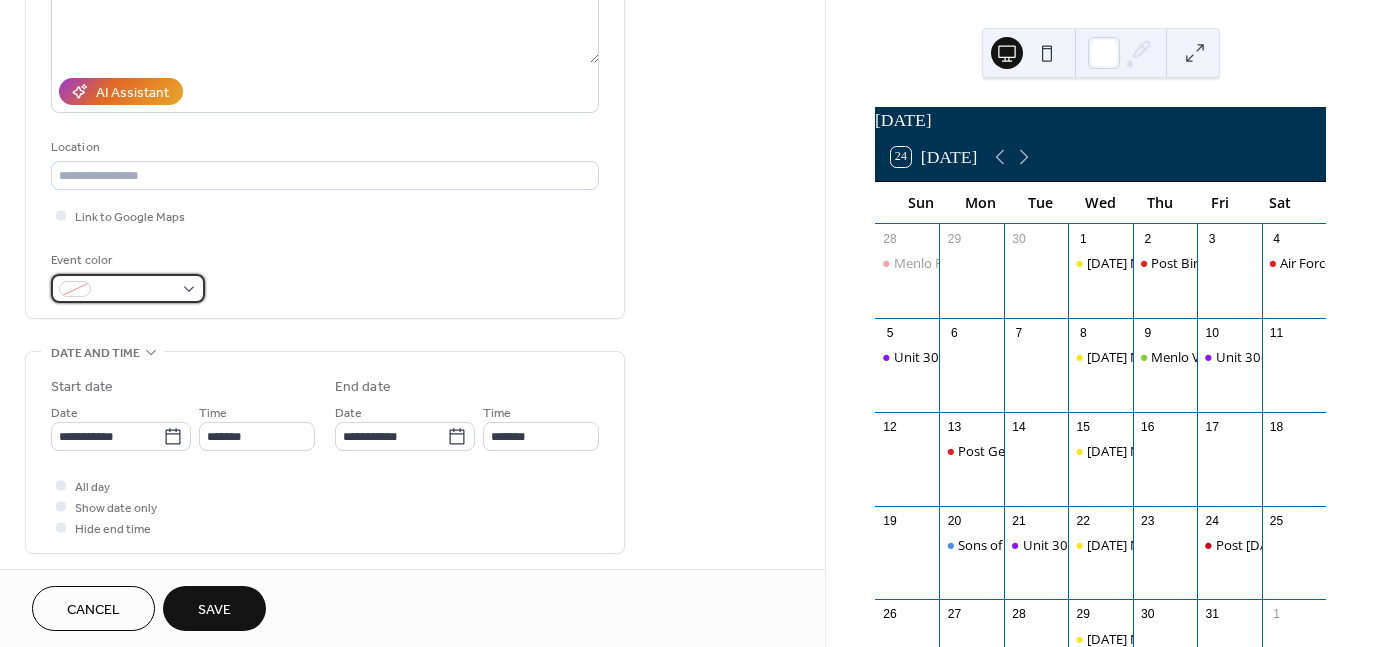 click at bounding box center (128, 288) 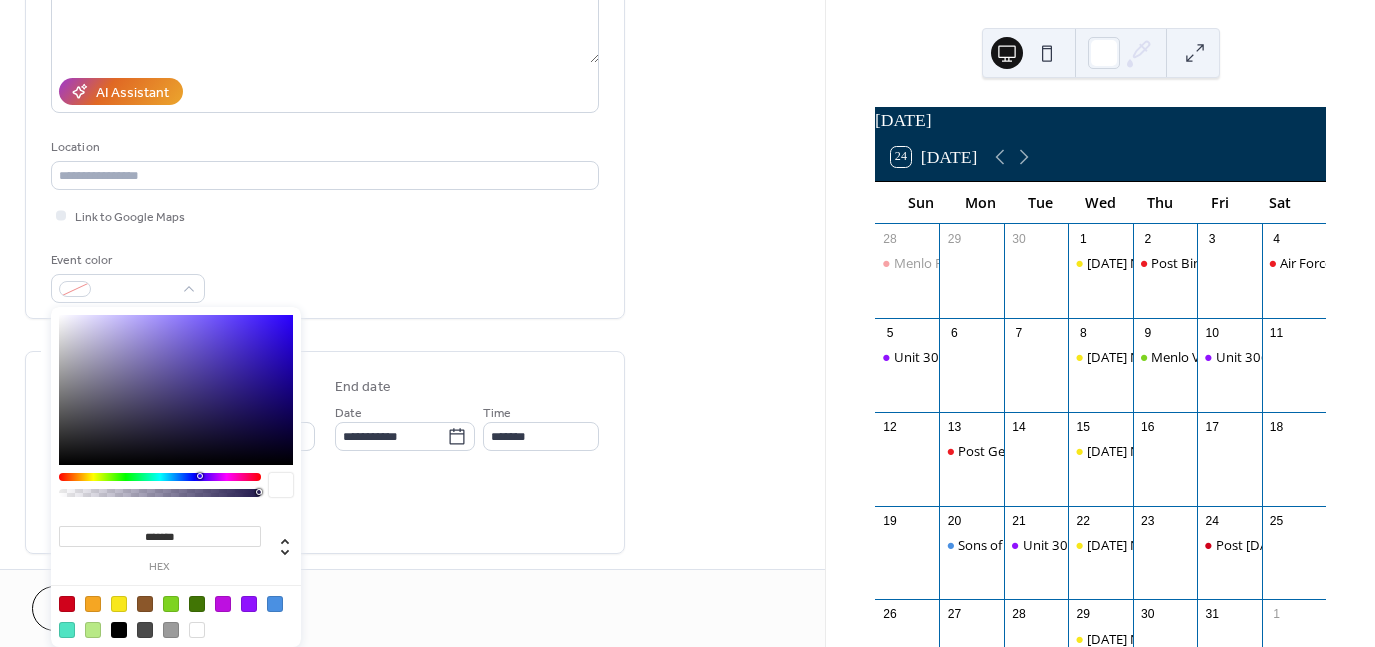 click on "Event color" at bounding box center [325, 276] 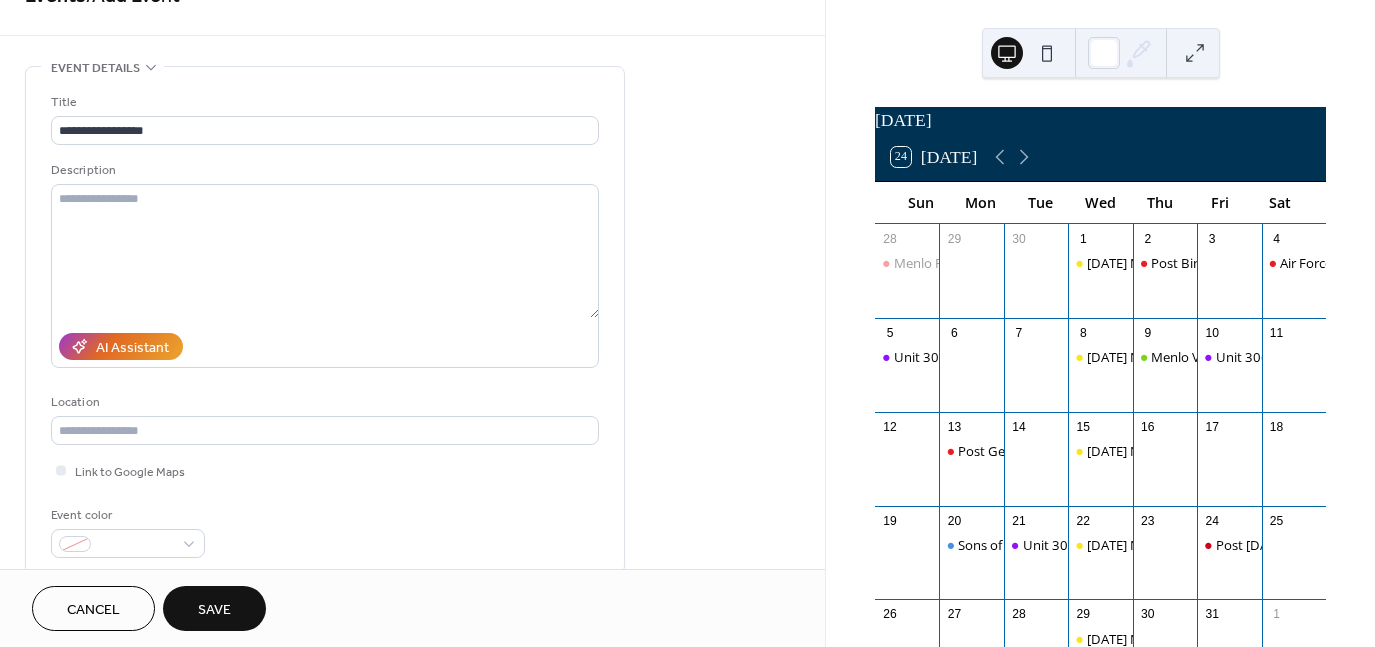 scroll, scrollTop: 0, scrollLeft: 0, axis: both 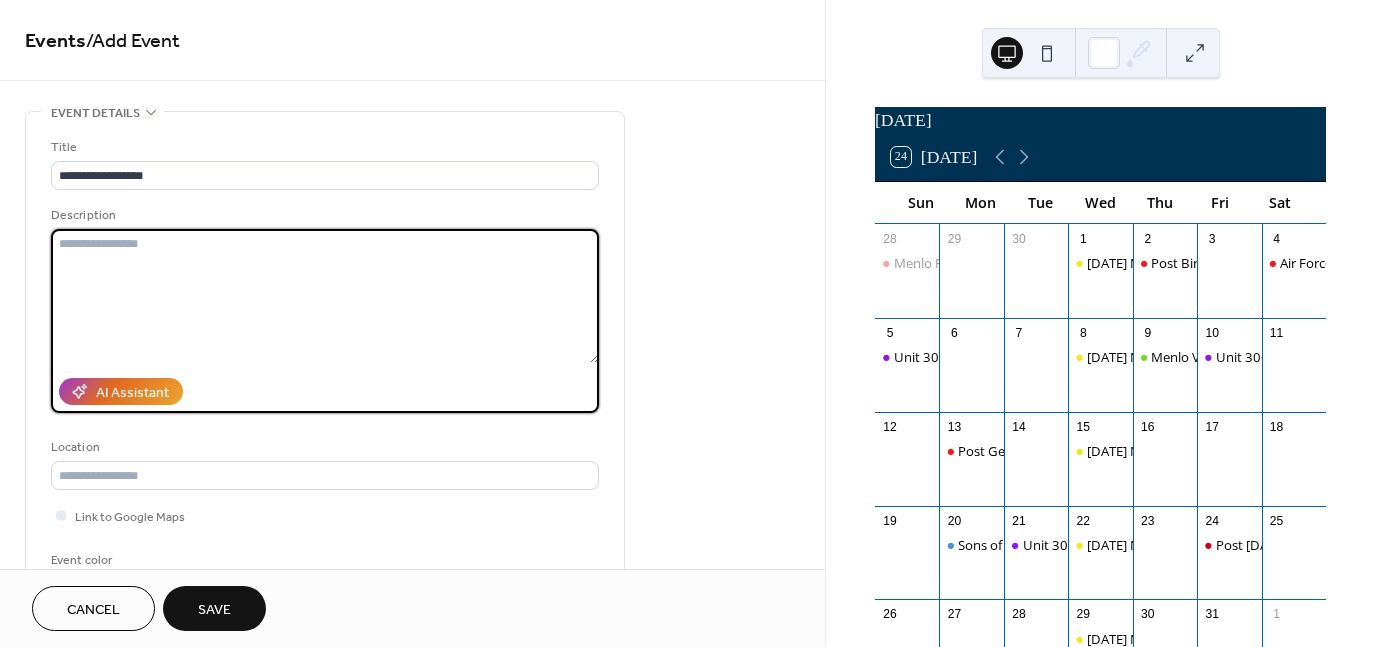 click at bounding box center [325, 296] 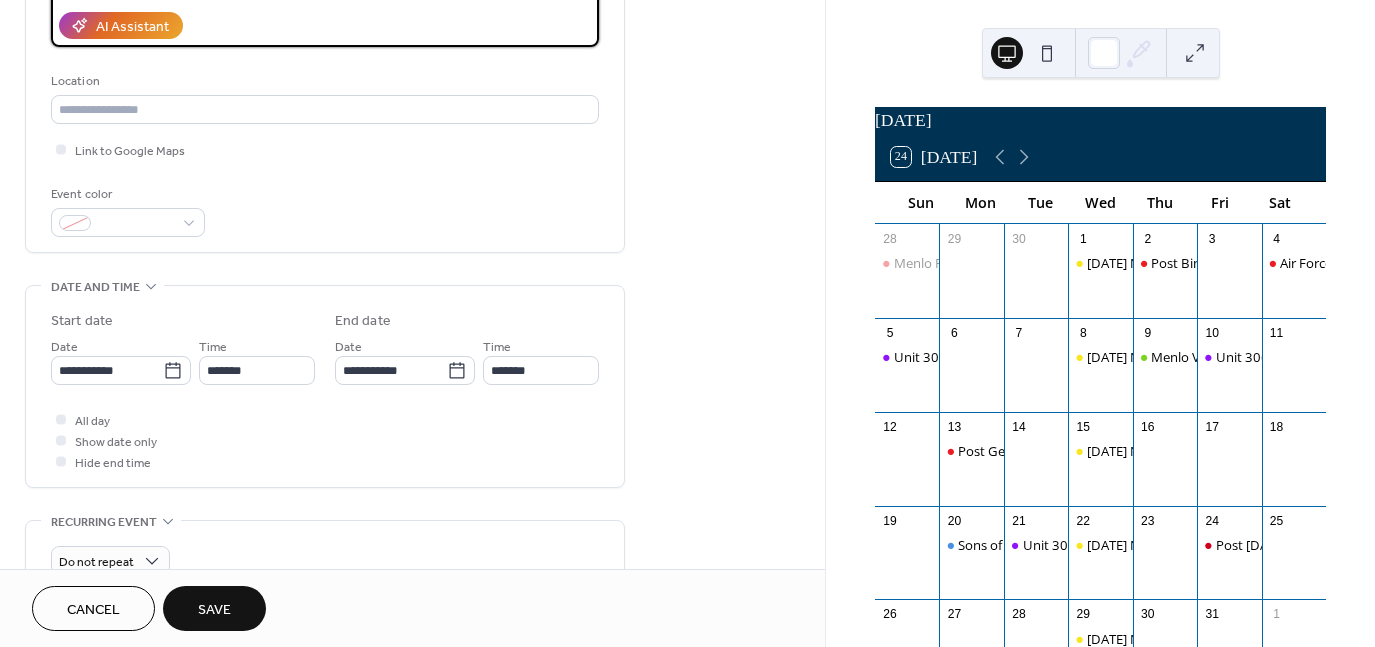 scroll, scrollTop: 400, scrollLeft: 0, axis: vertical 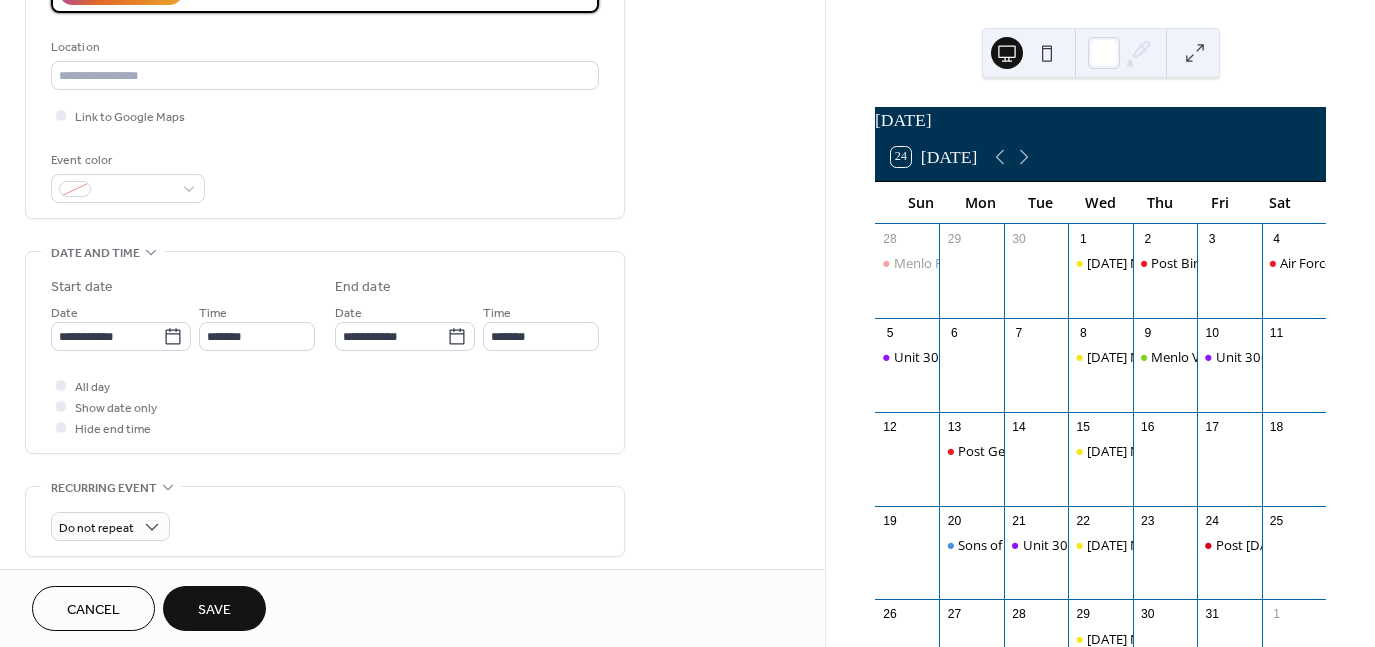 type on "**********" 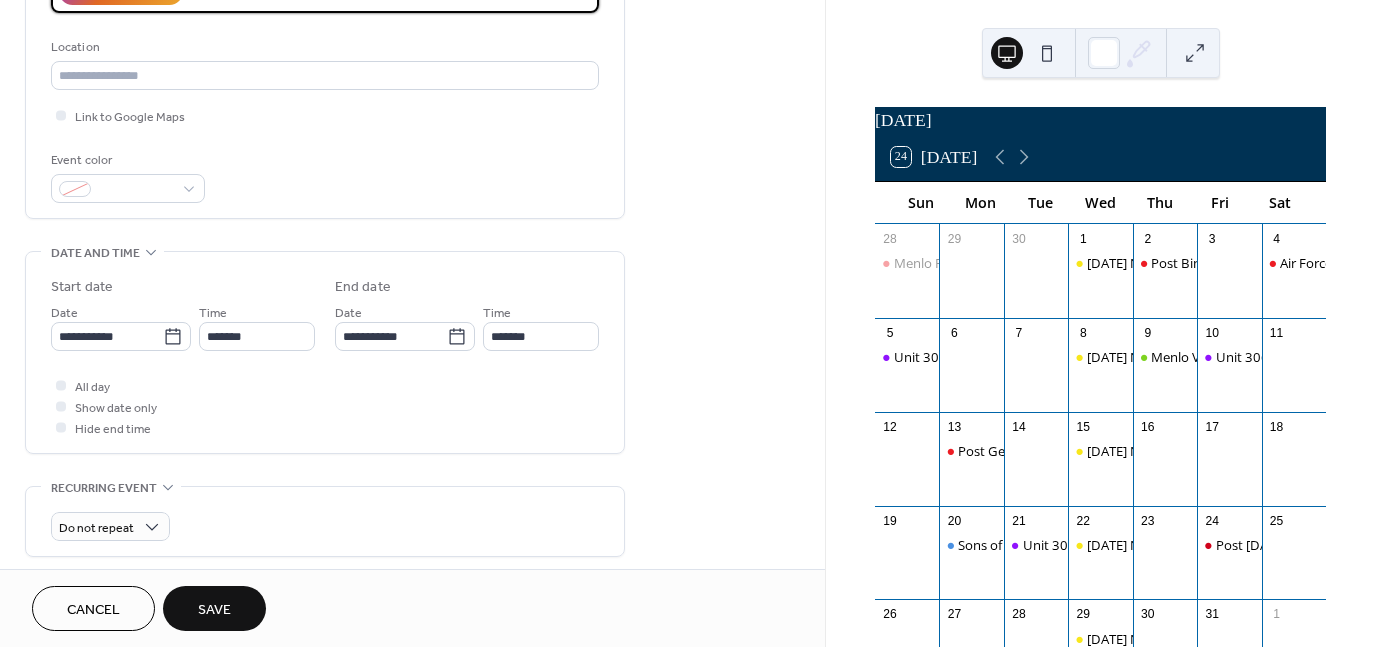 click on "Save" at bounding box center (214, 608) 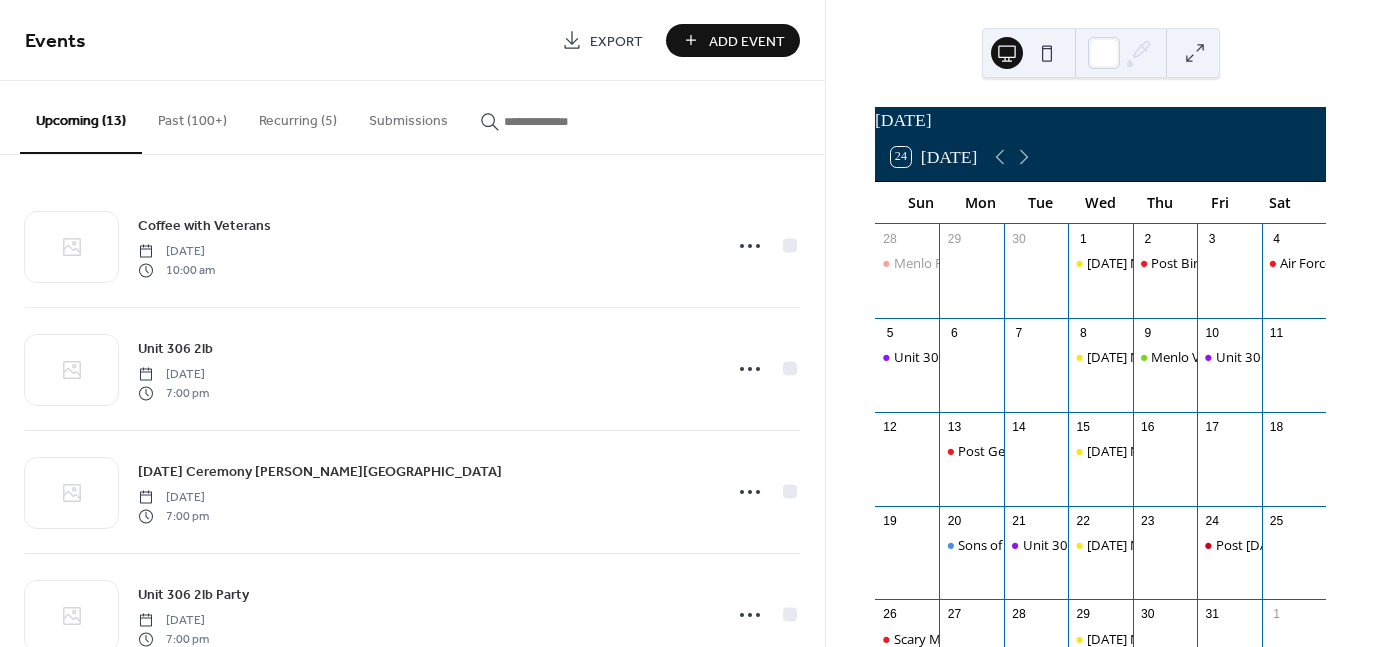 click on "Add Event" at bounding box center (747, 41) 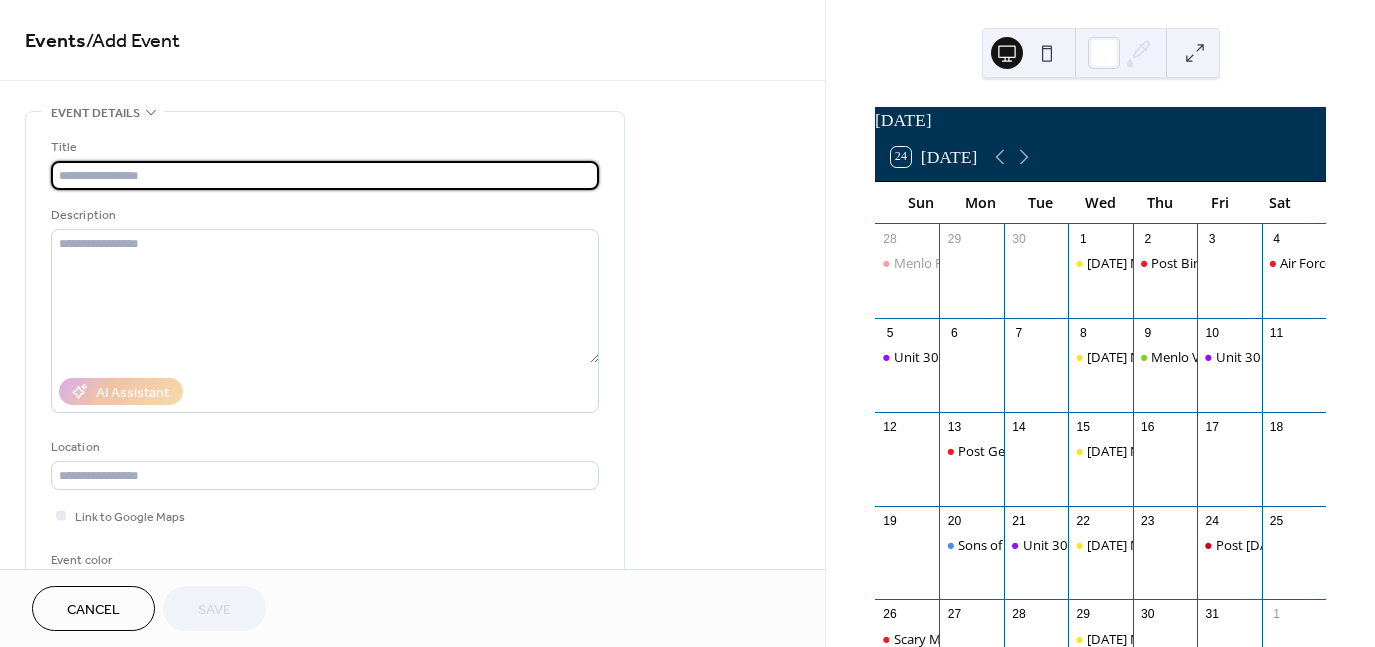 click at bounding box center [325, 175] 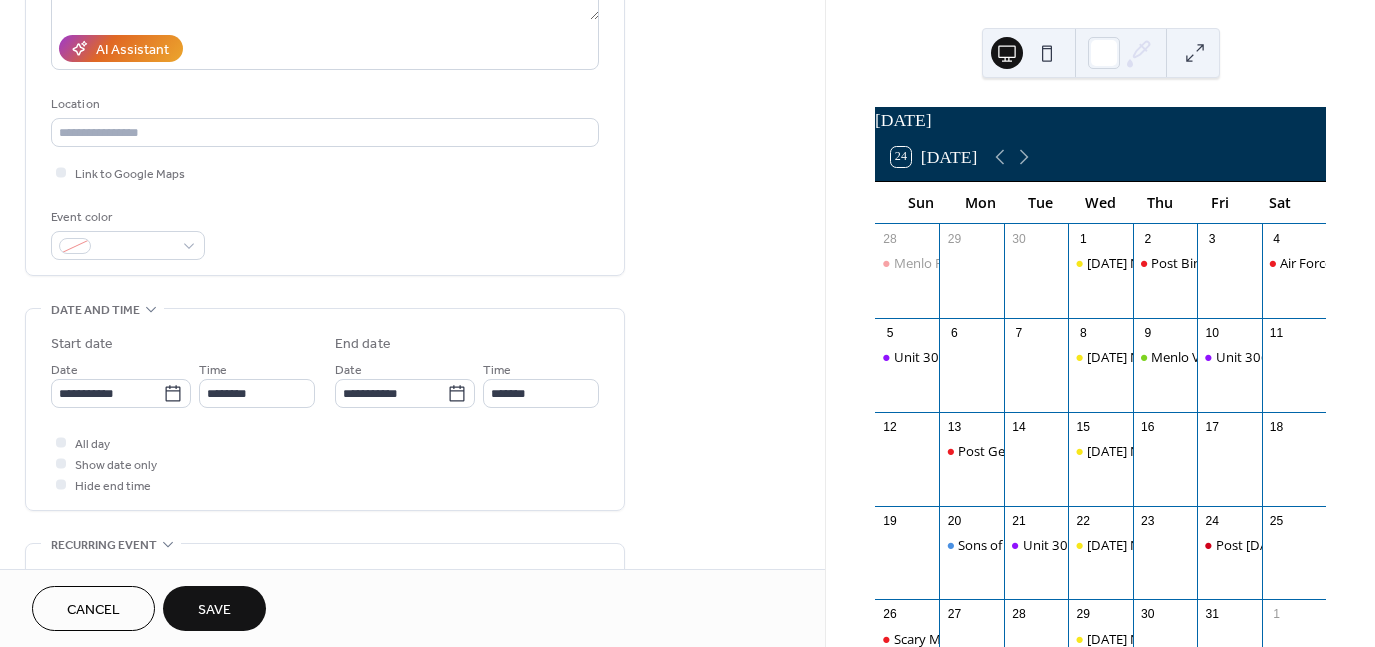 scroll, scrollTop: 400, scrollLeft: 0, axis: vertical 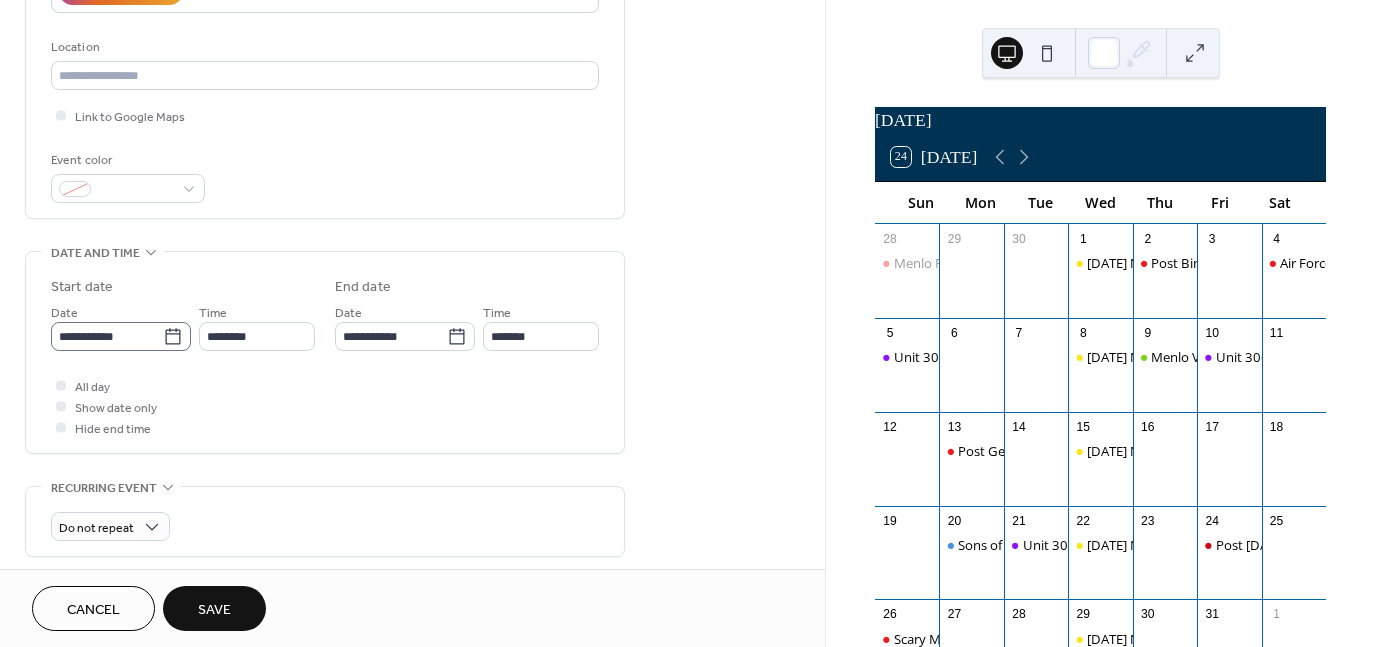 type on "**********" 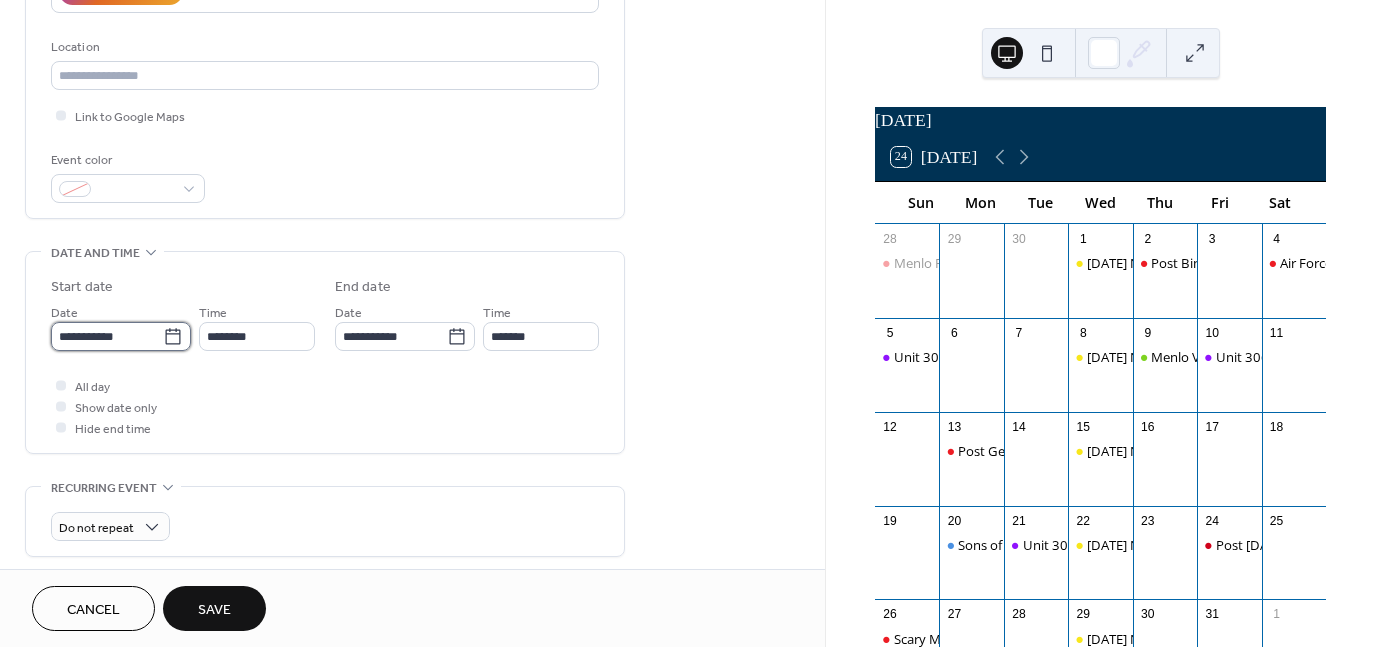 click on "**********" at bounding box center (107, 336) 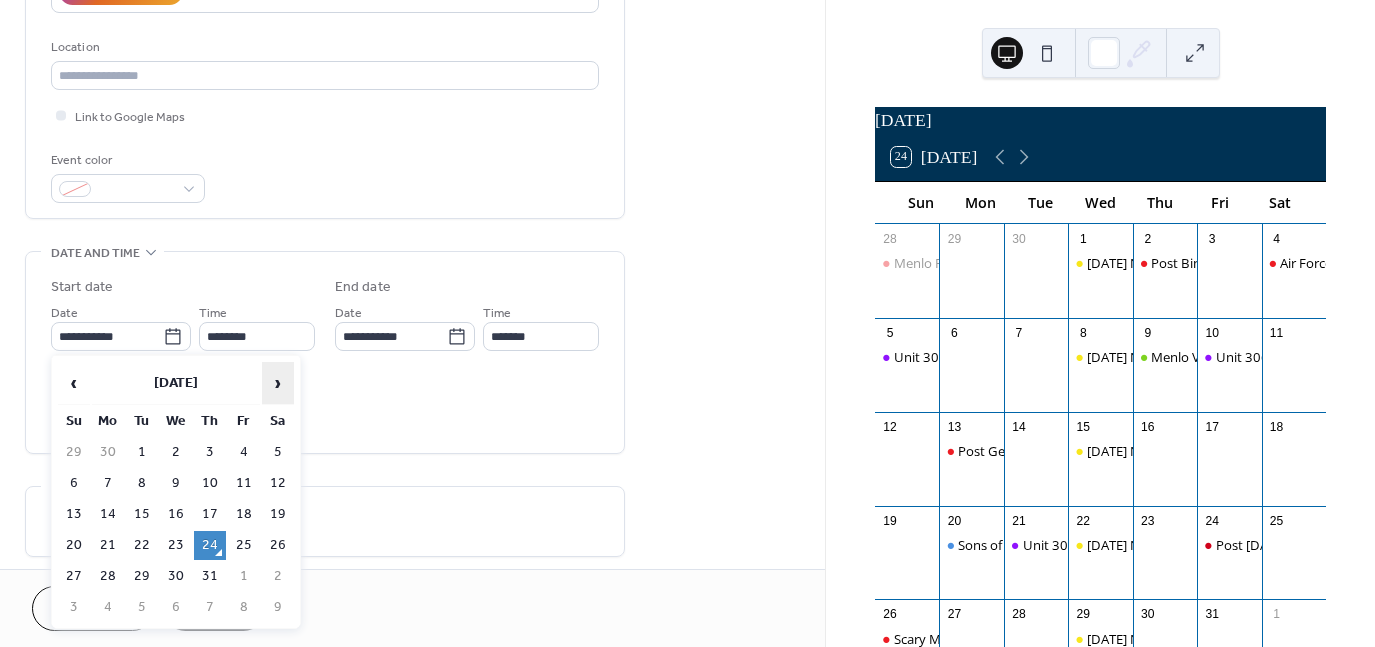 click on "›" at bounding box center (278, 383) 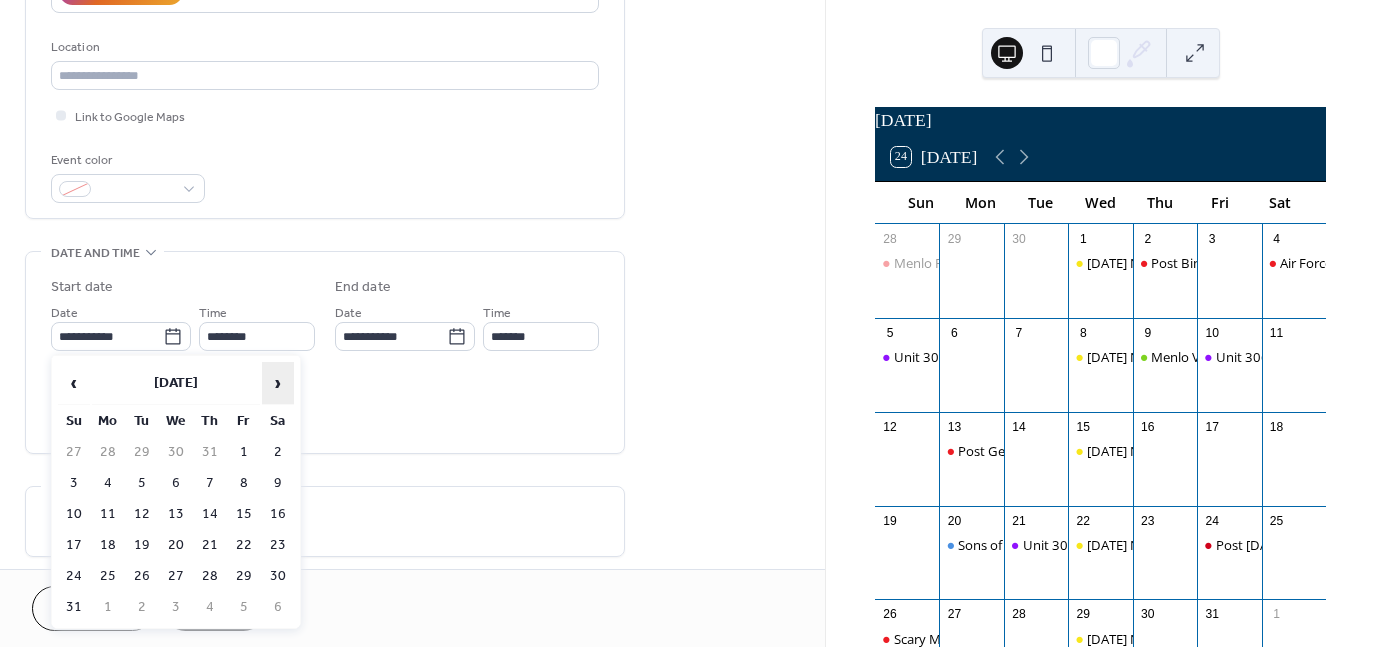 click on "›" at bounding box center (278, 383) 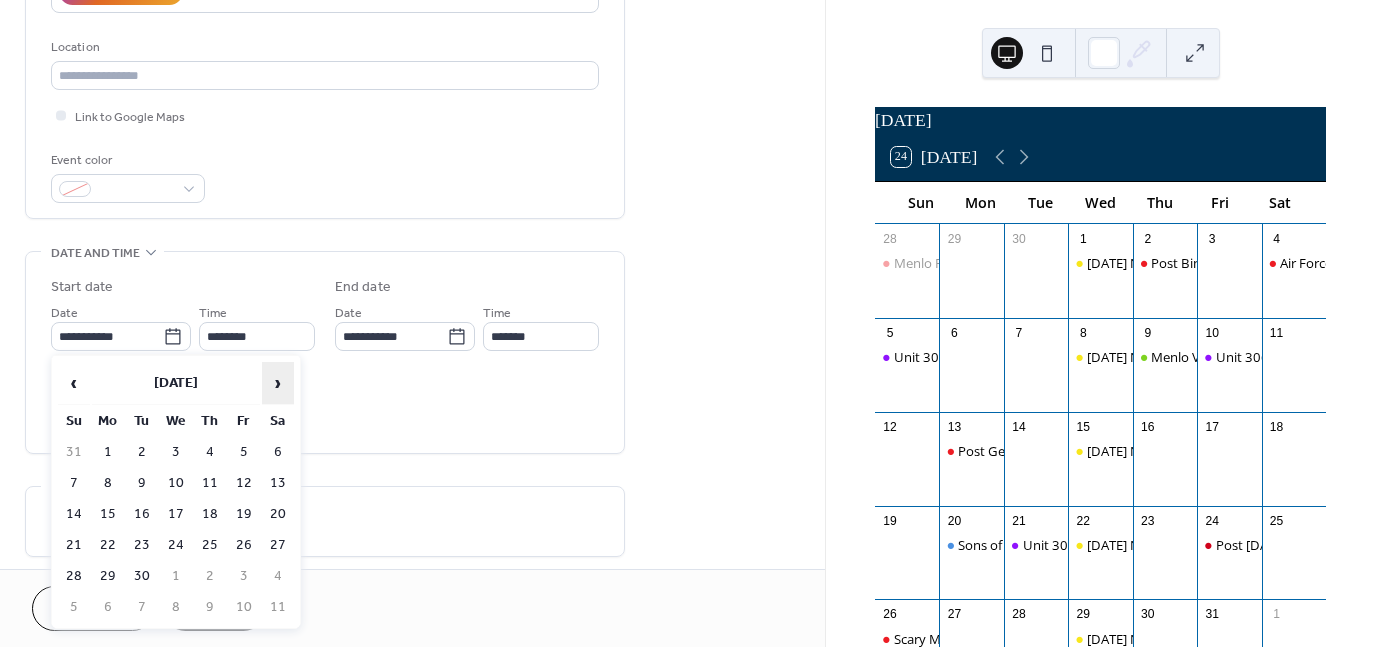 click on "›" at bounding box center [278, 383] 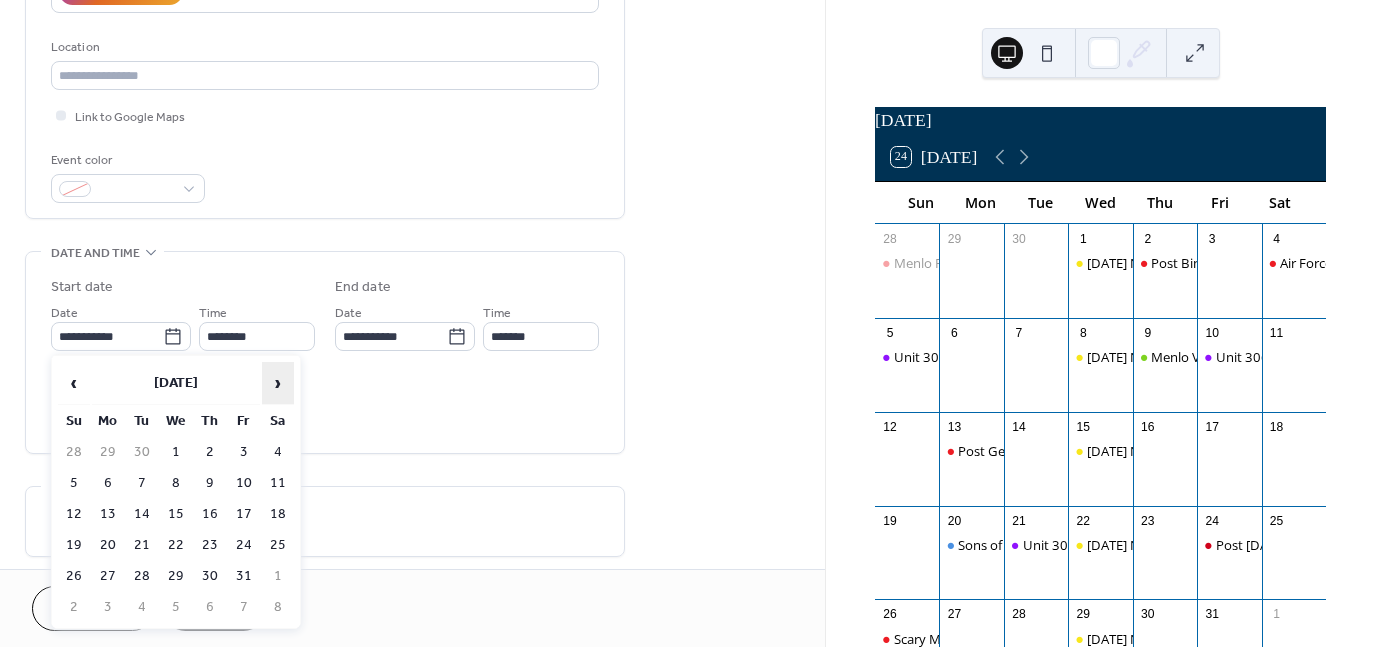 click on "›" at bounding box center [278, 383] 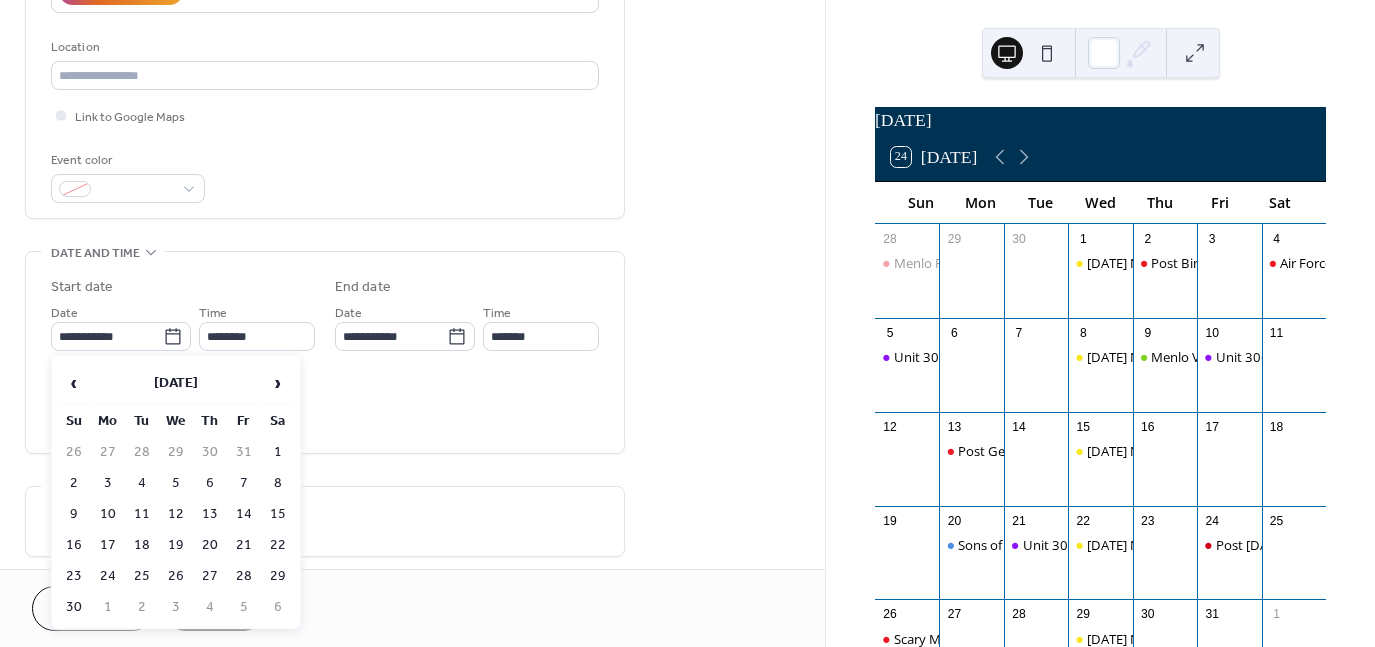 click on "1" at bounding box center [278, 452] 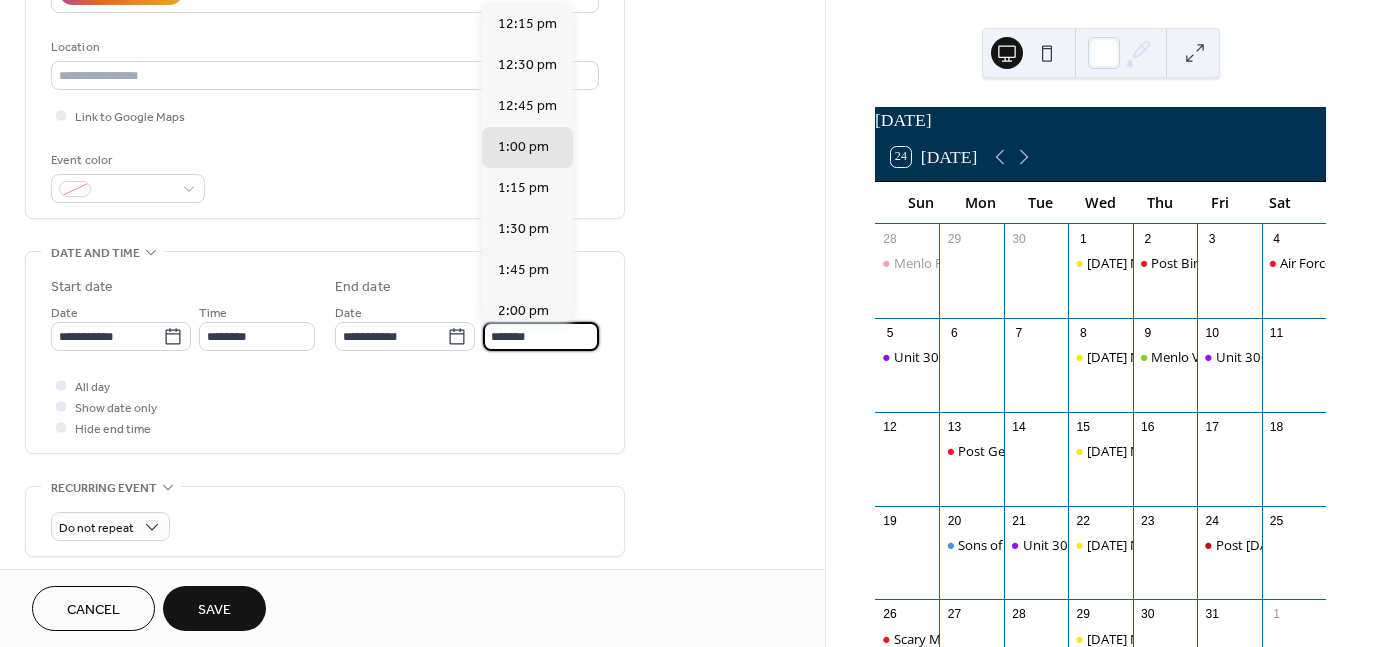 click on "*******" at bounding box center [541, 336] 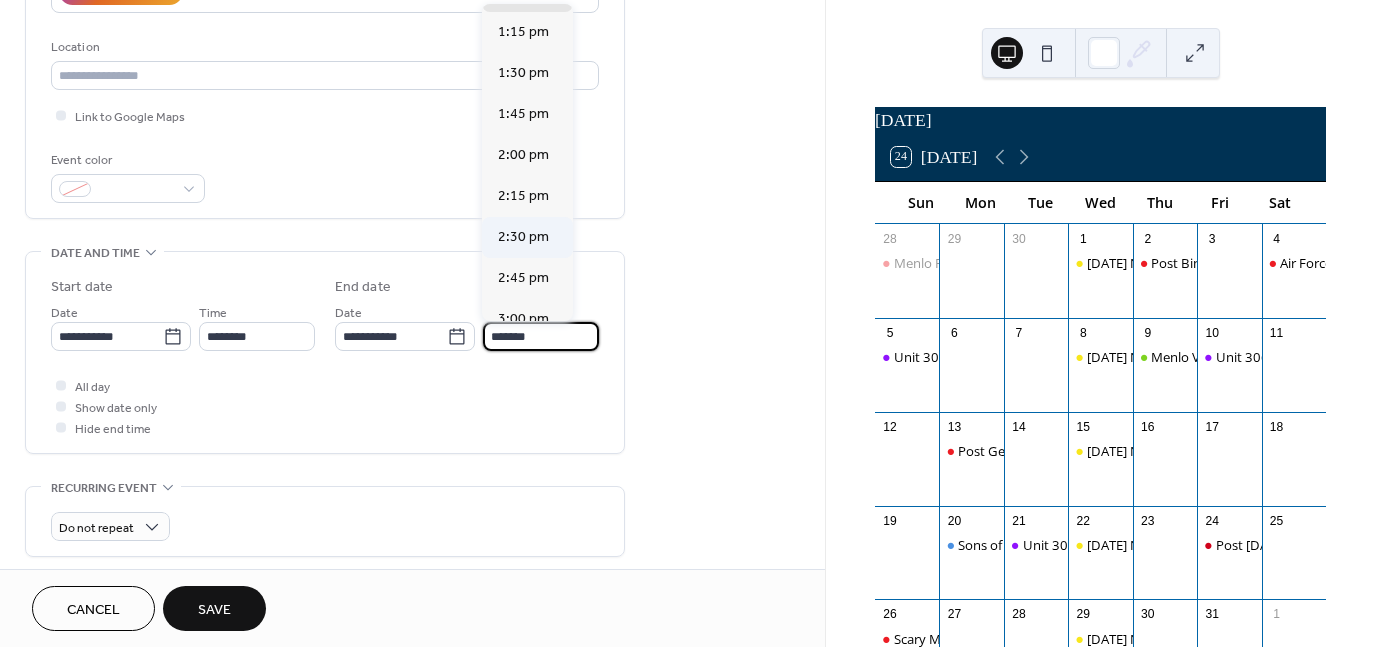 scroll, scrollTop: 200, scrollLeft: 0, axis: vertical 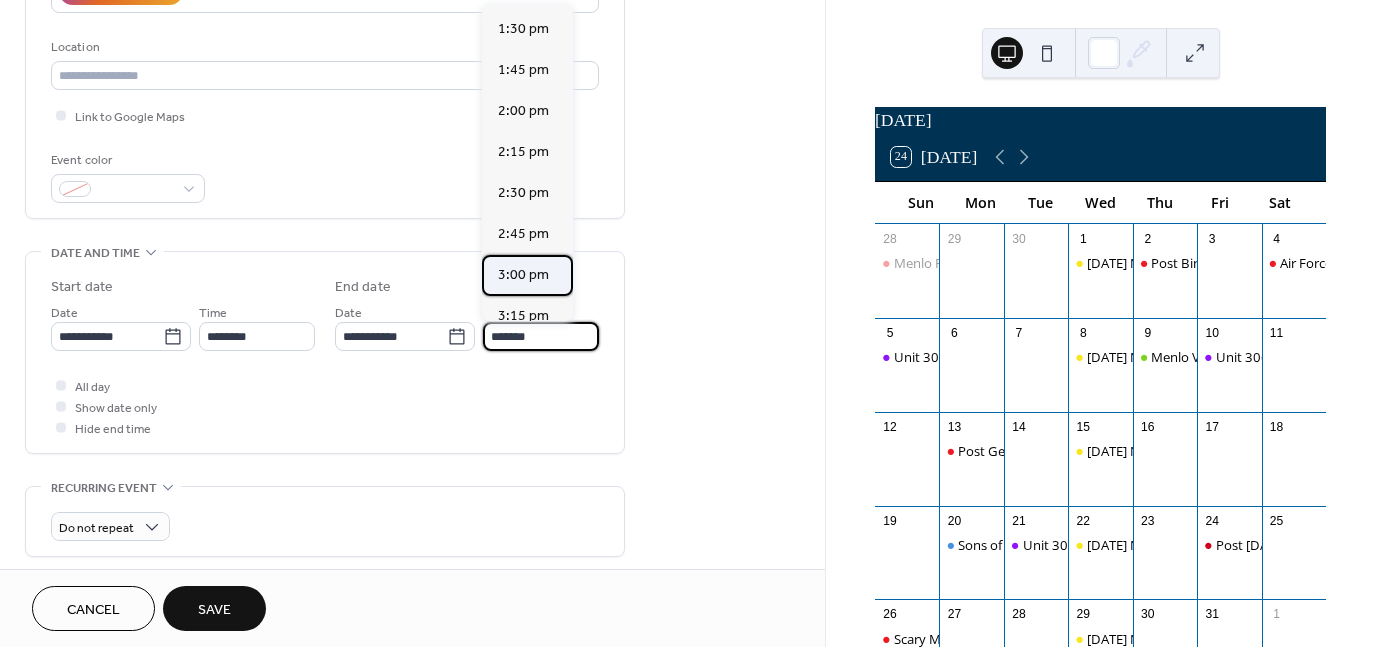 click on "3:00 pm" at bounding box center (523, 275) 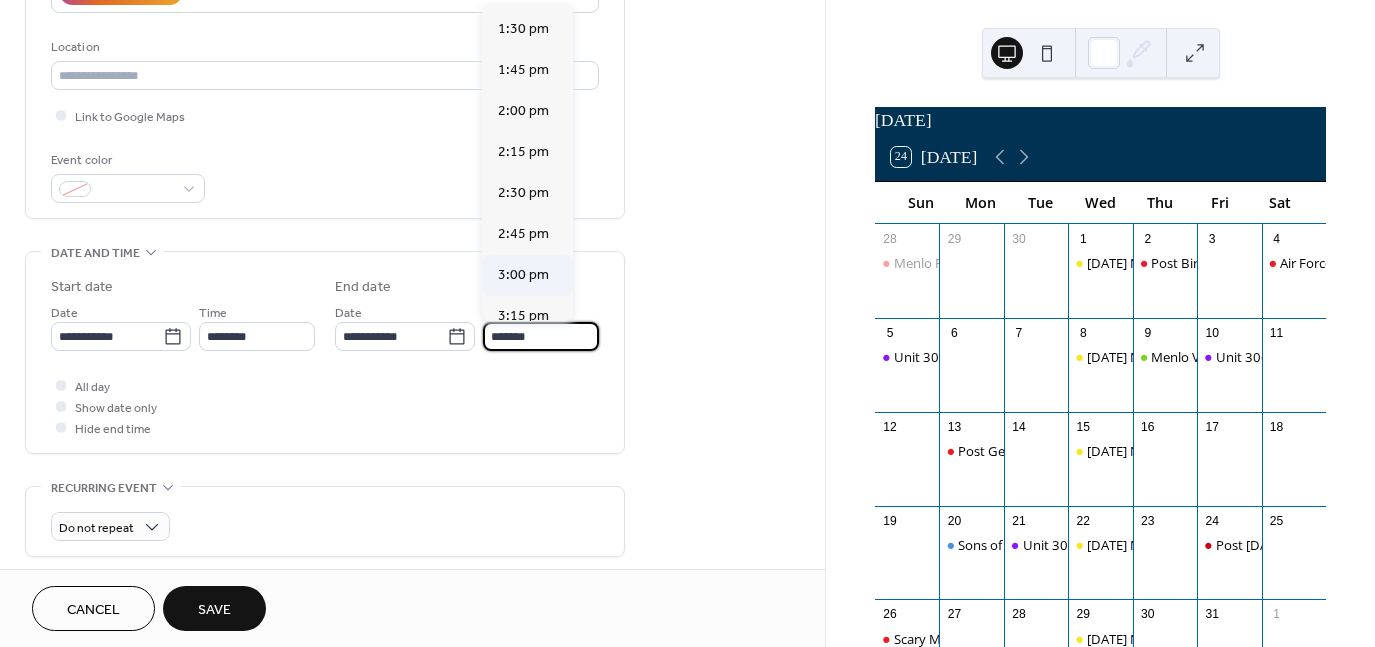 type on "*******" 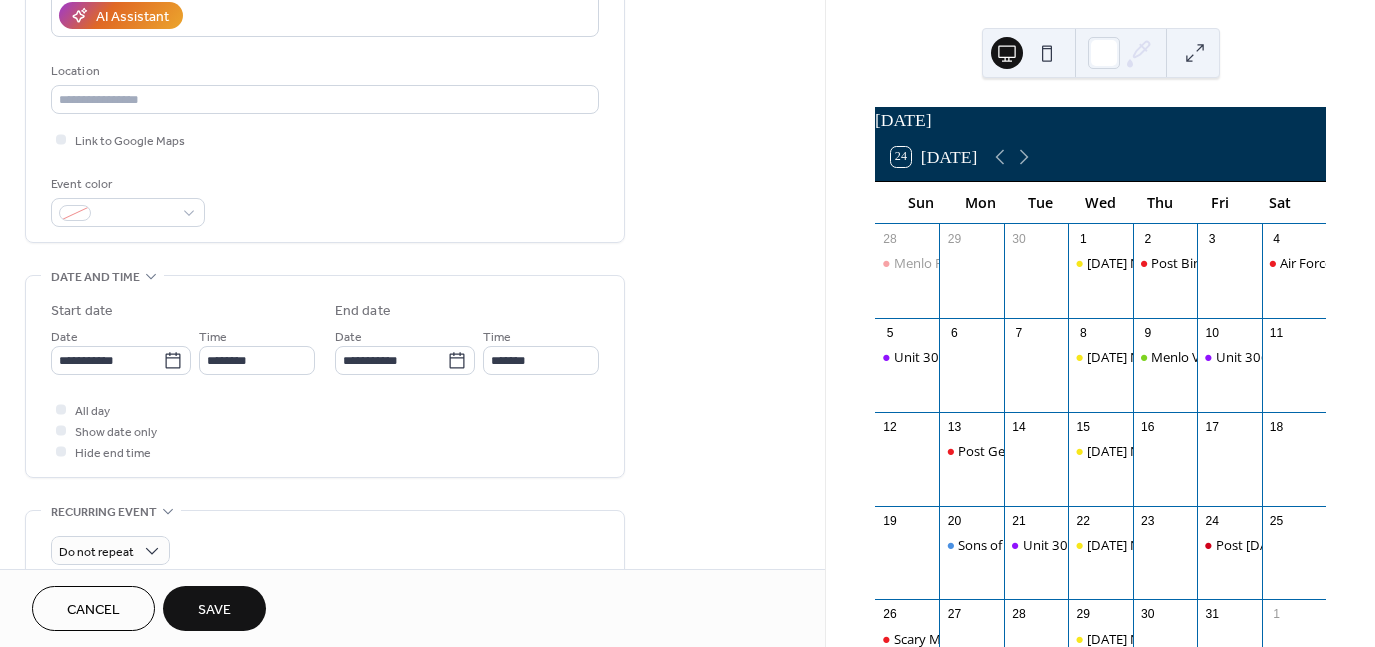 scroll, scrollTop: 657, scrollLeft: 0, axis: vertical 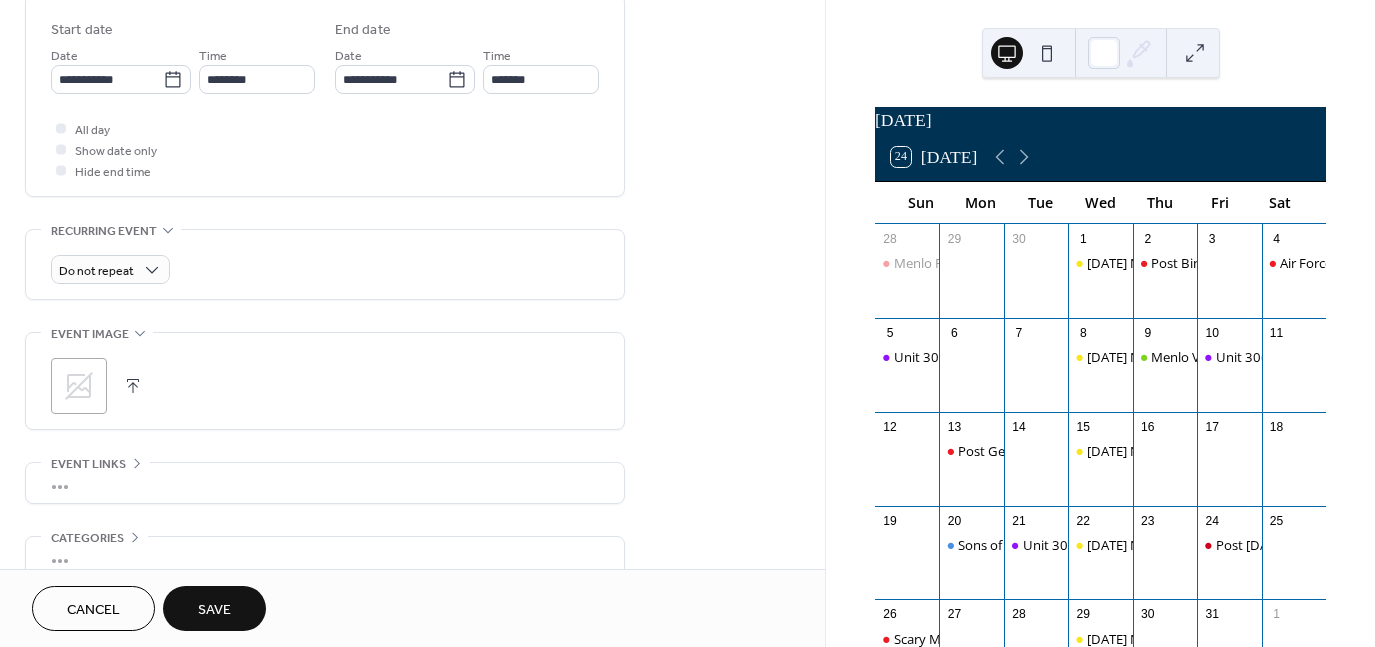 click on "Save" at bounding box center [214, 610] 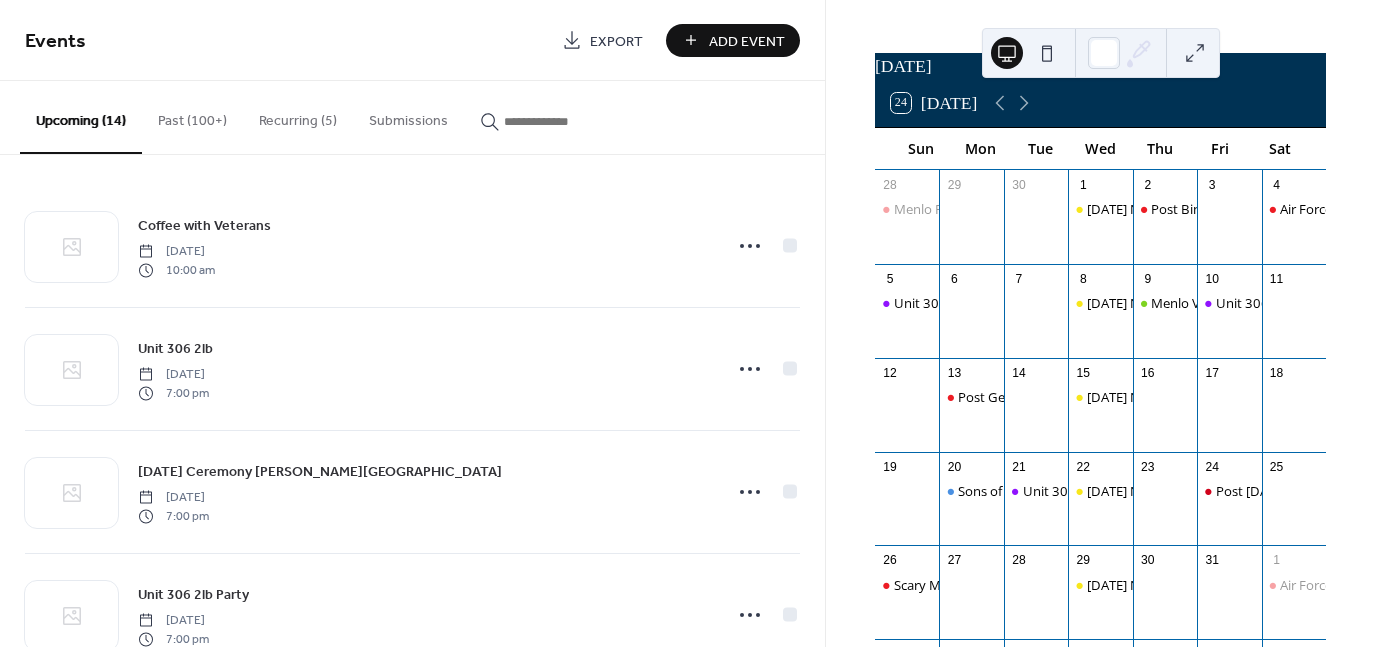 scroll, scrollTop: 100, scrollLeft: 0, axis: vertical 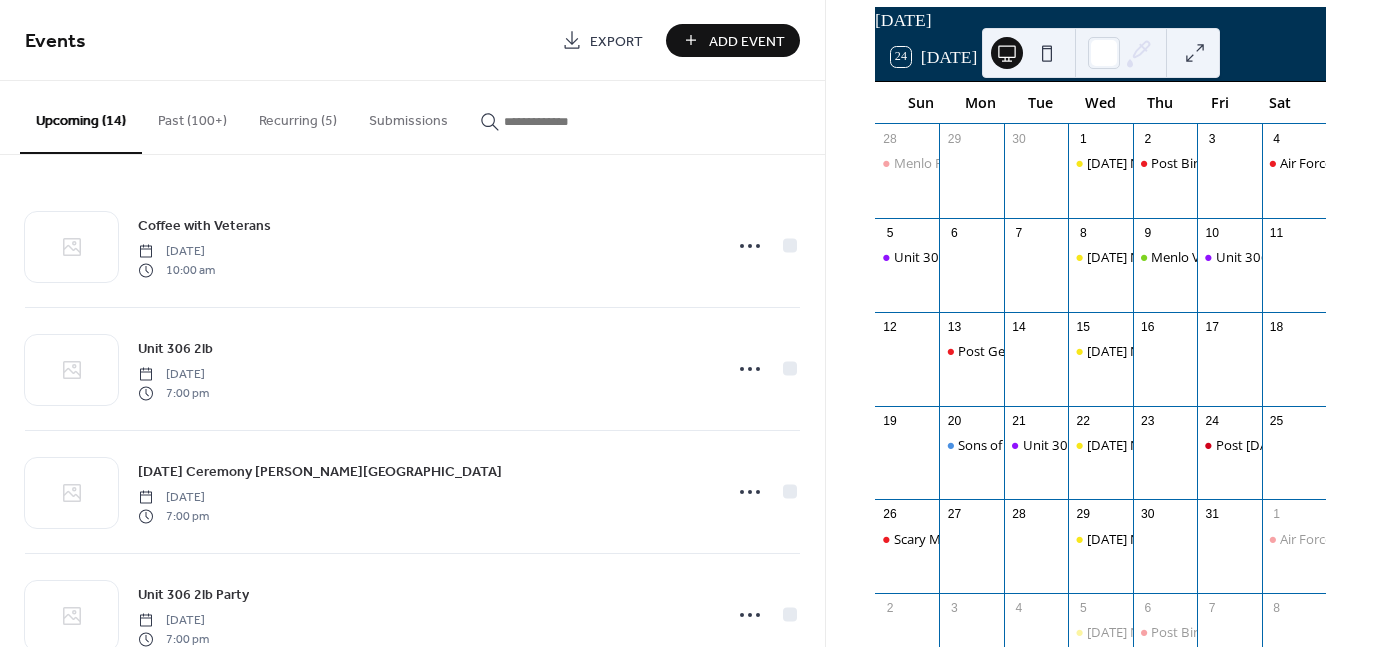 click on "24 [DATE]" at bounding box center [1100, 57] 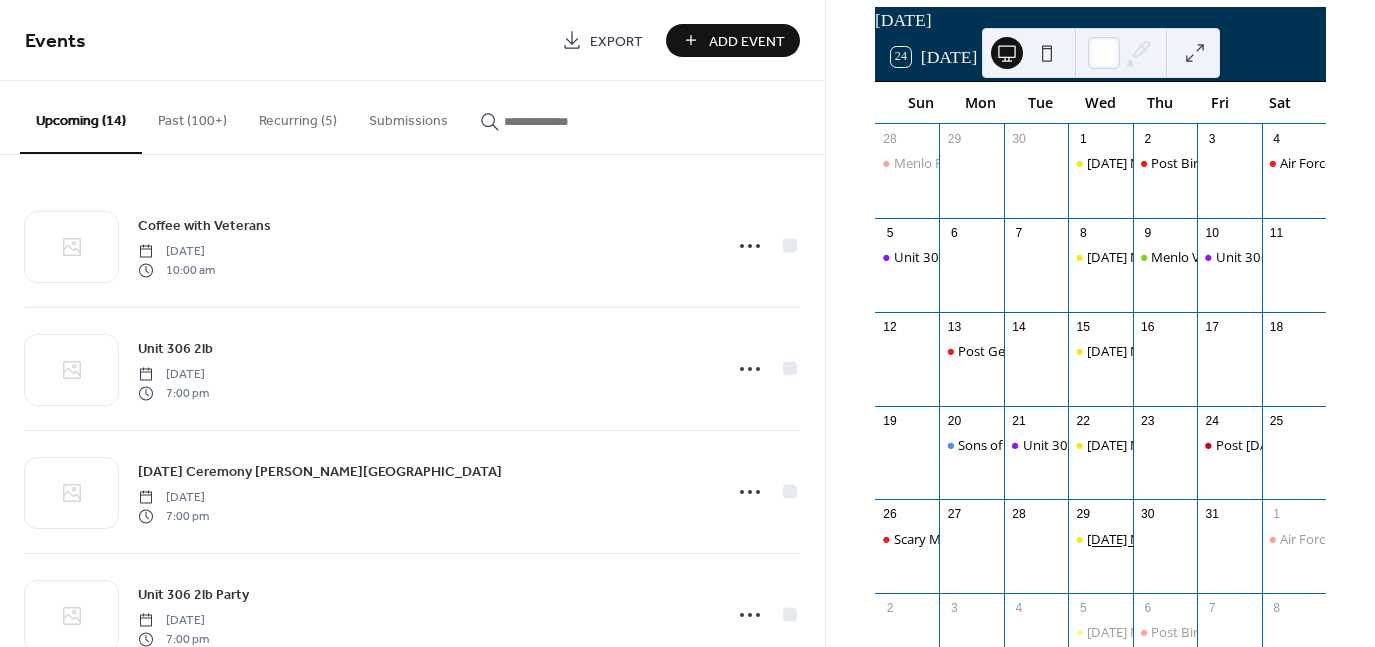 click on "[DATE] Night Dinner" at bounding box center [1147, 539] 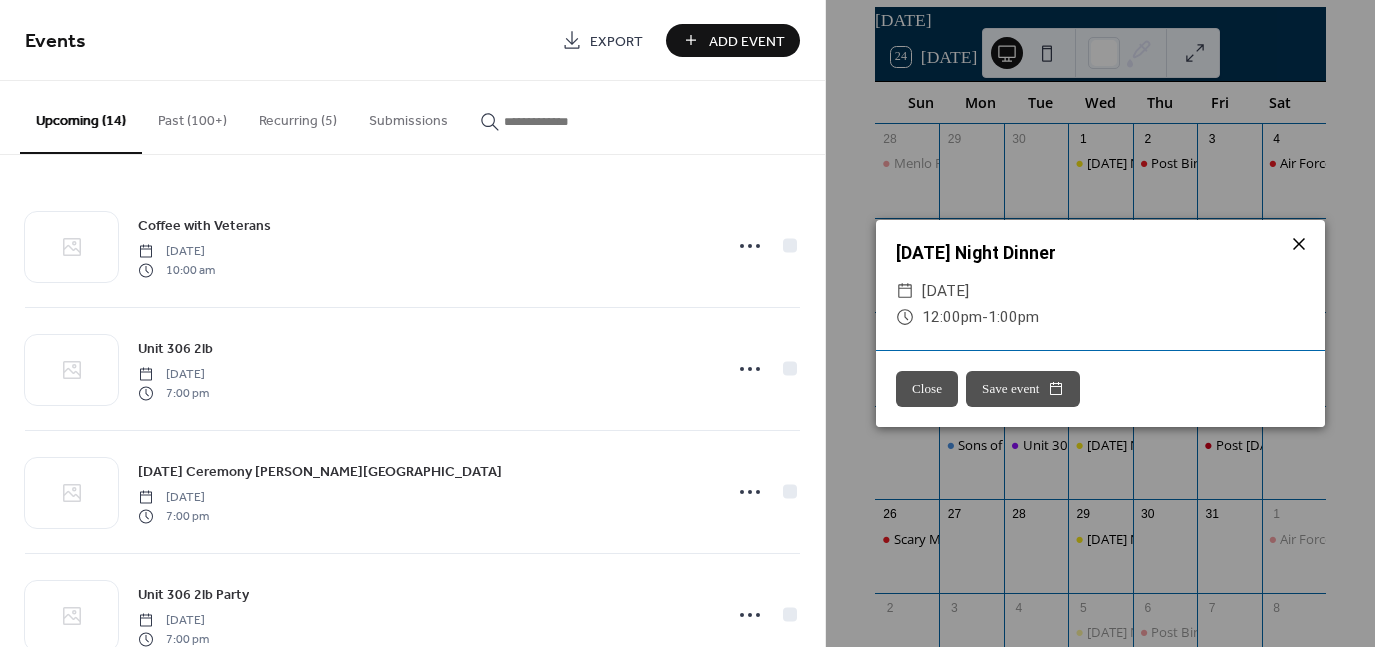 click 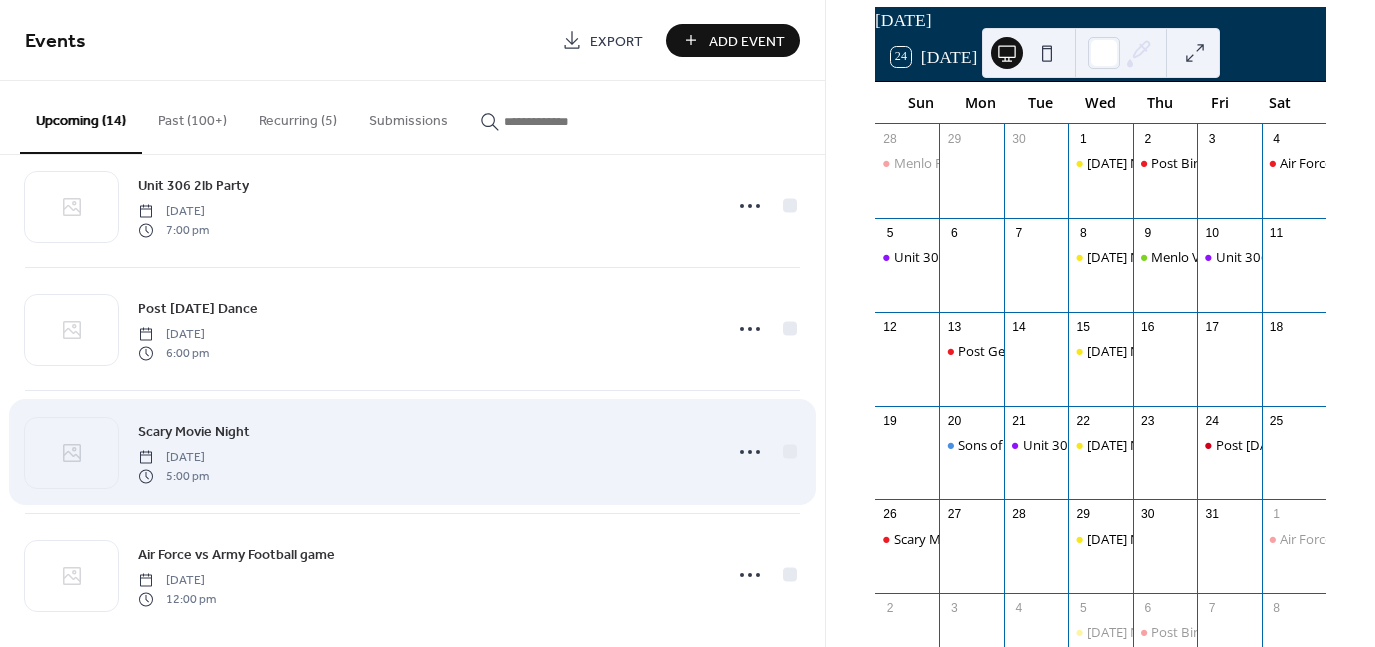 scroll, scrollTop: 1285, scrollLeft: 0, axis: vertical 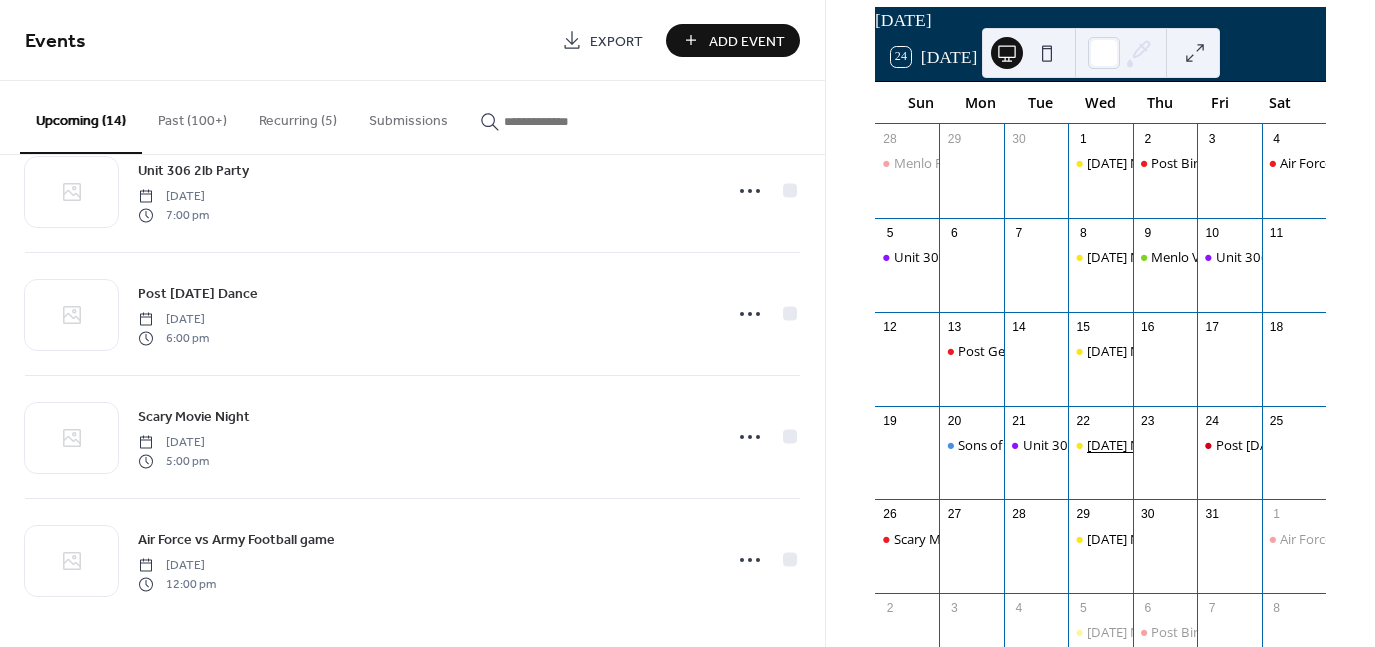click on "[DATE] Night Dinner" at bounding box center [1147, 445] 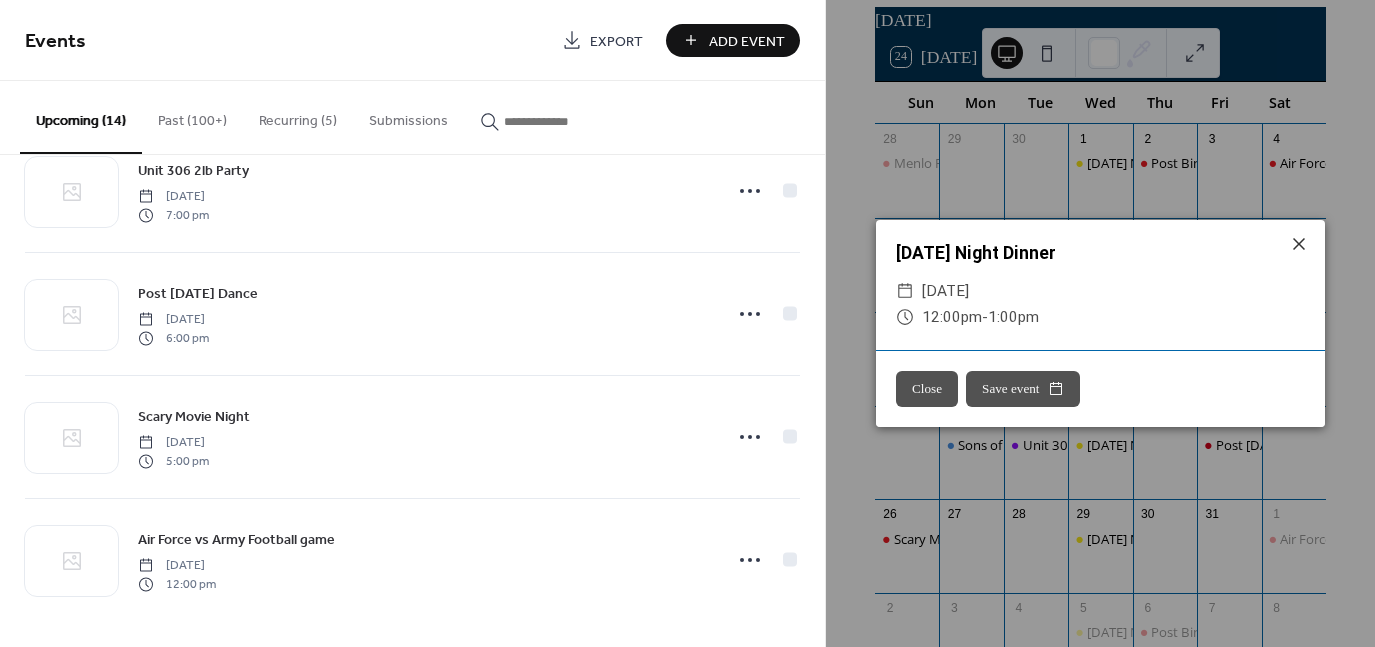 click on "Close" at bounding box center [927, 389] 